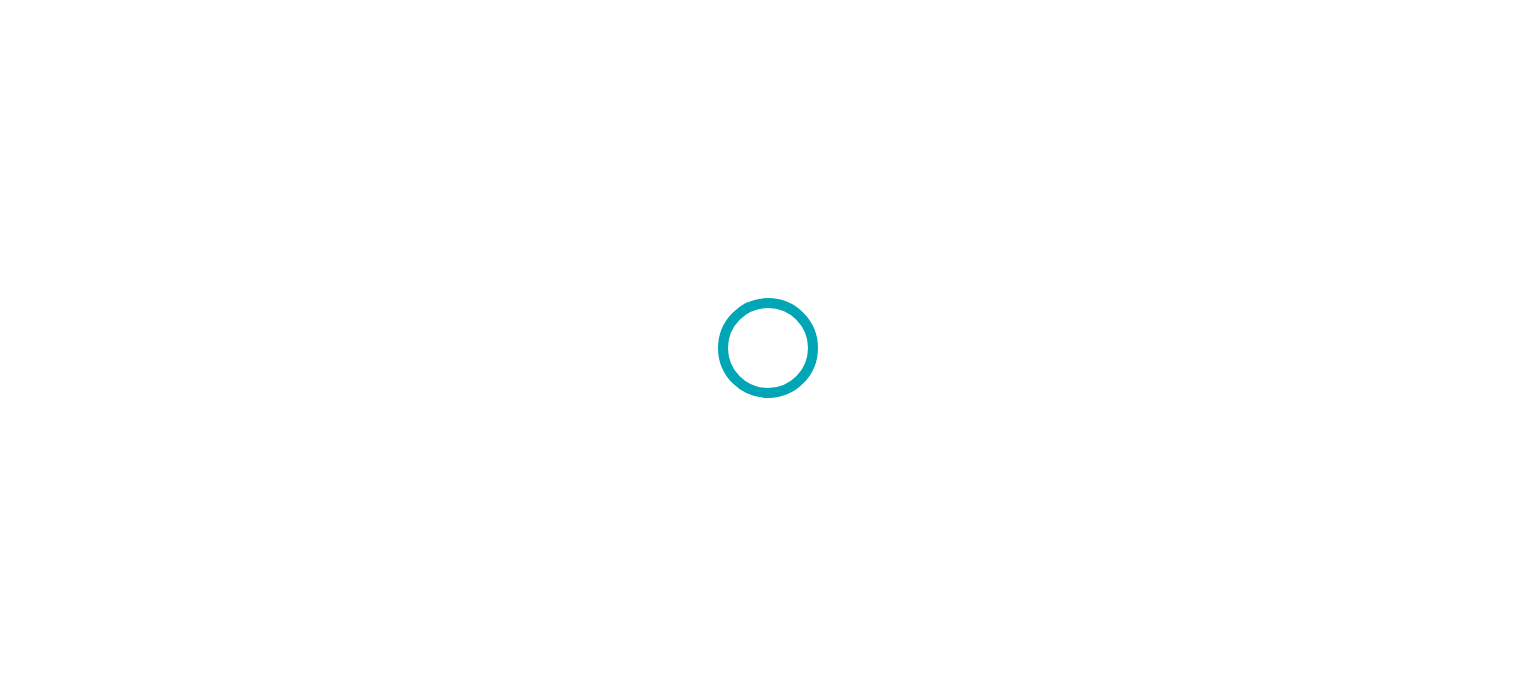 scroll, scrollTop: 0, scrollLeft: 0, axis: both 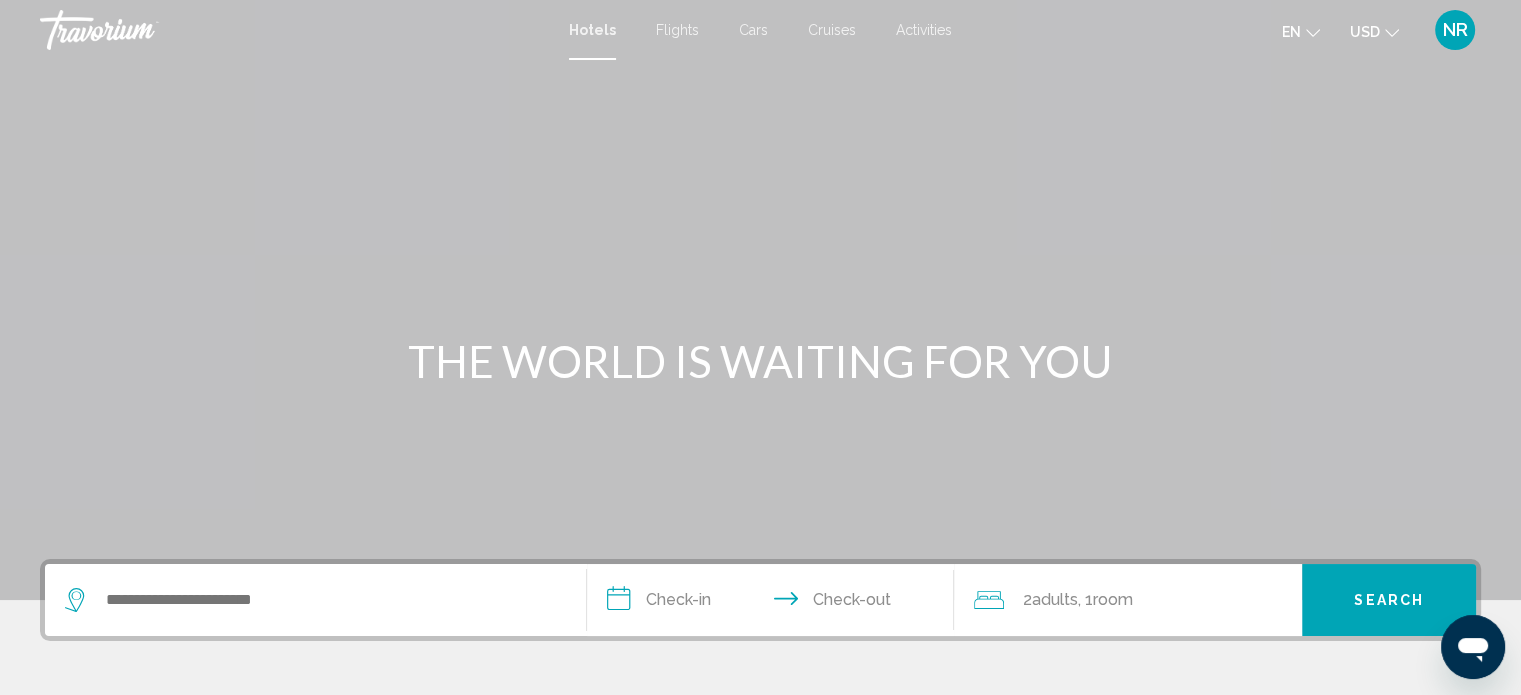 click on "Activities" at bounding box center [924, 30] 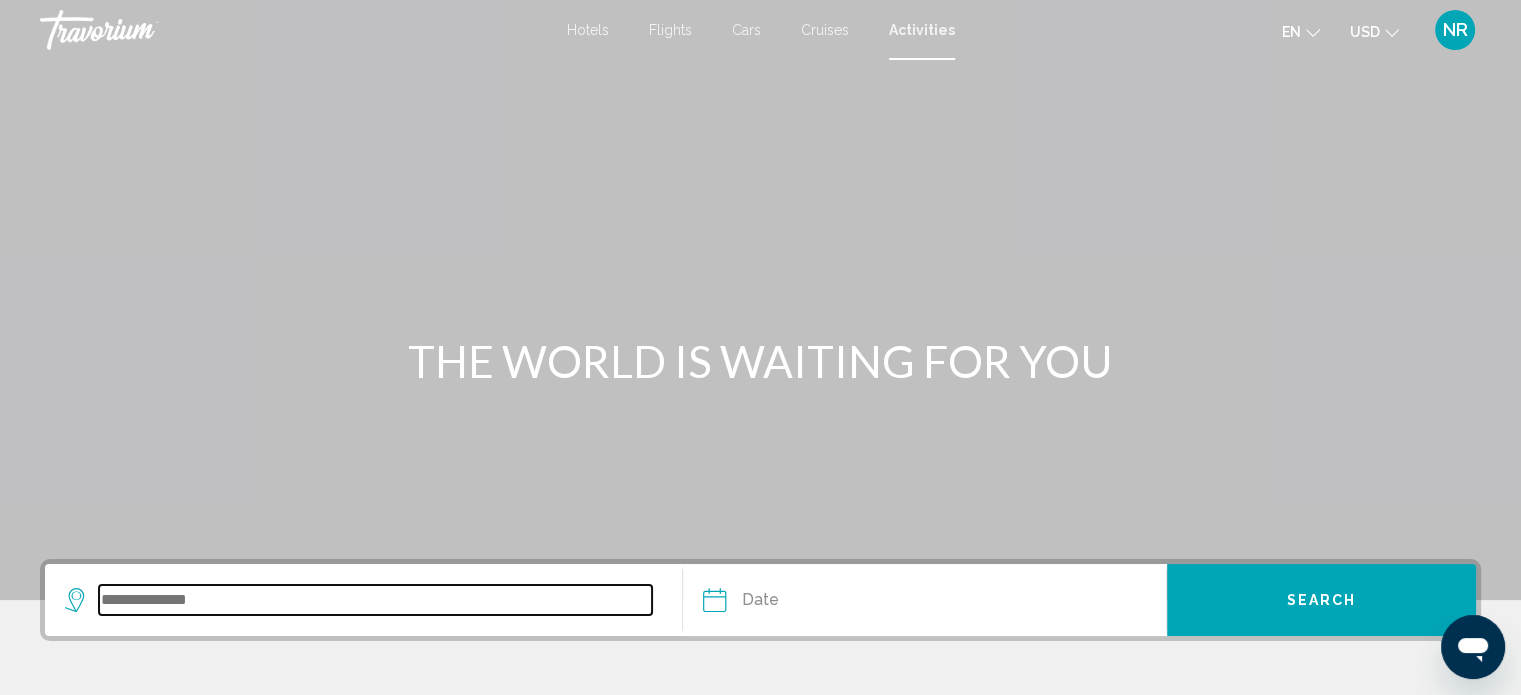 click at bounding box center [375, 600] 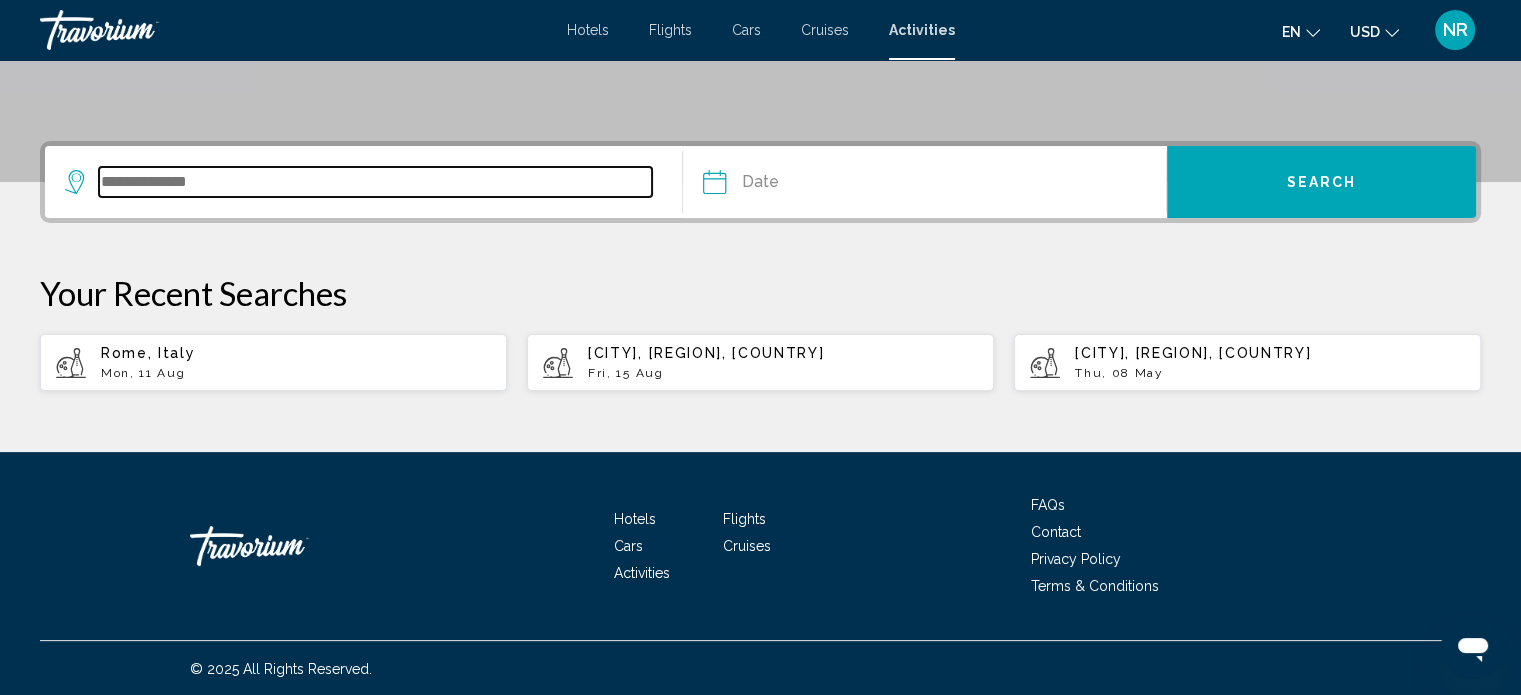 scroll, scrollTop: 419, scrollLeft: 0, axis: vertical 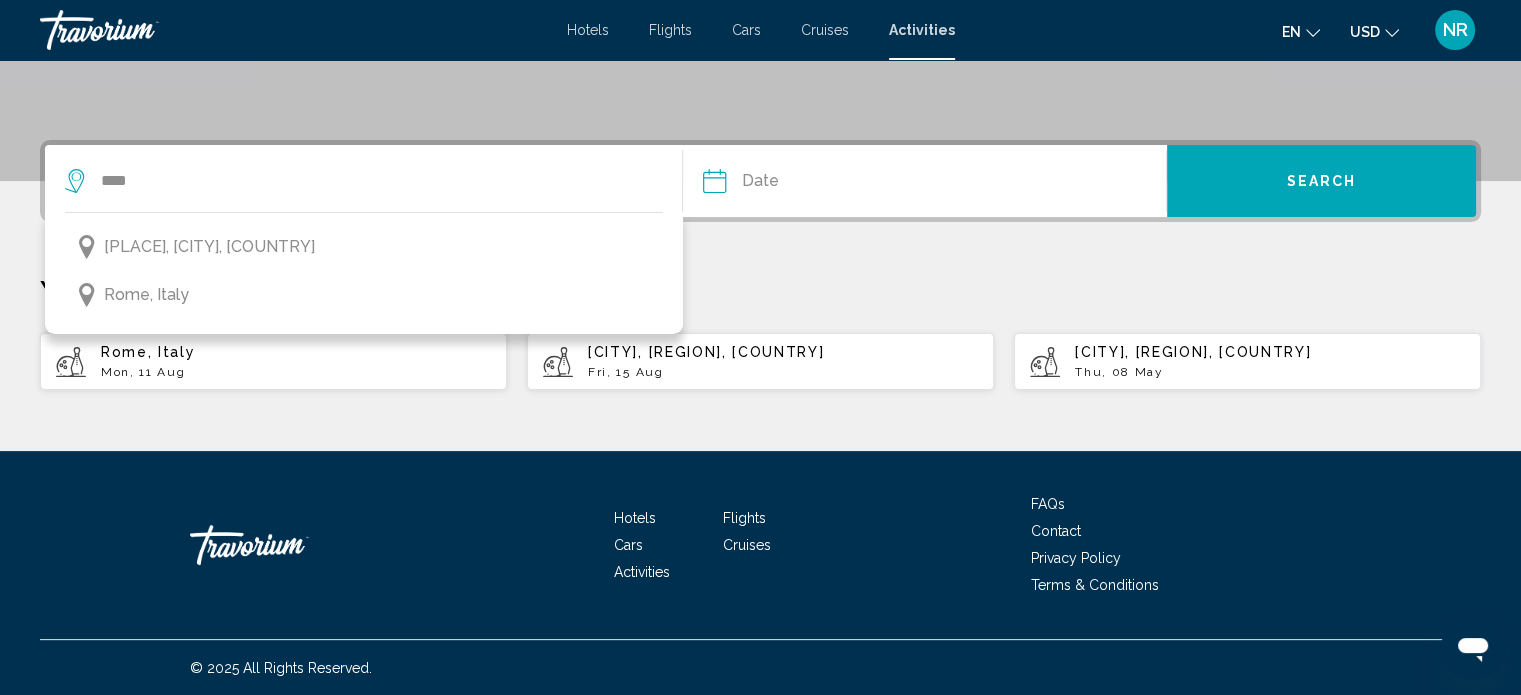 click on "Rome, Italy" at bounding box center [296, 352] 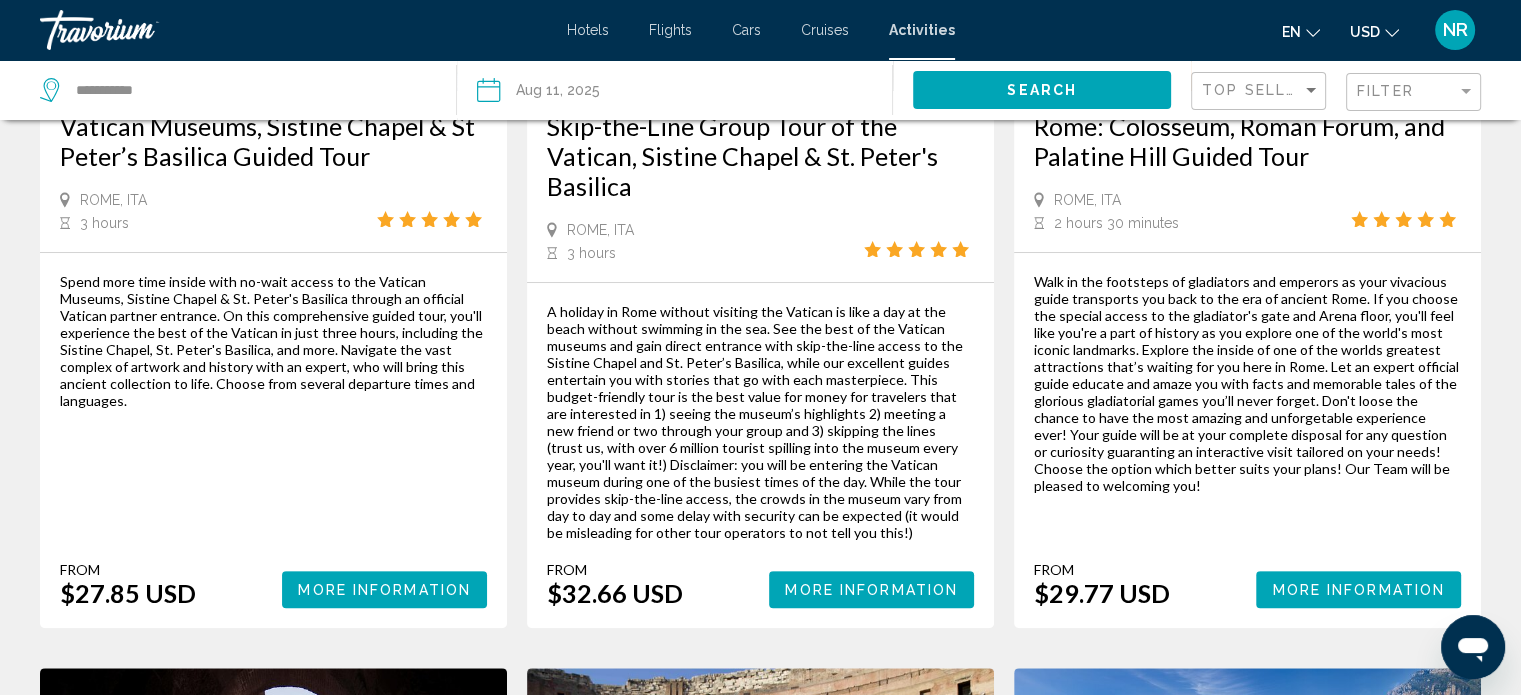 scroll, scrollTop: 0, scrollLeft: 0, axis: both 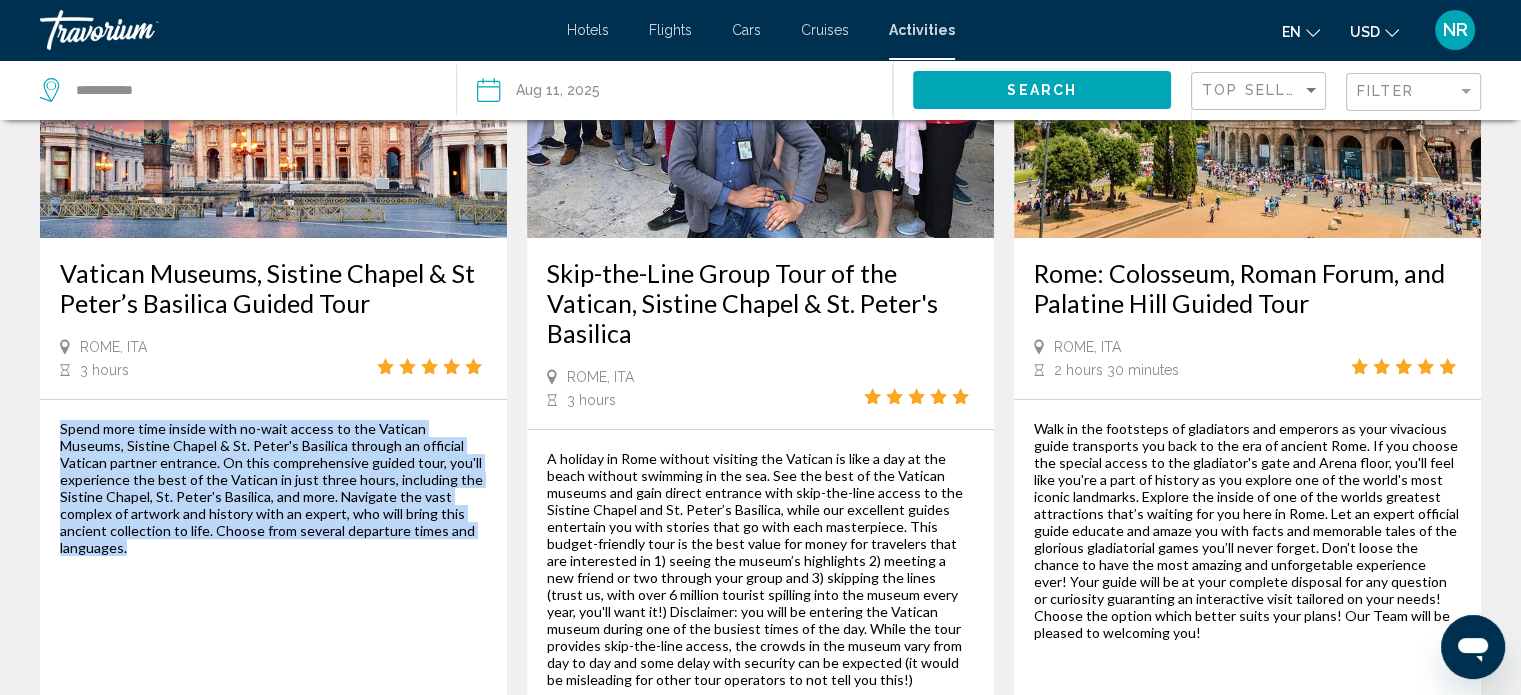 drag, startPoint x: 61, startPoint y: 427, endPoint x: 379, endPoint y: 532, distance: 334.88654 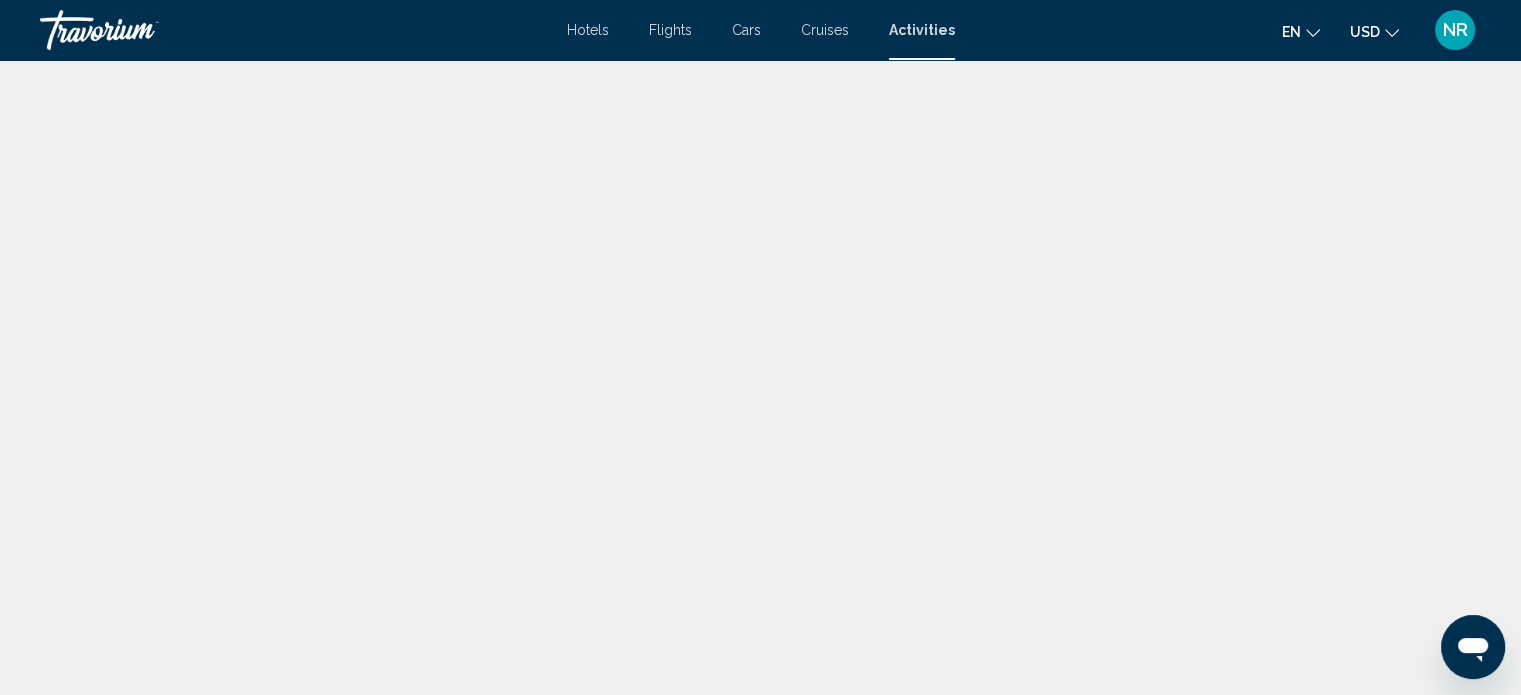 scroll, scrollTop: 12, scrollLeft: 0, axis: vertical 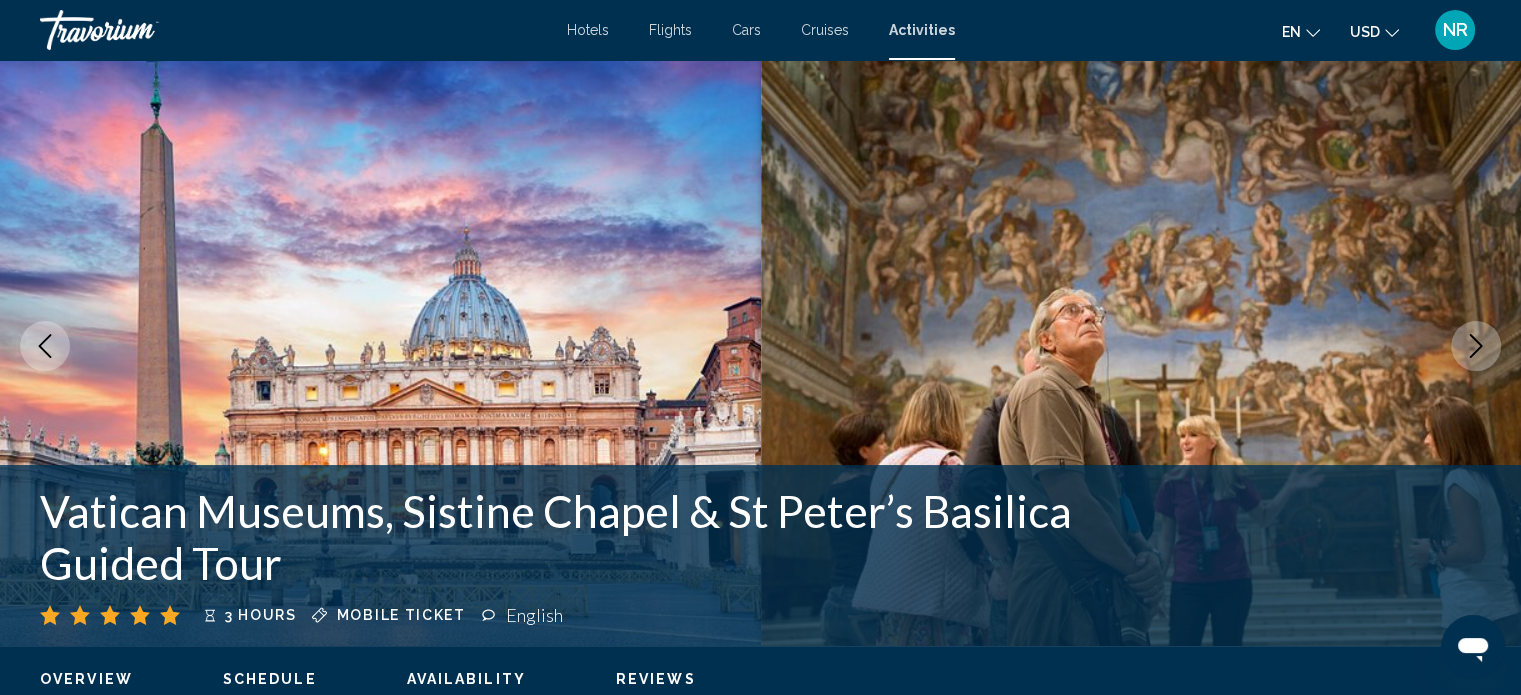 click 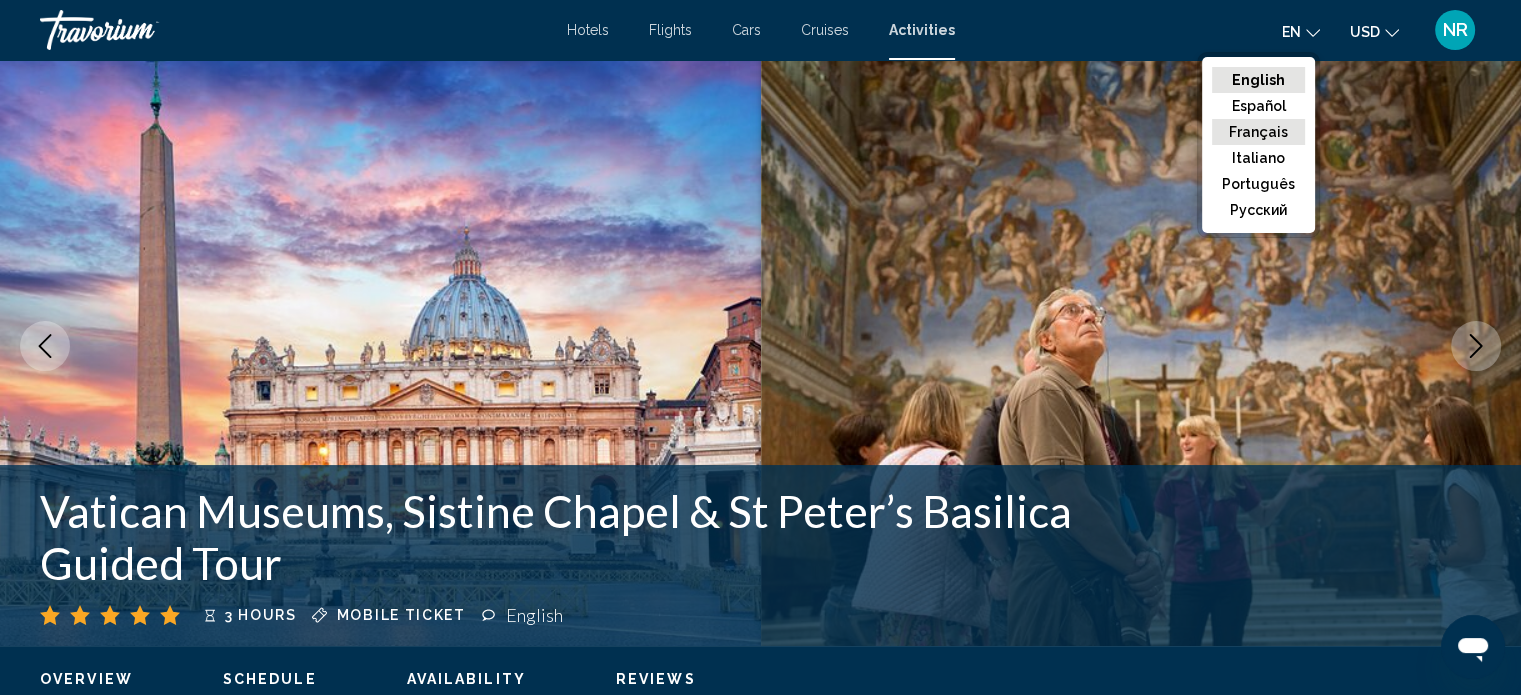 click on "Français" 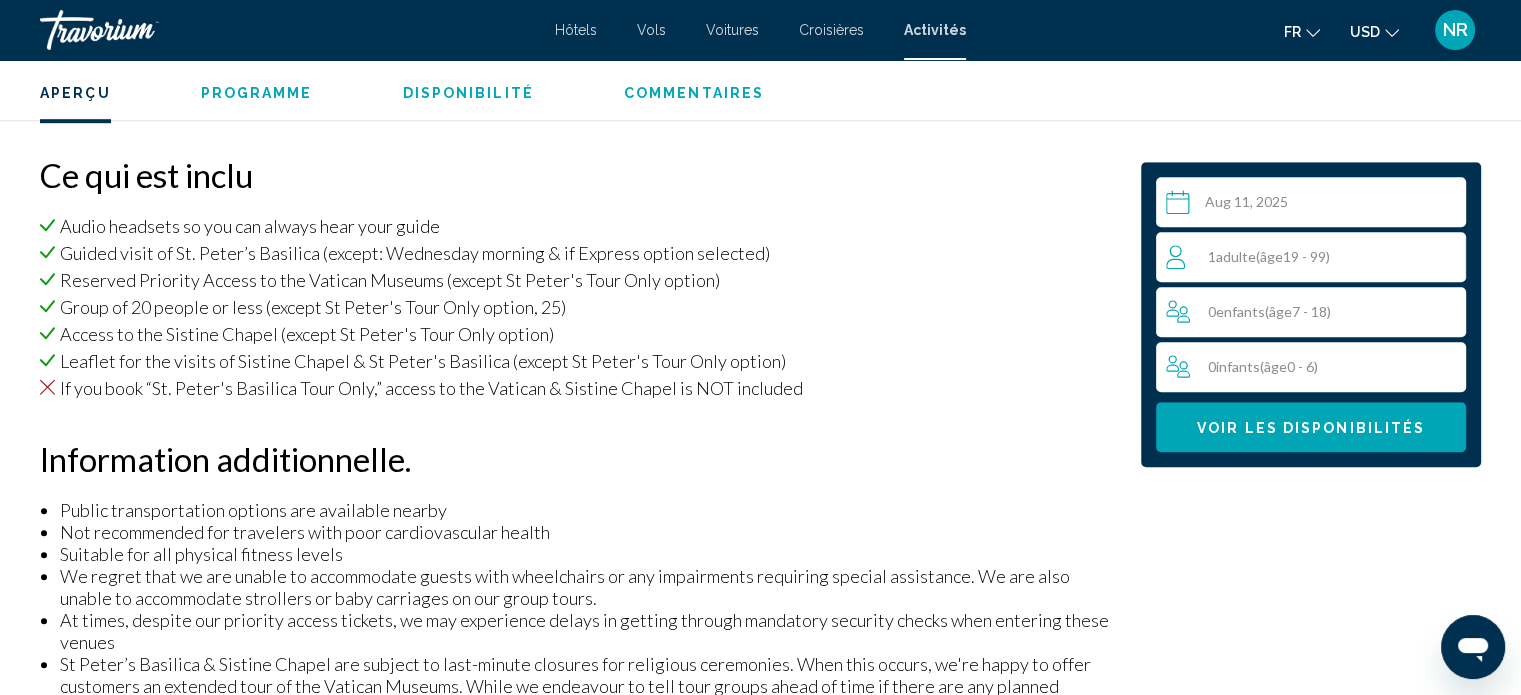 scroll, scrollTop: 1318, scrollLeft: 0, axis: vertical 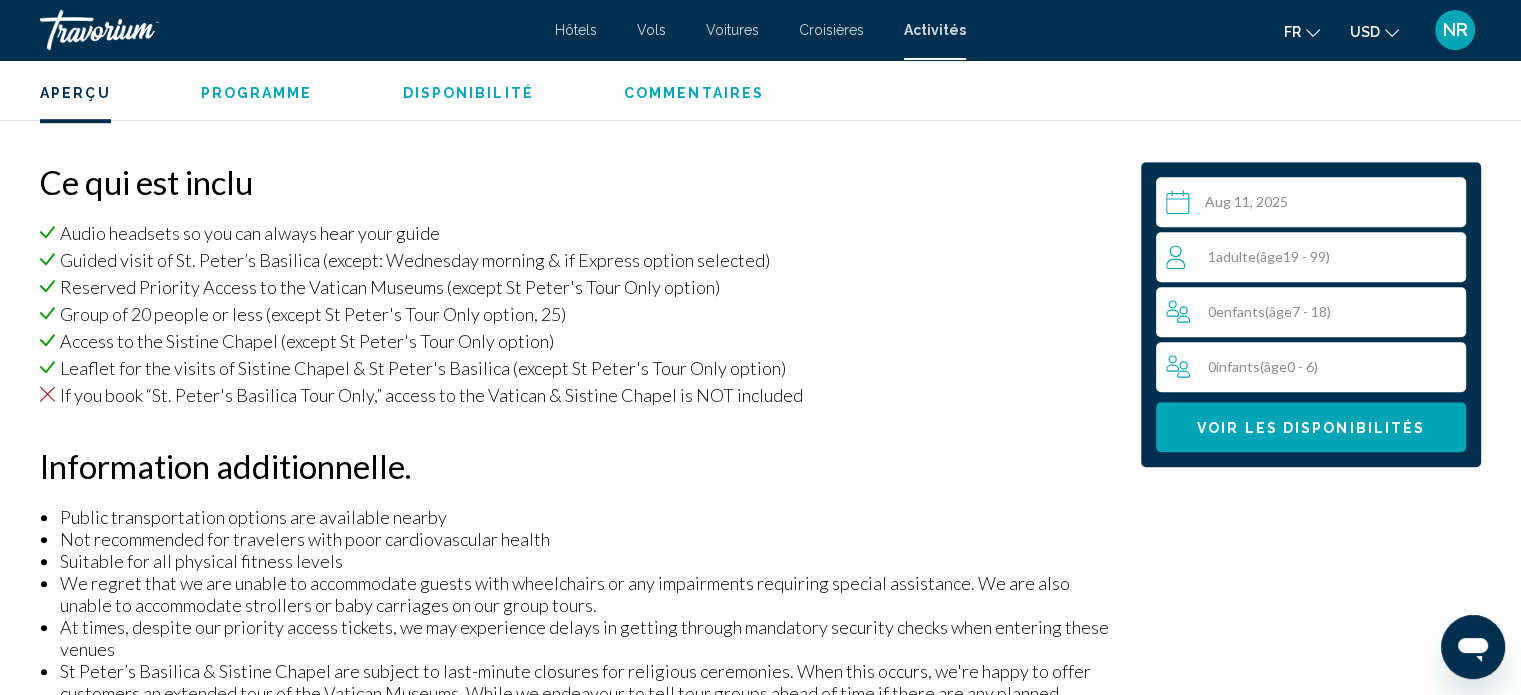 click on "1  Adulte Adultes  ( âge  19 - 99)" at bounding box center [1315, 257] 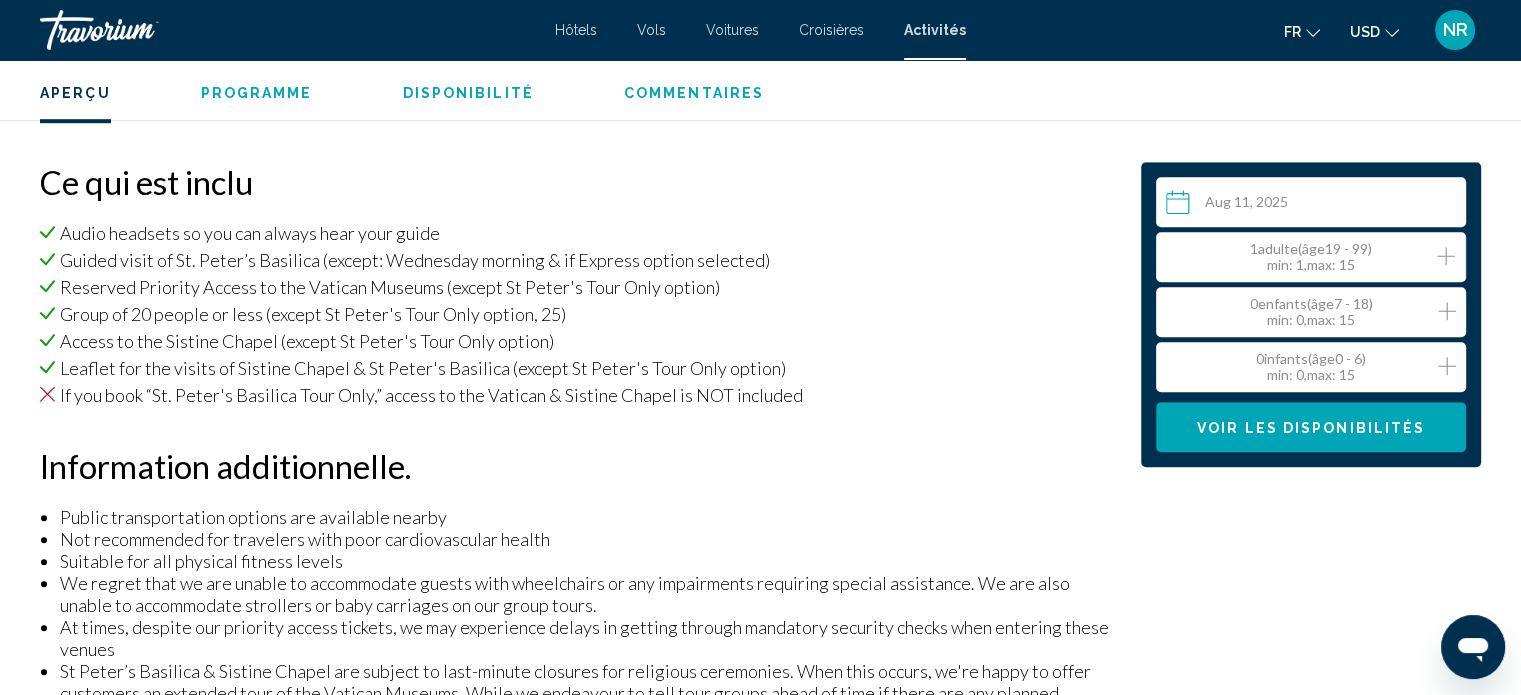 click 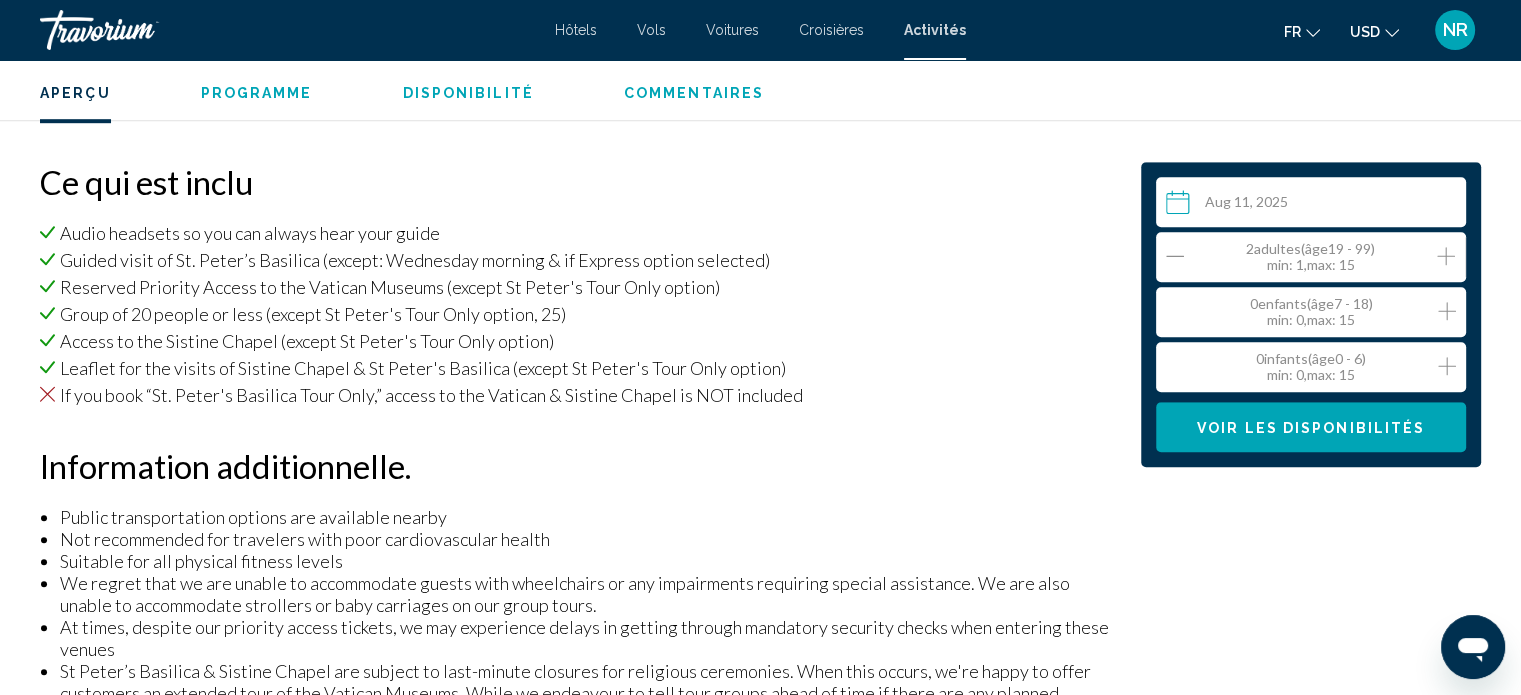 click 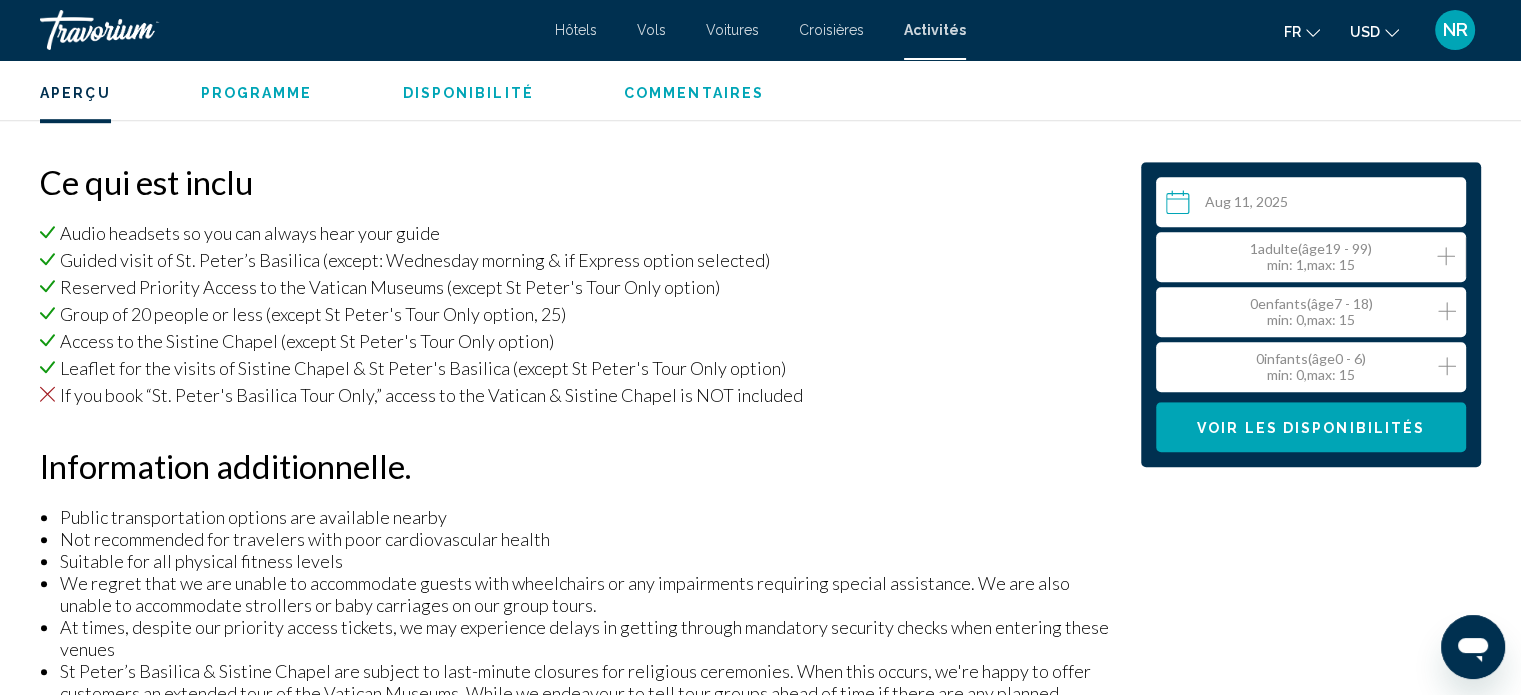 click 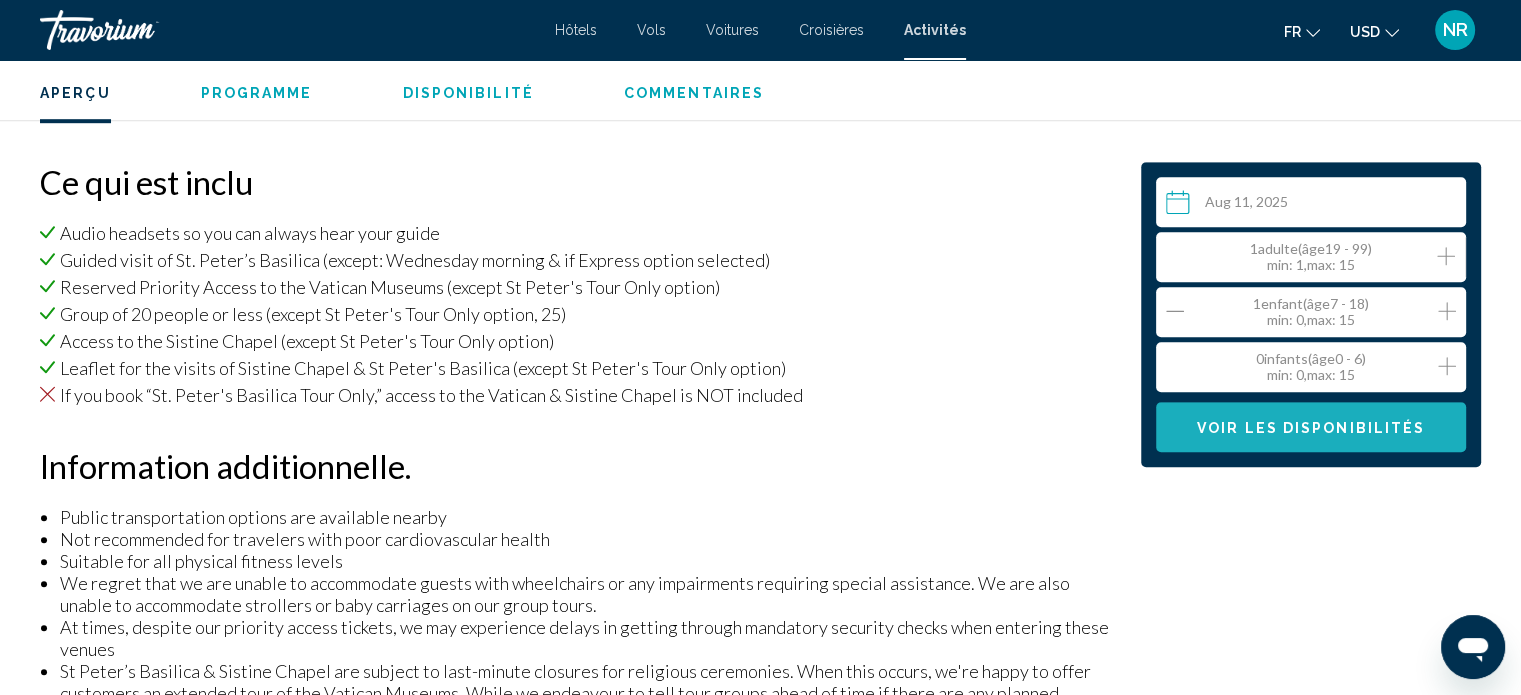 click on "Voir les disponibilités" at bounding box center (1311, 428) 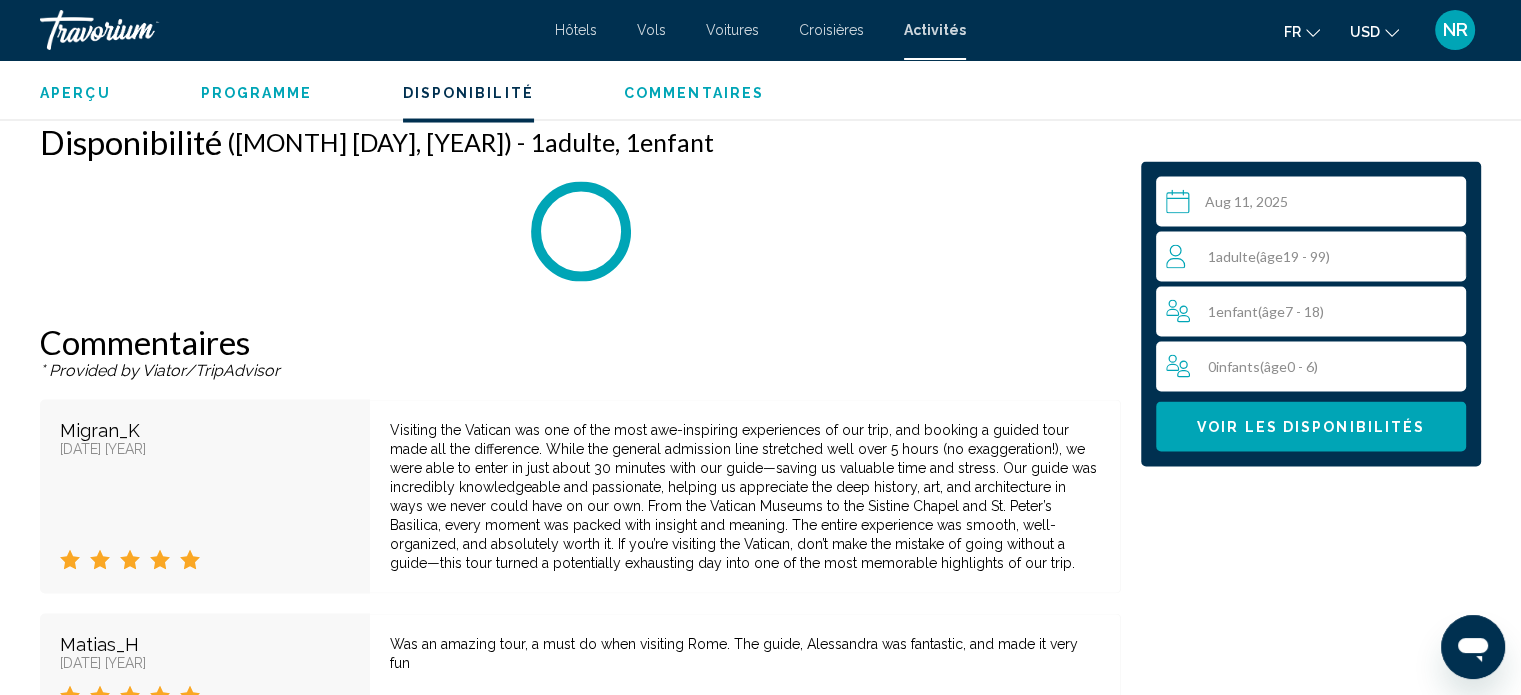 scroll, scrollTop: 3850, scrollLeft: 0, axis: vertical 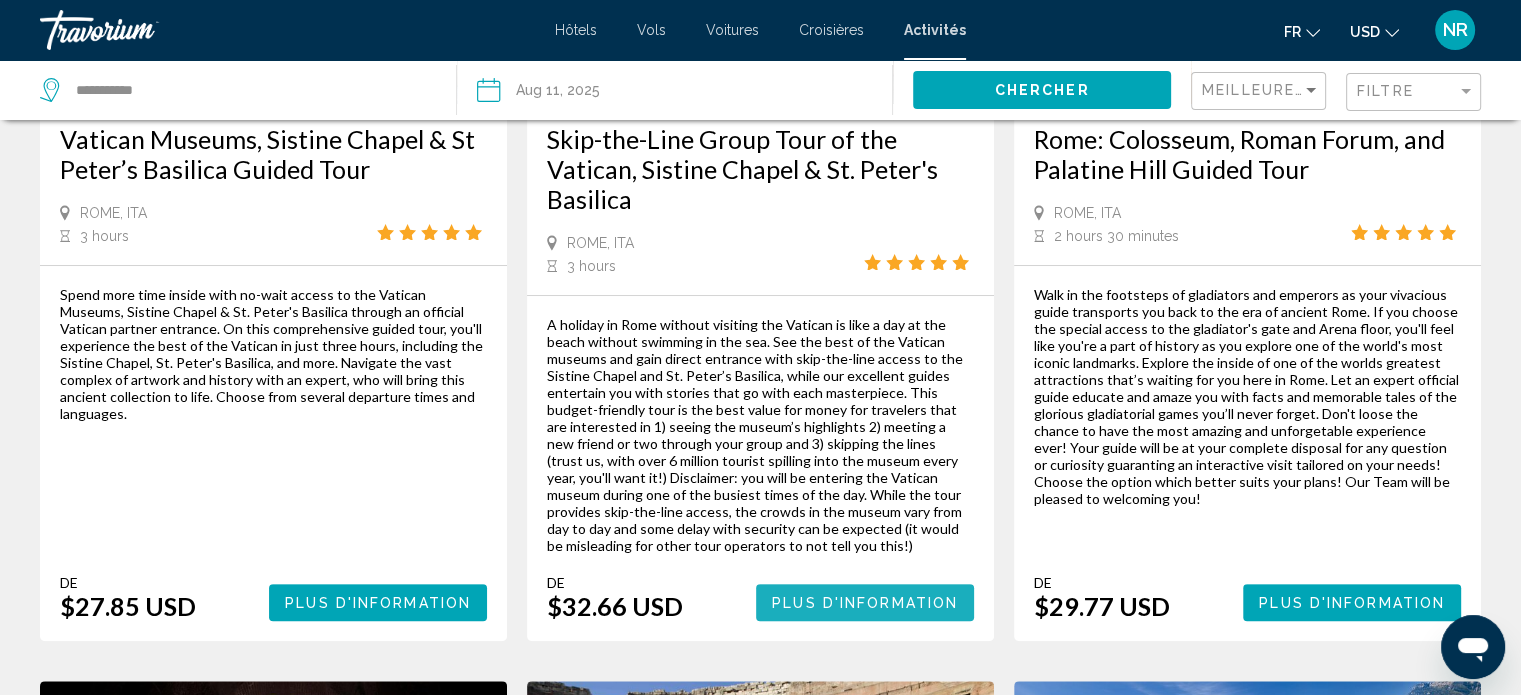 click on "Plus d'information" at bounding box center [865, 603] 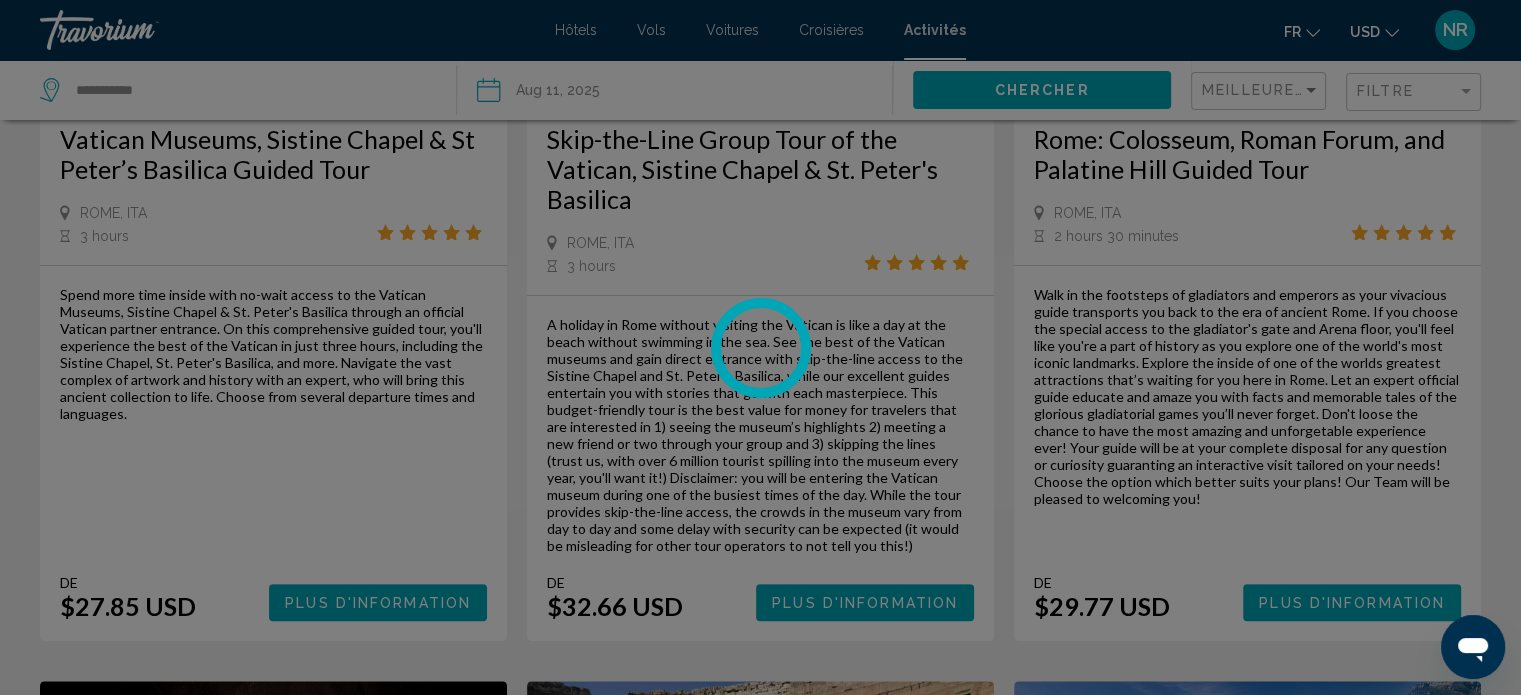 scroll, scrollTop: 12, scrollLeft: 0, axis: vertical 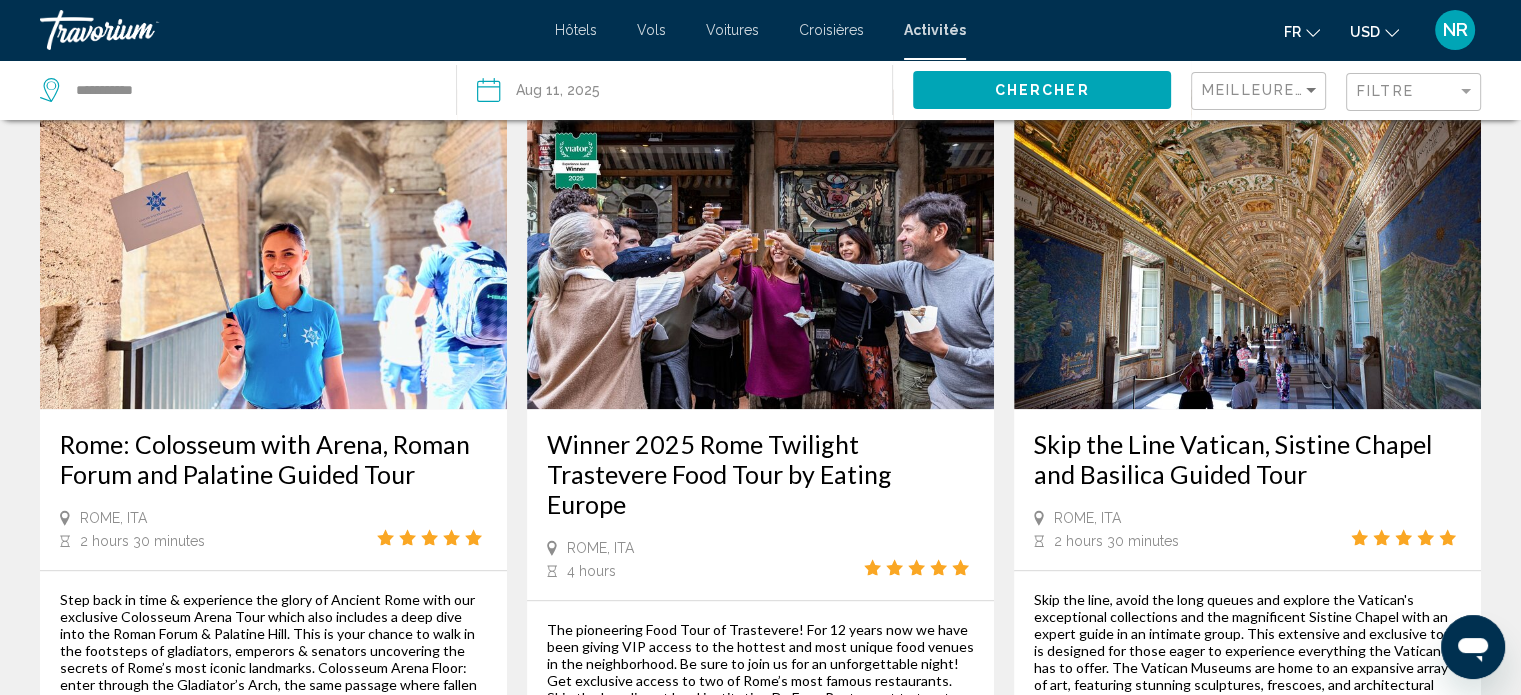 click on "Skip the Line Vatican, Sistine Chapel and Basilica Guided Tour" at bounding box center [1247, 459] 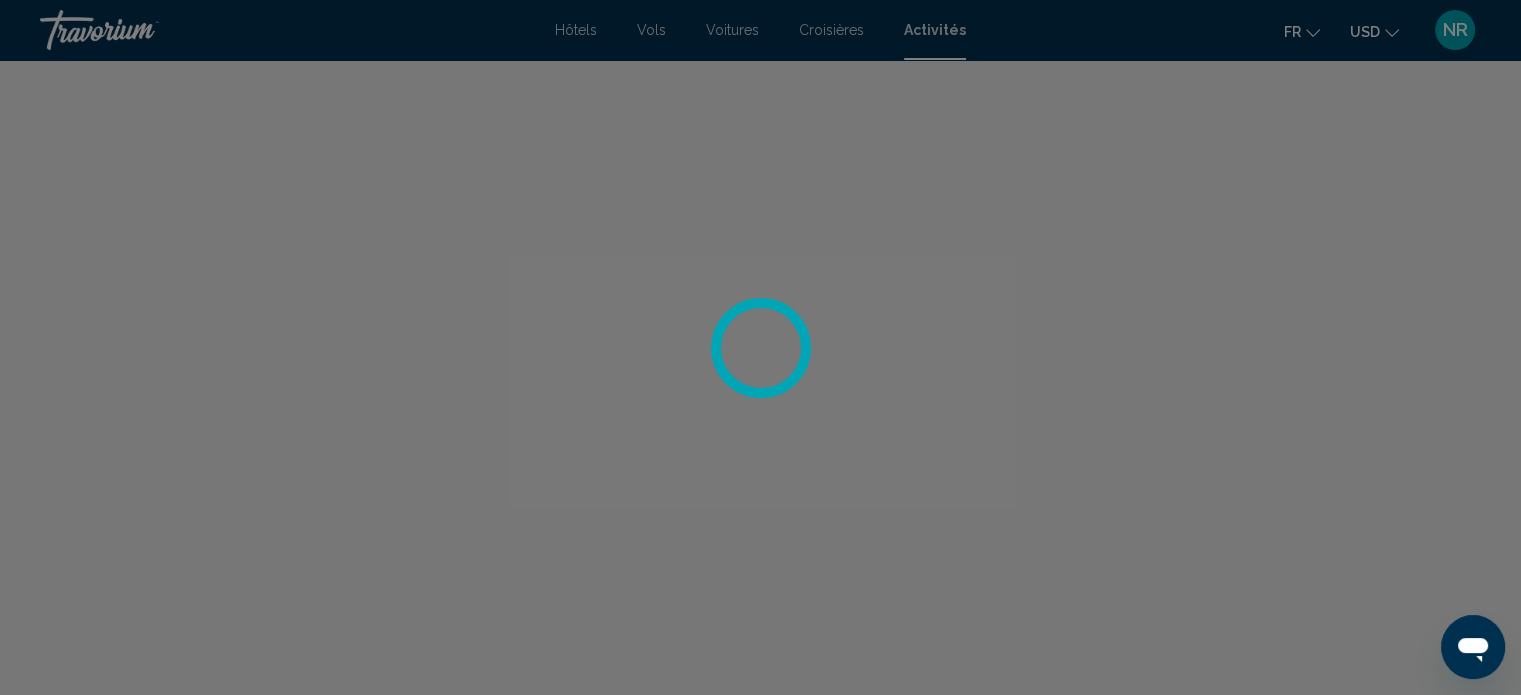 scroll, scrollTop: 12, scrollLeft: 0, axis: vertical 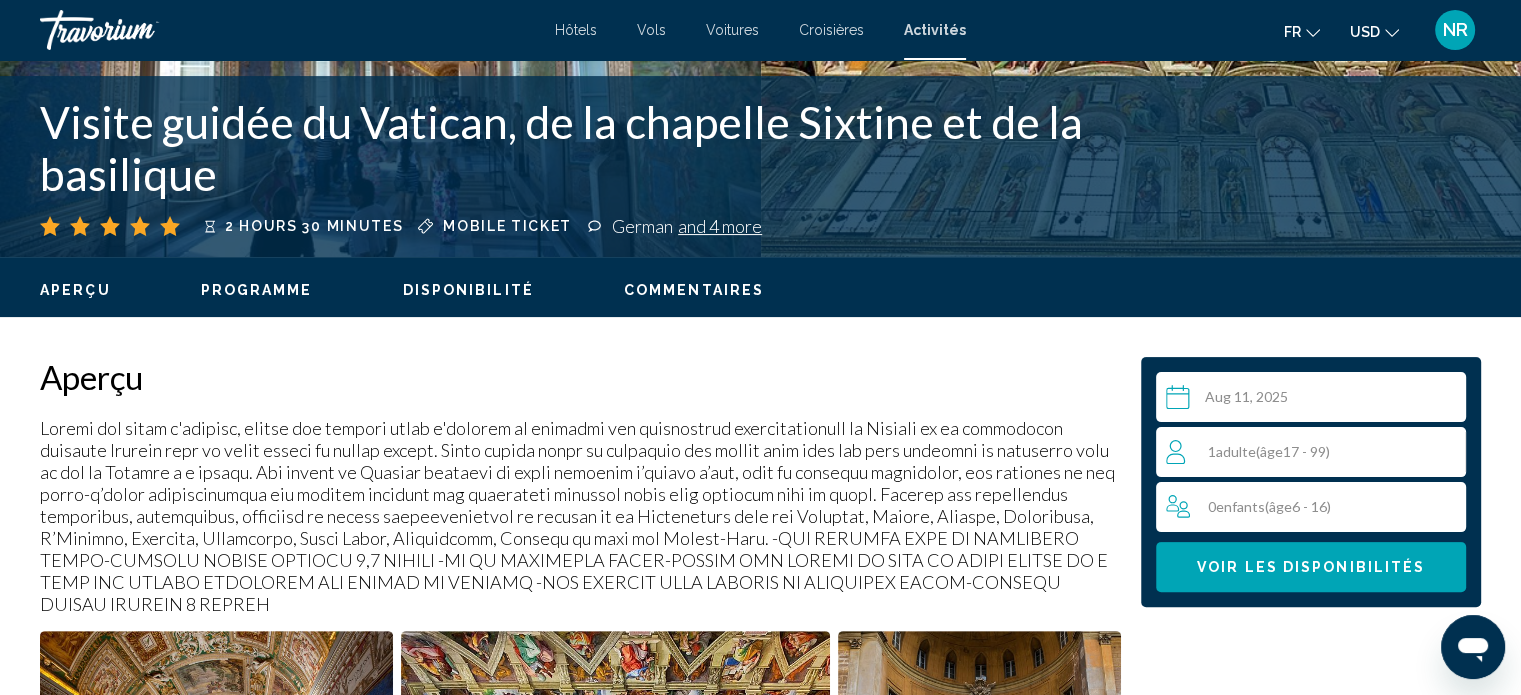click on "Voir les disponibilités" at bounding box center (1311, 568) 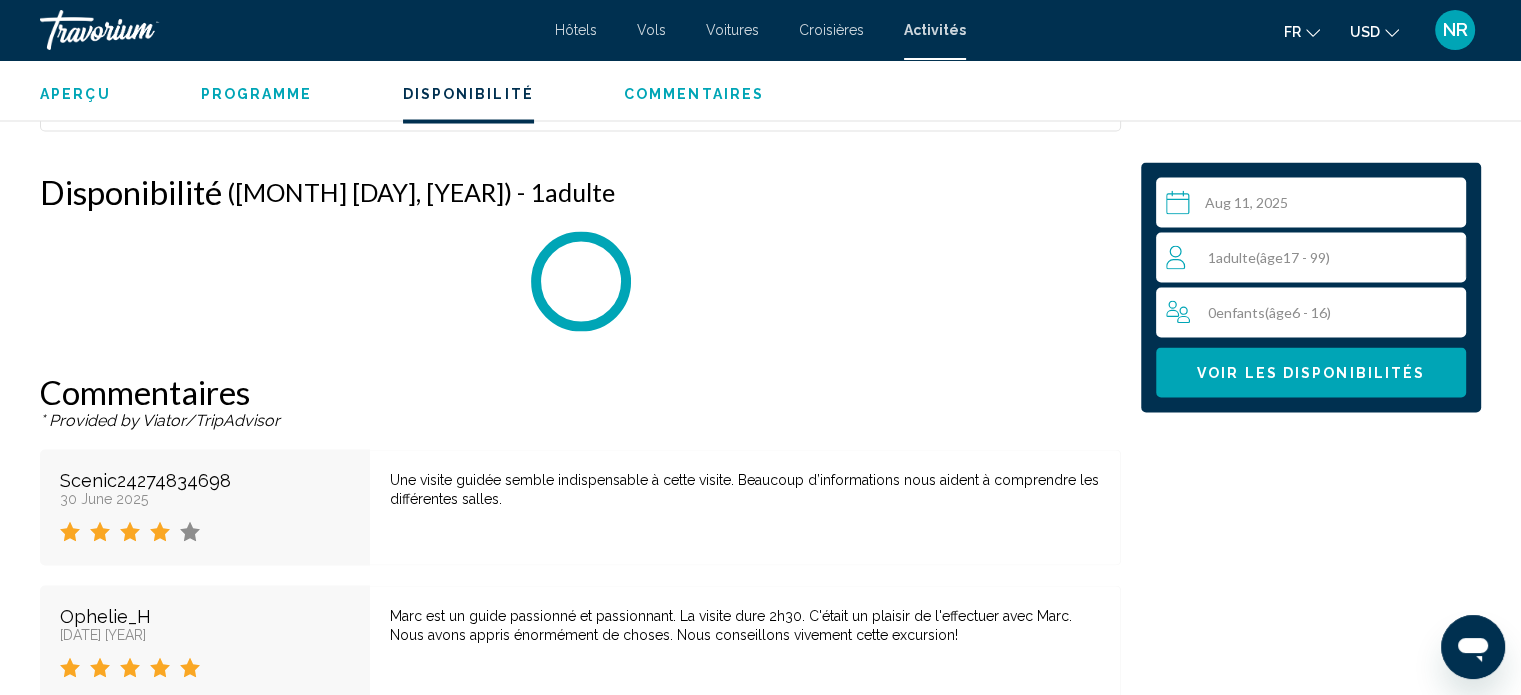 scroll, scrollTop: 3795, scrollLeft: 0, axis: vertical 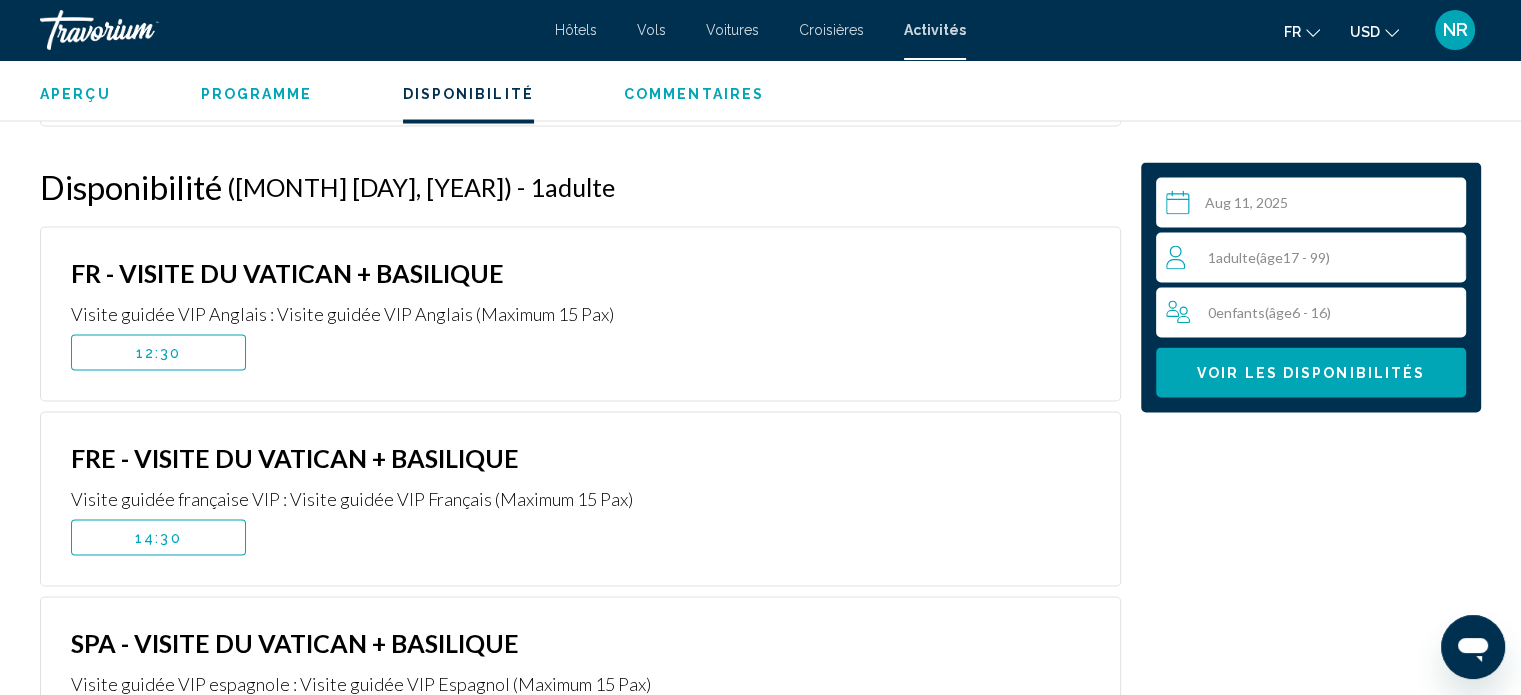 click on "1  Adulte Adultes  ( âge  17 - 99)" at bounding box center [1315, 257] 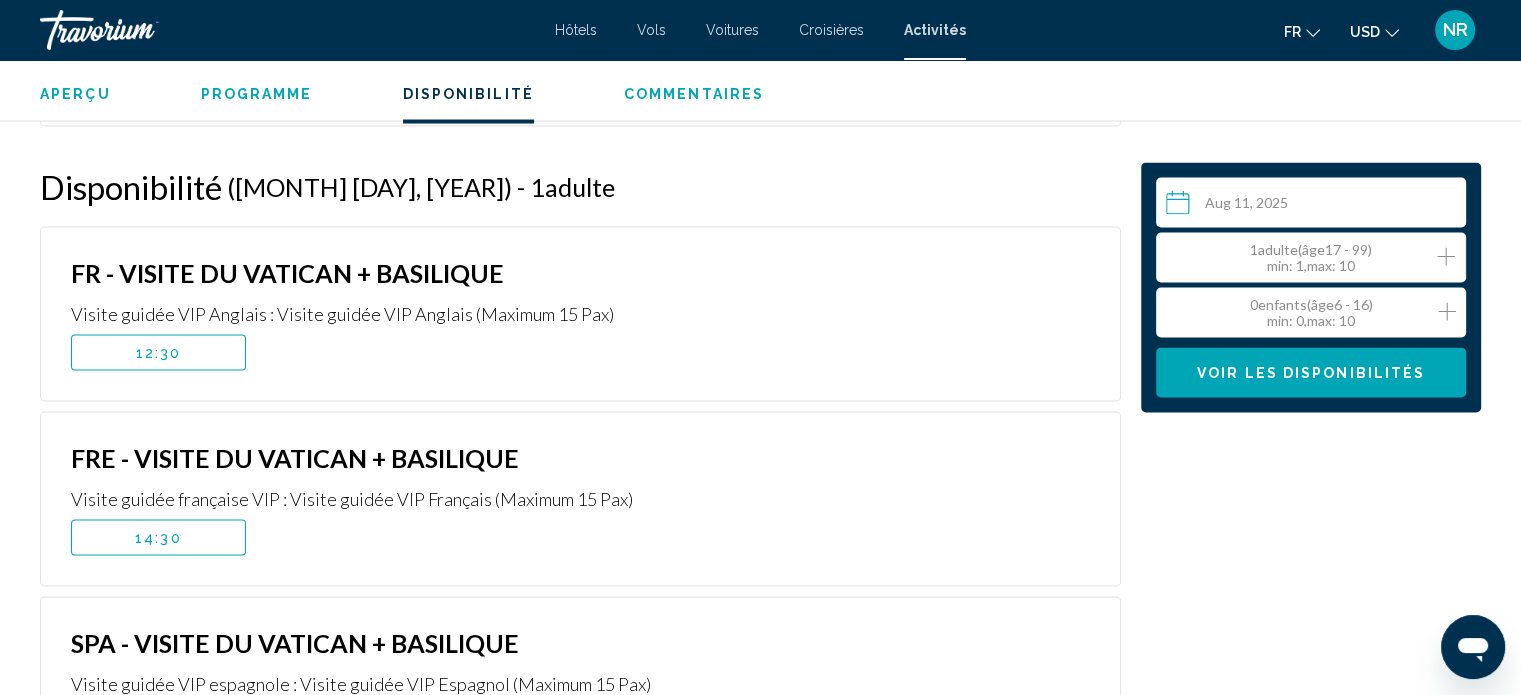 click 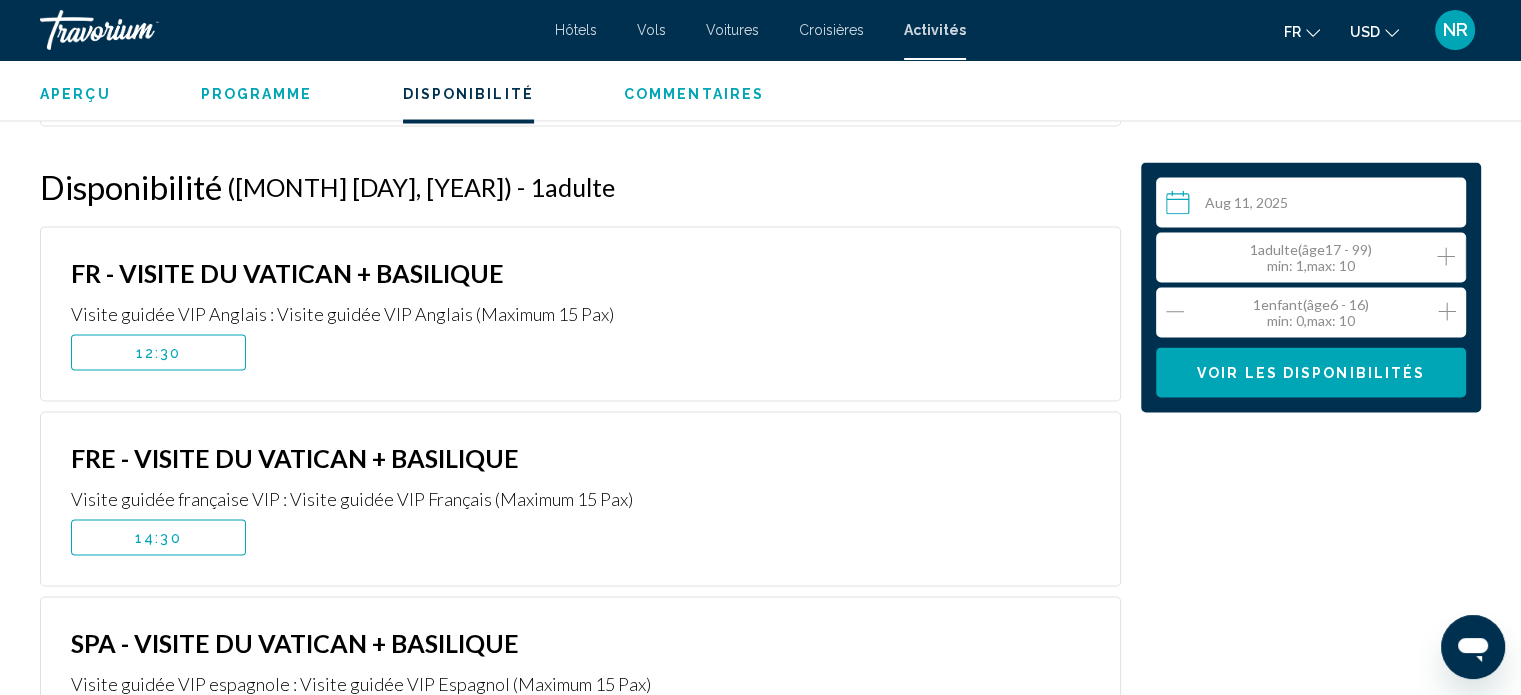 click on "Voir les disponibilités" at bounding box center [1311, 372] 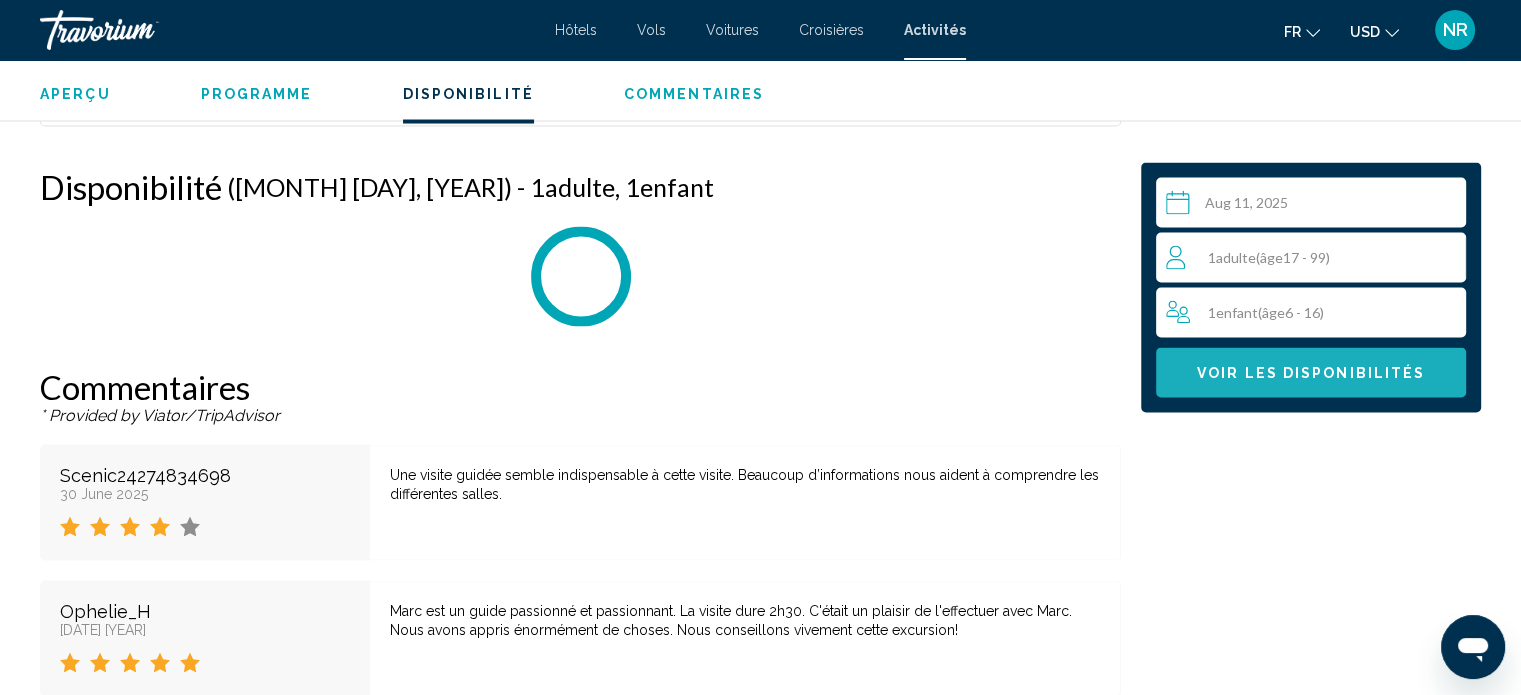 scroll, scrollTop: 3796, scrollLeft: 0, axis: vertical 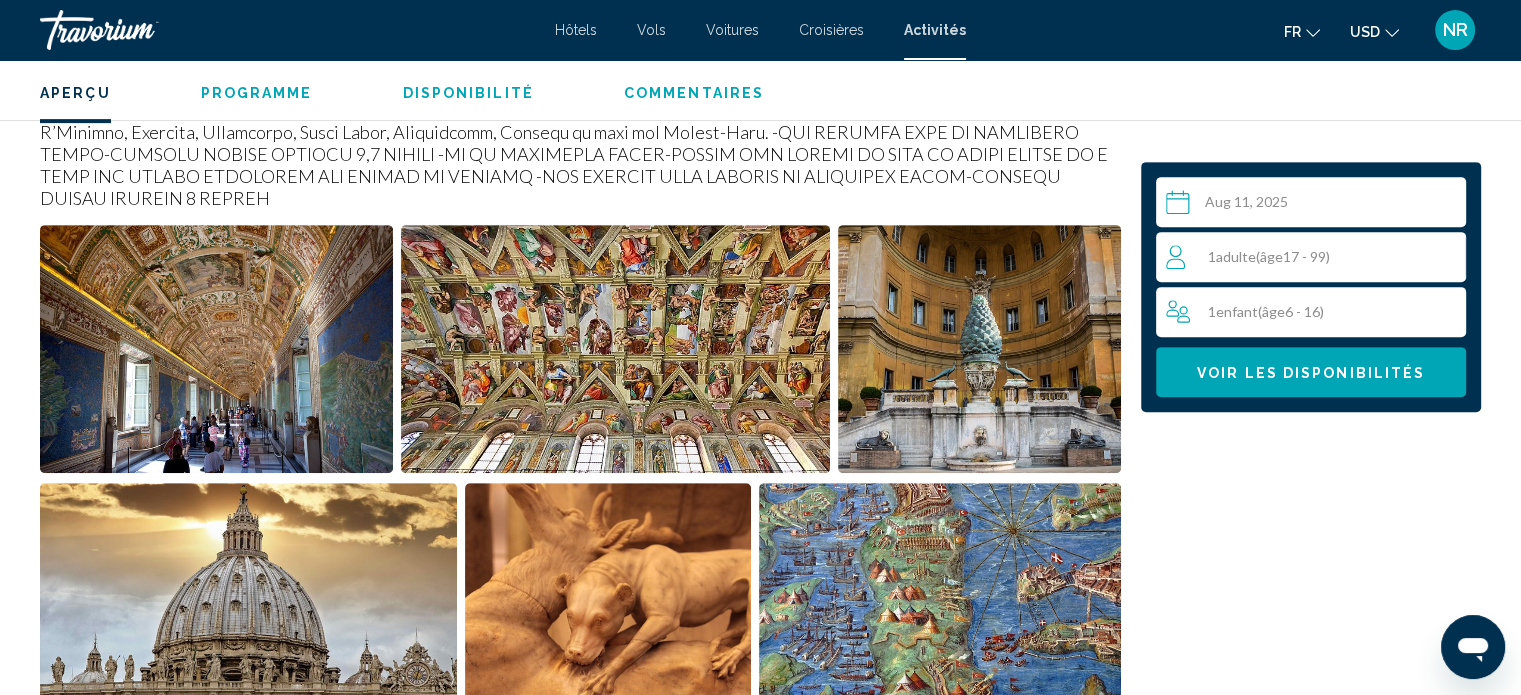 click at bounding box center (1315, 205) 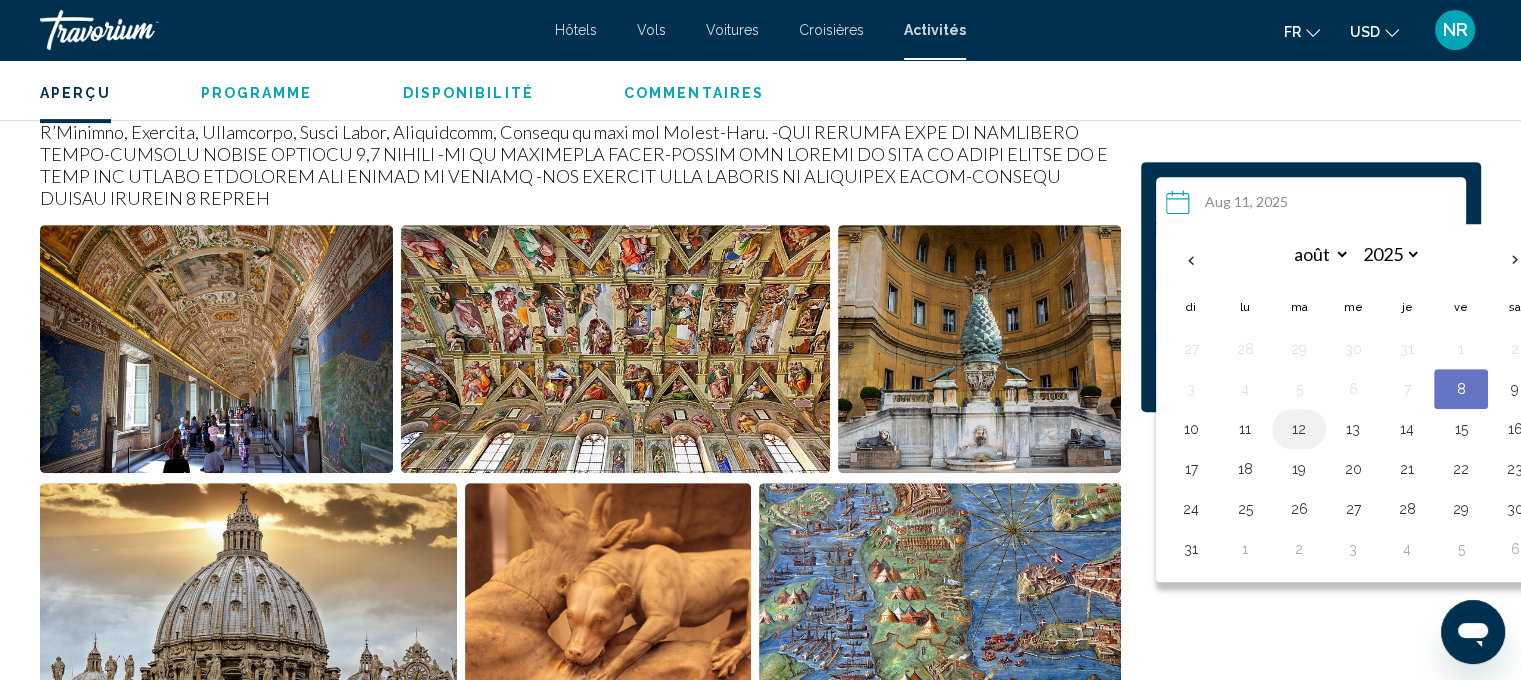 click on "12" at bounding box center [1299, 429] 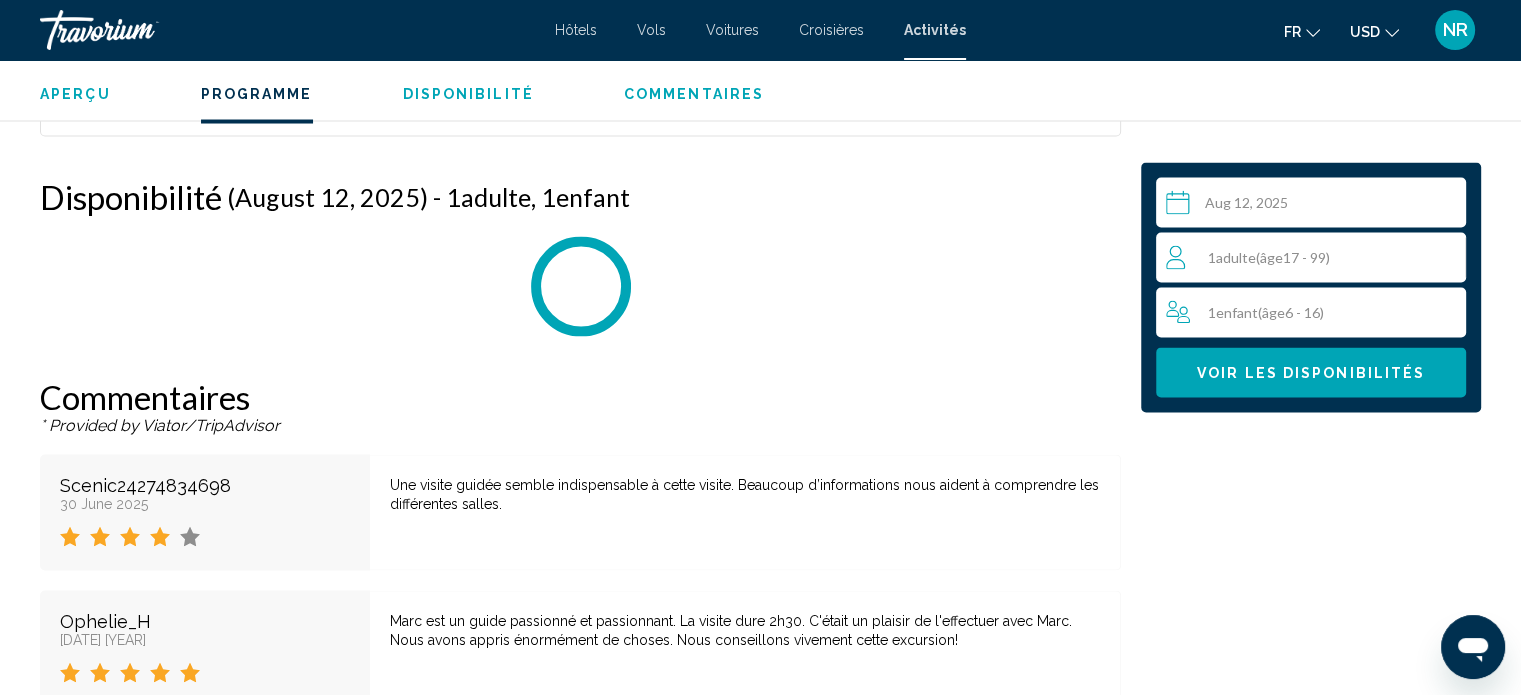 scroll, scrollTop: 3796, scrollLeft: 0, axis: vertical 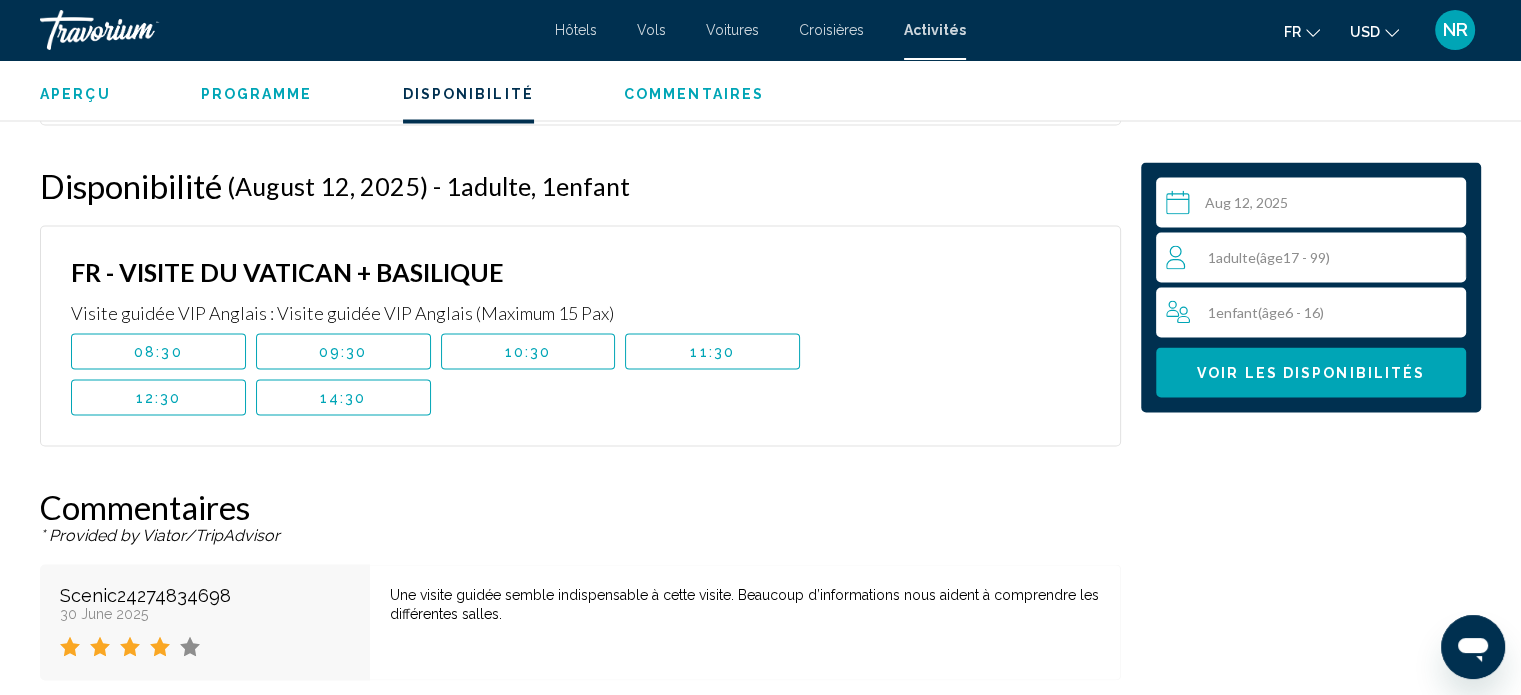 click on "**********" at bounding box center (1315, 205) 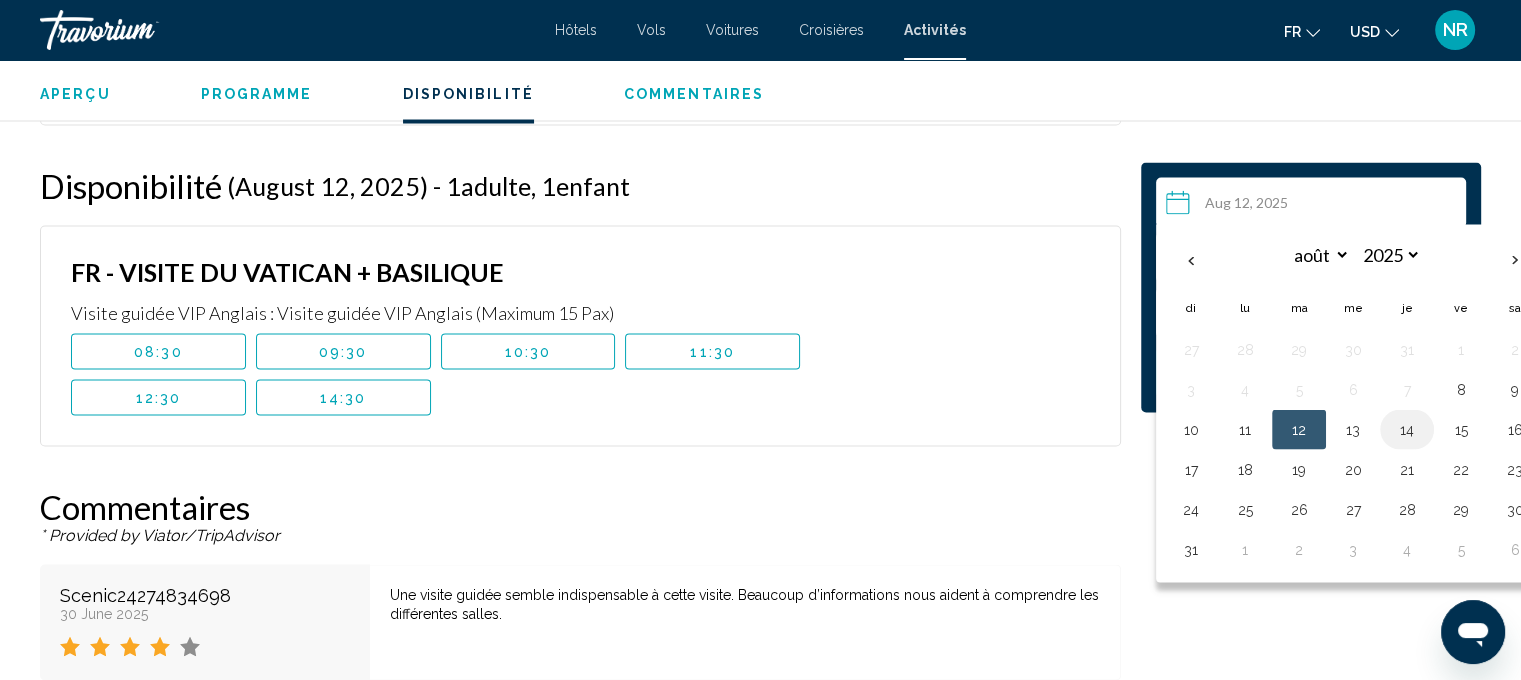 click on "14" at bounding box center (1407, 429) 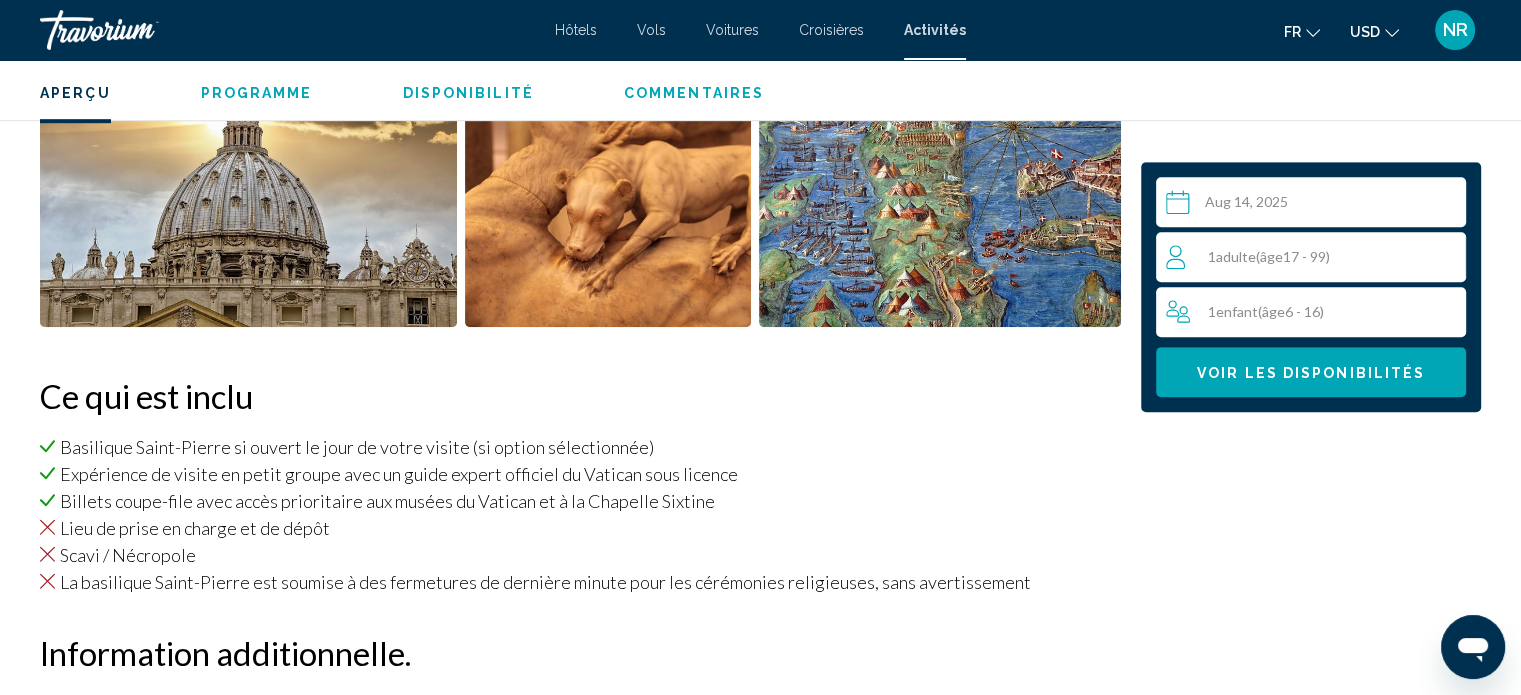 scroll, scrollTop: 1236, scrollLeft: 0, axis: vertical 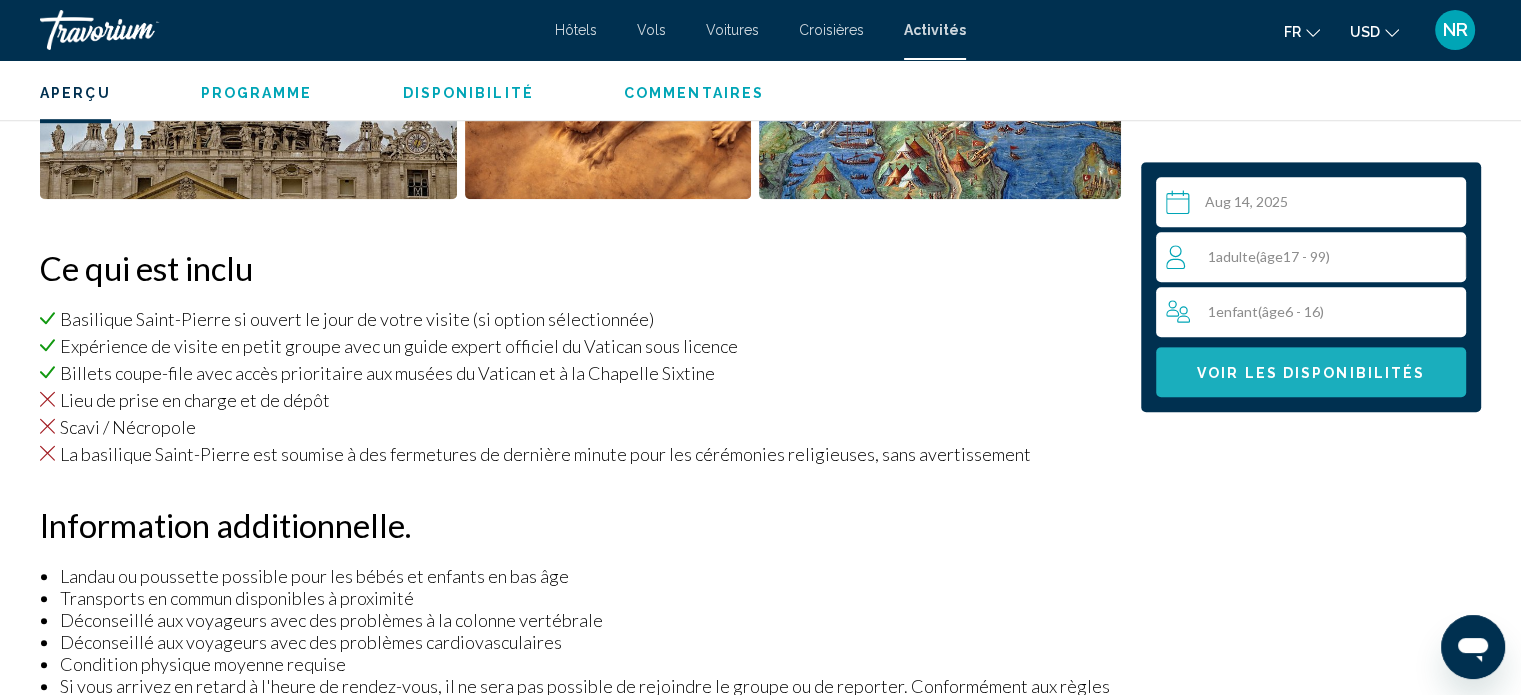 click on "Voir les disponibilités" at bounding box center [1311, 373] 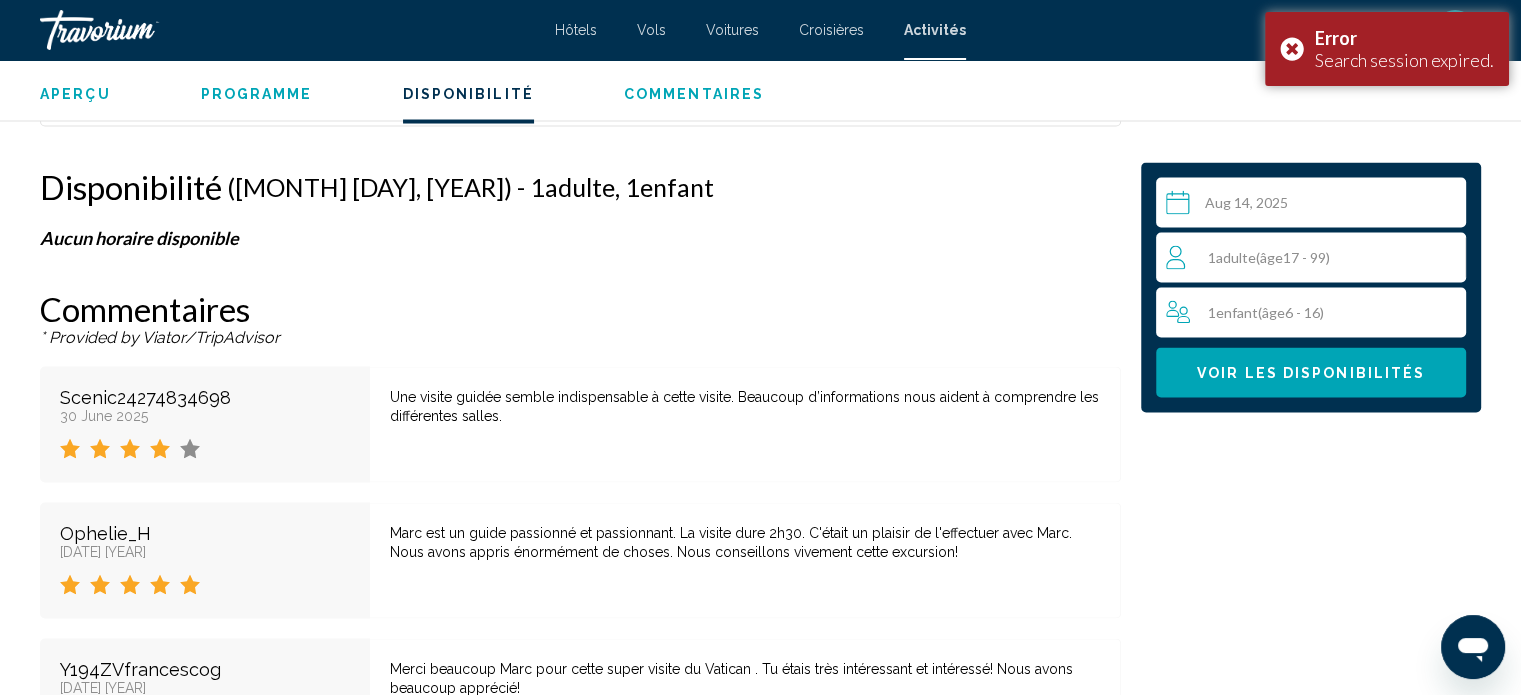 scroll, scrollTop: 3796, scrollLeft: 0, axis: vertical 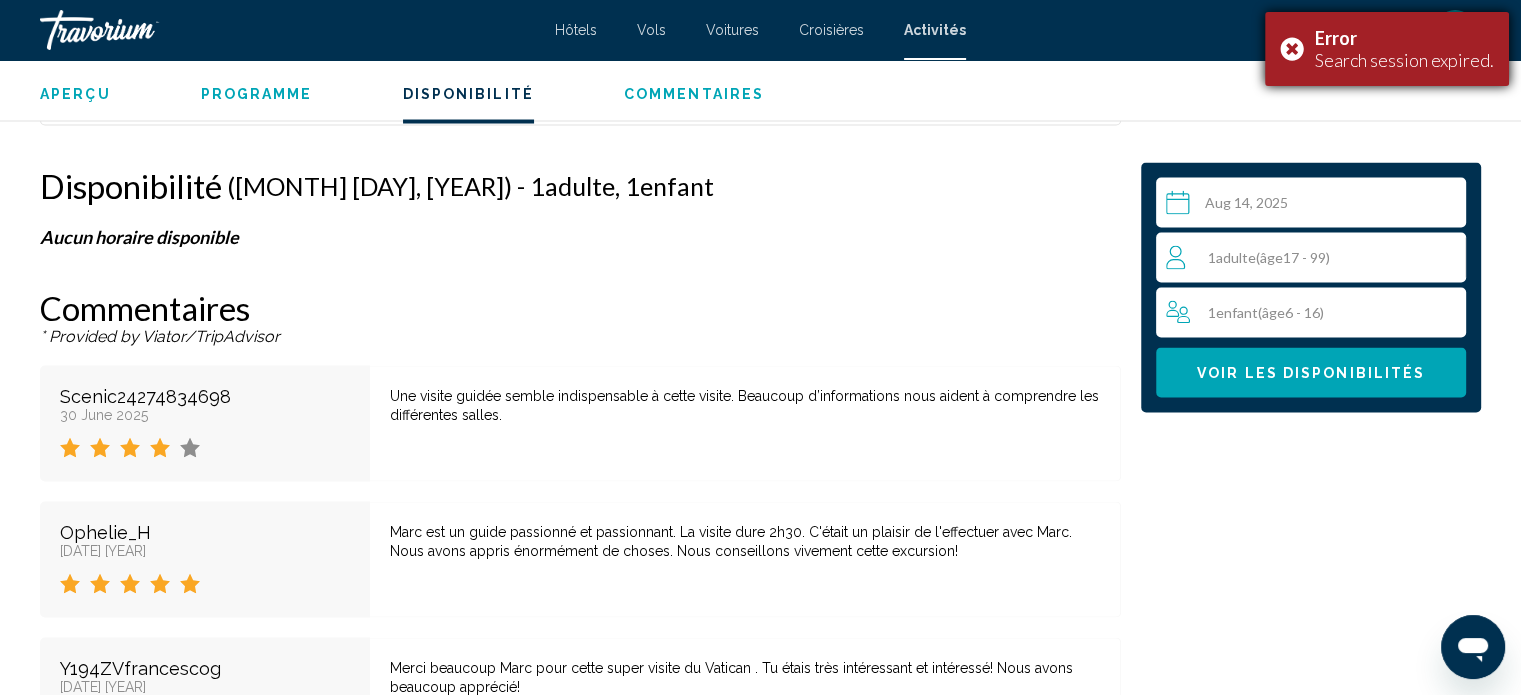 click on "Error   Search session expired." at bounding box center [1387, 49] 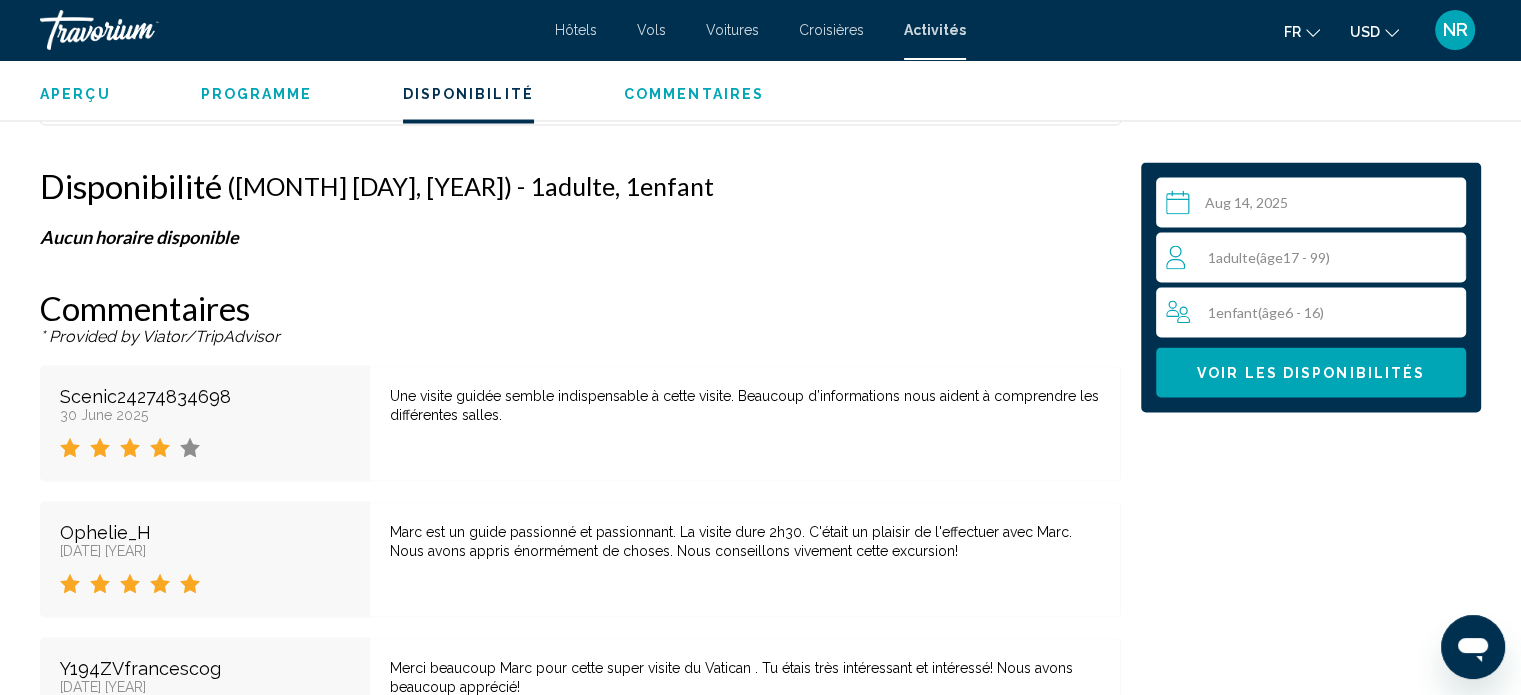 click on "**********" at bounding box center (1315, 205) 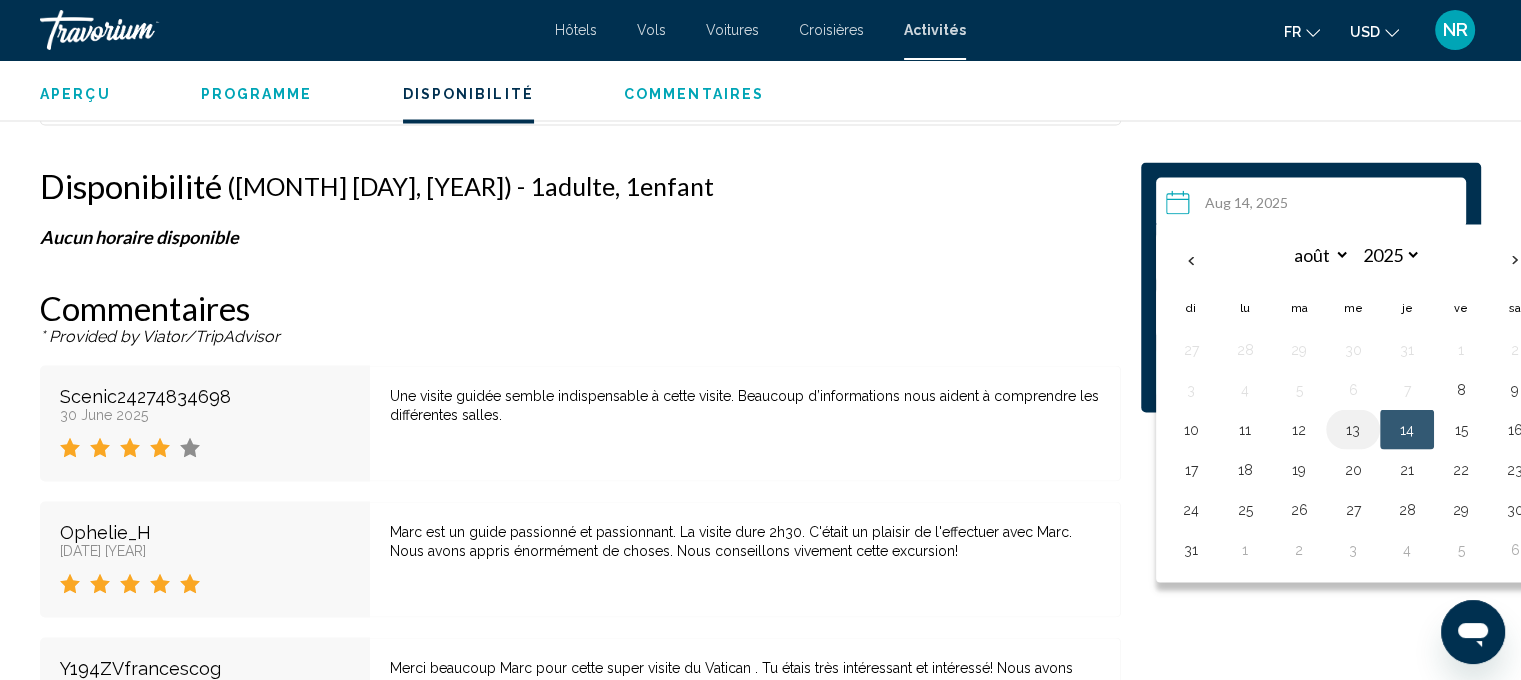 click on "13" at bounding box center (1353, 429) 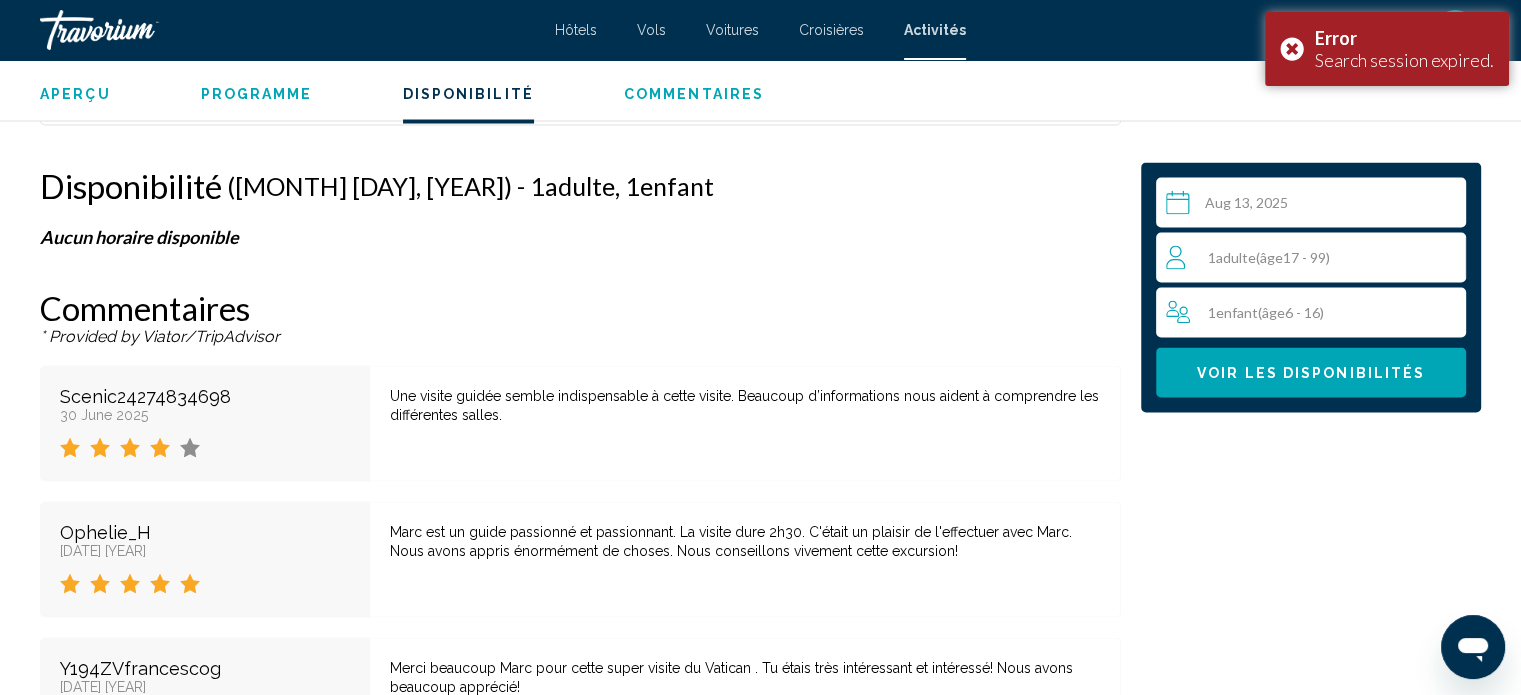click on "**********" at bounding box center (1315, 205) 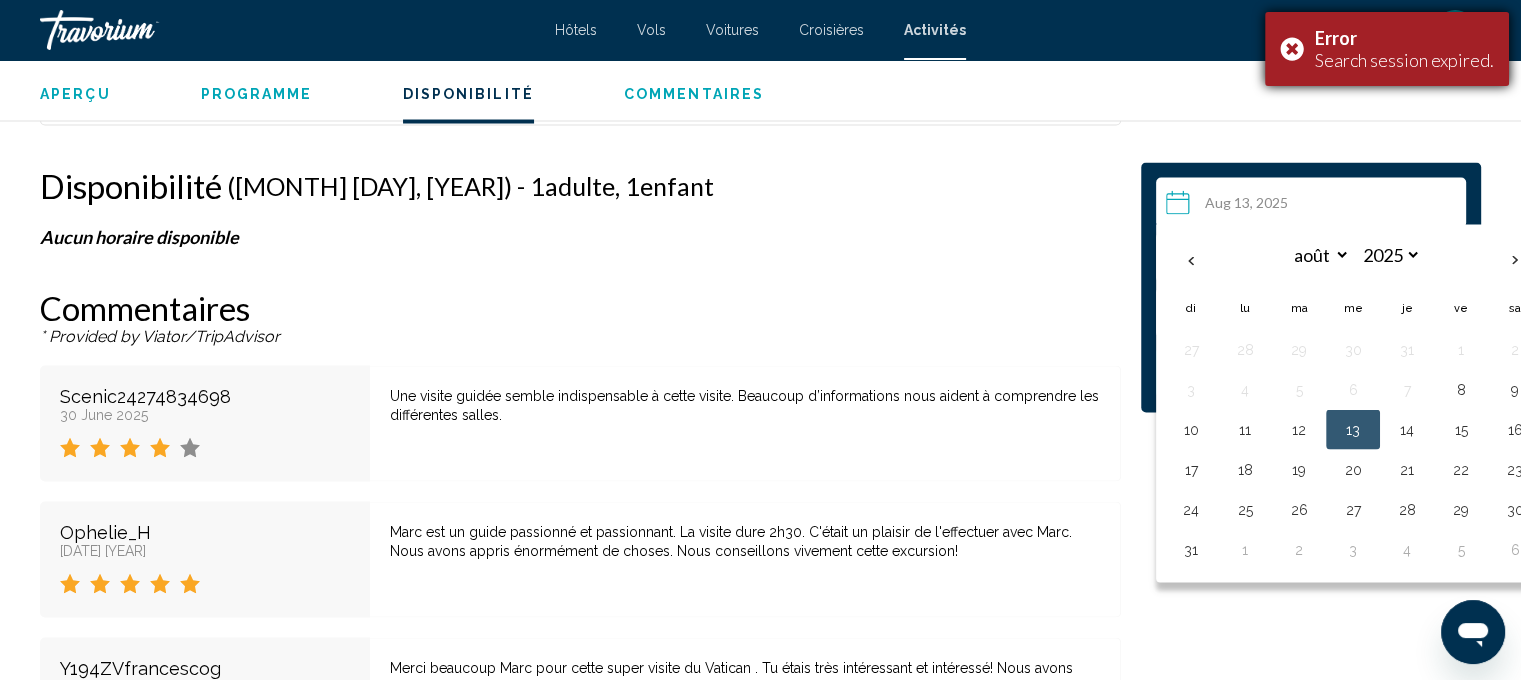 click on "Error   Search session expired." at bounding box center (1387, 49) 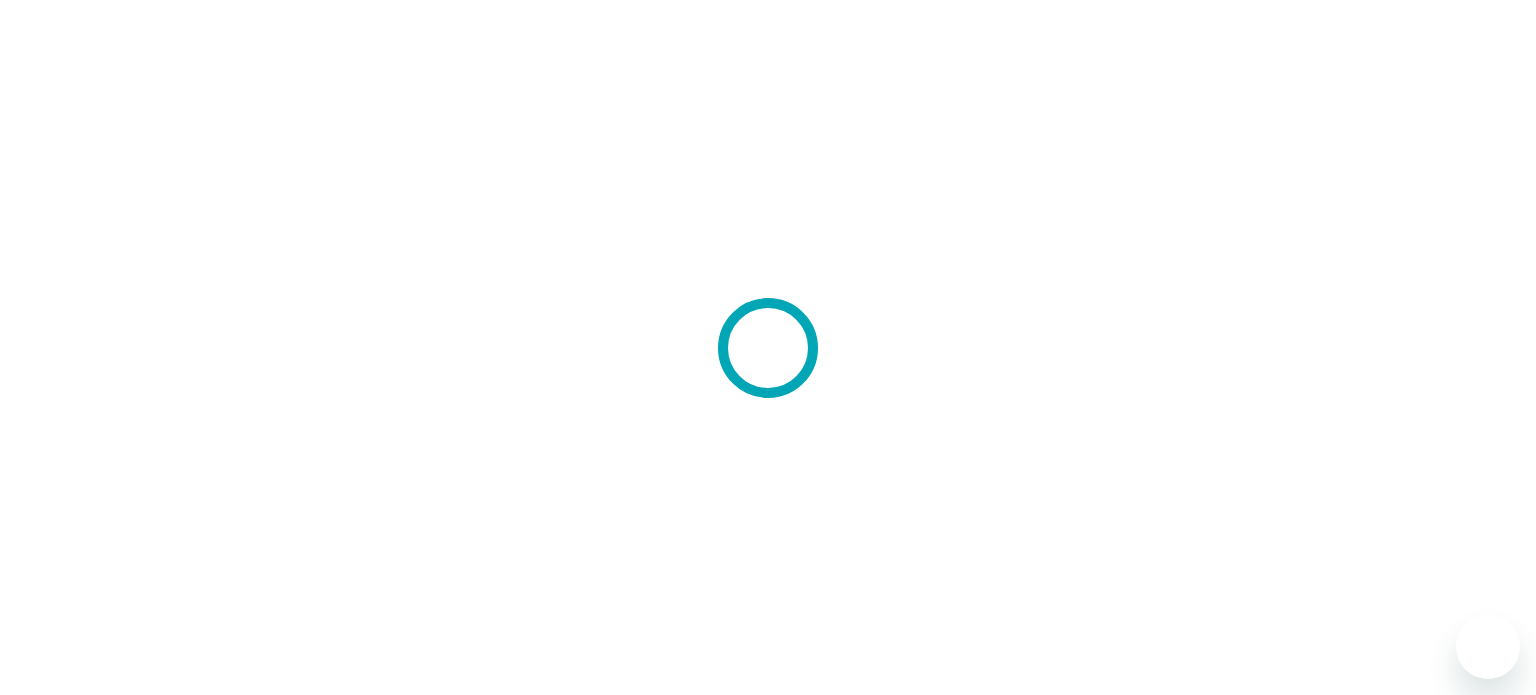 scroll, scrollTop: 0, scrollLeft: 0, axis: both 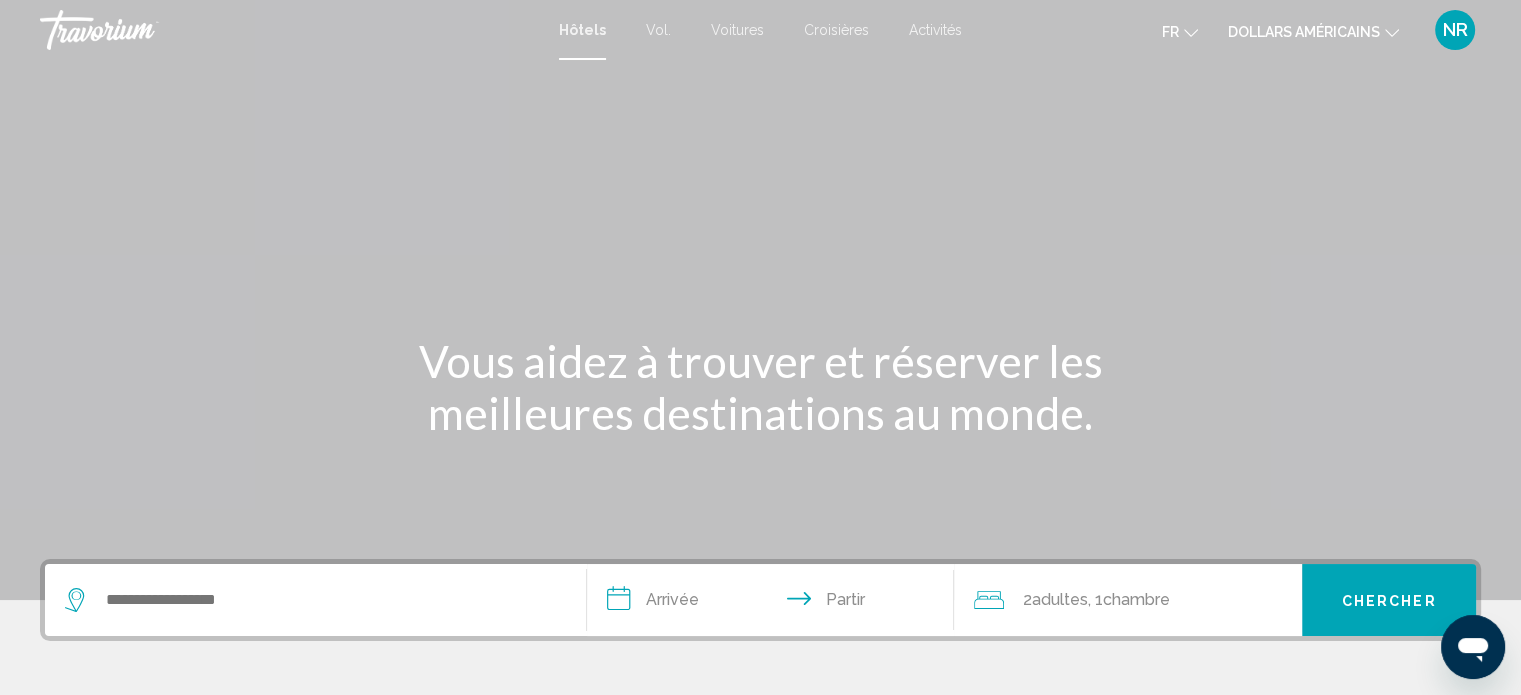 click on "Activités" at bounding box center (935, 30) 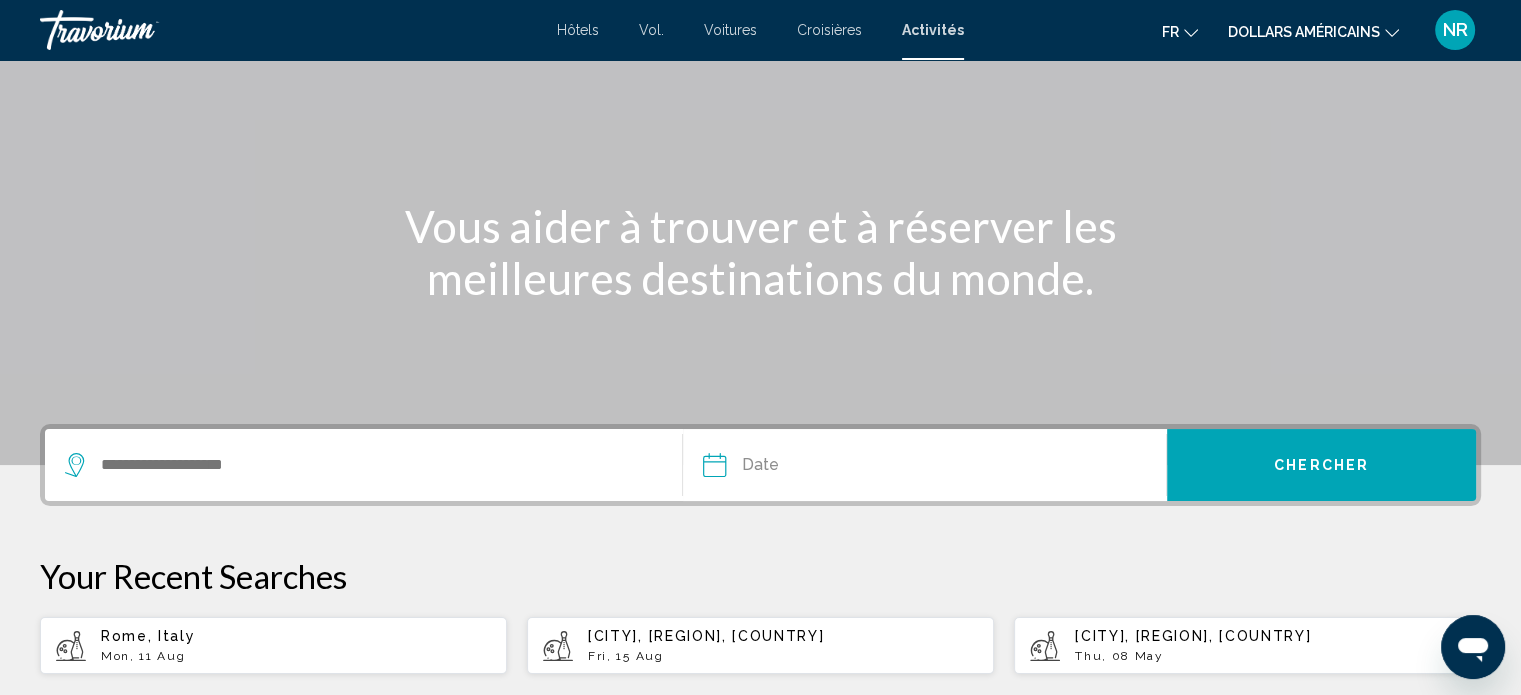scroll, scrollTop: 156, scrollLeft: 0, axis: vertical 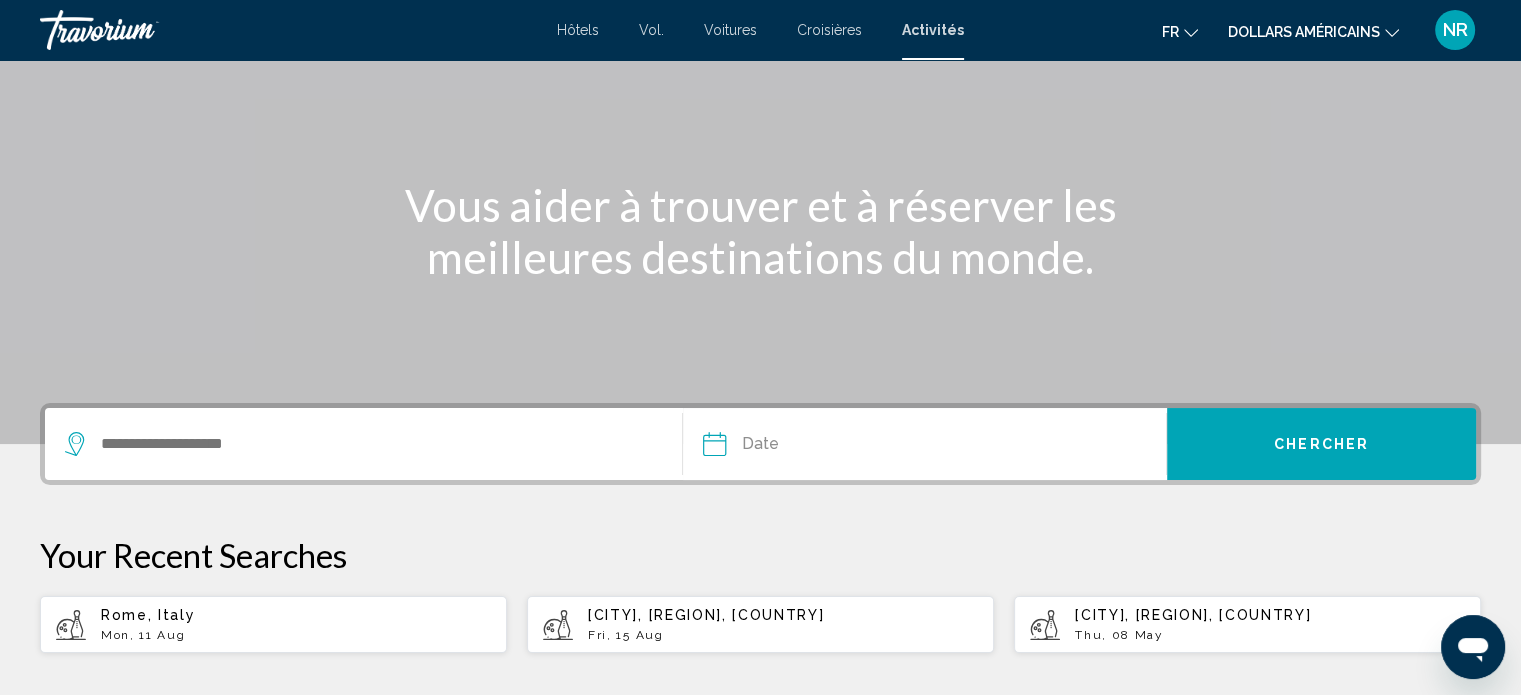 click on "Rome, Italy" at bounding box center (296, 615) 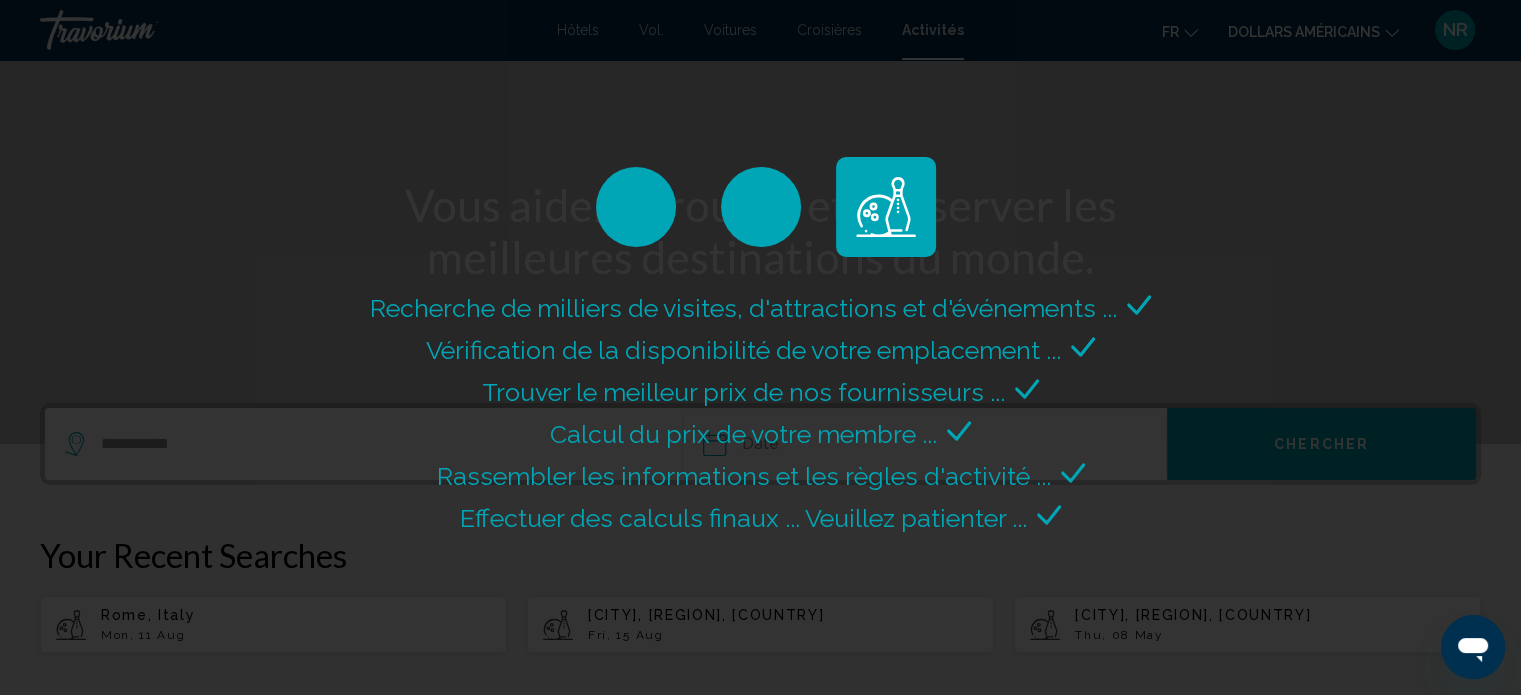 scroll, scrollTop: 0, scrollLeft: 0, axis: both 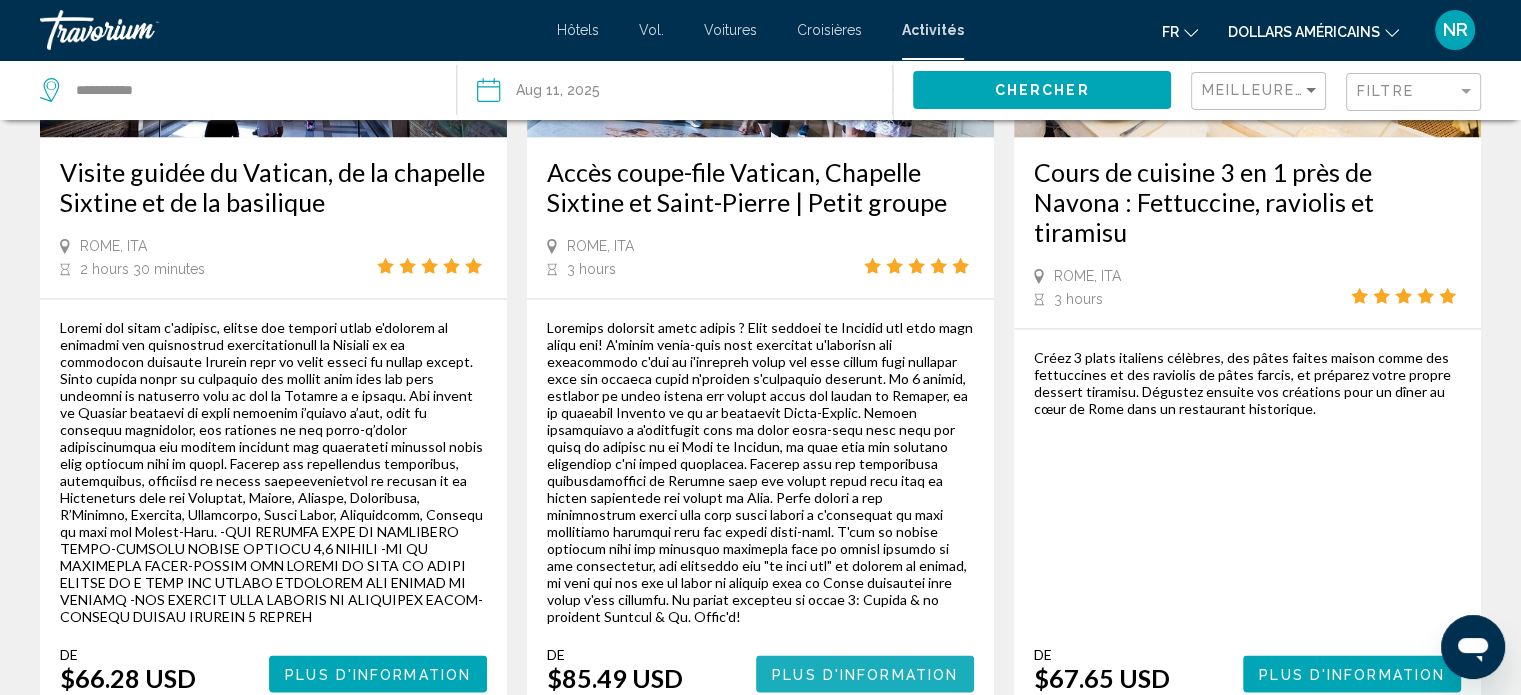 click on "Plus d'information" at bounding box center [865, 673] 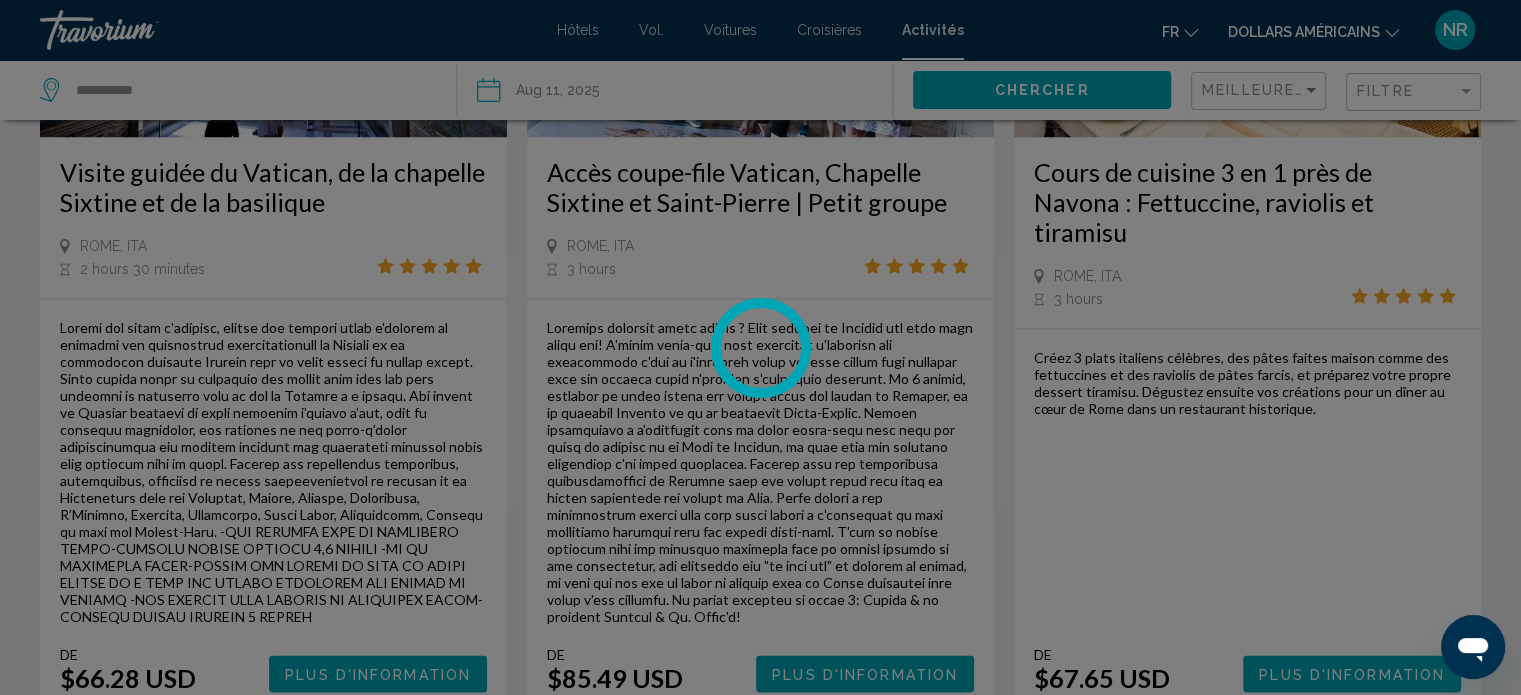 scroll, scrollTop: 12, scrollLeft: 0, axis: vertical 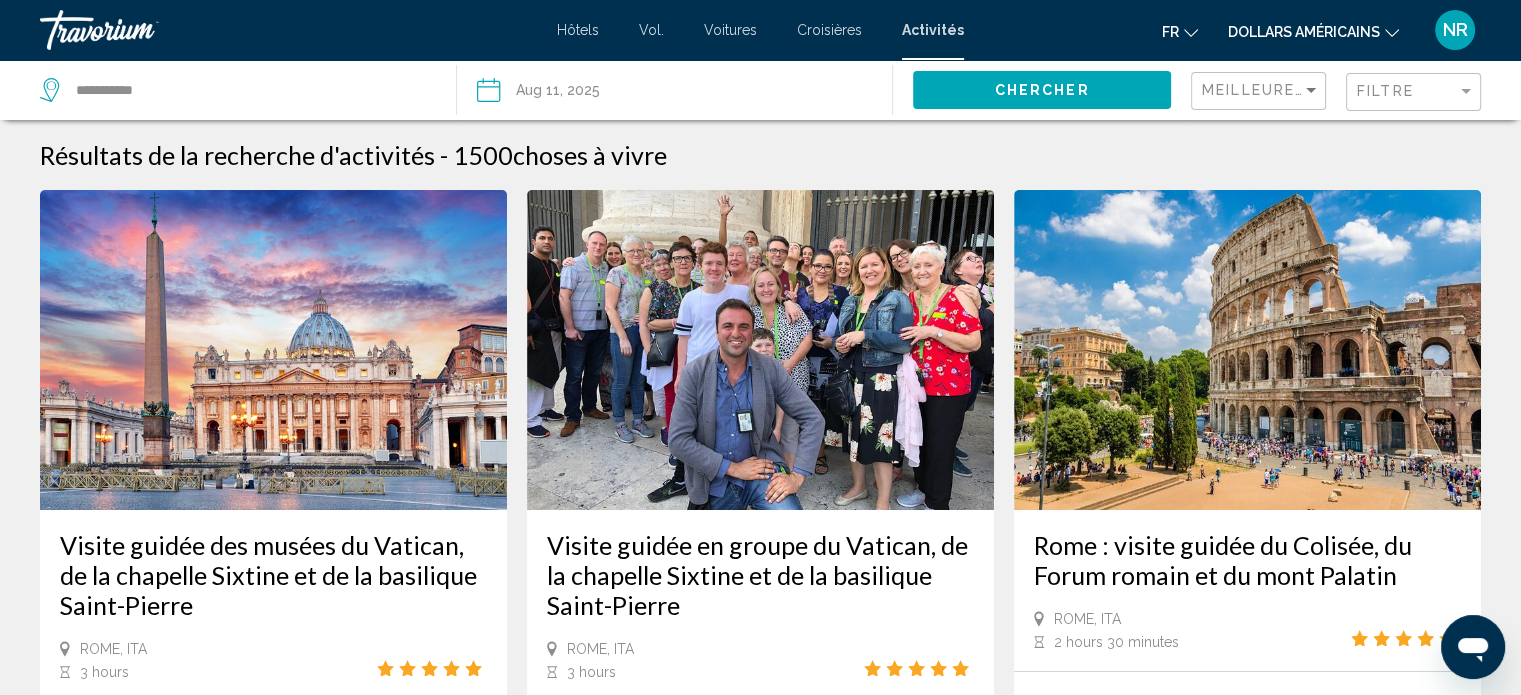 click on "Rome : visite guidée du Colisée, du Forum romain et du mont Palatin" at bounding box center (1247, 560) 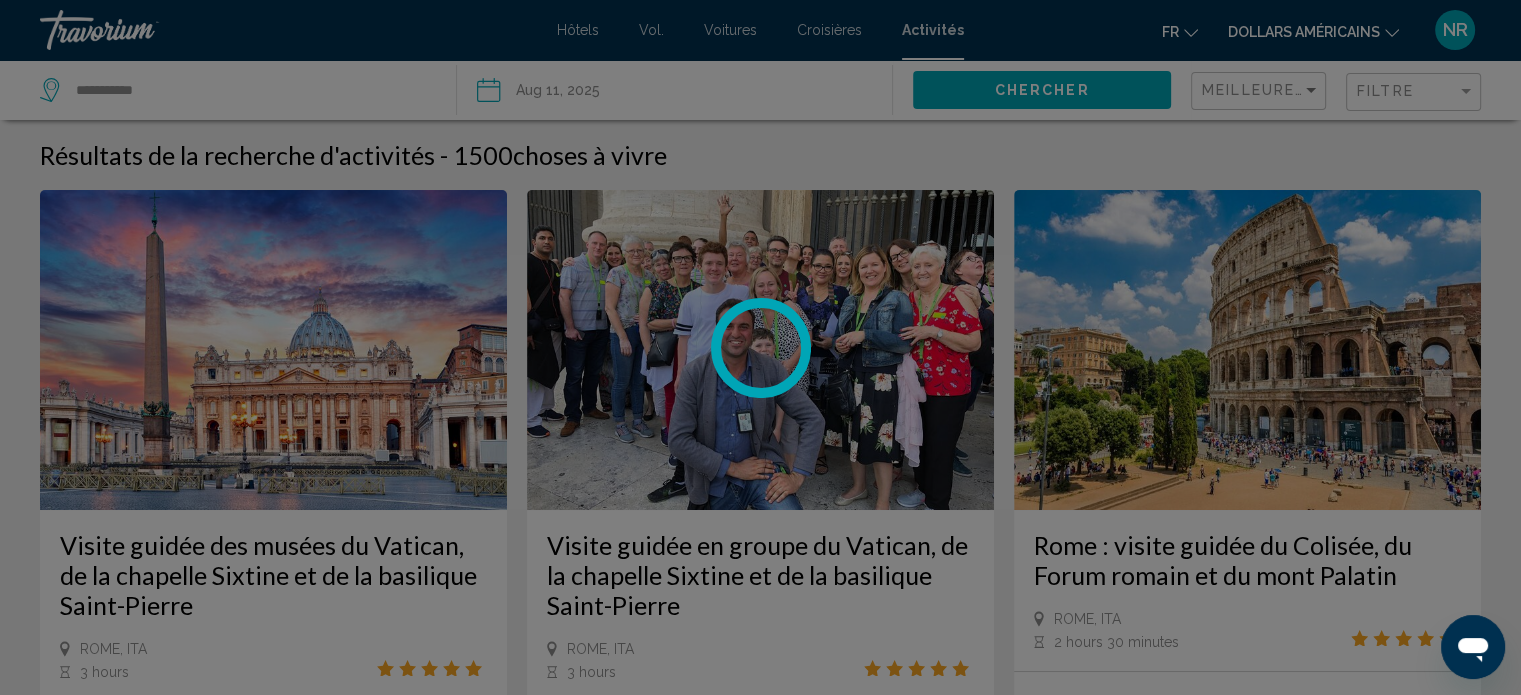 scroll, scrollTop: 12, scrollLeft: 0, axis: vertical 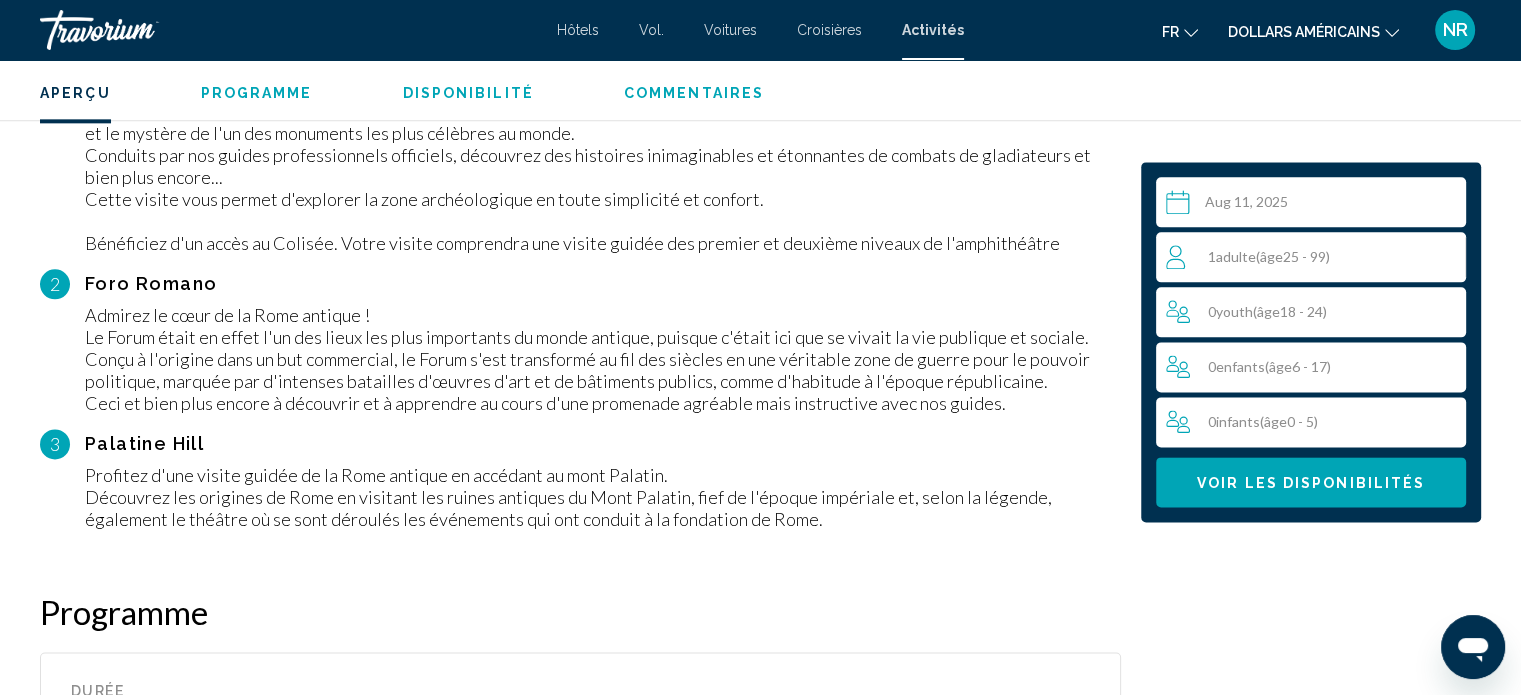 click at bounding box center (1315, 205) 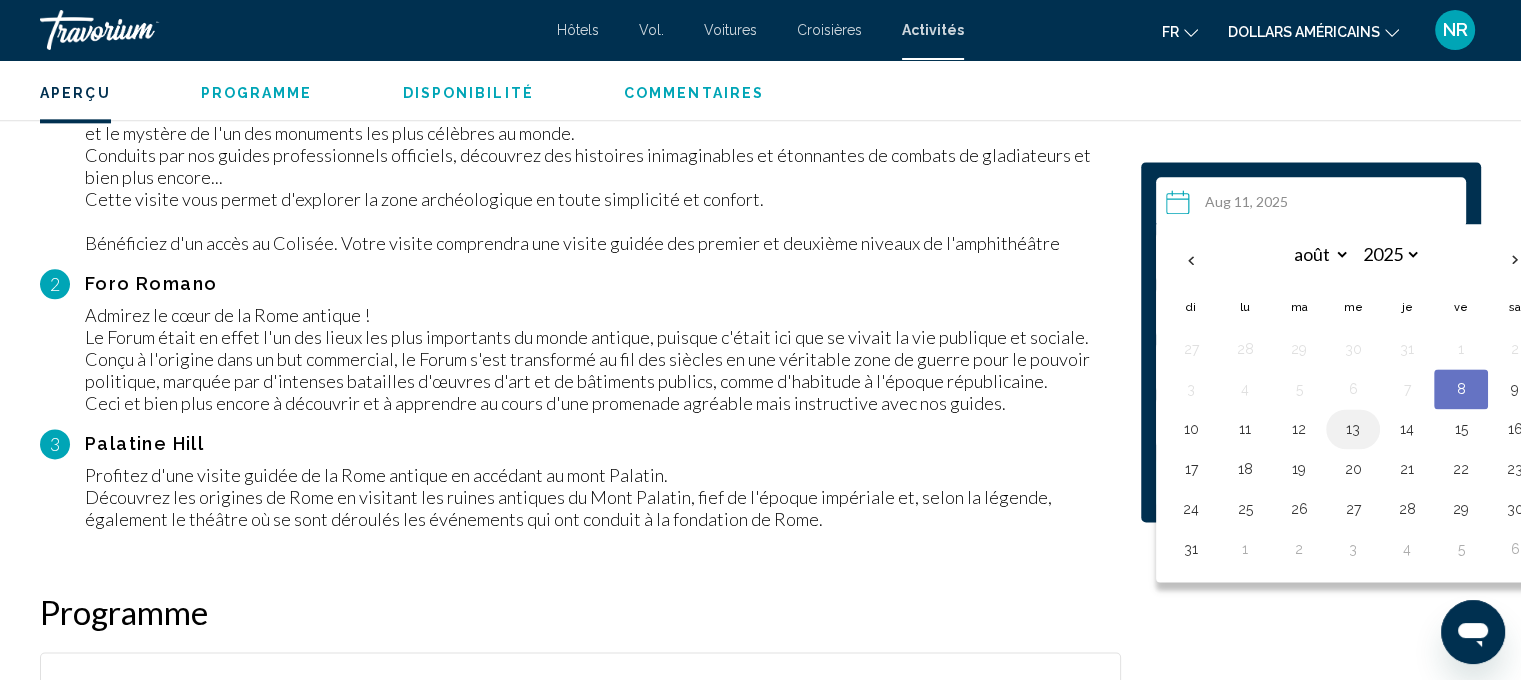 click on "13" at bounding box center [1353, 429] 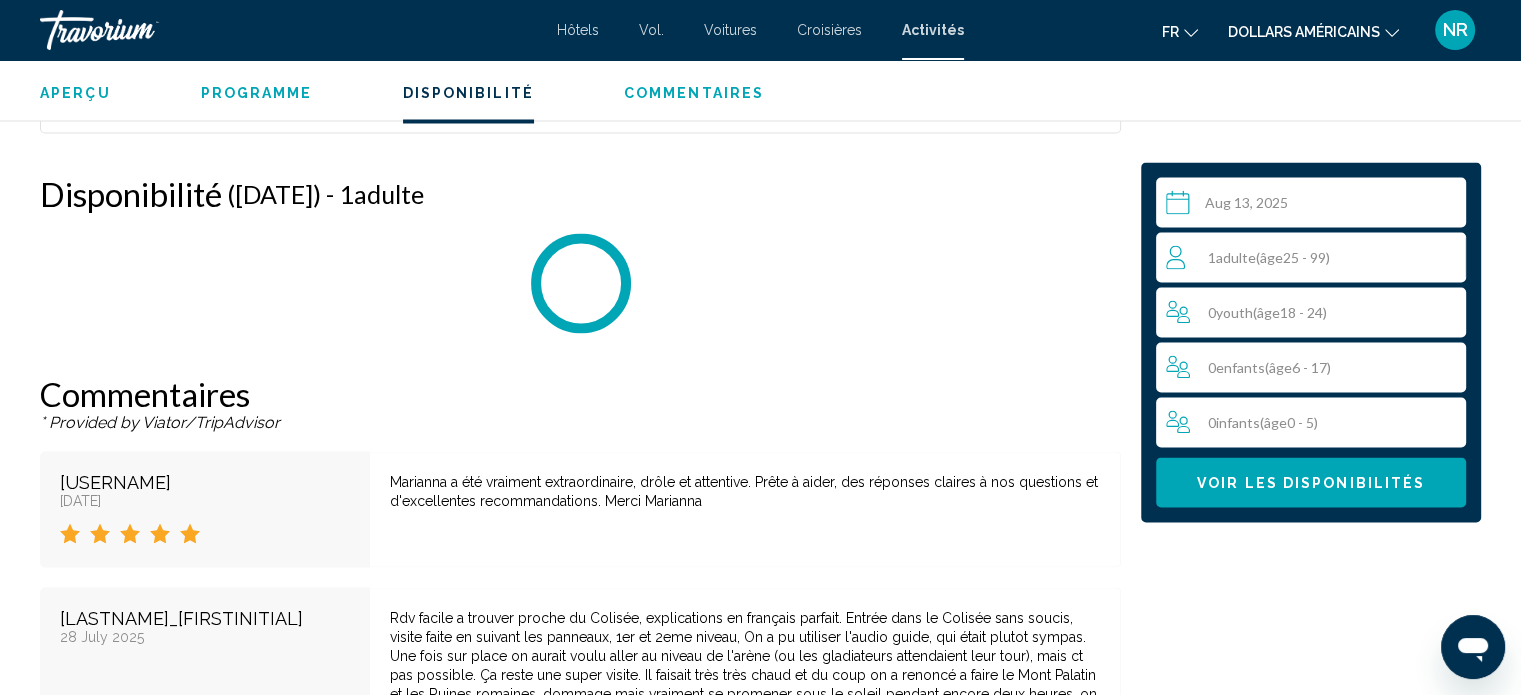 scroll, scrollTop: 3672, scrollLeft: 0, axis: vertical 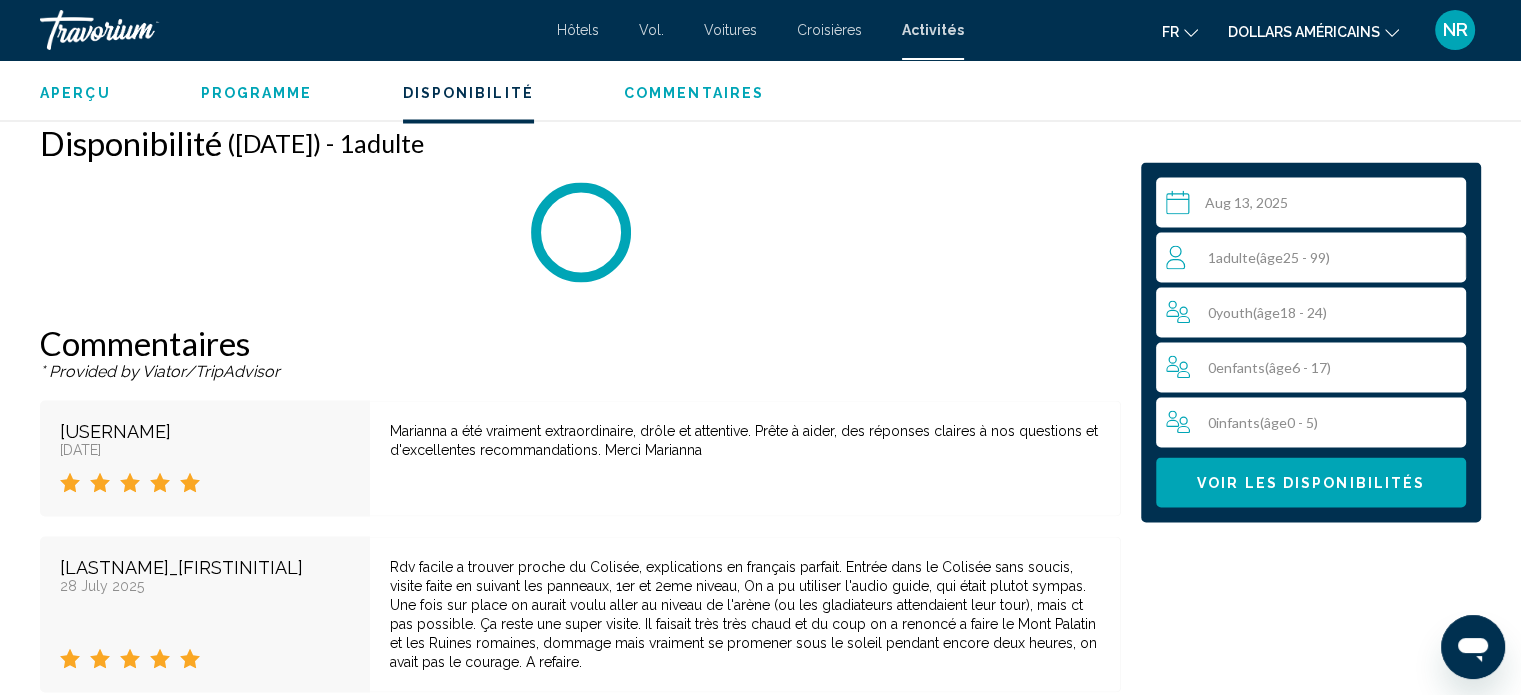 click on "0  Youth  ( âge  18 - 24)" at bounding box center (1316, 312) 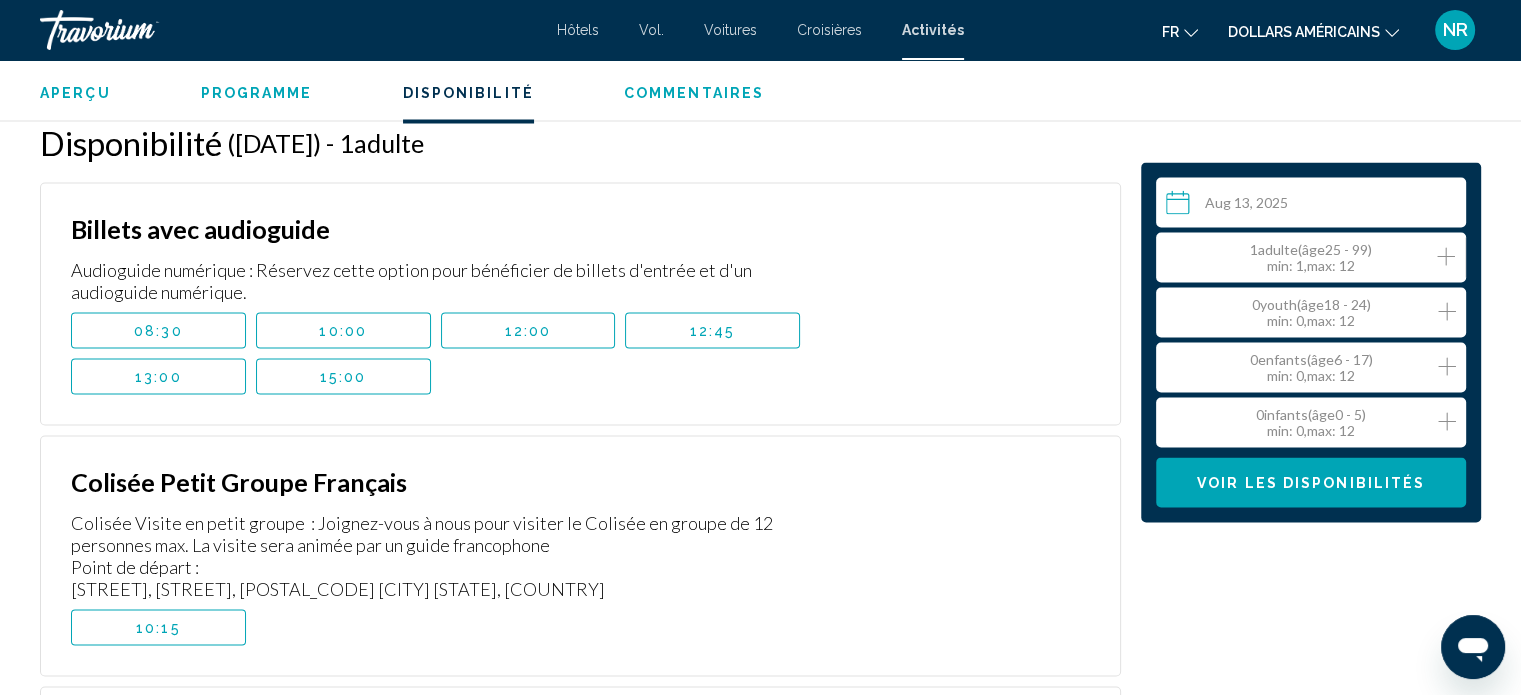 click 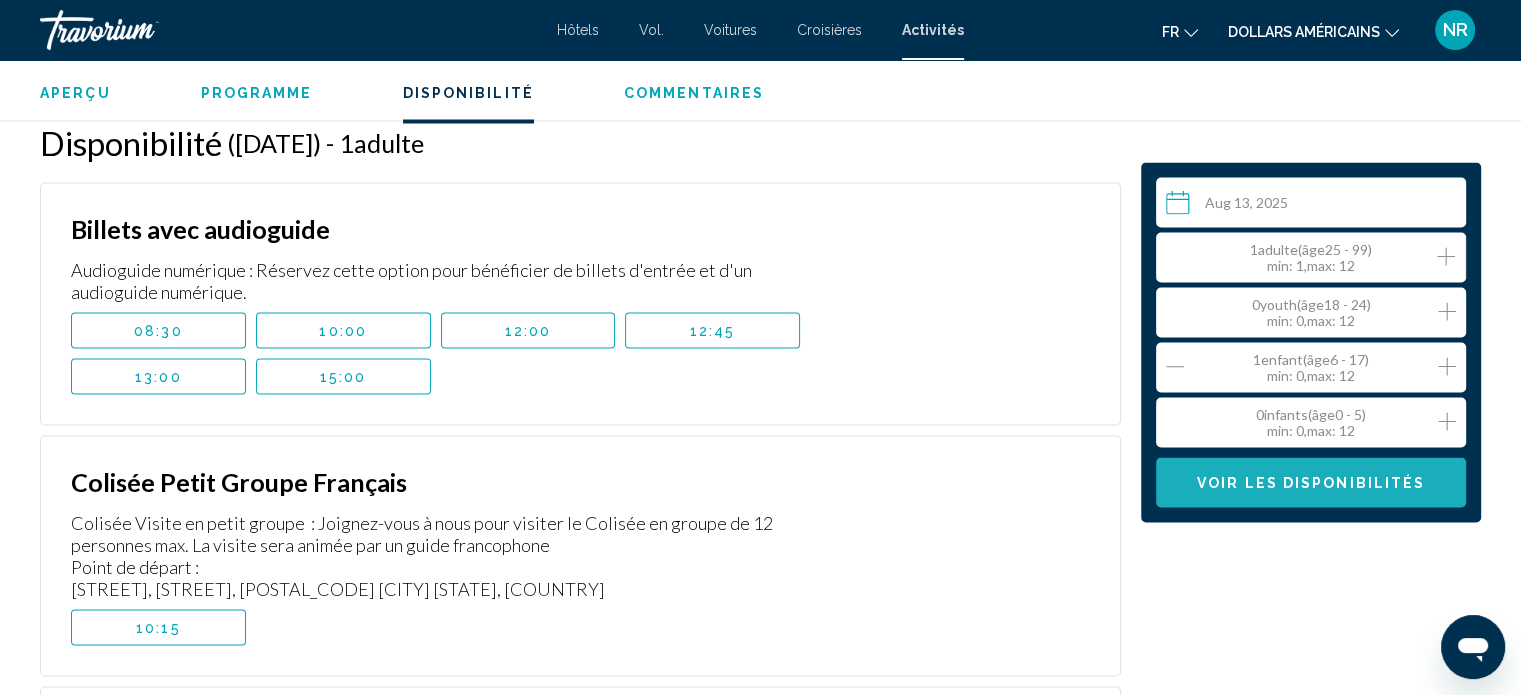 click on "Voir les disponibilités" at bounding box center (1311, 483) 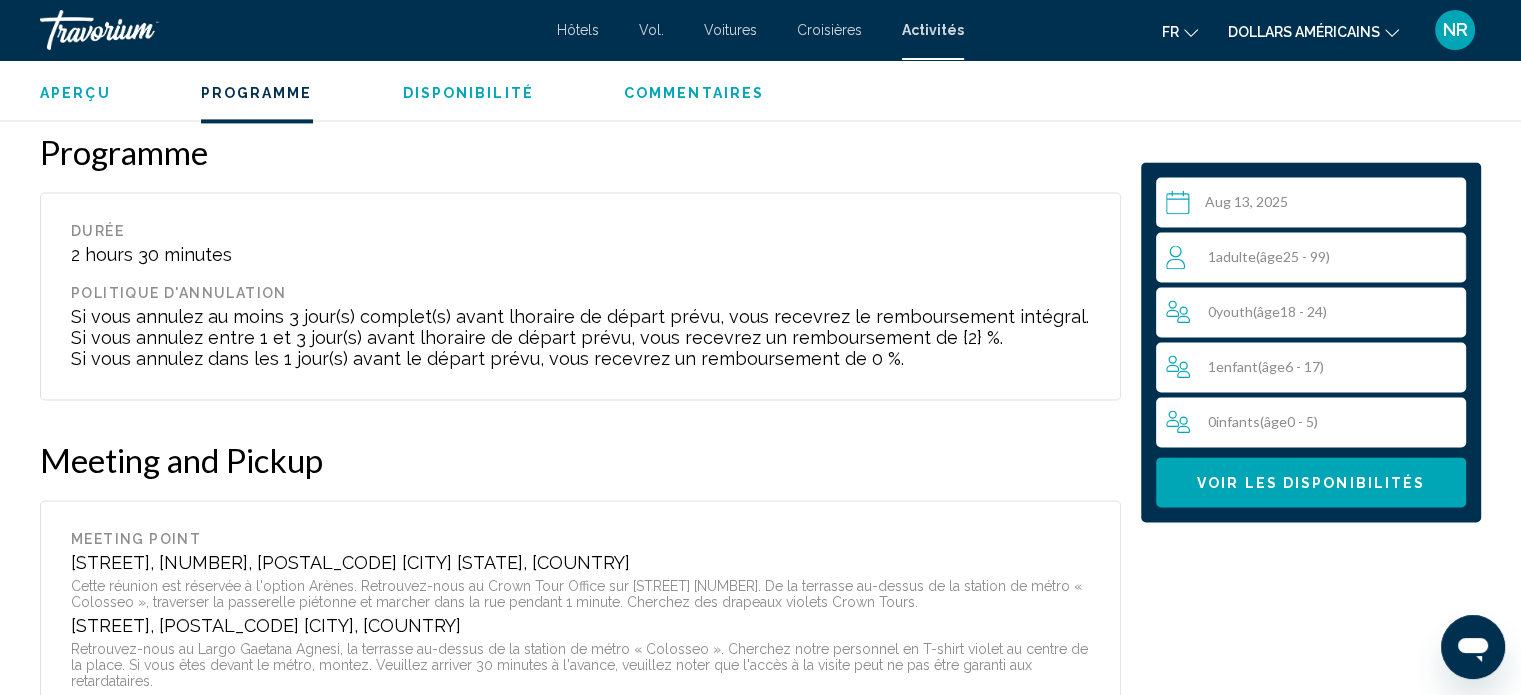 scroll, scrollTop: 3000, scrollLeft: 0, axis: vertical 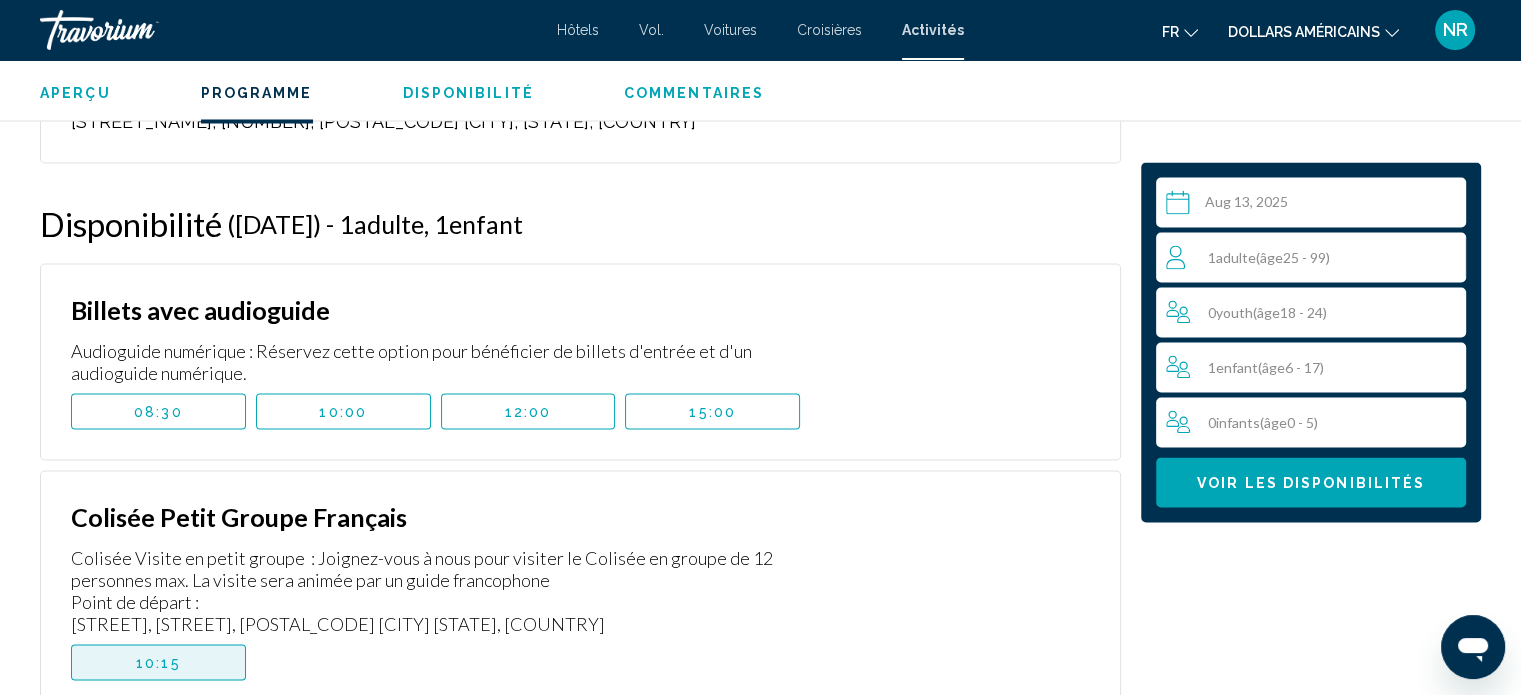 click on "10:15" at bounding box center (158, 662) 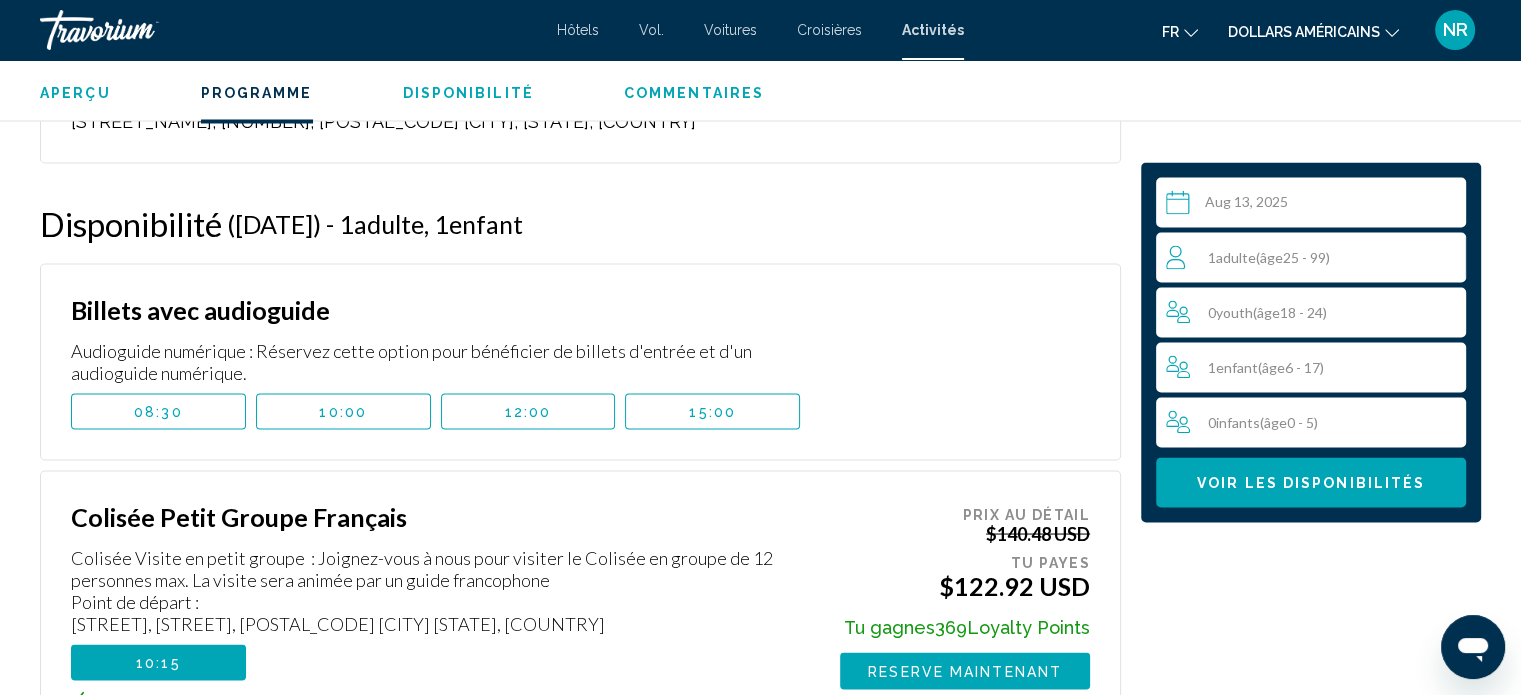click on "10:00" at bounding box center (343, 411) 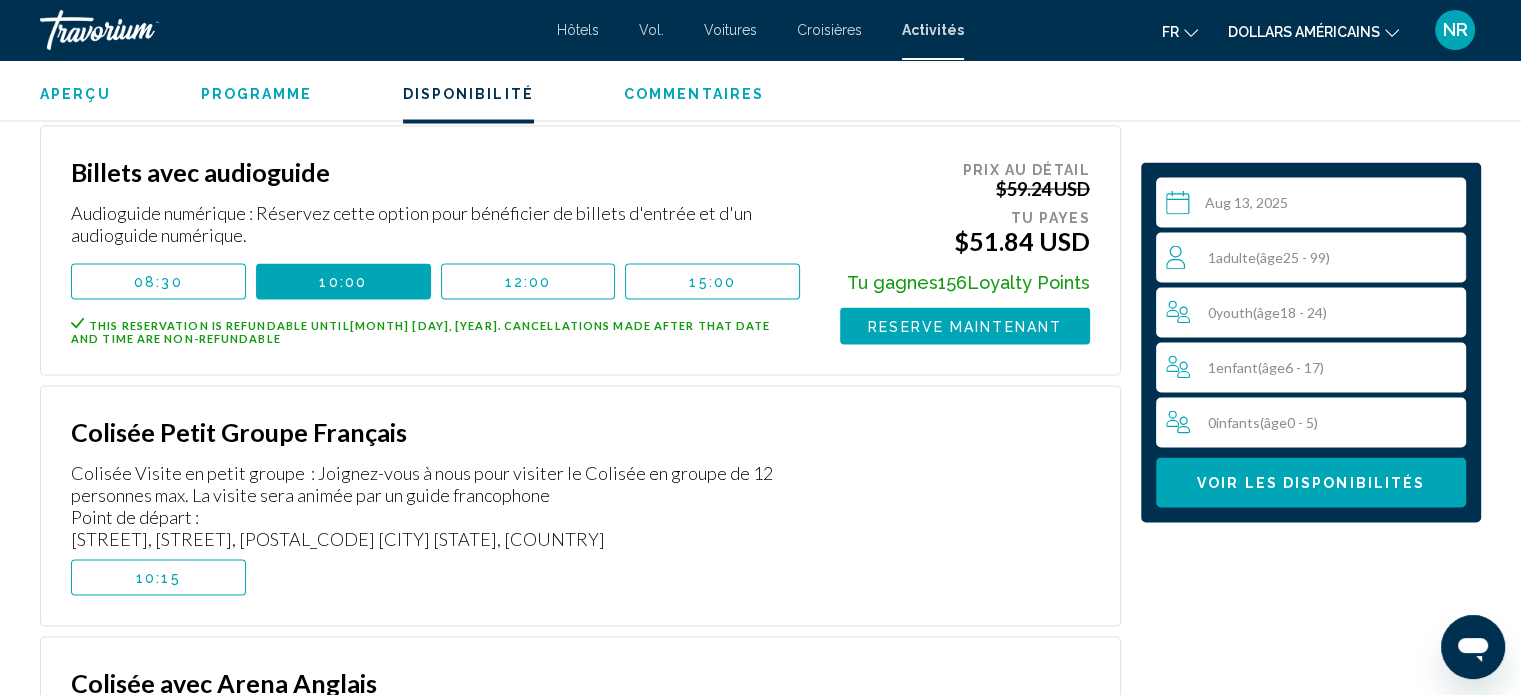 scroll, scrollTop: 3758, scrollLeft: 0, axis: vertical 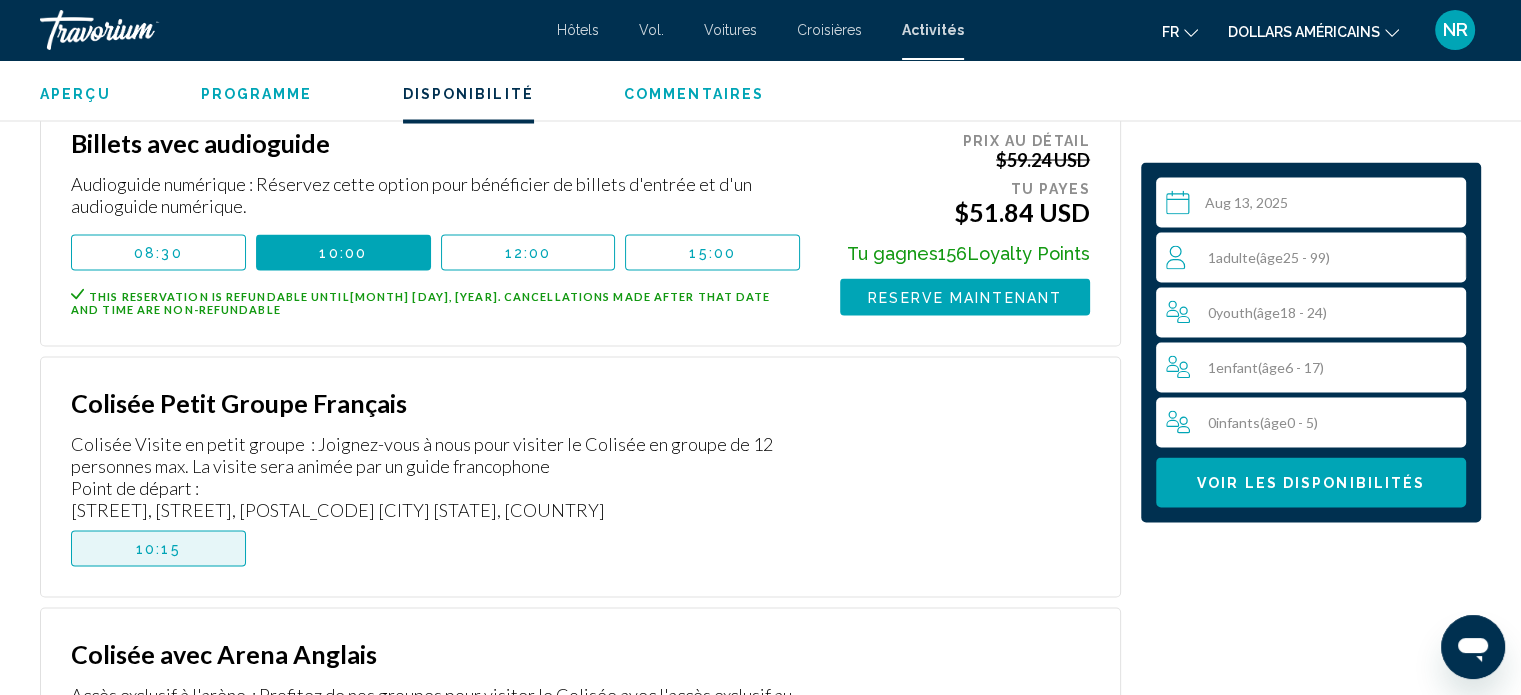 click on "10:15" at bounding box center [158, 548] 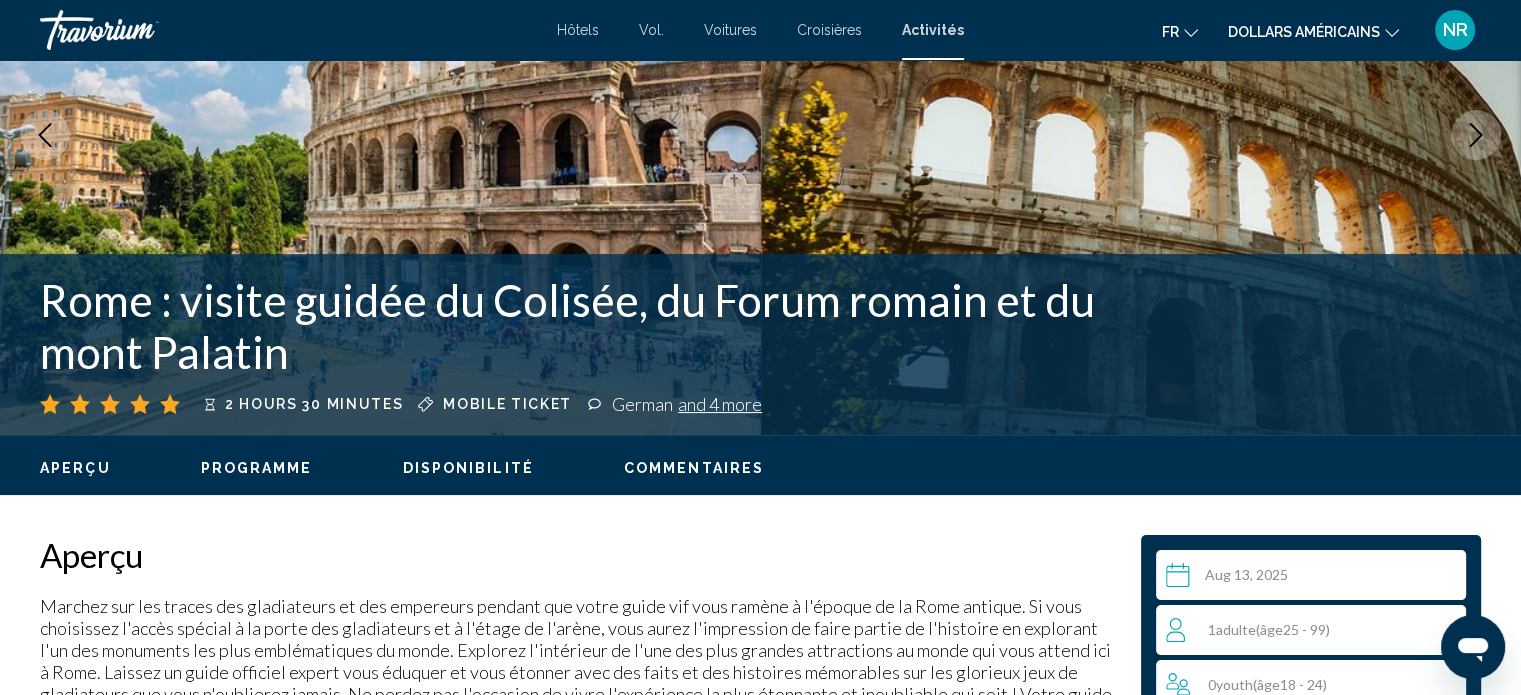 scroll, scrollTop: 216, scrollLeft: 0, axis: vertical 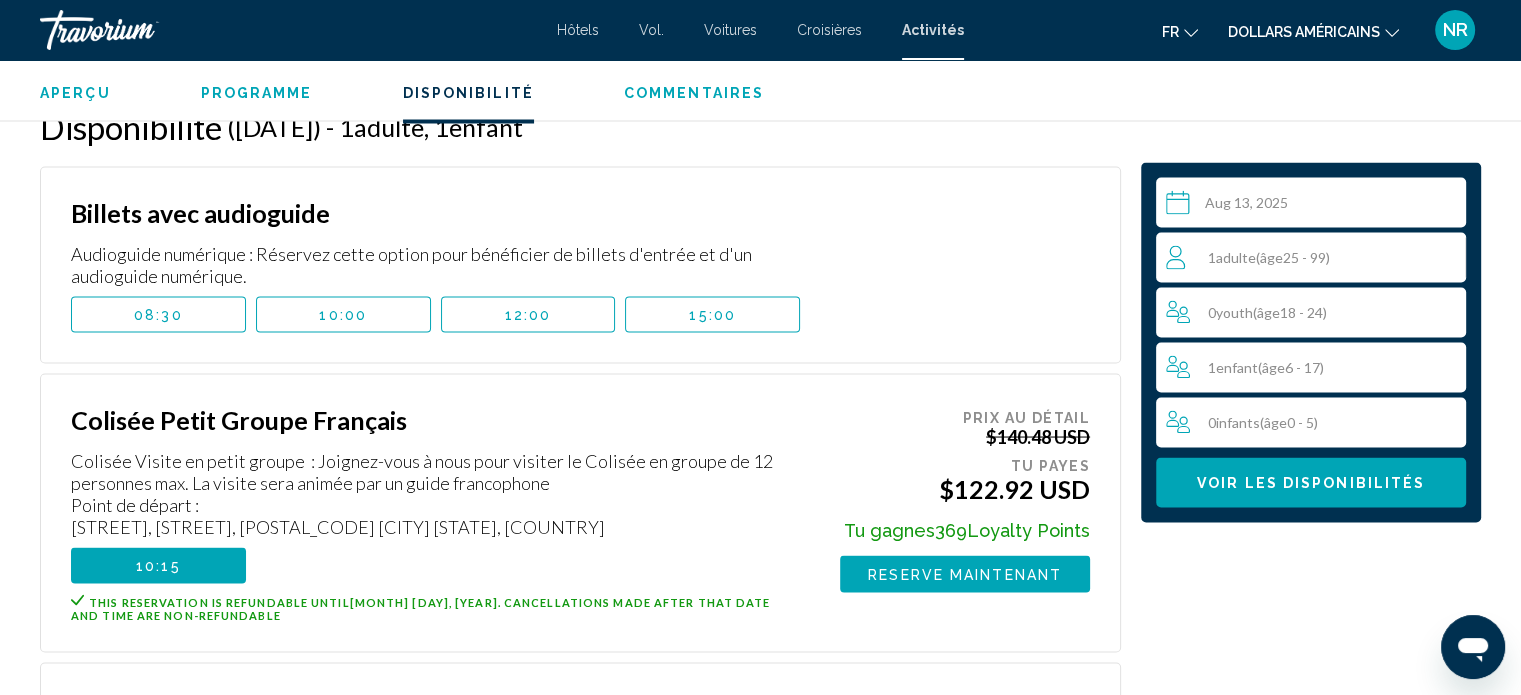 click on "10:00" at bounding box center [343, 314] 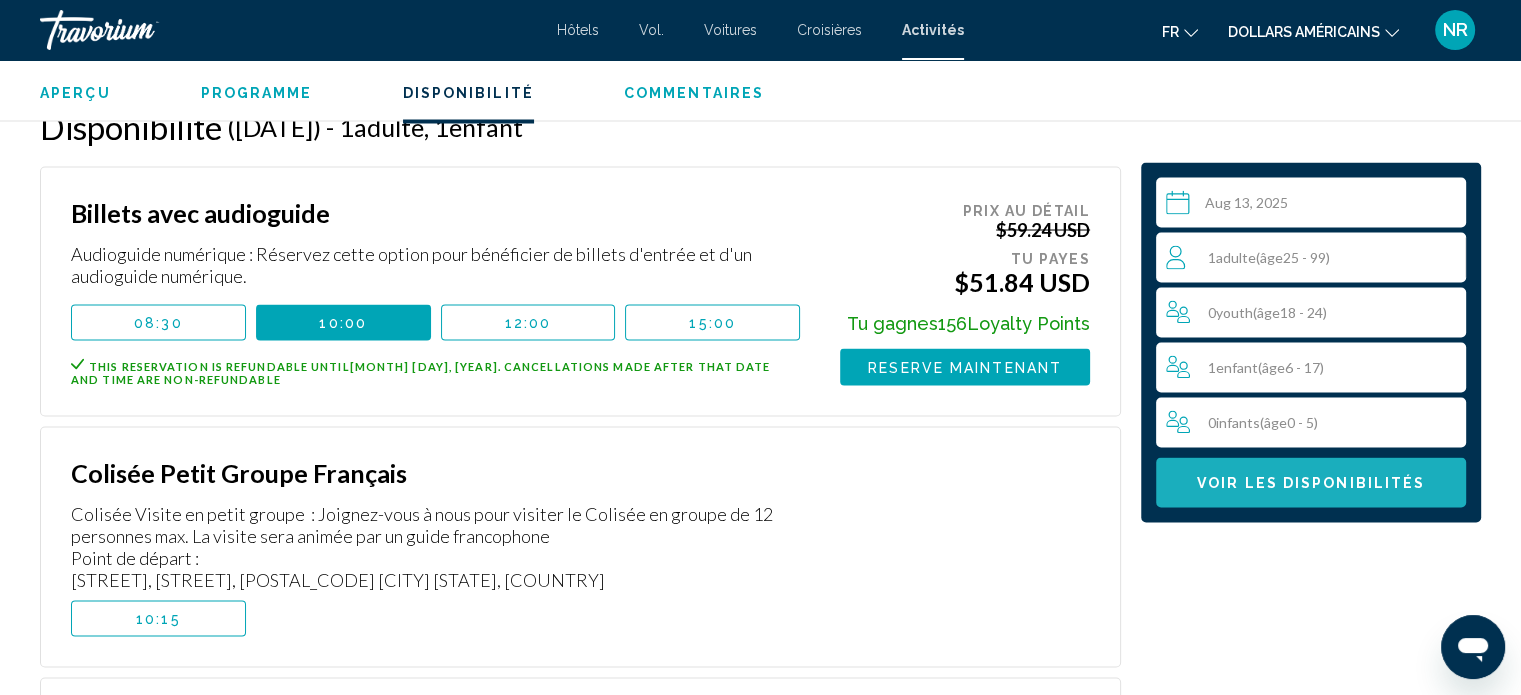 click on "Voir les disponibilités" at bounding box center (1311, 482) 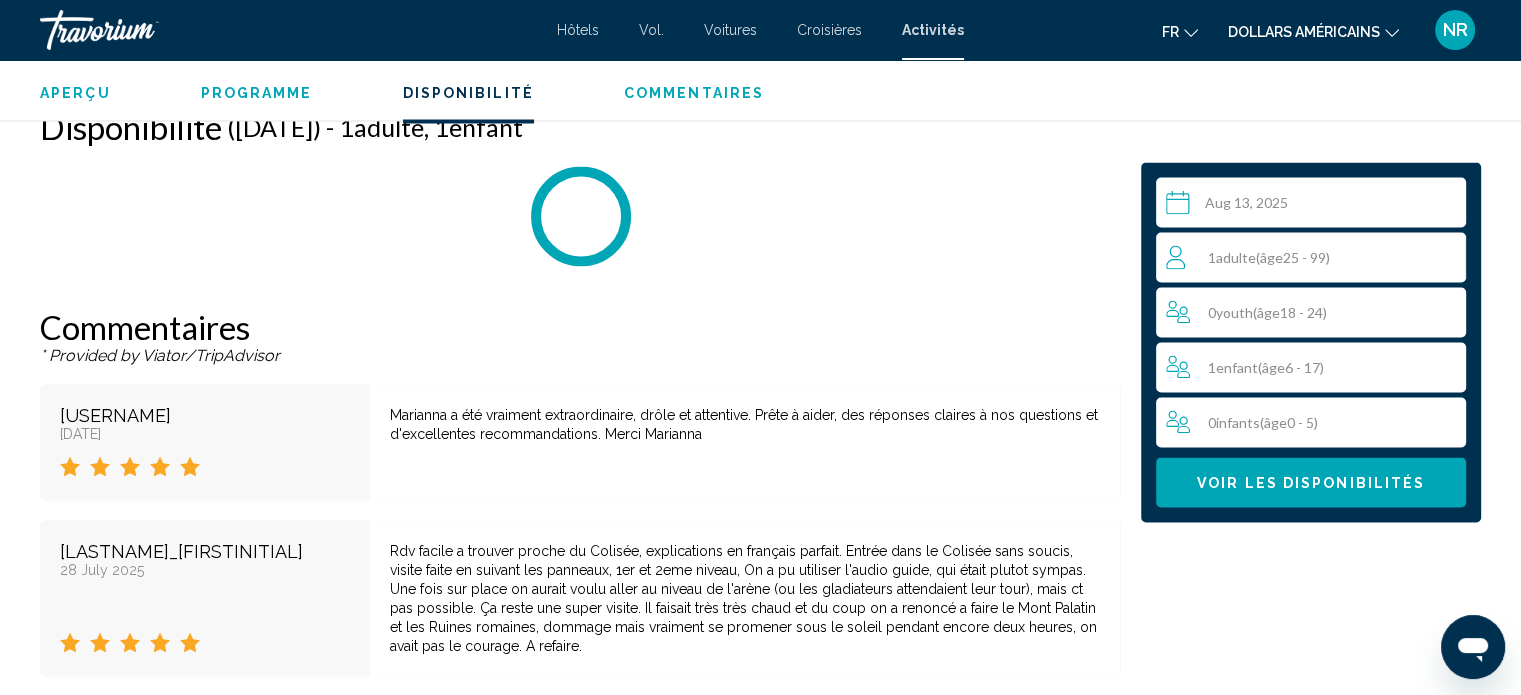 scroll, scrollTop: 3672, scrollLeft: 0, axis: vertical 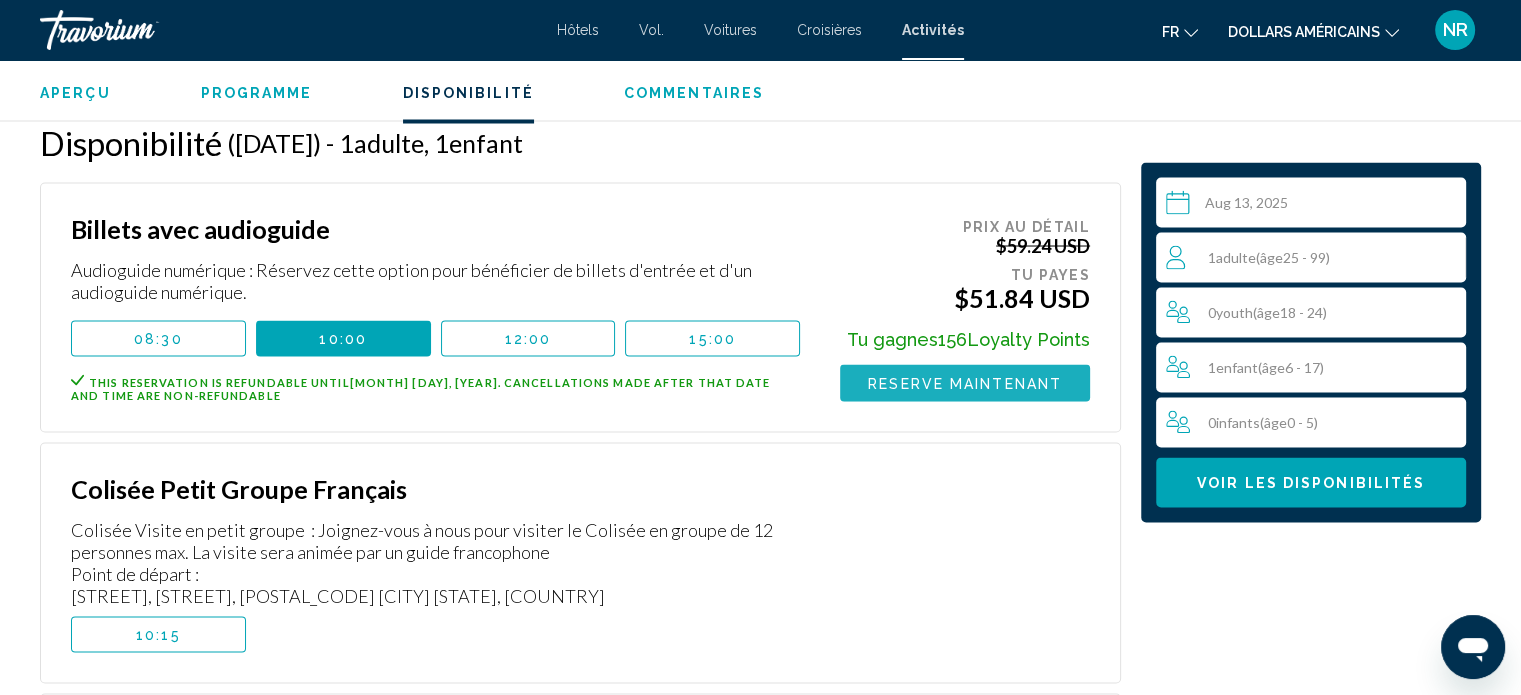 click on "Reserve maintenant" at bounding box center (965, 383) 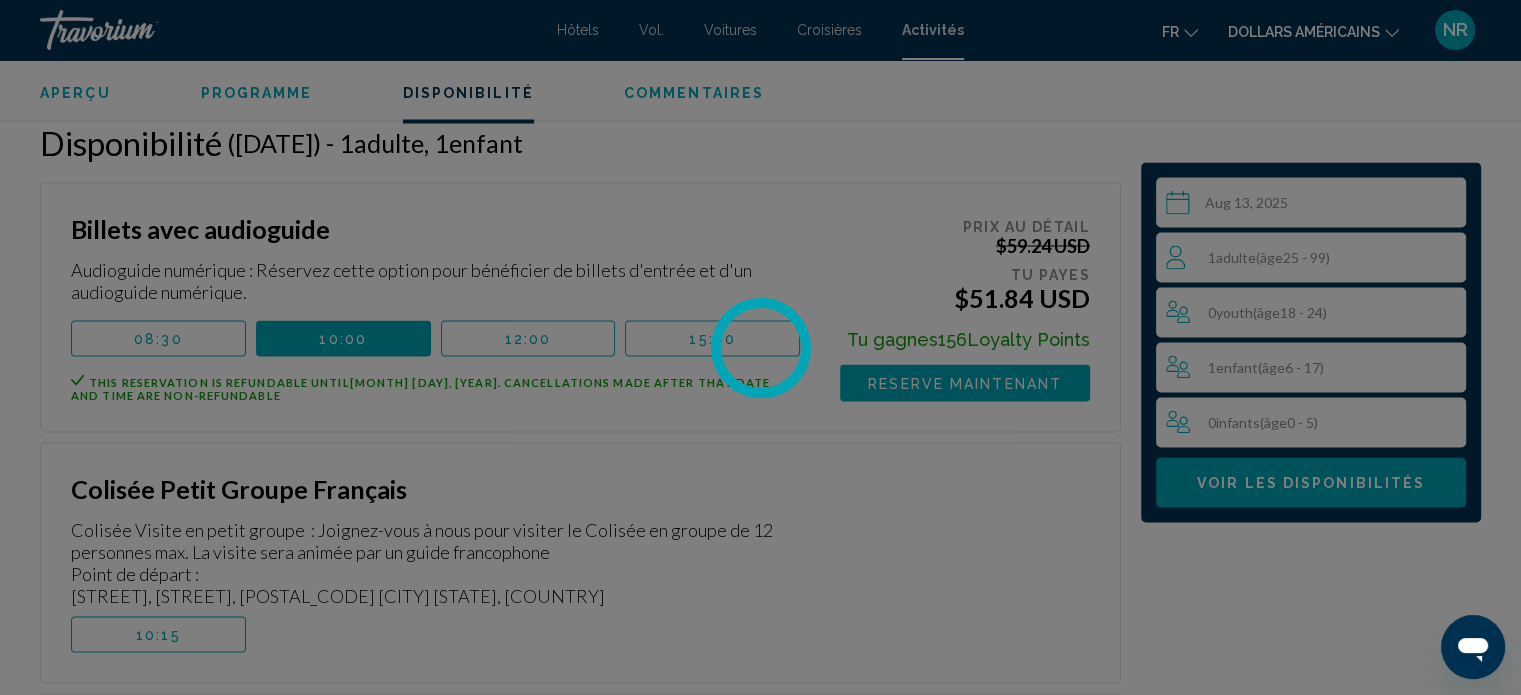 scroll, scrollTop: 0, scrollLeft: 0, axis: both 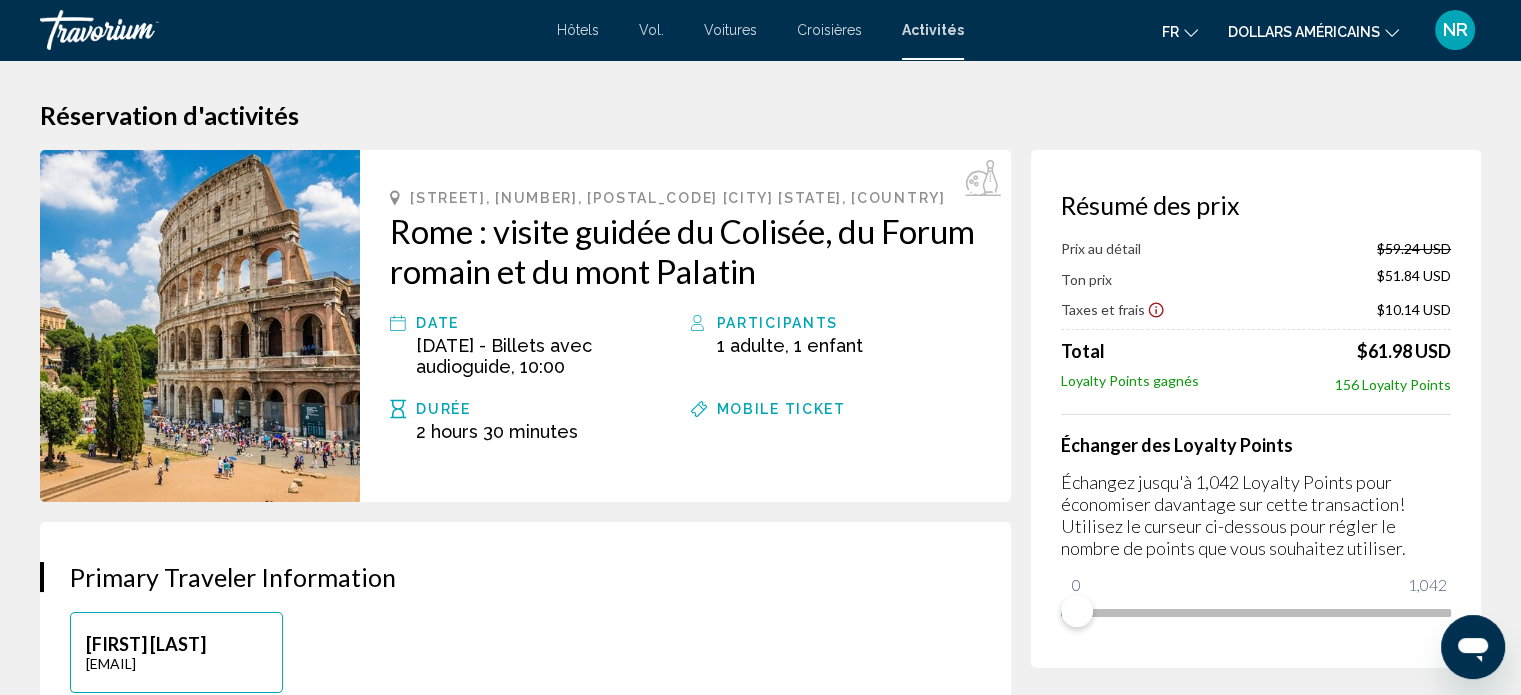 click 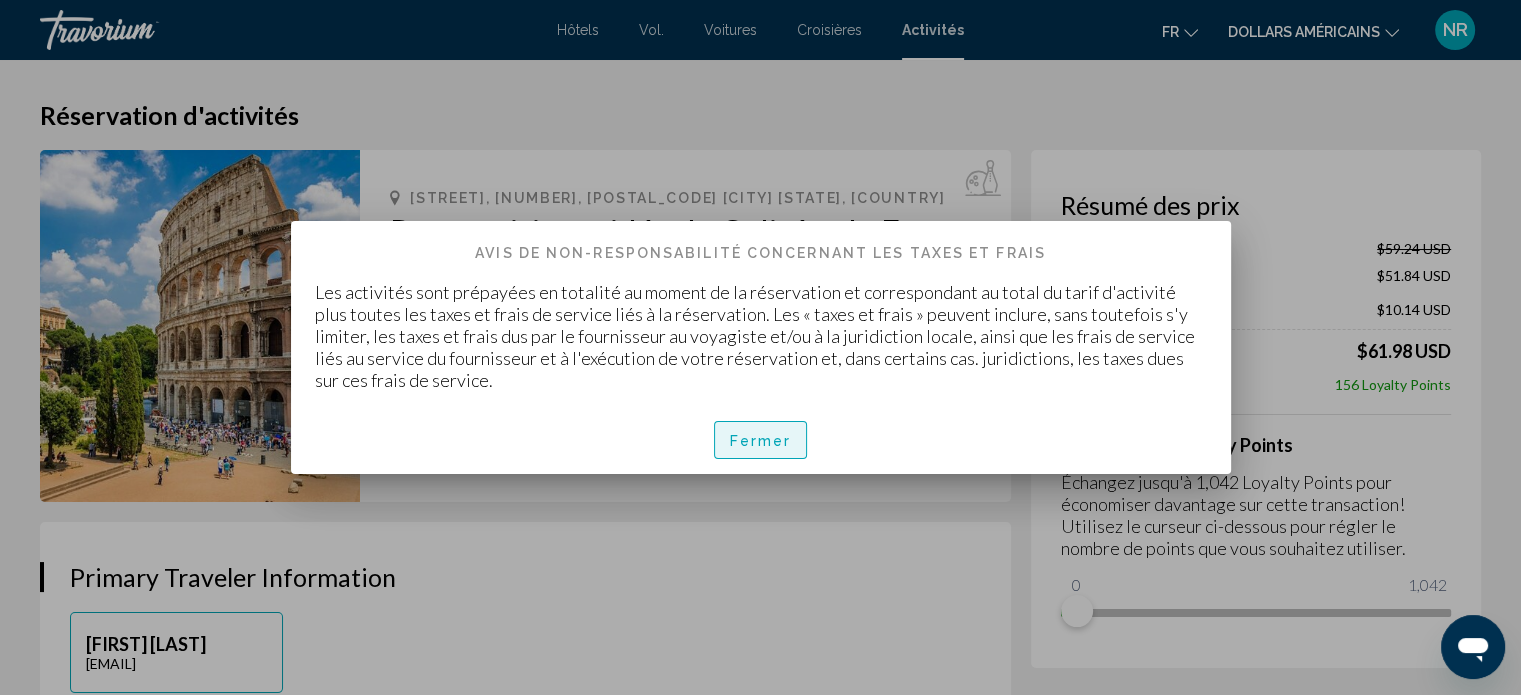 click on "Fermer" at bounding box center (761, 440) 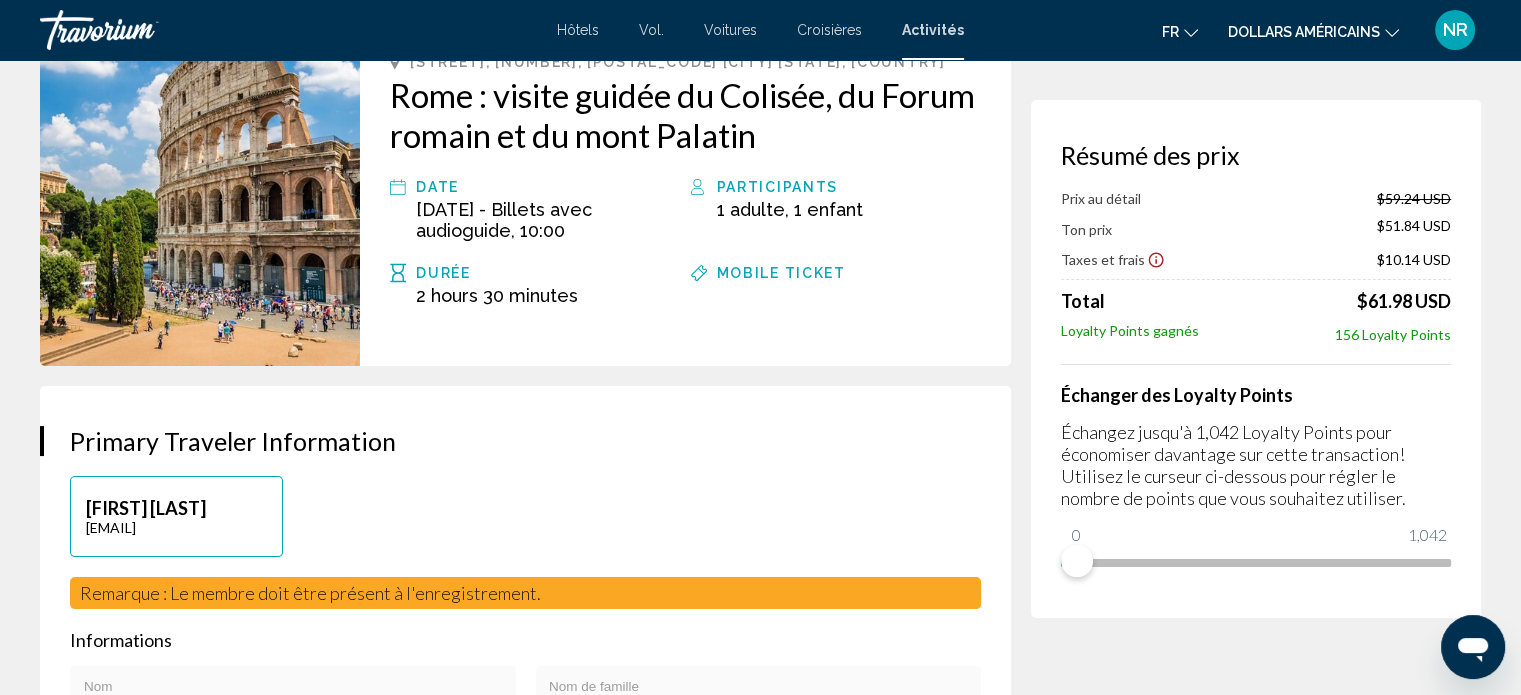 scroll, scrollTop: 143, scrollLeft: 0, axis: vertical 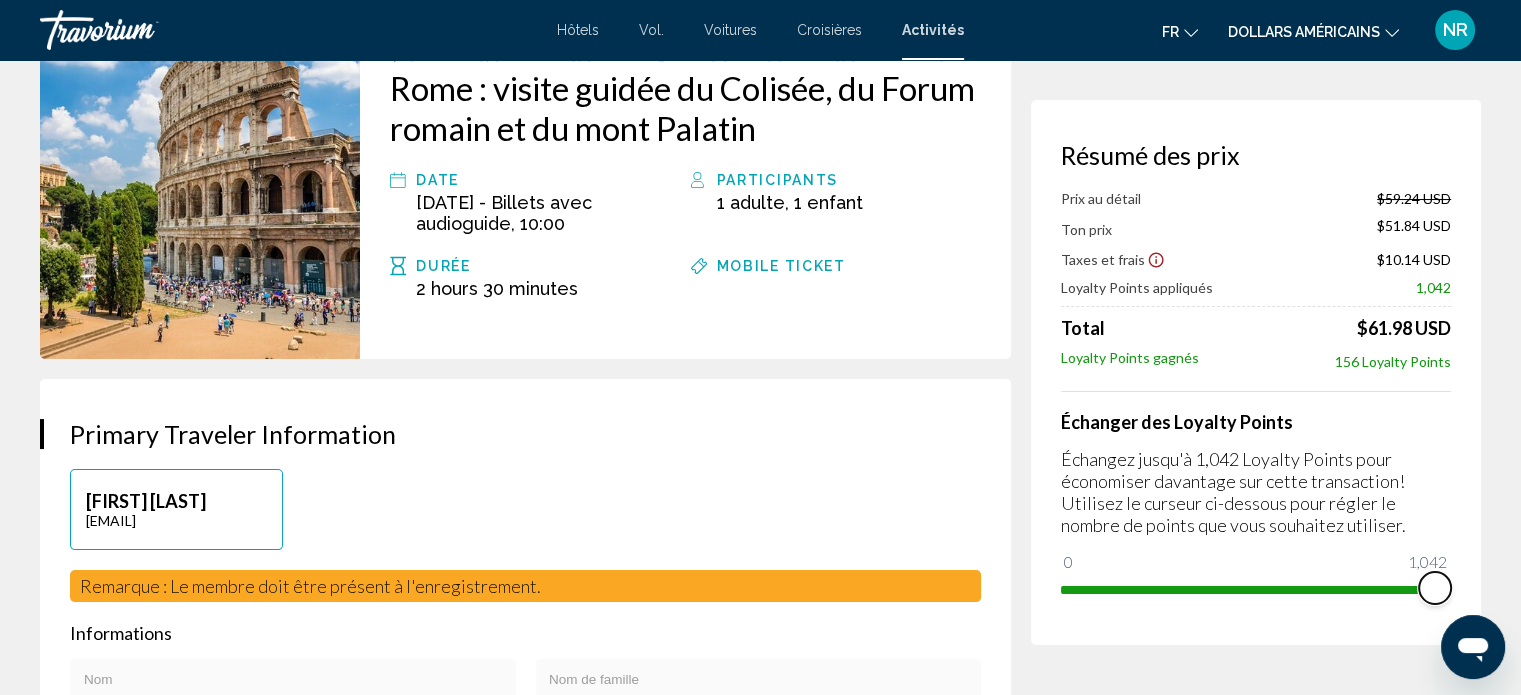 drag, startPoint x: 1076, startPoint y: 553, endPoint x: 1503, endPoint y: 575, distance: 427.56638 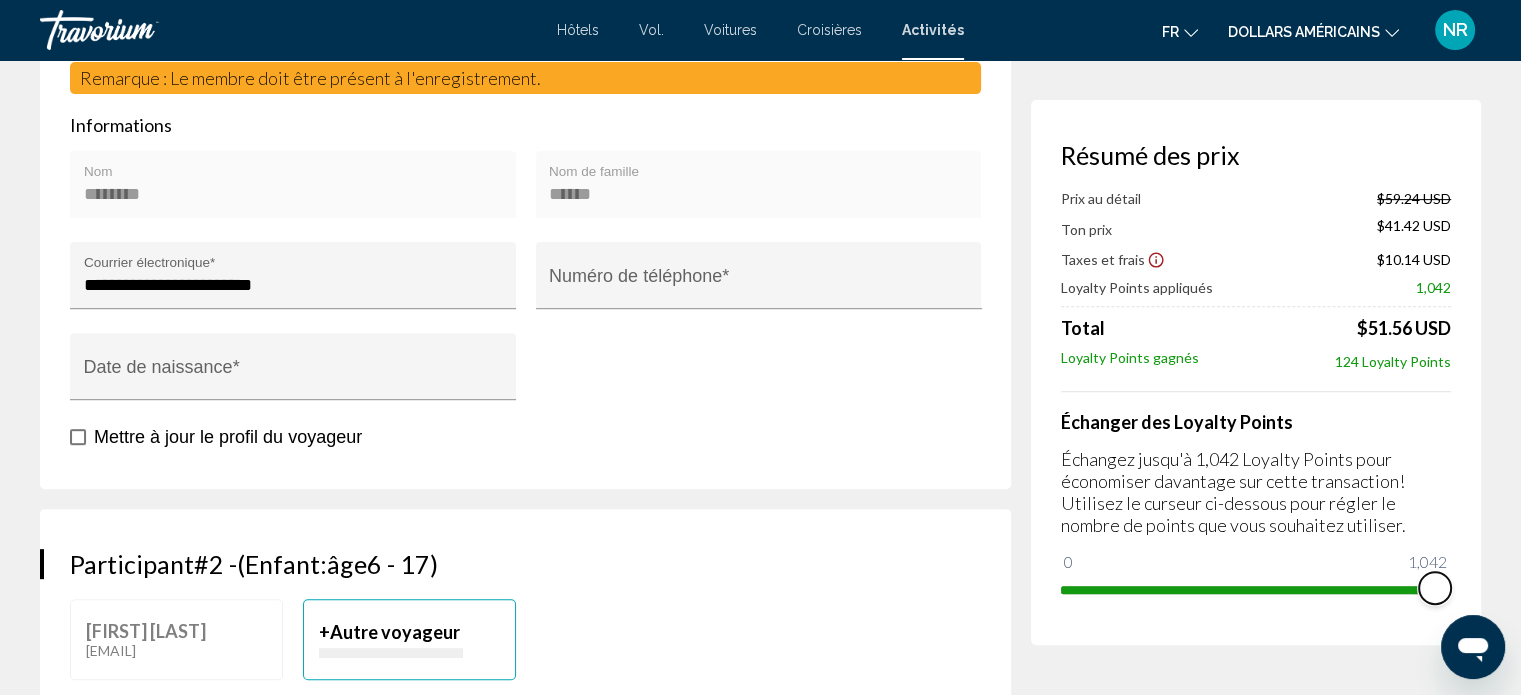 scroll, scrollTop: 657, scrollLeft: 0, axis: vertical 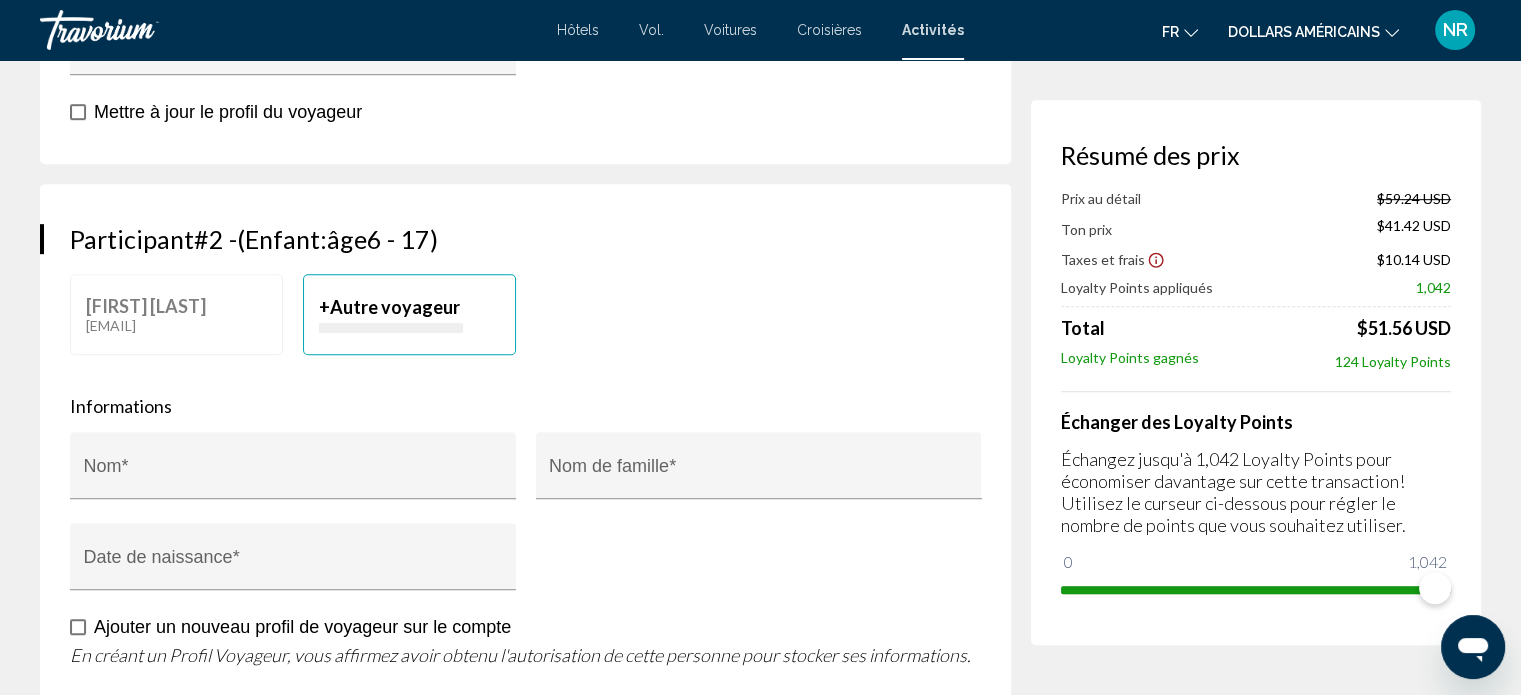 click on "Autre voyageur" at bounding box center [395, 307] 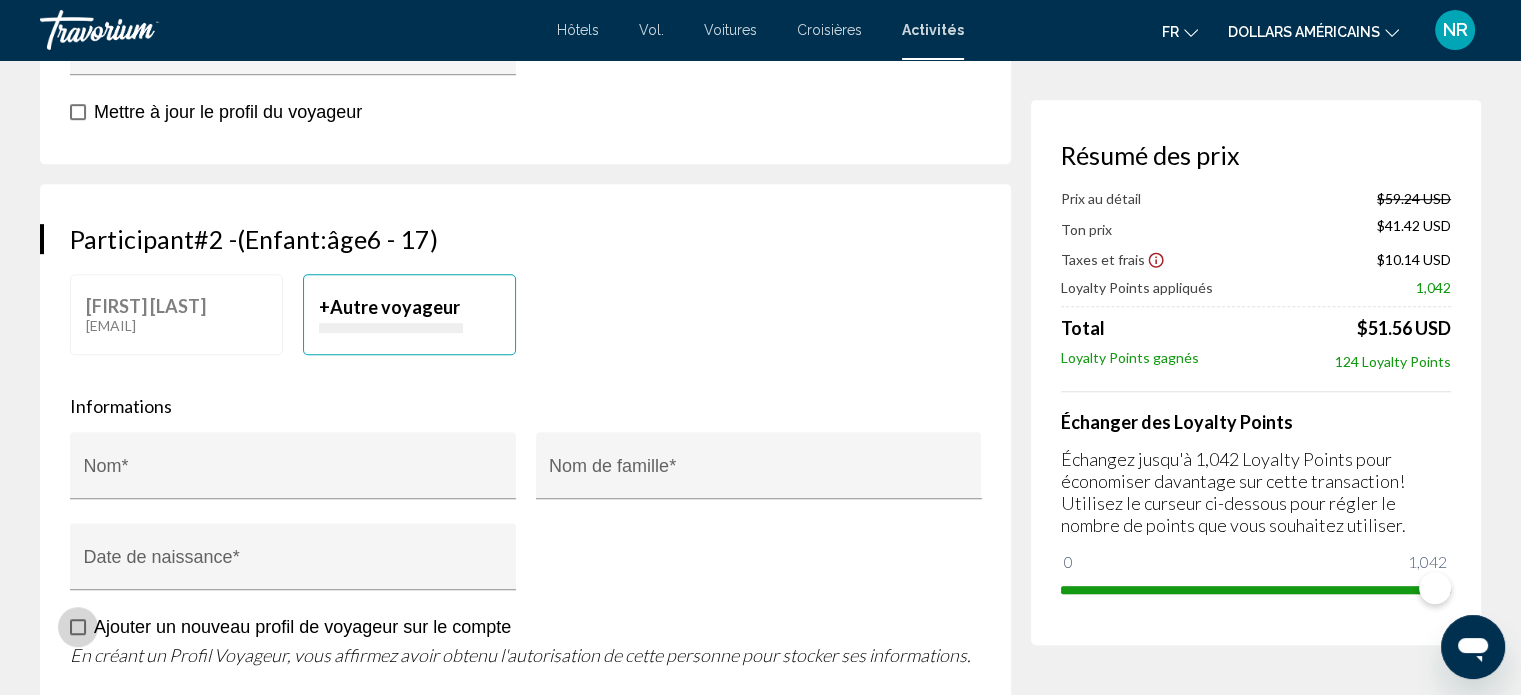 click at bounding box center (78, 627) 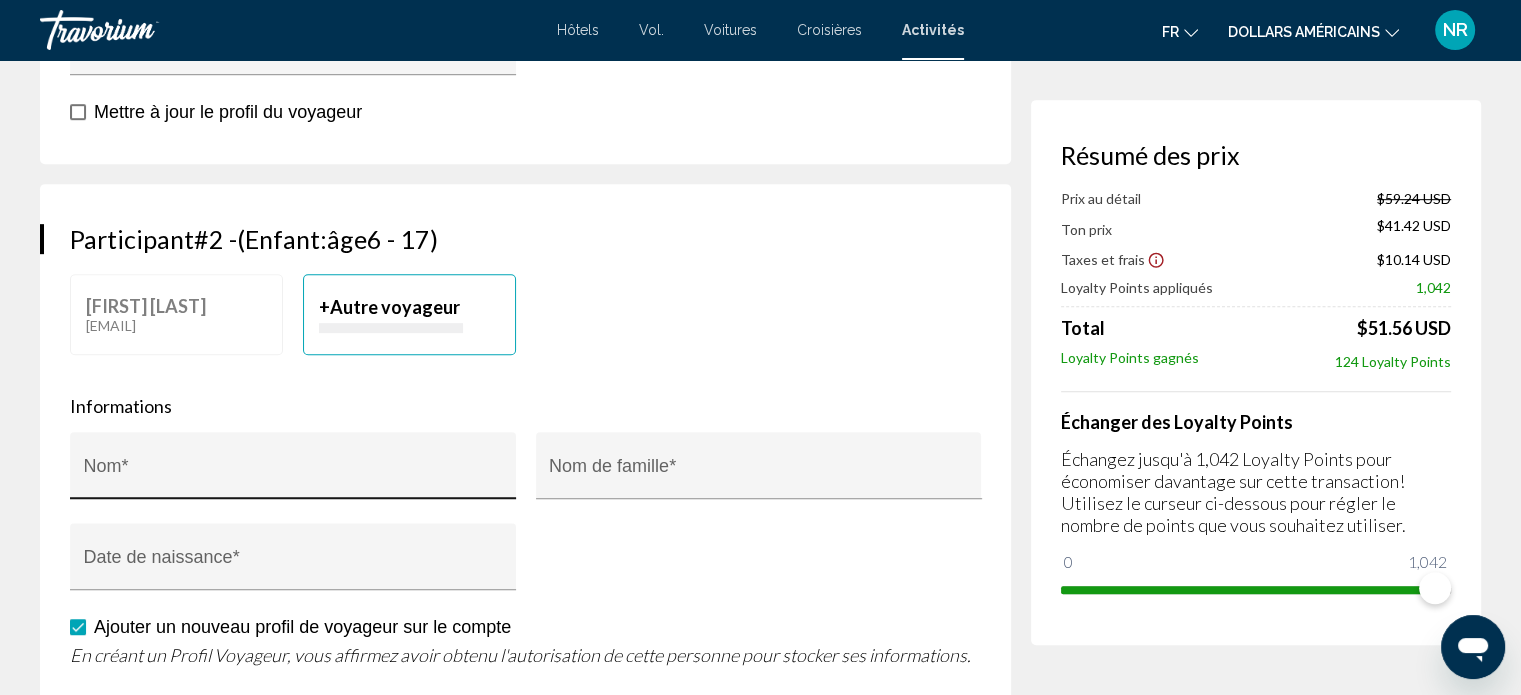click on "Nom  *" at bounding box center (293, 475) 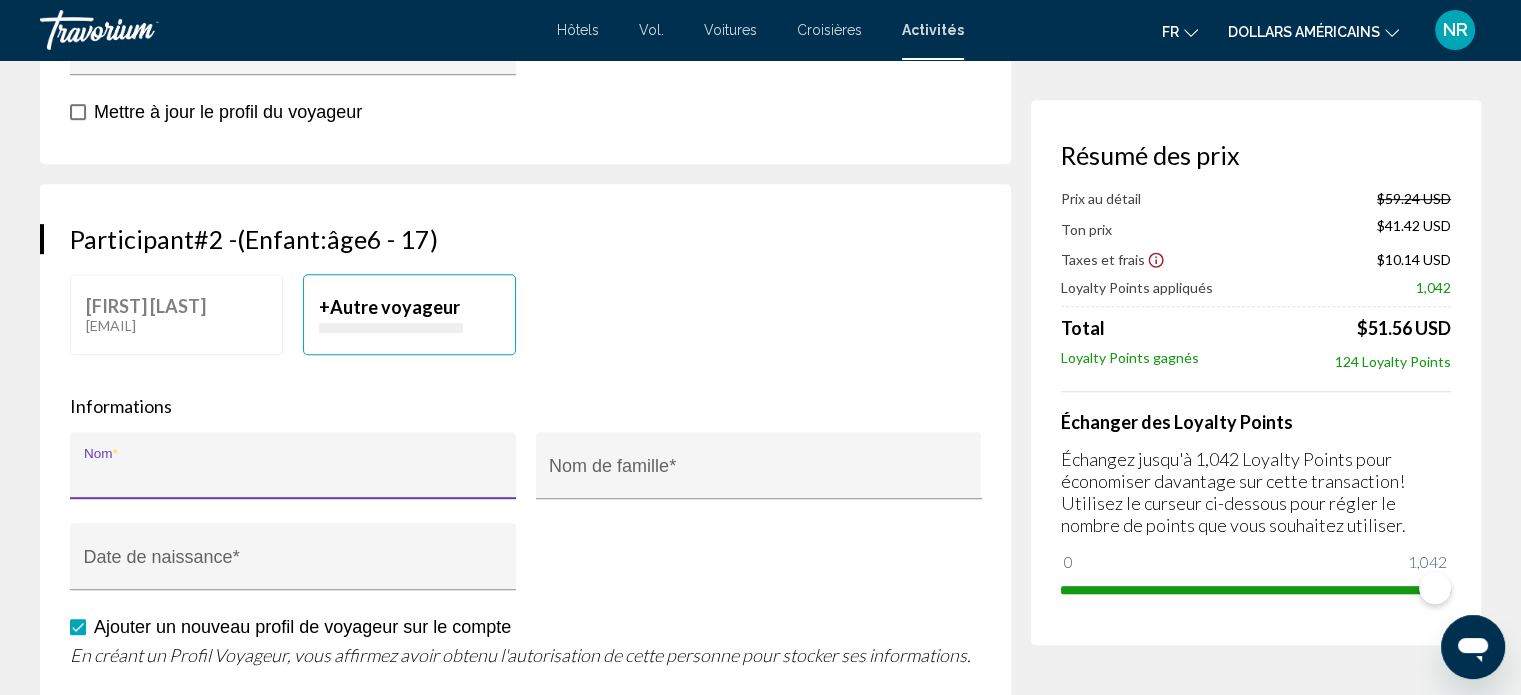type on "*" 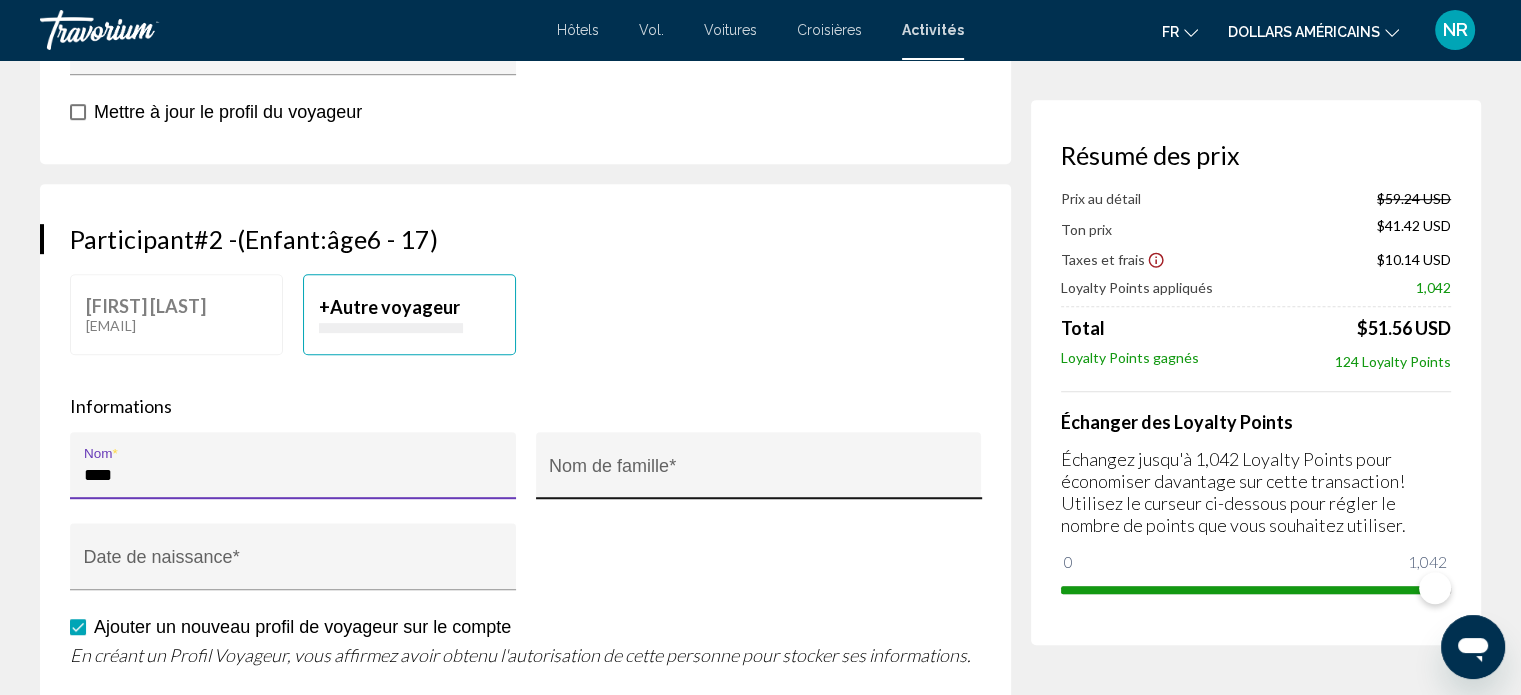 type on "****" 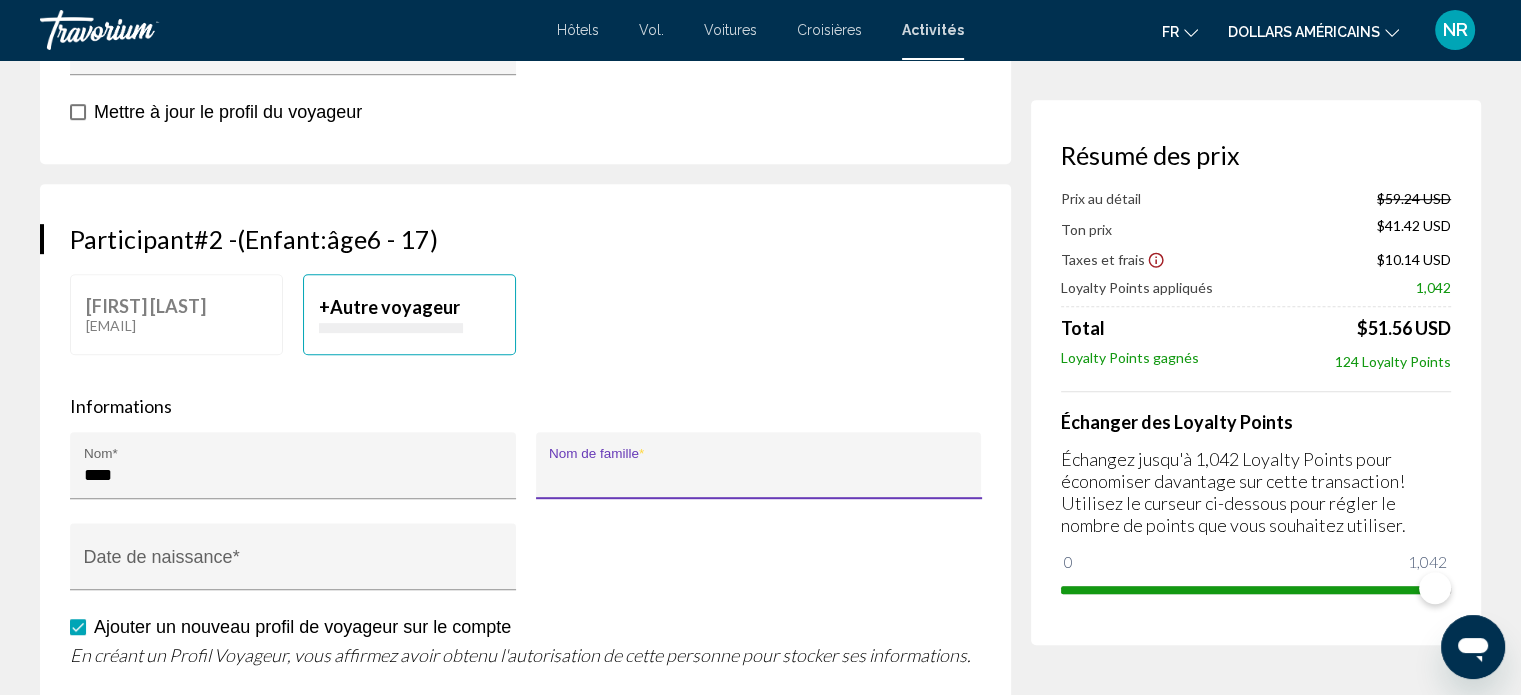 click on "Nom de famille  *" at bounding box center (758, 475) 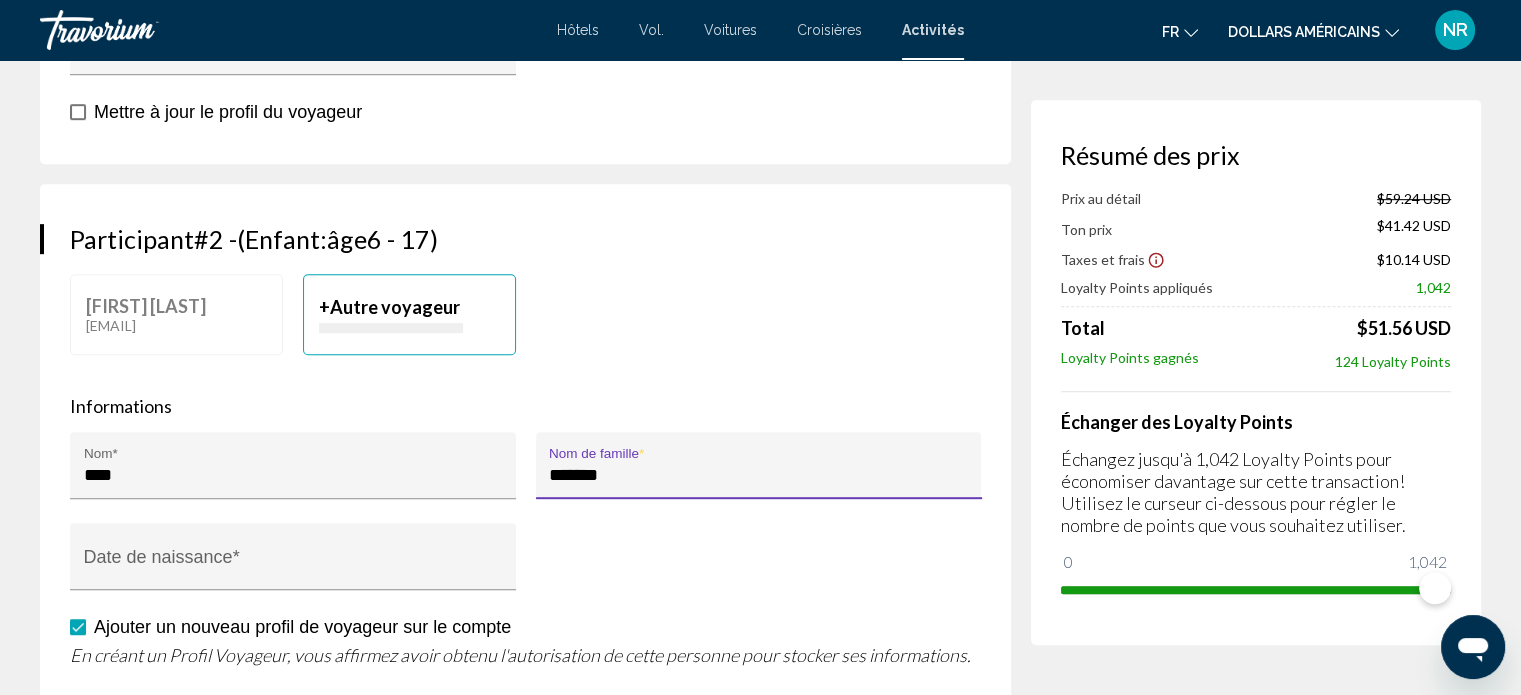 type on "*******" 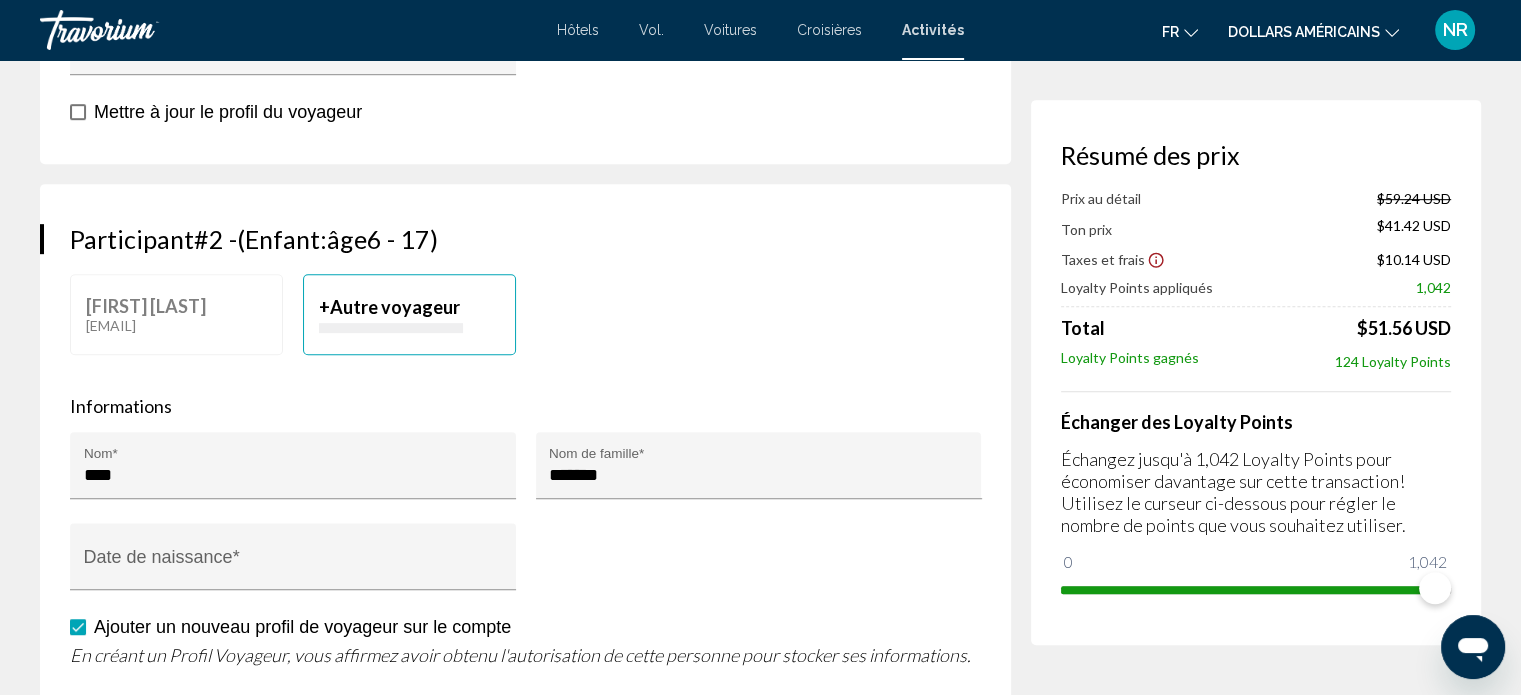 click on "**********" at bounding box center (297, 571) 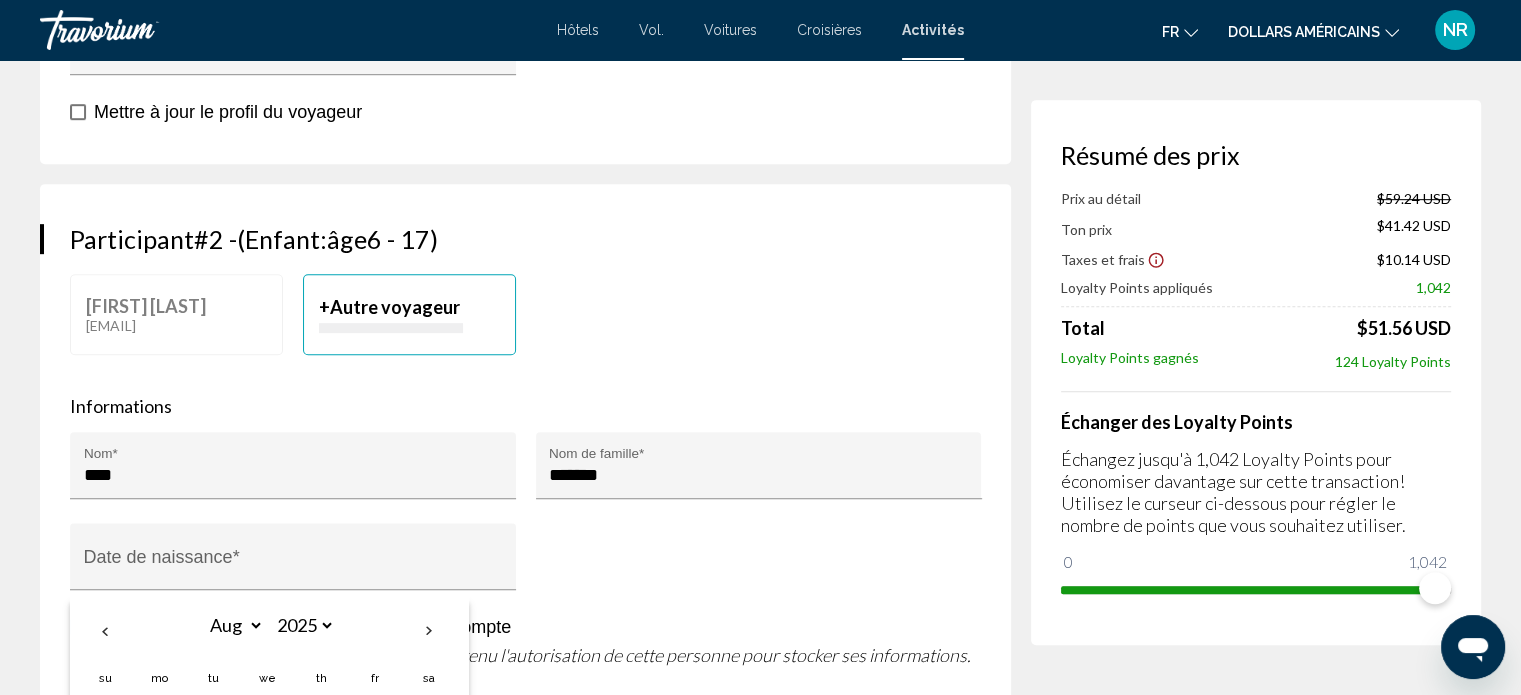 type 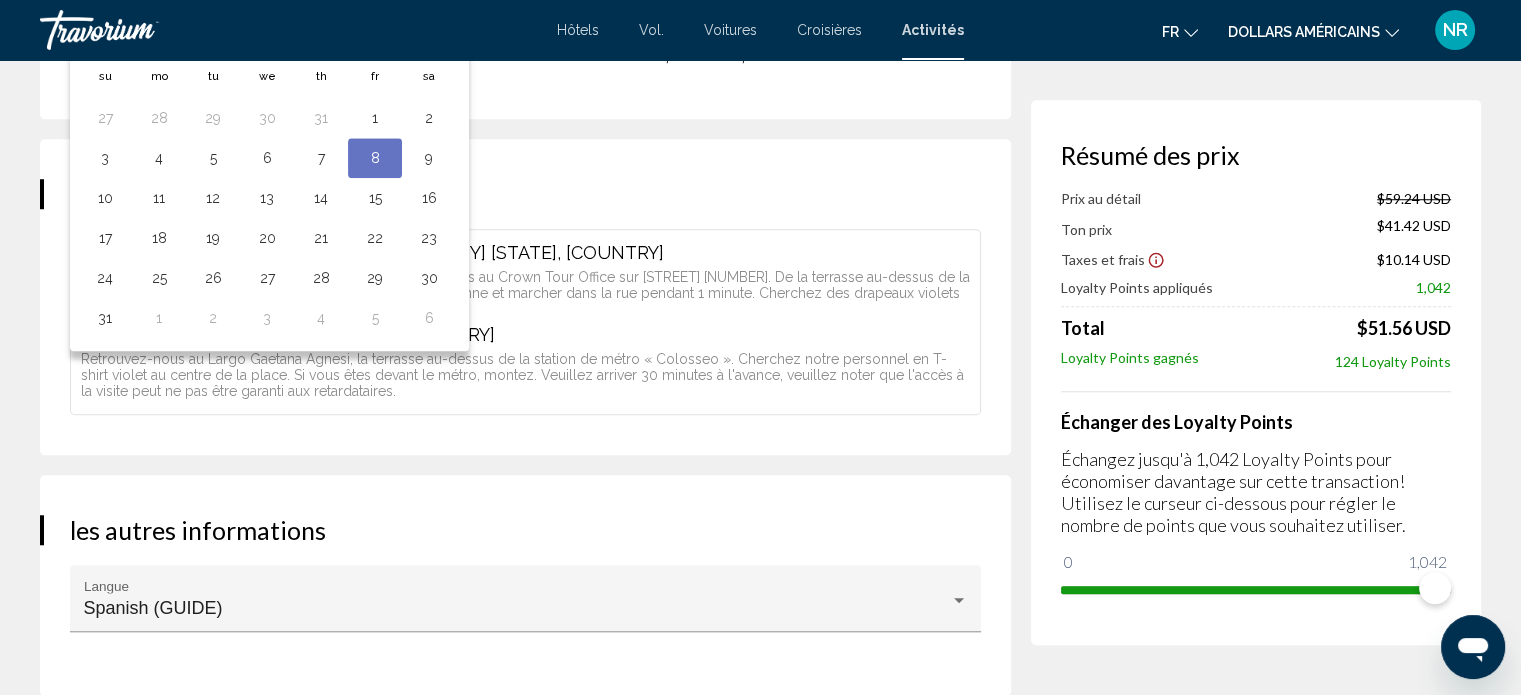 scroll, scrollTop: 1632, scrollLeft: 0, axis: vertical 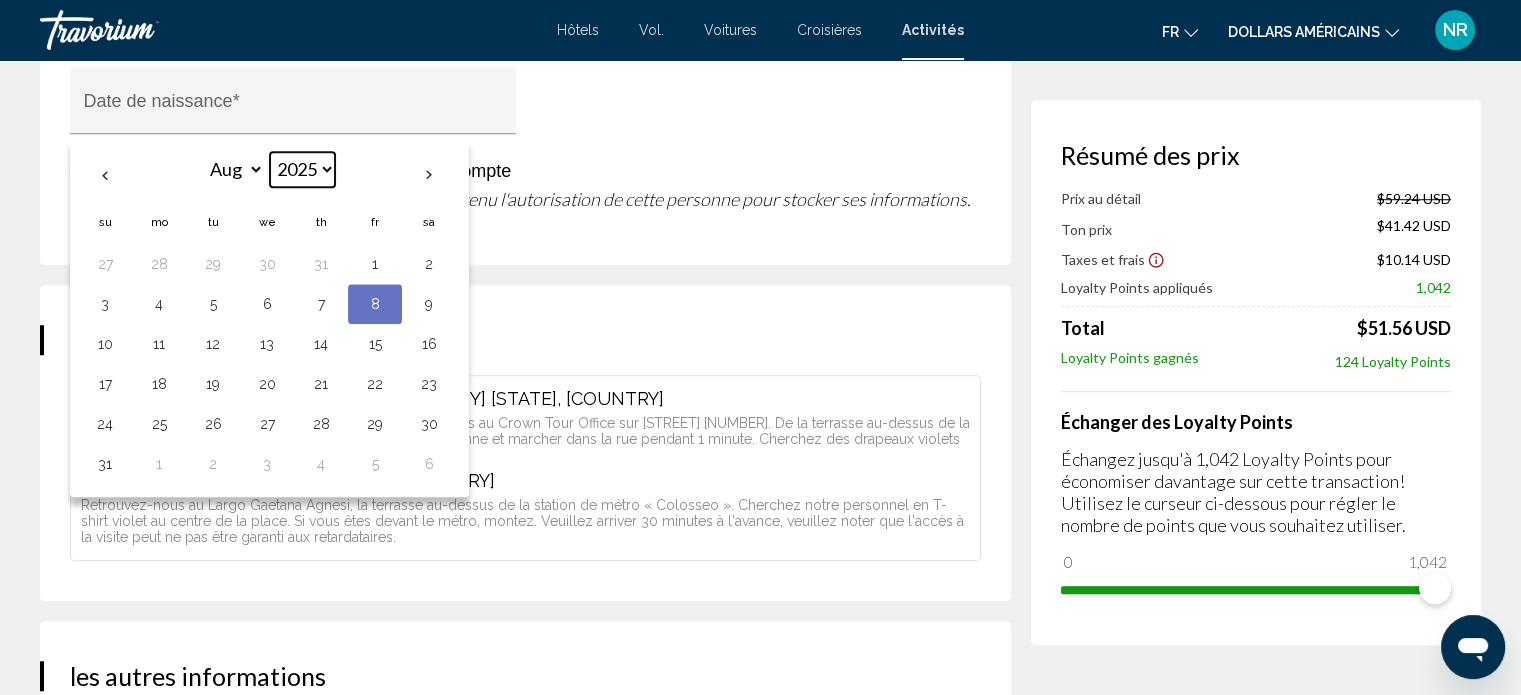 click on "**** **** **** **** **** **** **** **** **** **** **** **** **** **** **** **** **** **** **** **** **** **** **** **** **** **** **** **** **** **** **** **** **** **** **** **** **** **** **** **** **** **** **** **** **** **** **** **** **** **** **** **** **** **** **** **** **** **** **** **** **** **** **** **** **** **** **** **** **** **** **** **** **** **** **** **** **** **** **** **** **** **** **** **** **** **** **** **** **** **** **** **** **** **** **** **** **** **** **** **** **** **** **** **** **** **** **** **** **** **** **** **** **** **** **** **** **** **** **** **** **** **** **** **** **** **** **** **** **** **** **** **** **** **** **** **** **** **** **** **** **** **** **** **** **** ****" at bounding box center (302, 169) 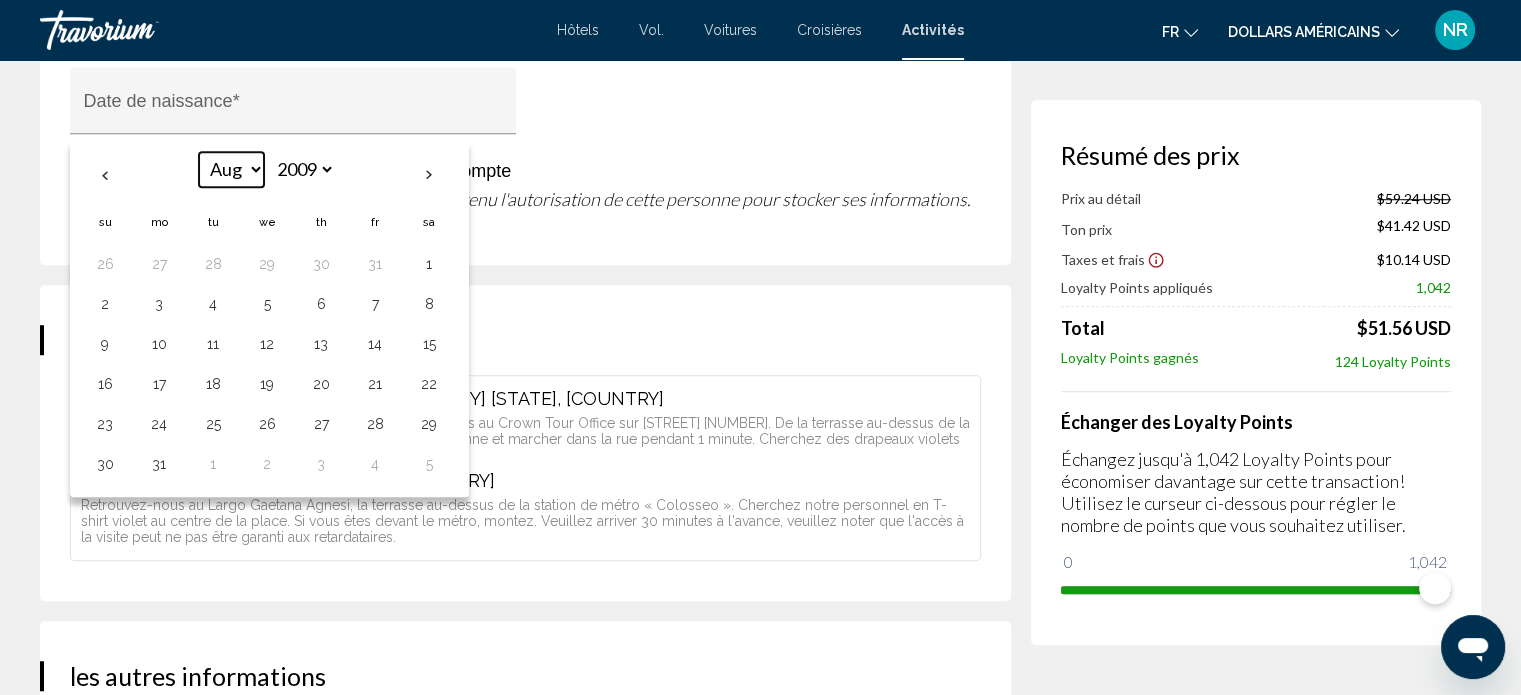 click on "*** *** *** *** *** *** *** *** *** *** *** ***" at bounding box center [231, 169] 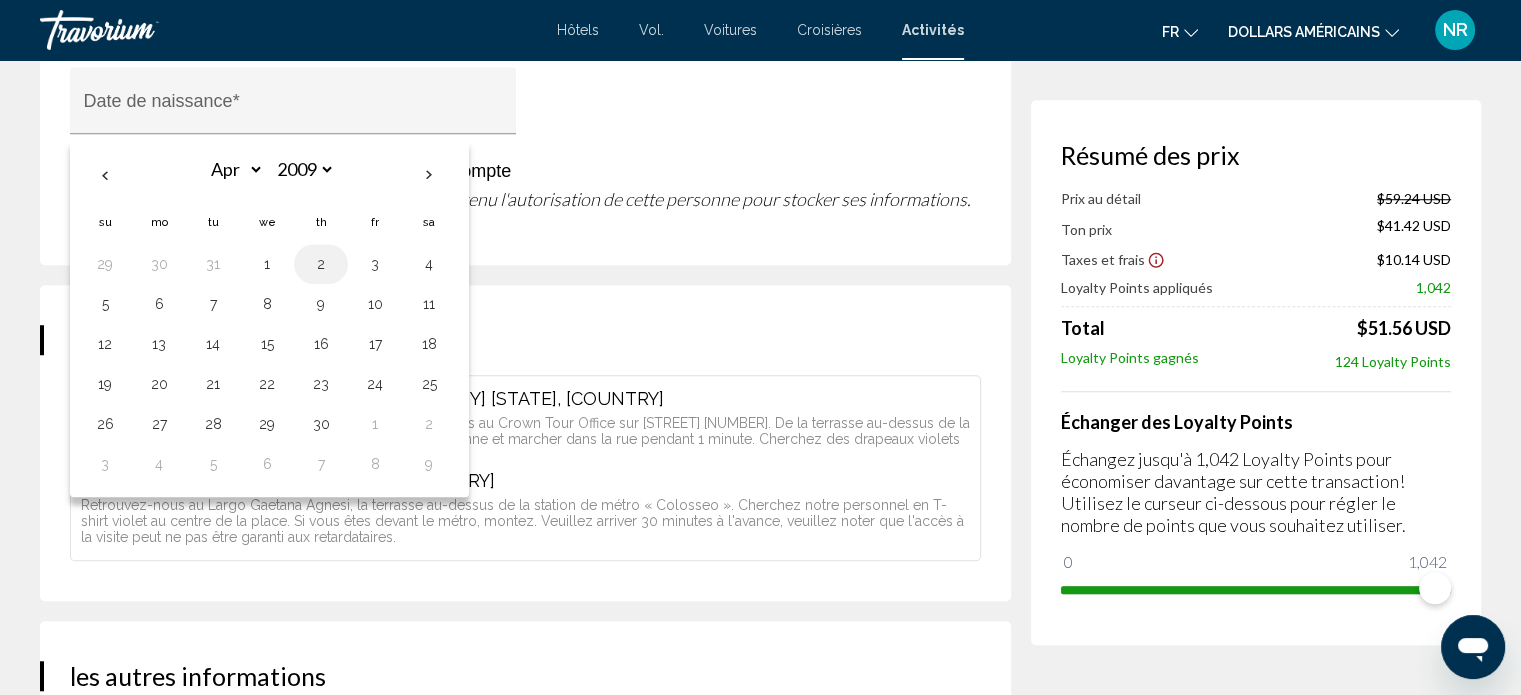 click on "2" at bounding box center [321, 264] 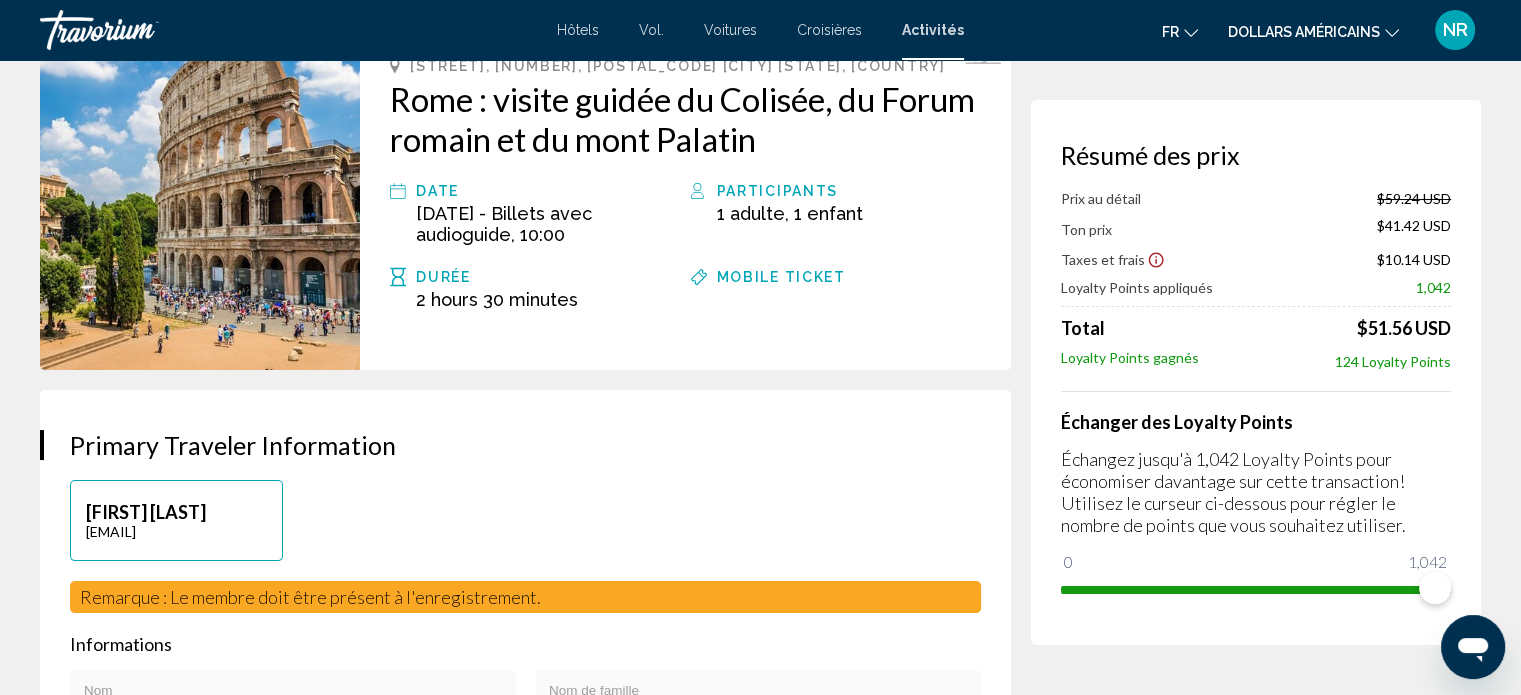 scroll, scrollTop: 0, scrollLeft: 0, axis: both 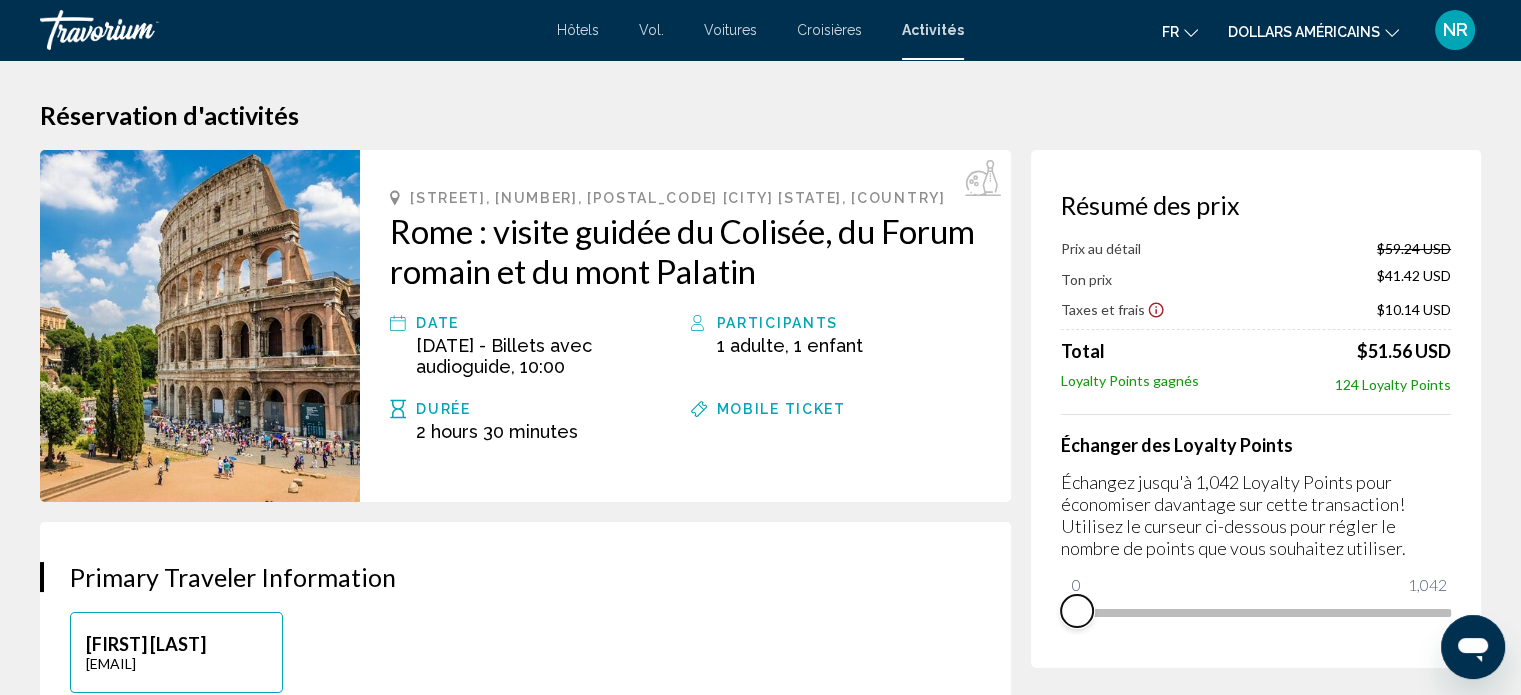 drag, startPoint x: 1426, startPoint y: 643, endPoint x: 1028, endPoint y: 671, distance: 398.9837 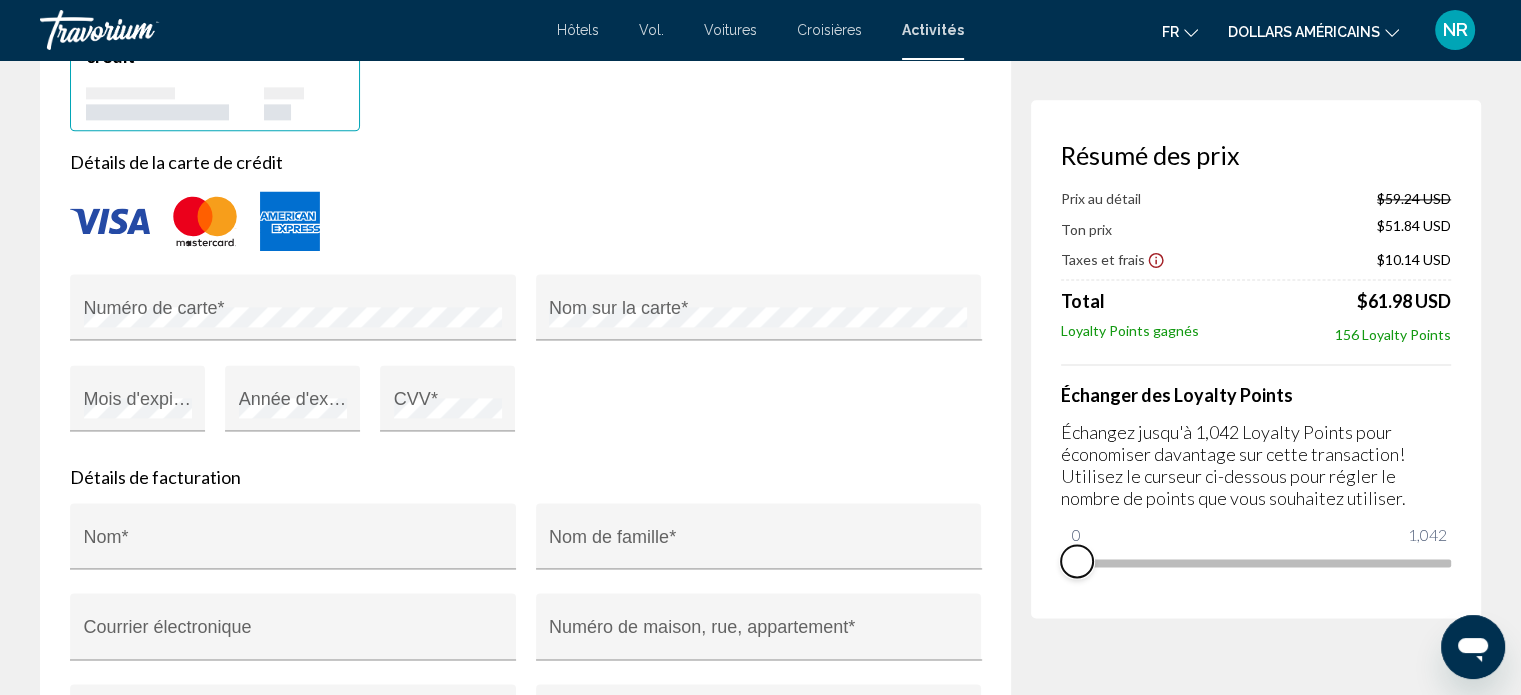 scroll, scrollTop: 2713, scrollLeft: 0, axis: vertical 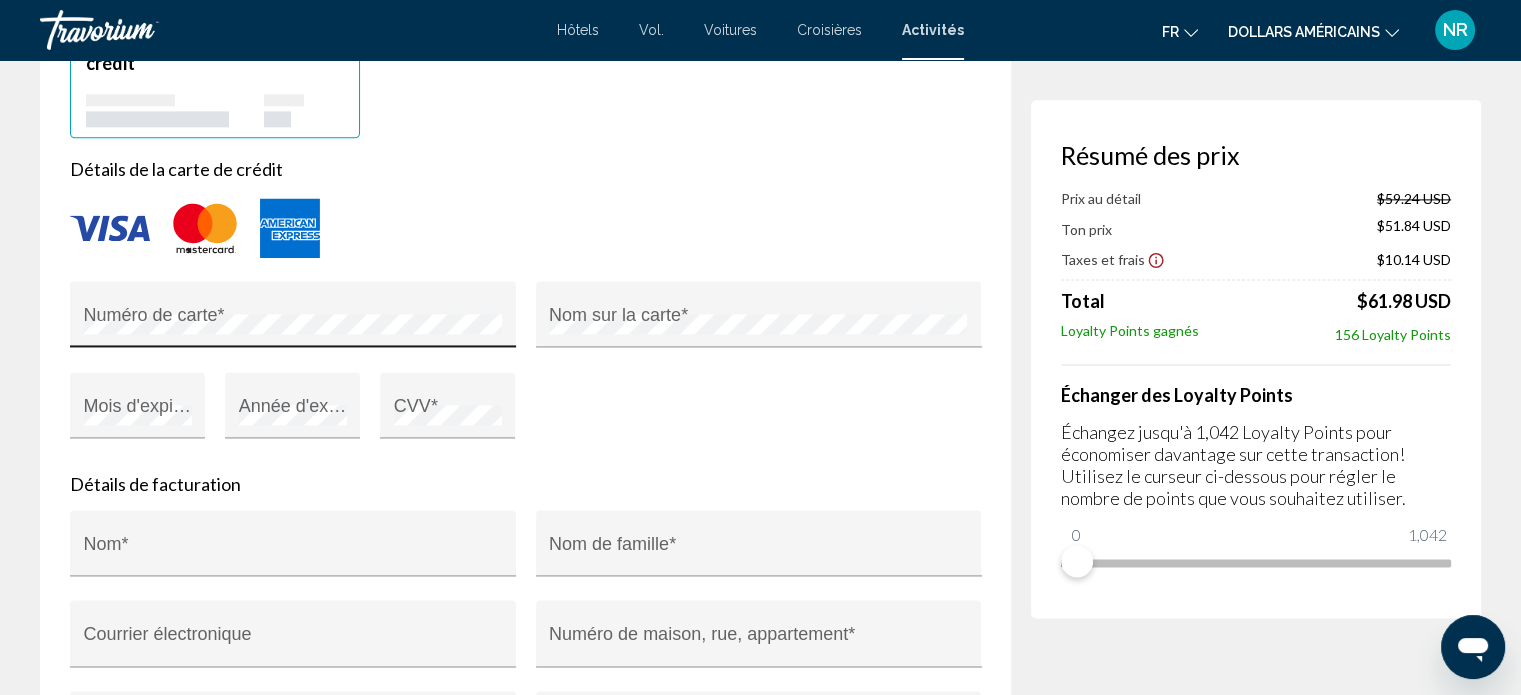 click on "Numéro de carte  *" at bounding box center [293, 320] 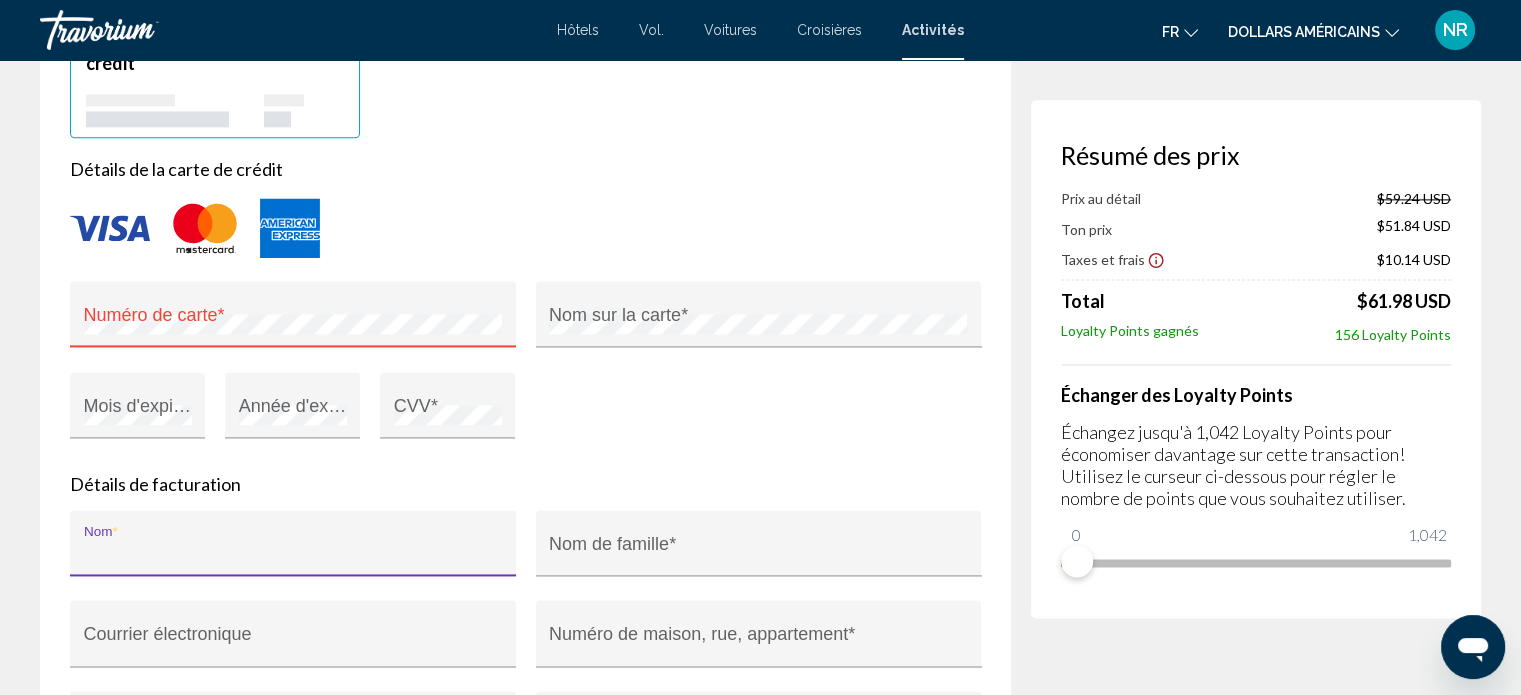 click on "Nom  *" at bounding box center [293, 553] 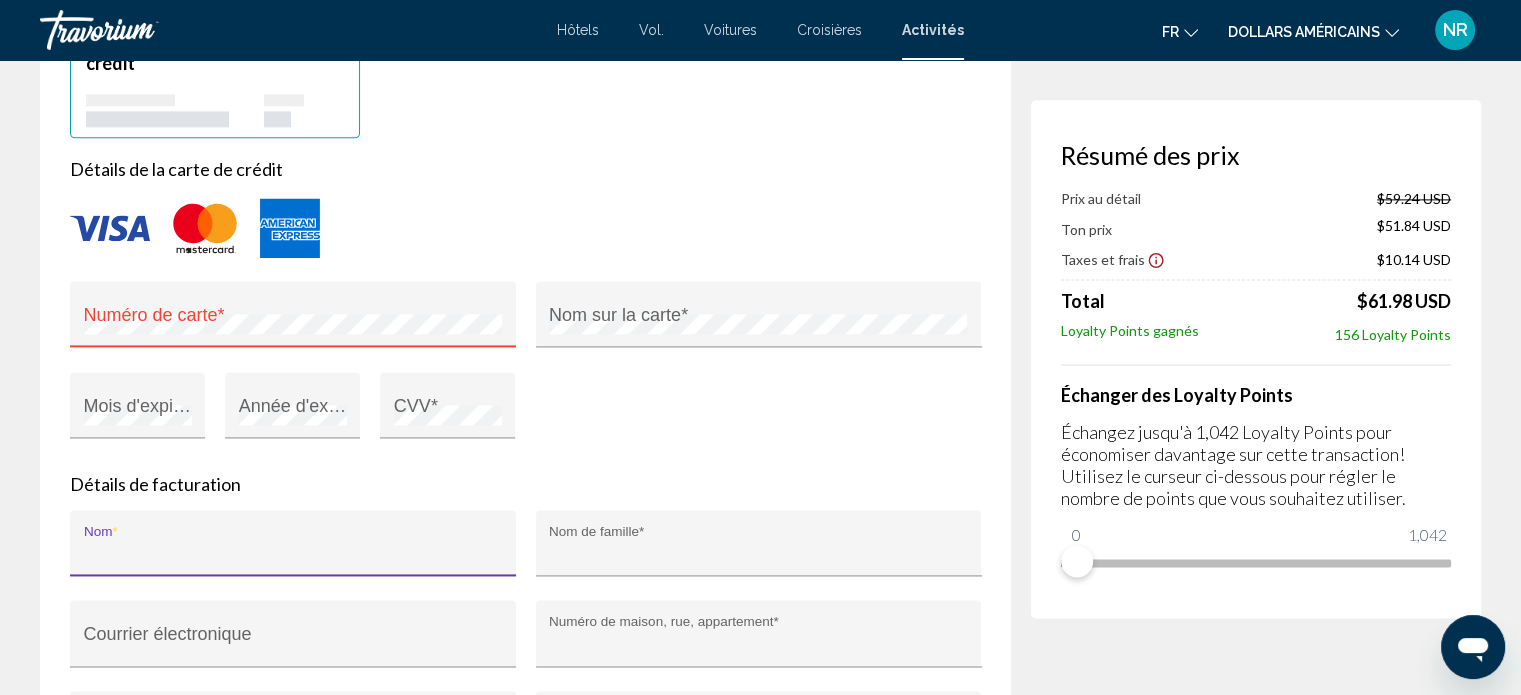type on "********" 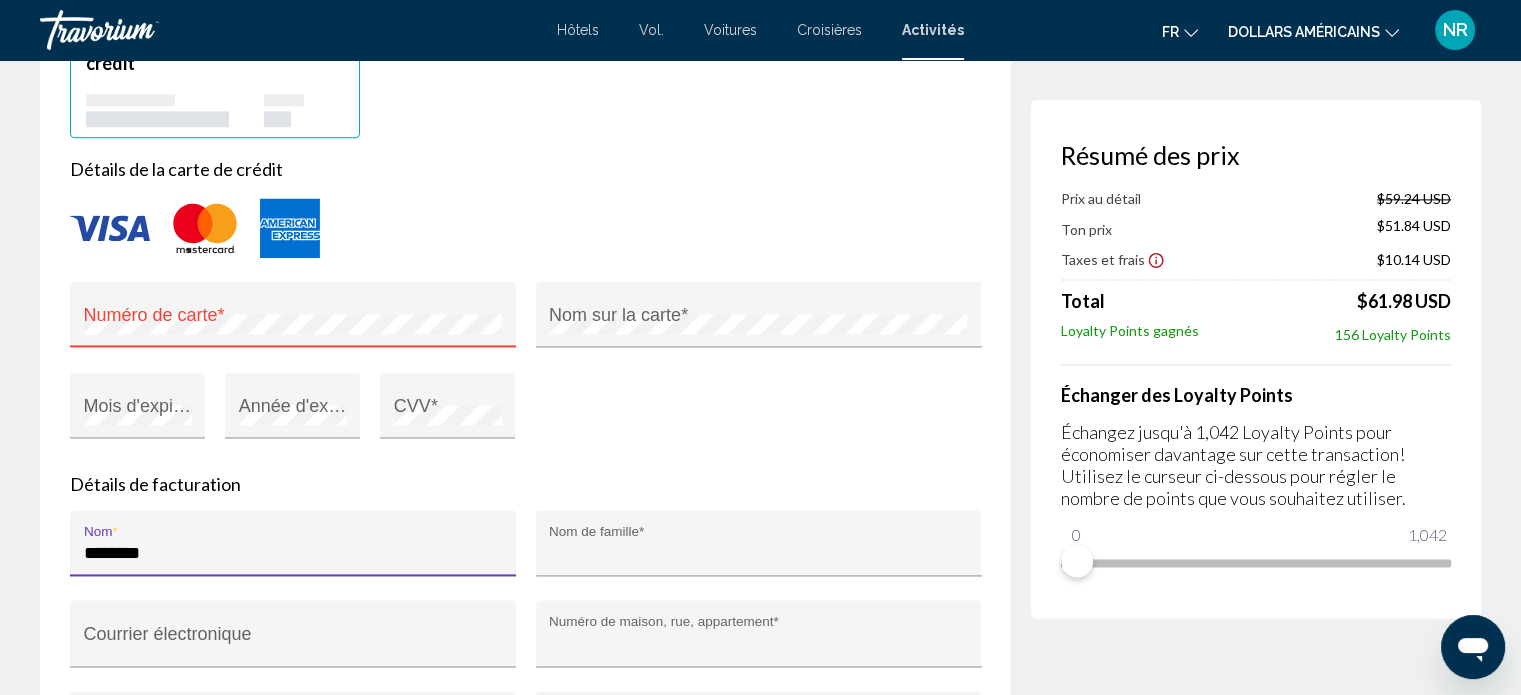 type on "******" 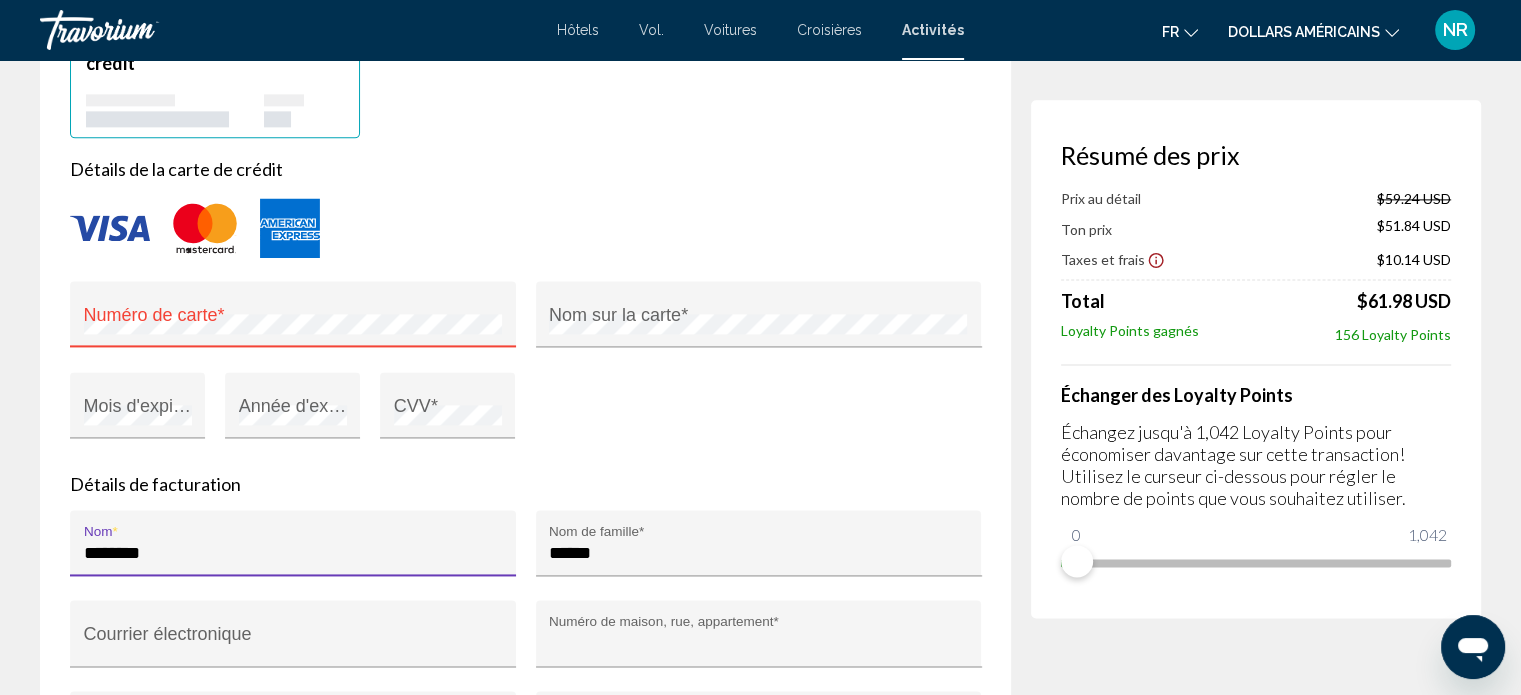 type on "**********" 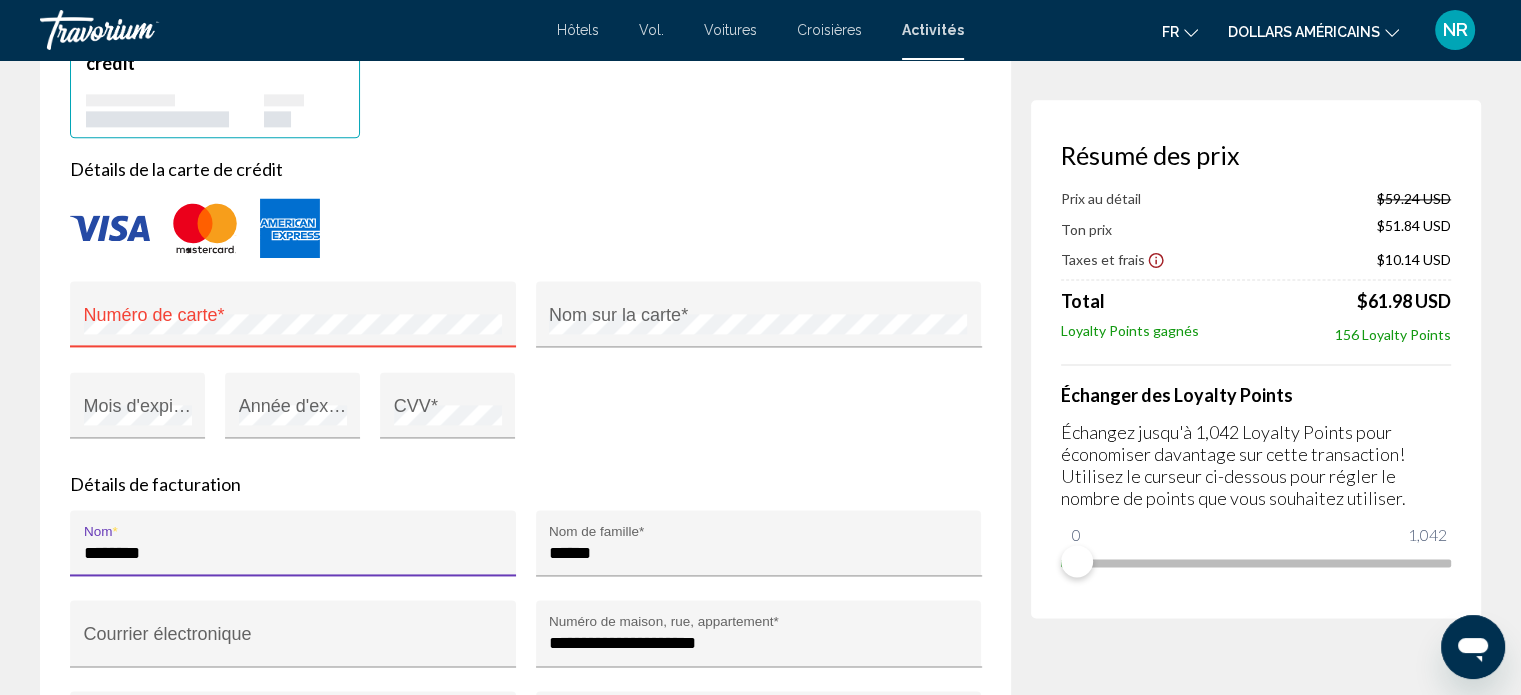 type on "****" 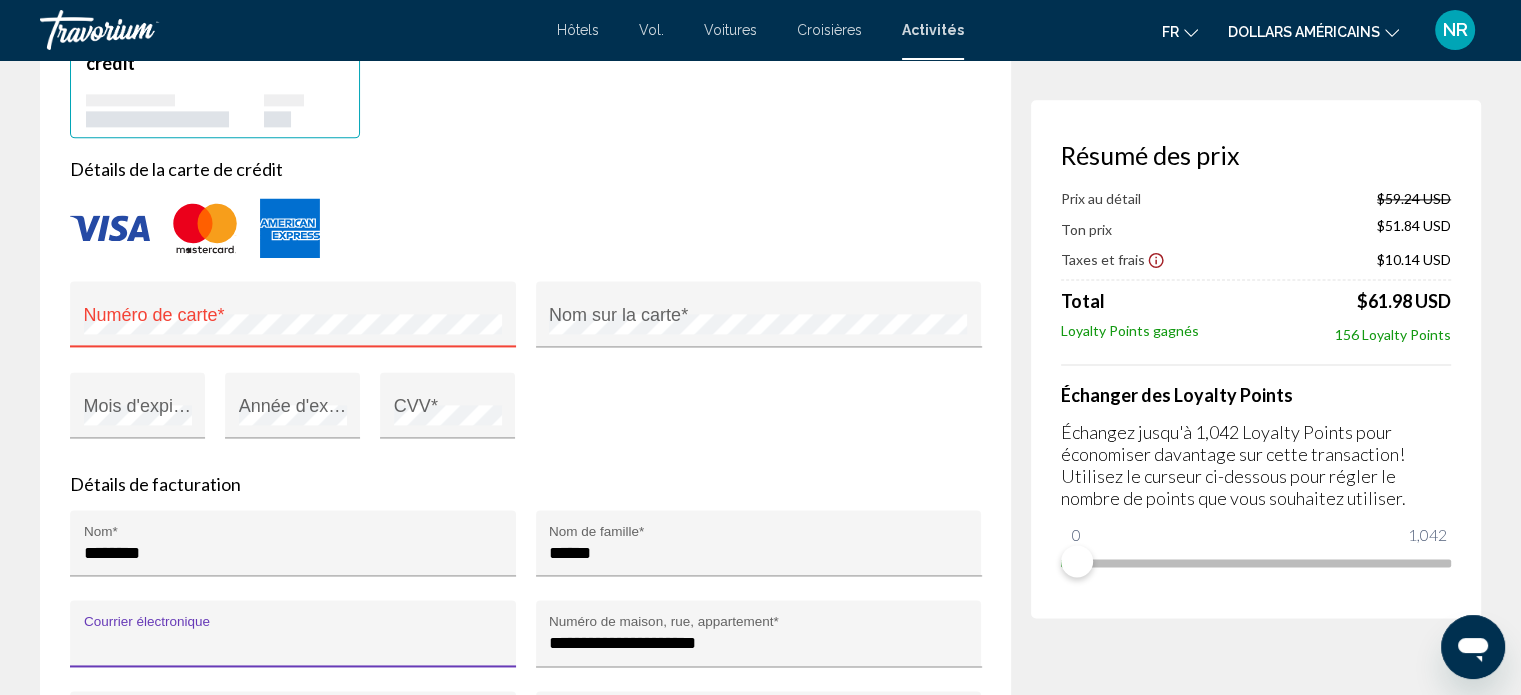click on "Courrier électronique" at bounding box center [293, 643] 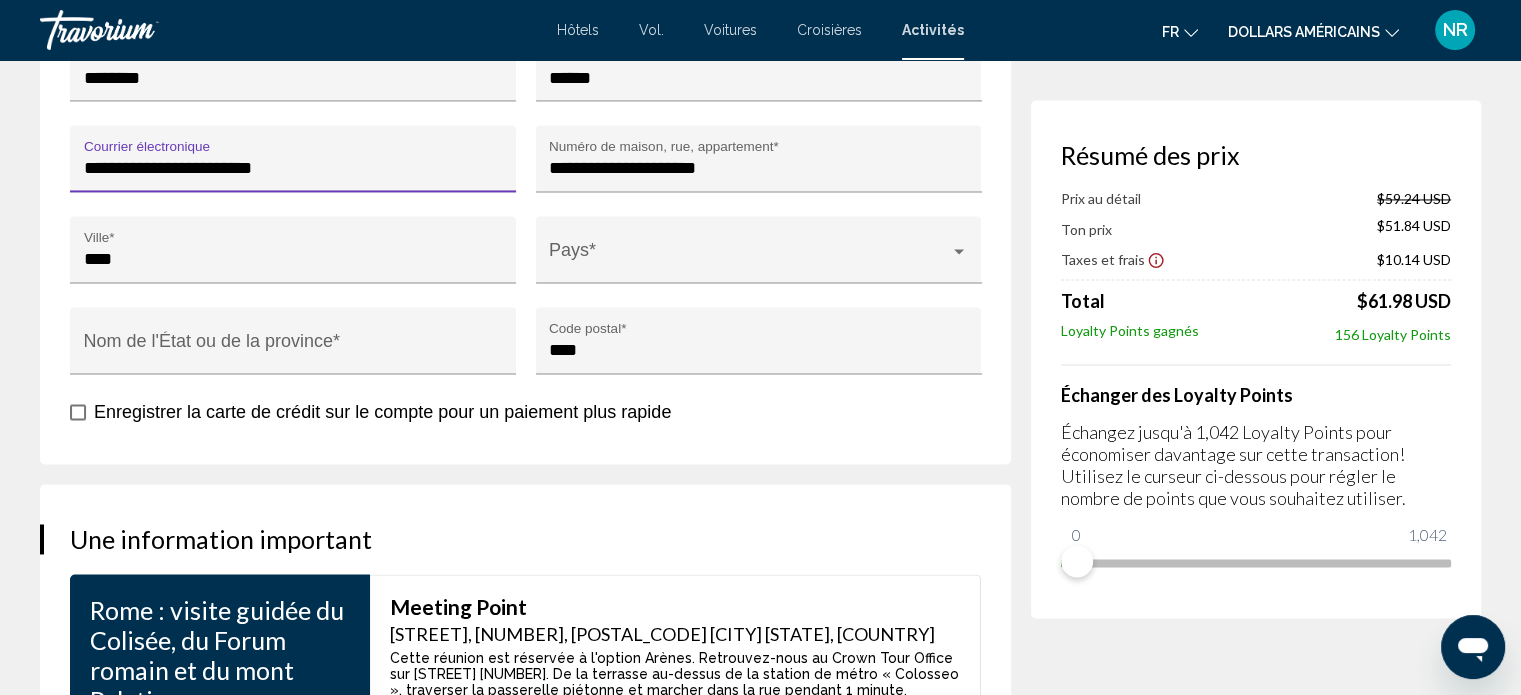 scroll, scrollTop: 3201, scrollLeft: 0, axis: vertical 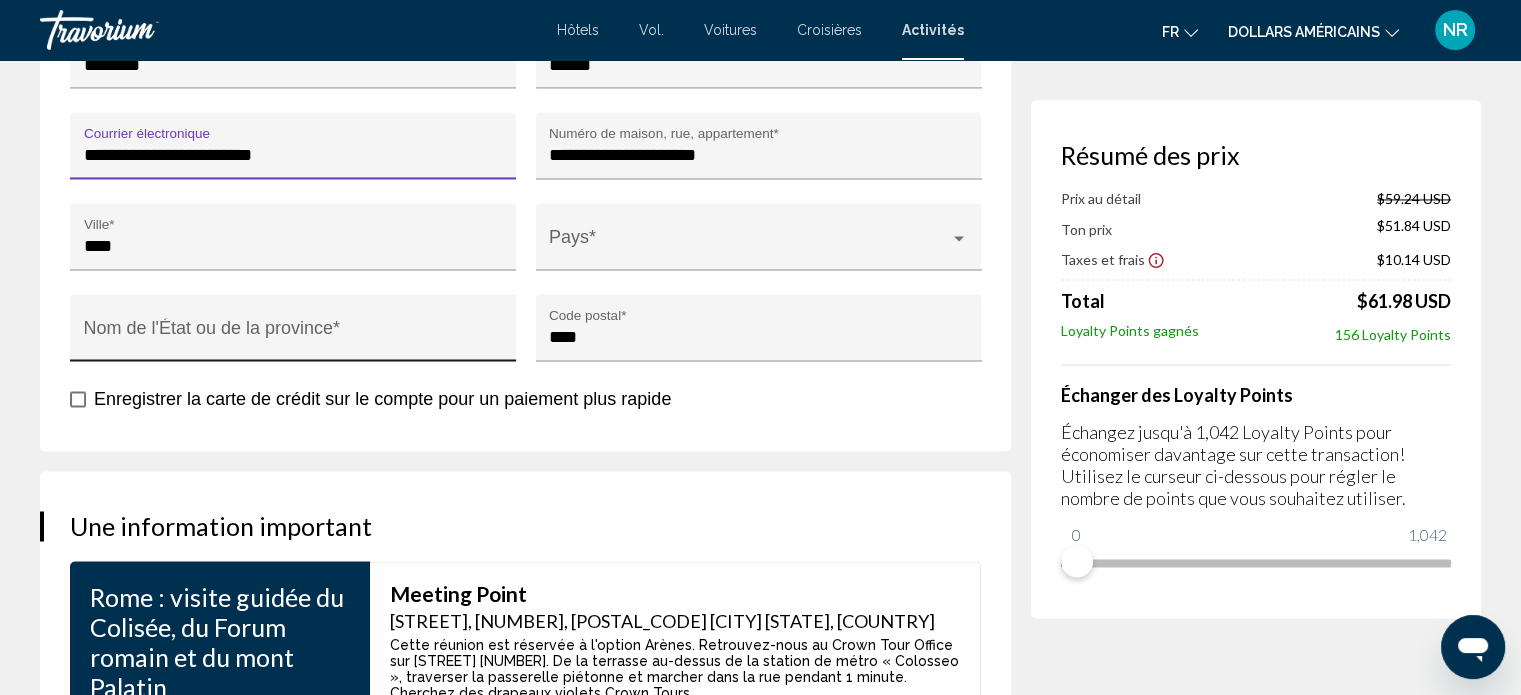 type on "**********" 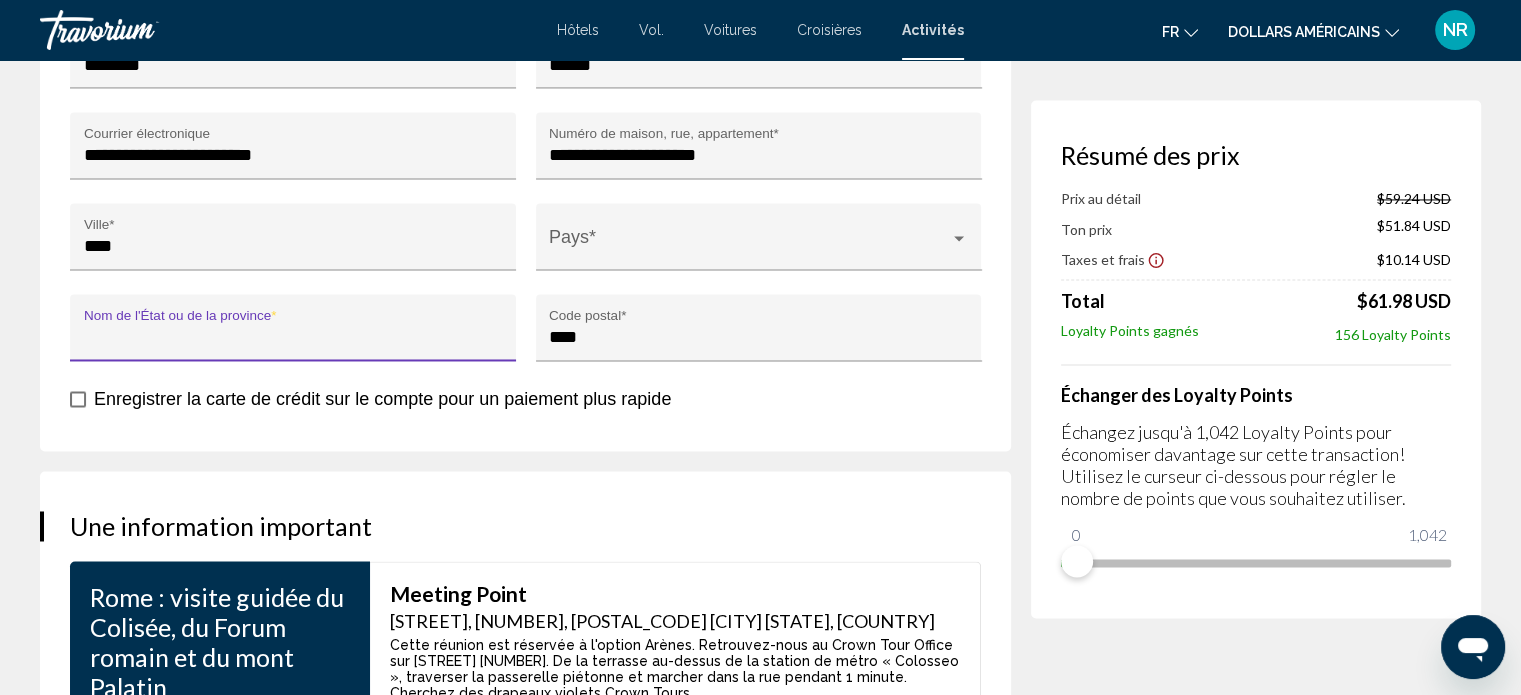 click on "Nom de l'État ou de la province  *" at bounding box center (293, 337) 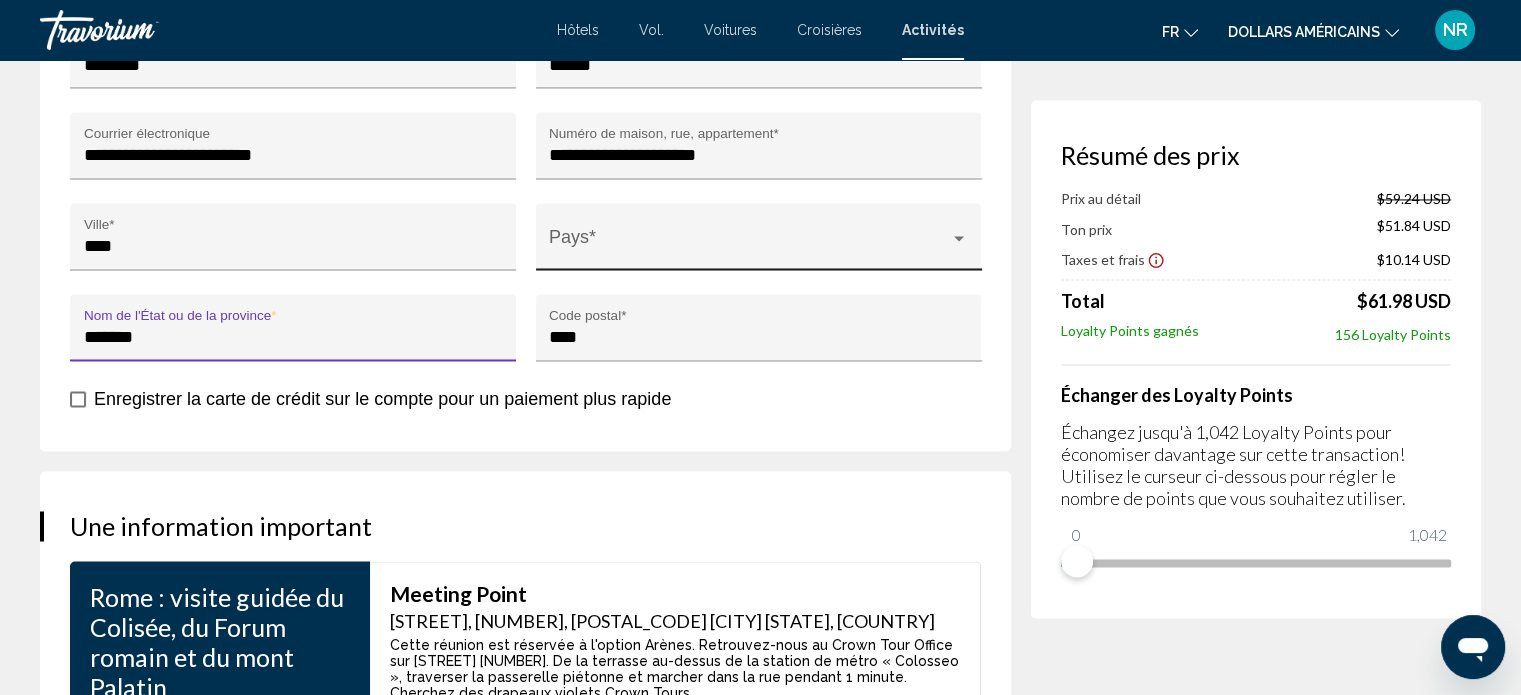 type on "*******" 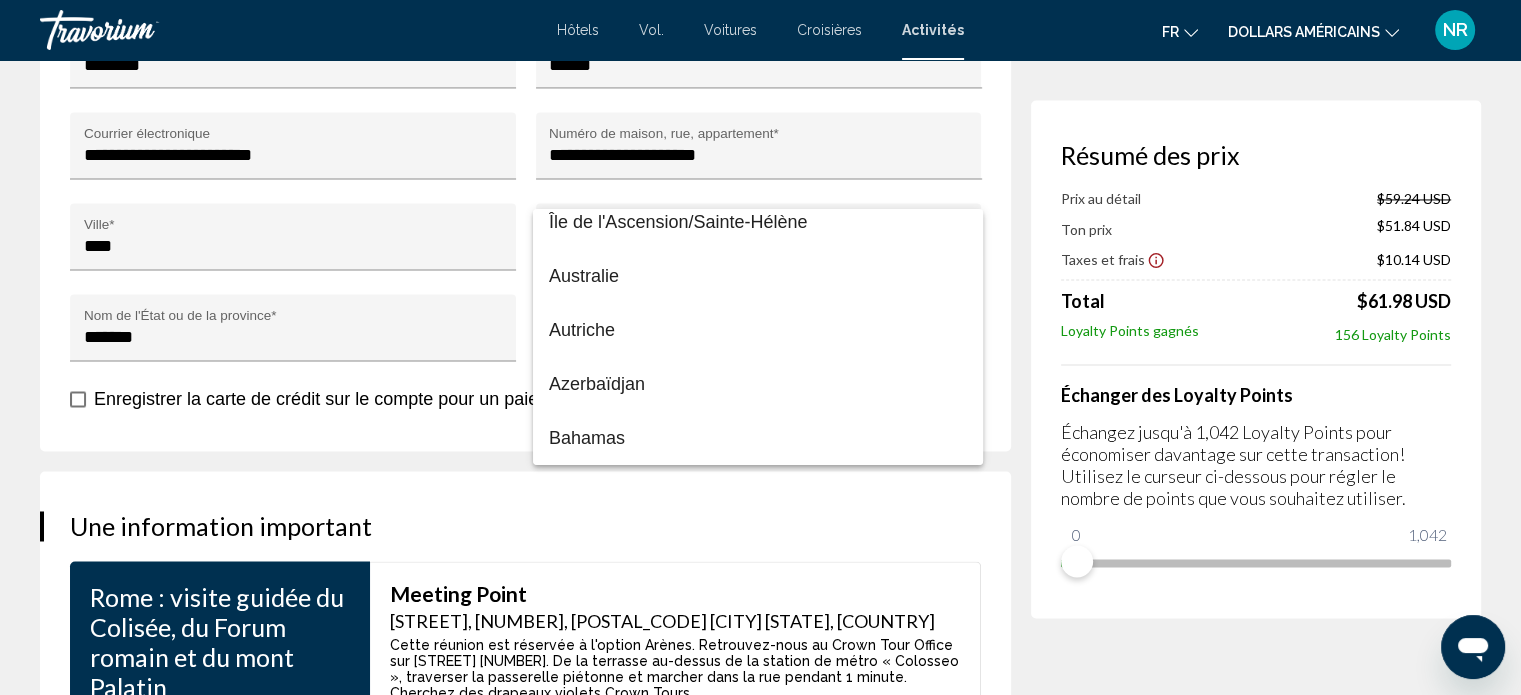 scroll, scrollTop: 3362, scrollLeft: 0, axis: vertical 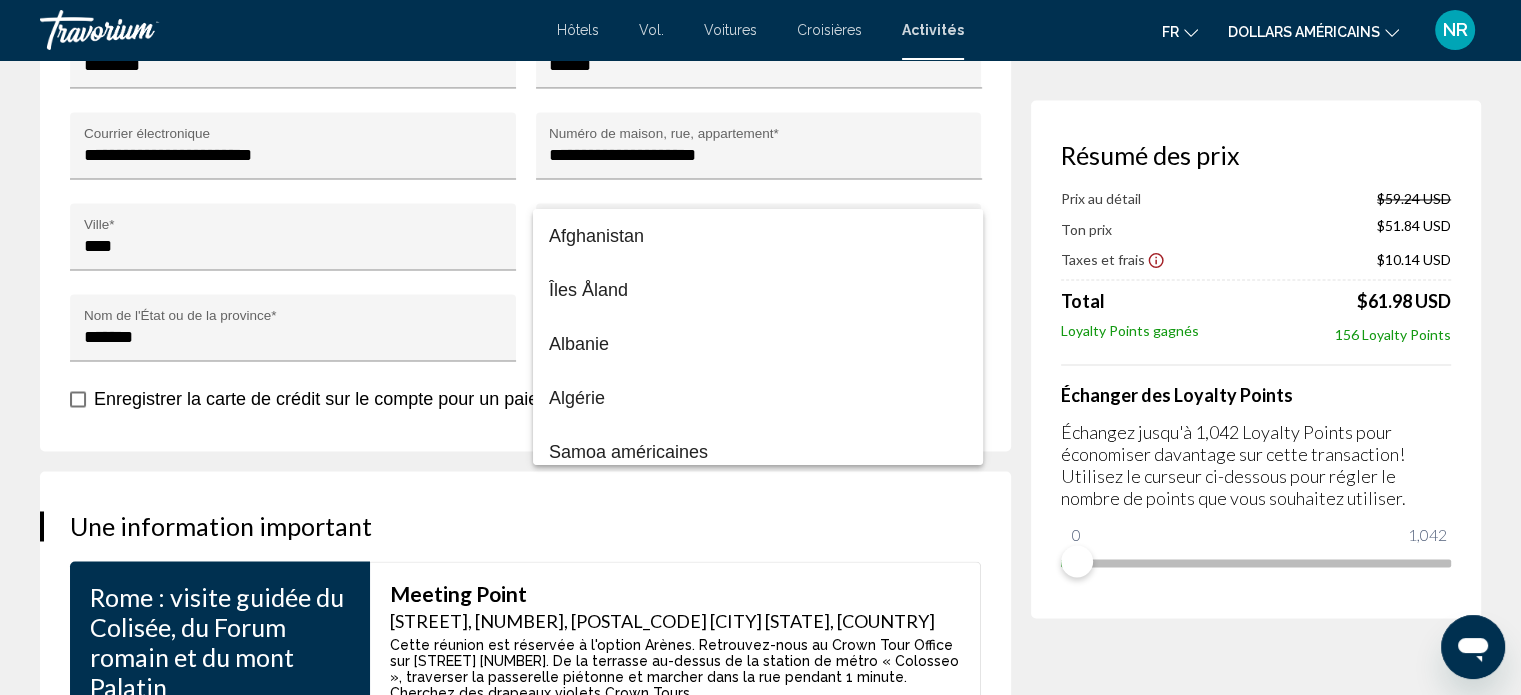 click at bounding box center [760, 347] 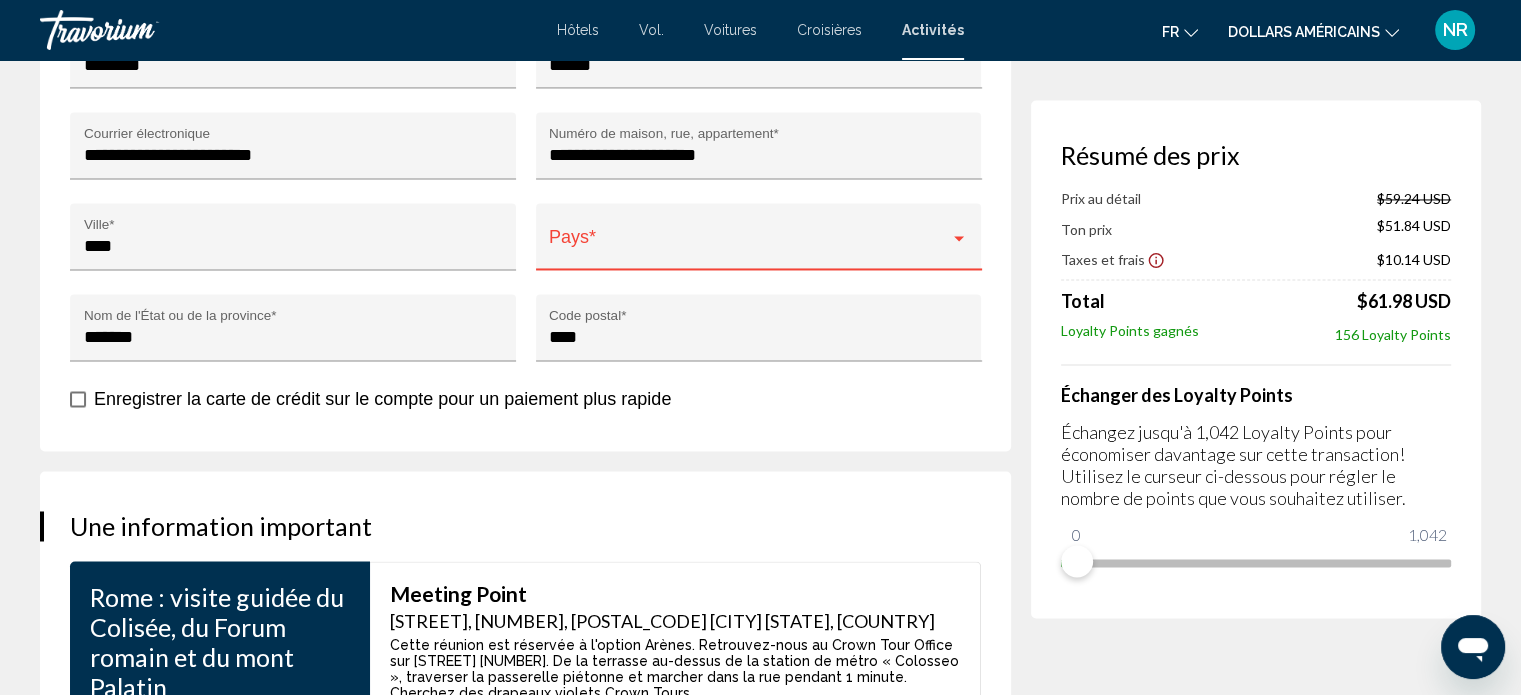 click on "Pays  *" at bounding box center [758, 243] 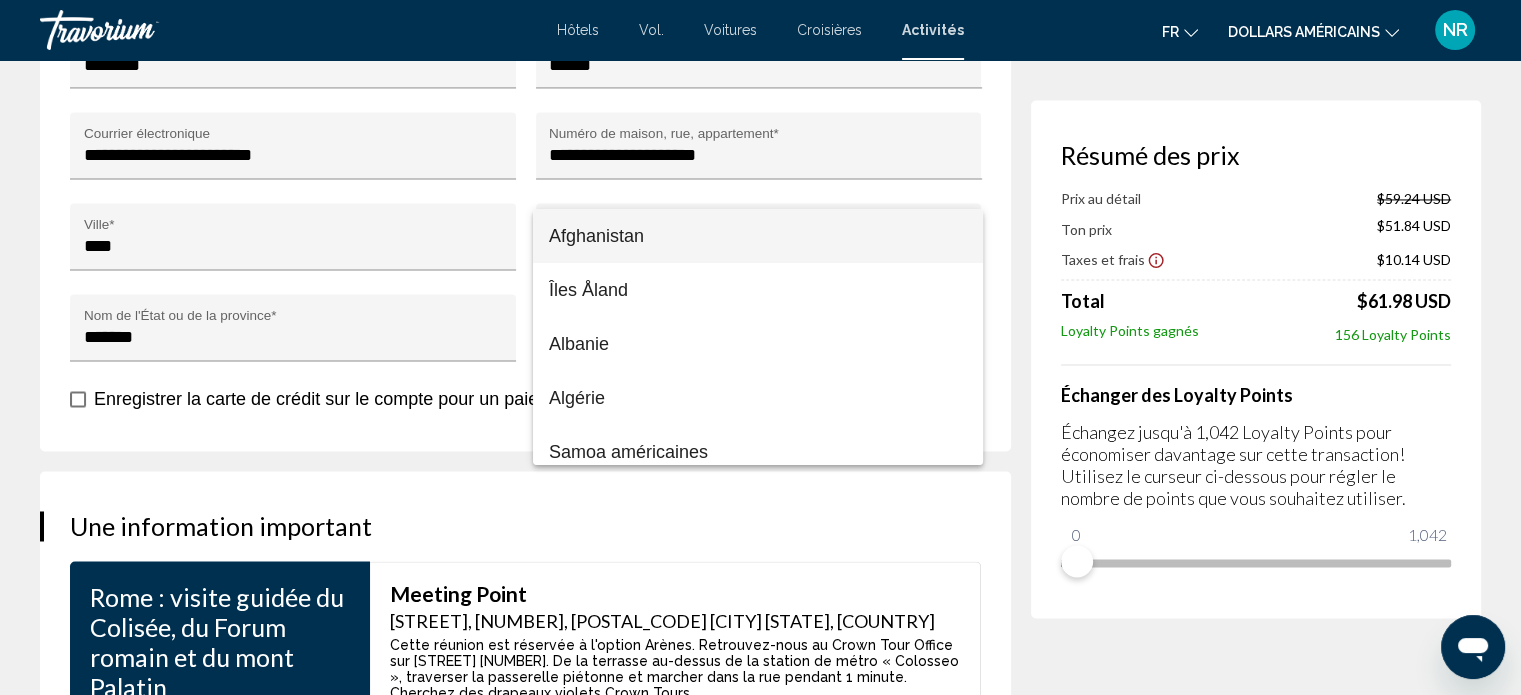 scroll, scrollTop: 716, scrollLeft: 0, axis: vertical 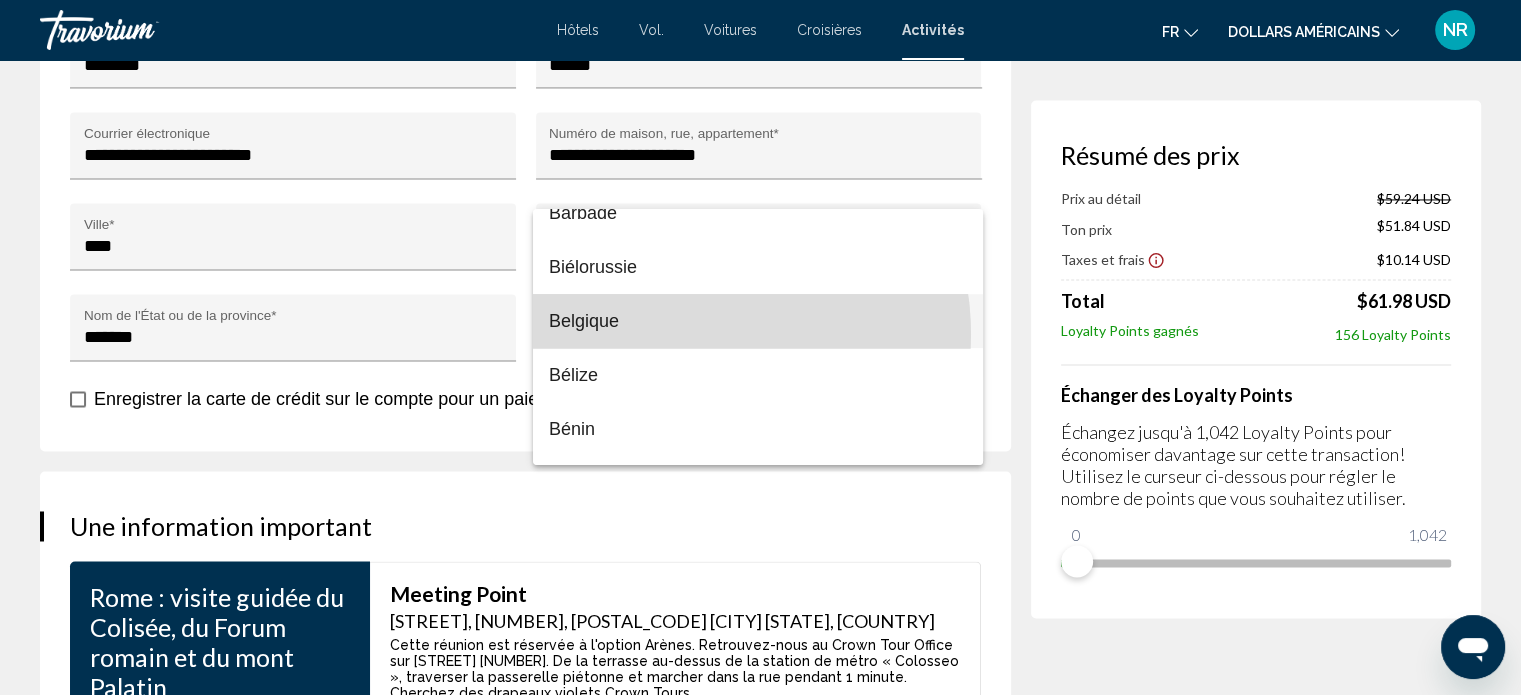click on "Belgique" at bounding box center [758, 321] 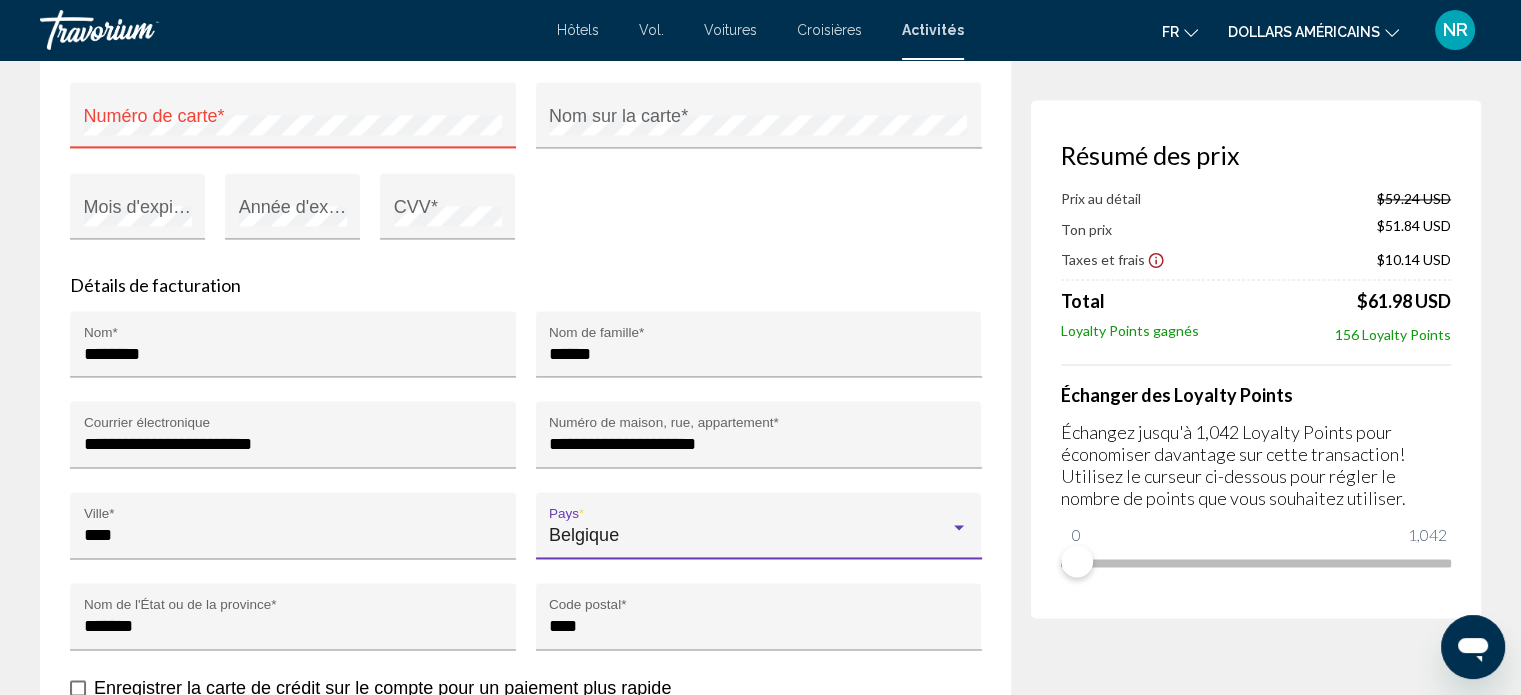 scroll, scrollTop: 2906, scrollLeft: 0, axis: vertical 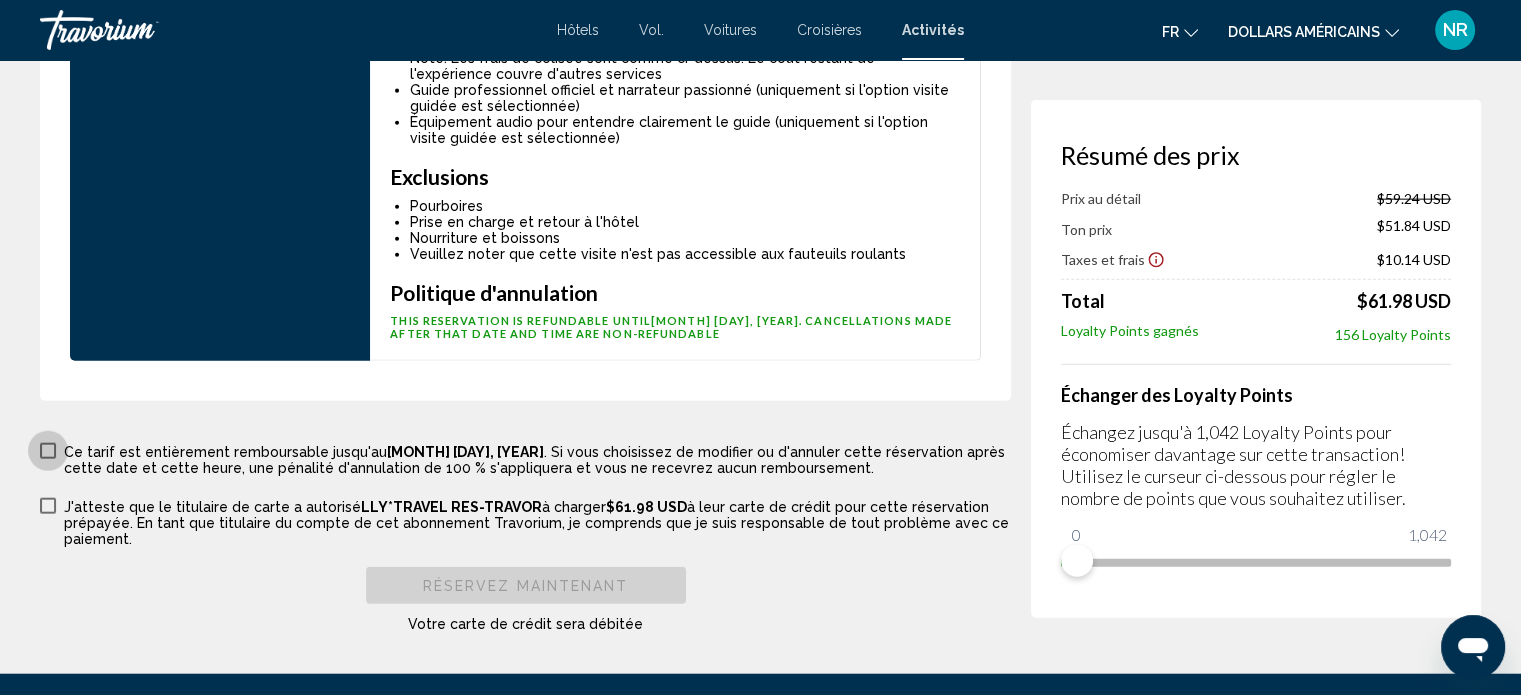click at bounding box center [48, 451] 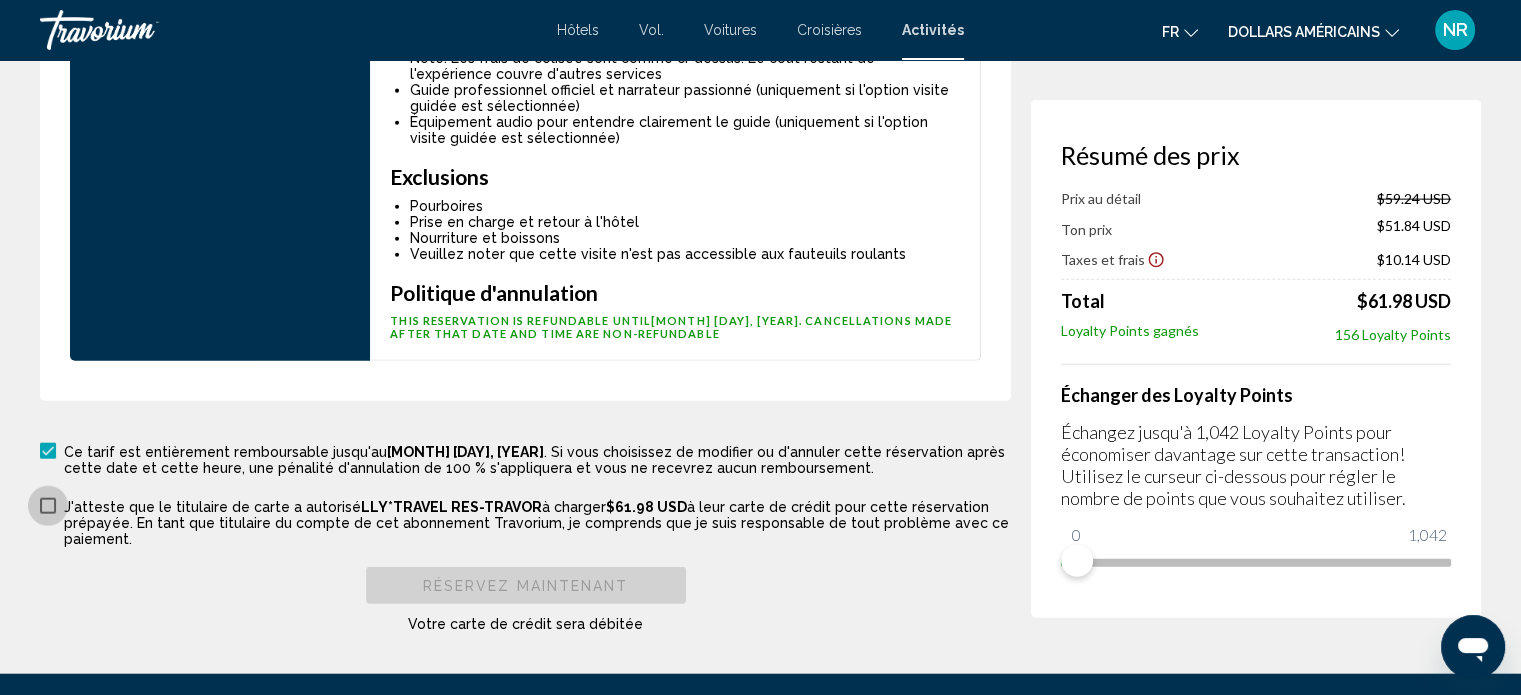 click at bounding box center (48, 506) 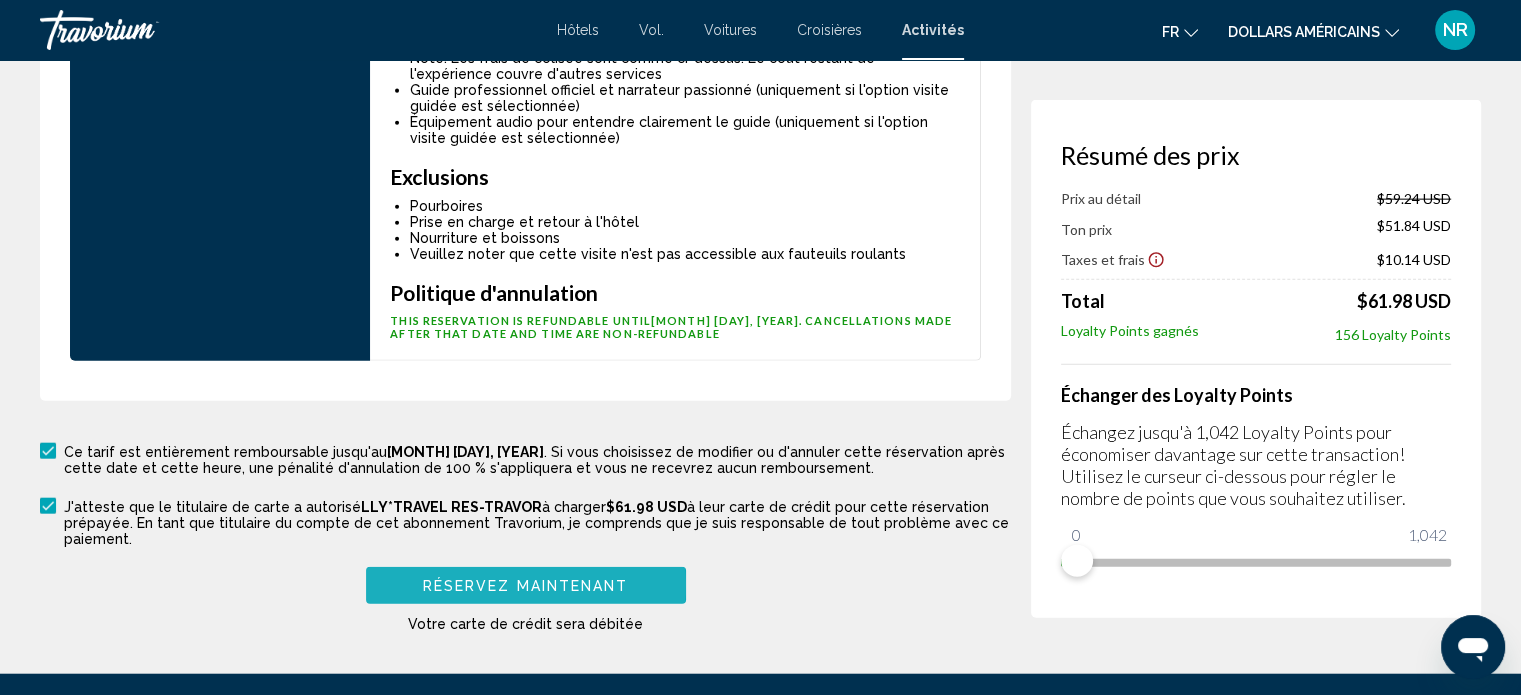 click on "Réservez maintenant" at bounding box center [526, 586] 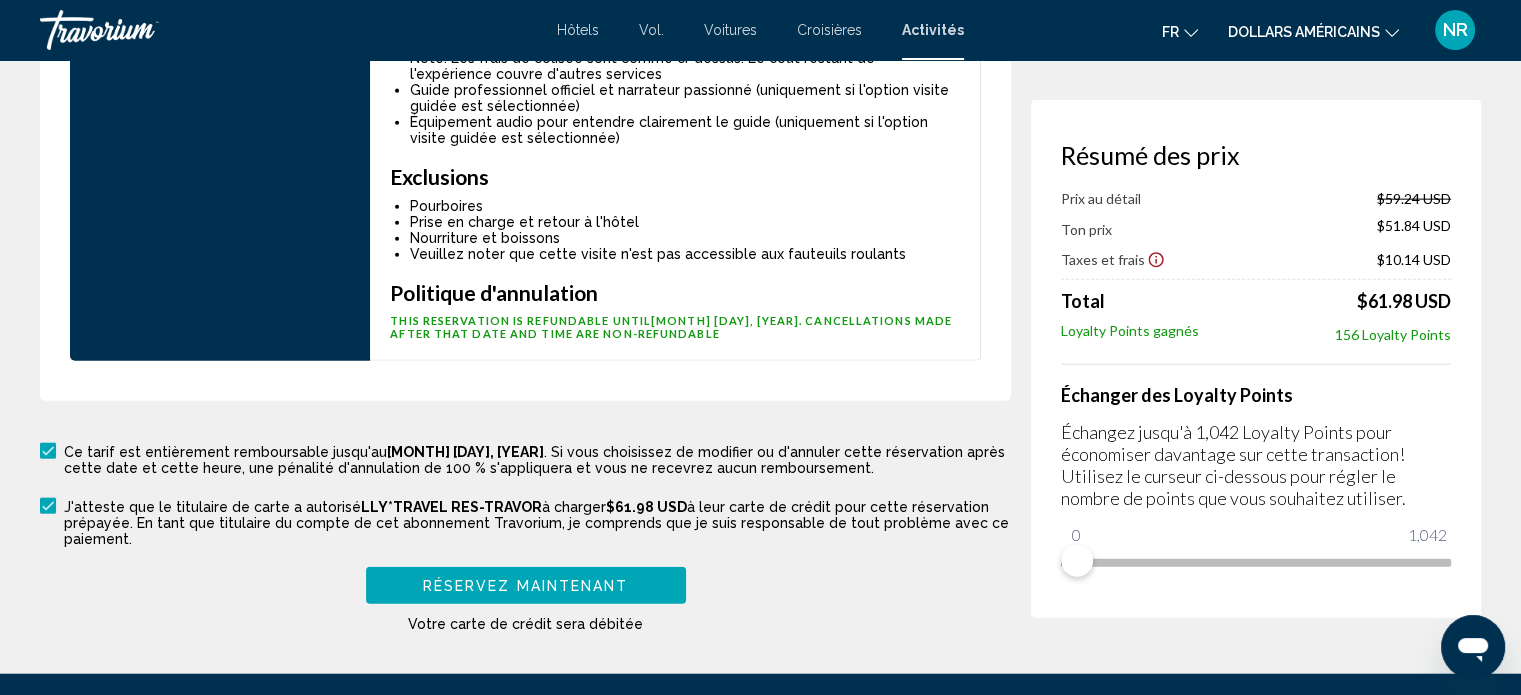 scroll, scrollTop: 587, scrollLeft: 0, axis: vertical 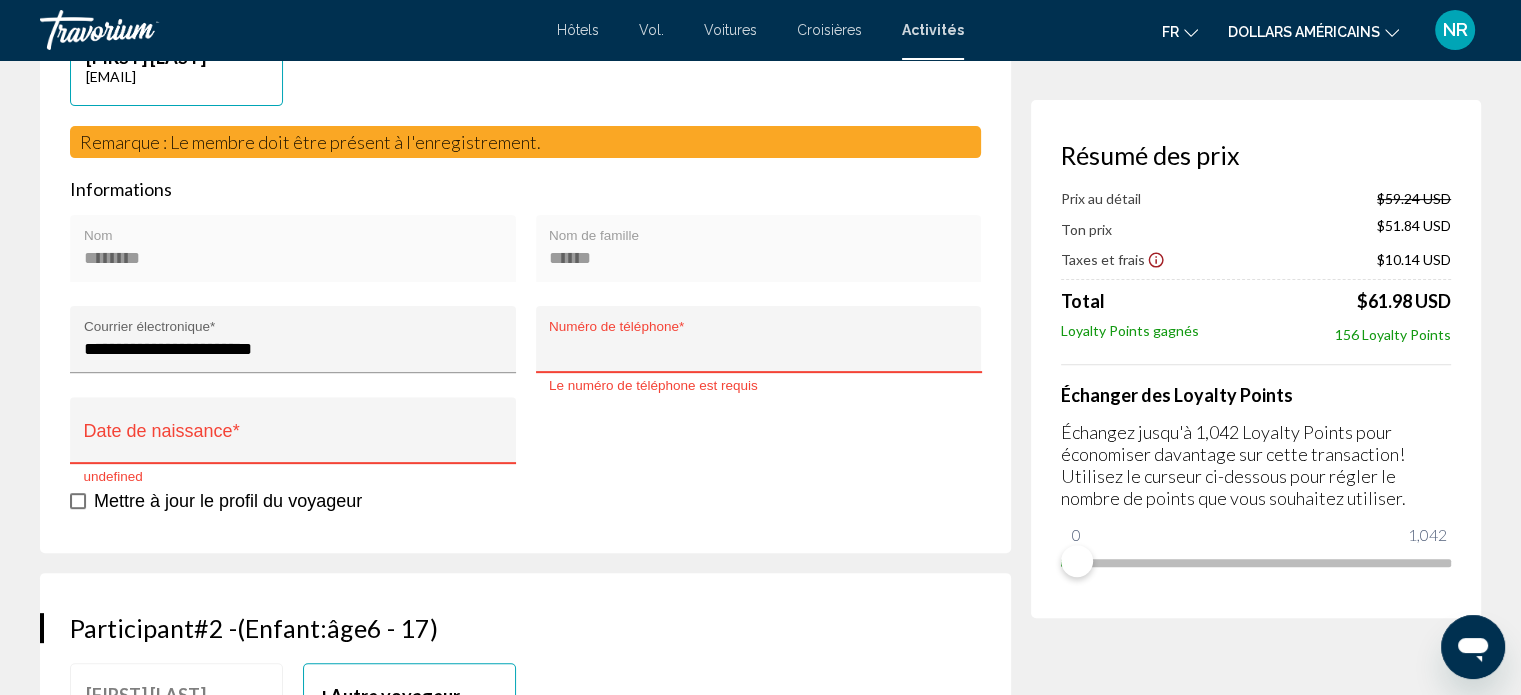 click on "**********" at bounding box center (297, 445) 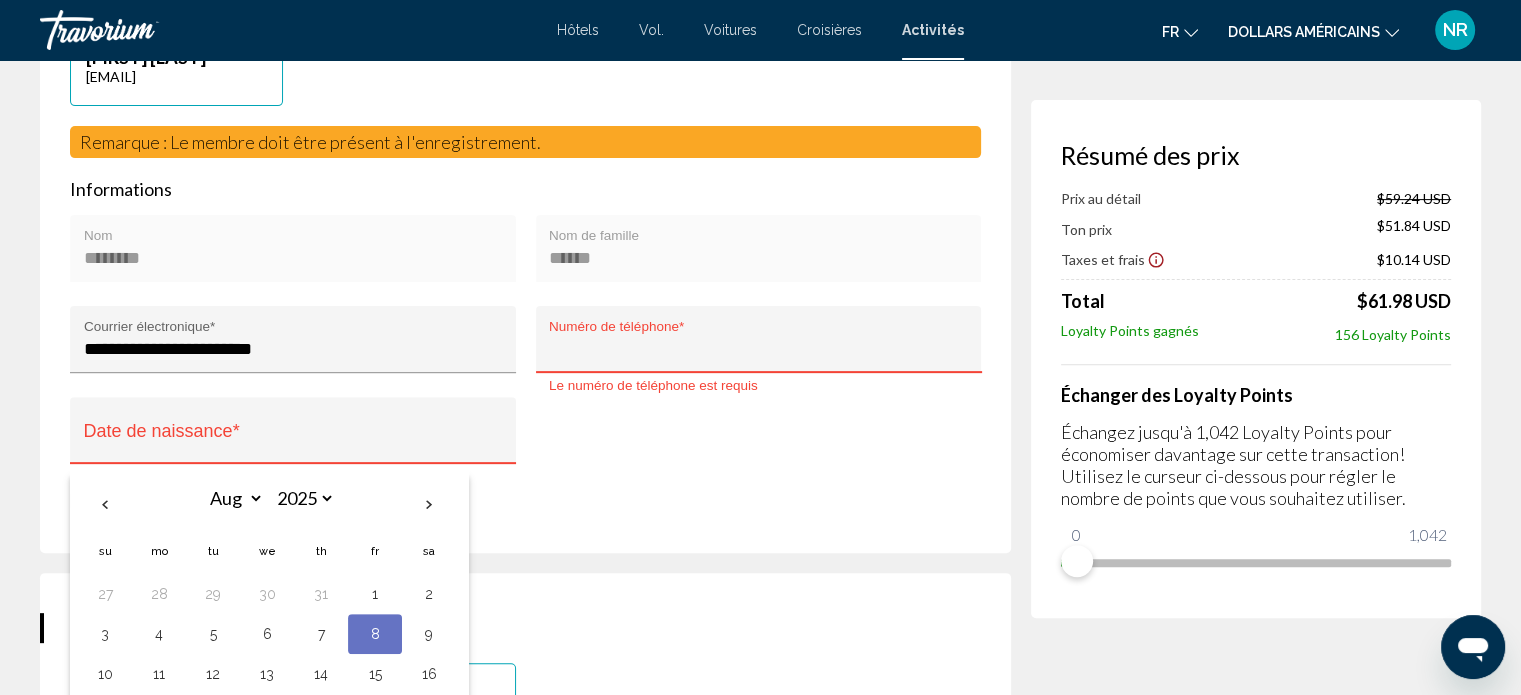click on "Numéro de téléphone  *" at bounding box center (758, 349) 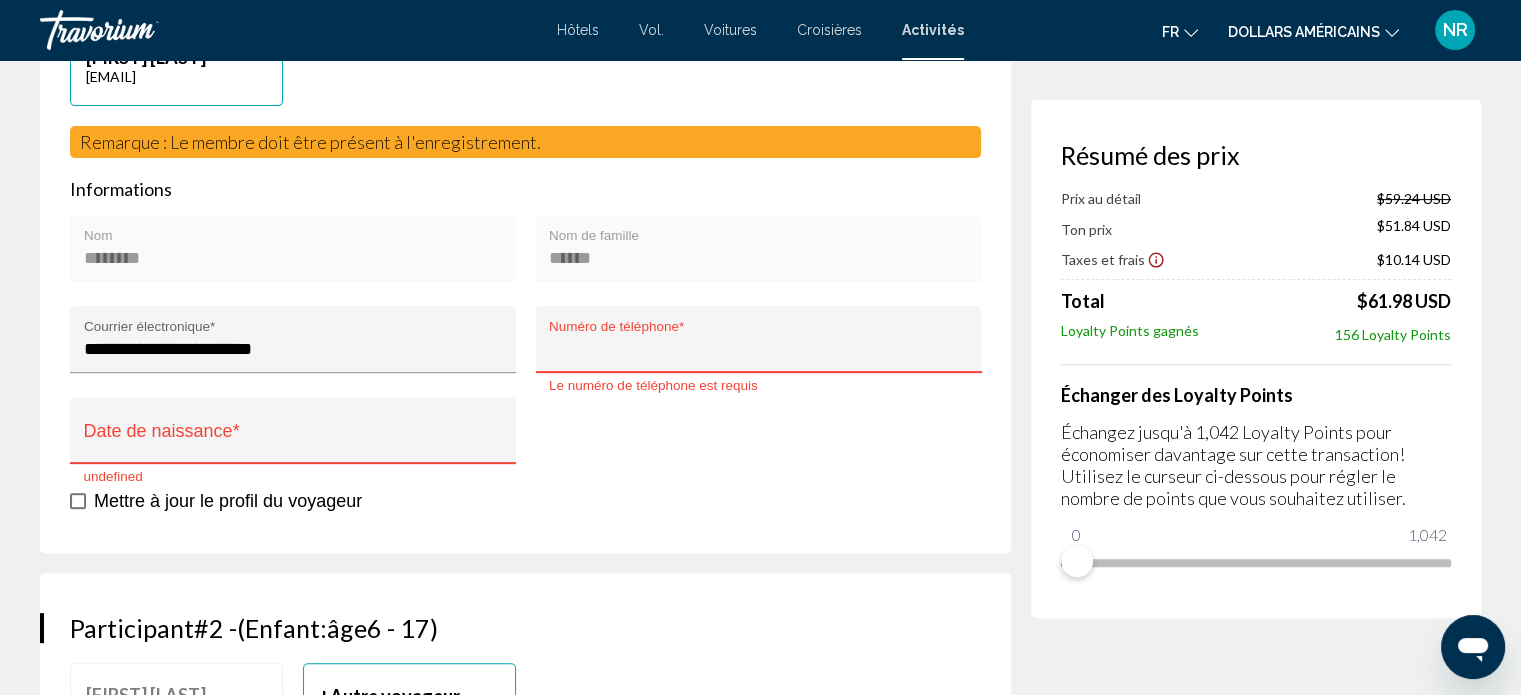 type on "**********" 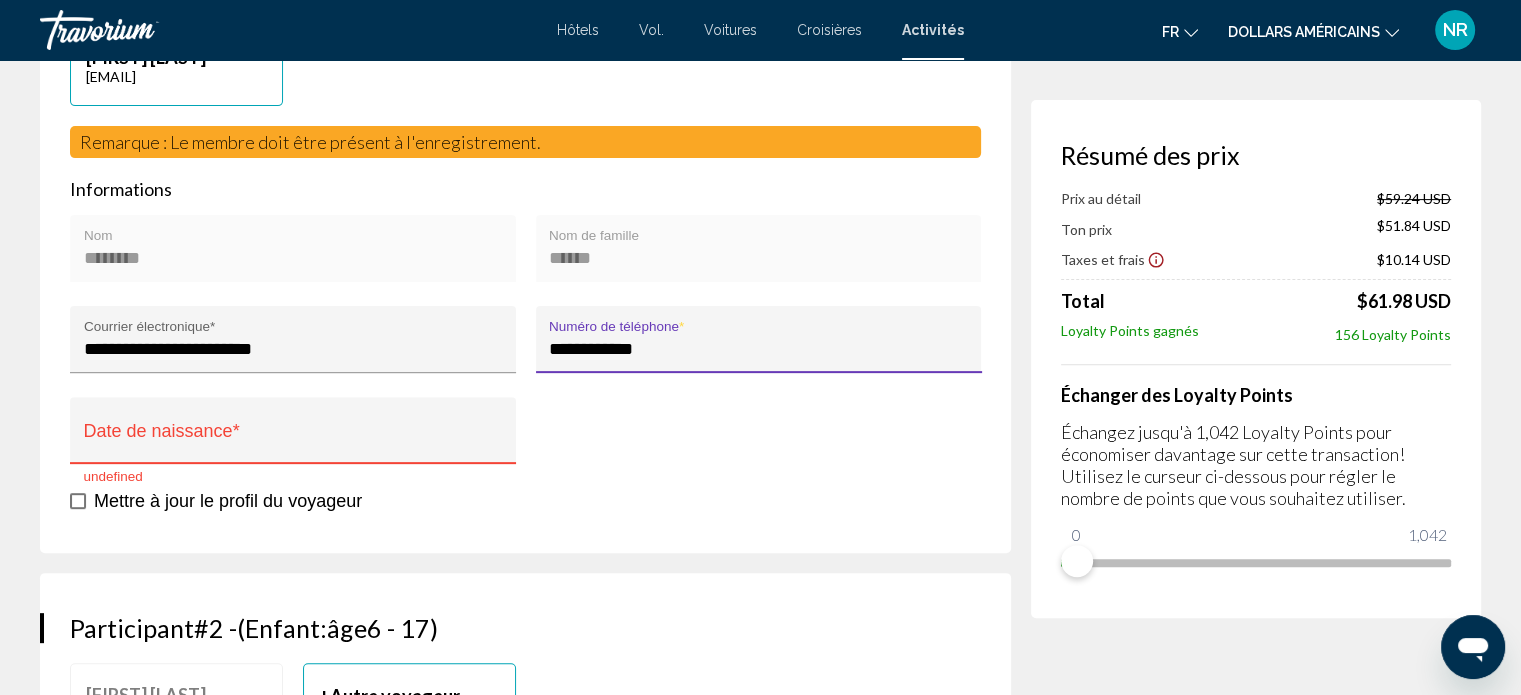 click on "**********" at bounding box center (297, 445) 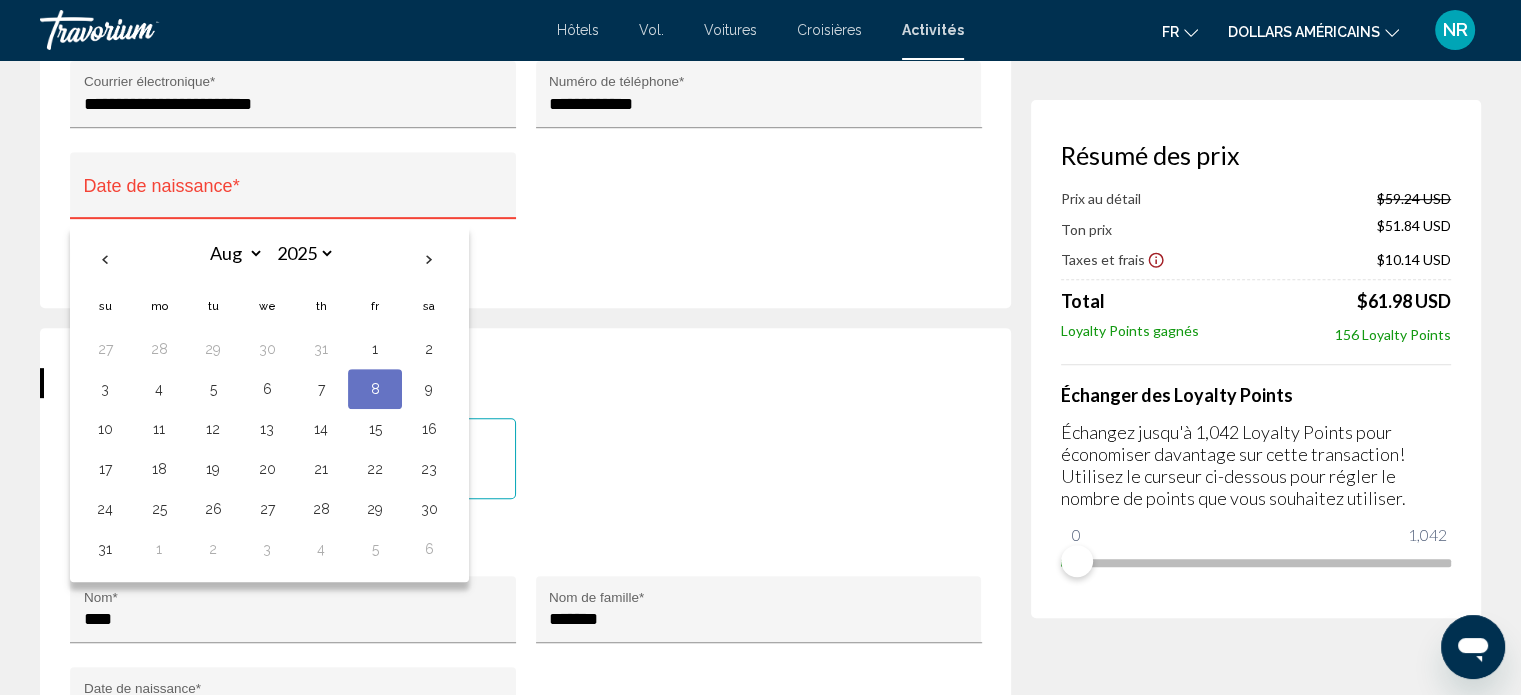 scroll, scrollTop: 865, scrollLeft: 0, axis: vertical 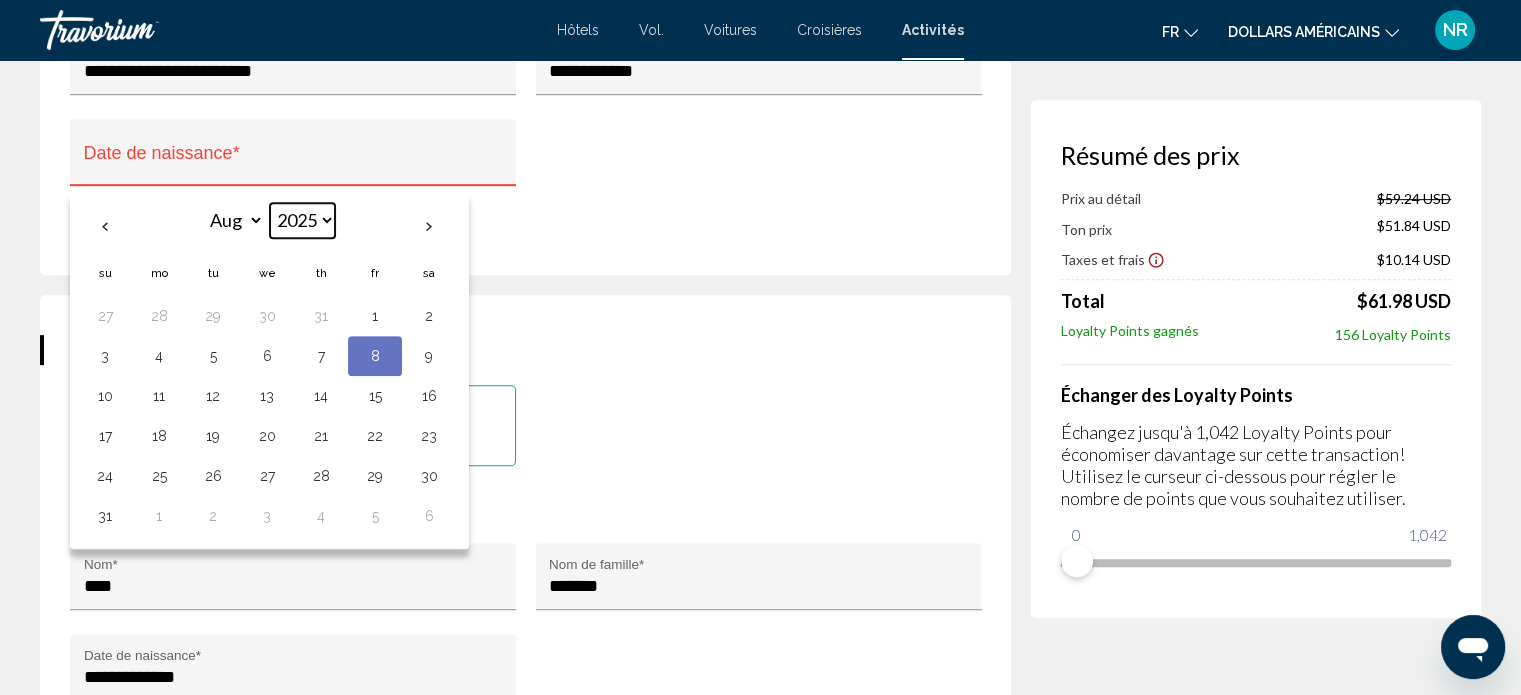 click on "**** **** **** **** **** **** **** **** **** **** **** **** **** **** **** **** **** **** **** **** **** **** **** **** **** **** **** **** **** **** **** **** **** **** **** **** **** **** **** **** **** **** **** **** **** **** **** **** **** **** **** **** **** **** **** **** **** **** **** **** **** **** **** **** **** **** **** **** **** **** **** **** **** **** **** **** **** **** **** **** **** **** **** **** **** **** **** **** **** **** **** **** **** **** **** **** **** **** **** **** **** **** **** **** **** **** **** **** **** **** **** **** **** **** **** **** **** **** **** **** **** **** **** **** **** **** **** **** **** **** **** **** **** **** **** **** **** **** **** **** **** **** **** **** **** ****" at bounding box center [302, 220] 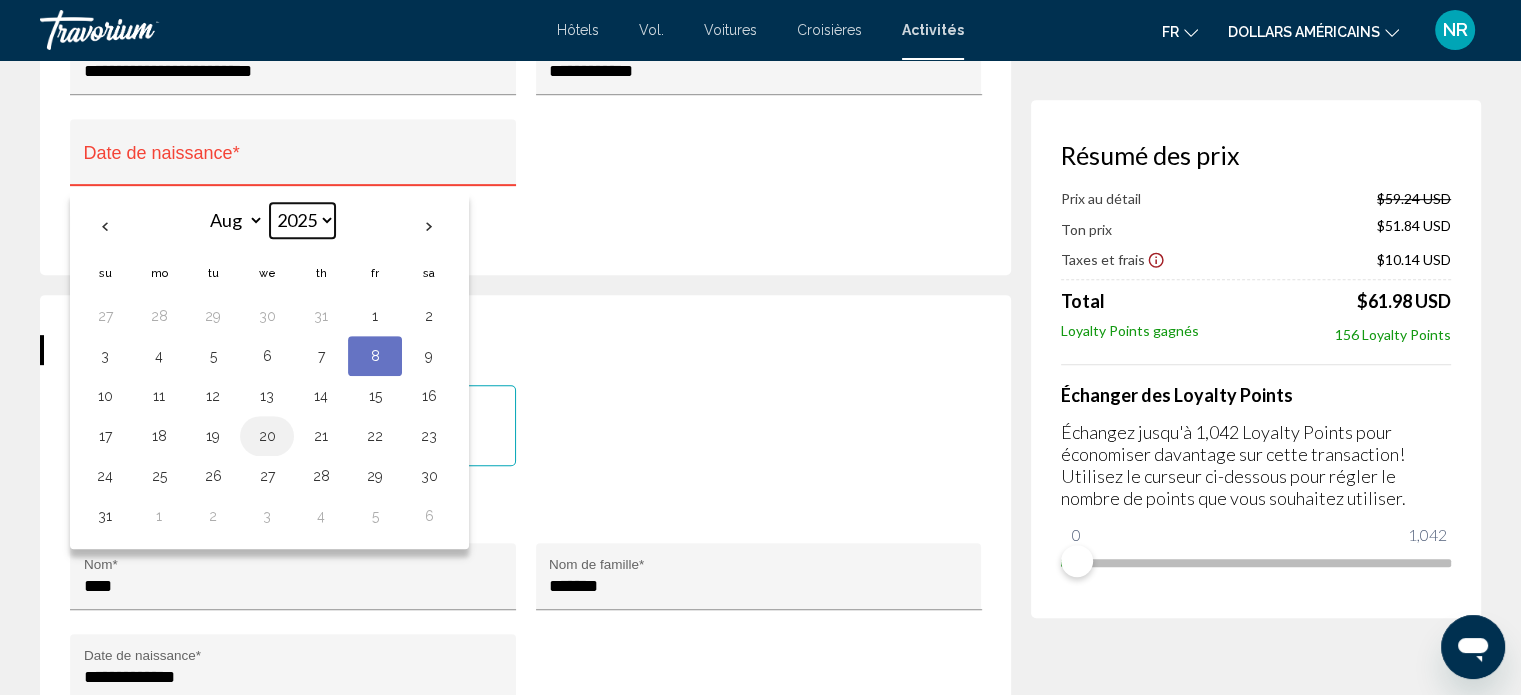 select on "****" 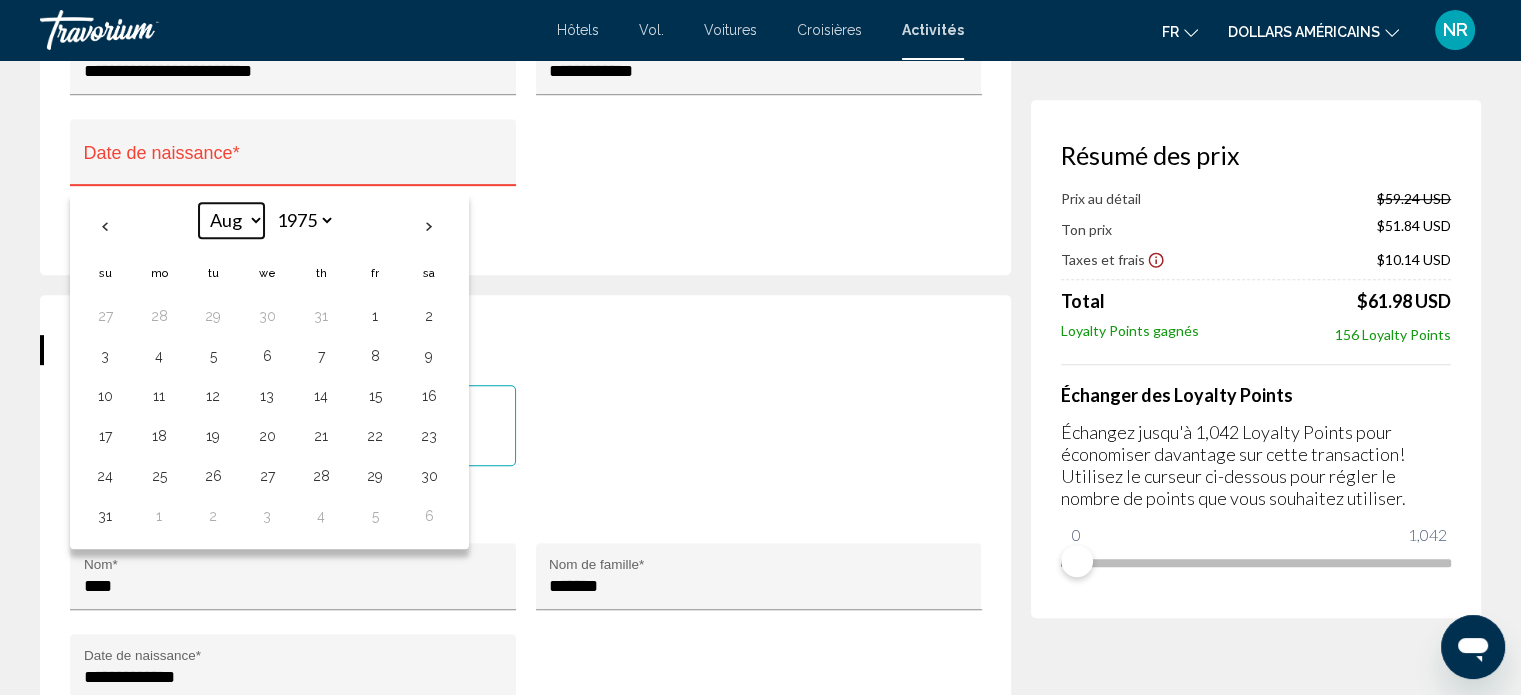 click on "*** *** *** *** *** *** *** *** *** *** *** ***" at bounding box center (231, 220) 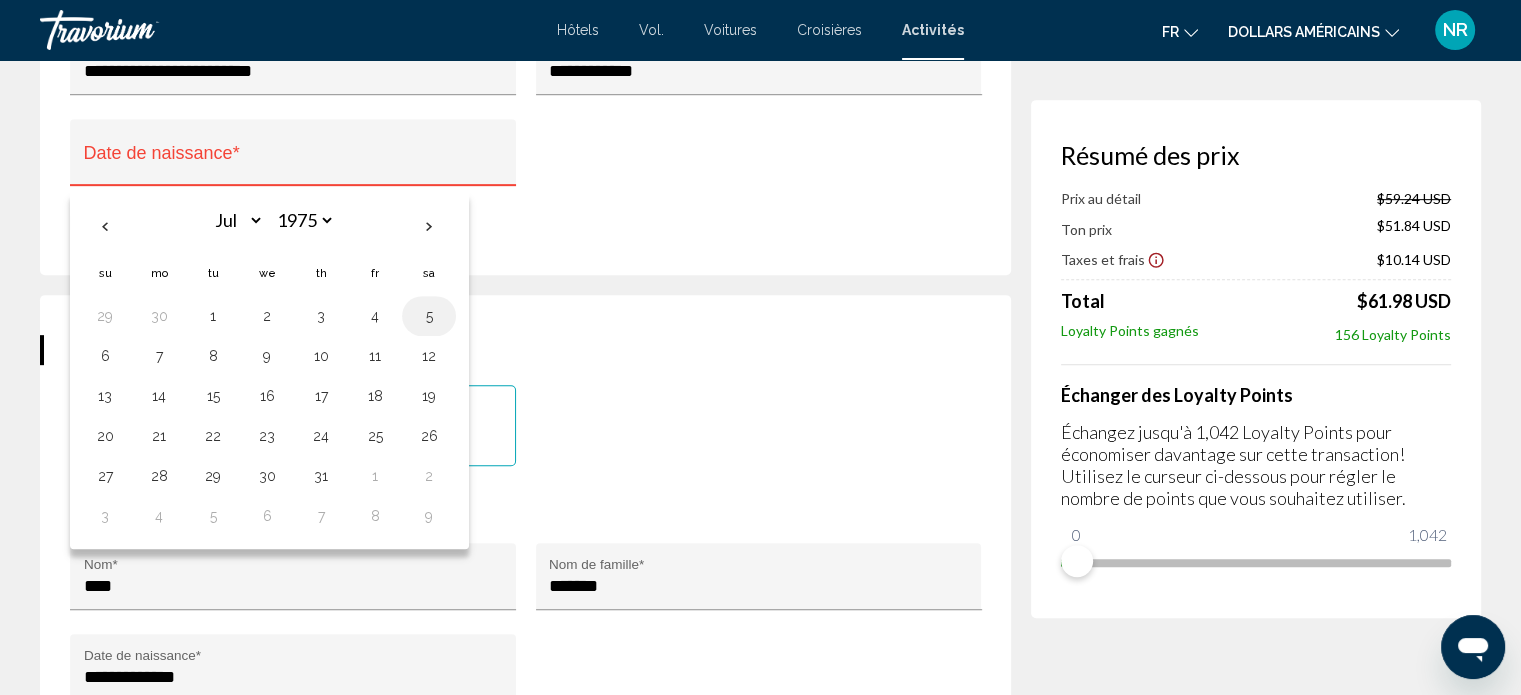 click on "5" at bounding box center (429, 316) 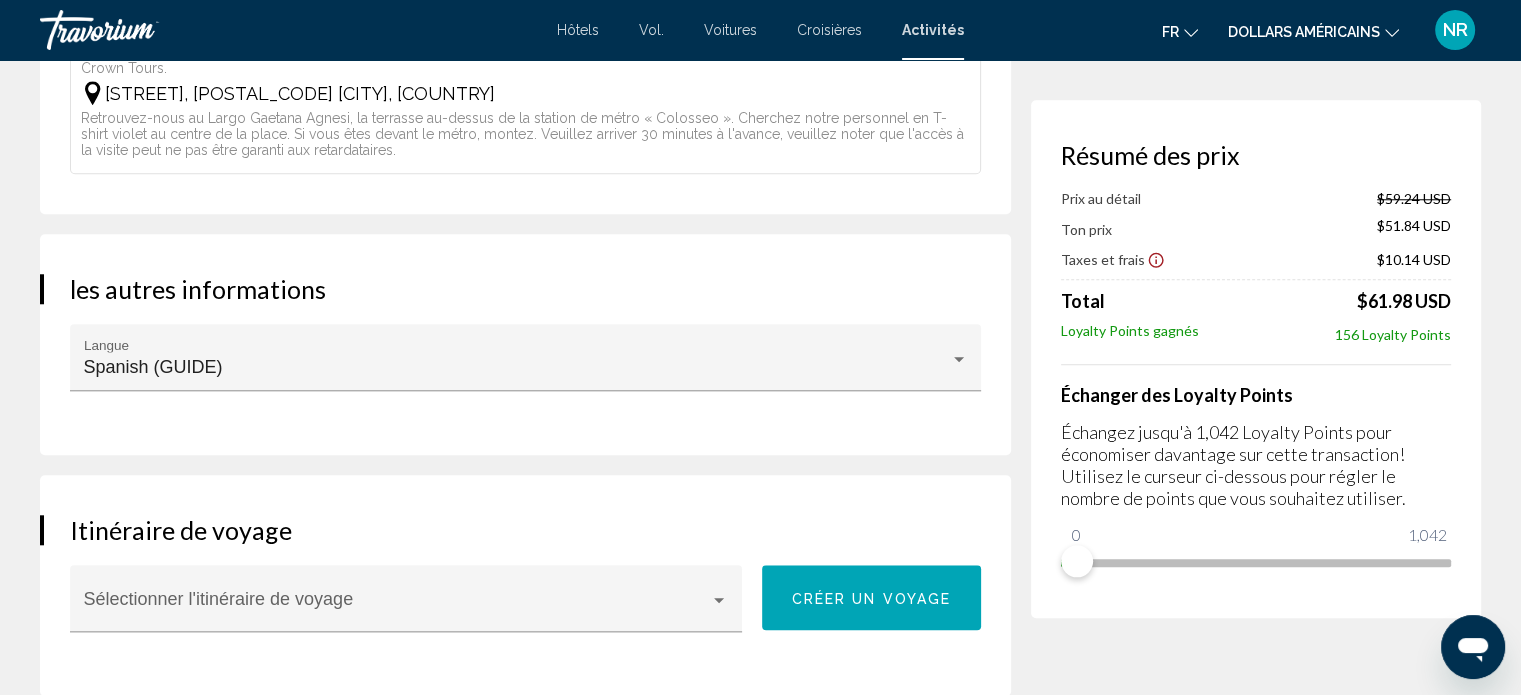 scroll, scrollTop: 1812, scrollLeft: 0, axis: vertical 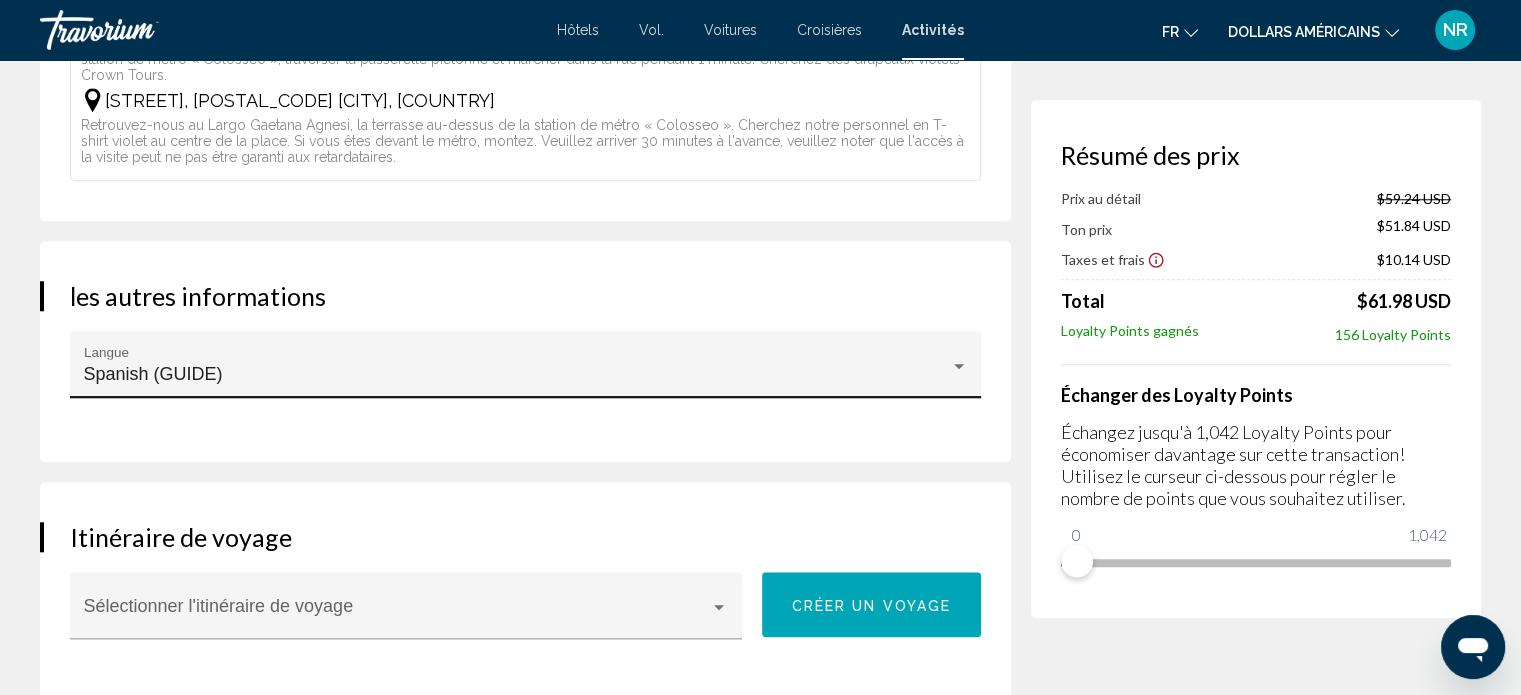 click on "Spanish (GUIDE) Langue" at bounding box center [525, 364] 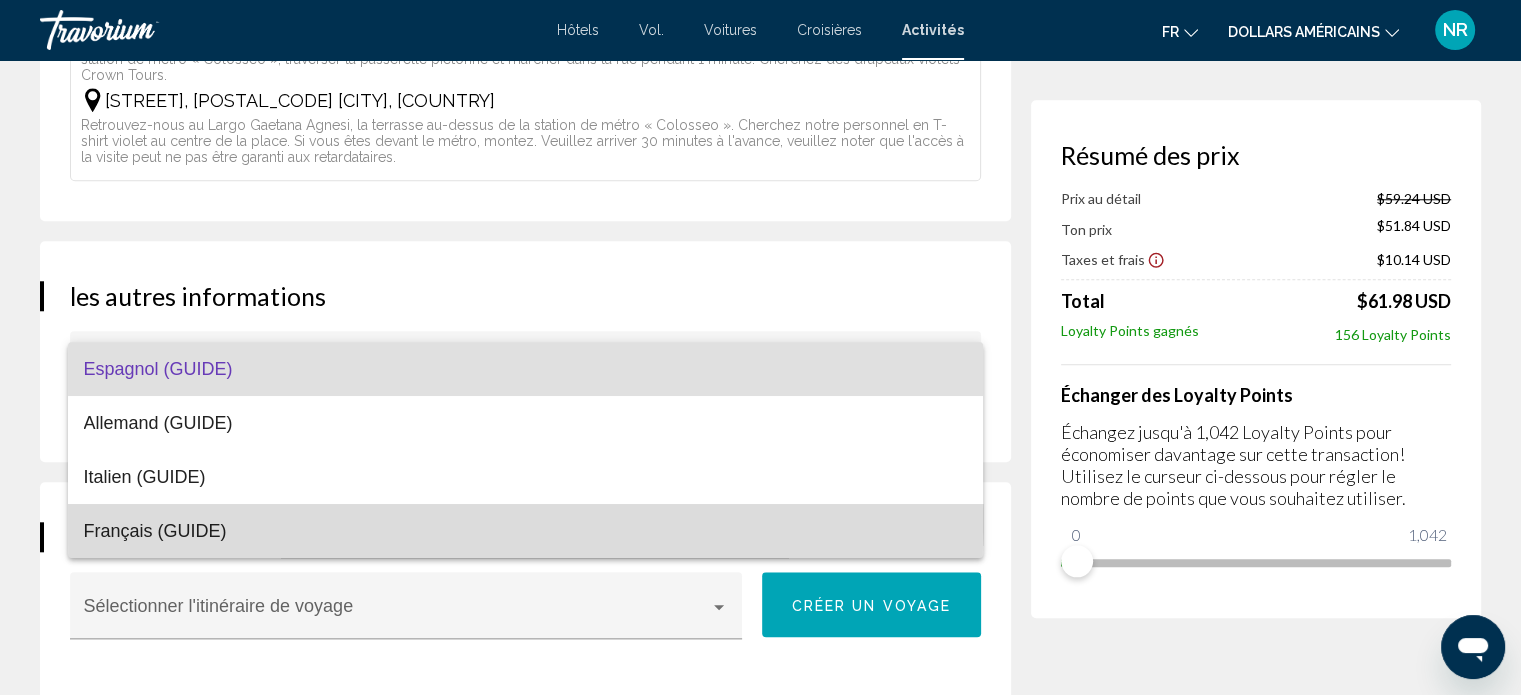 click on "Français (GUIDE)" at bounding box center [526, 531] 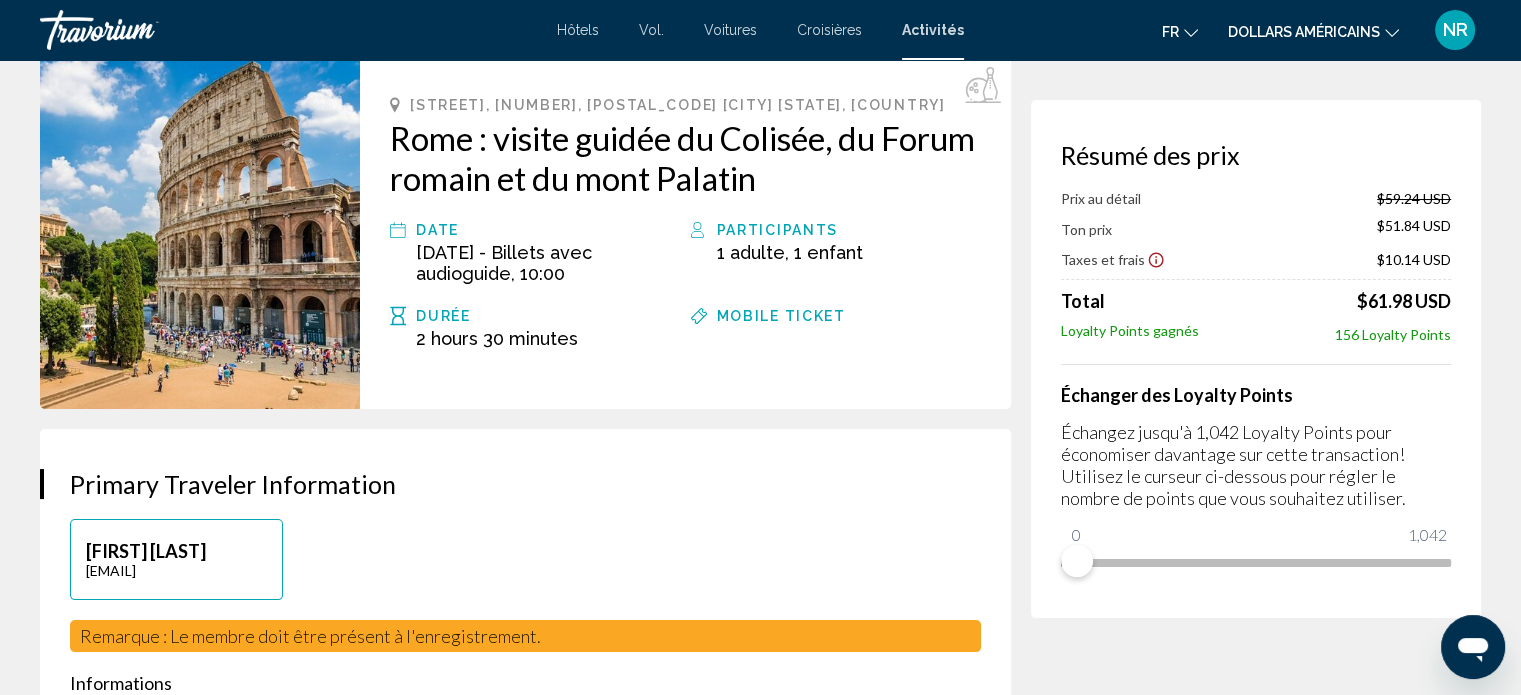 scroll, scrollTop: 0, scrollLeft: 0, axis: both 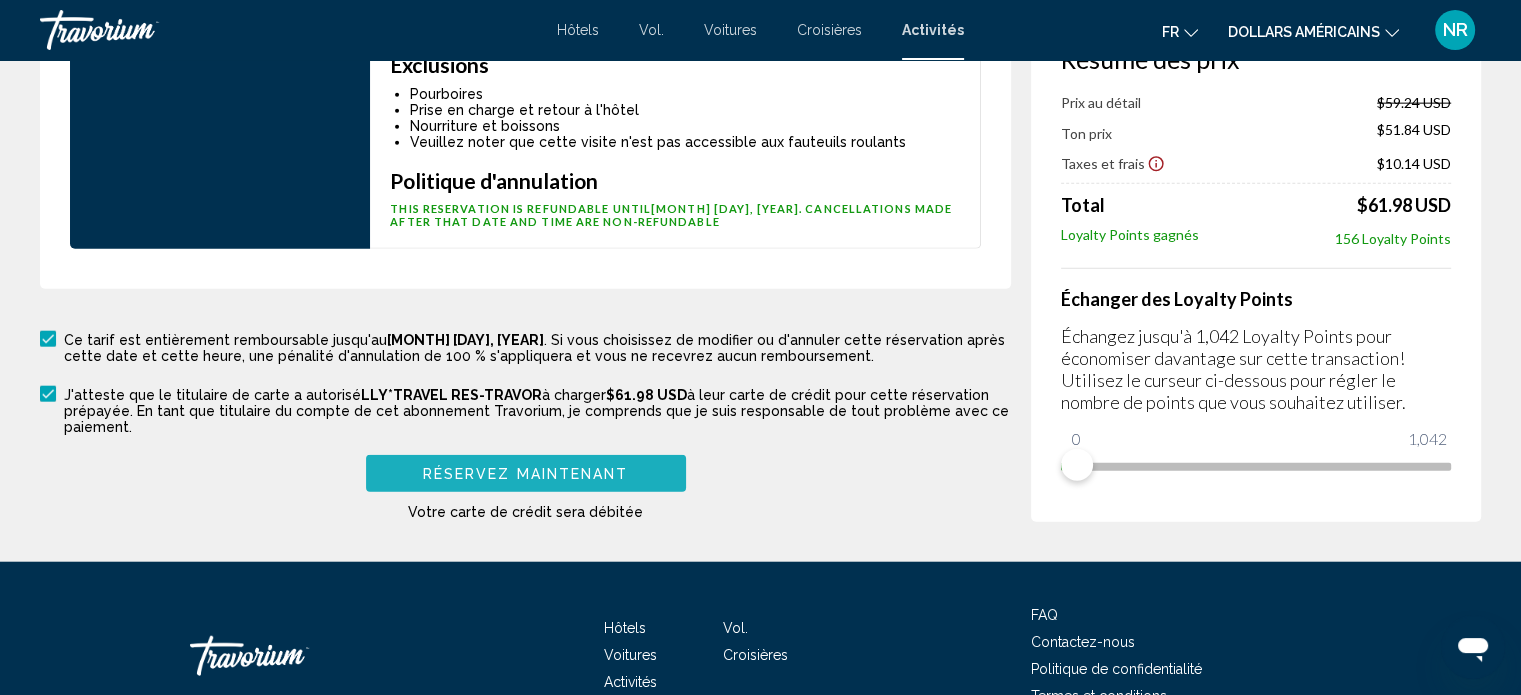 click on "Réservez maintenant" at bounding box center (526, 473) 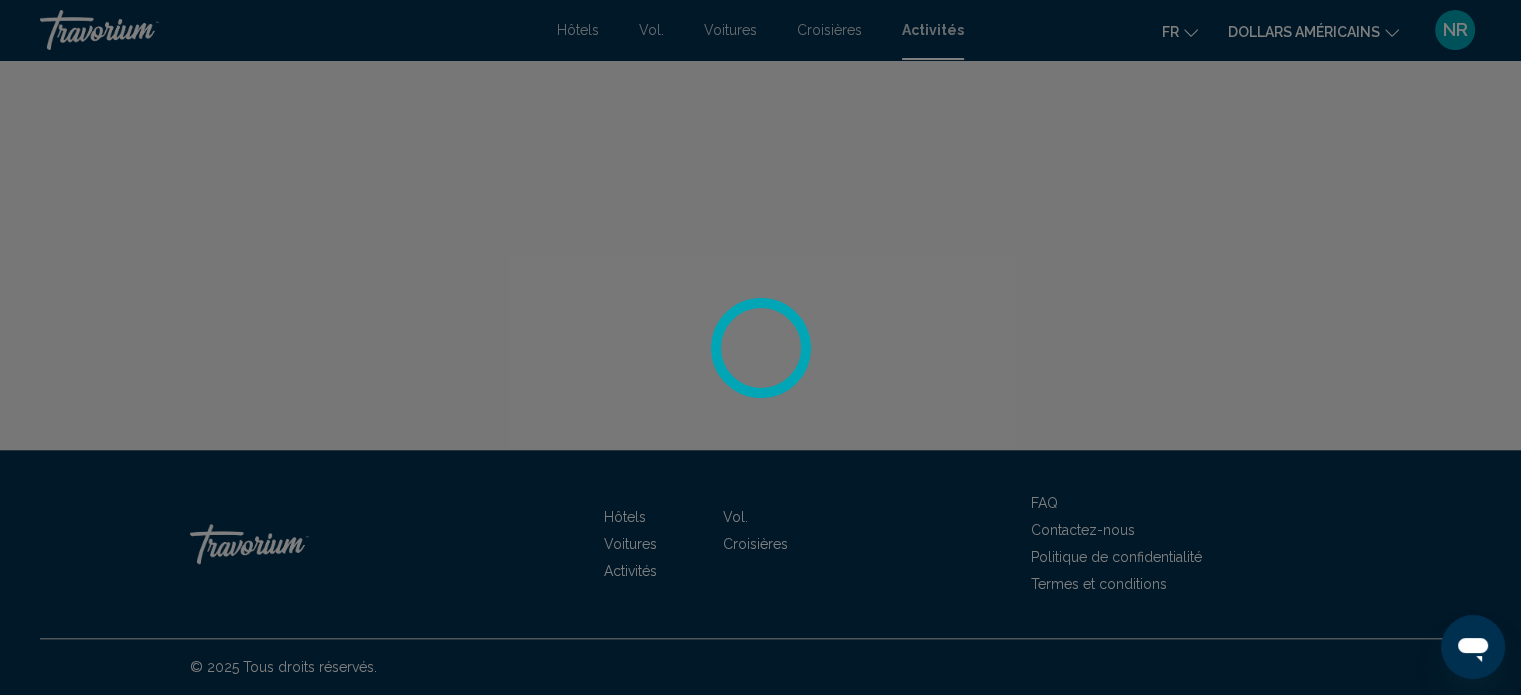 scroll, scrollTop: 0, scrollLeft: 0, axis: both 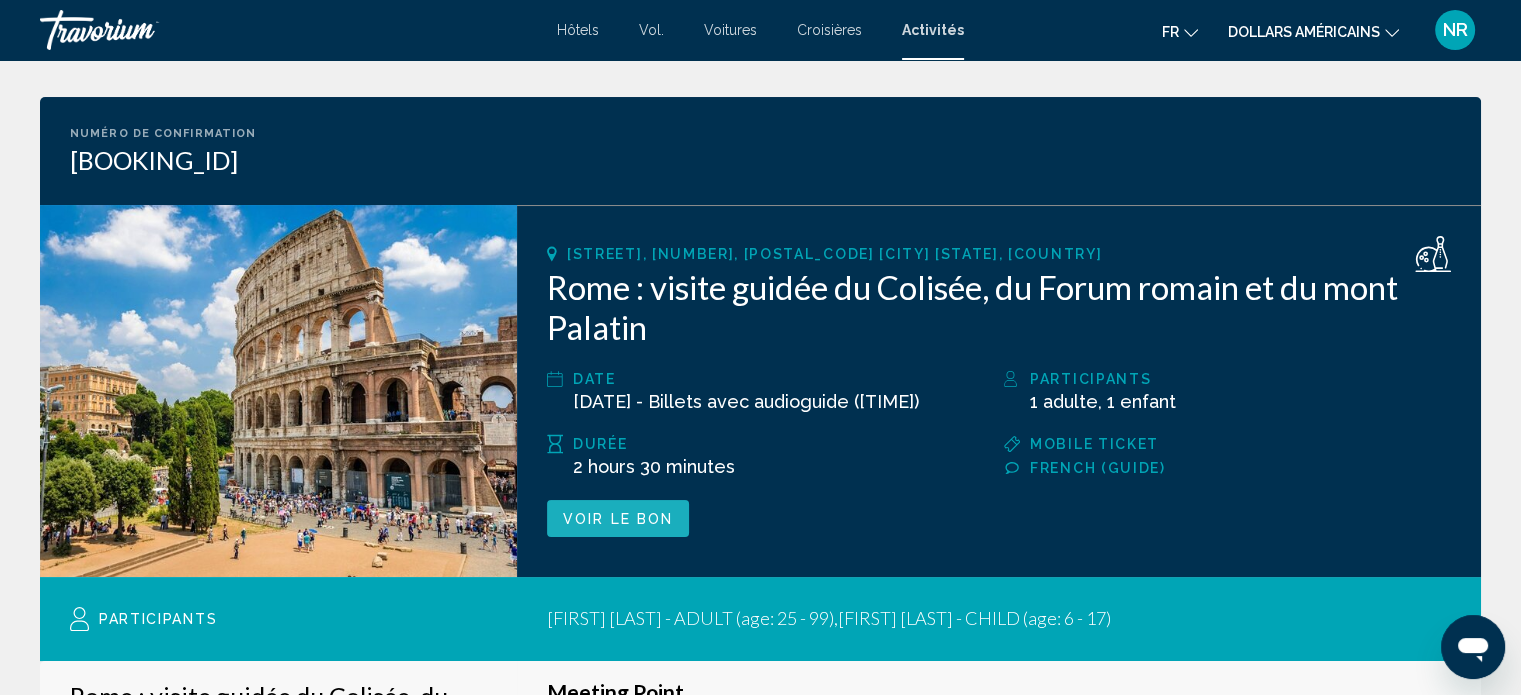 click on "Voir le bon" at bounding box center (618, 518) 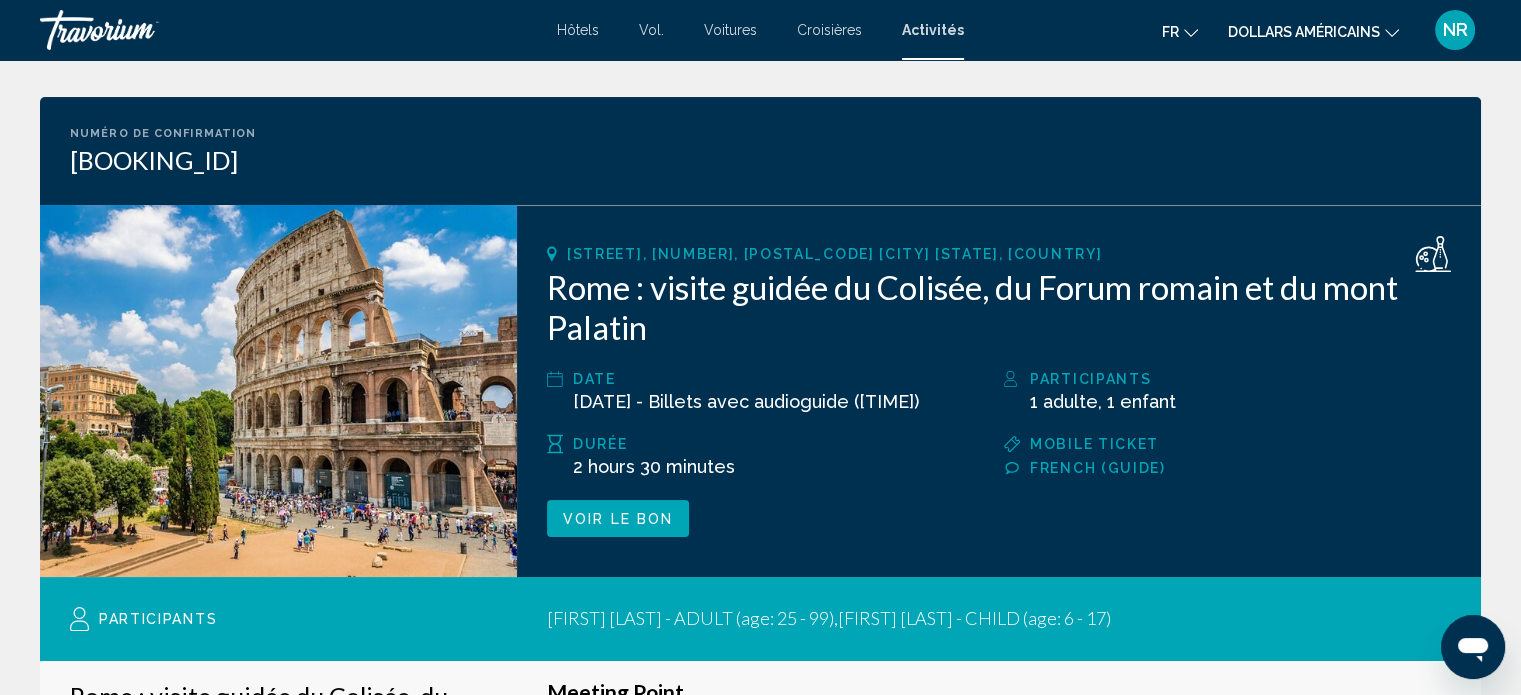 click on "Activités" at bounding box center (933, 30) 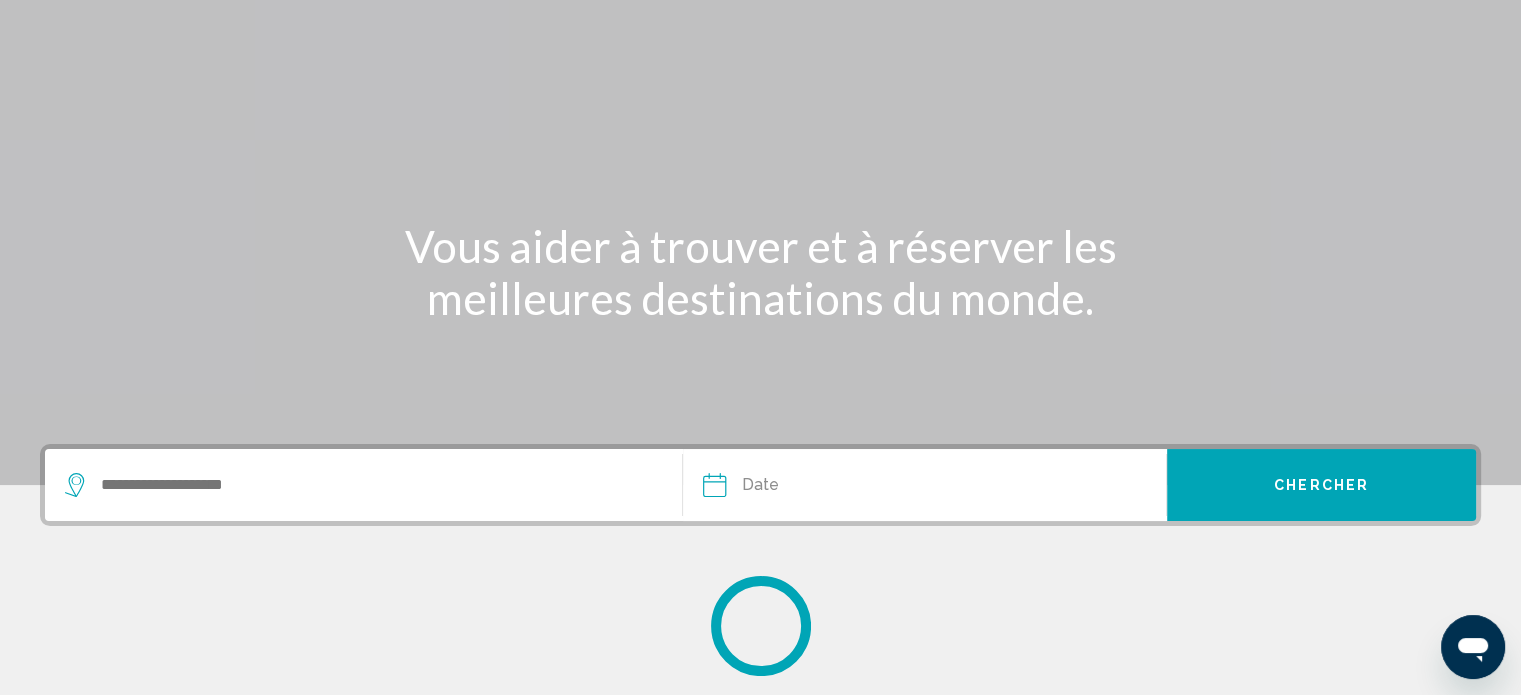 scroll, scrollTop: 0, scrollLeft: 0, axis: both 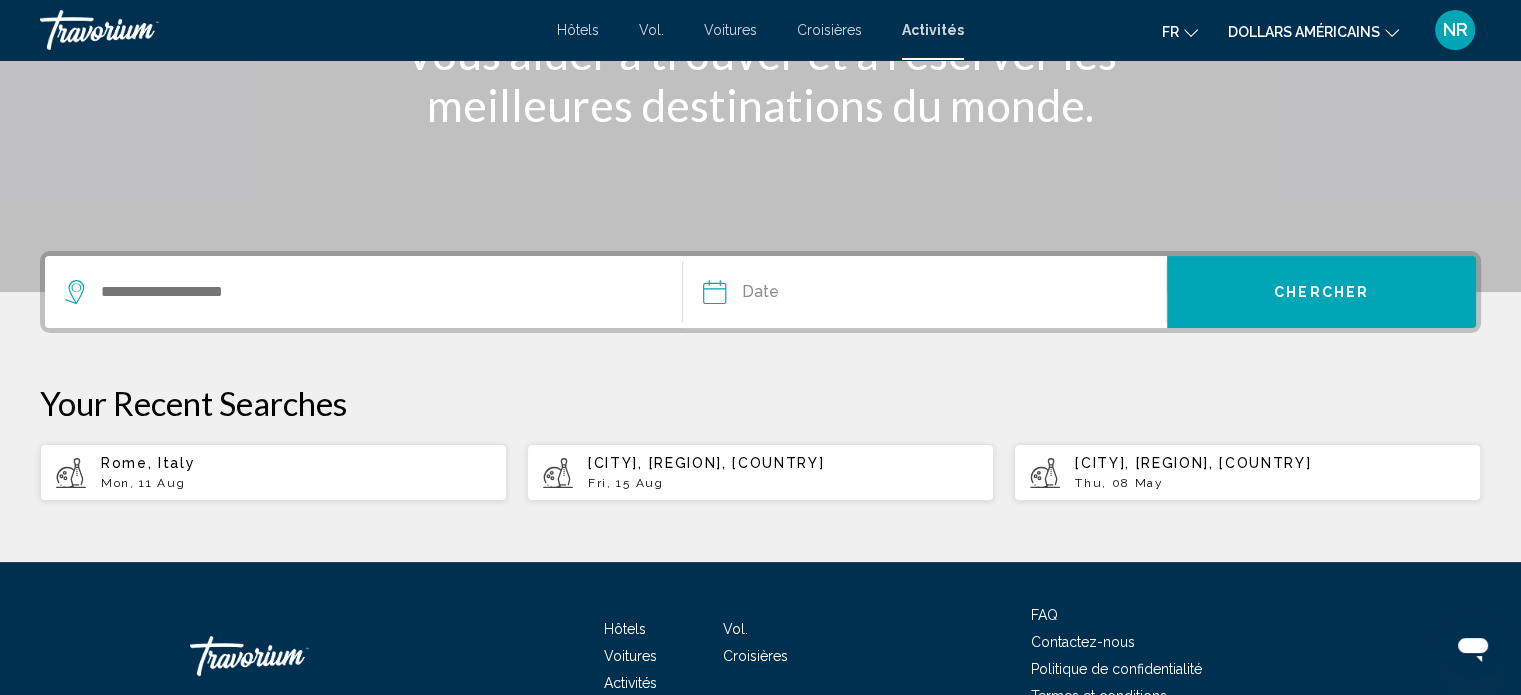 click on "Rome, Italy" at bounding box center [148, 463] 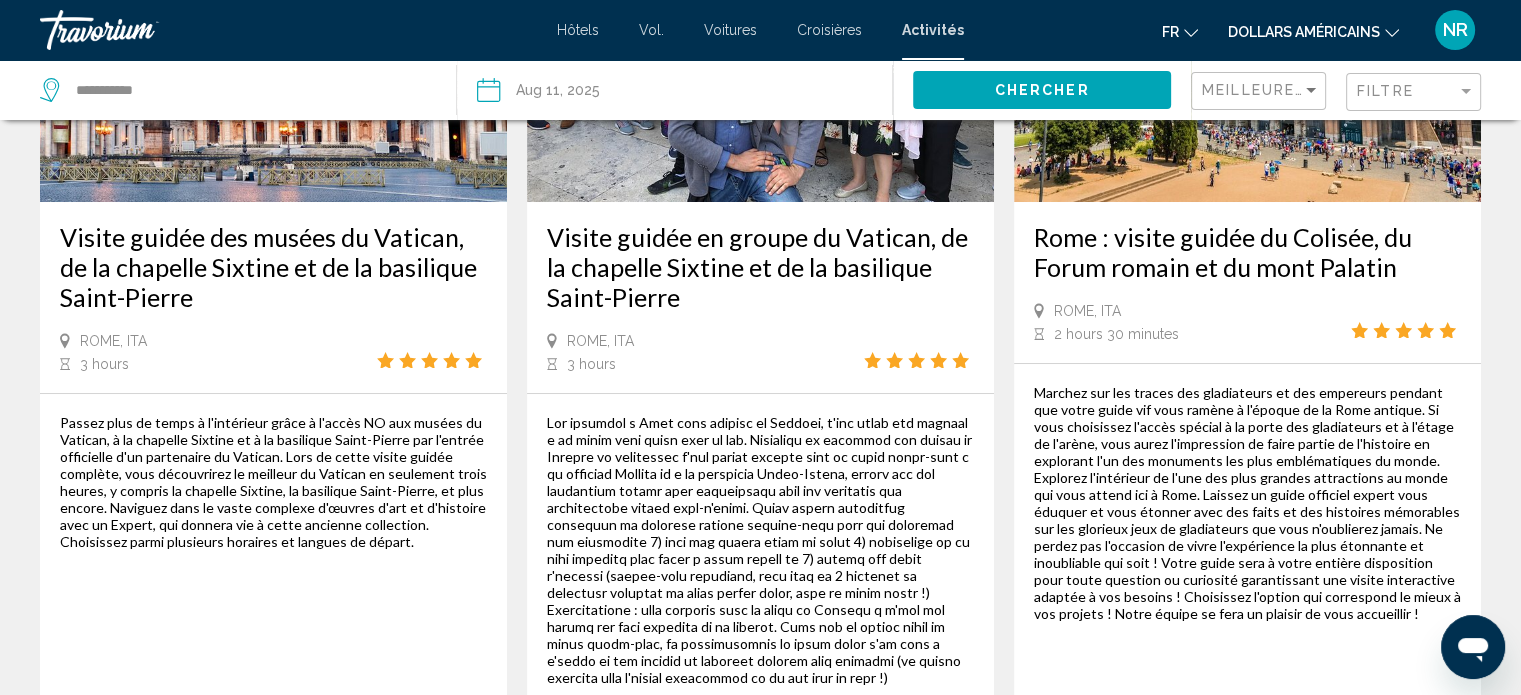 scroll, scrollTop: 0, scrollLeft: 0, axis: both 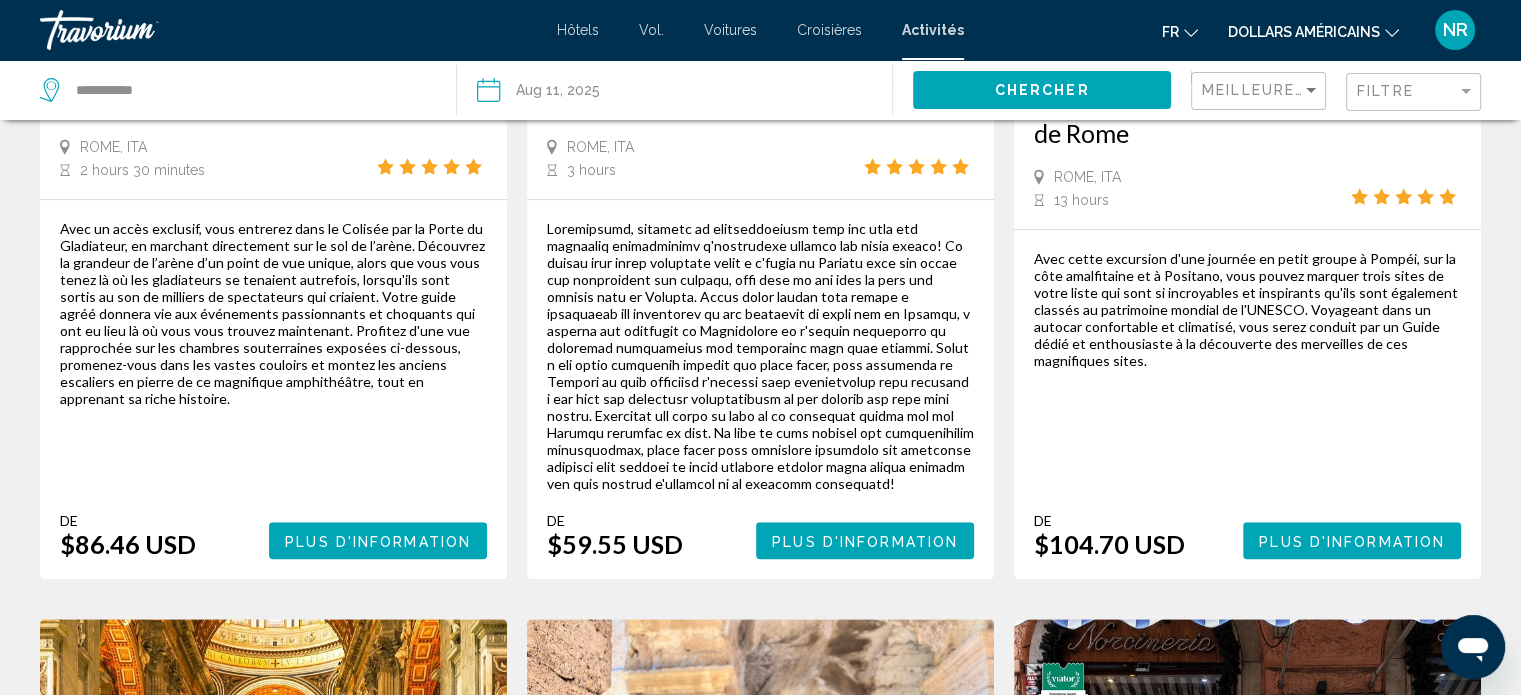click on "Plus d'information" at bounding box center [1352, 541] 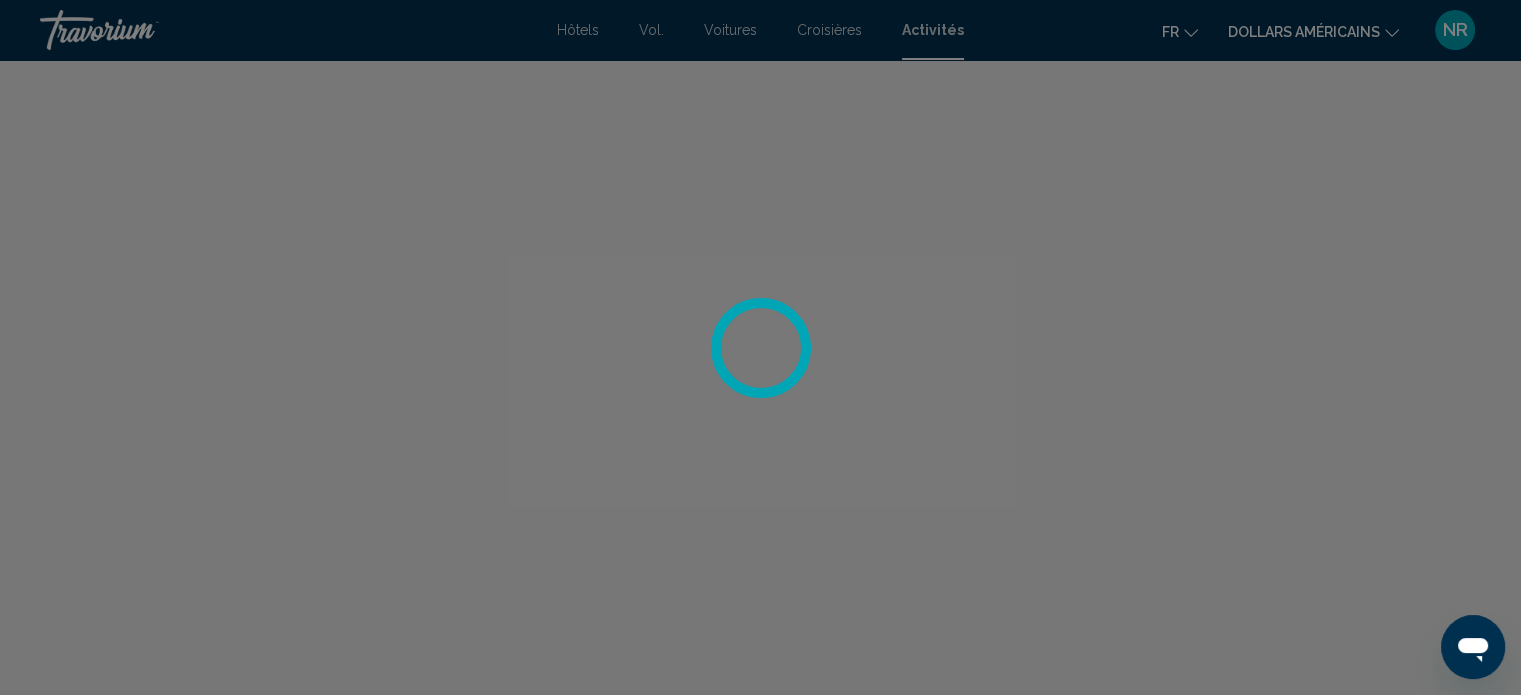 scroll, scrollTop: 12, scrollLeft: 0, axis: vertical 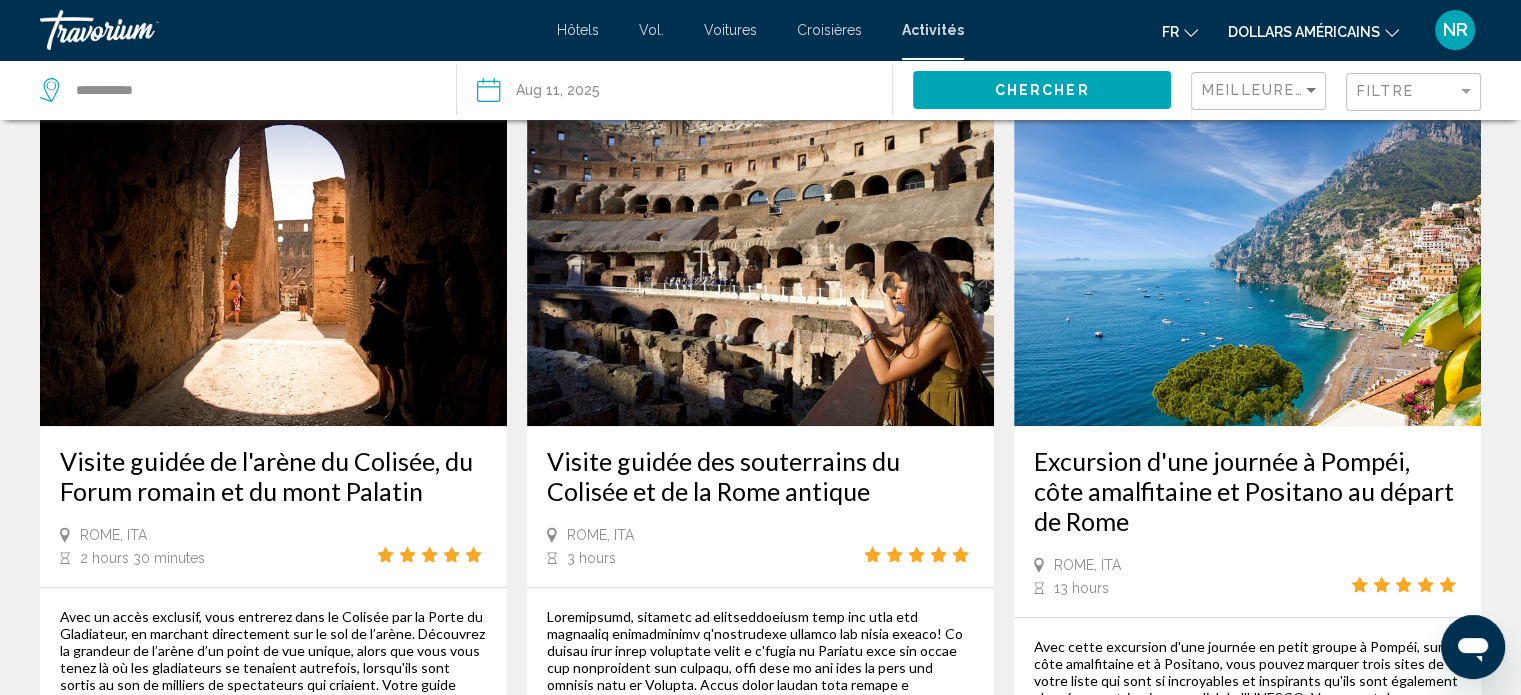 click on "Excursion d'une journée à Pompéi, côte amalfitaine et Positano au départ de Rome" at bounding box center [1247, 491] 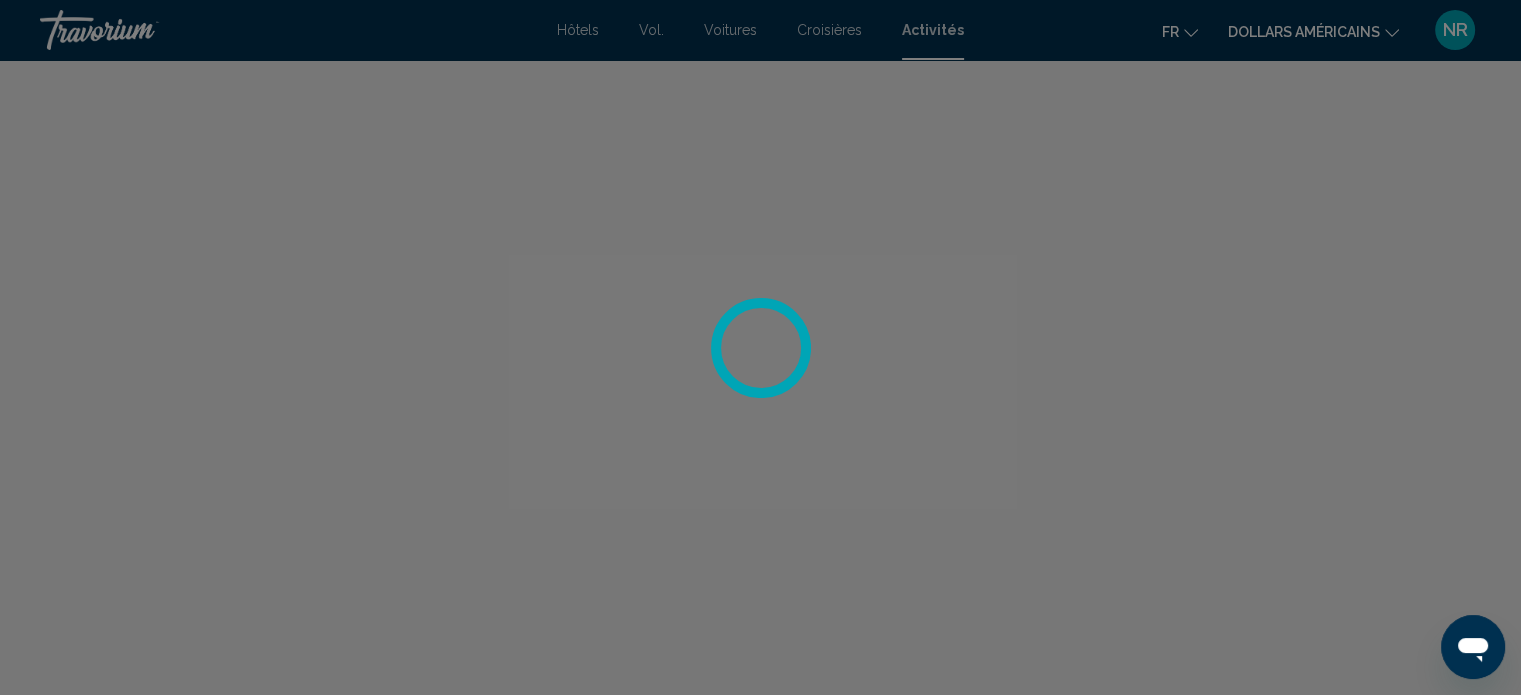 scroll, scrollTop: 12, scrollLeft: 0, axis: vertical 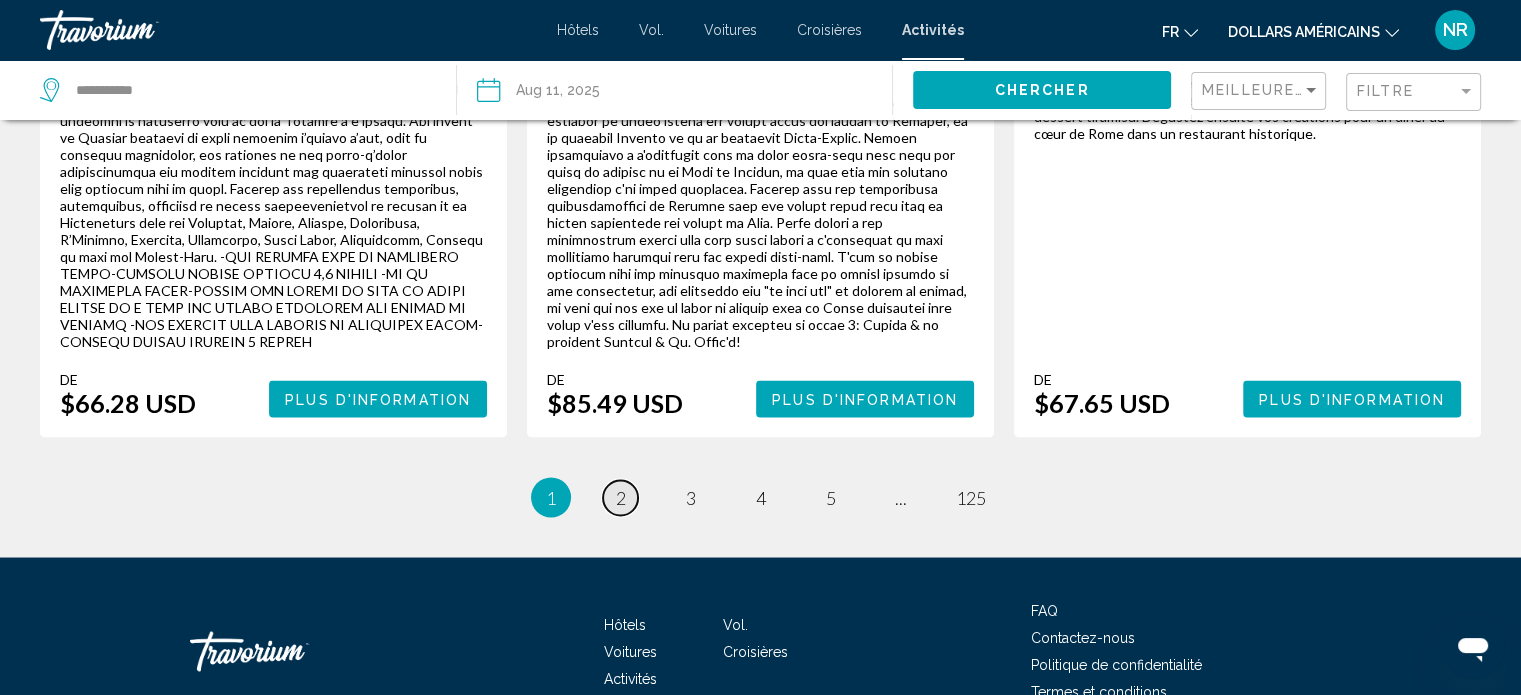 click on "2" at bounding box center (621, 497) 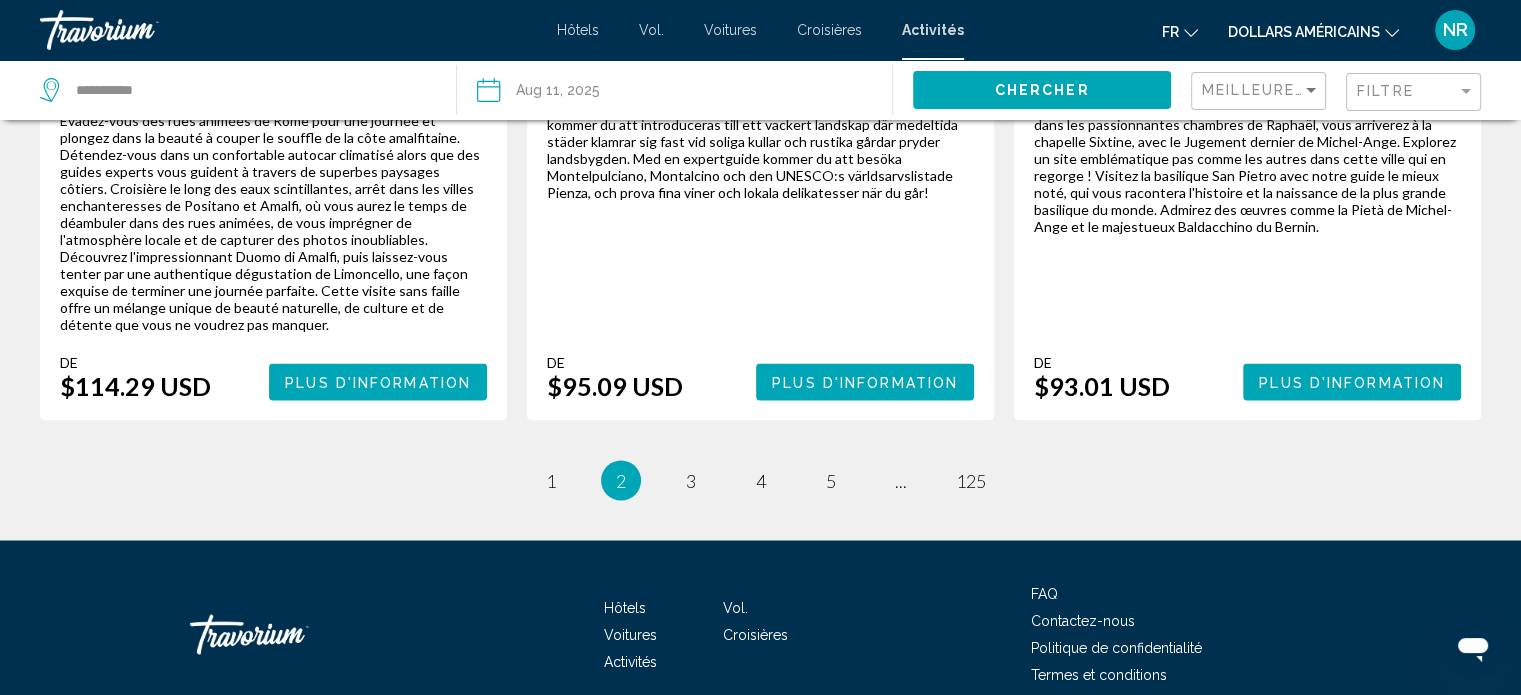 scroll, scrollTop: 0, scrollLeft: 0, axis: both 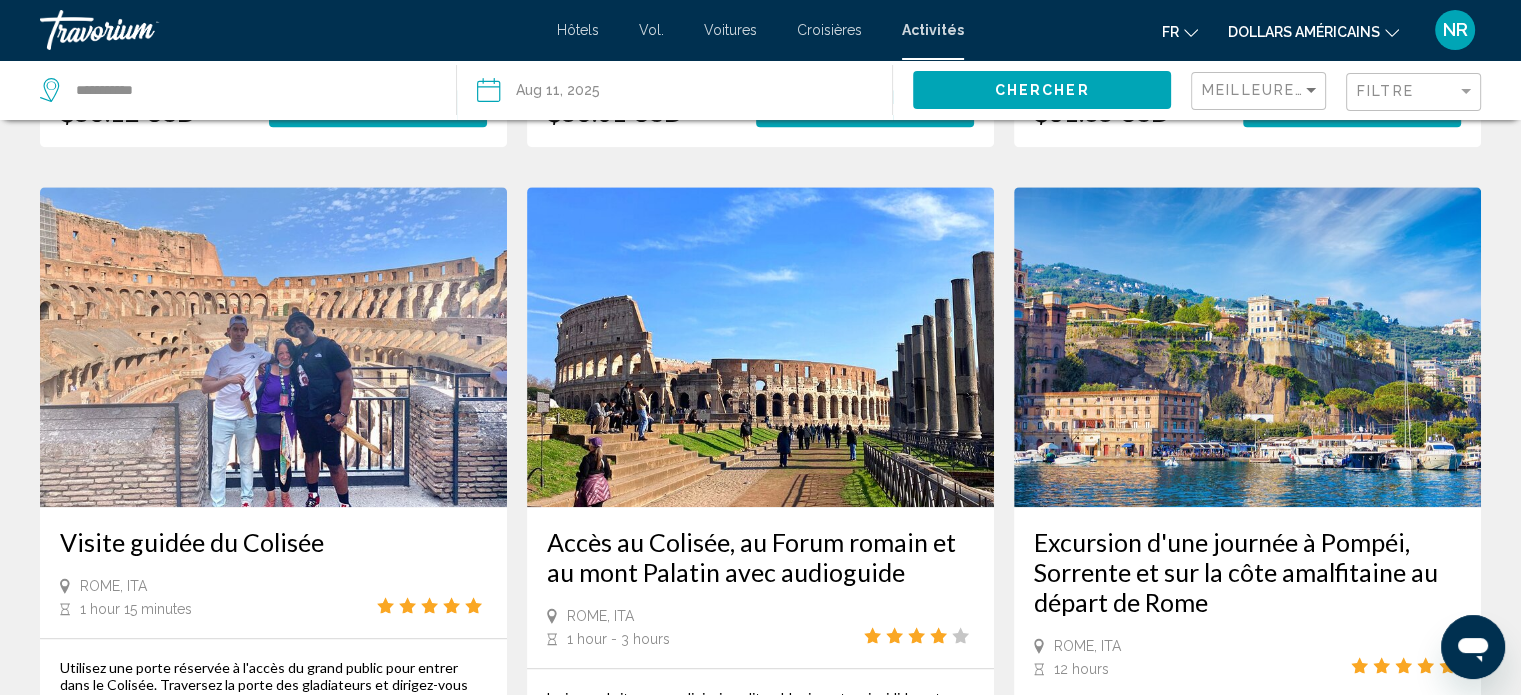 click on "Excursion d'une journée à Pompéi, Sorrente et sur la côte amalfitaine au départ de Rome" at bounding box center (1247, 572) 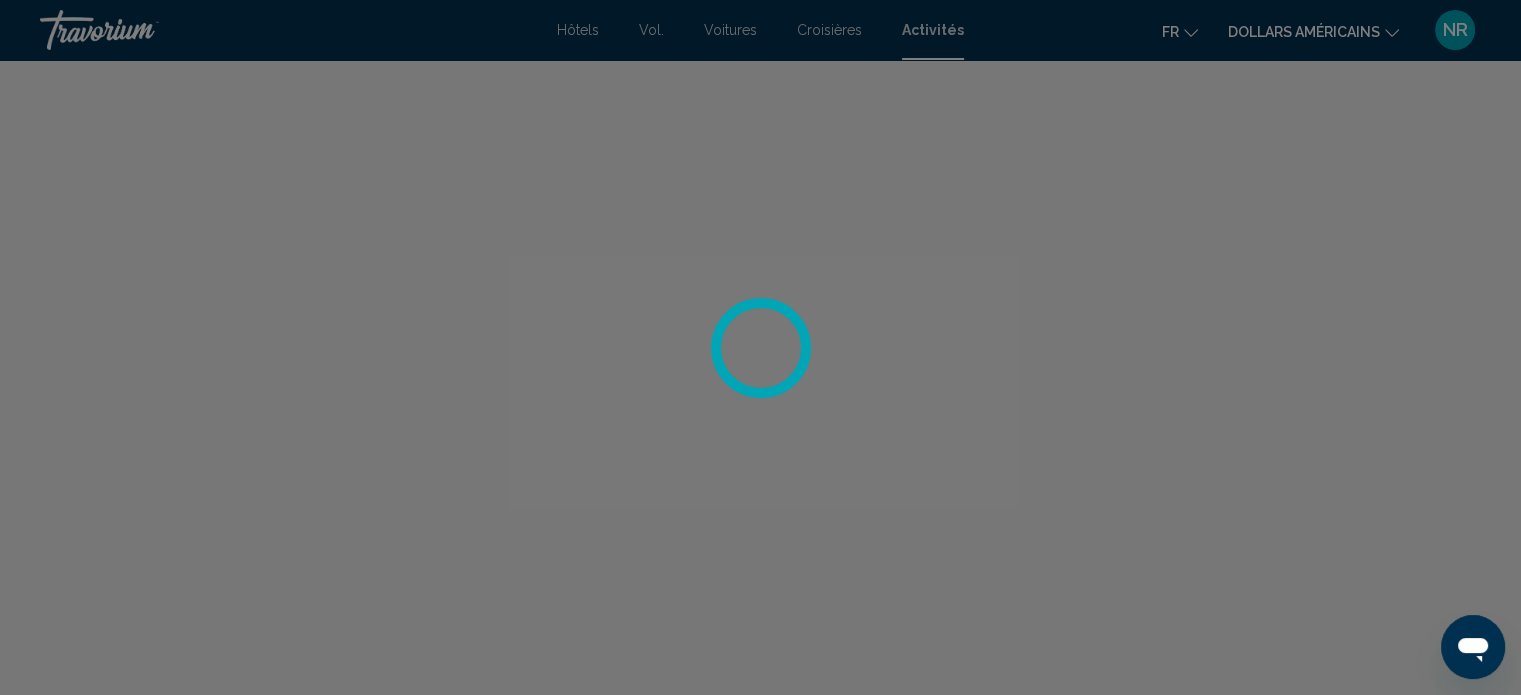 scroll, scrollTop: 12, scrollLeft: 0, axis: vertical 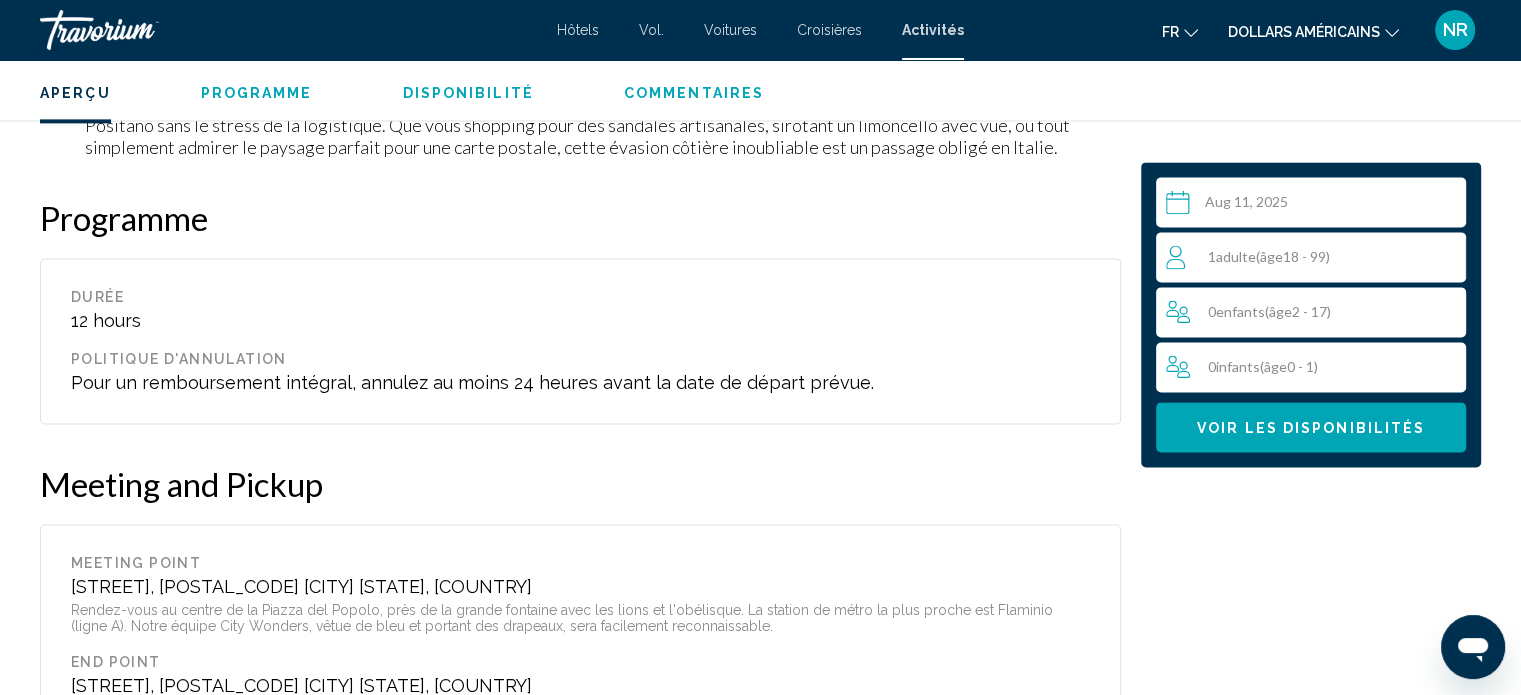click on "0  Enfant Enfants  ( âge  2 - 17)" at bounding box center [1316, 312] 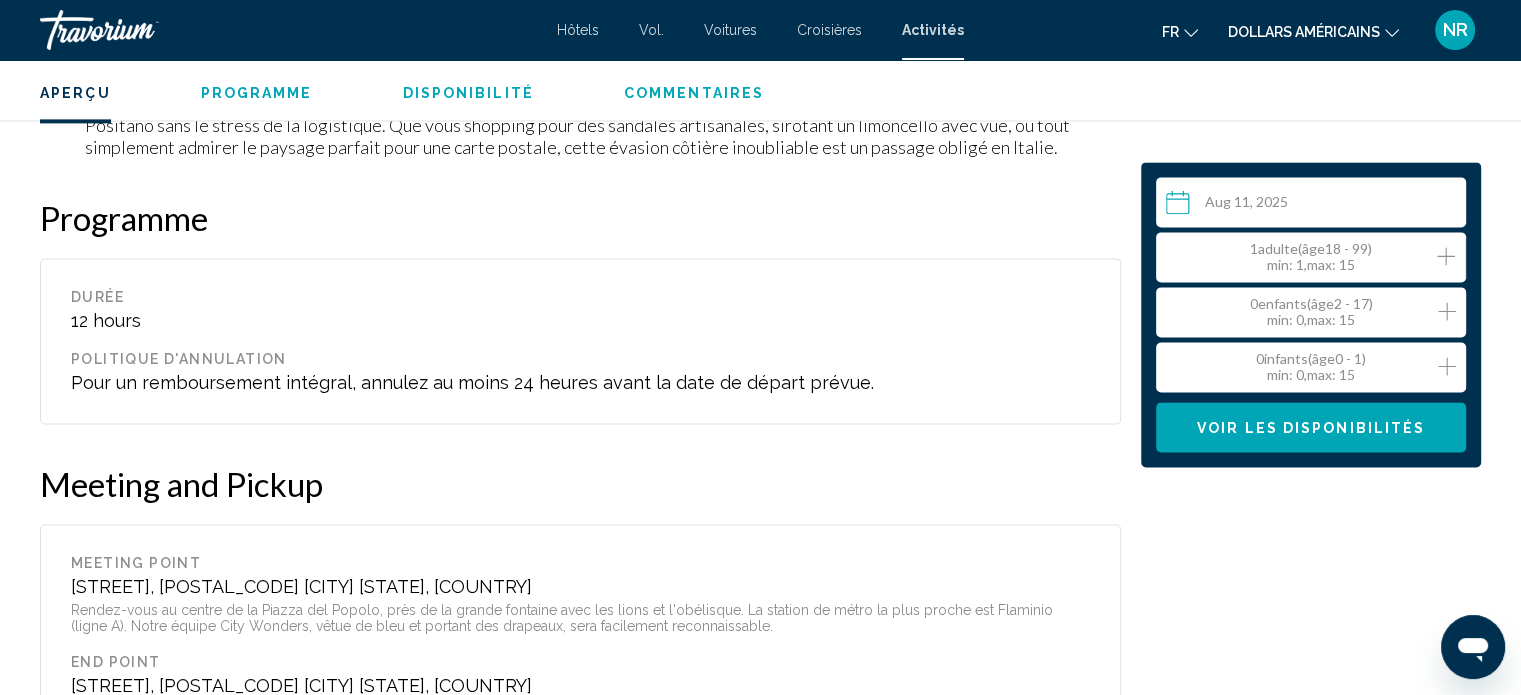 click 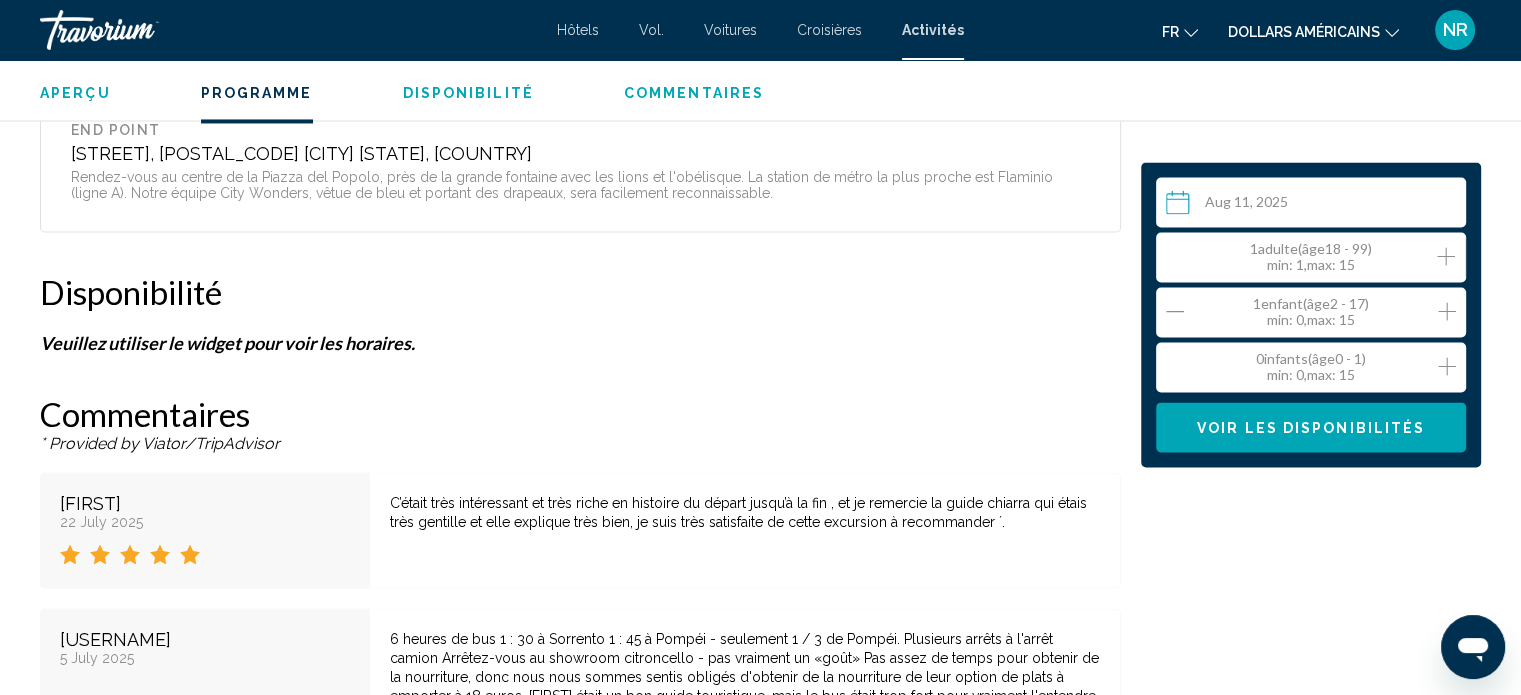 scroll, scrollTop: 3392, scrollLeft: 0, axis: vertical 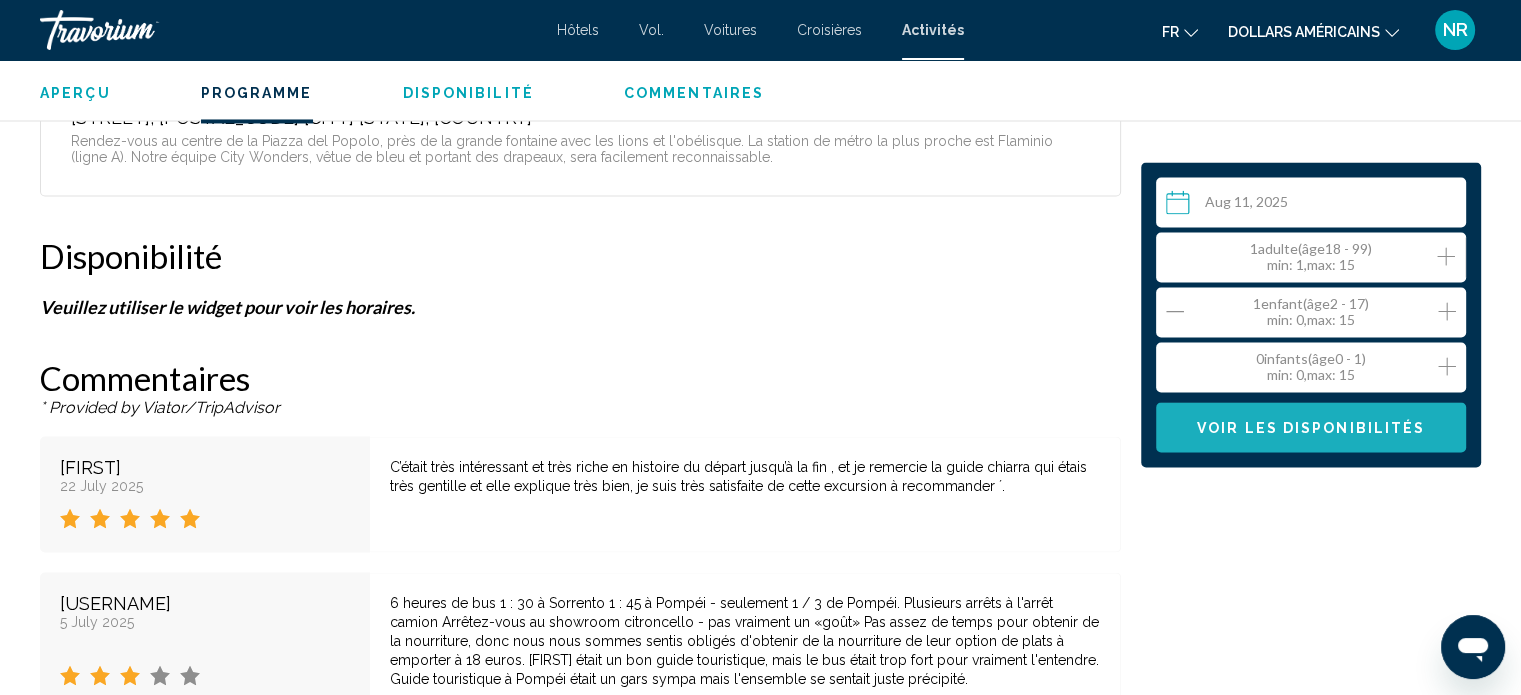 click on "Voir les disponibilités" at bounding box center (1311, 427) 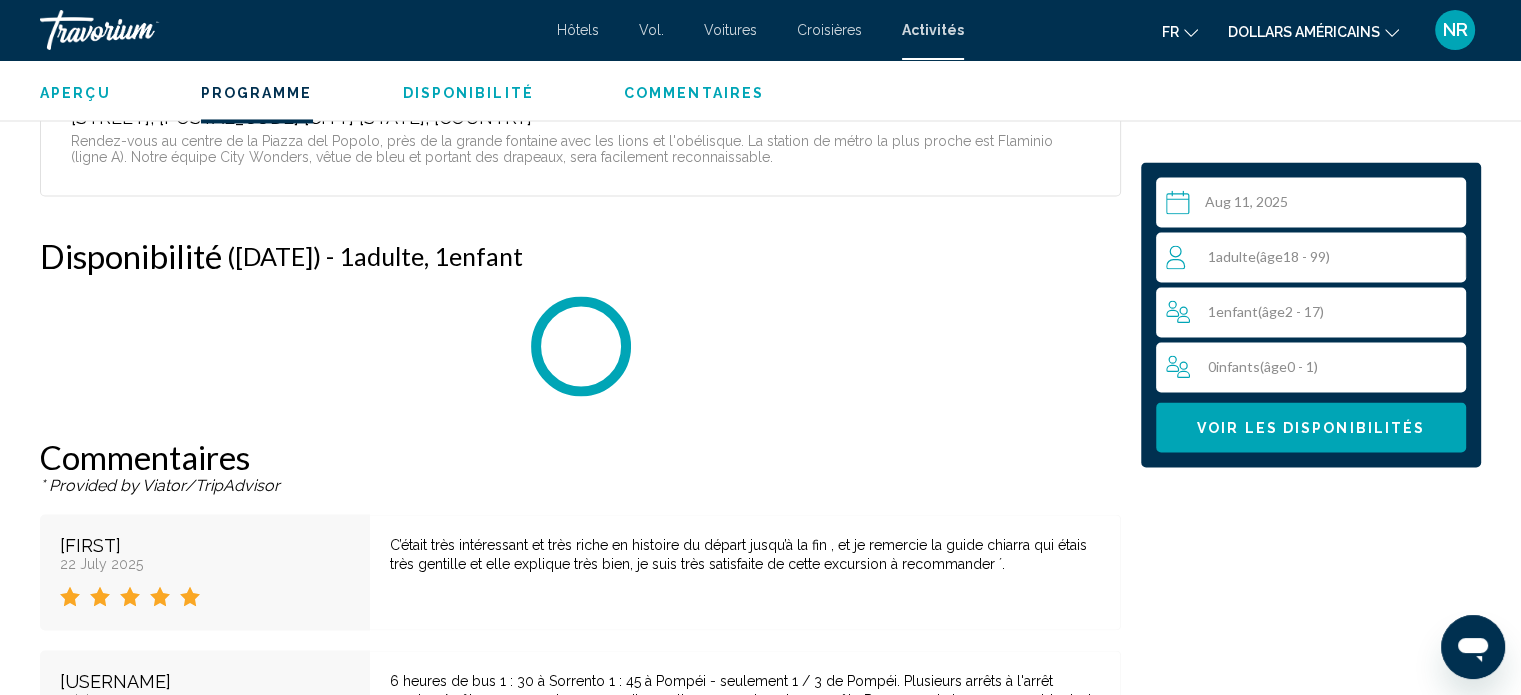 scroll, scrollTop: 3484, scrollLeft: 0, axis: vertical 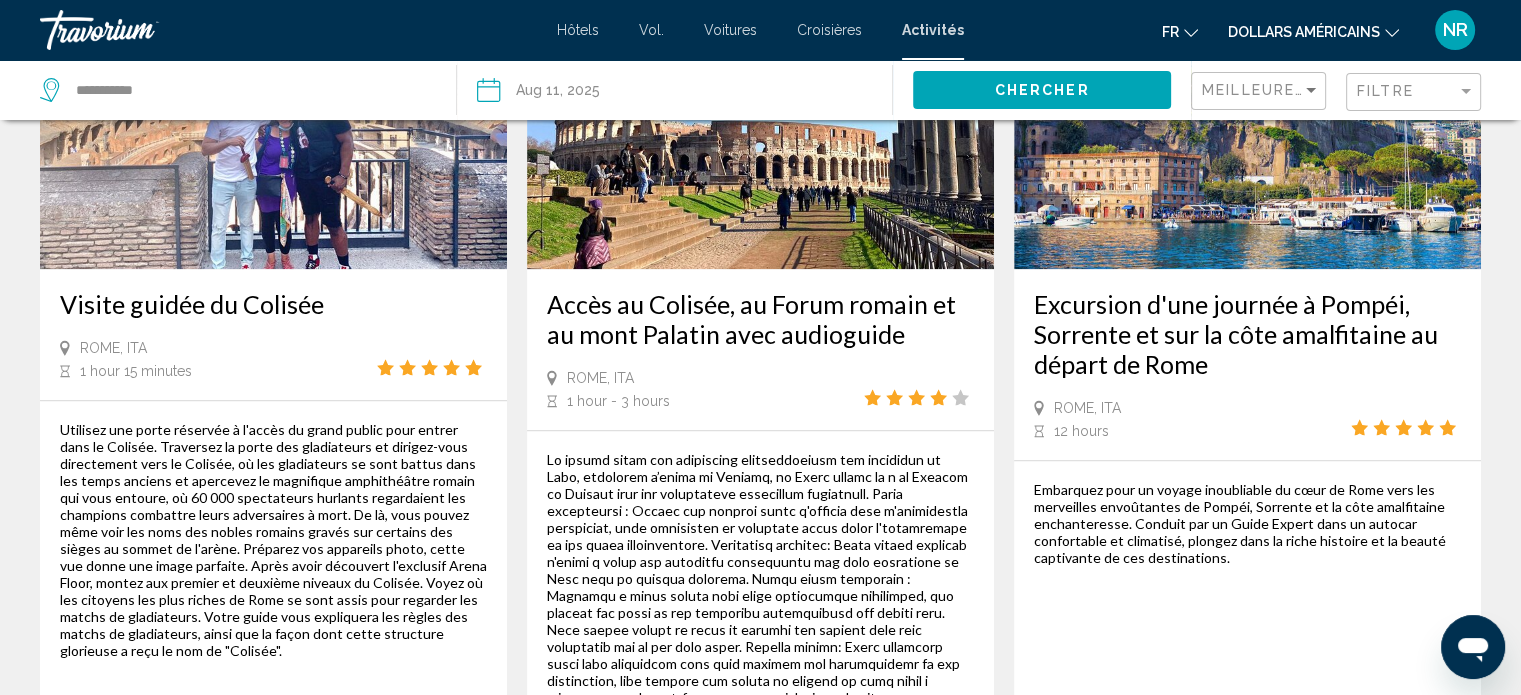 click on "Excursion d'une journée à Pompéi, Sorrente et sur la côte amalfitaine au départ de Rome" at bounding box center [1247, 334] 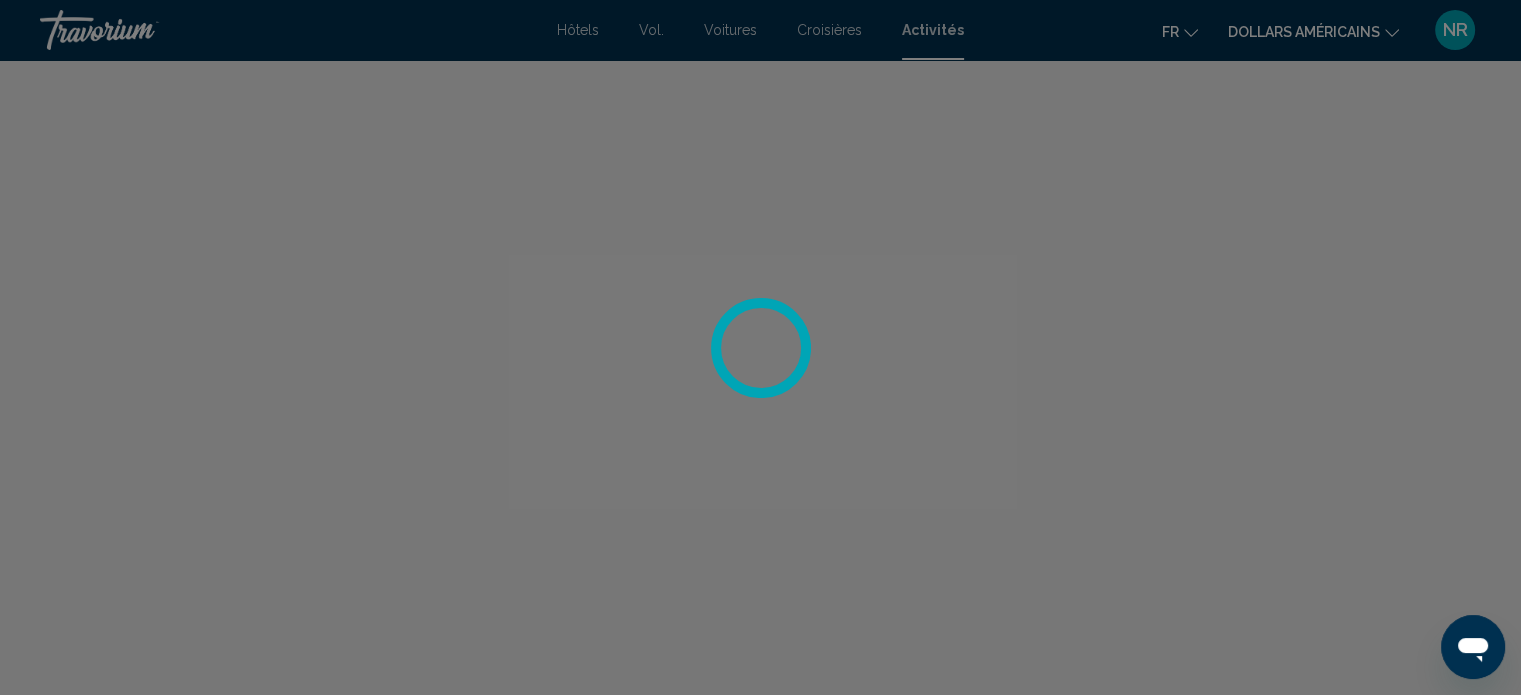 scroll, scrollTop: 12, scrollLeft: 0, axis: vertical 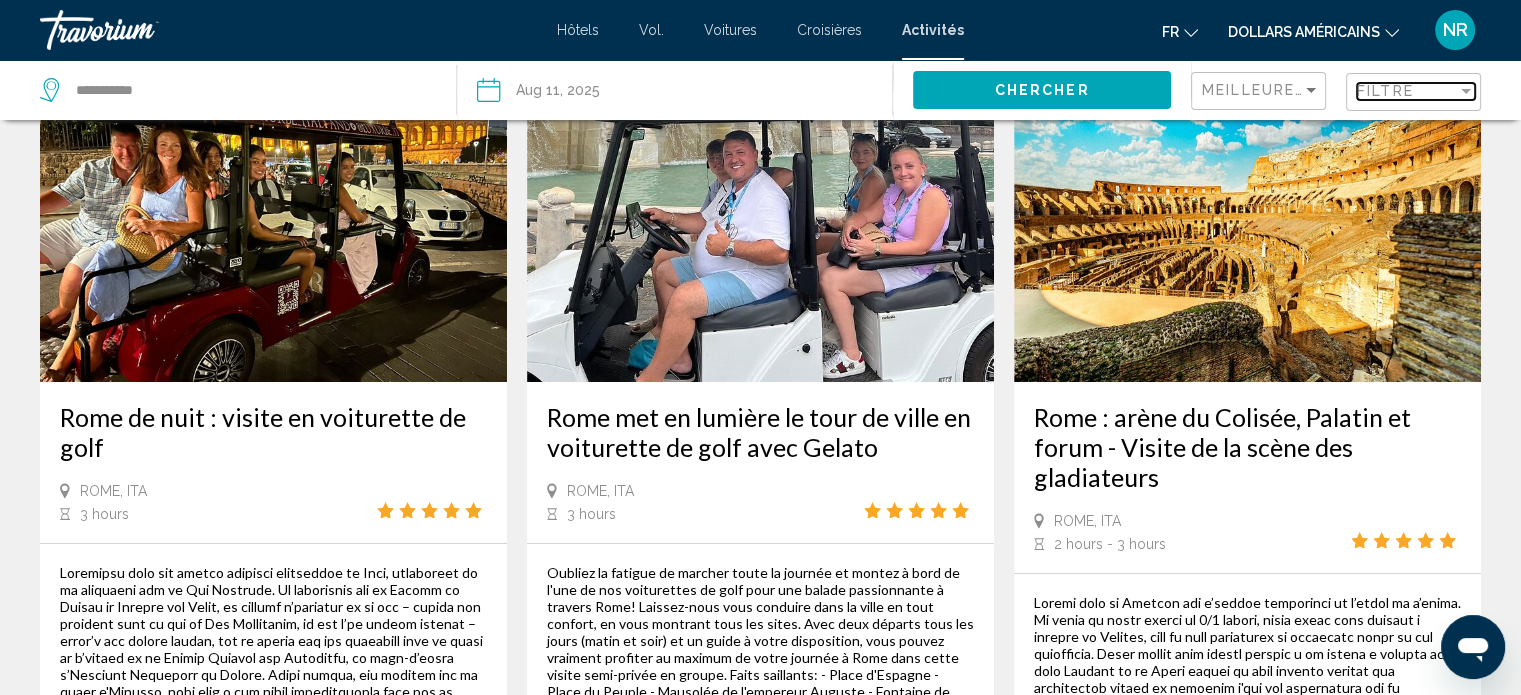 click at bounding box center [1466, 91] 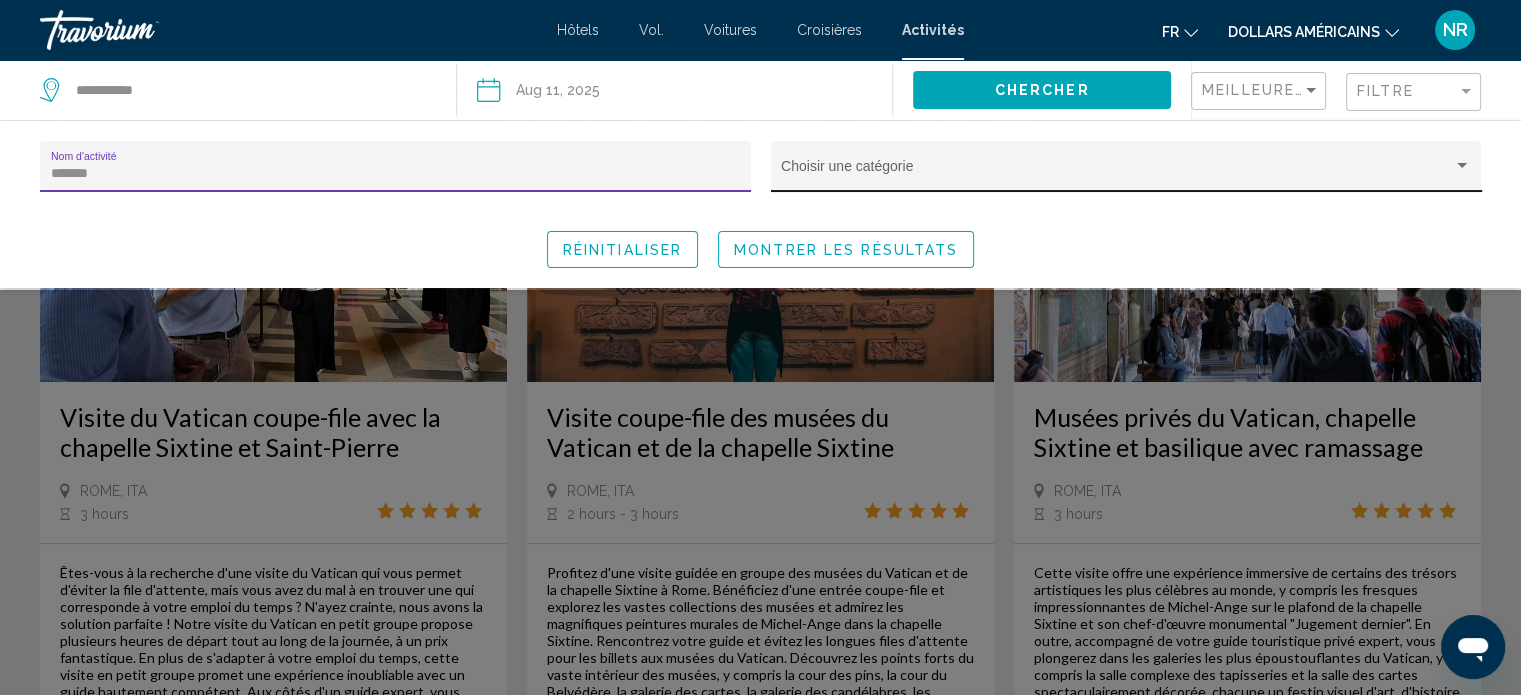 type on "*******" 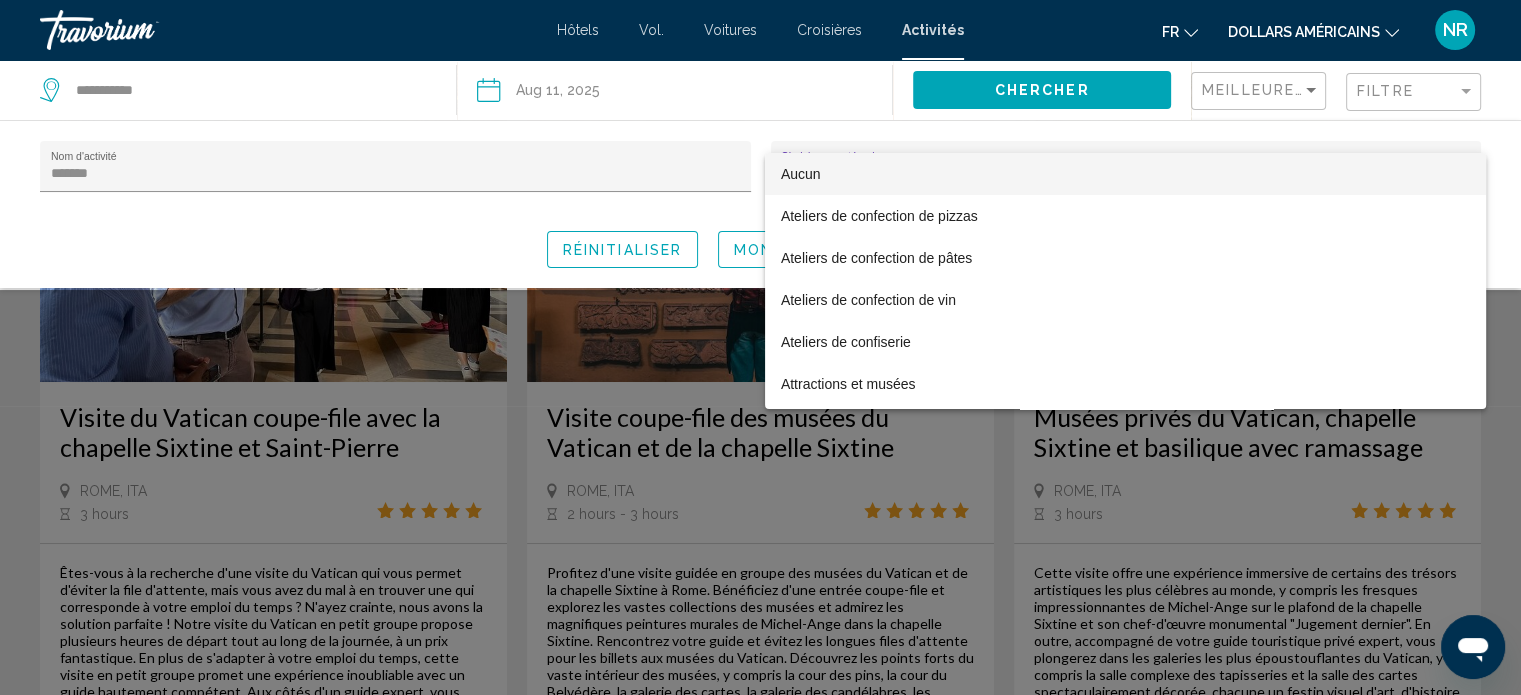 click at bounding box center [760, 347] 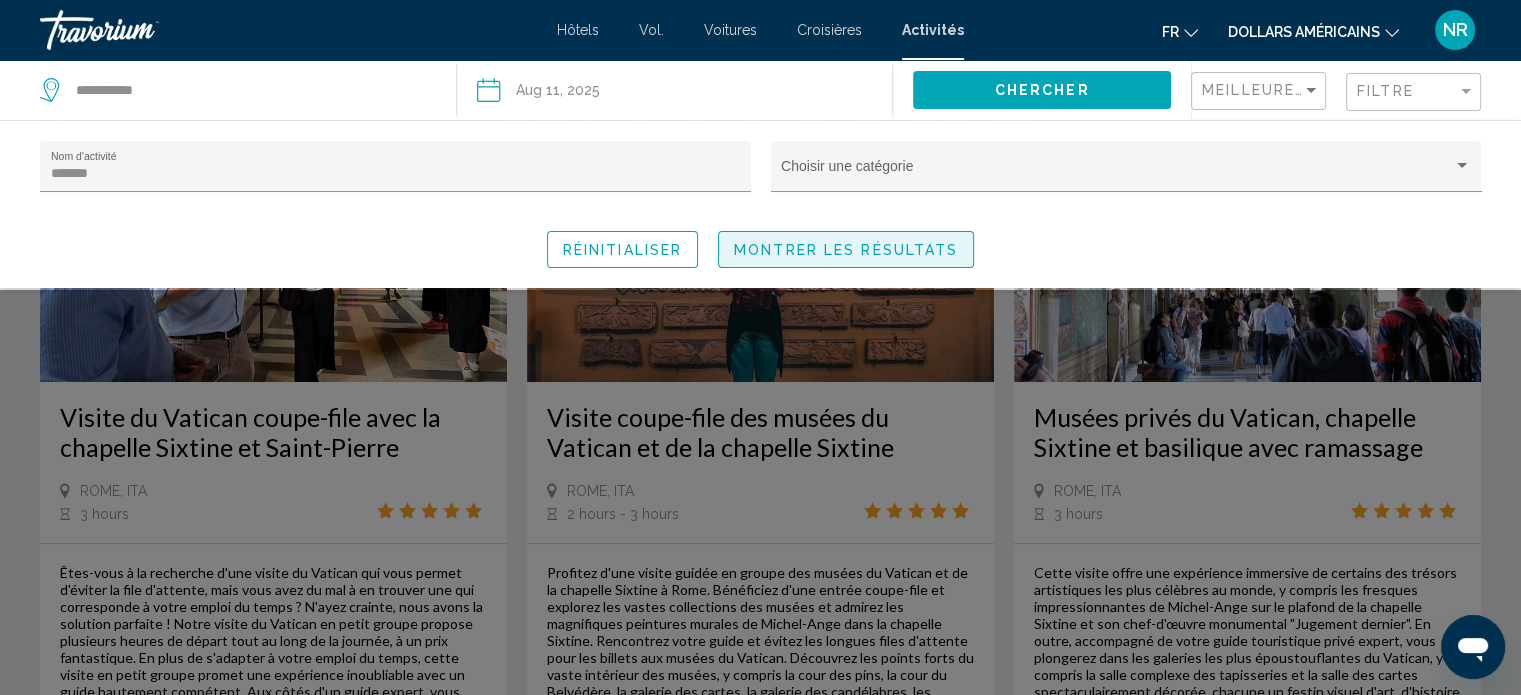 click on "Montrer les résultats" 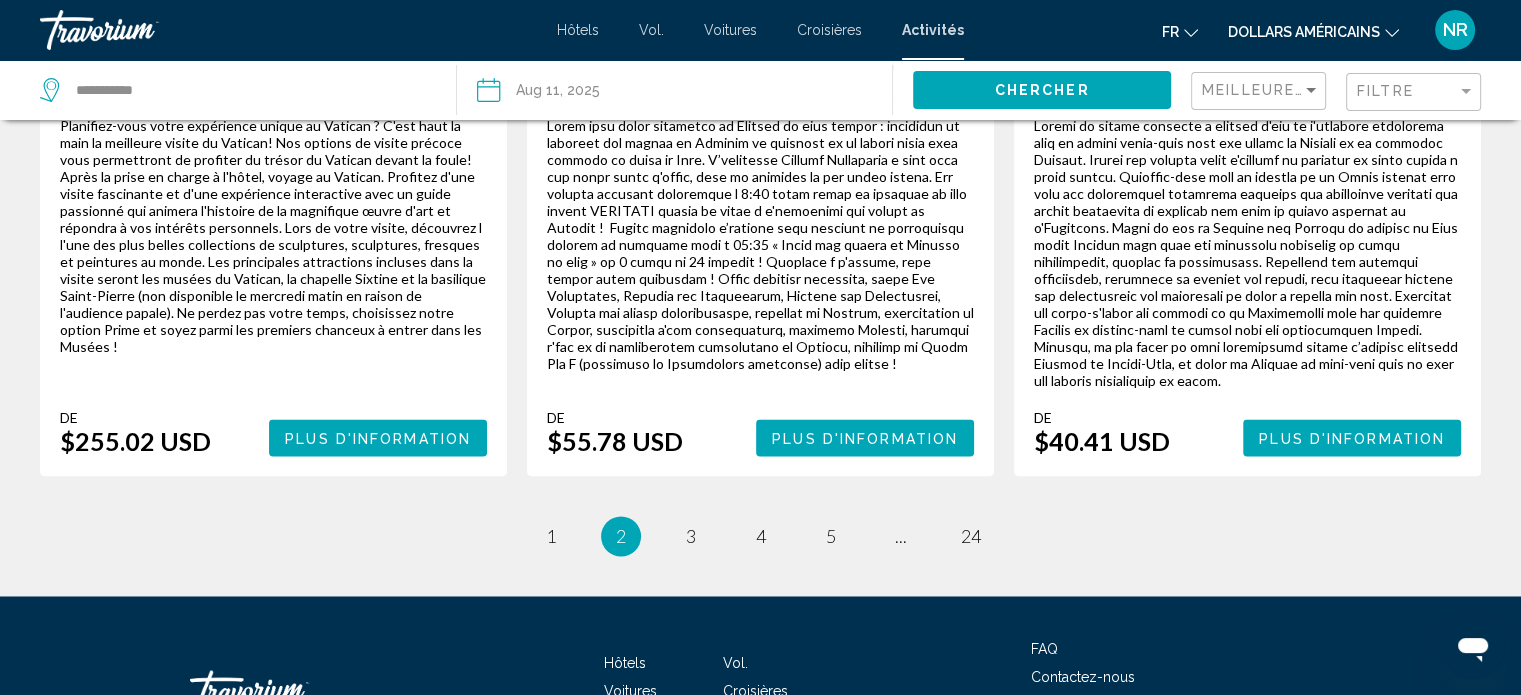 scroll, scrollTop: 3149, scrollLeft: 0, axis: vertical 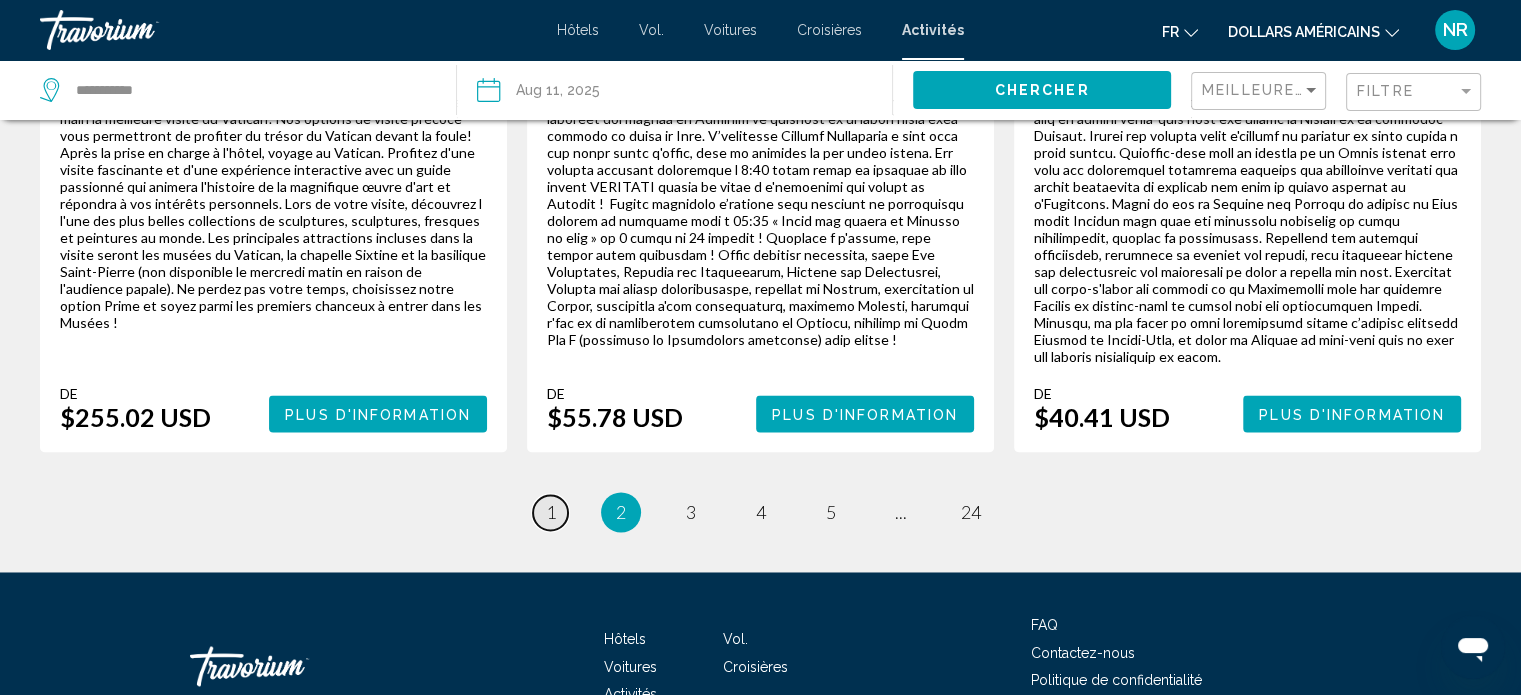 click on "1" at bounding box center [551, 512] 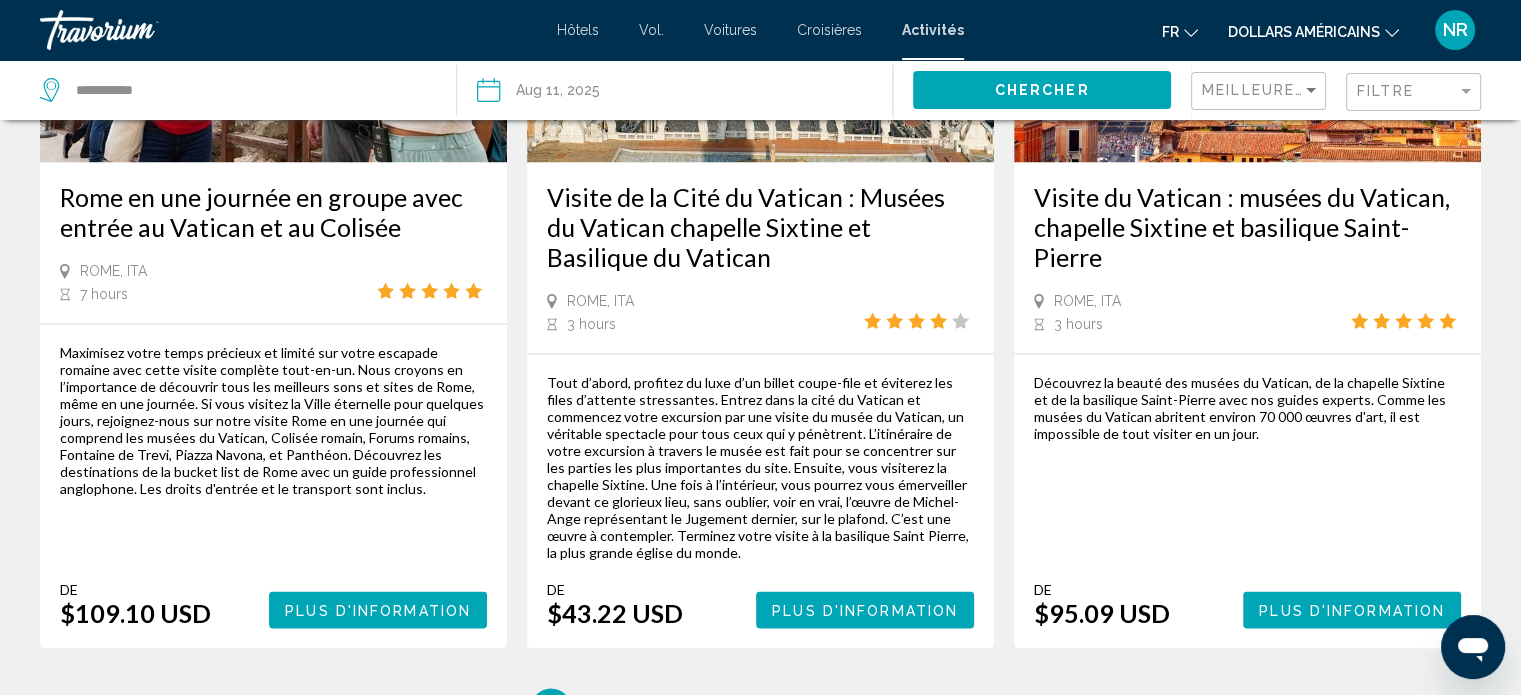 scroll, scrollTop: 0, scrollLeft: 0, axis: both 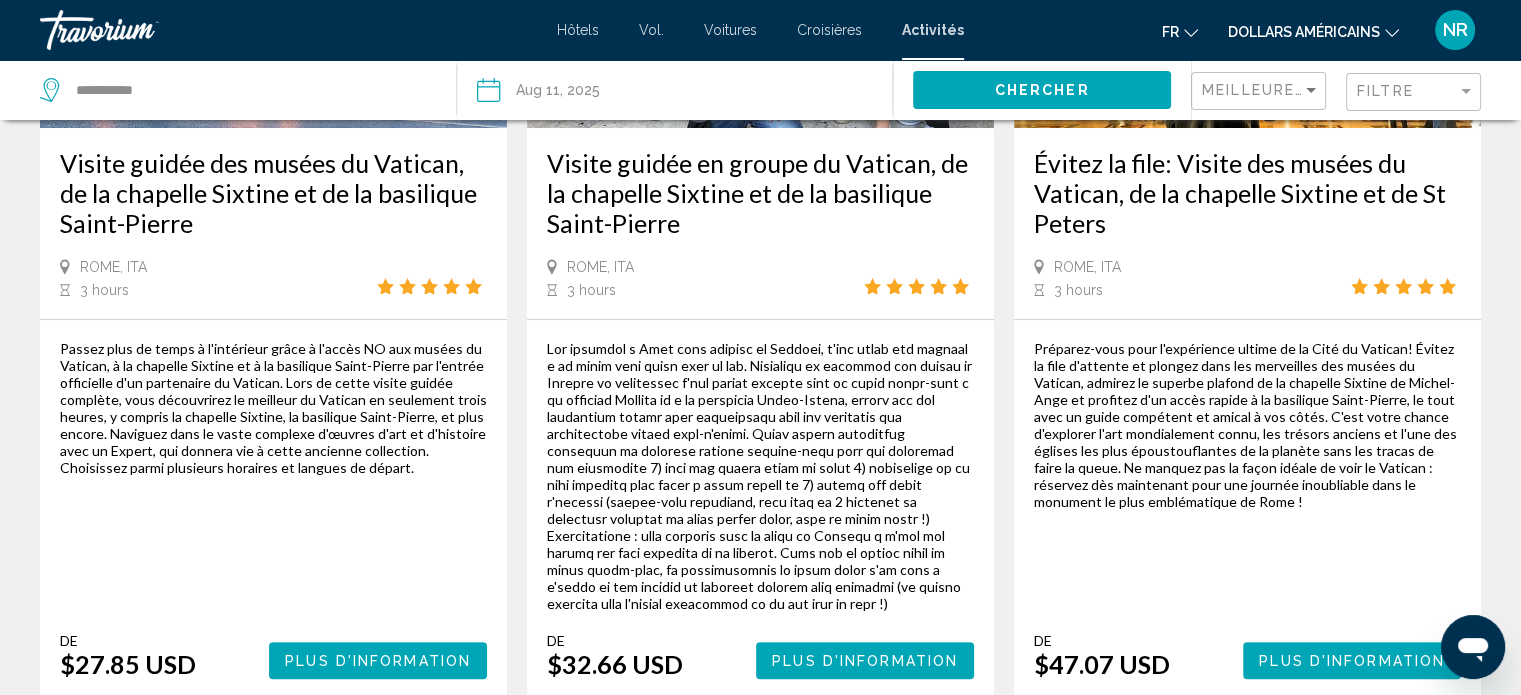 click on "Plus d'information" at bounding box center (378, 661) 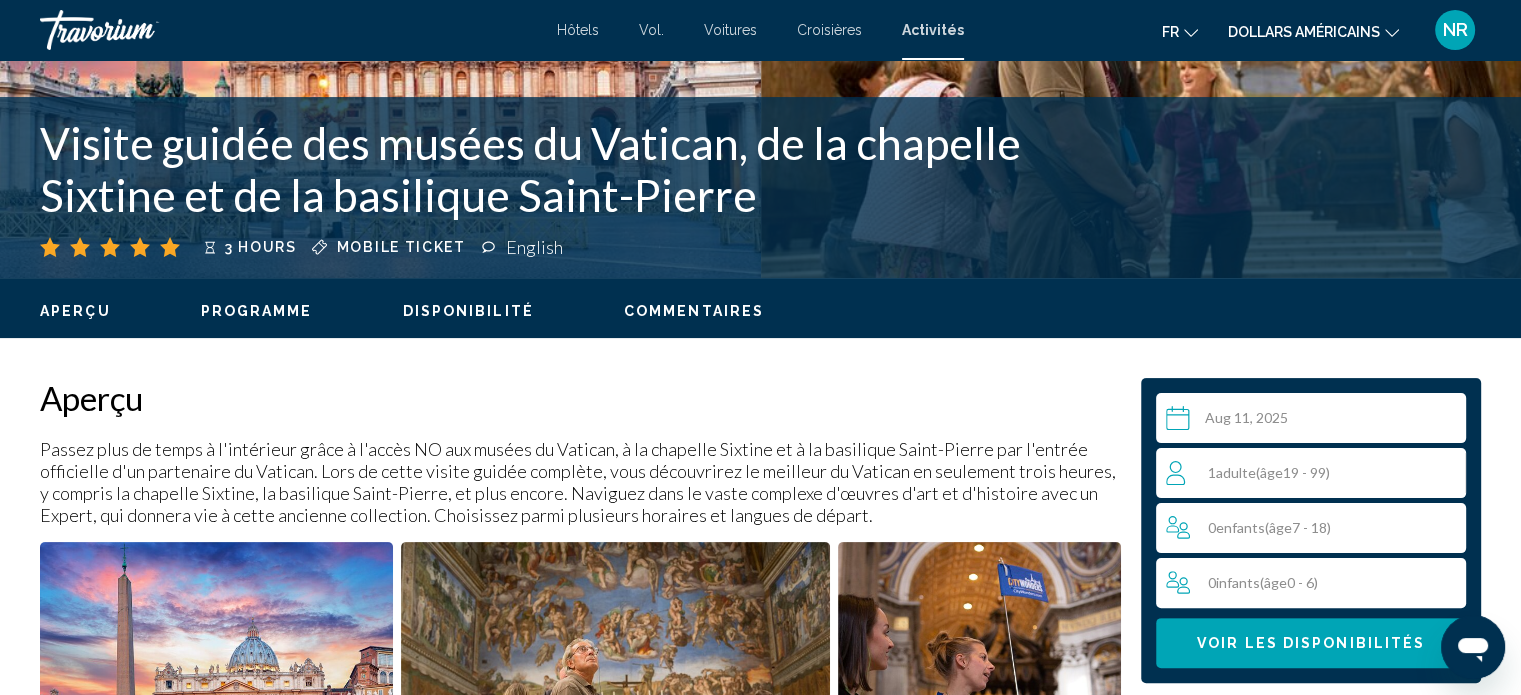 scroll, scrollTop: 12, scrollLeft: 0, axis: vertical 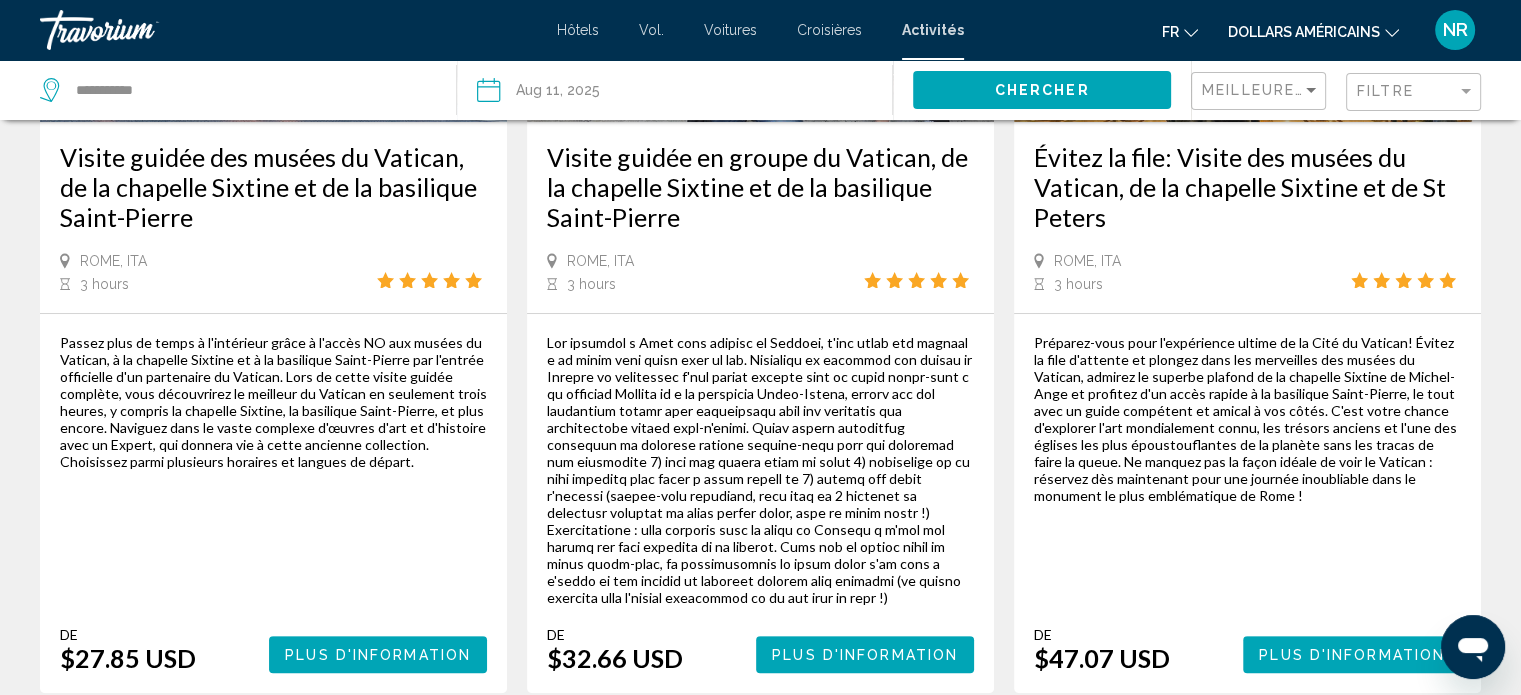 click at bounding box center (760, 470) 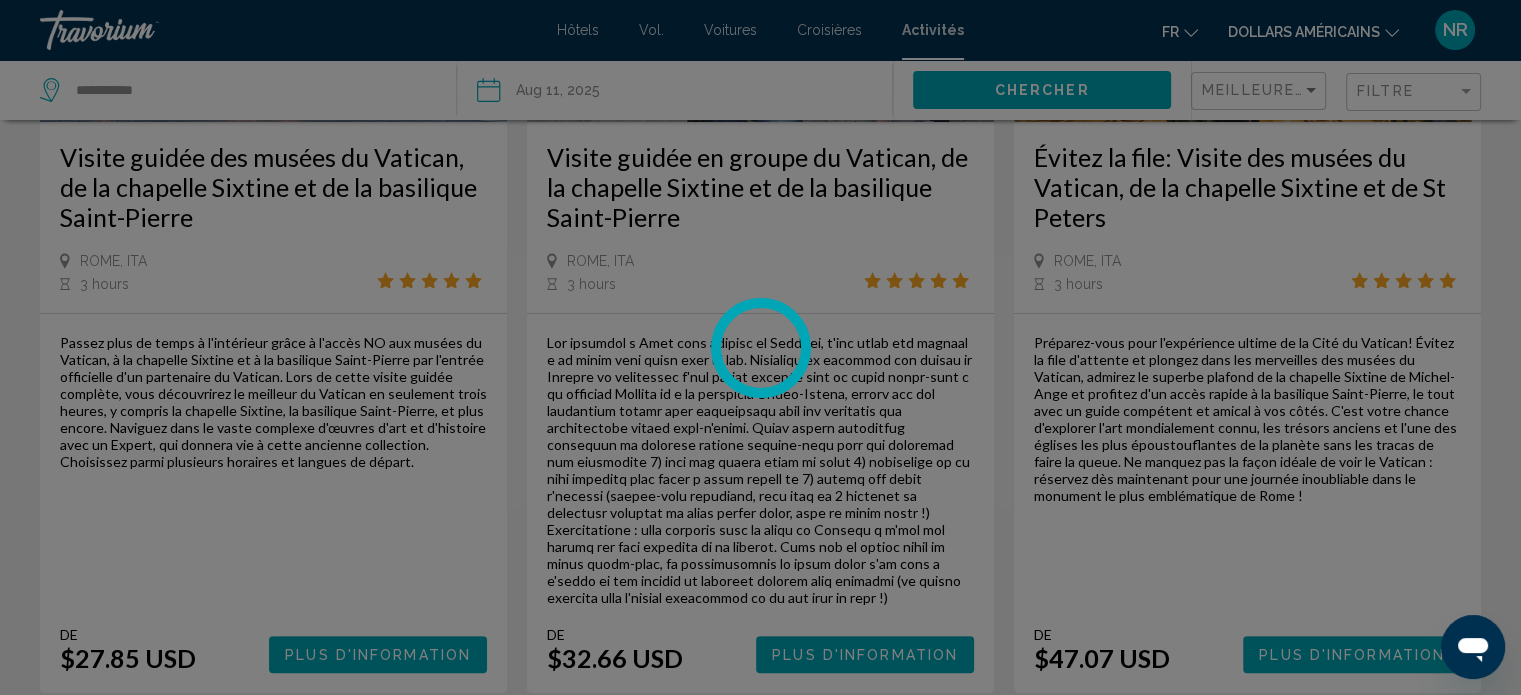 scroll, scrollTop: 12, scrollLeft: 0, axis: vertical 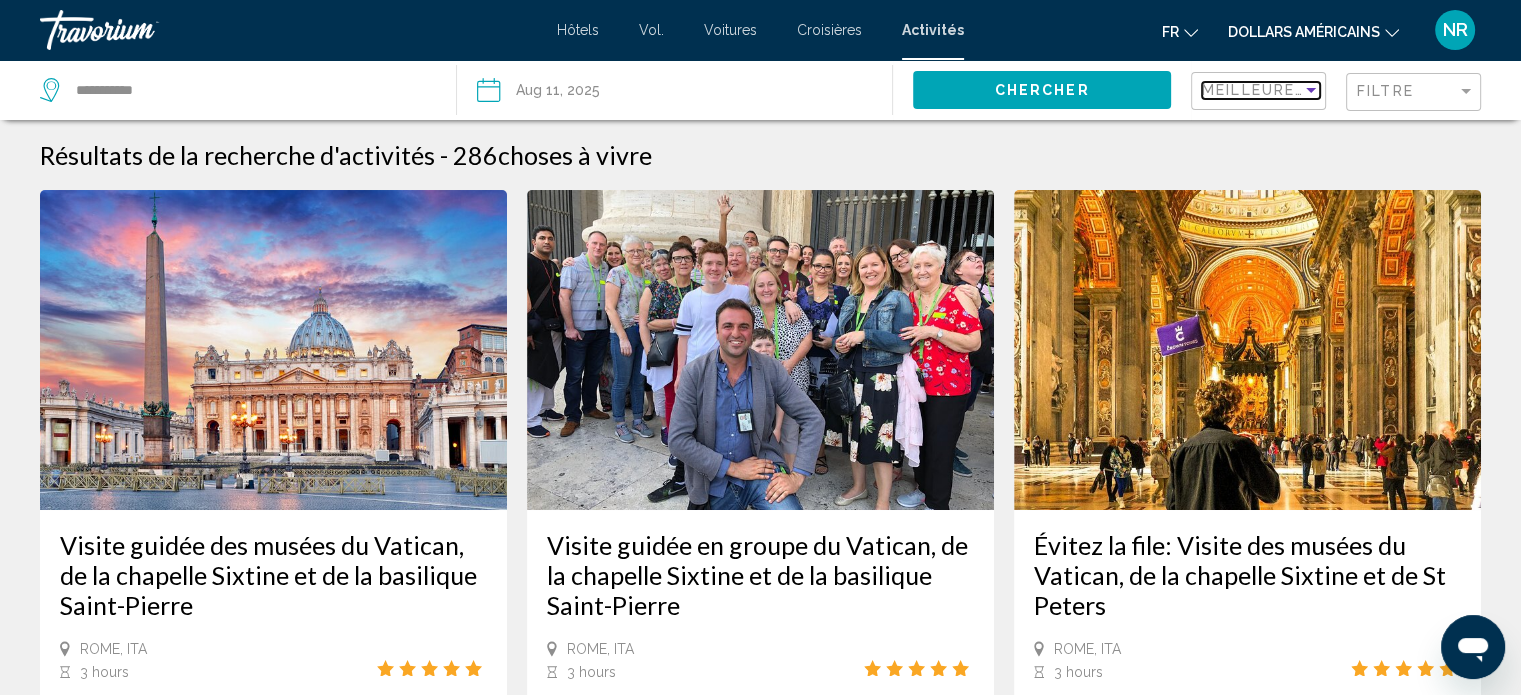 click at bounding box center (1311, 90) 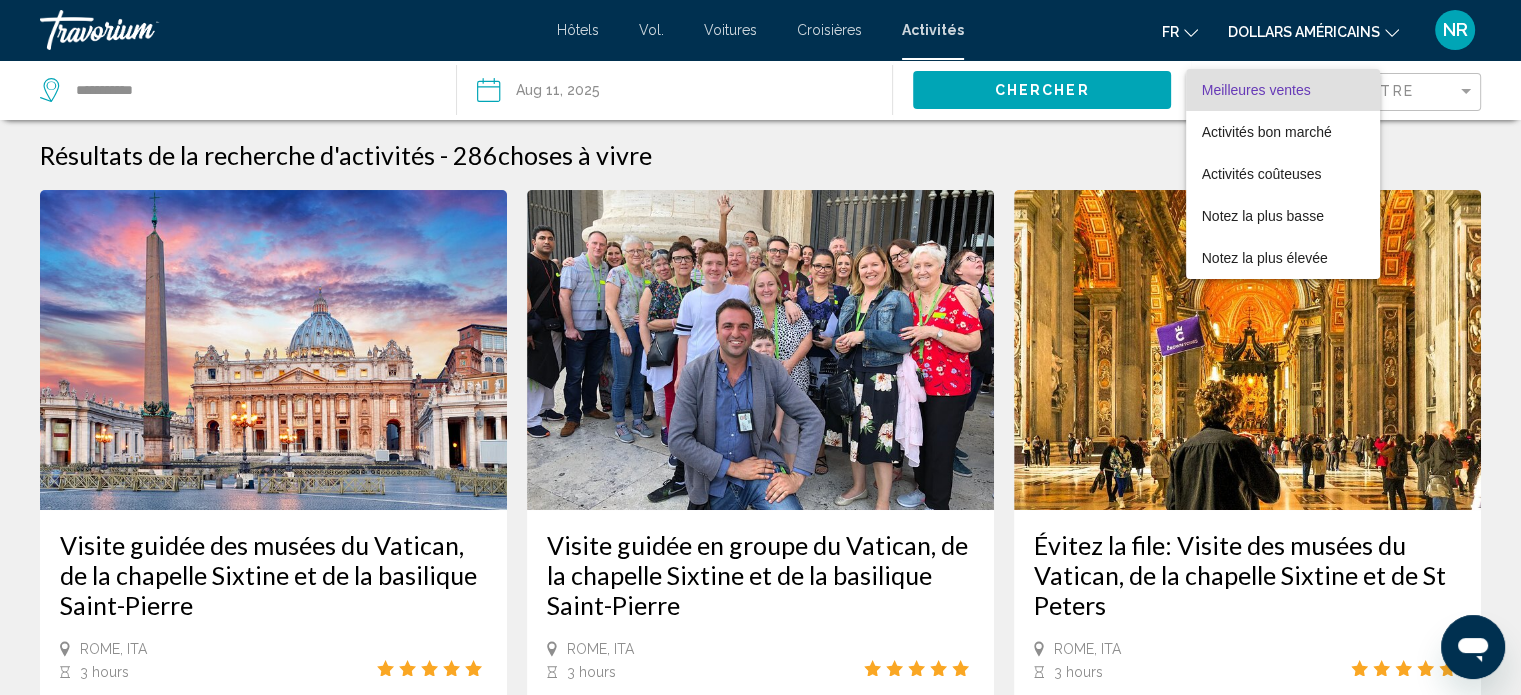 click at bounding box center [760, 347] 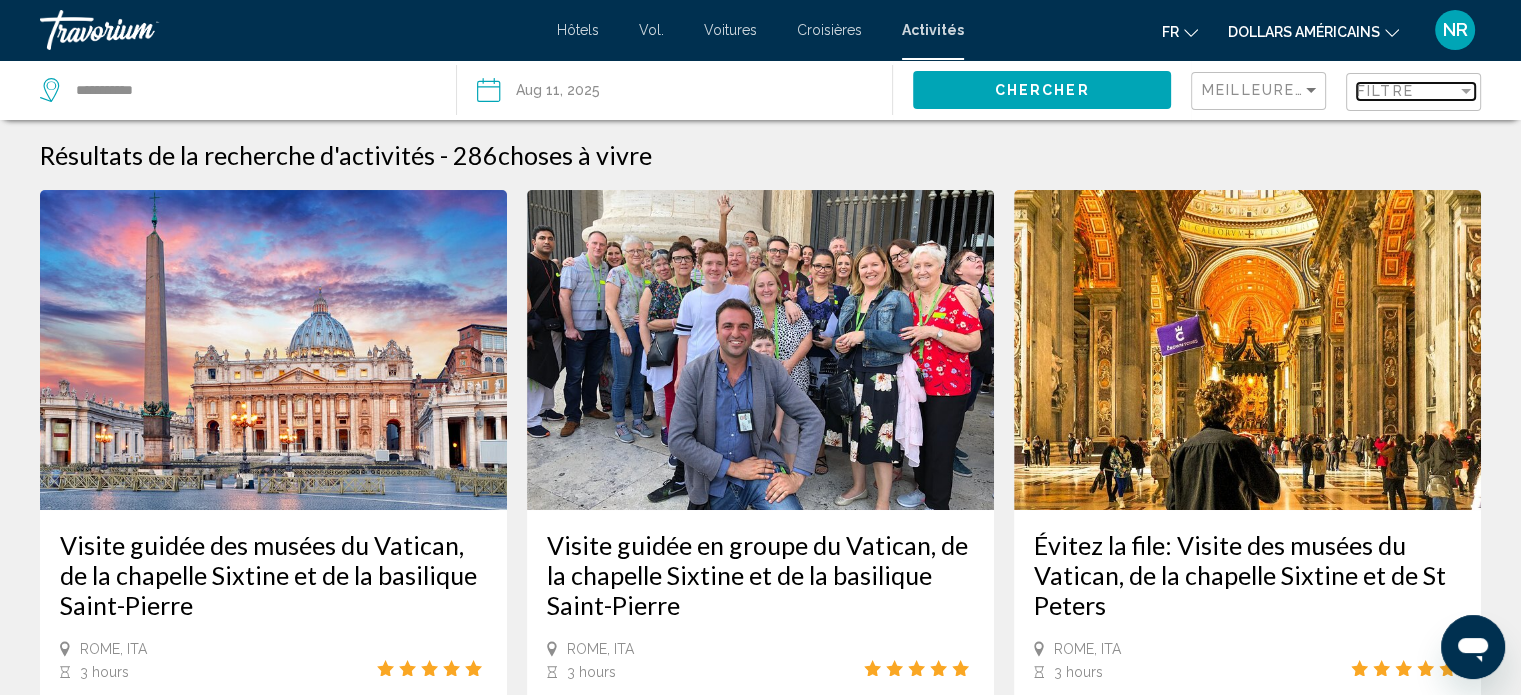 click at bounding box center [1466, 91] 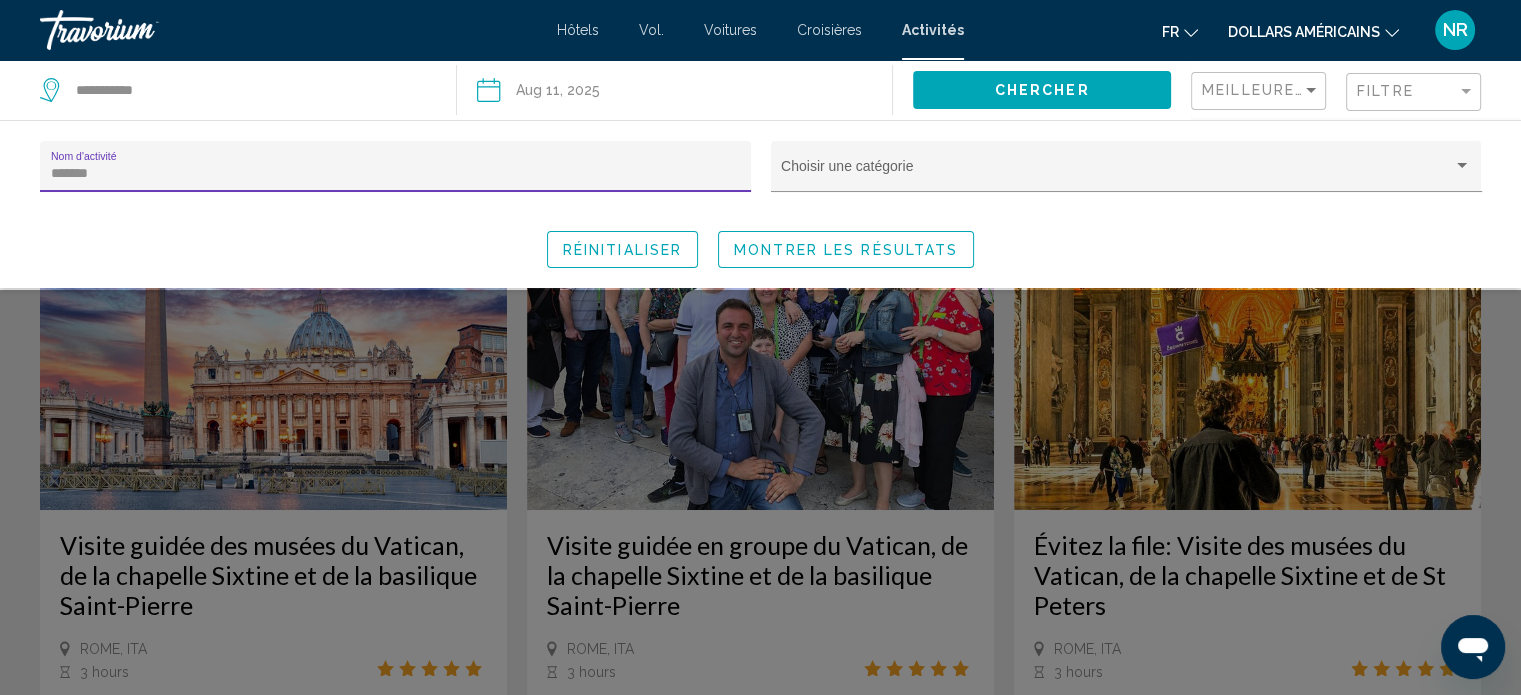 click on "******* Nom d'activité Choisir une catégorie Réinitialiser Montrer les résultats" 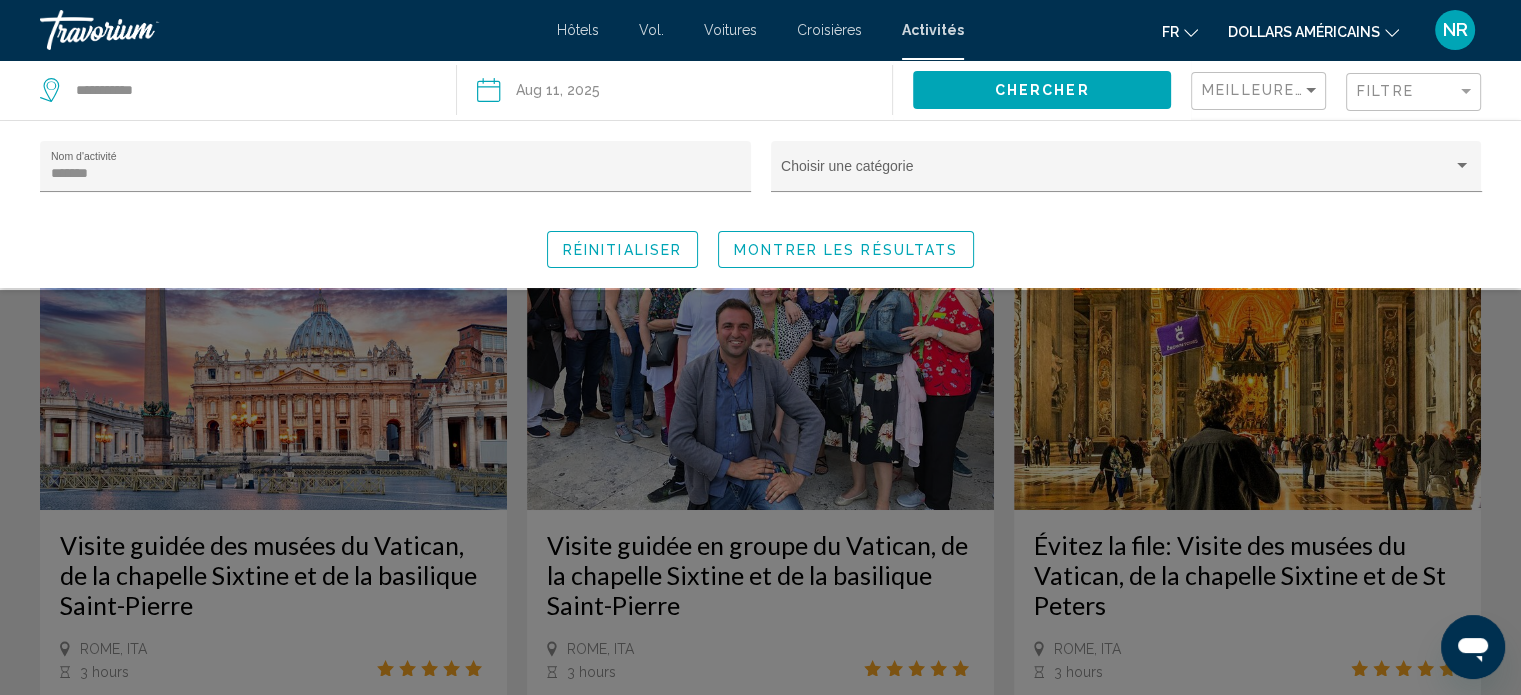 click 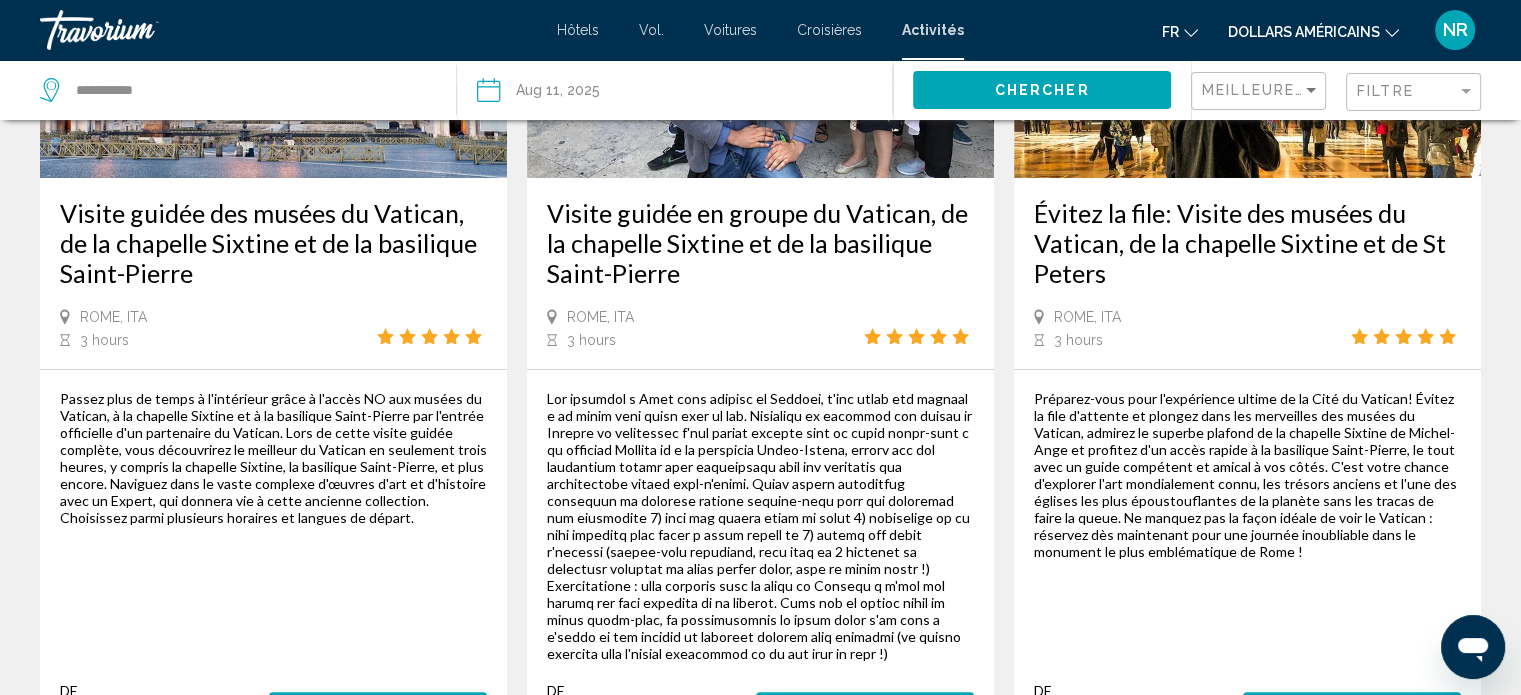 scroll, scrollTop: 357, scrollLeft: 0, axis: vertical 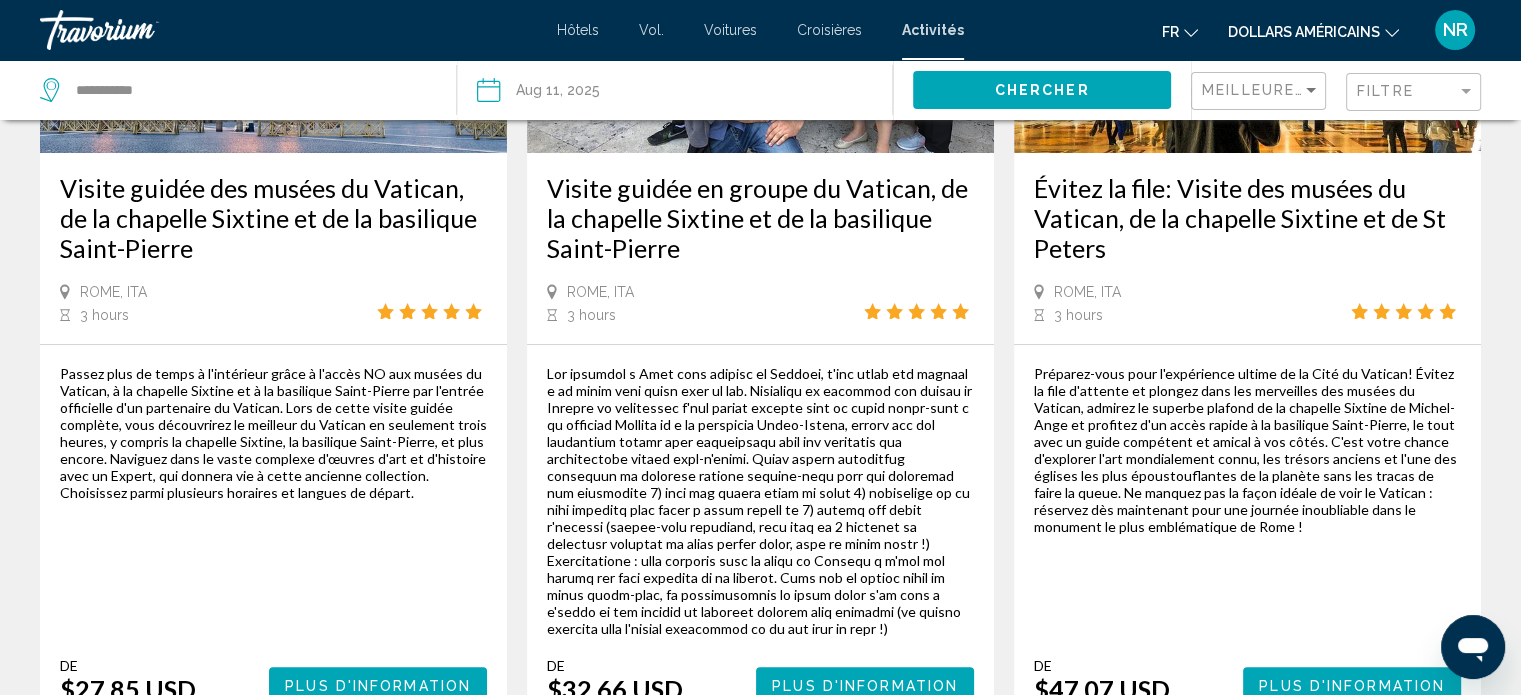 click on "Évitez la file: Visite des musées du Vatican, de la chapelle Sixtine et de St Peters" at bounding box center [1247, 218] 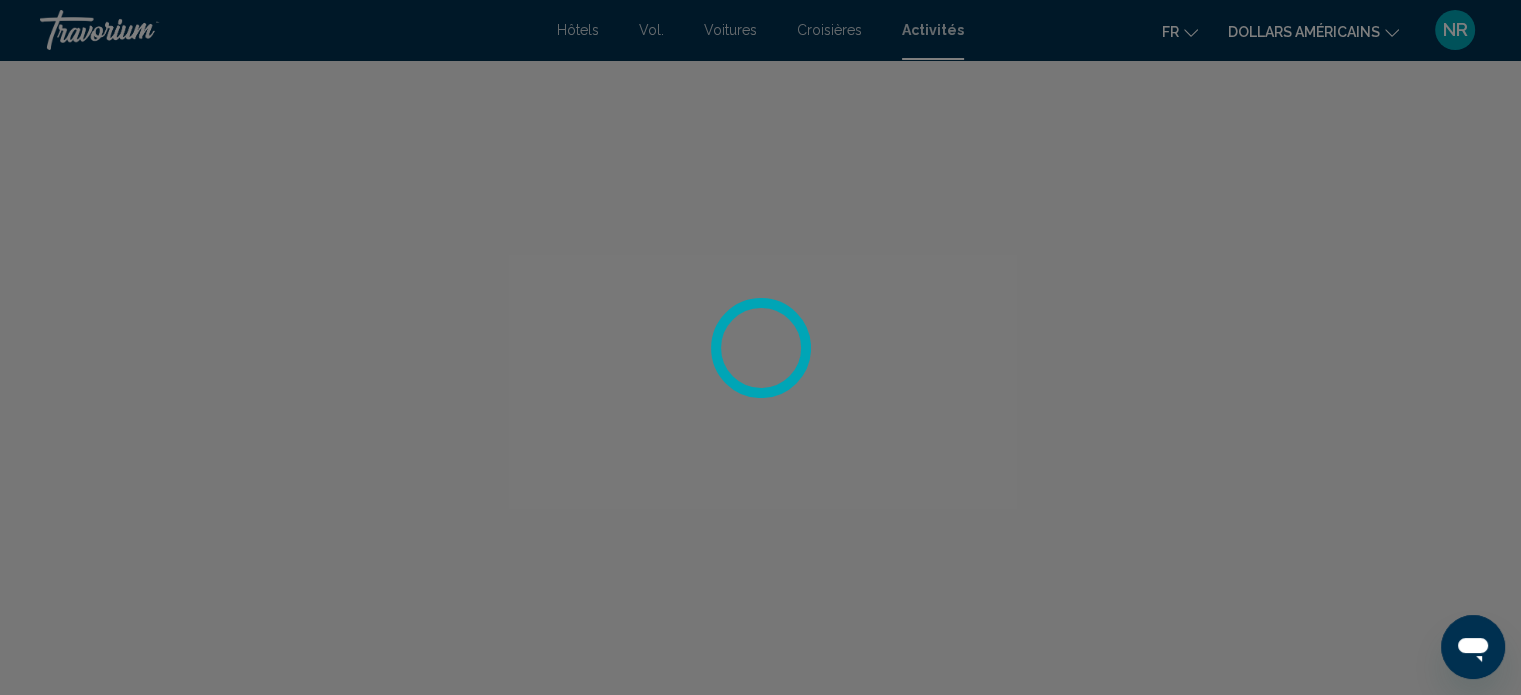 scroll, scrollTop: 12, scrollLeft: 0, axis: vertical 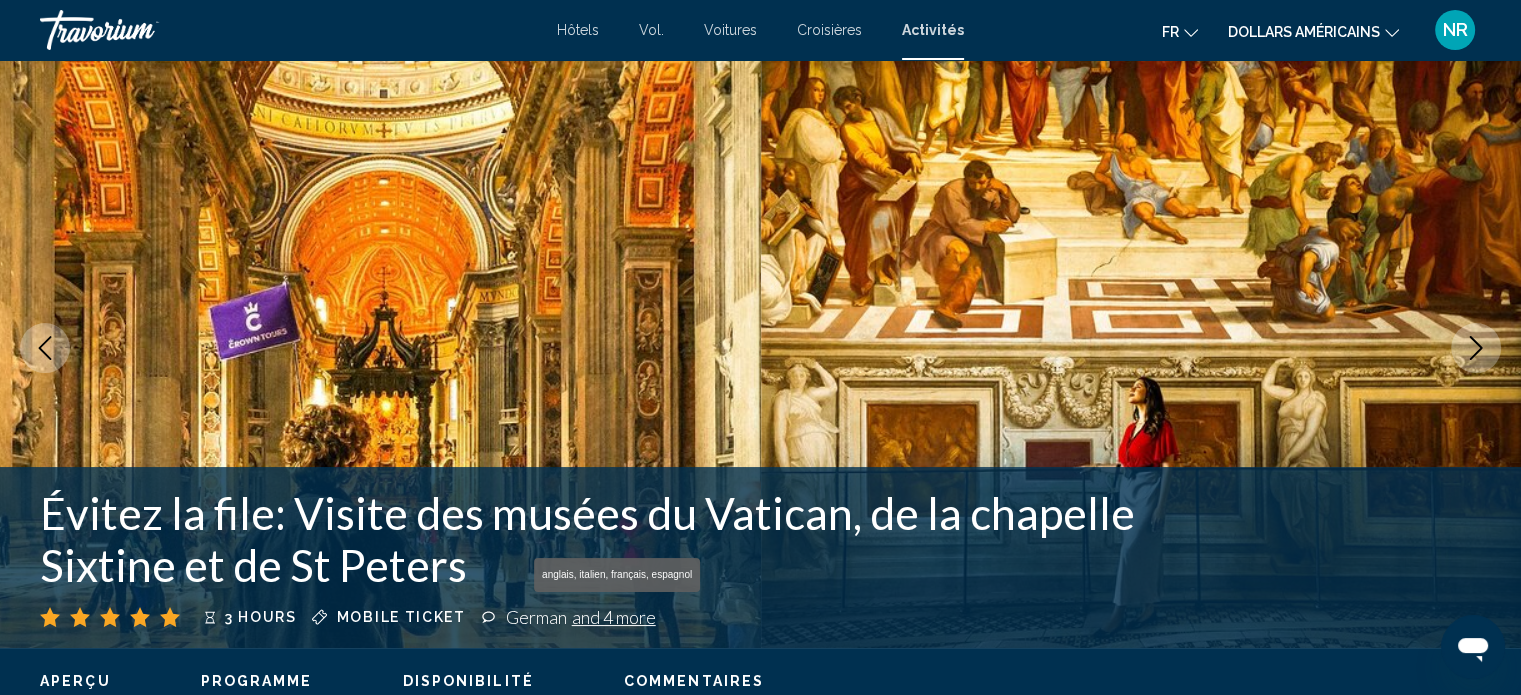 click on "and 4 more" at bounding box center [614, 617] 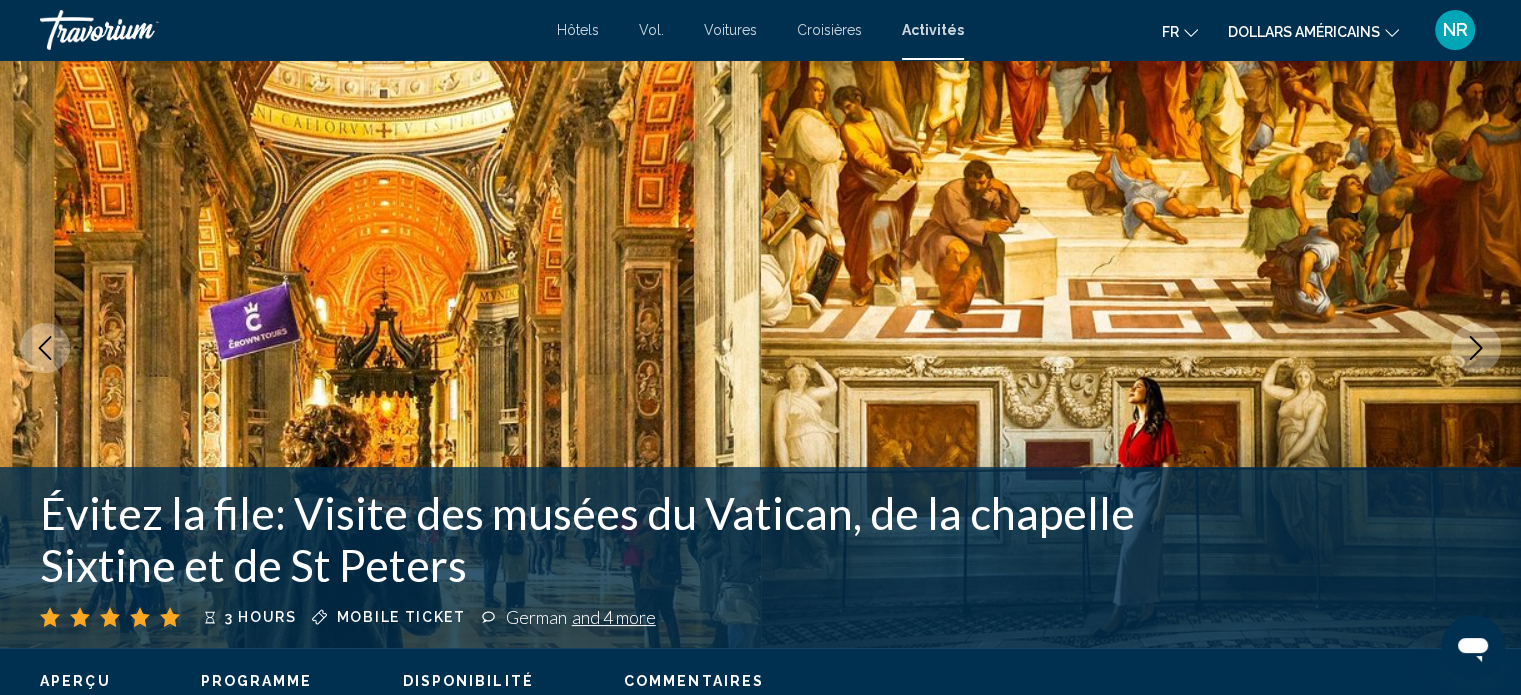 click on "and 4 more" at bounding box center [614, 617] 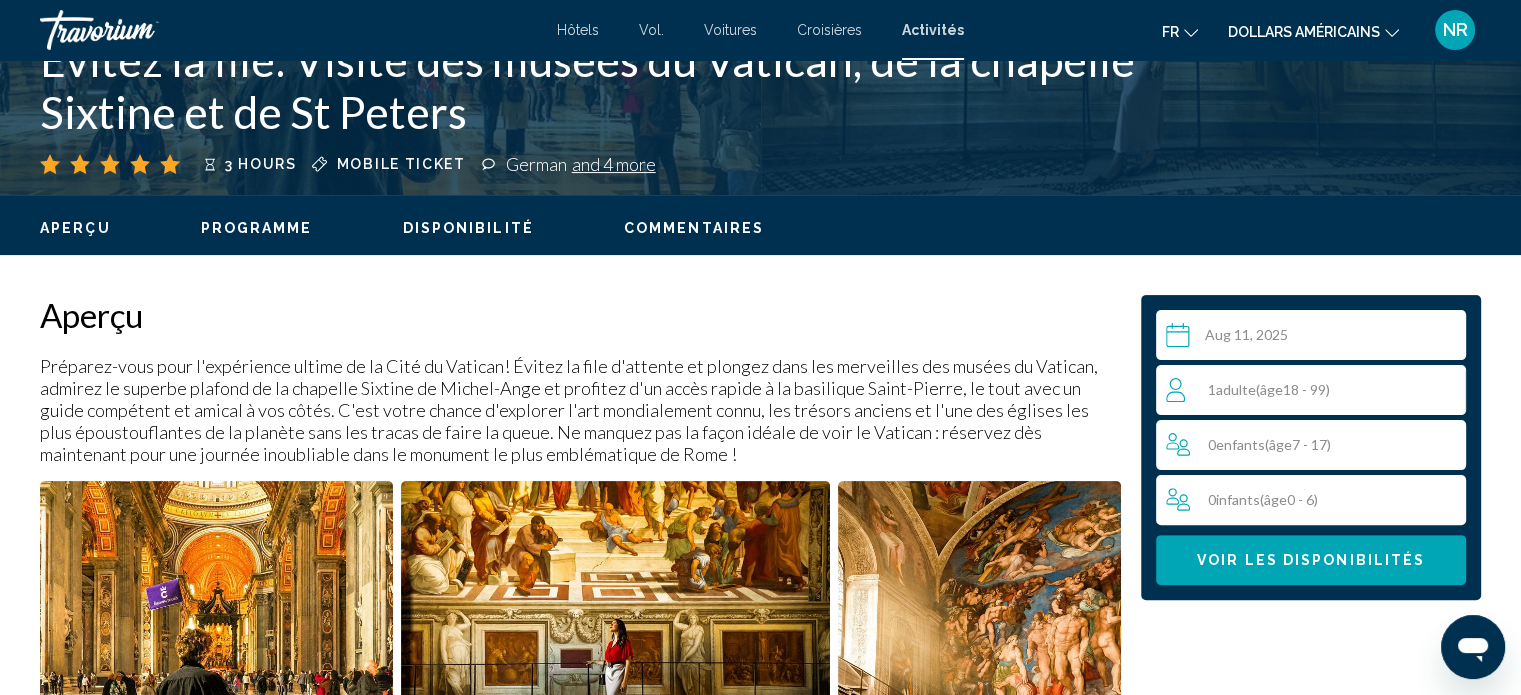 scroll, scrollTop: 472, scrollLeft: 0, axis: vertical 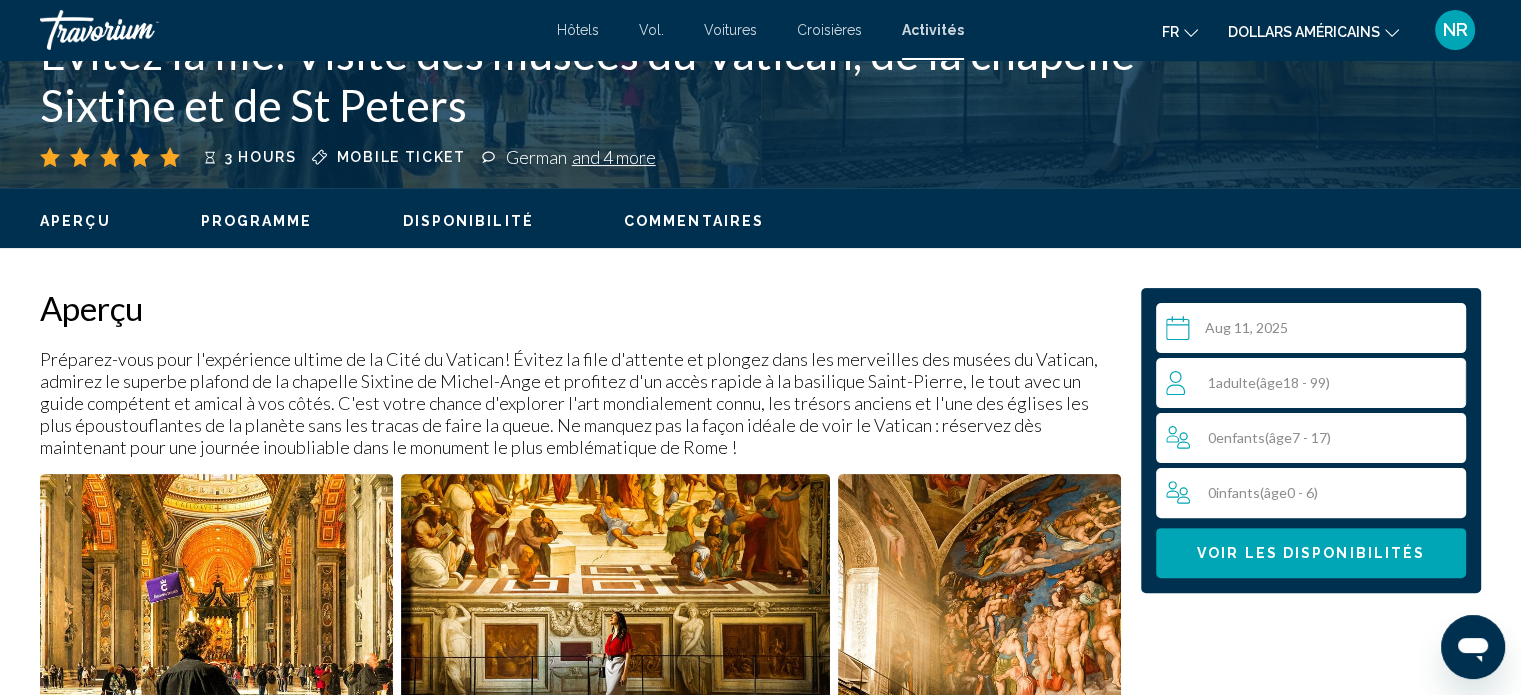 click on "Disponibilité" at bounding box center [468, 221] 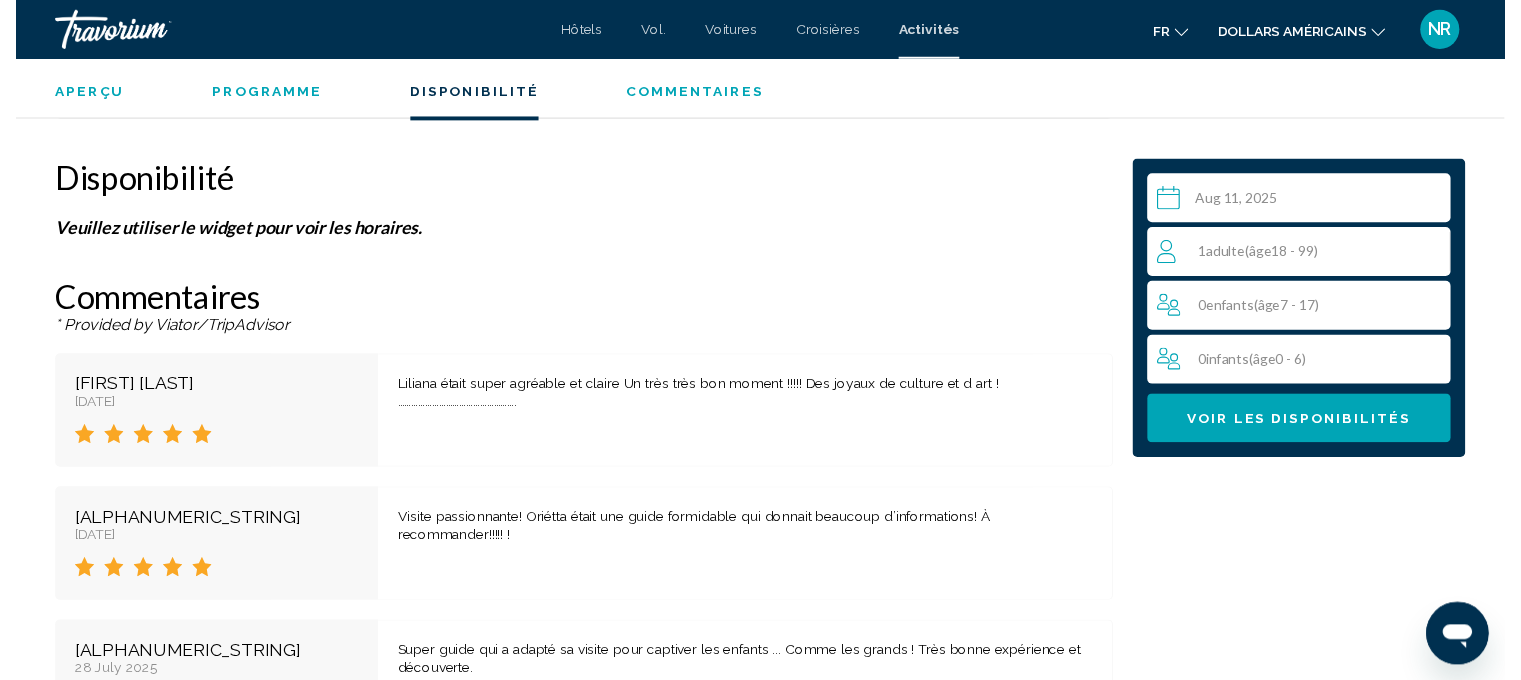 scroll, scrollTop: 3636, scrollLeft: 0, axis: vertical 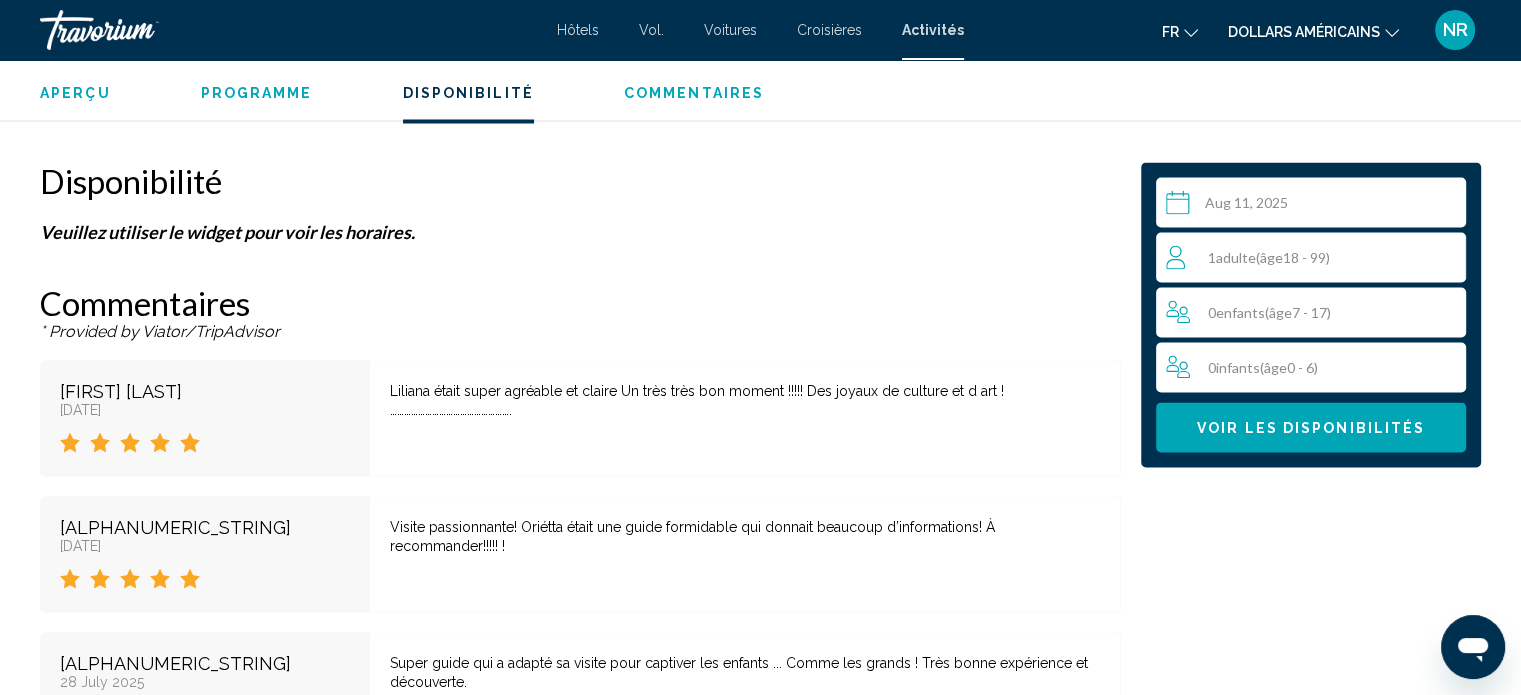 click at bounding box center (1315, 205) 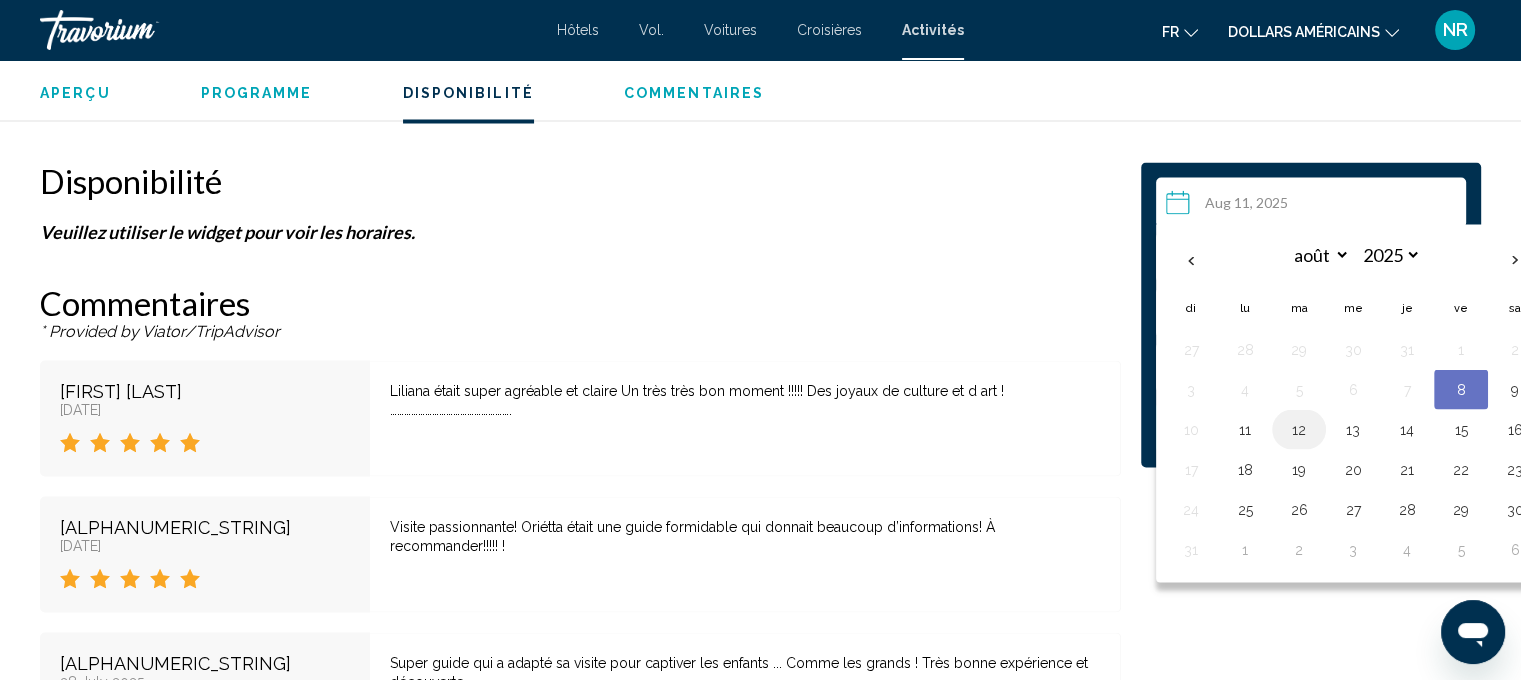 click on "12" at bounding box center (1299, 429) 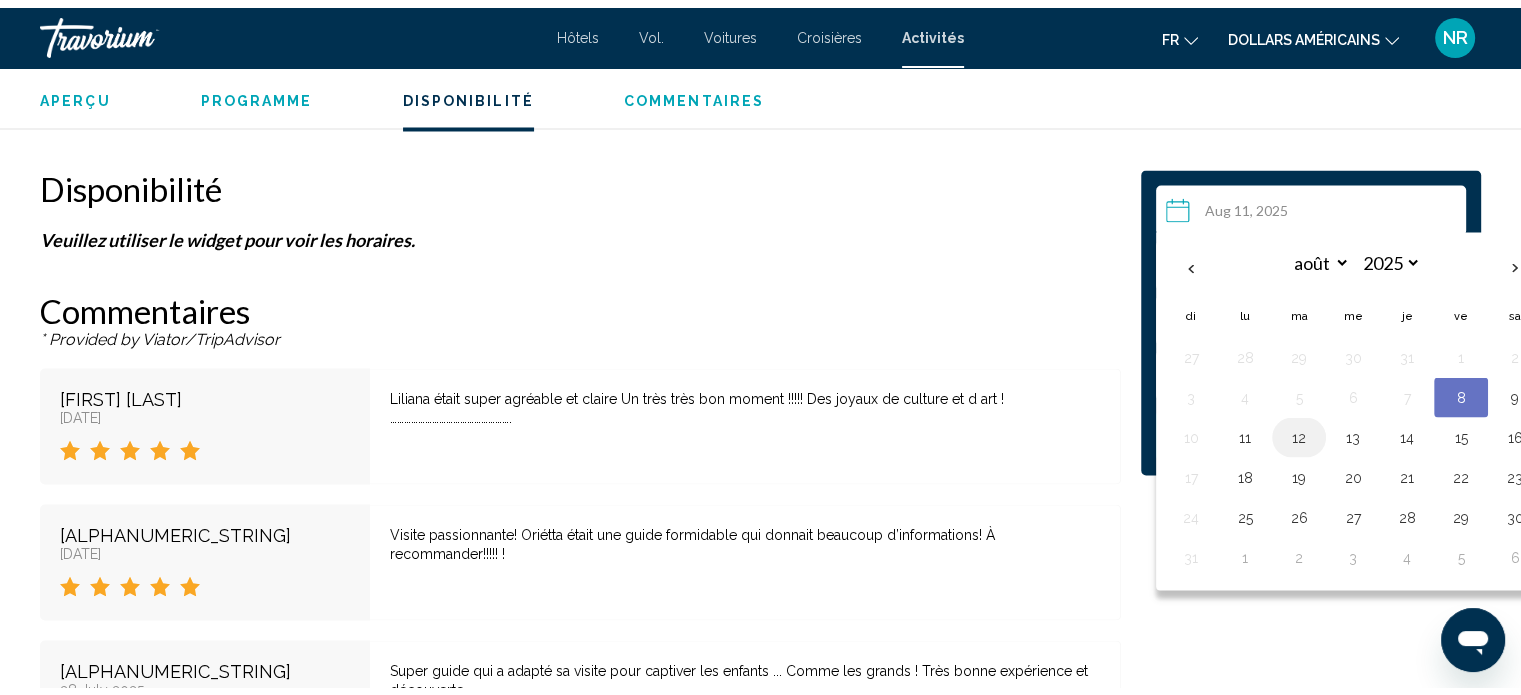 scroll, scrollTop: 3636, scrollLeft: 0, axis: vertical 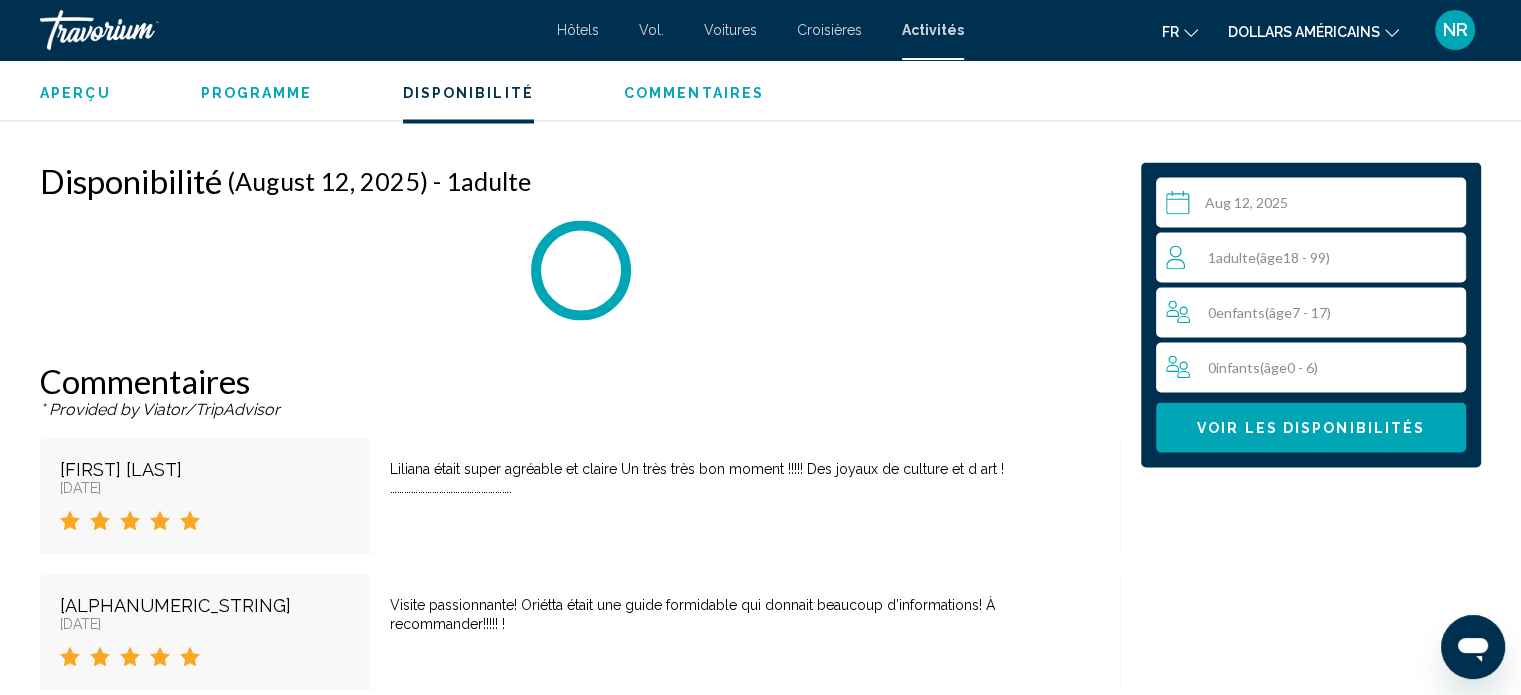 click on "0  Enfant Enfants  ( âge  7 - 17)" at bounding box center (1316, 312) 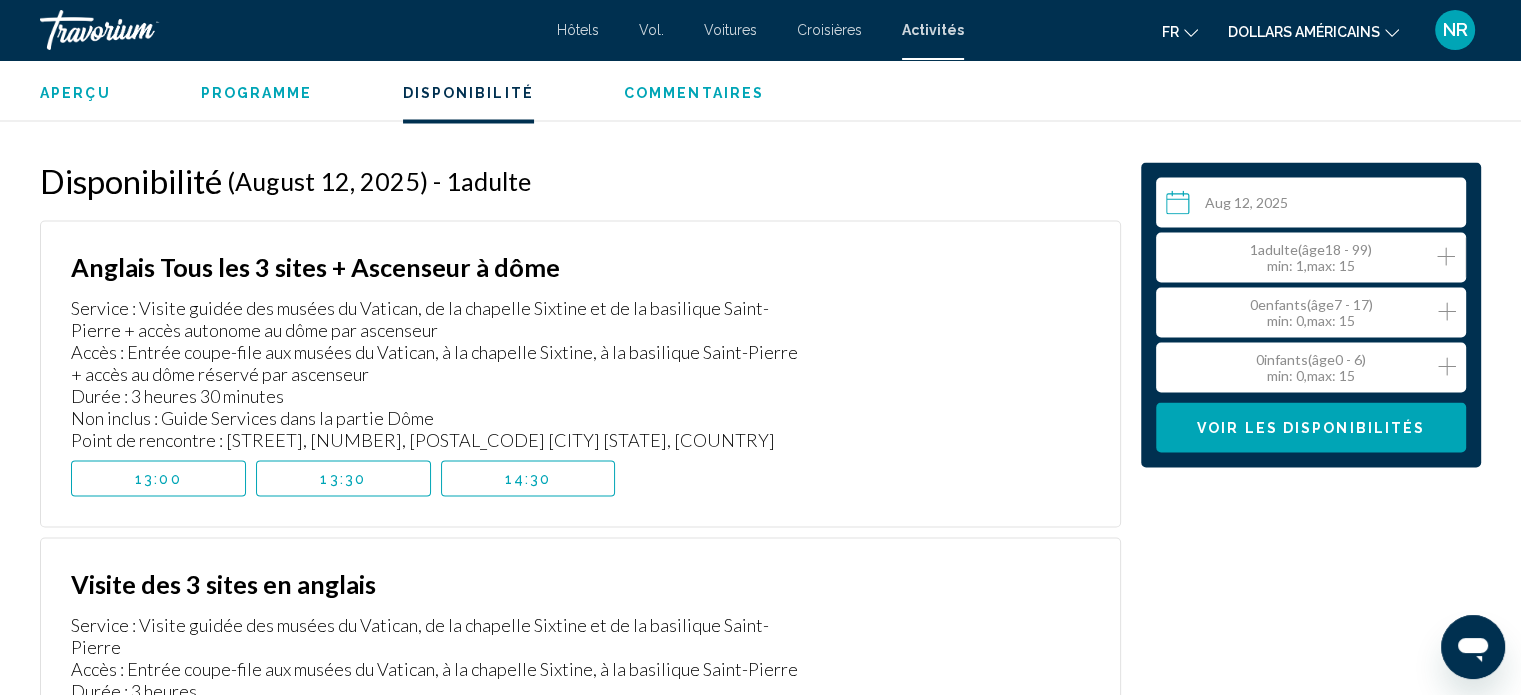click 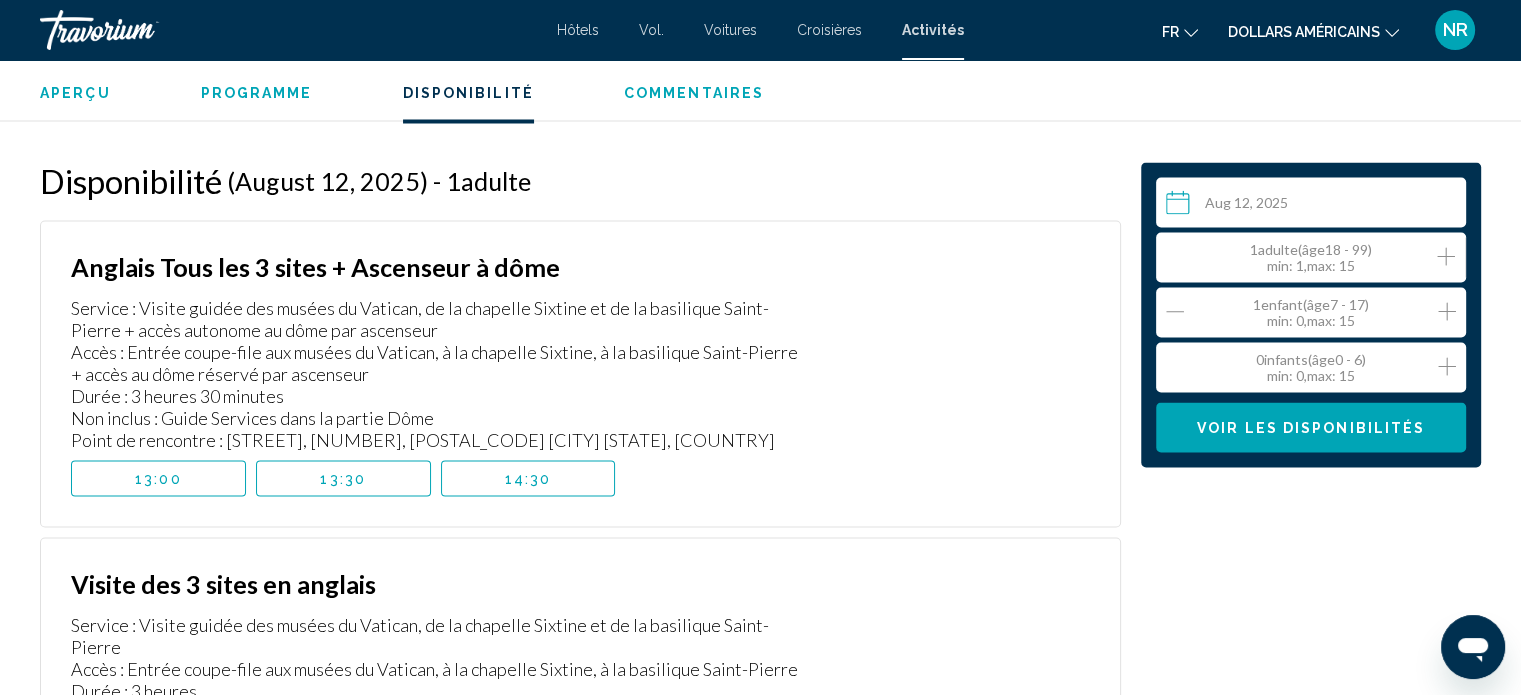 click on "Voir les disponibilités" at bounding box center (1311, 427) 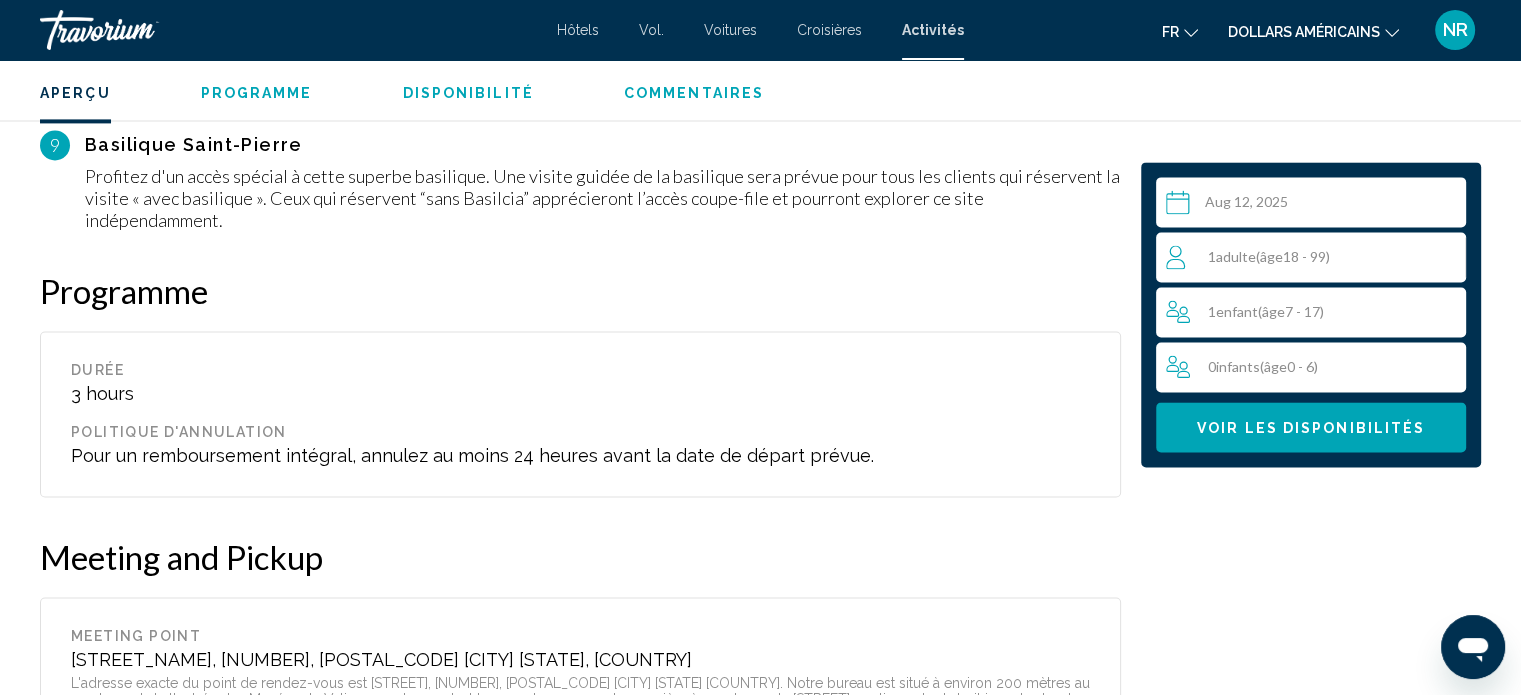 scroll, scrollTop: 2977, scrollLeft: 0, axis: vertical 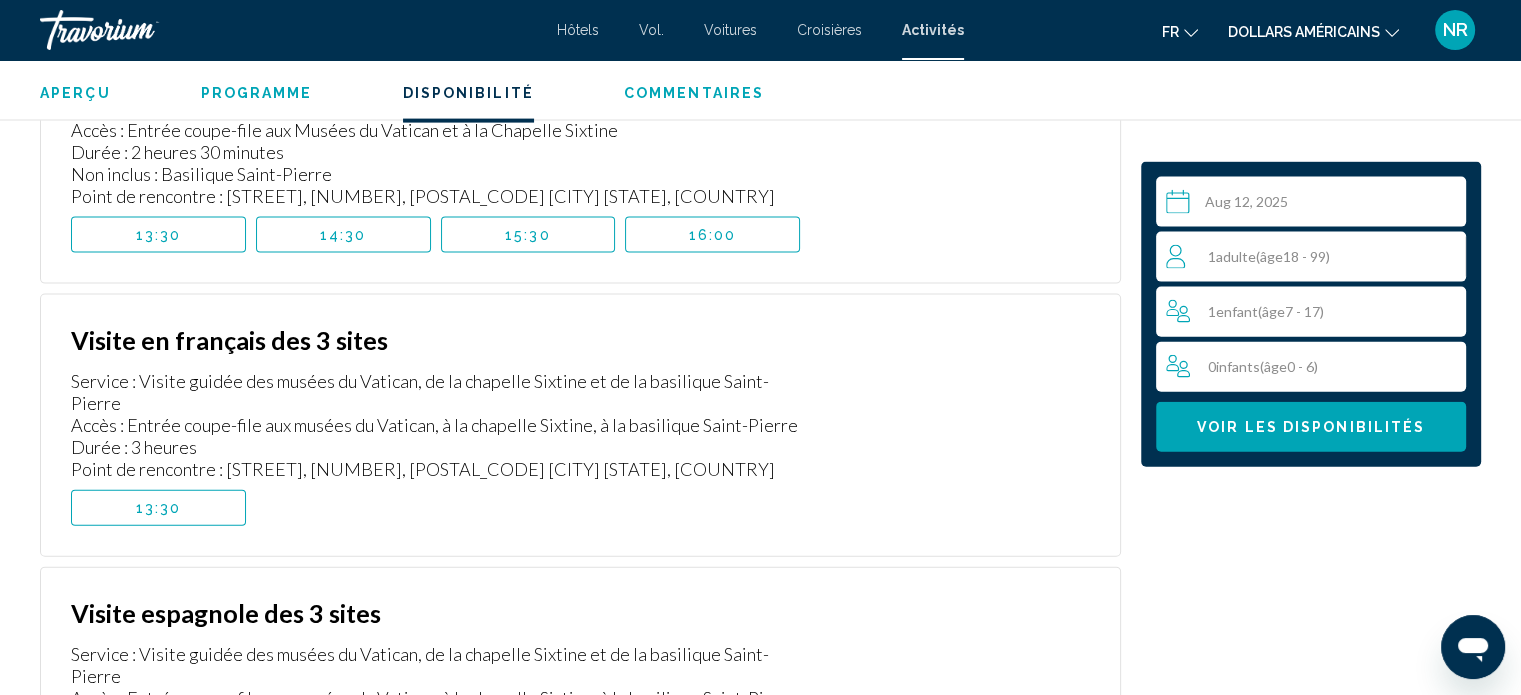 click on "**********" at bounding box center (1315, 205) 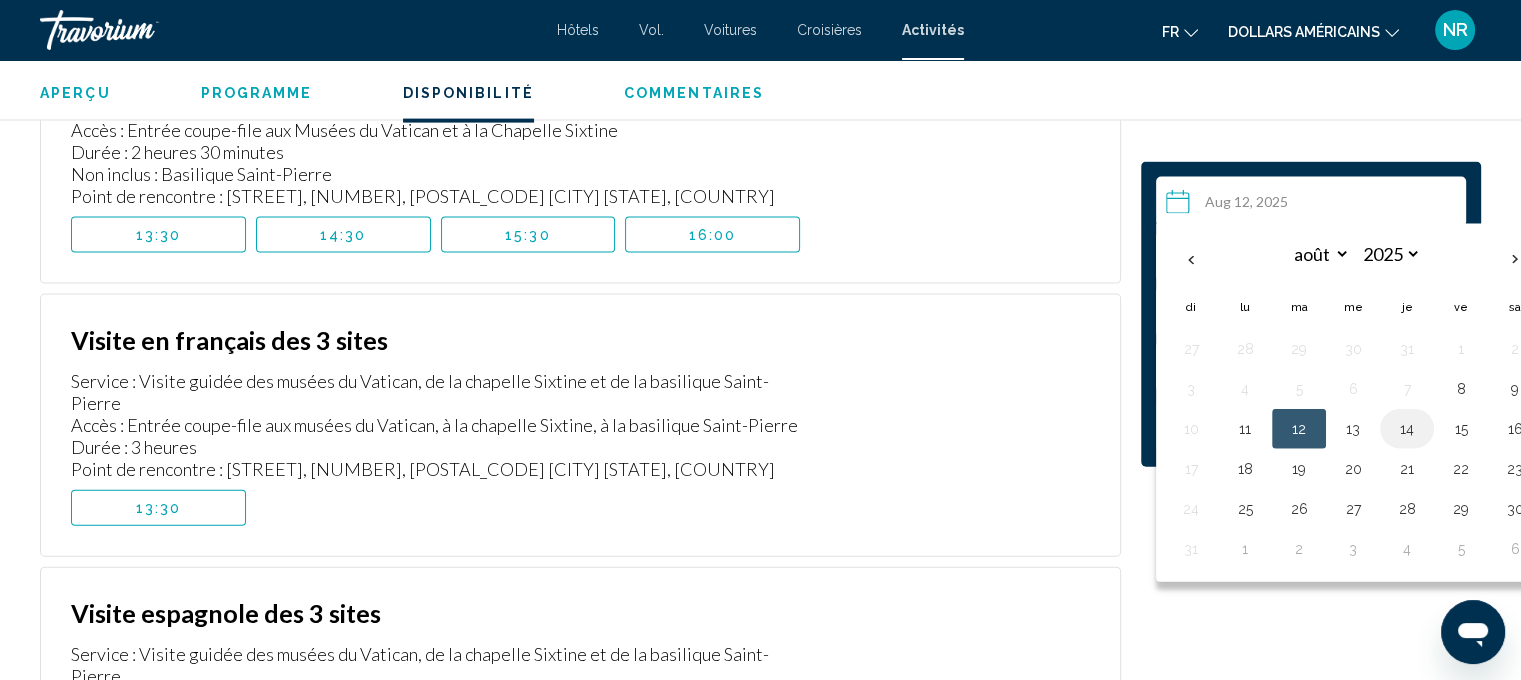 click on "14" at bounding box center (1407, 429) 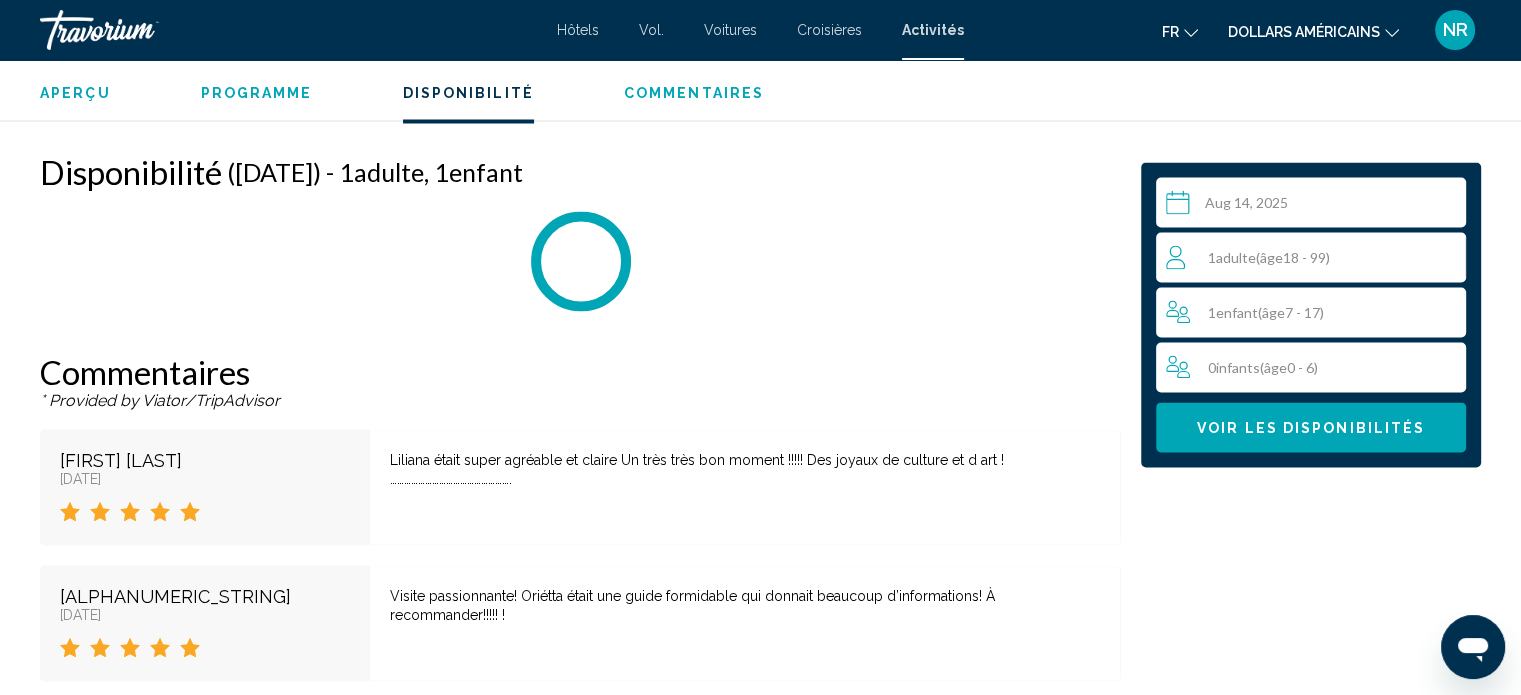 scroll, scrollTop: 3636, scrollLeft: 0, axis: vertical 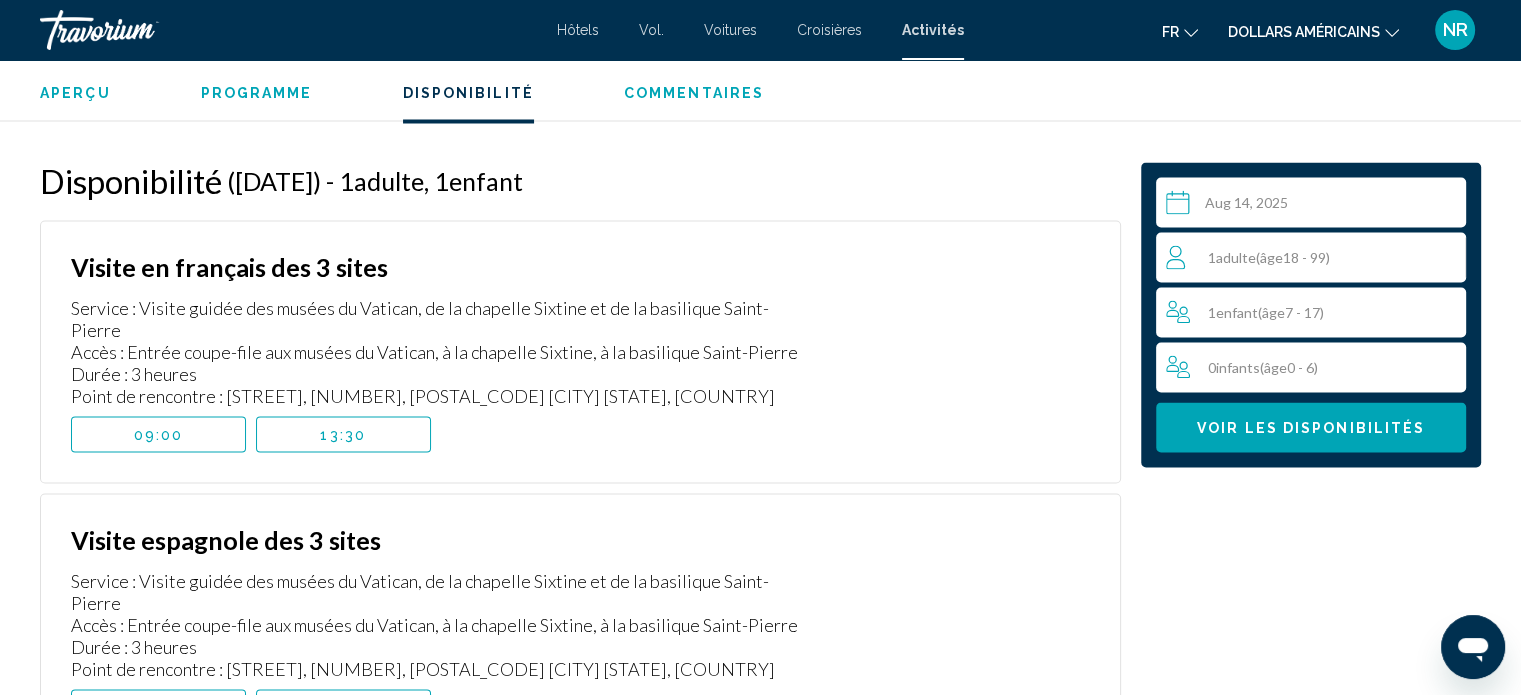 click on "09:00" at bounding box center (159, 434) 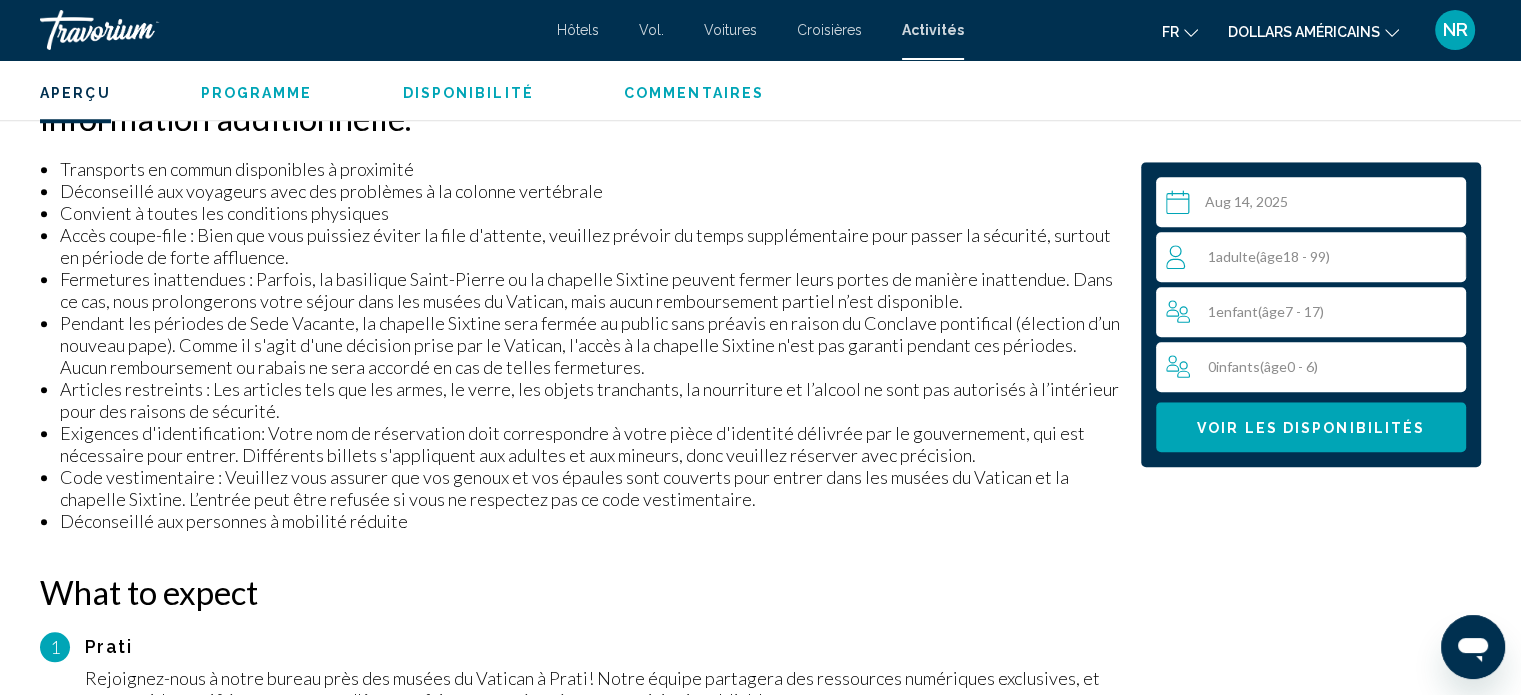 scroll, scrollTop: 1779, scrollLeft: 0, axis: vertical 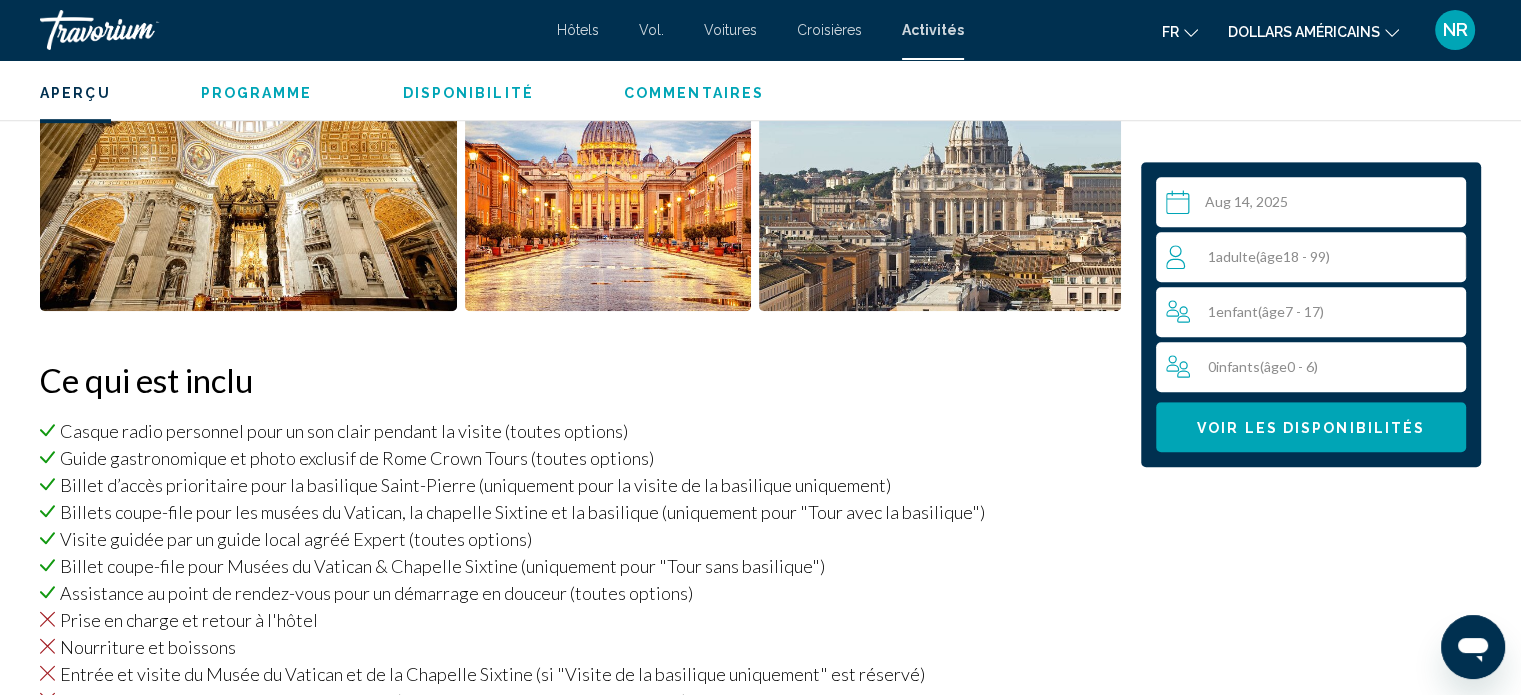 click on "**********" at bounding box center [1315, 205] 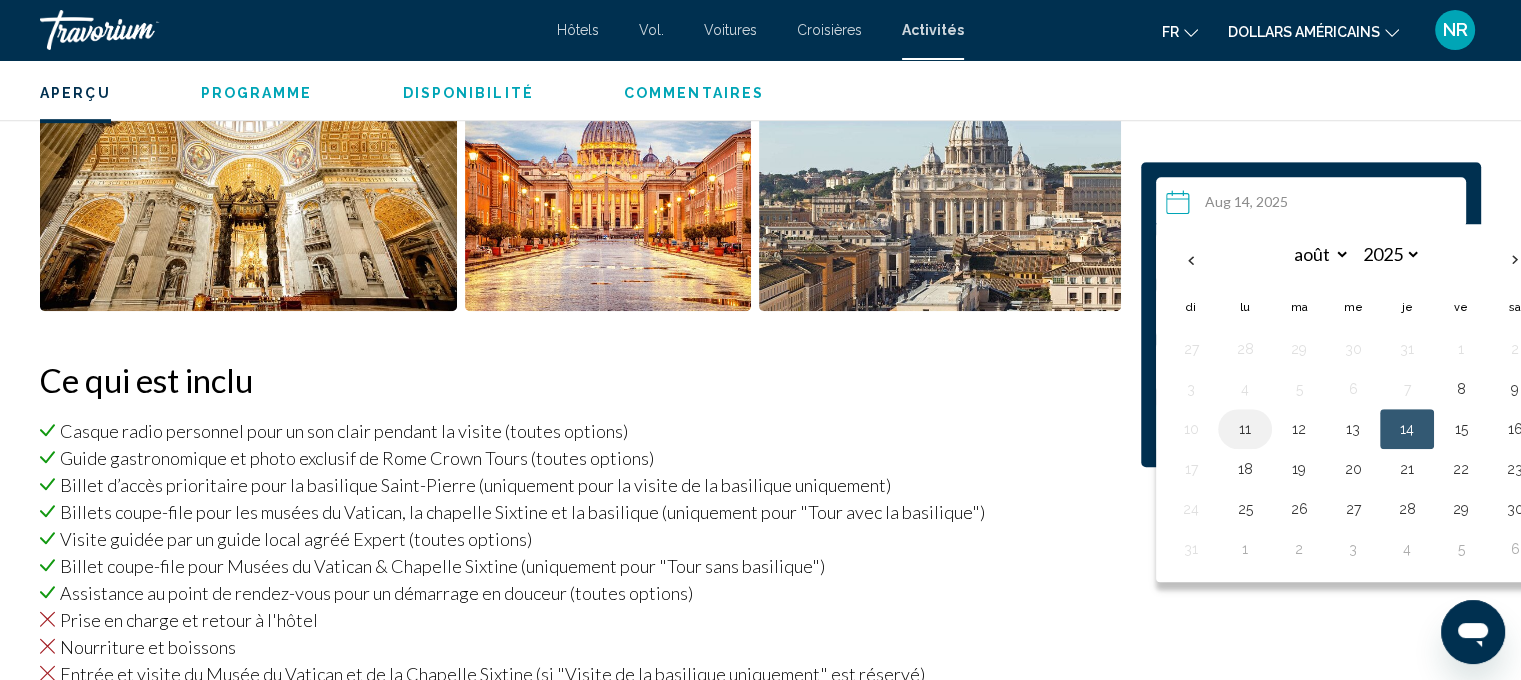 click on "11" at bounding box center (1245, 429) 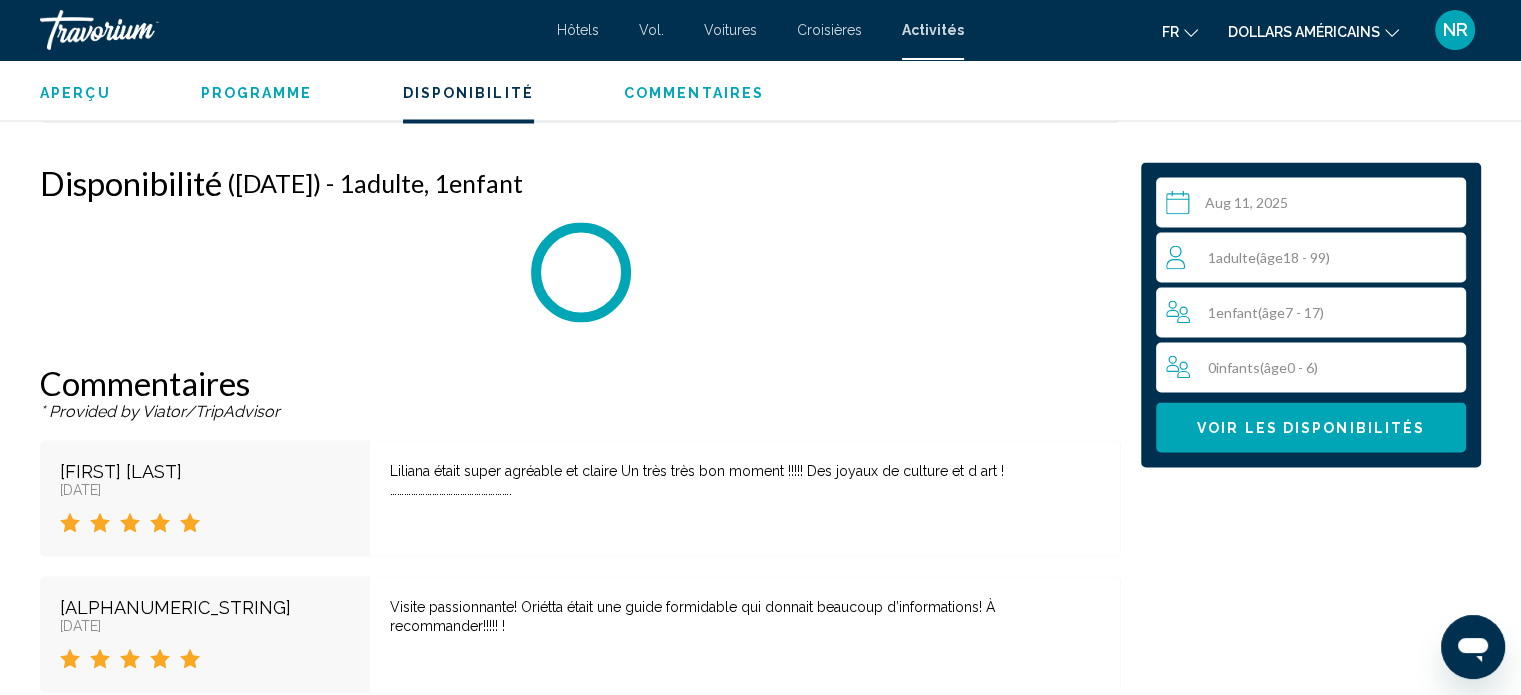 scroll, scrollTop: 3636, scrollLeft: 0, axis: vertical 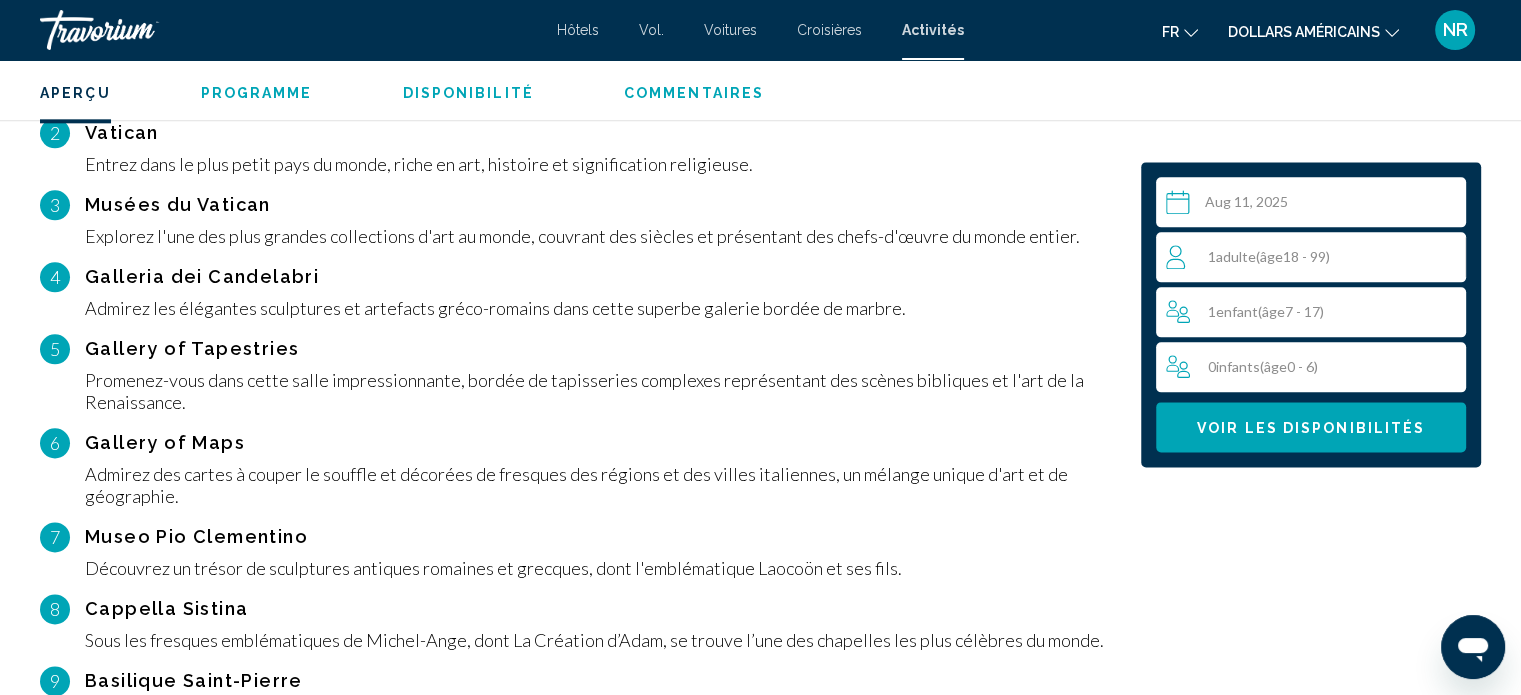 click on "**********" at bounding box center [1315, 205] 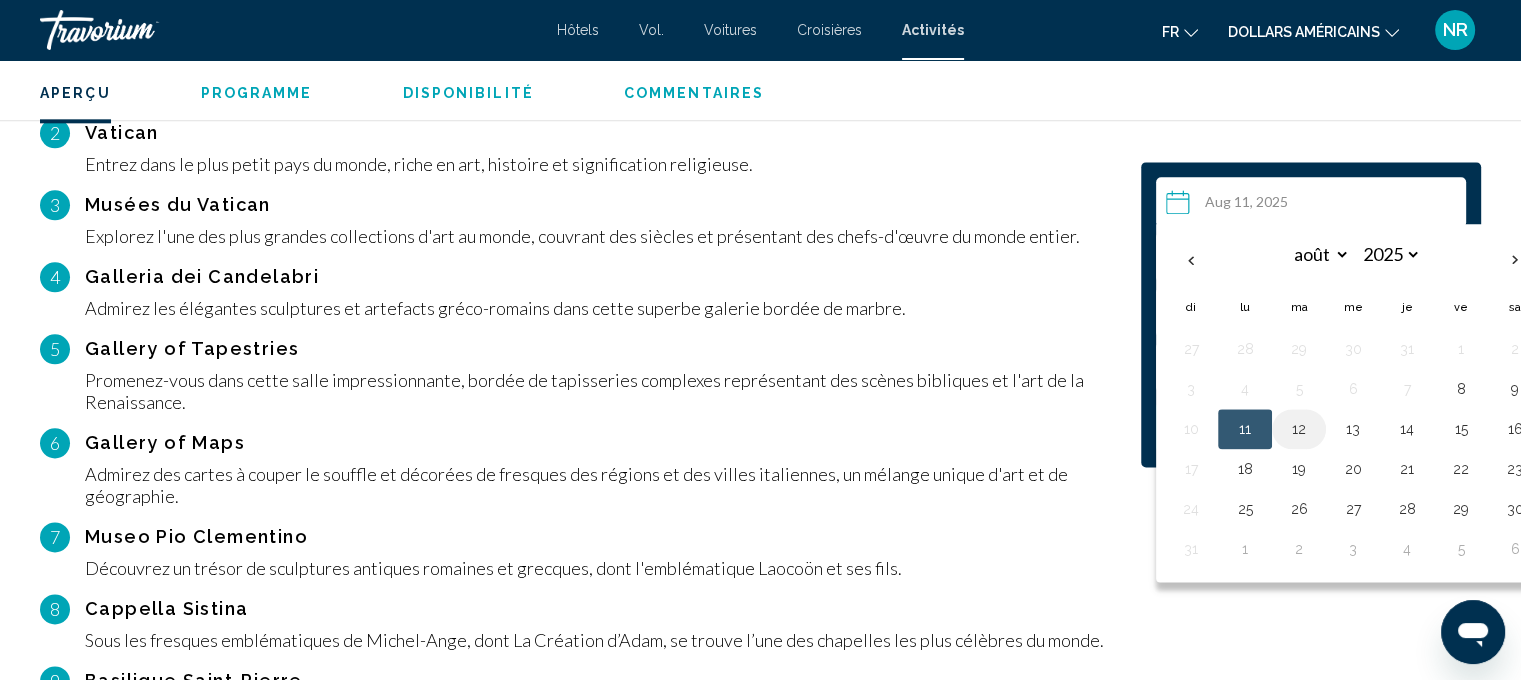 click on "12" at bounding box center [1299, 429] 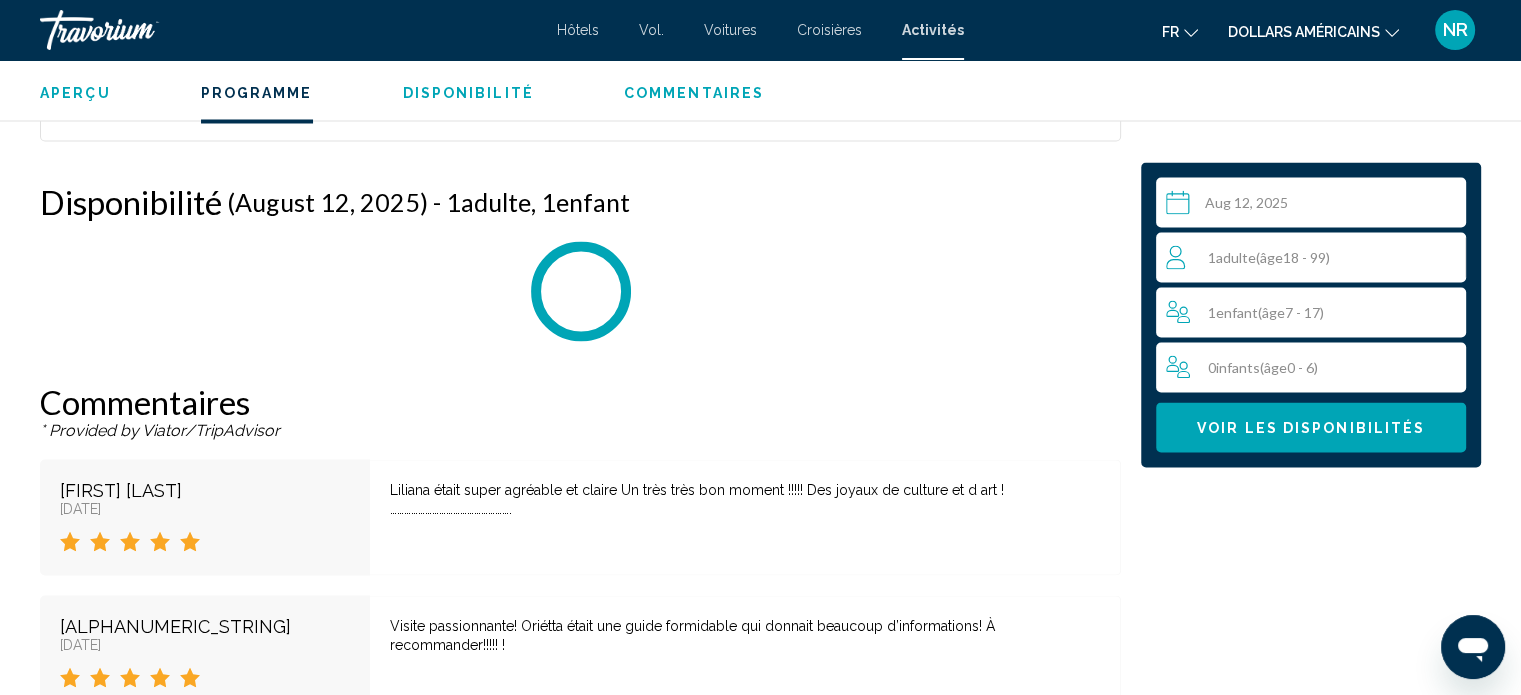 scroll, scrollTop: 3636, scrollLeft: 0, axis: vertical 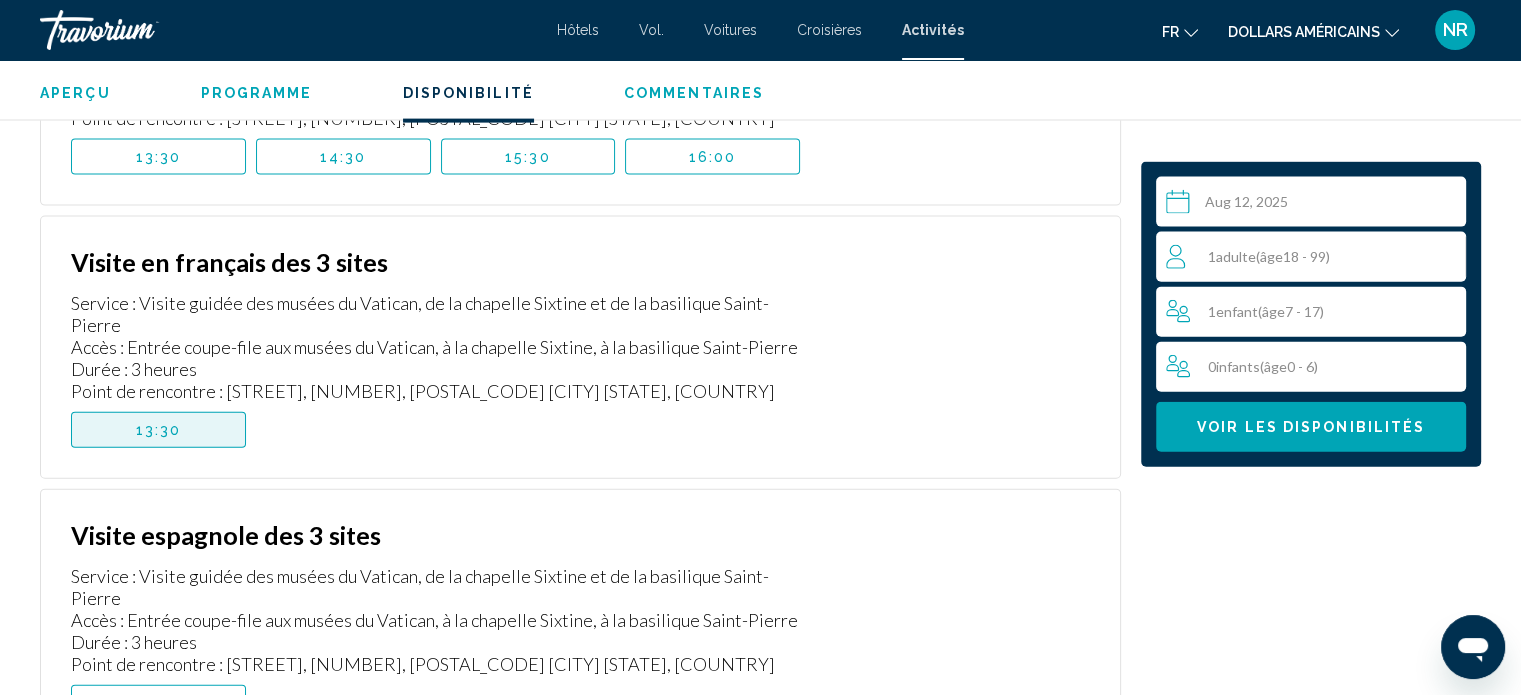 click on "13:30" at bounding box center (158, 430) 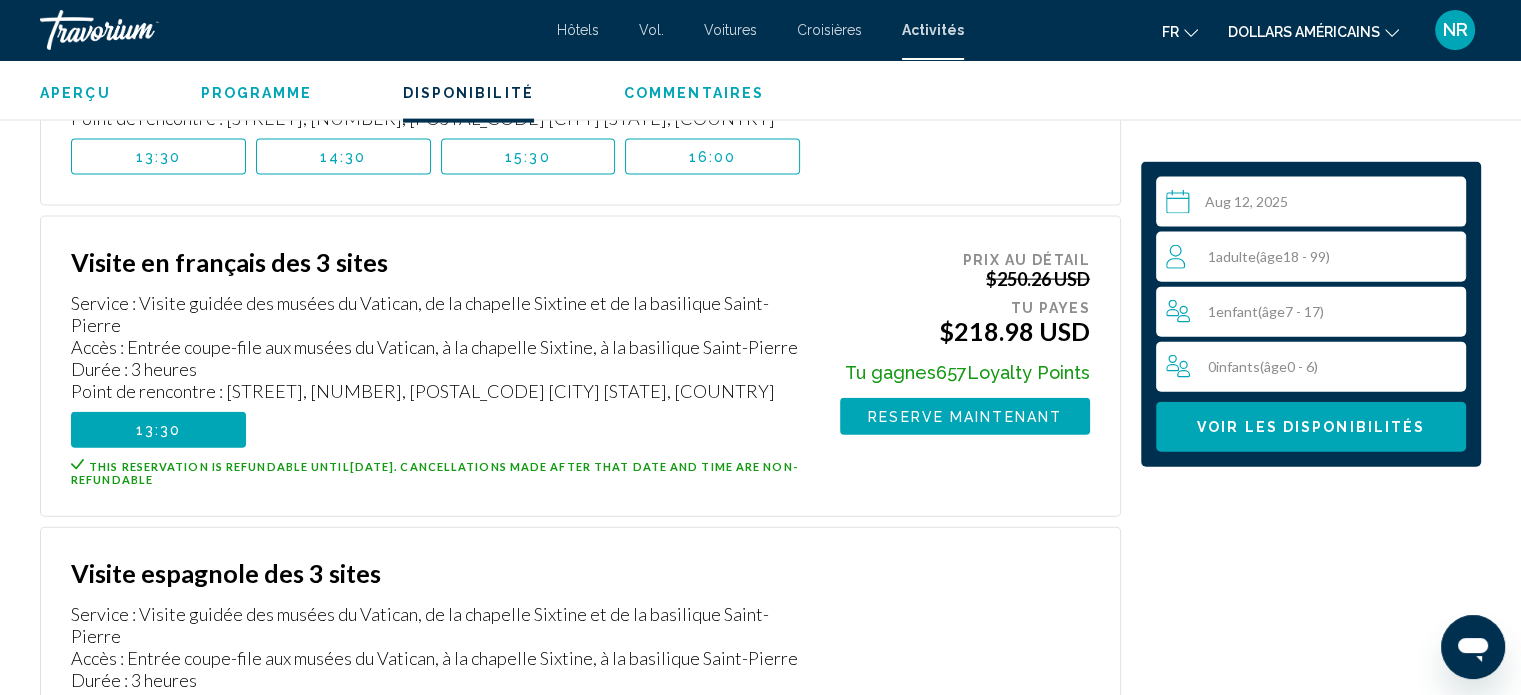 click on "**********" at bounding box center [1315, 205] 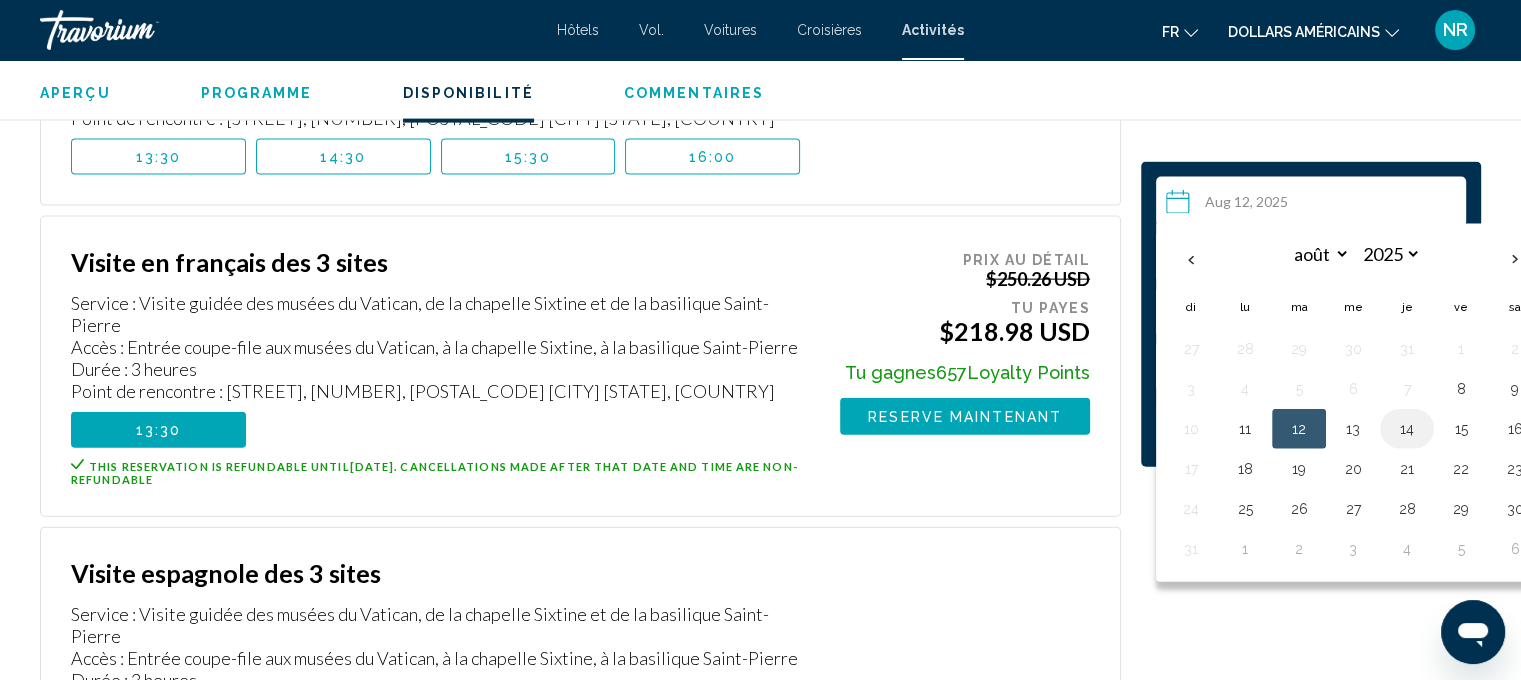 click on "14" at bounding box center (1407, 429) 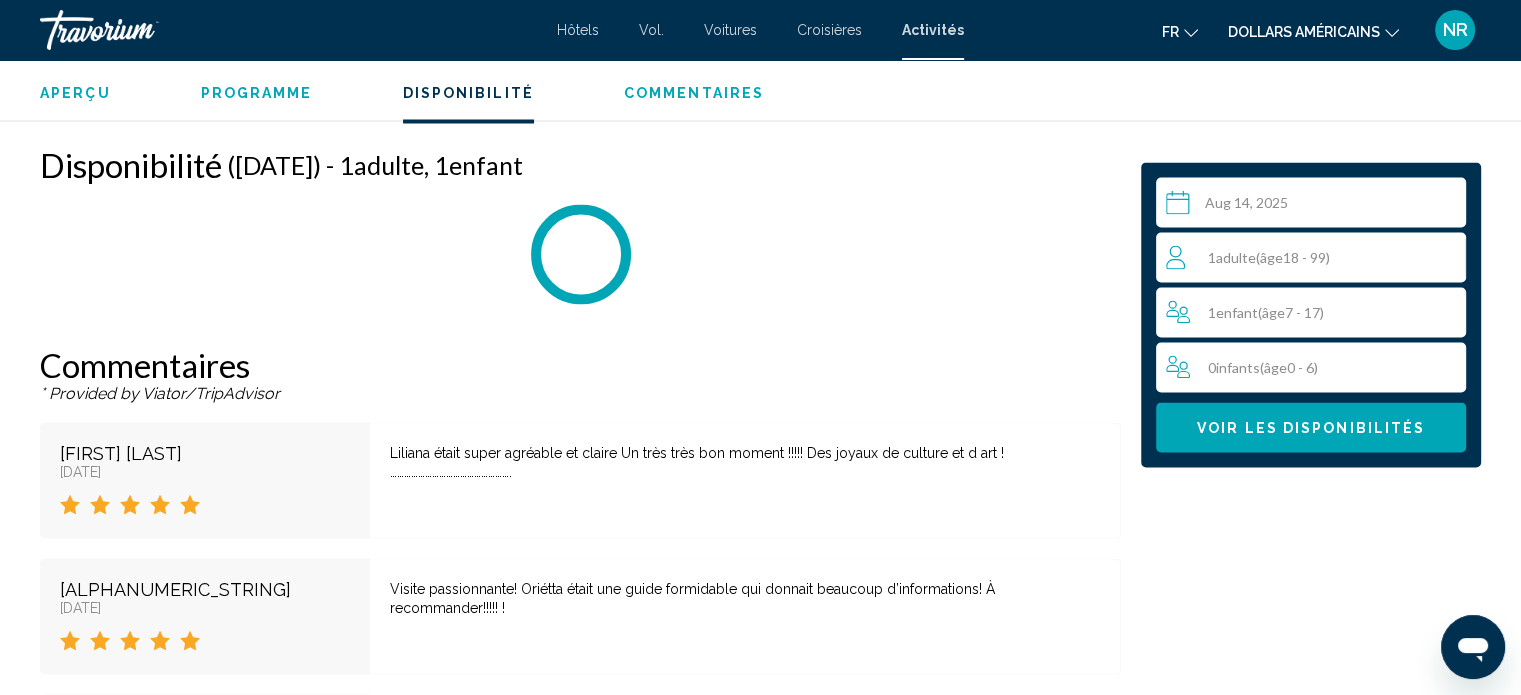 scroll, scrollTop: 3636, scrollLeft: 0, axis: vertical 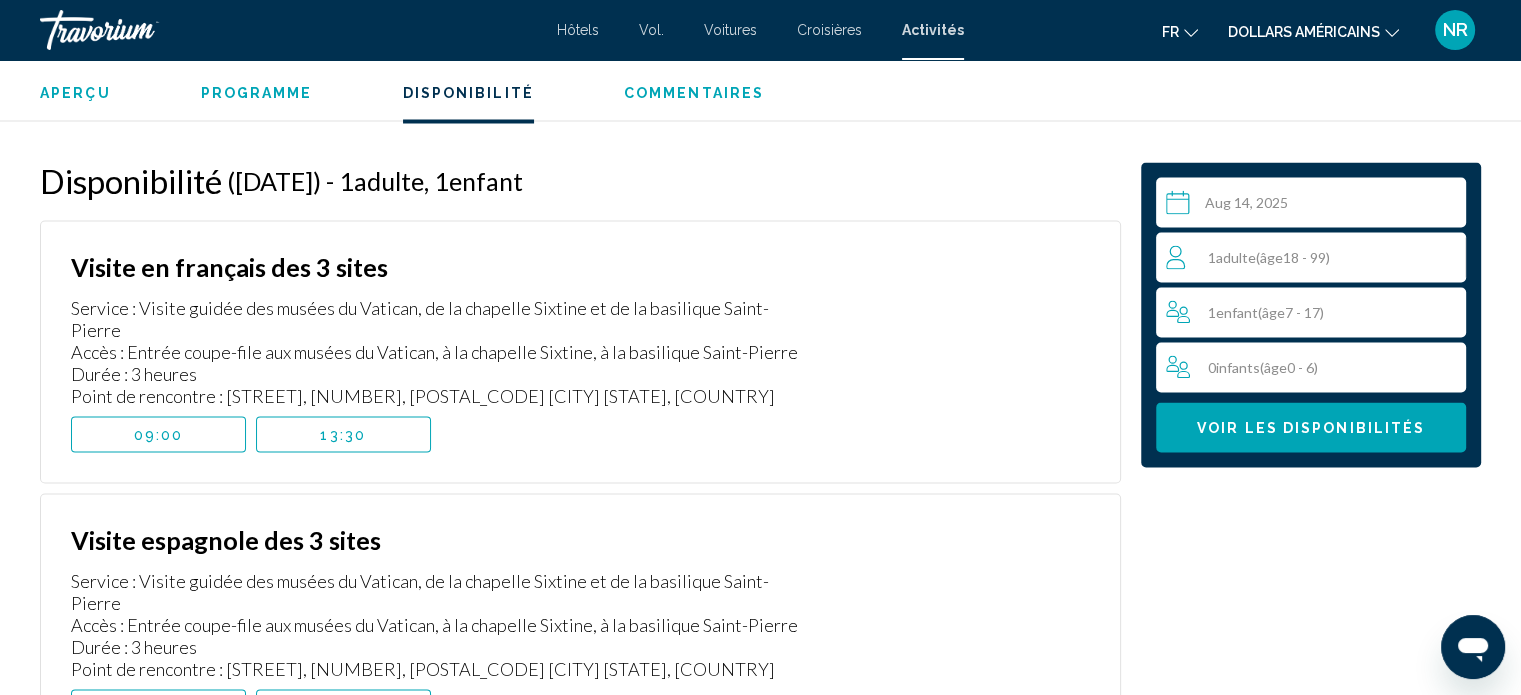 click on "09:00" at bounding box center [159, 434] 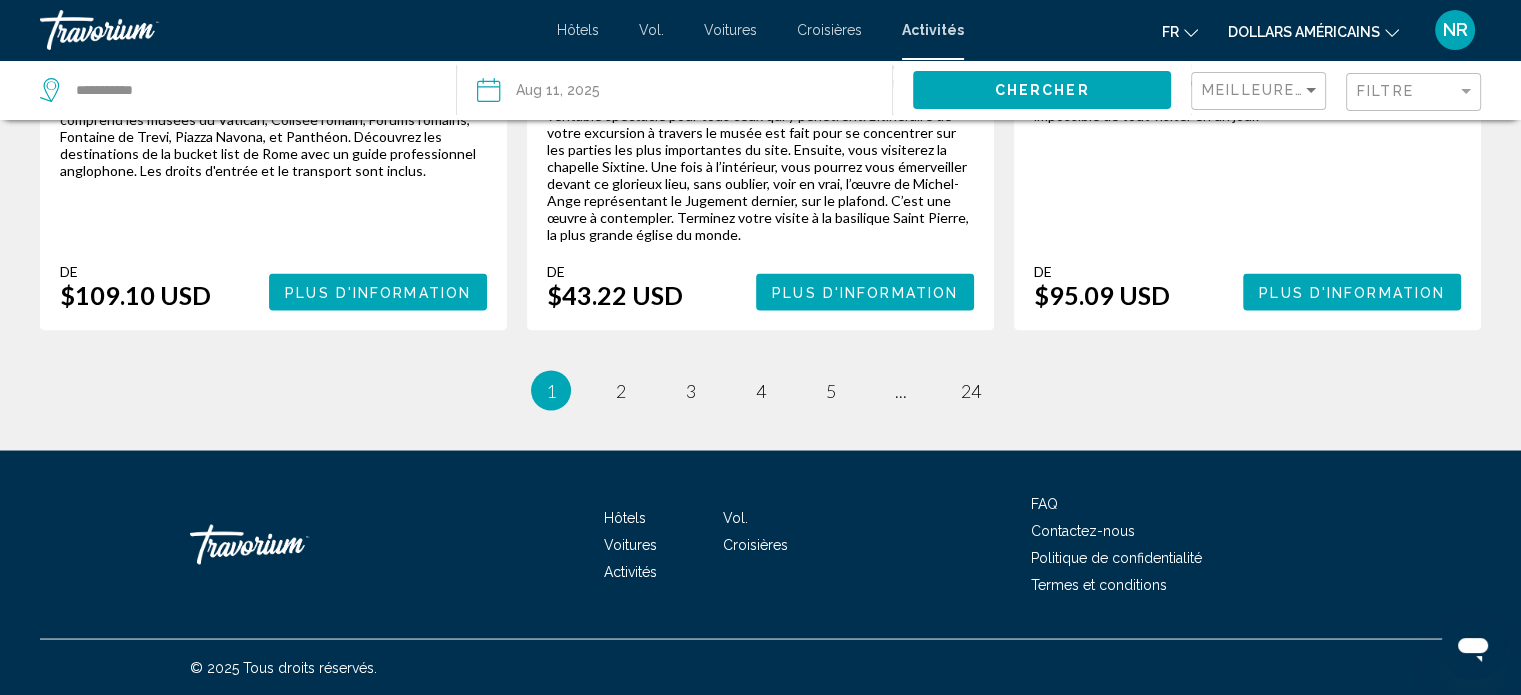 scroll, scrollTop: 0, scrollLeft: 0, axis: both 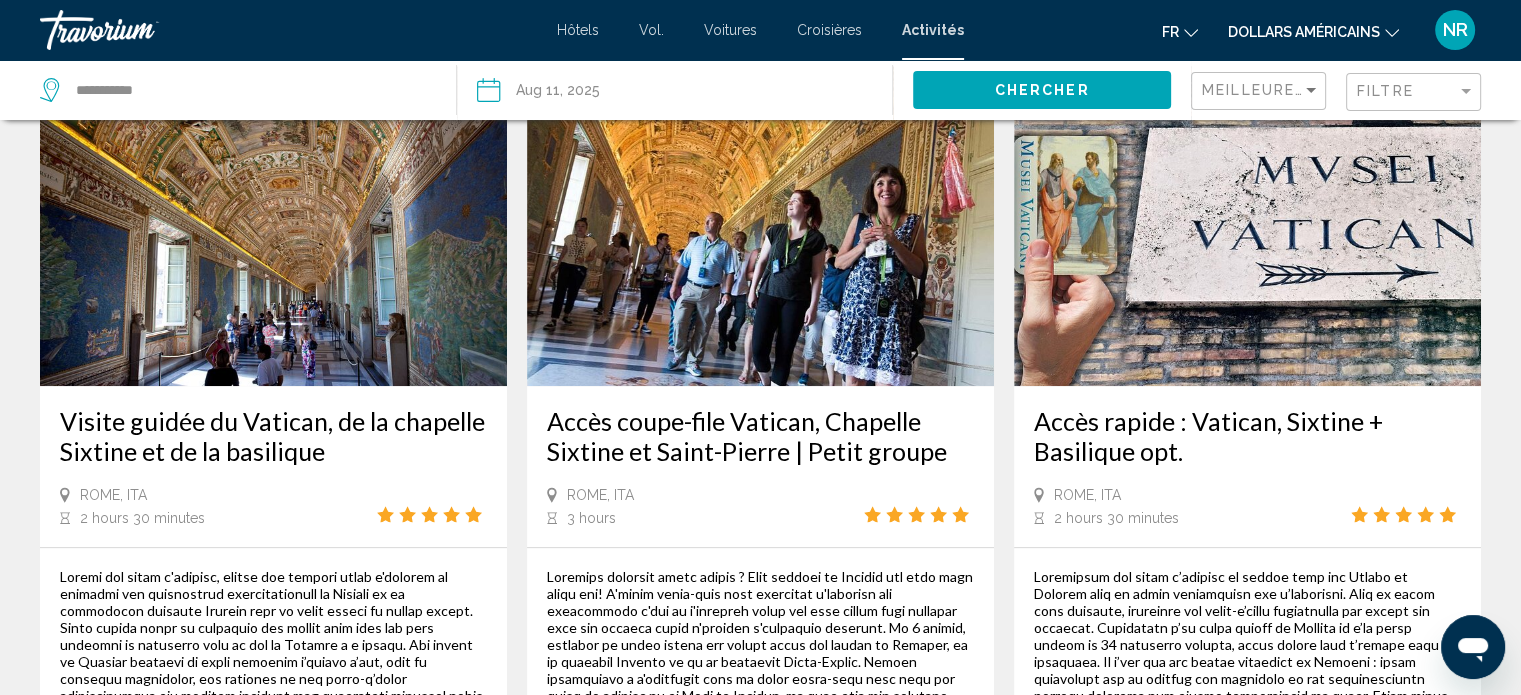 click at bounding box center [273, 226] 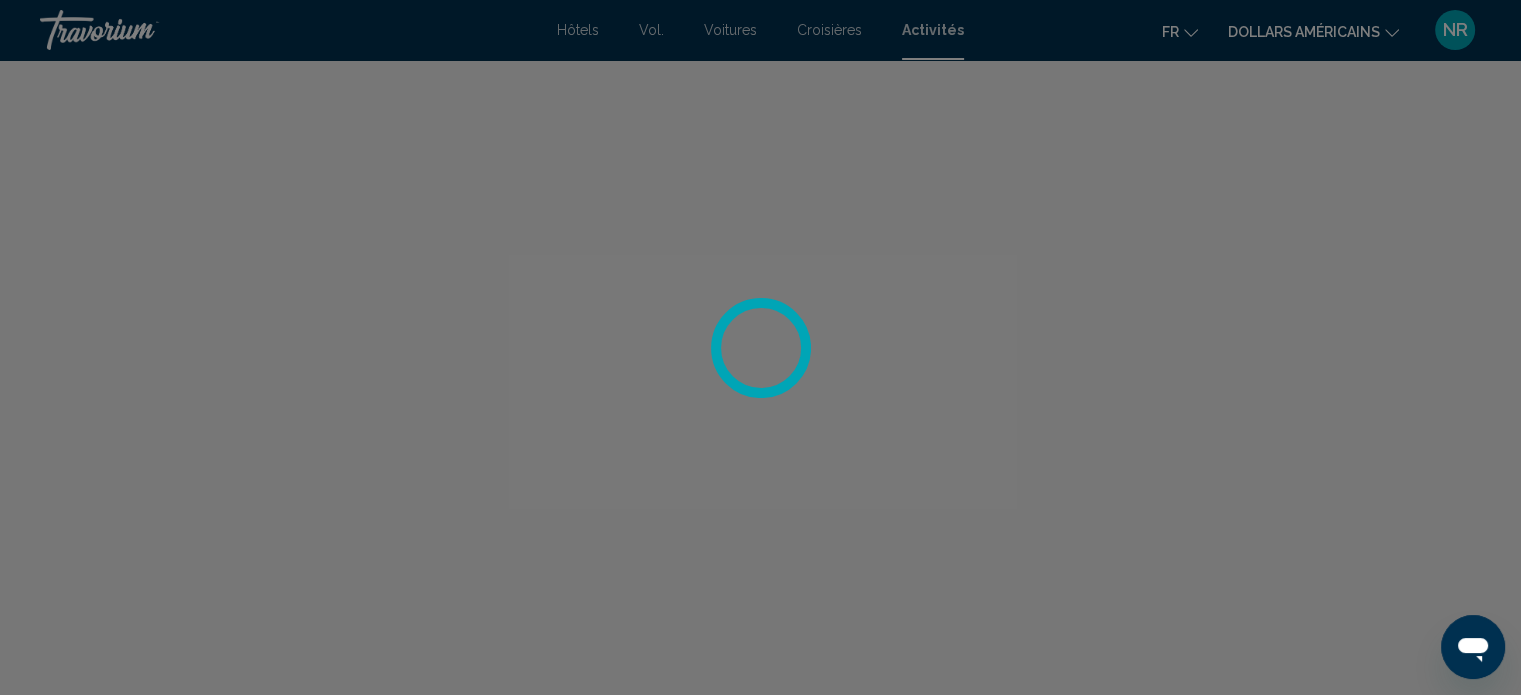 scroll, scrollTop: 12, scrollLeft: 0, axis: vertical 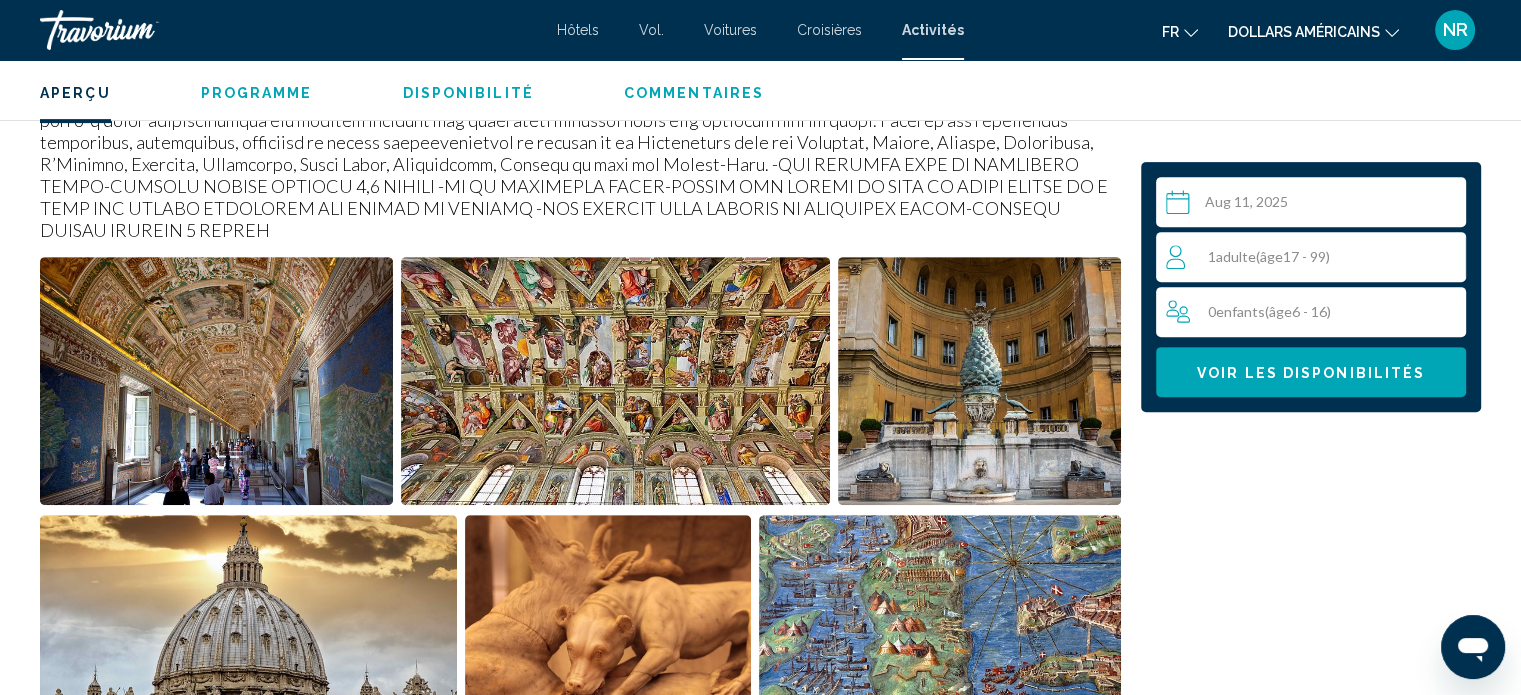 click on "0  Enfant Enfants  ( âge  6 - 16)" at bounding box center (1316, 312) 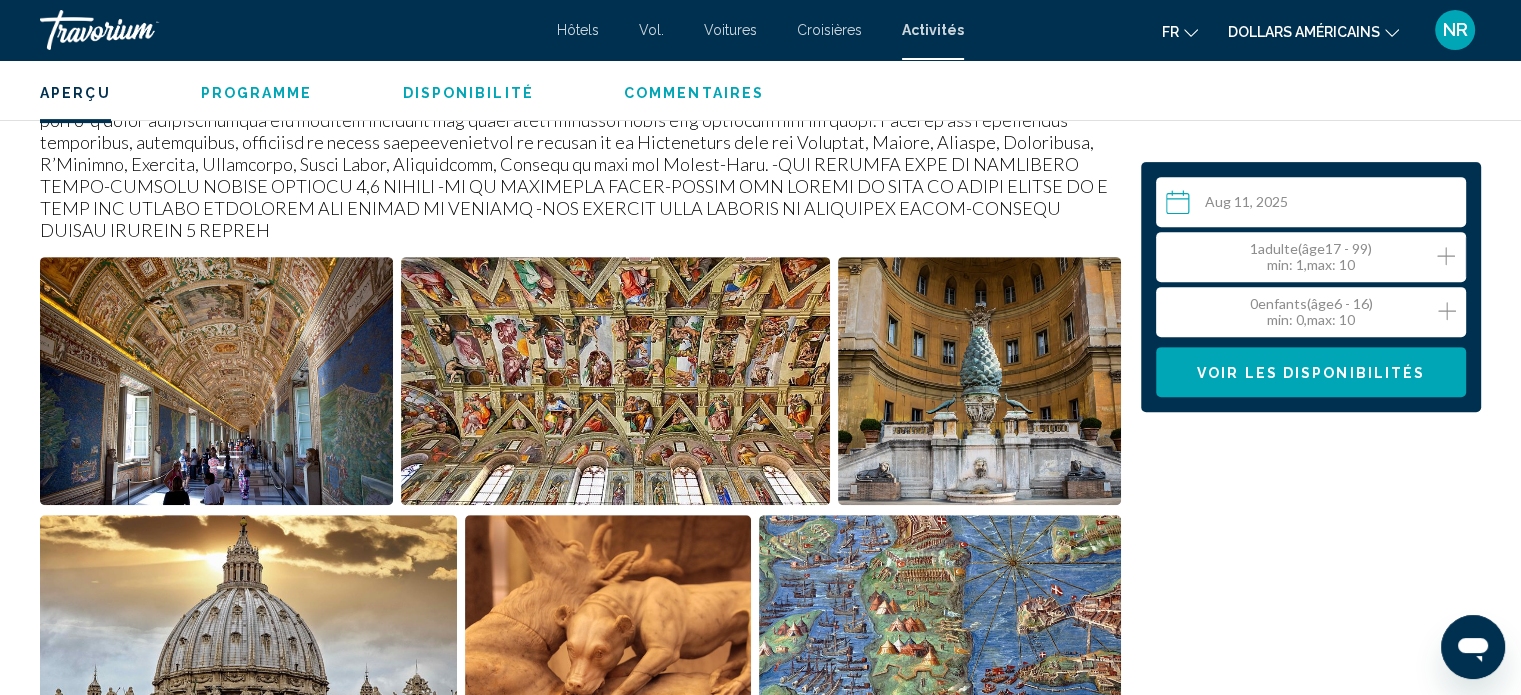 click 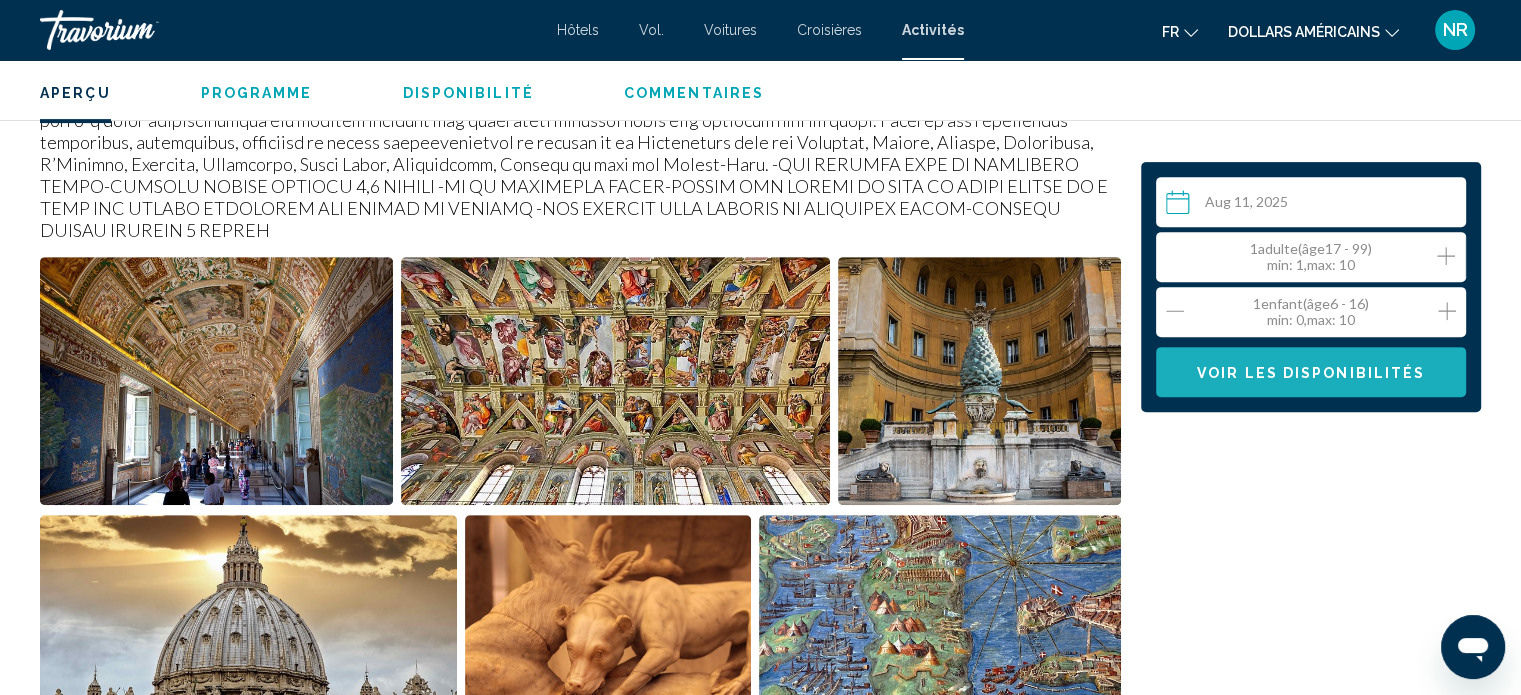 click on "Voir les disponibilités" at bounding box center (1311, 373) 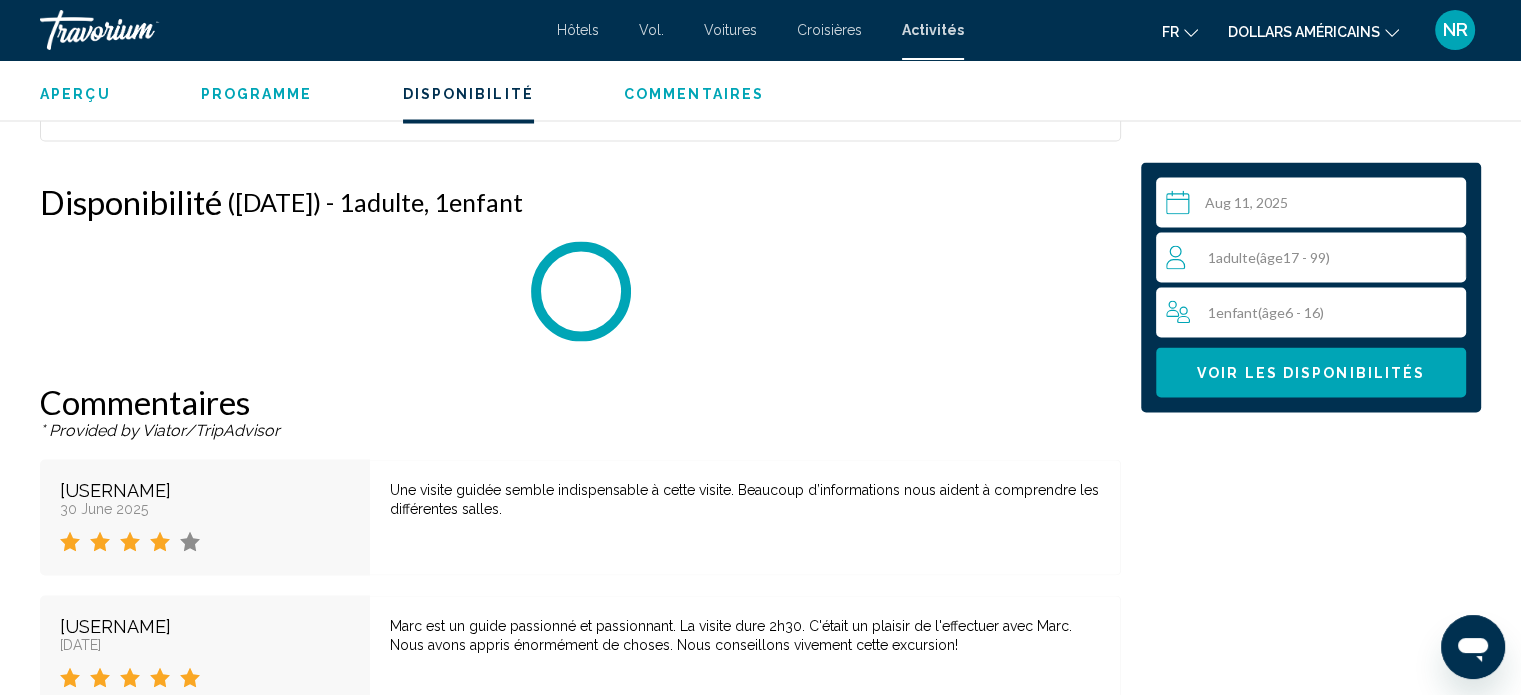 scroll, scrollTop: 3796, scrollLeft: 0, axis: vertical 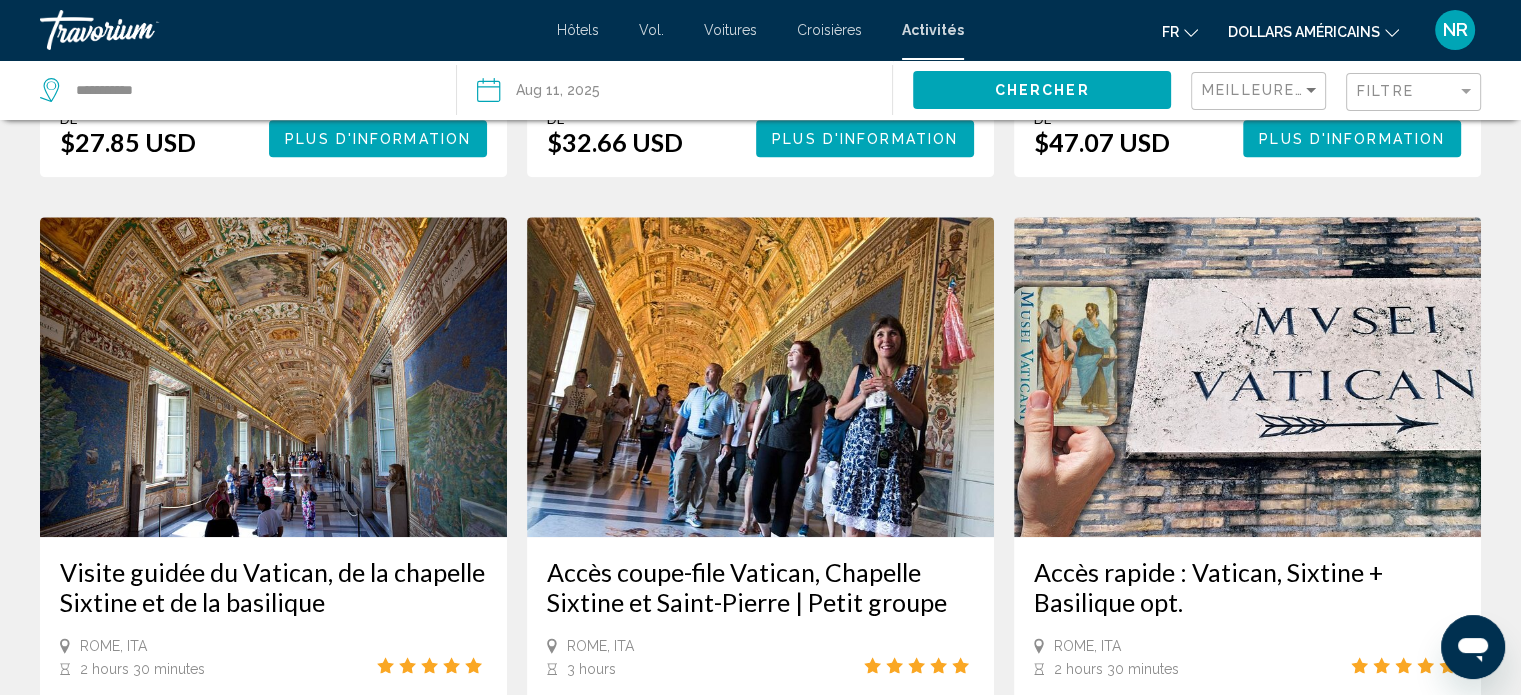click at bounding box center [760, 377] 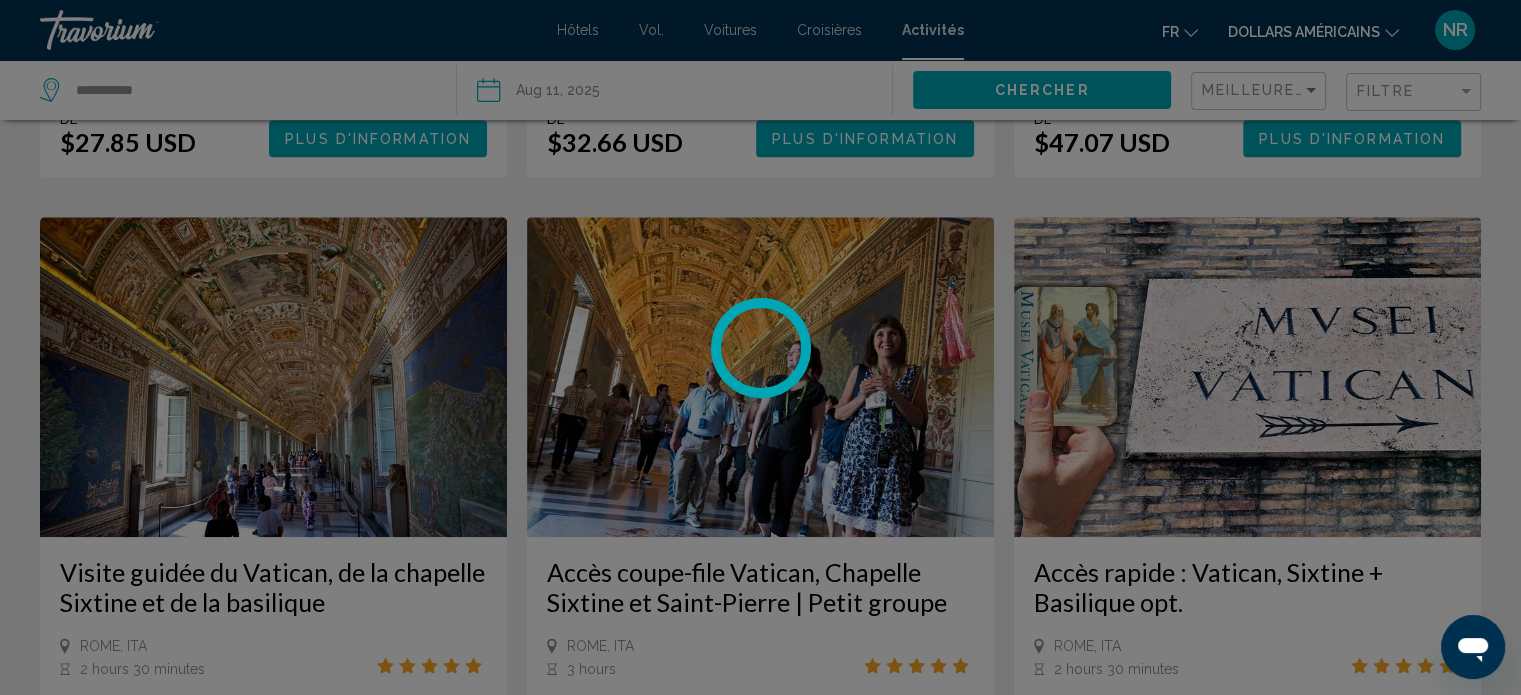 scroll, scrollTop: 12, scrollLeft: 0, axis: vertical 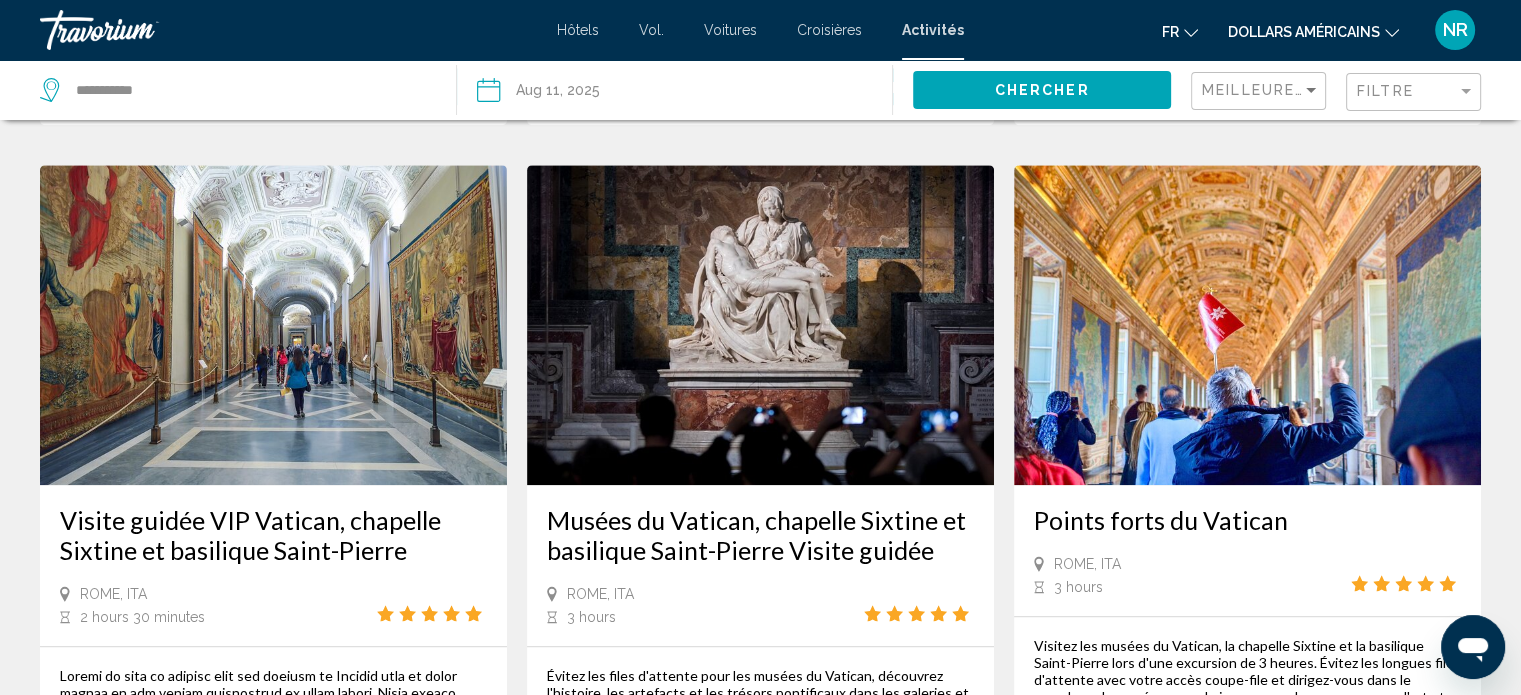 click on "Visite guidée VIP Vatican, chapelle Sixtine et basilique Saint-Pierre" at bounding box center (273, 535) 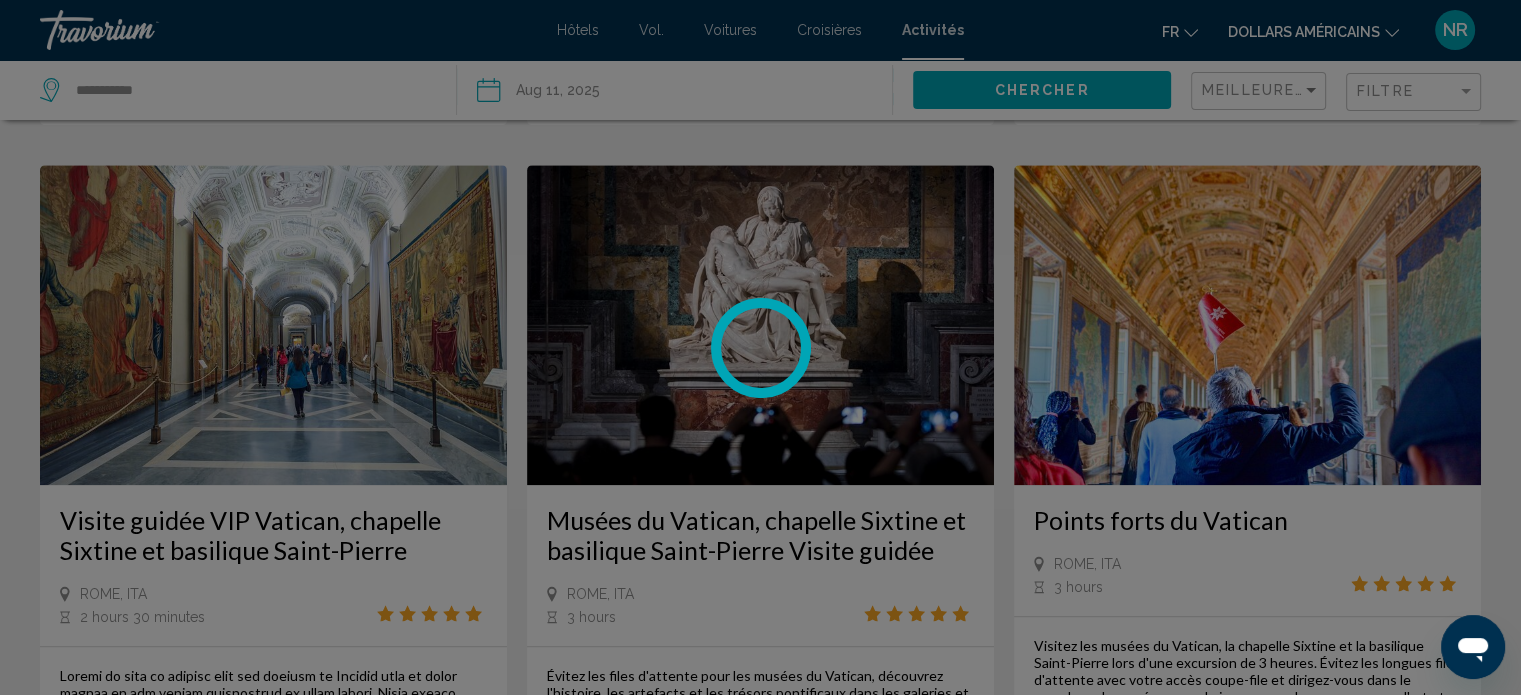 scroll, scrollTop: 12, scrollLeft: 0, axis: vertical 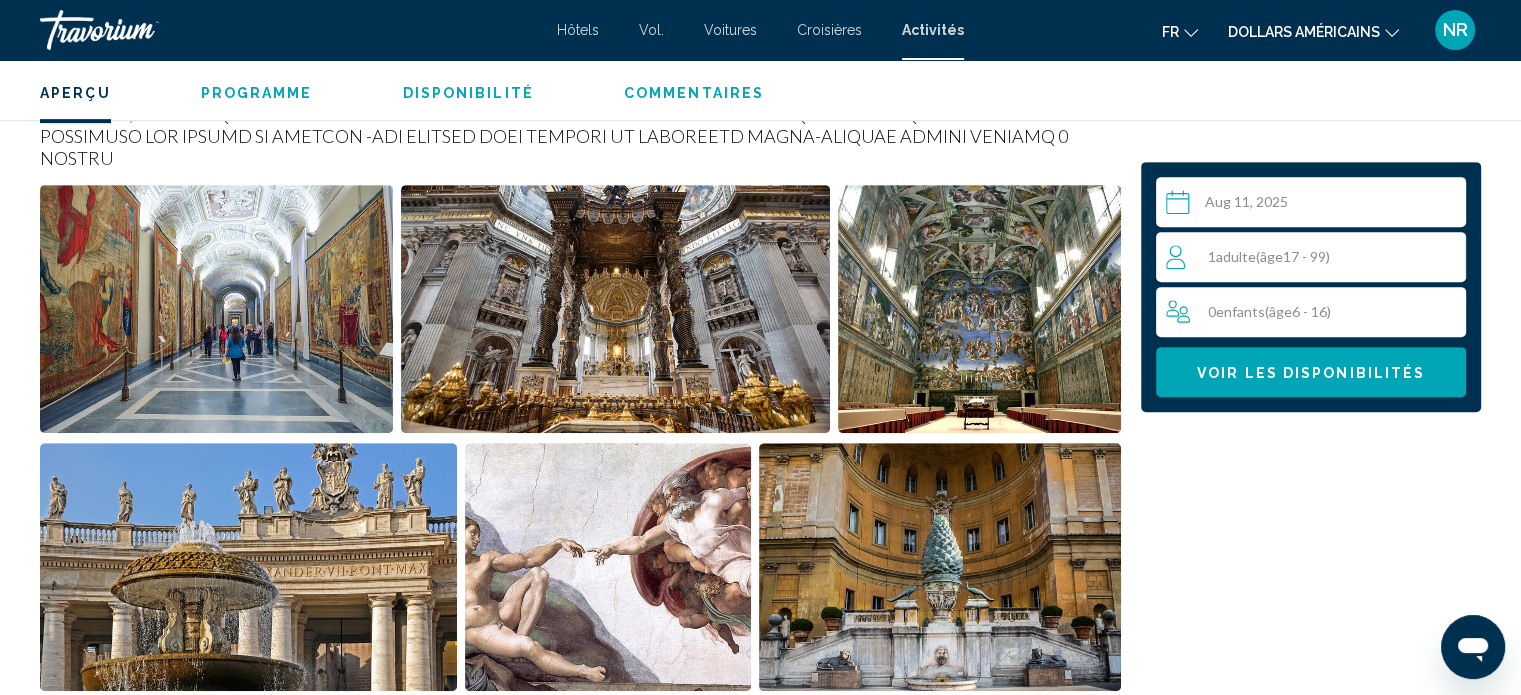 click on "0  Enfant Enfants  ( âge  6 - 16)" at bounding box center [1316, 312] 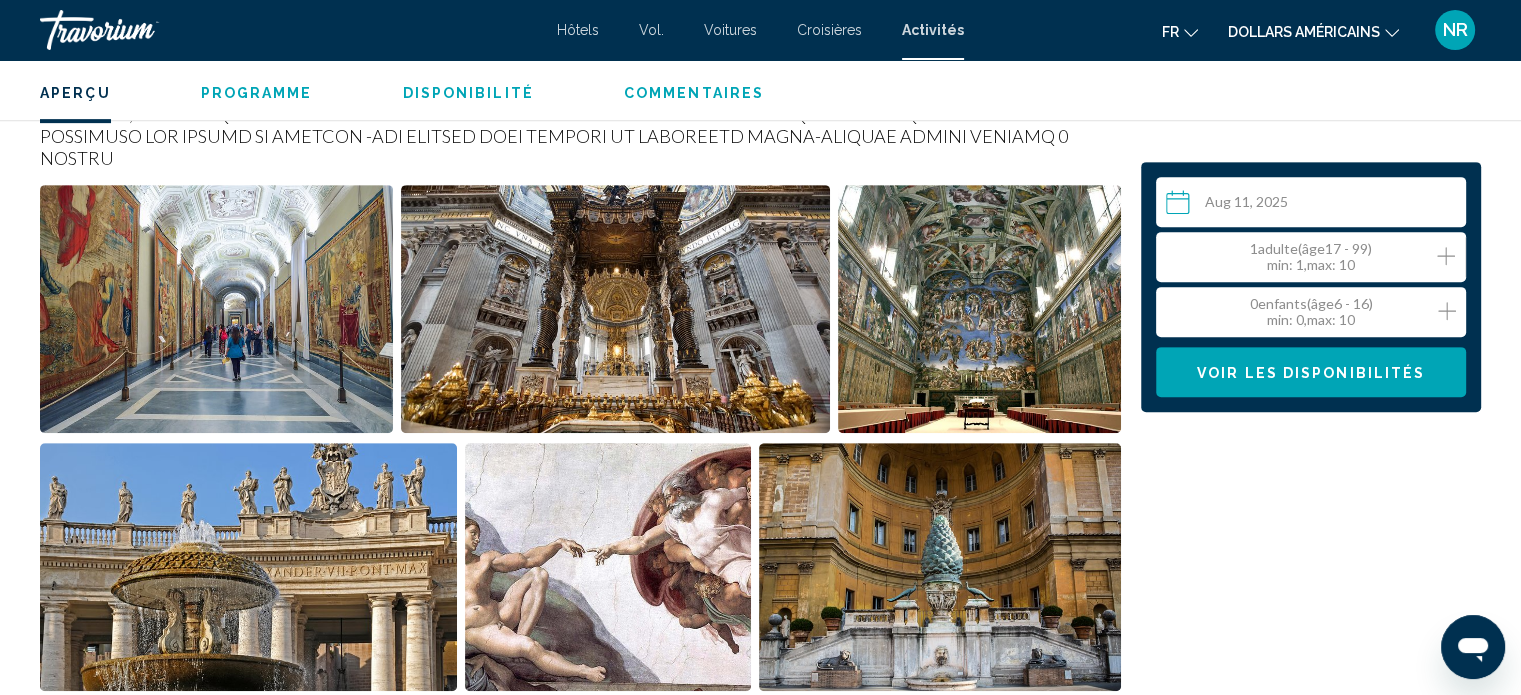 click 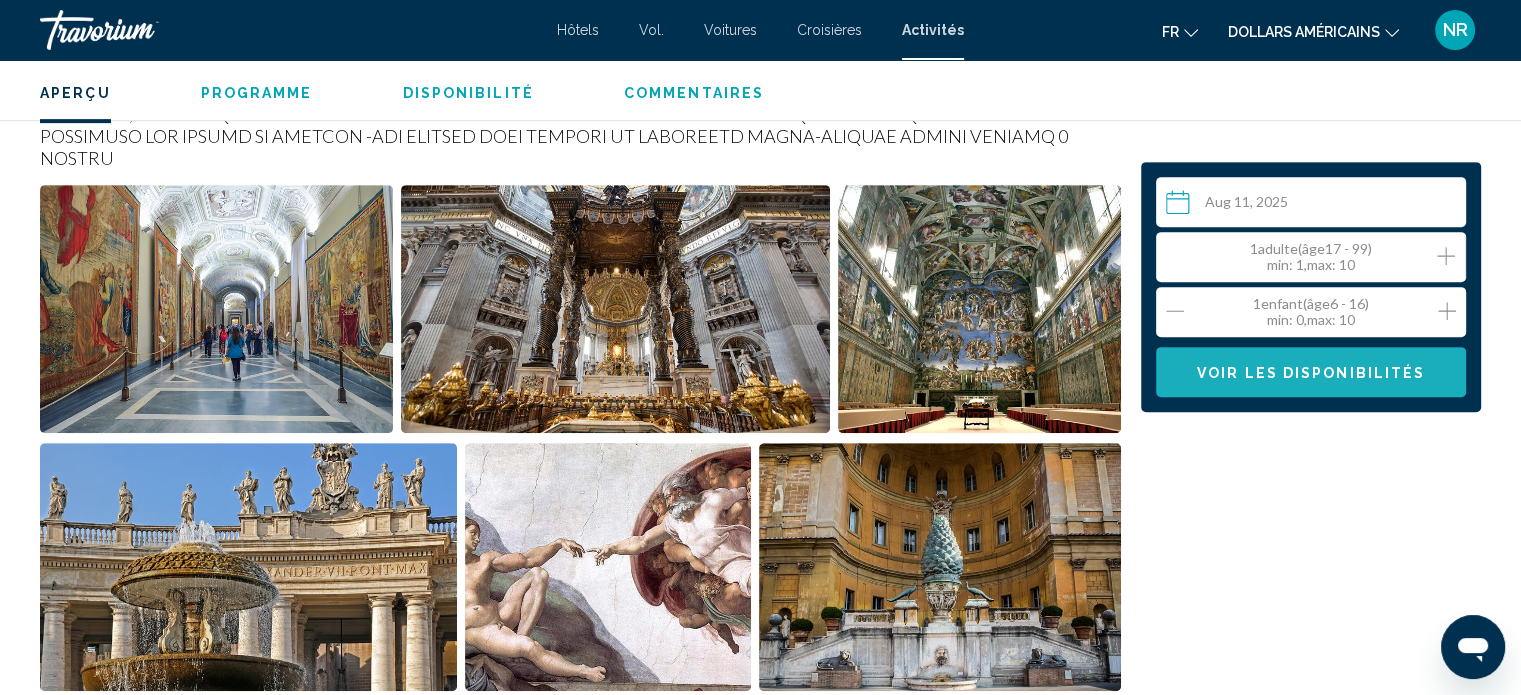 click on "Voir les disponibilités" at bounding box center (1311, 372) 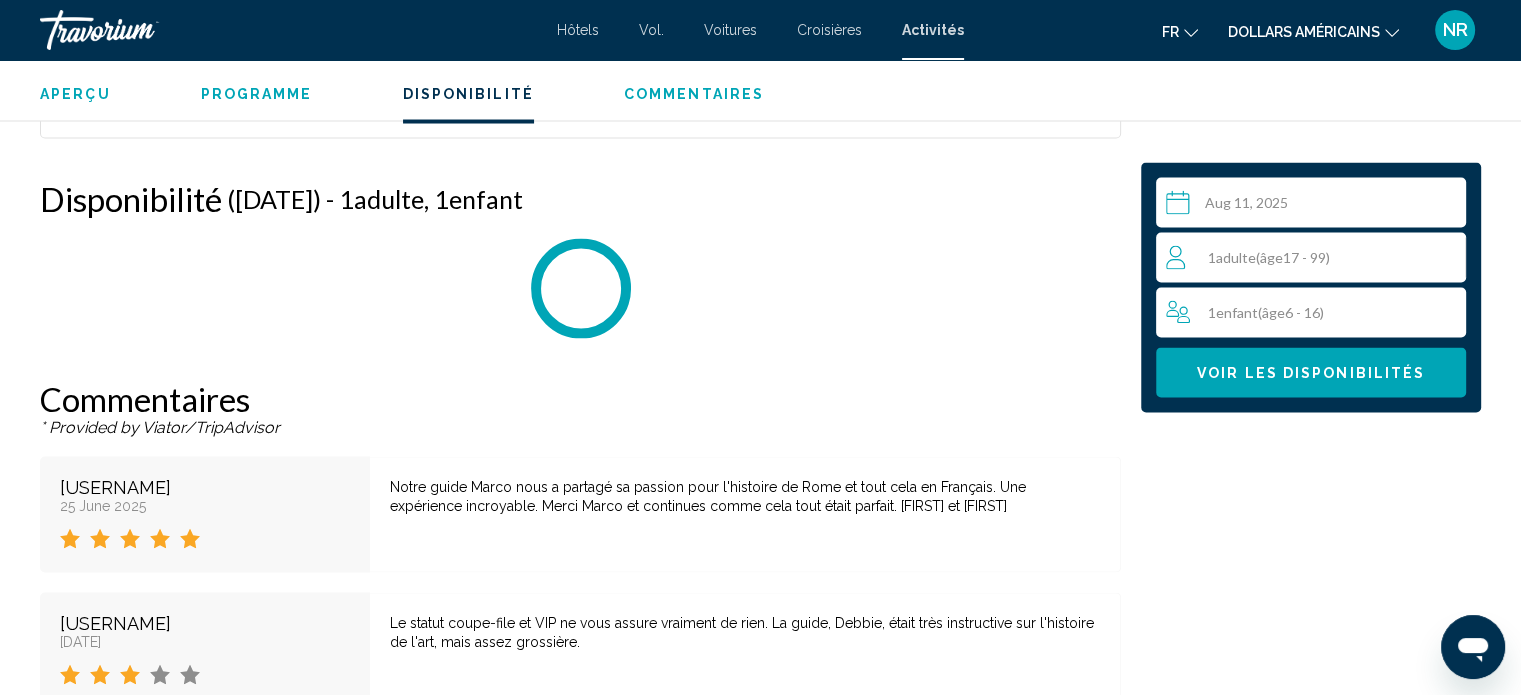 scroll, scrollTop: 3774, scrollLeft: 0, axis: vertical 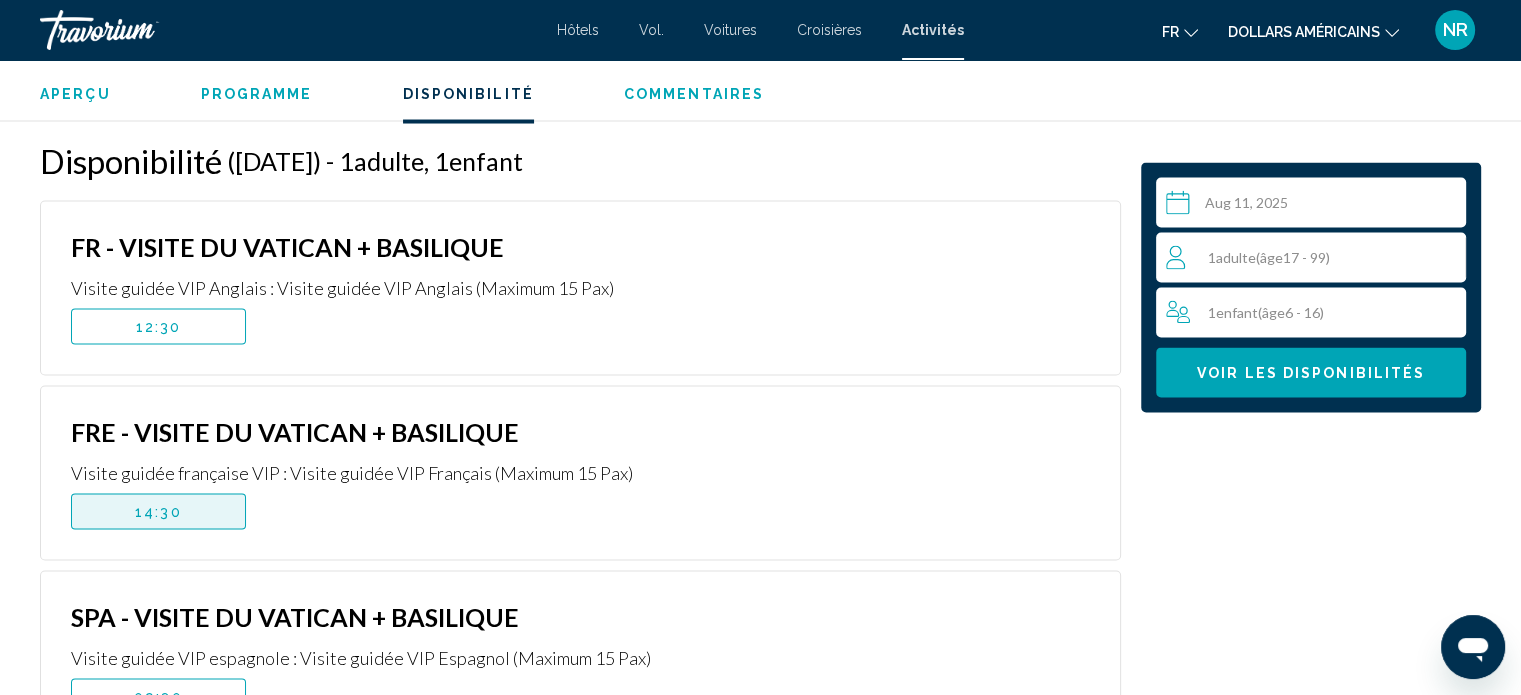 click on "14:30" at bounding box center (158, 511) 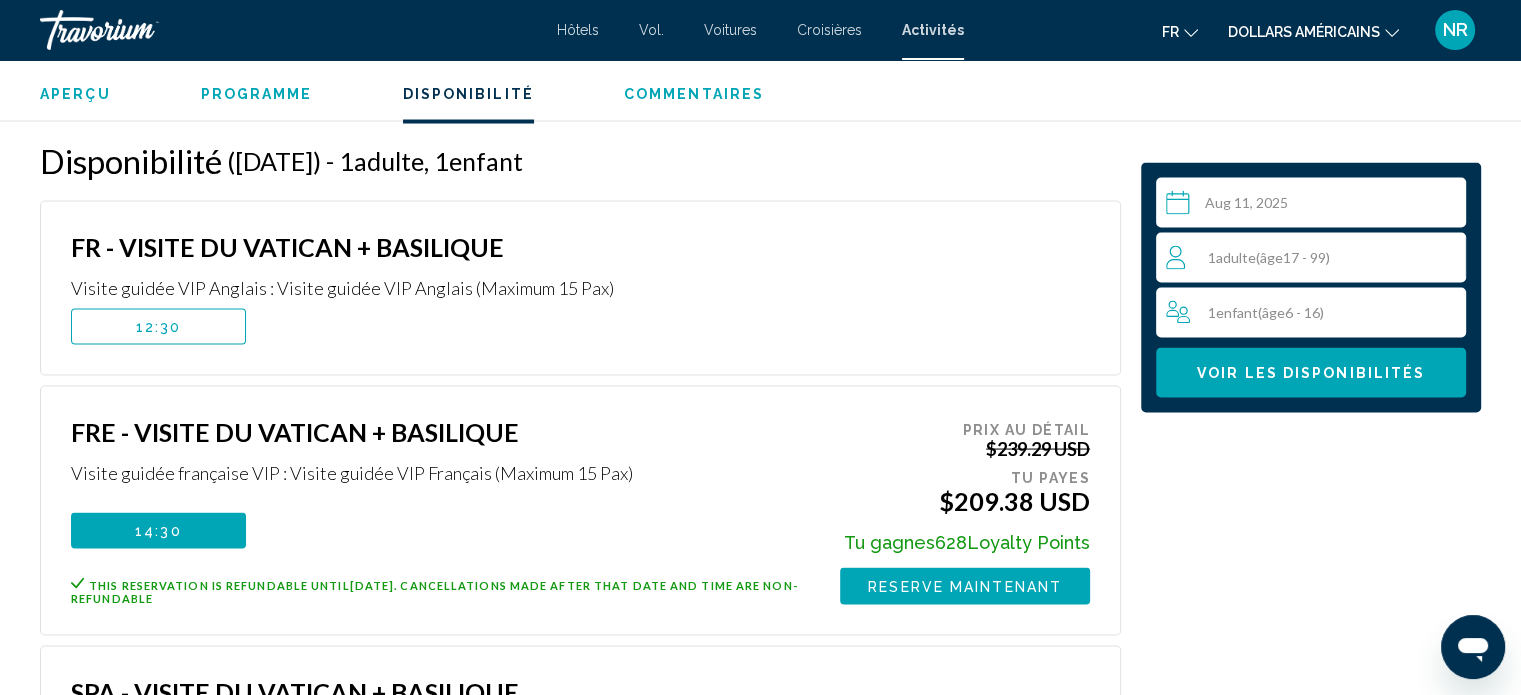 scroll, scrollTop: 0, scrollLeft: 0, axis: both 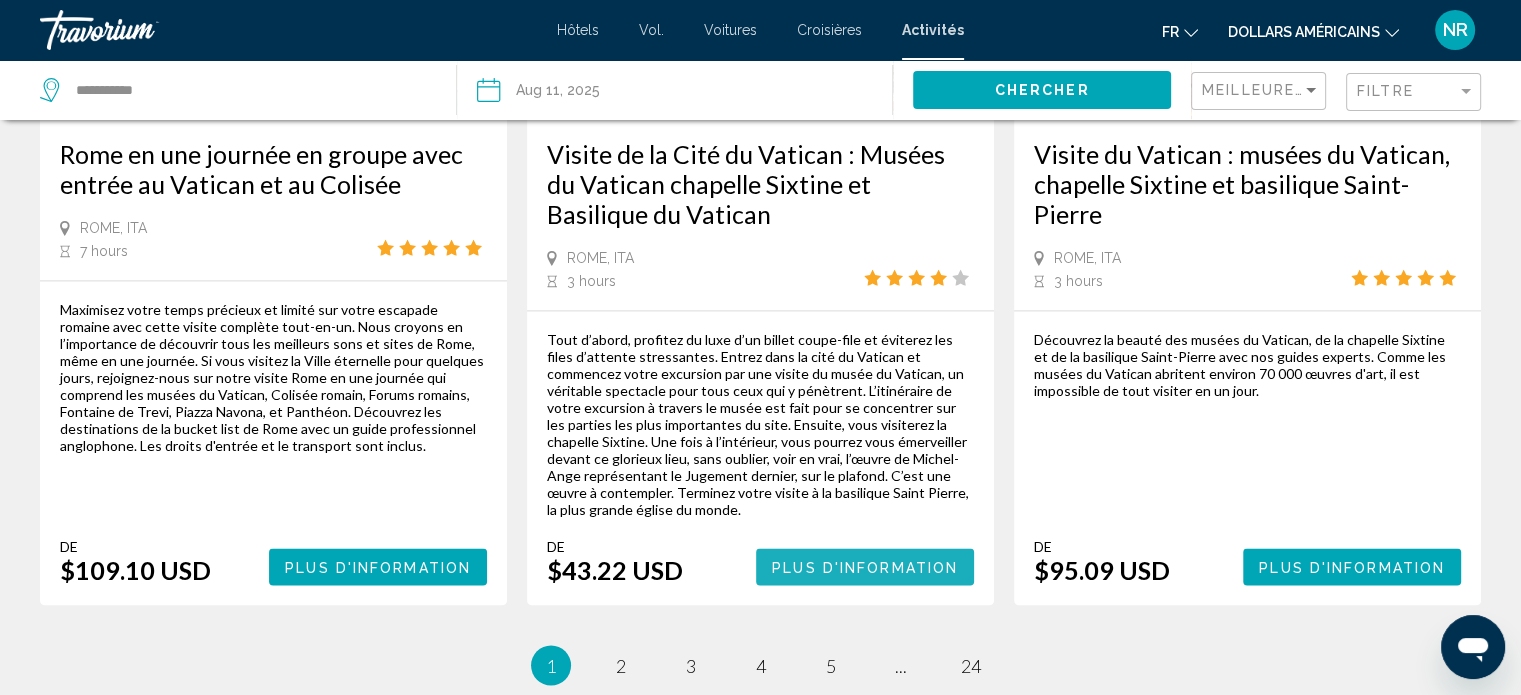 click on "Plus d'information" at bounding box center [865, 567] 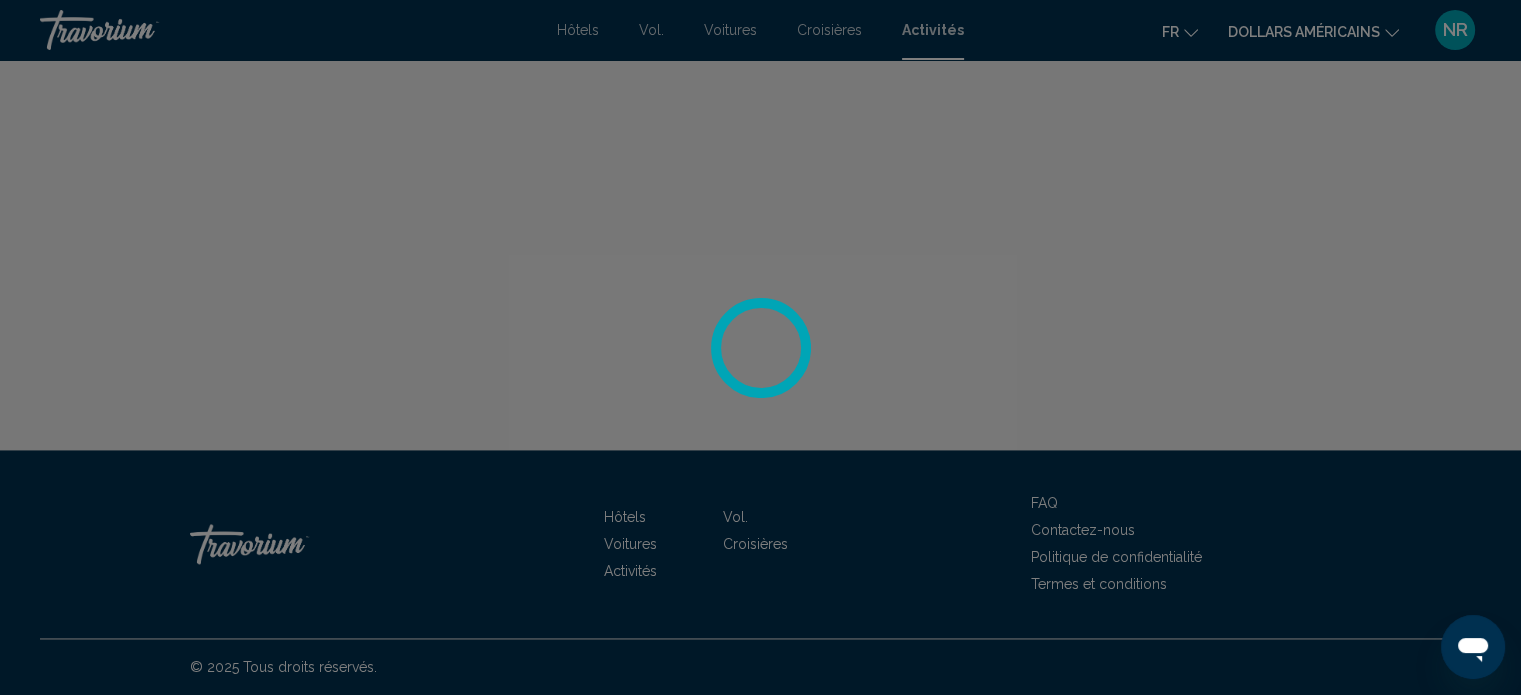 scroll, scrollTop: 12, scrollLeft: 0, axis: vertical 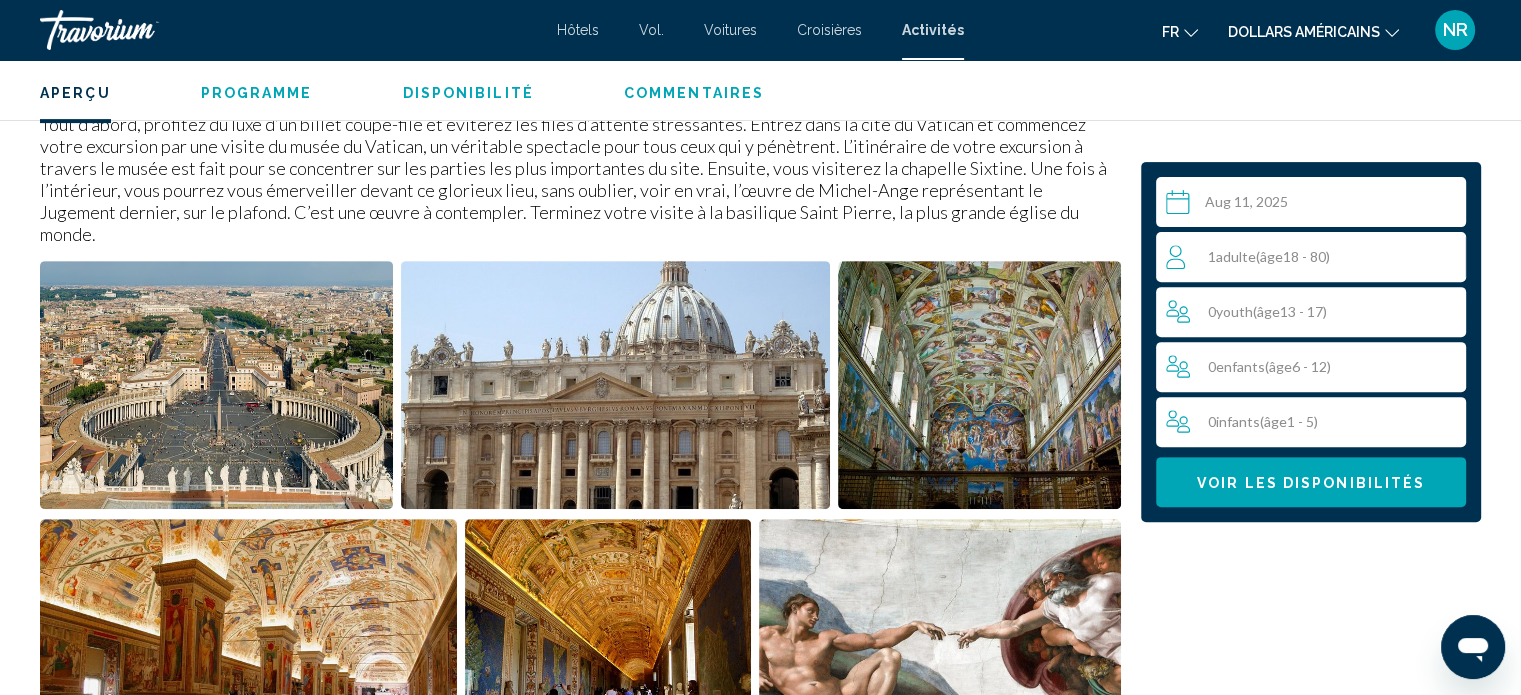 click on "0  Youth  ( âge  13 - 17)" at bounding box center [1316, 312] 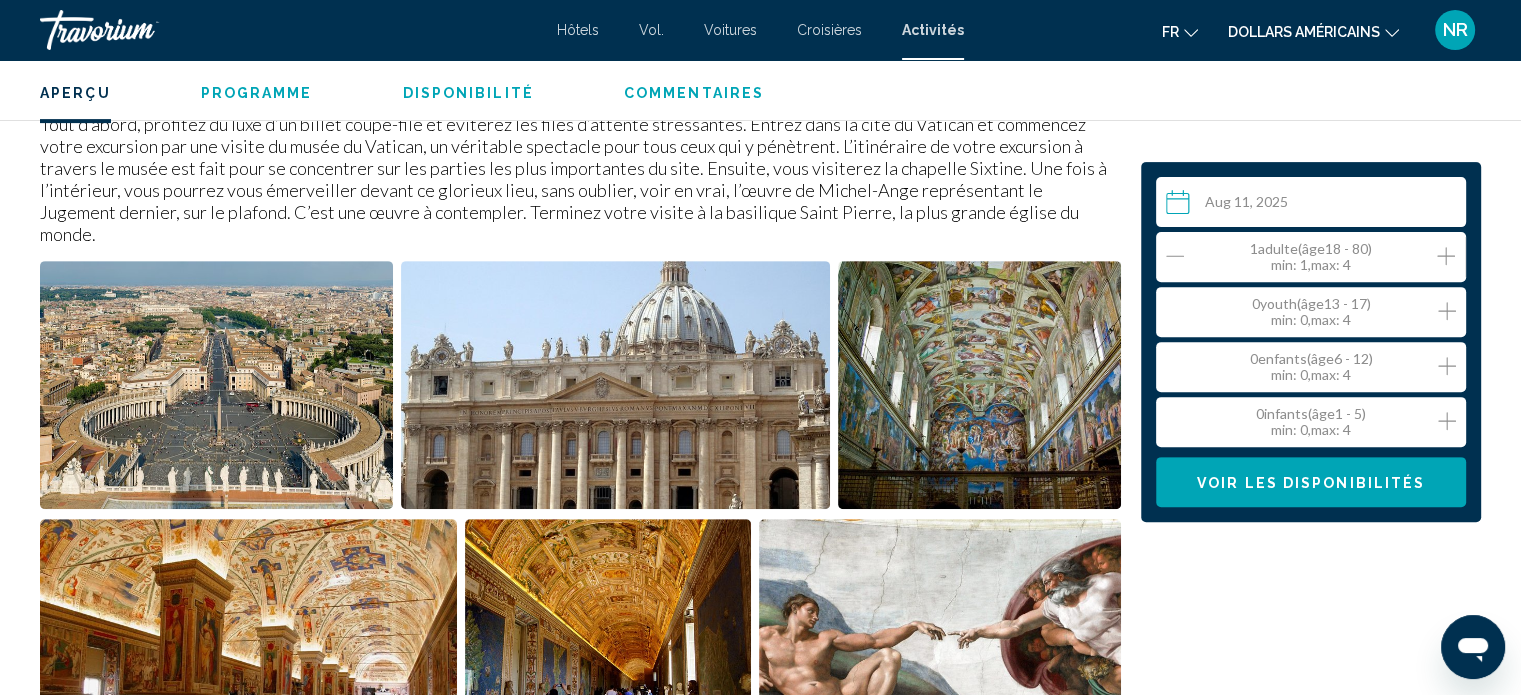 click 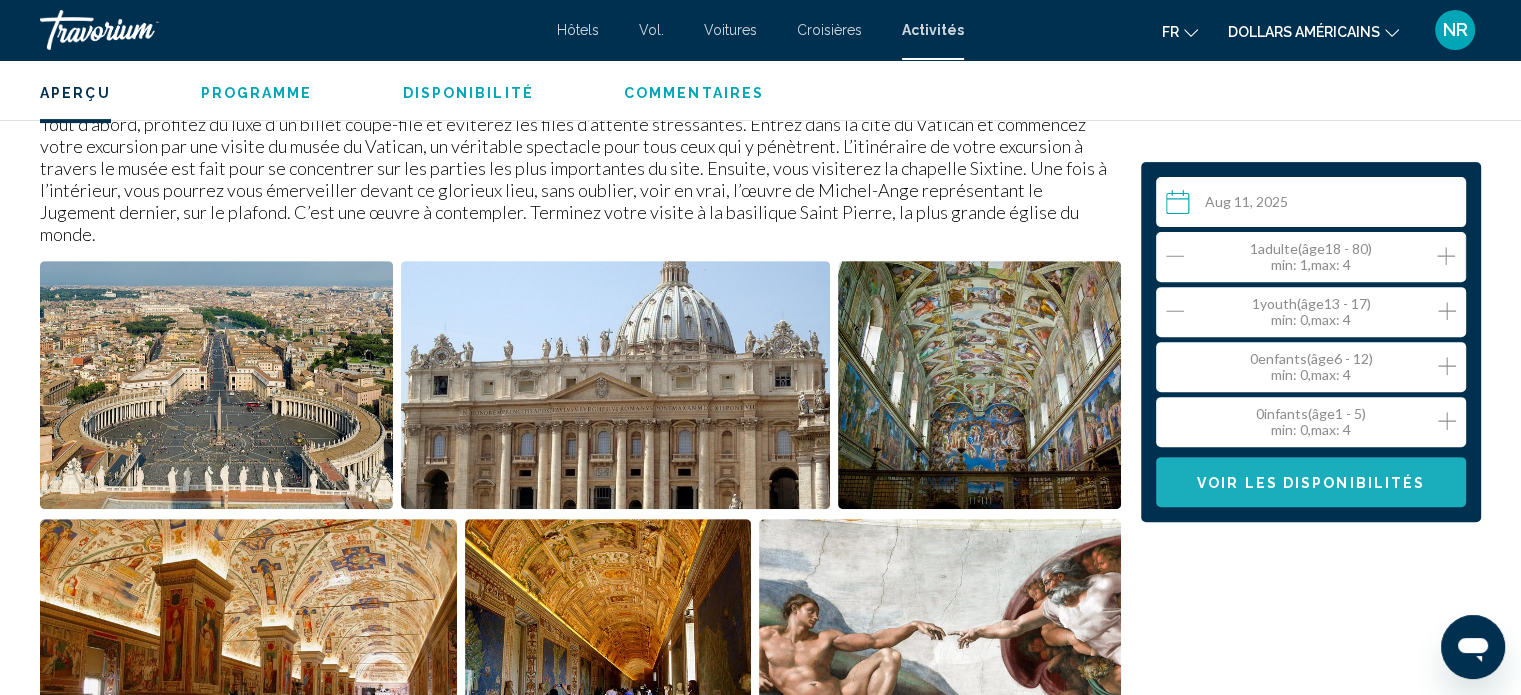 click on "Voir les disponibilités" at bounding box center [1311, 483] 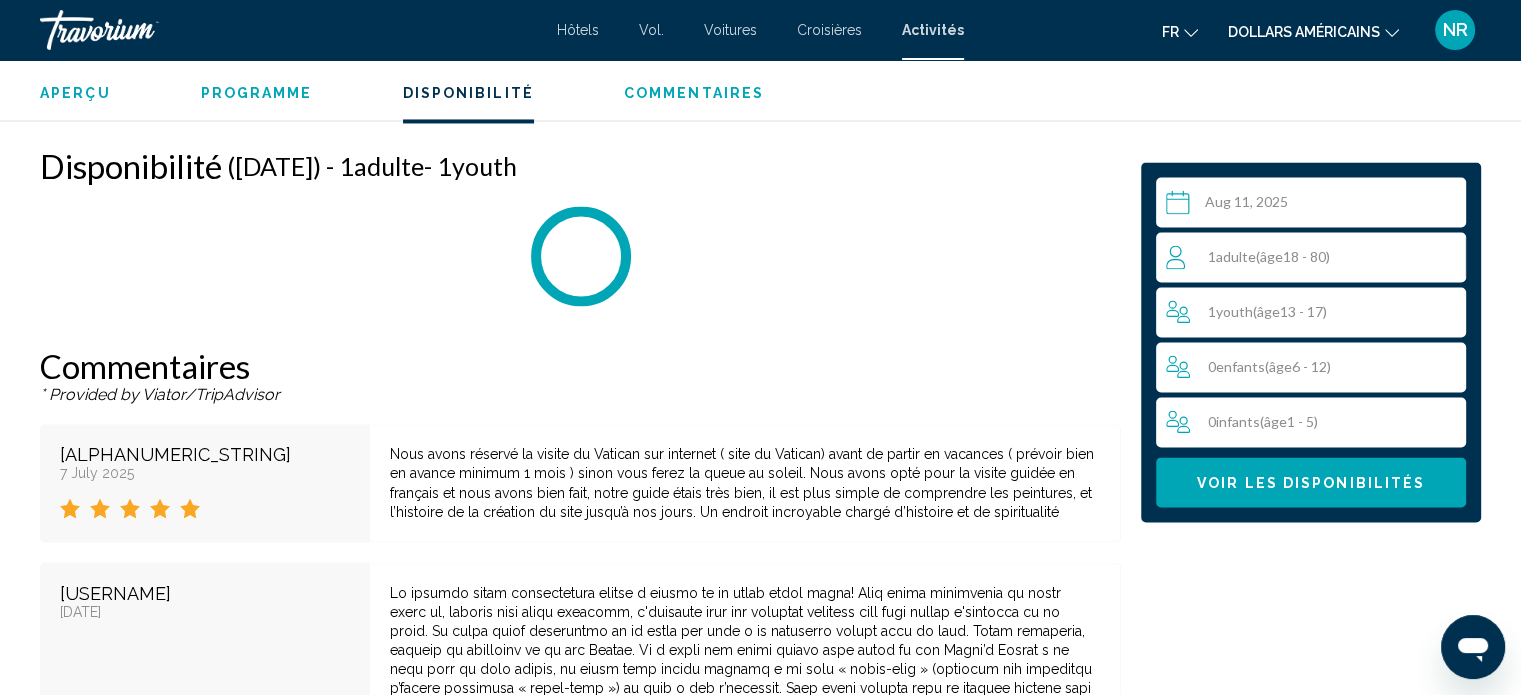 scroll, scrollTop: 3316, scrollLeft: 0, axis: vertical 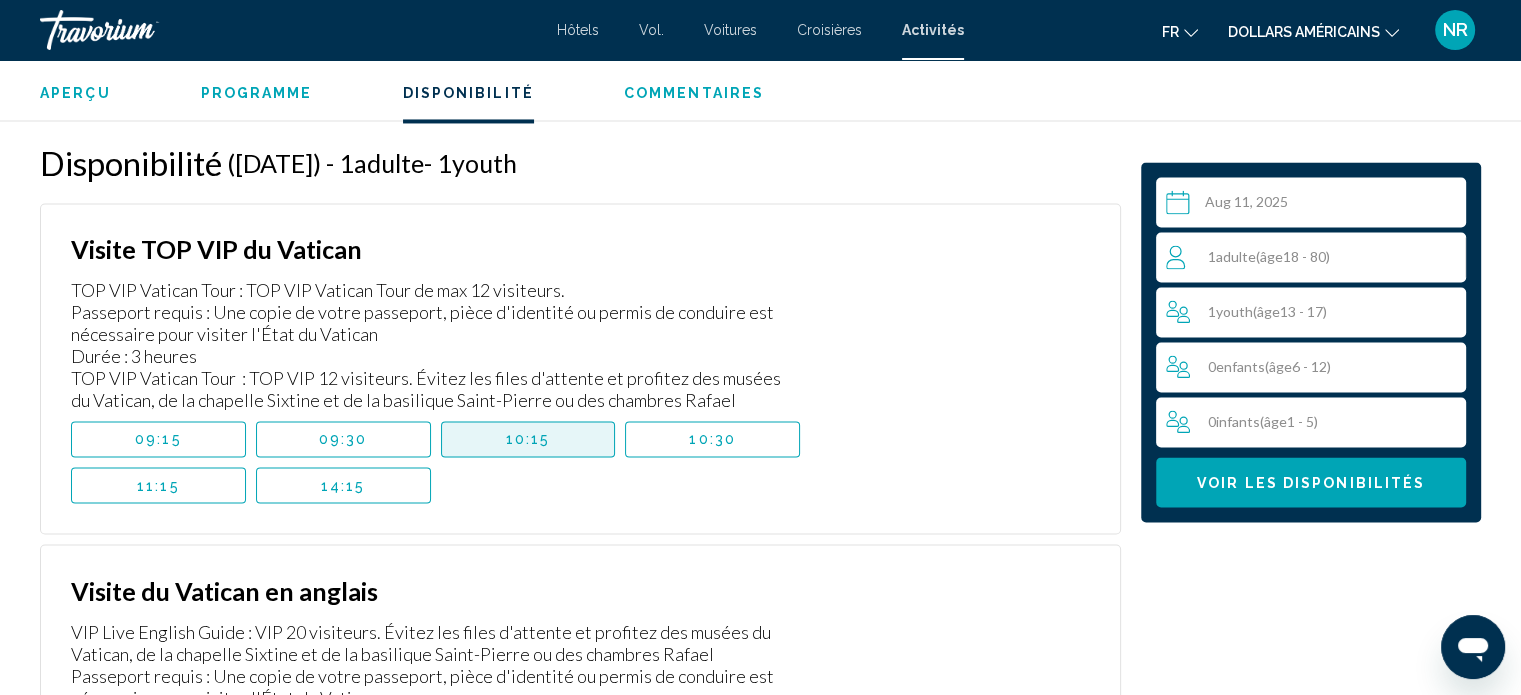 click on "10:15" at bounding box center [528, 439] 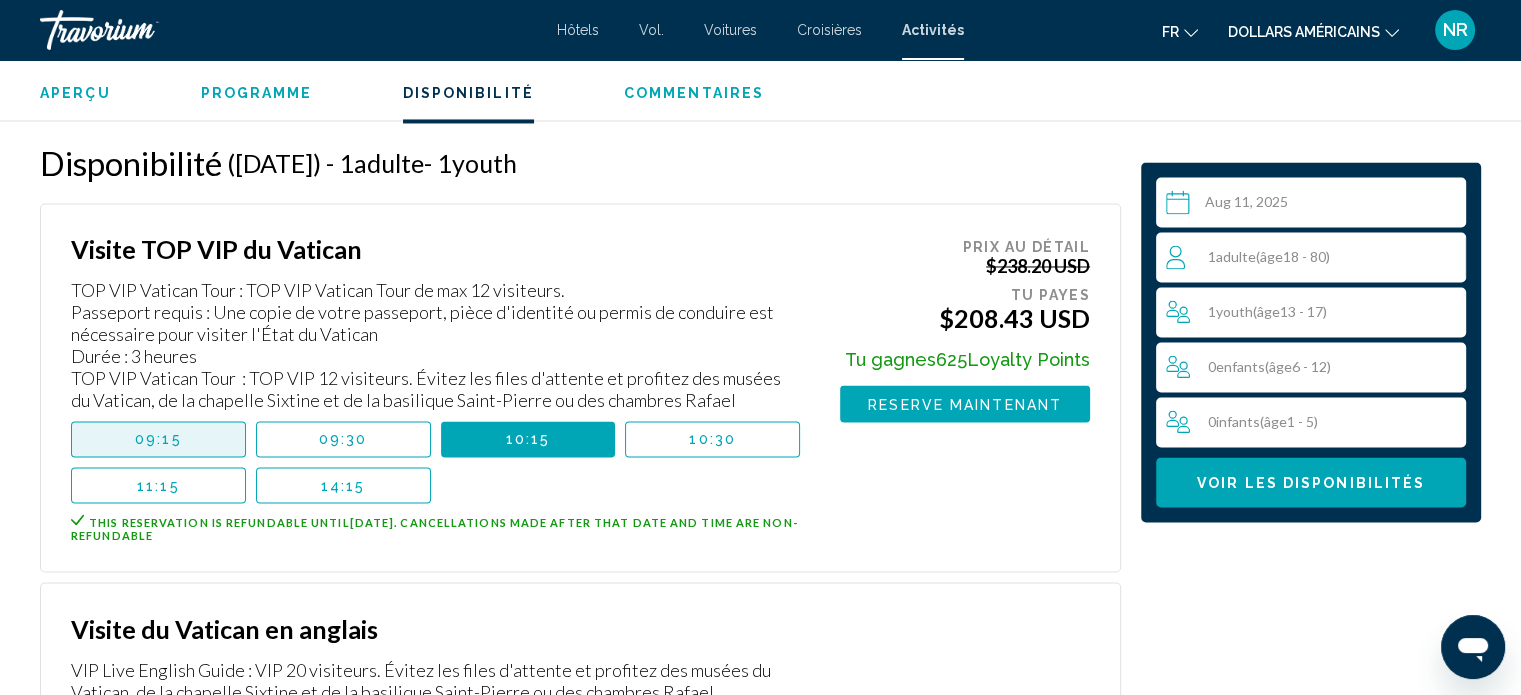click on "09:15" at bounding box center [158, 439] 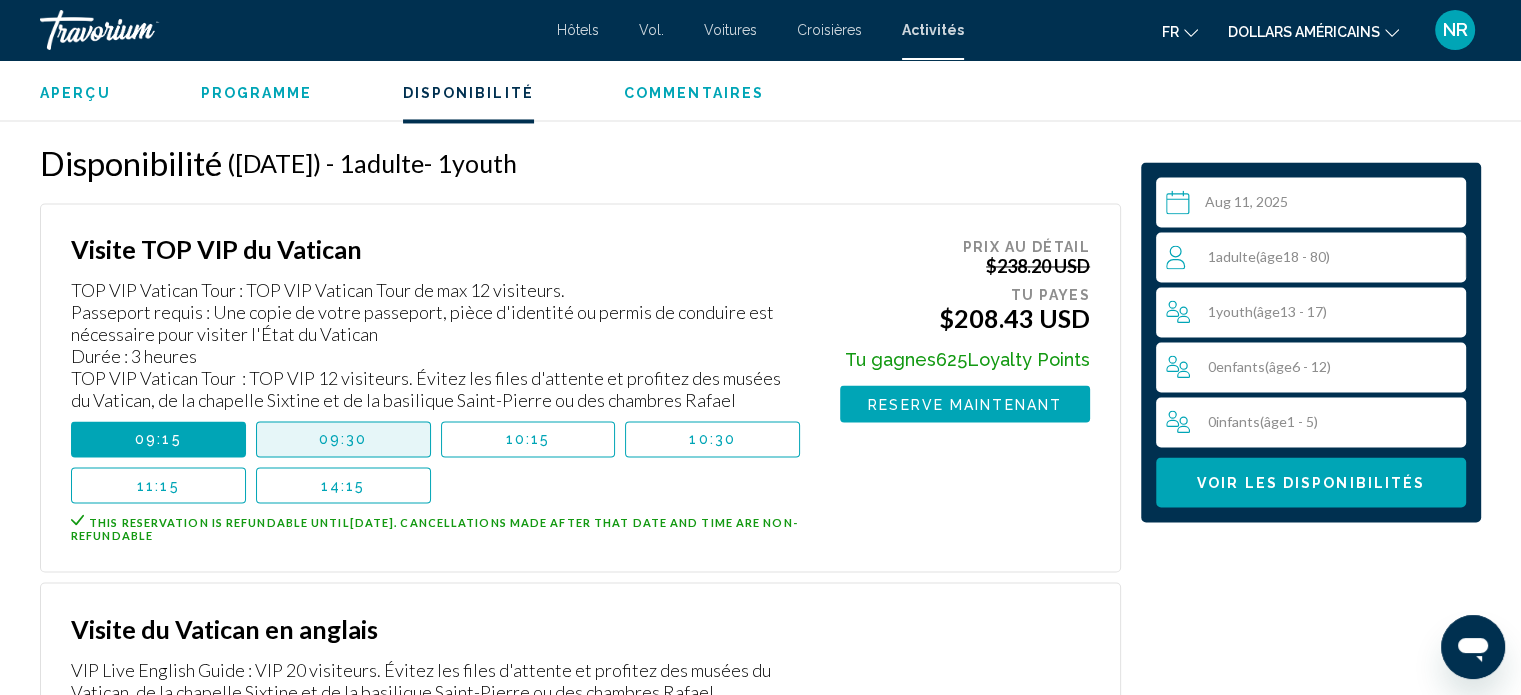 click on "09:30" at bounding box center [343, 439] 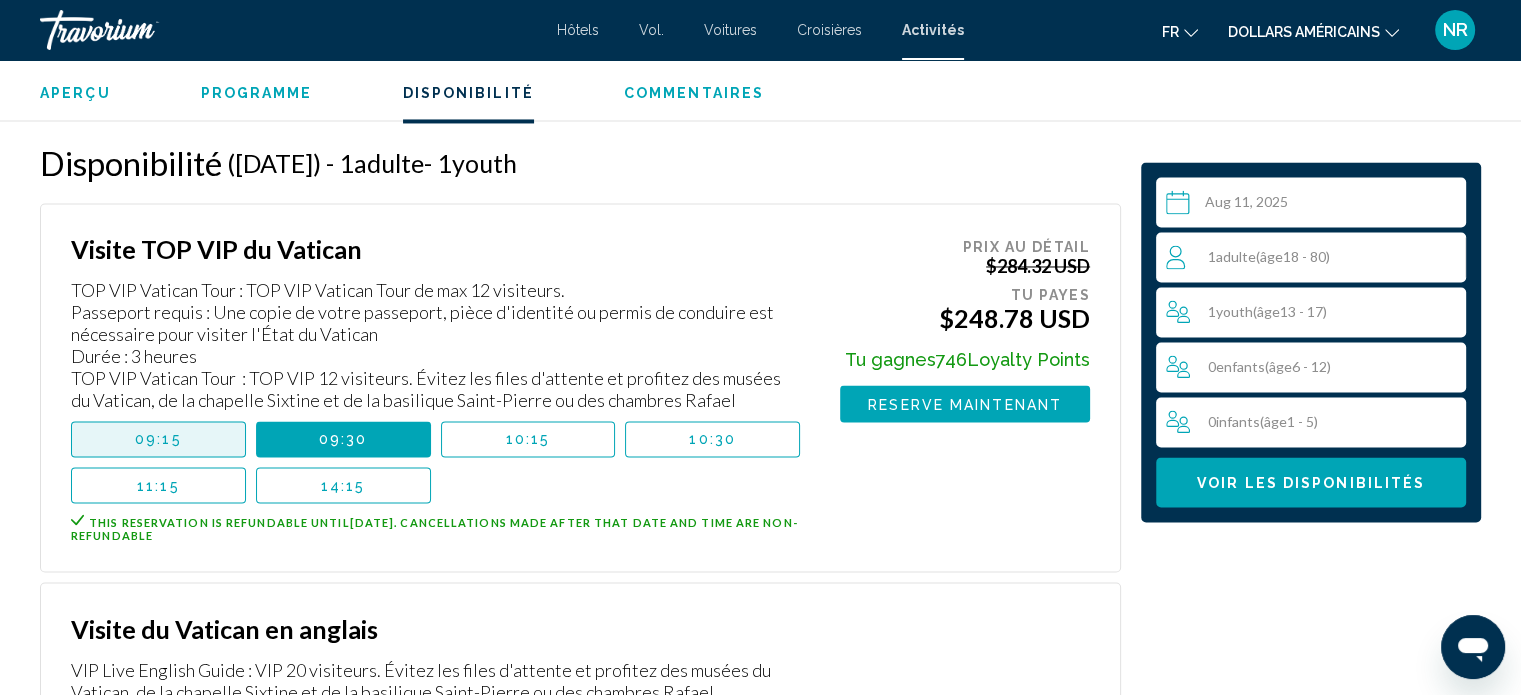 click on "09:15" at bounding box center (158, 439) 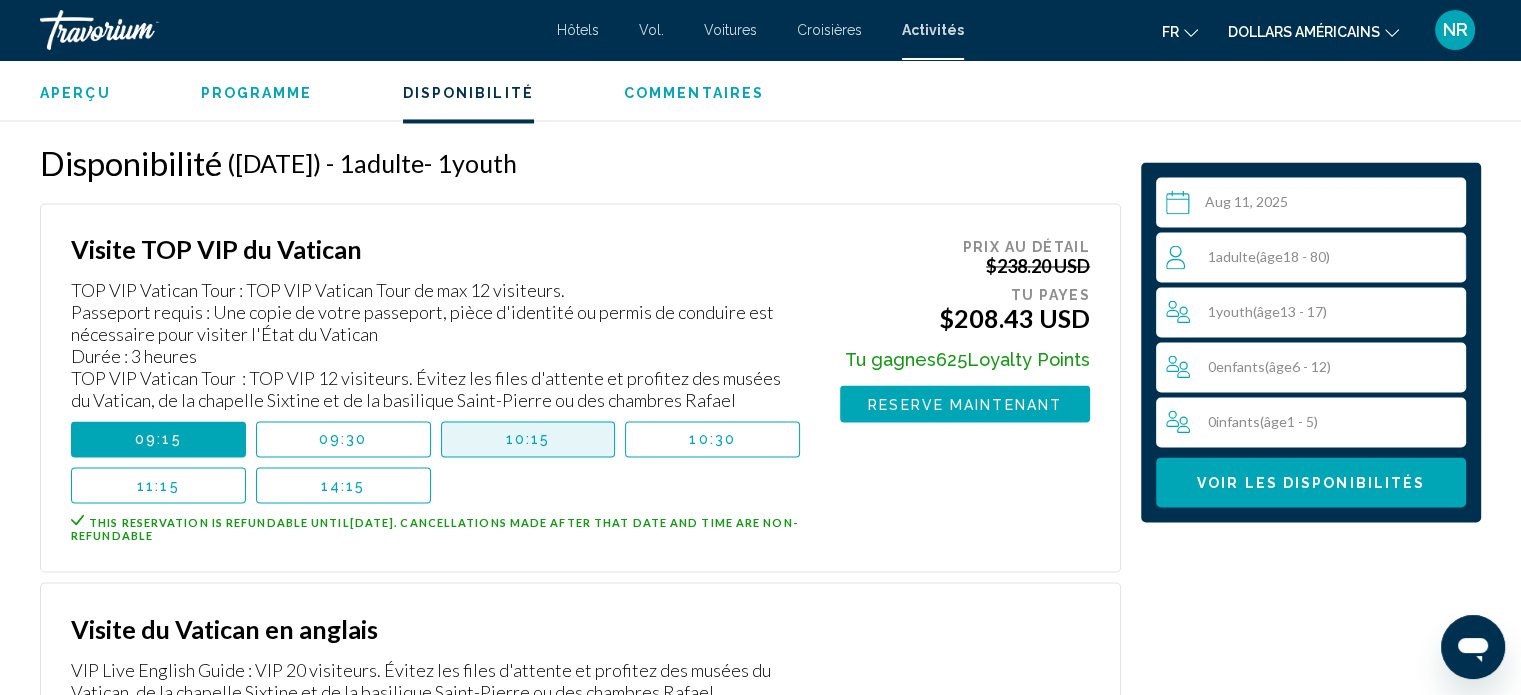 click on "10:15" at bounding box center (528, 439) 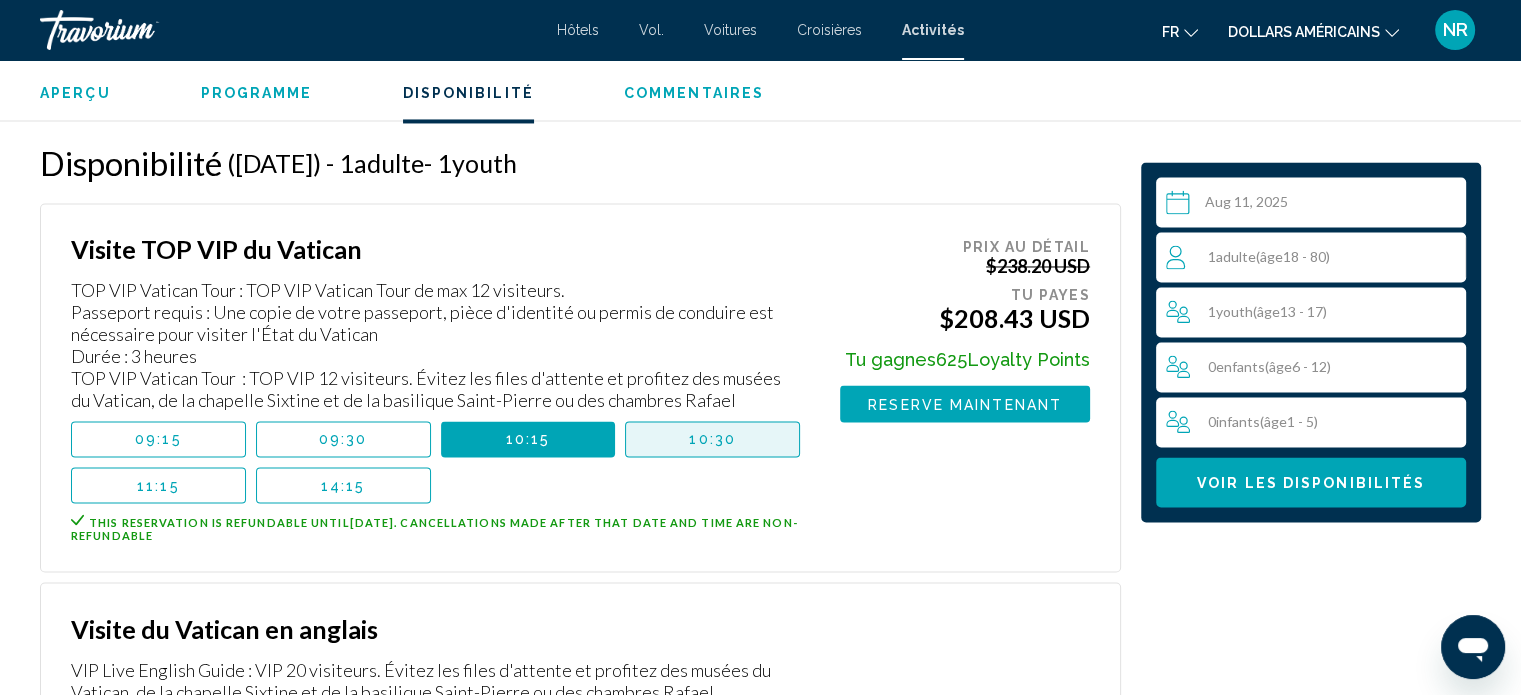 click on "10:30" at bounding box center [712, 439] 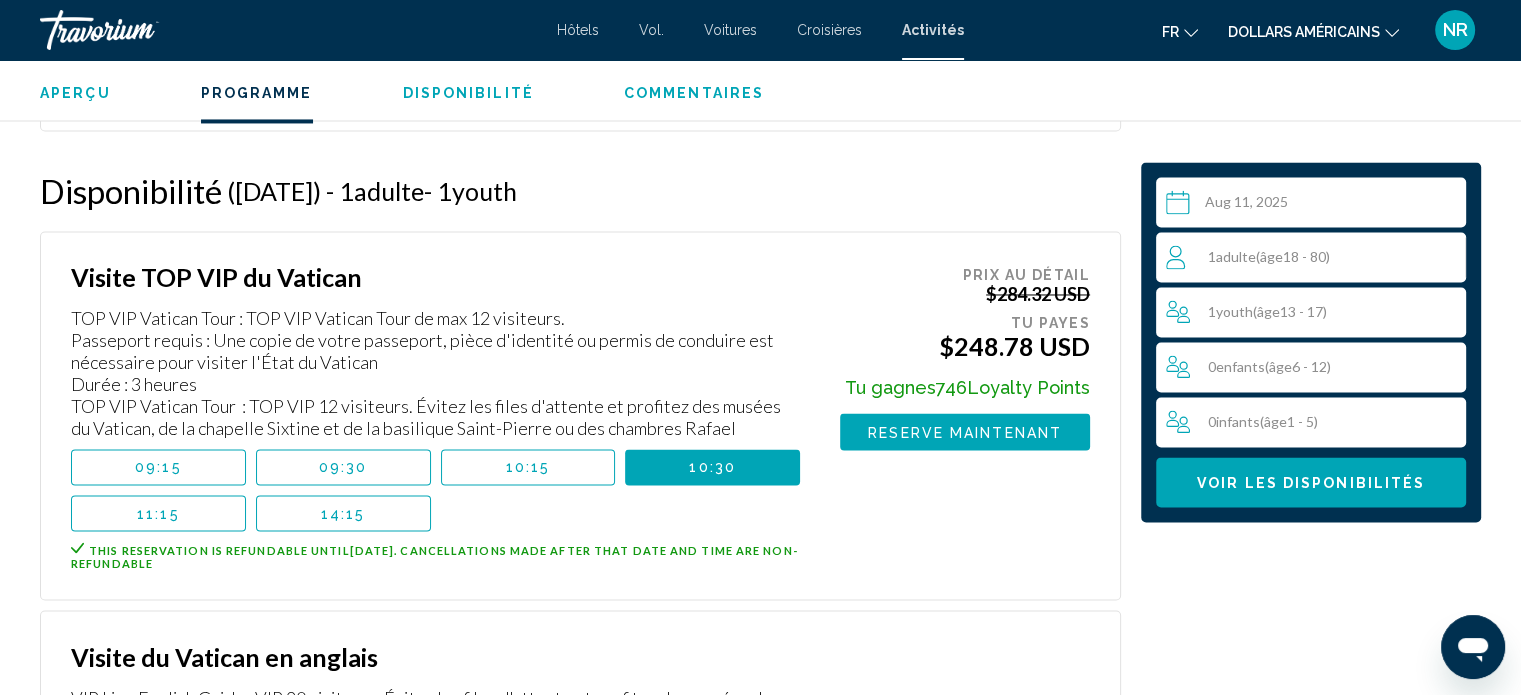 scroll, scrollTop: 3280, scrollLeft: 0, axis: vertical 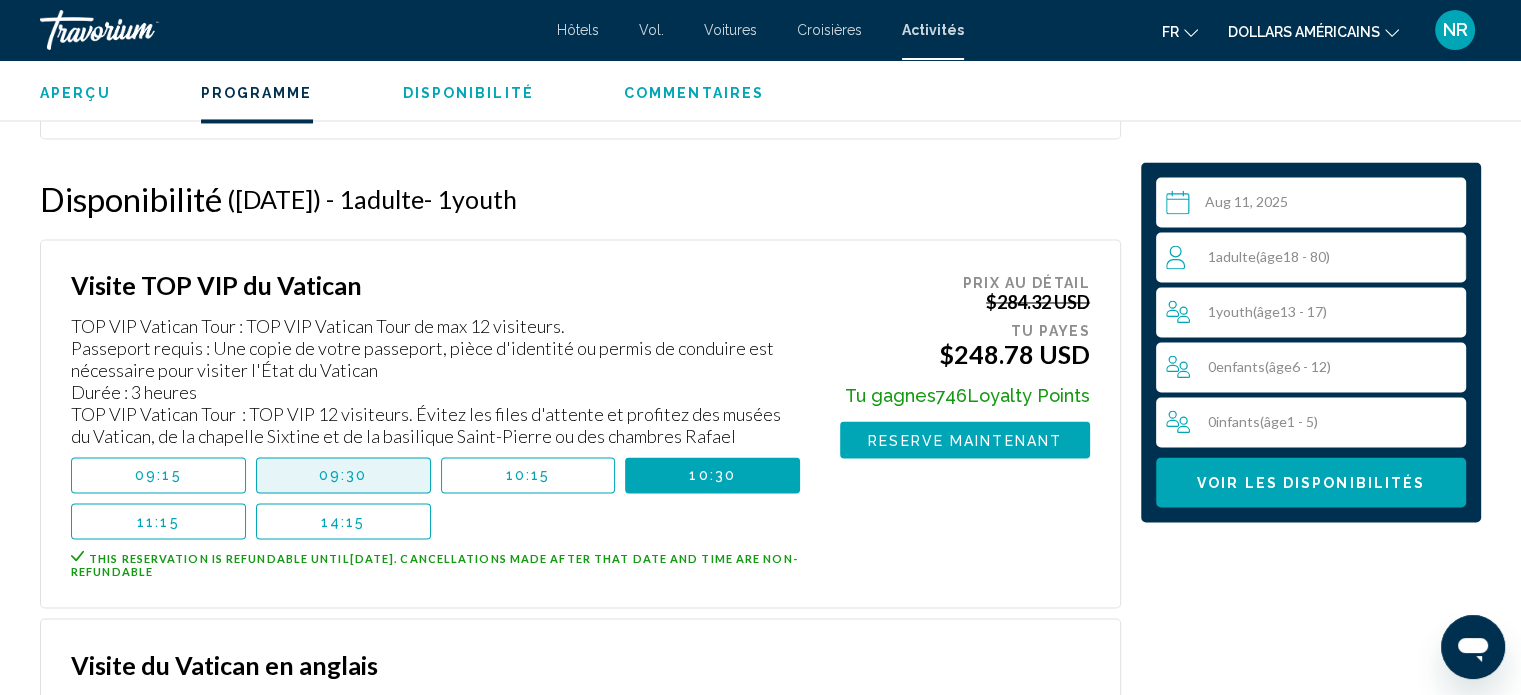 click on "09:30" at bounding box center (343, 475) 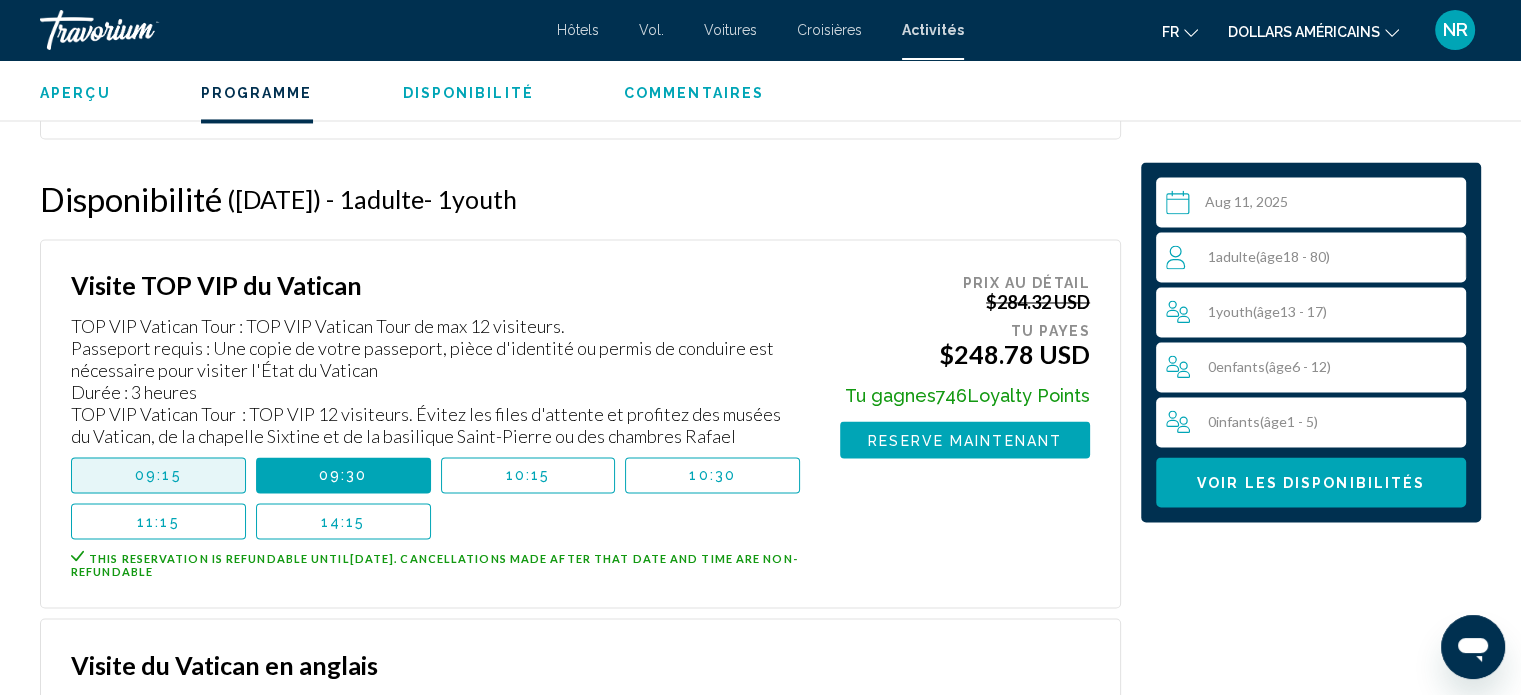 click on "09:15" at bounding box center [158, 475] 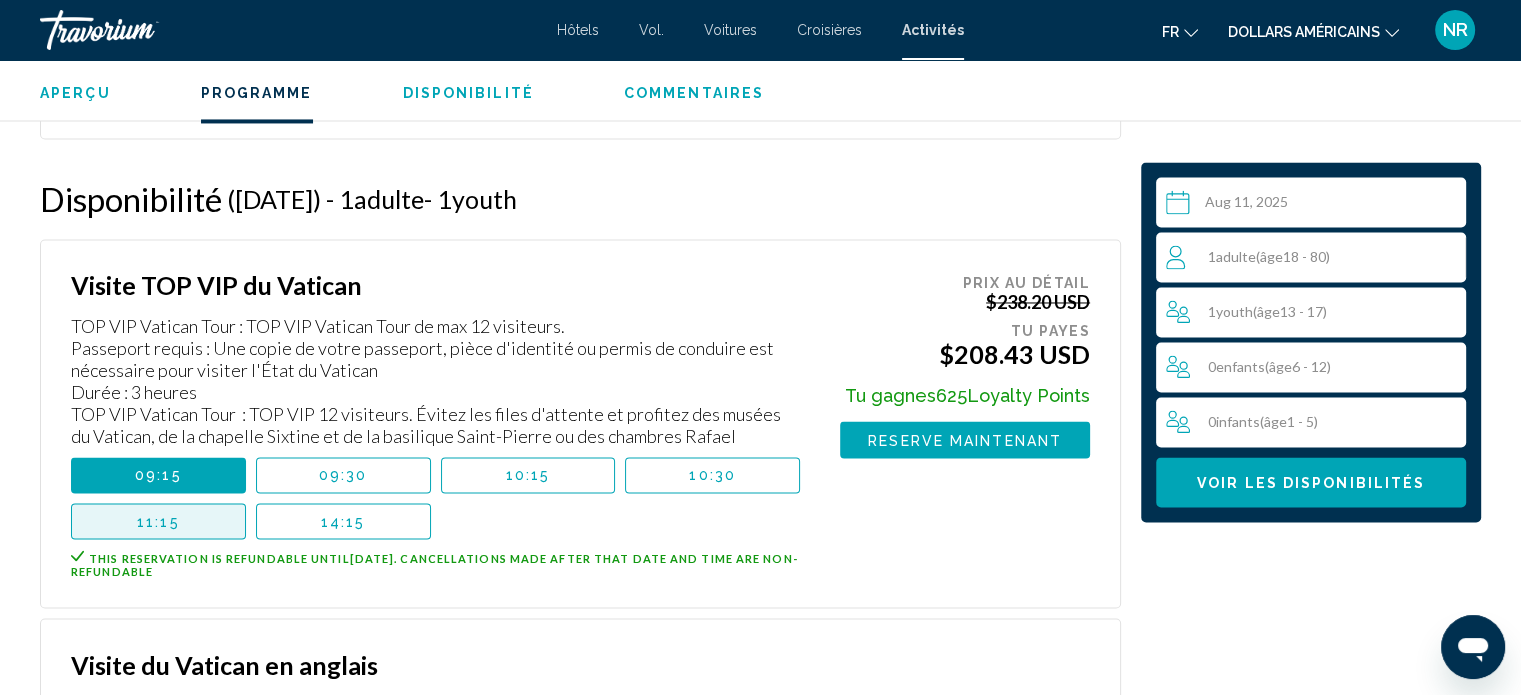 click on "11:15" at bounding box center (158, 521) 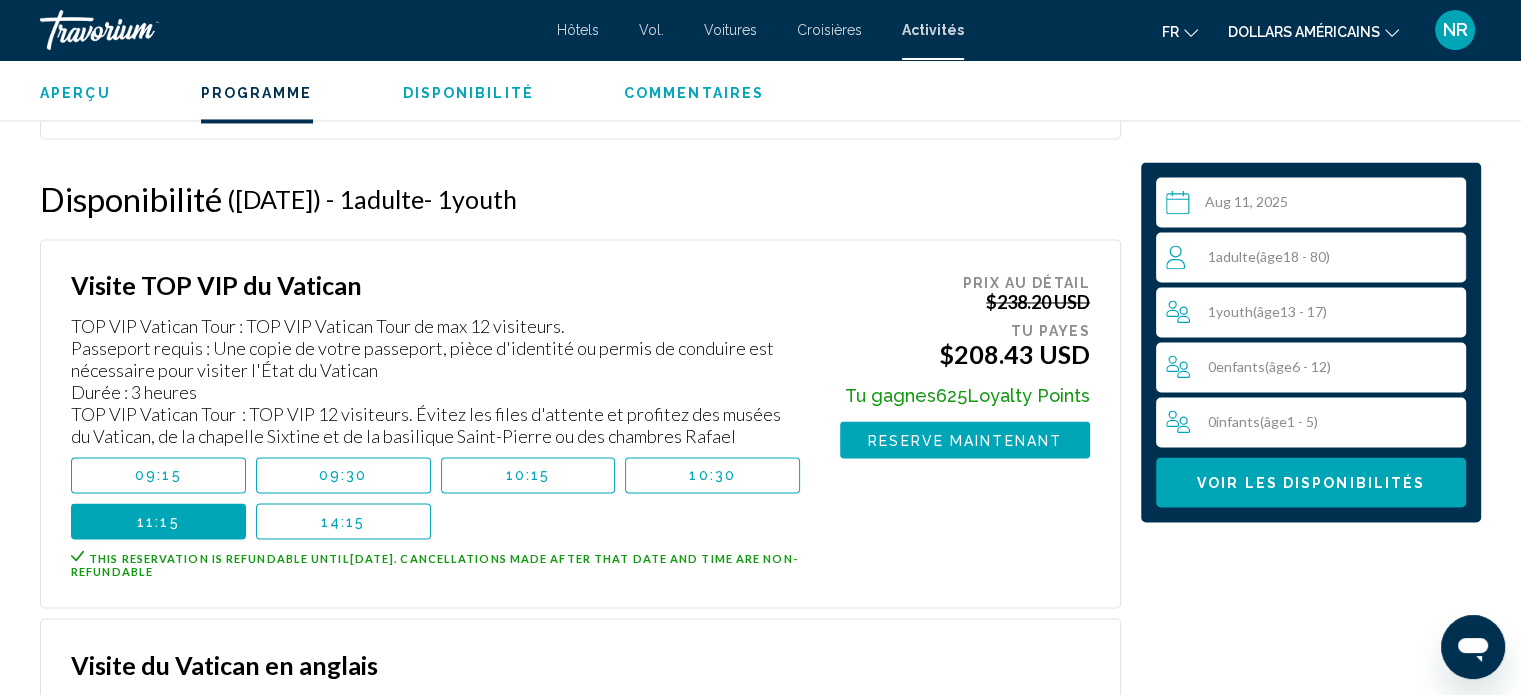 click on "10:15" at bounding box center [528, 475] 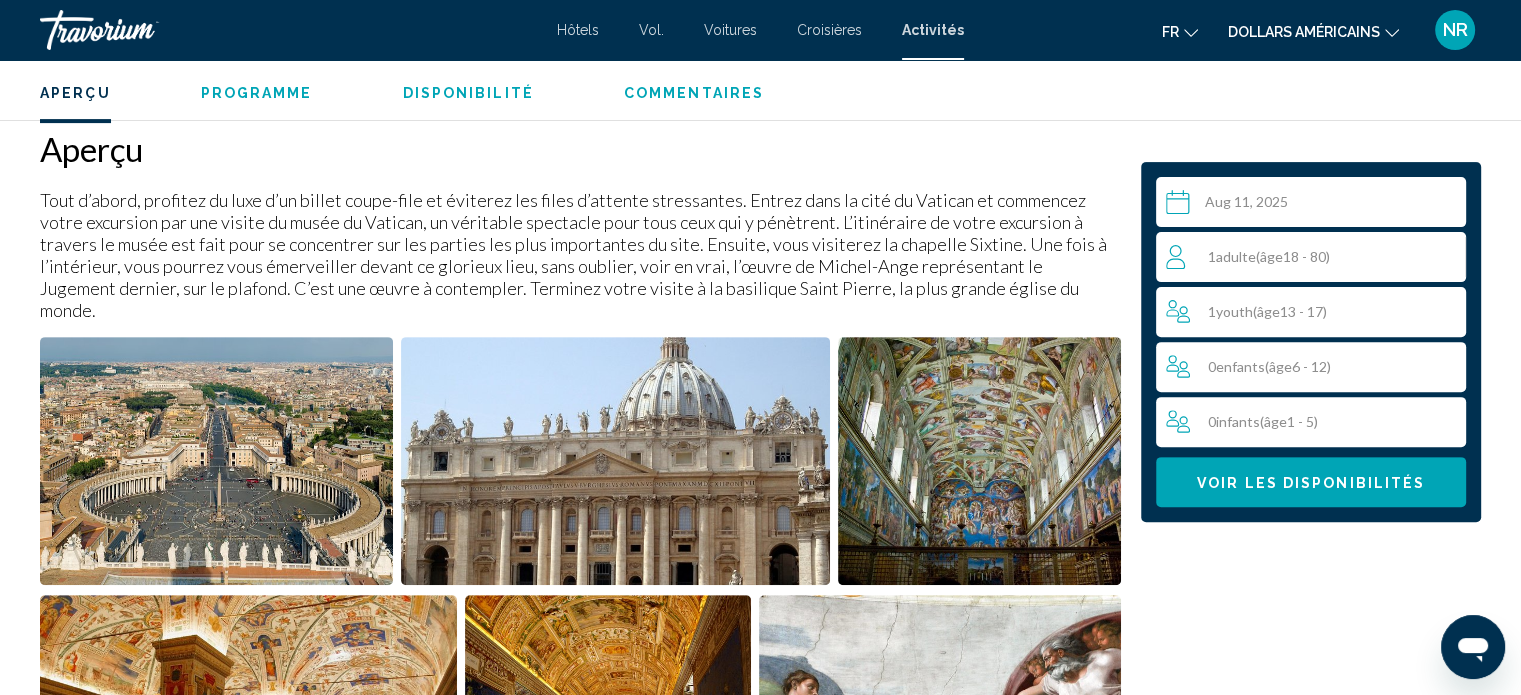 scroll, scrollTop: 624, scrollLeft: 0, axis: vertical 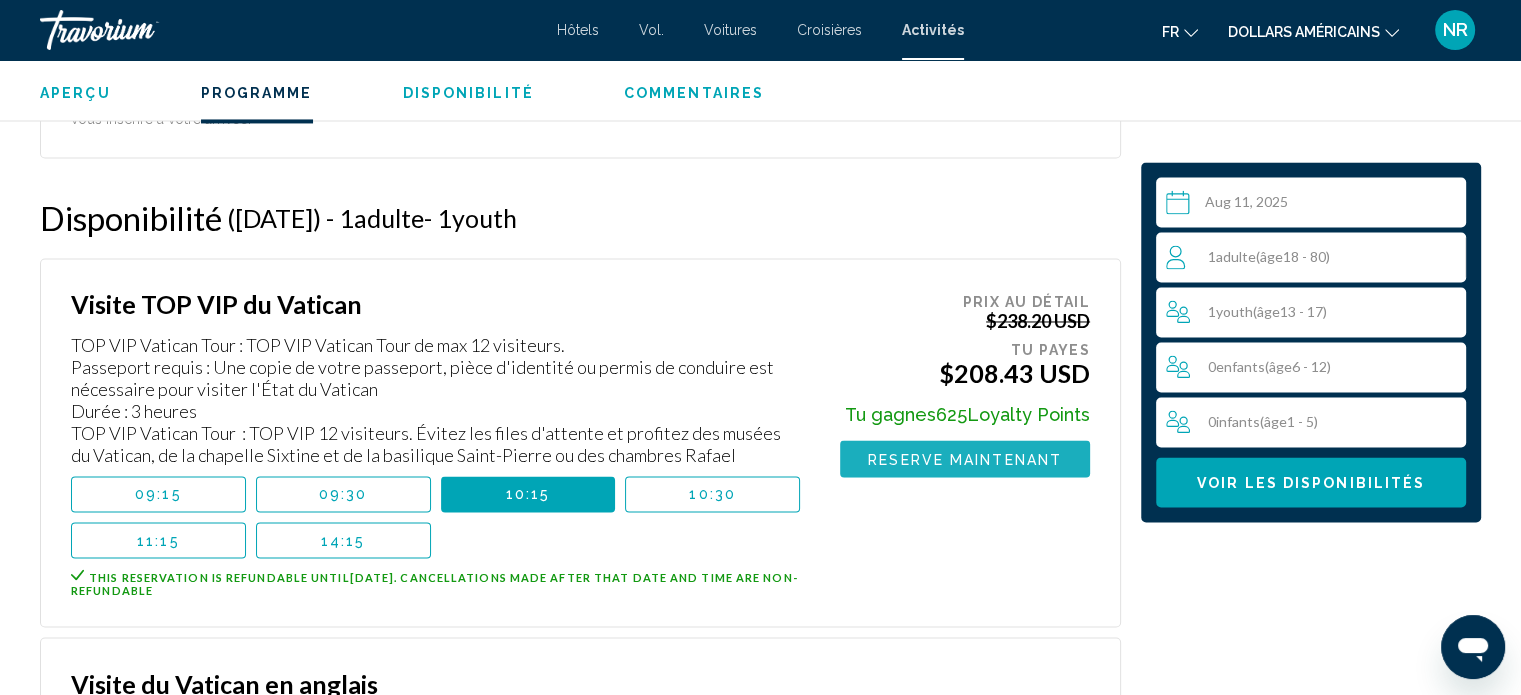 click on "Reserve maintenant" at bounding box center [965, 459] 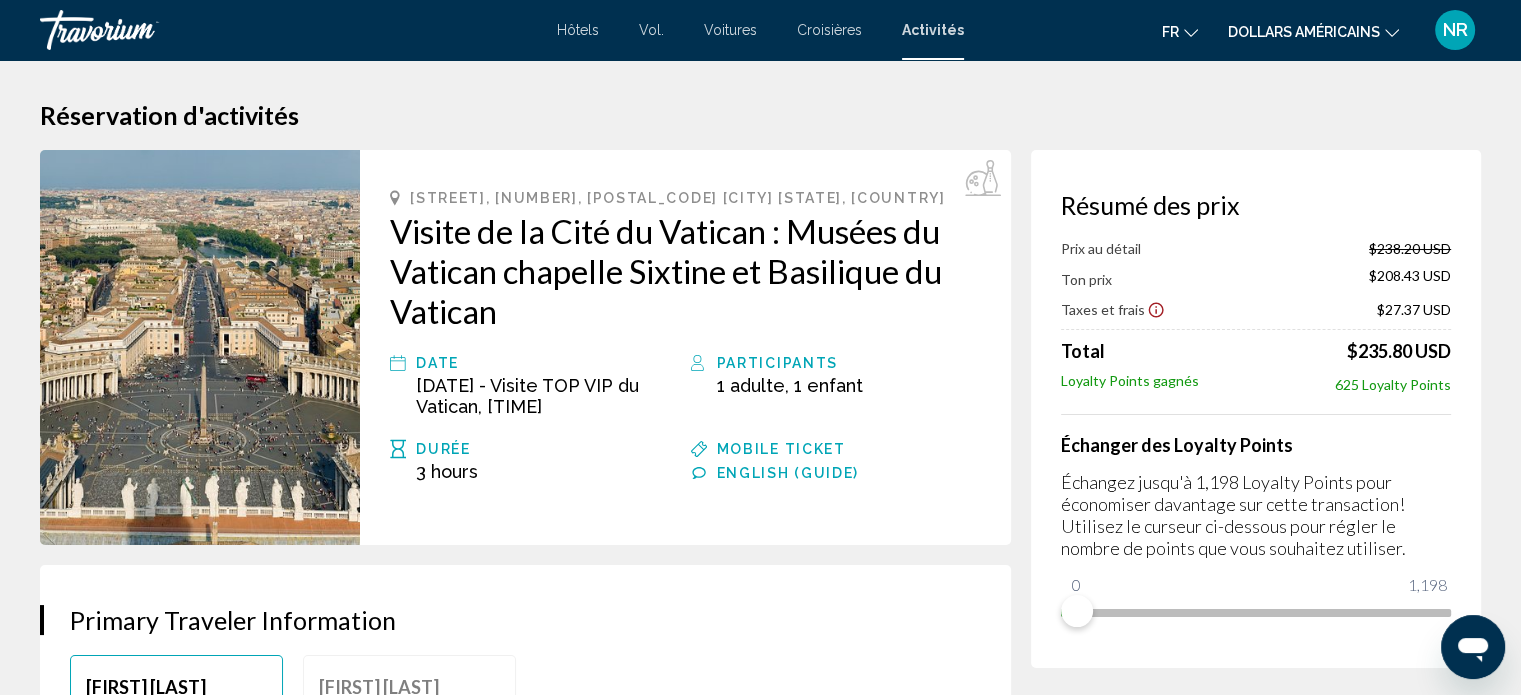 scroll, scrollTop: 40, scrollLeft: 0, axis: vertical 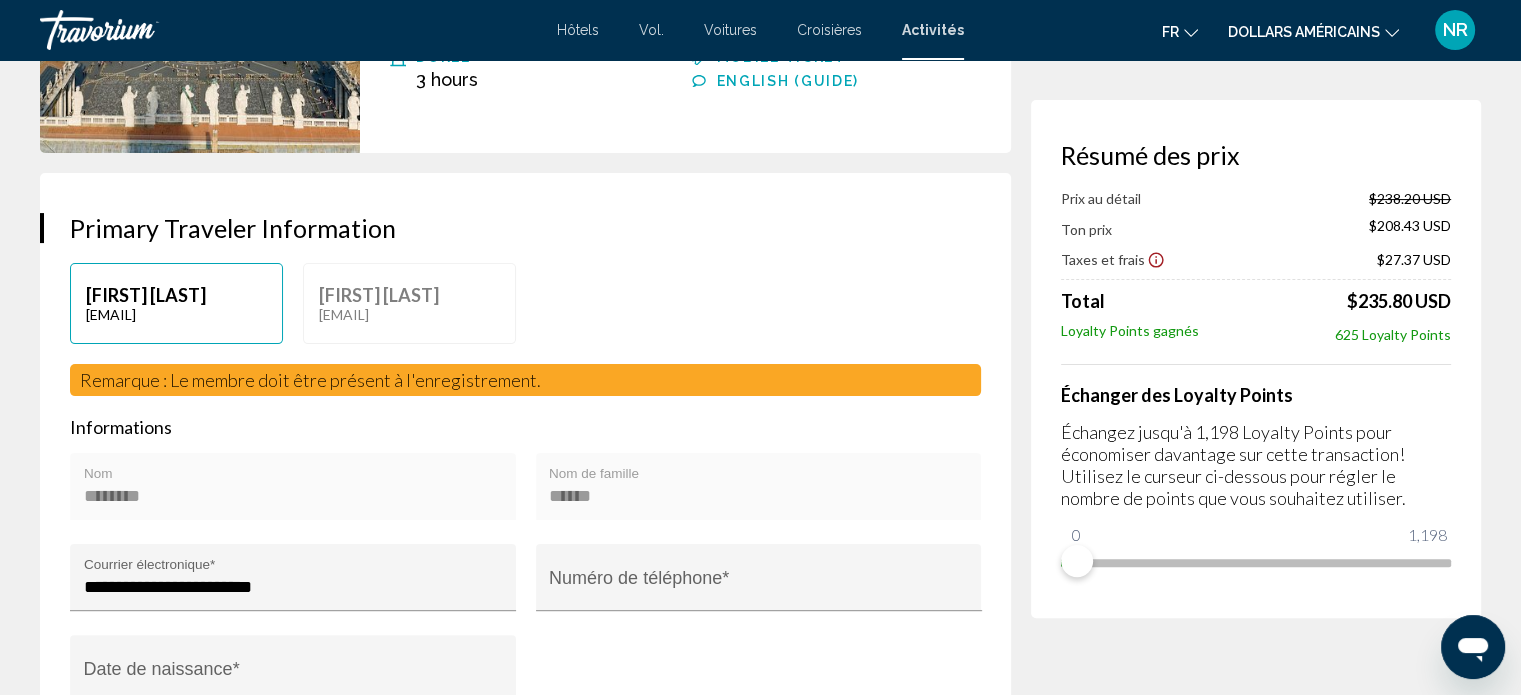 click on "Nathalie Richez" at bounding box center [176, 295] 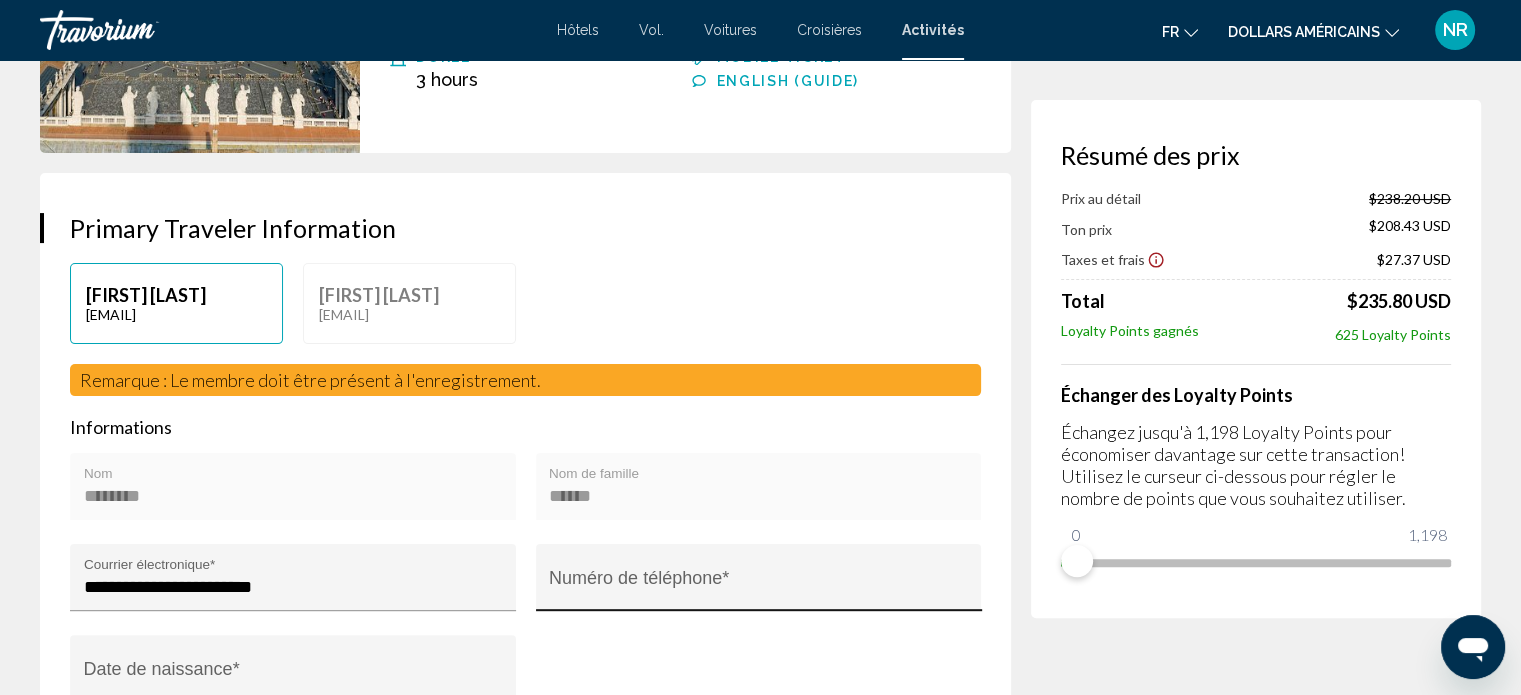 click on "Numéro de téléphone  *" at bounding box center [758, 587] 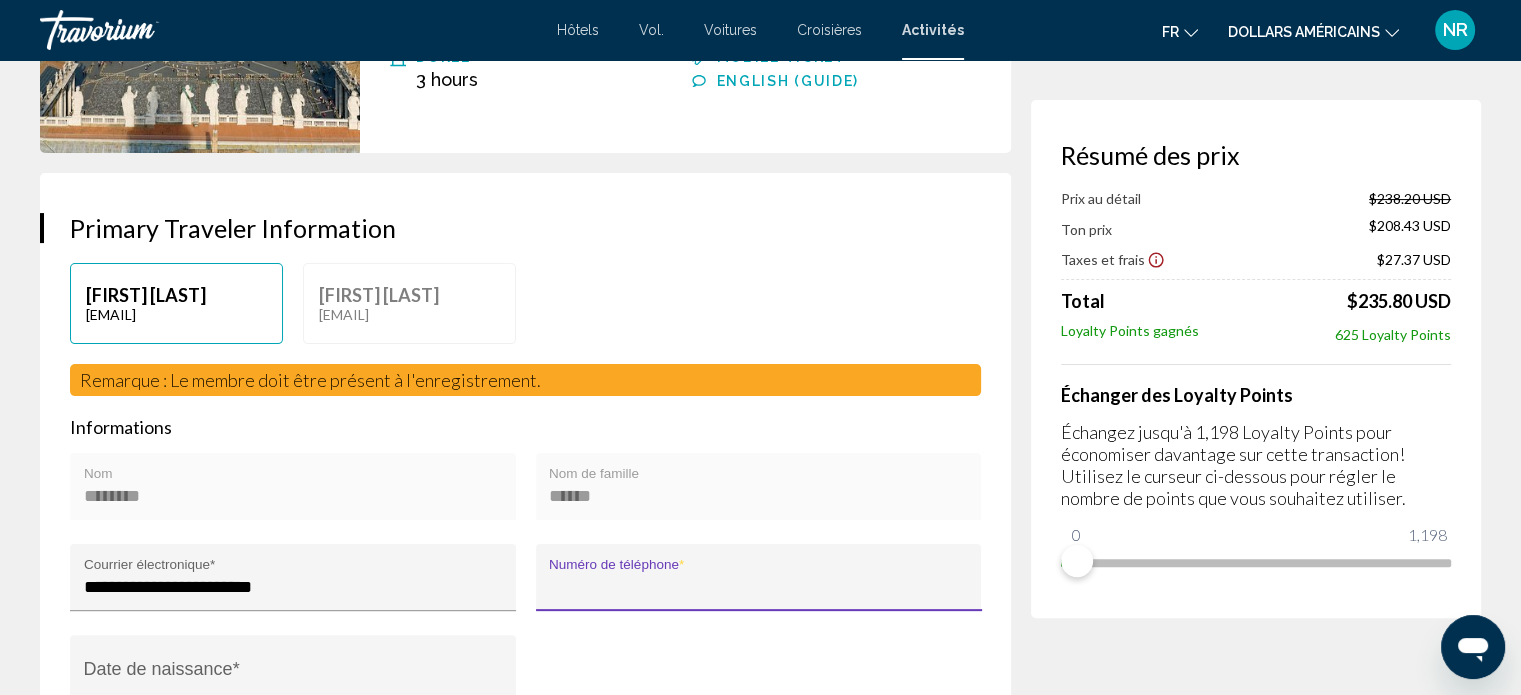 type on "**********" 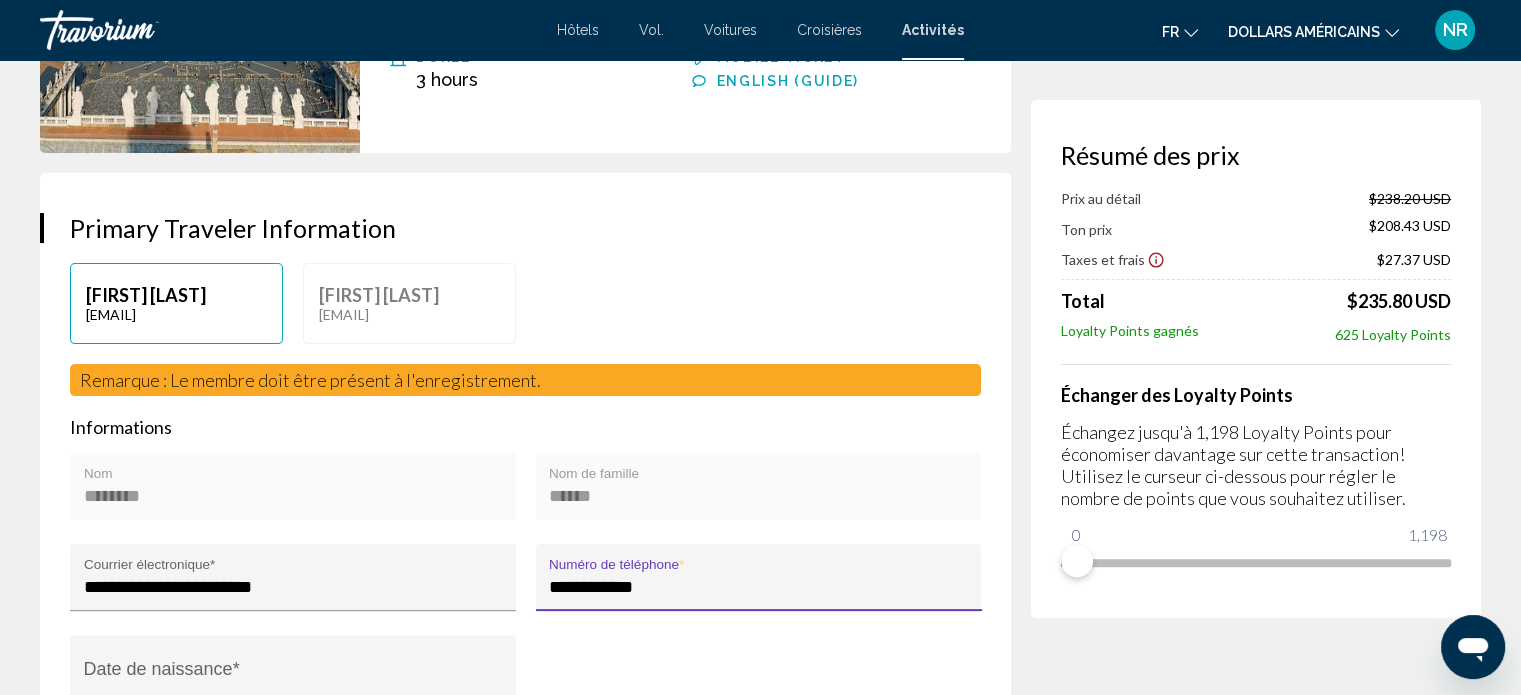 click on "**********" at bounding box center (297, 683) 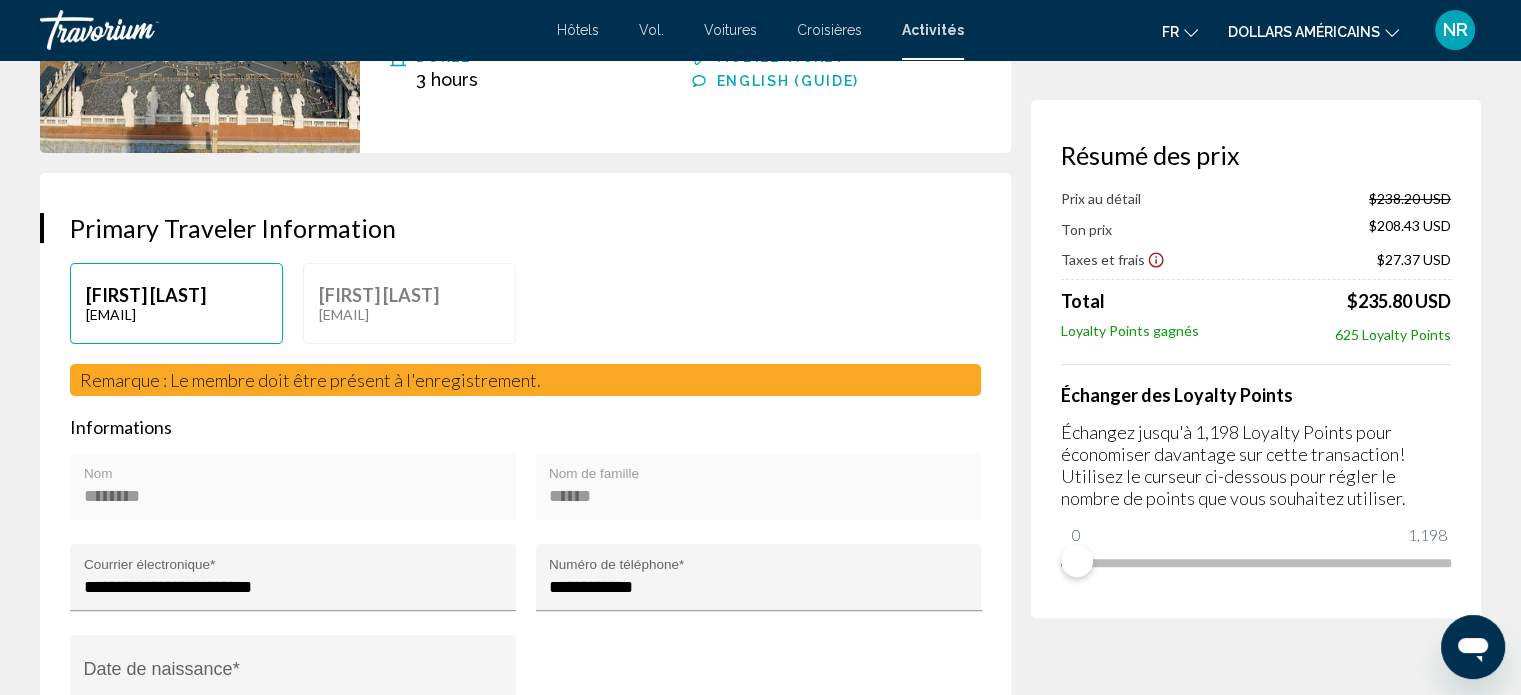 scroll, scrollTop: 750, scrollLeft: 0, axis: vertical 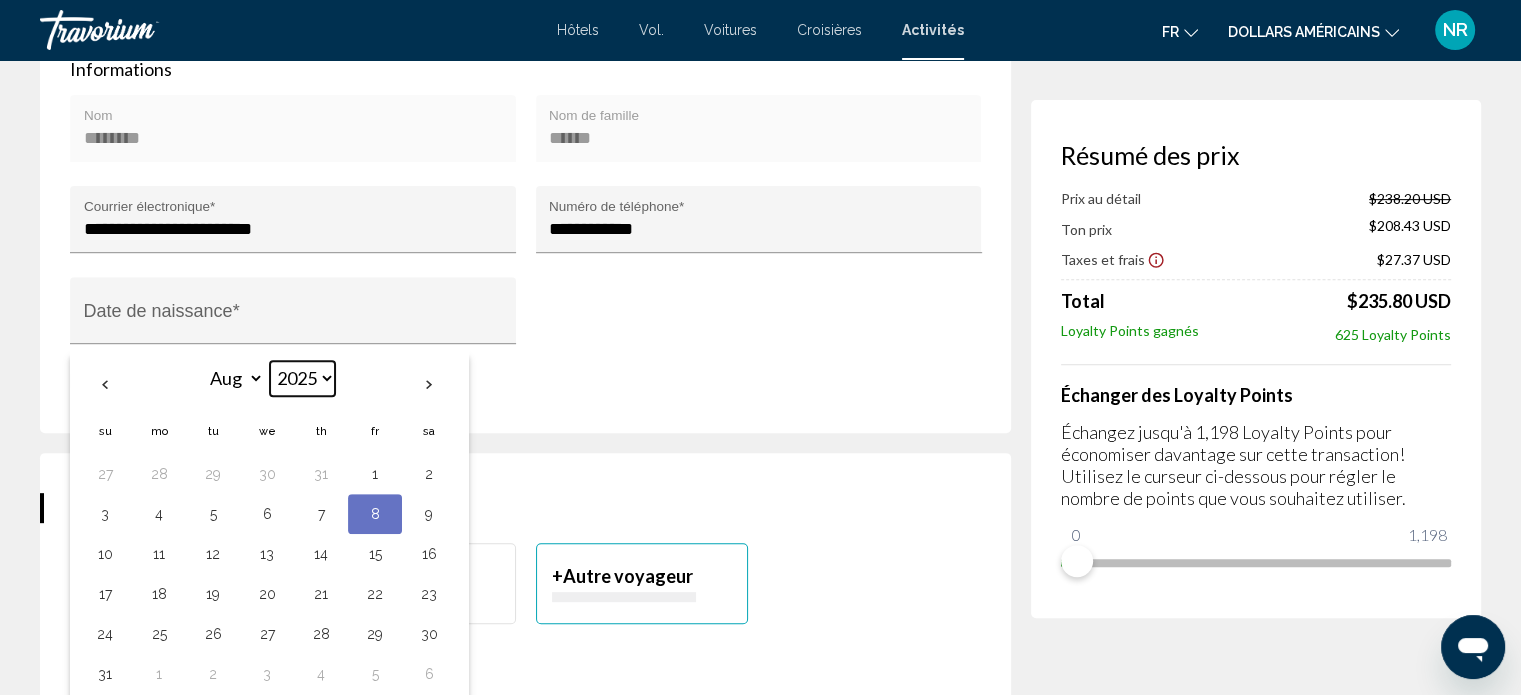 click on "**** **** **** **** **** **** **** **** **** **** **** **** **** **** **** **** **** **** **** **** **** **** **** **** **** **** **** **** **** **** **** **** **** **** **** **** **** **** **** **** **** **** **** **** **** **** **** **** **** **** **** **** **** **** **** **** **** **** **** **** **** **** **** **** **** **** **** **** **** **** **** **** **** **** **** **** **** **** **** **** **** **** **** **** **** **** **** **** **** **** **** **** **** **** **** **** **** **** **** **** **** **** **** **** **** **** **** **** **** **** **** **** **** **** **** **** **** **** **** **** **** **** **** **** **** **** **** **** **** **** **** **** **** **** **** **** **** **** **** **** **** **** **** **** **** ****" at bounding box center (302, 378) 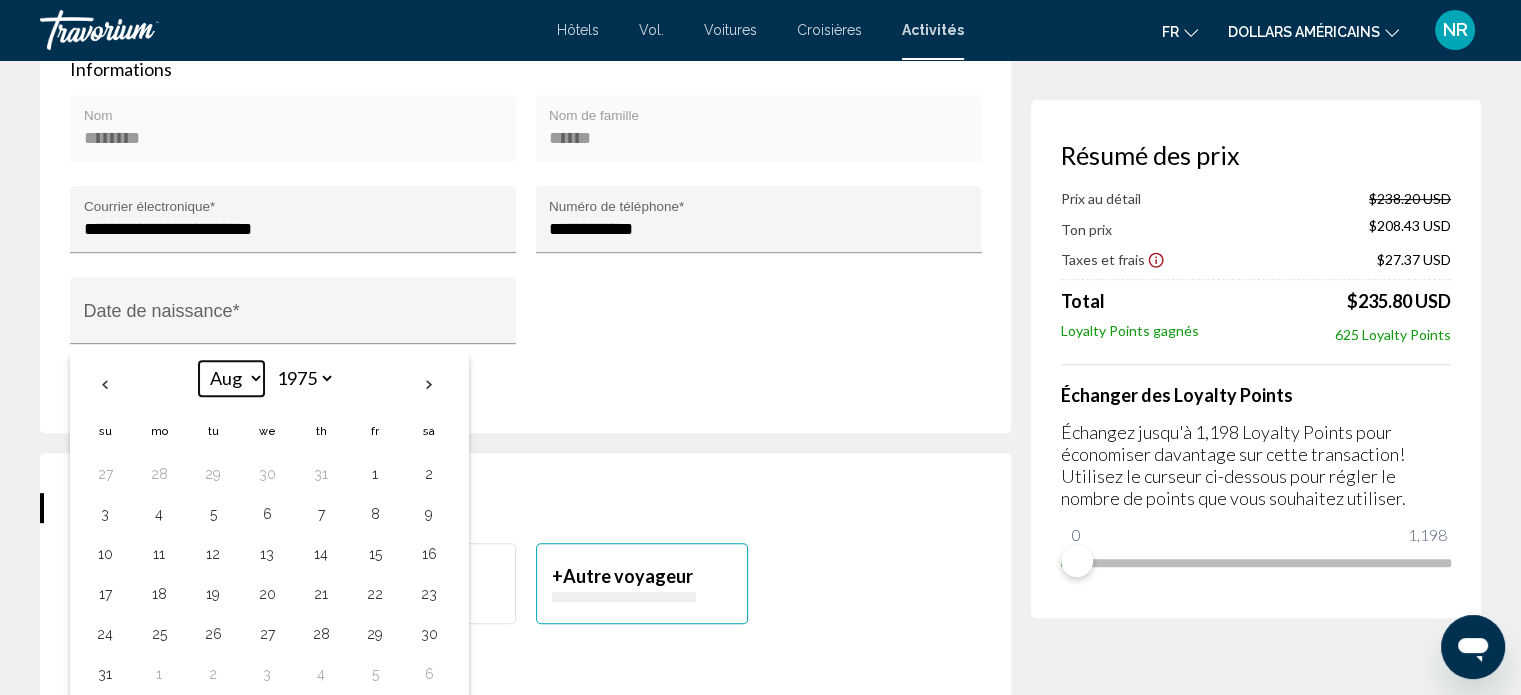 click on "*** *** *** *** *** *** *** *** *** *** *** ***" at bounding box center (231, 378) 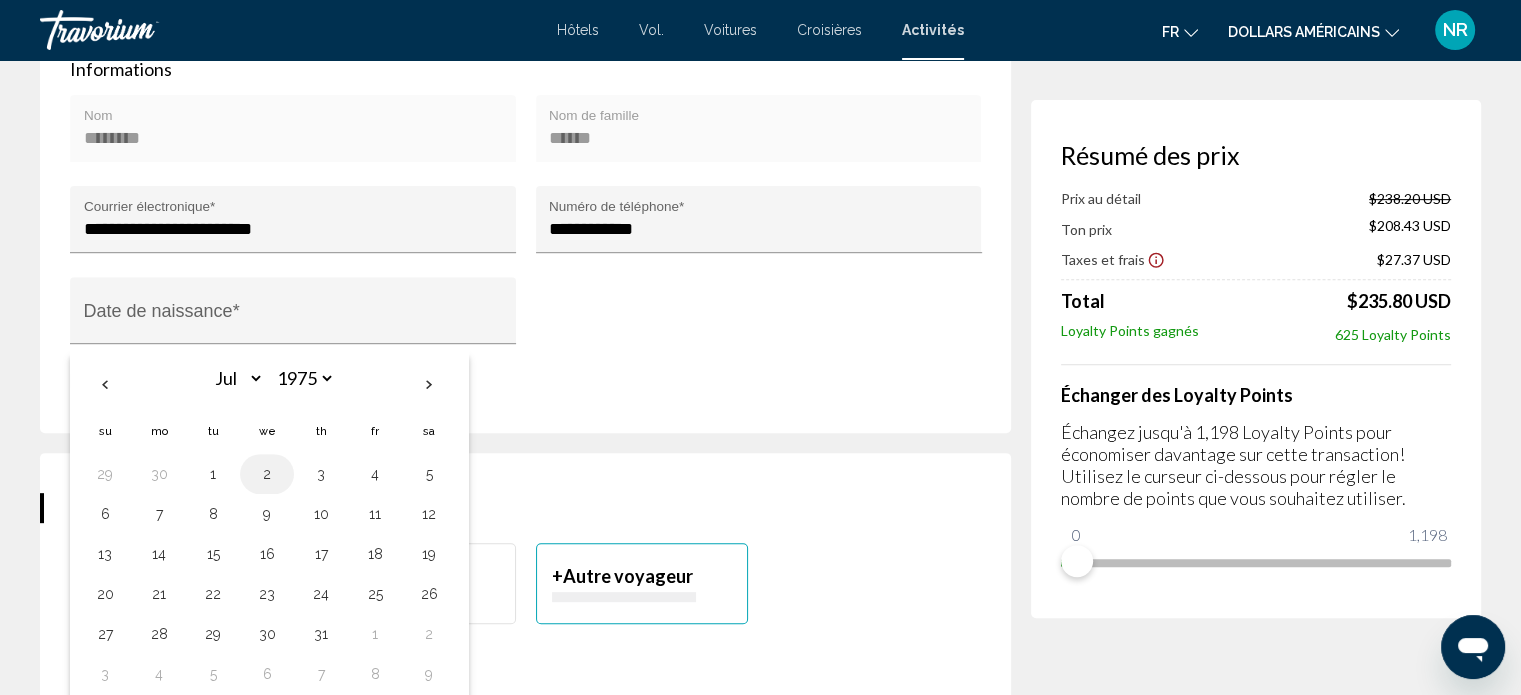 click on "2" at bounding box center (267, 474) 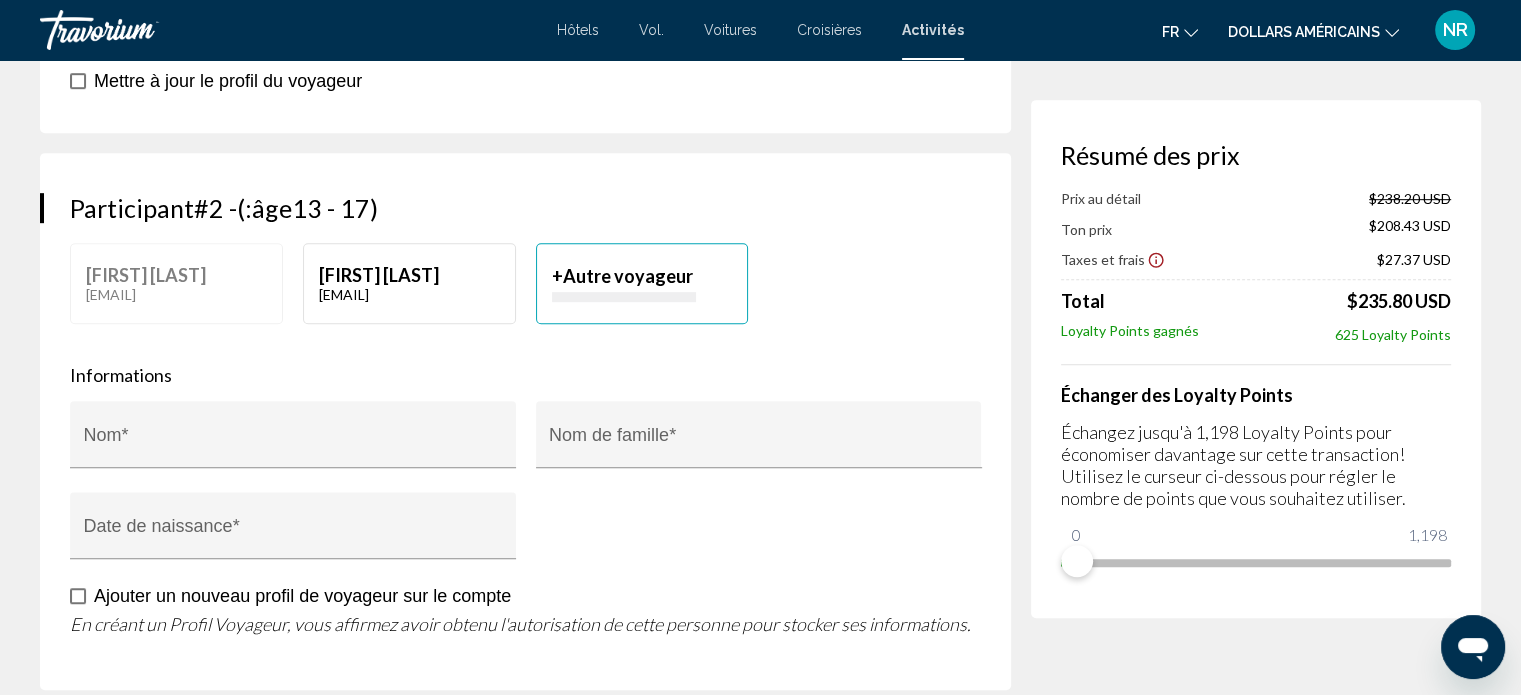 scroll, scrollTop: 1081, scrollLeft: 0, axis: vertical 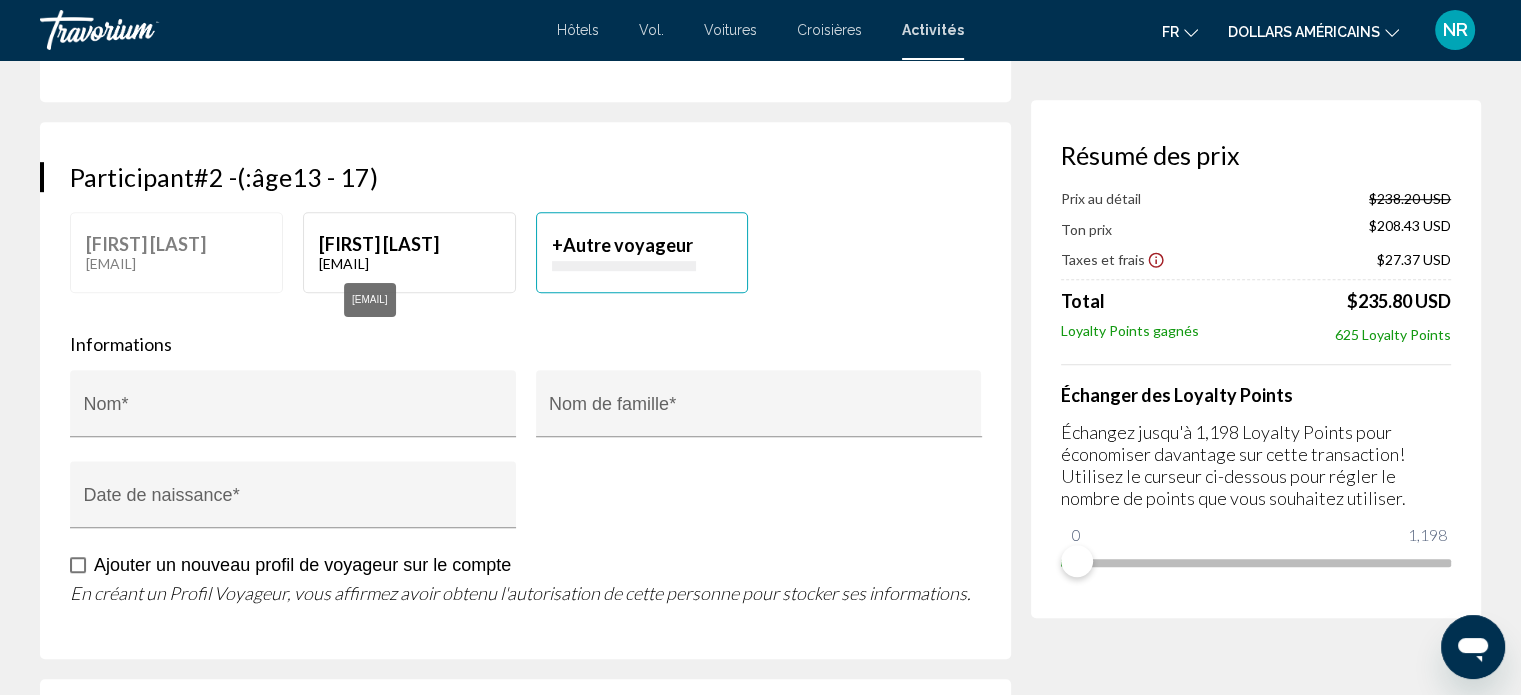 click on "papillonetoile@proton.me" at bounding box center (409, -375) 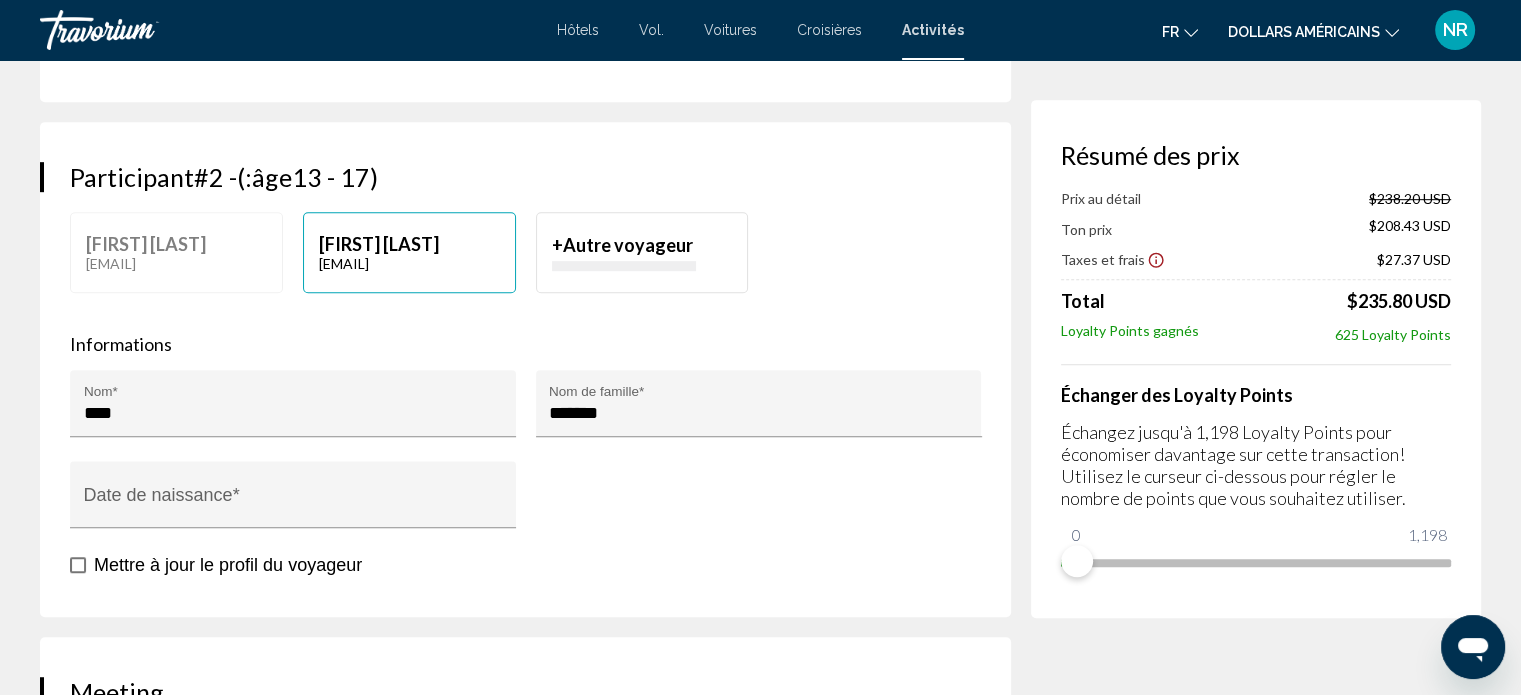 click on "**********" at bounding box center (297, 509) 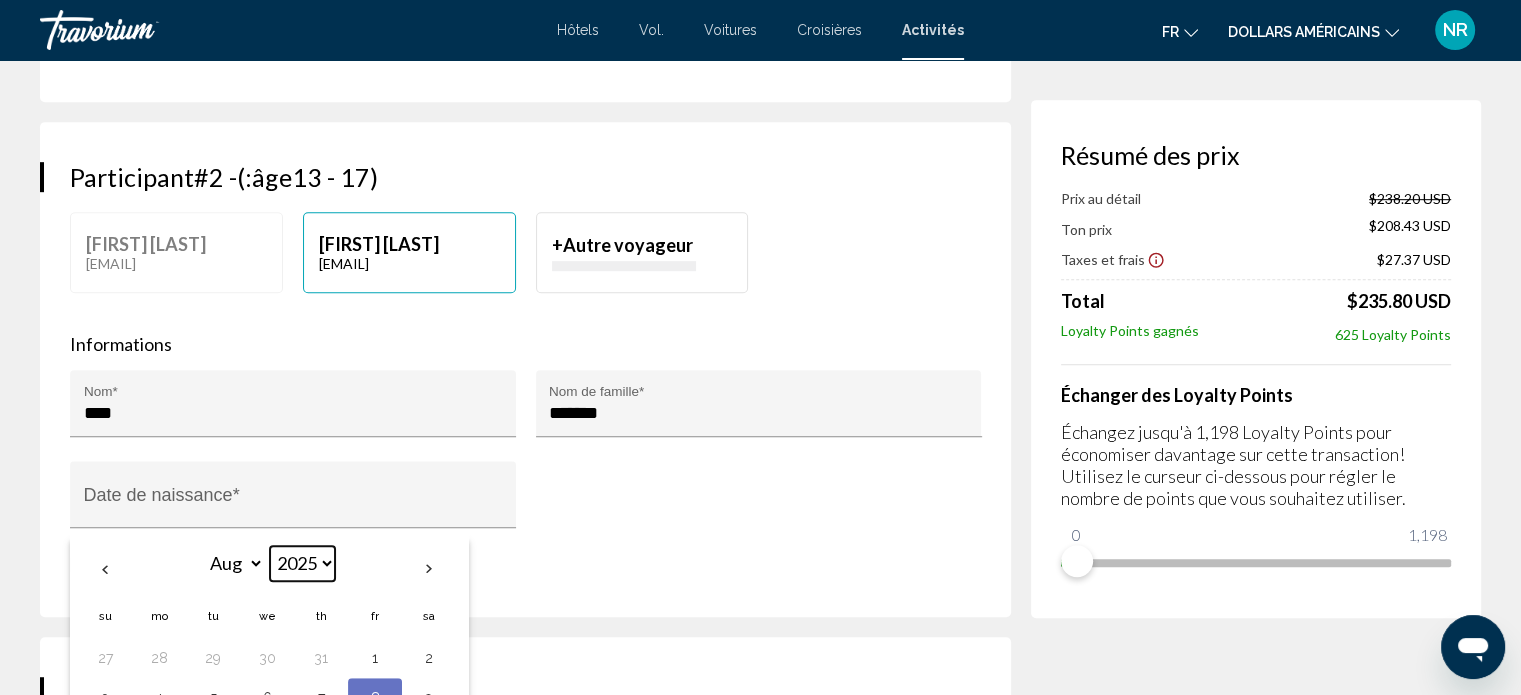 click on "**** **** **** **** **** **** **** **** **** **** **** **** **** **** **** **** **** **** **** **** **** **** **** **** **** **** **** **** **** **** **** **** **** **** **** **** **** **** **** **** **** **** **** **** **** **** **** **** **** **** **** **** **** **** **** **** **** **** **** **** **** **** **** **** **** **** **** **** **** **** **** **** **** **** **** **** **** **** **** **** **** **** **** **** **** **** **** **** **** **** **** **** **** **** **** **** **** **** **** **** **** **** **** **** **** **** **** **** **** **** **** **** **** **** **** **** **** **** **** **** **** **** **** **** **** **** **** **** **** **** **** **** **** **** **** **** **** **** **** **** **** **** **** **** **** ****" at bounding box center [302, 563] 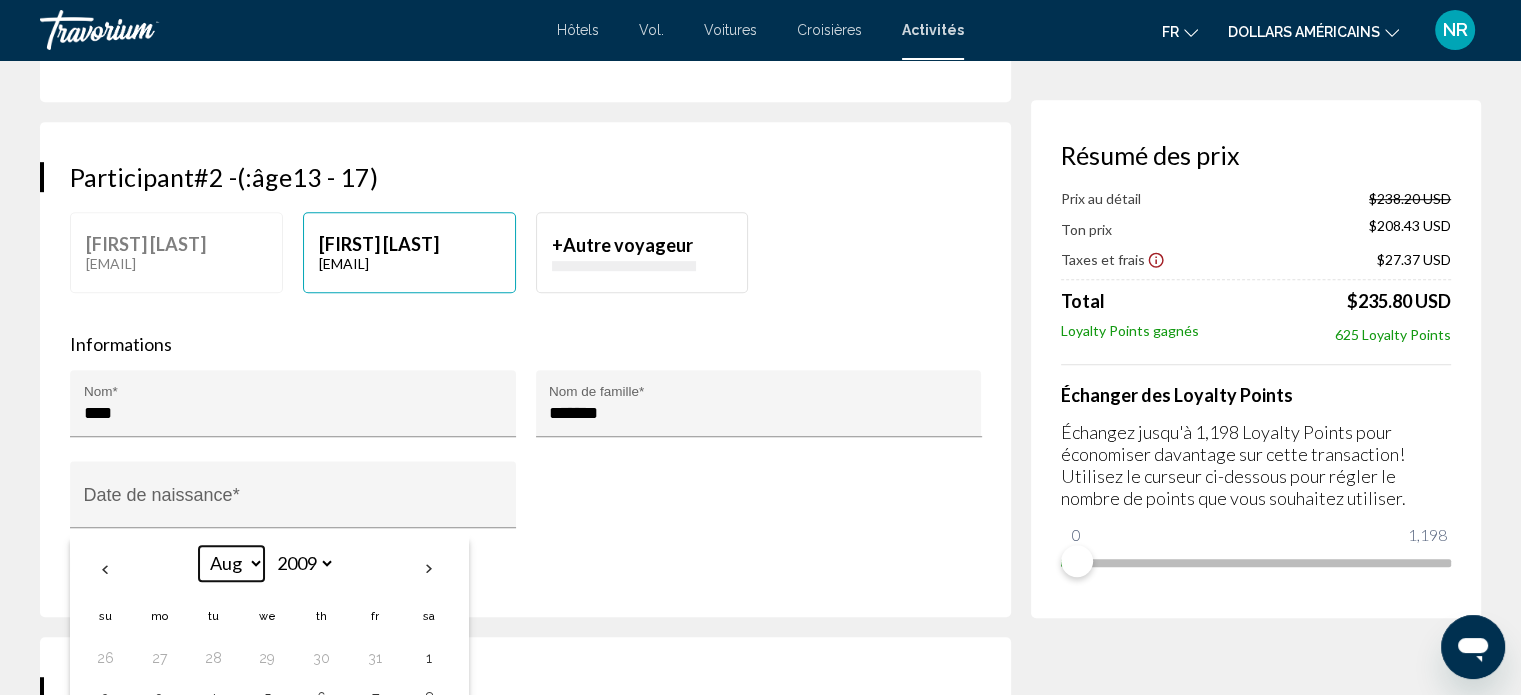 click on "*** *** *** *** *** *** *** *** *** *** *** ***" at bounding box center (231, 563) 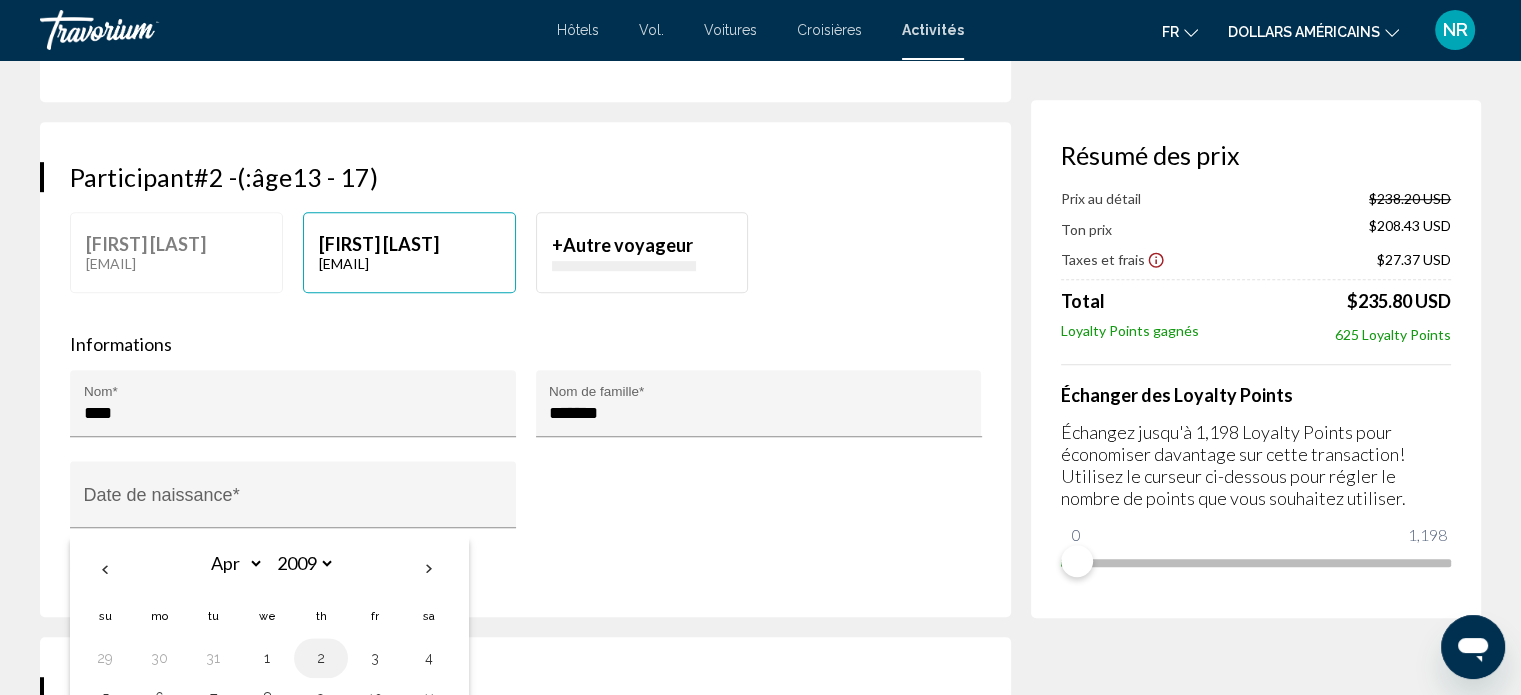 click on "2" at bounding box center (321, 658) 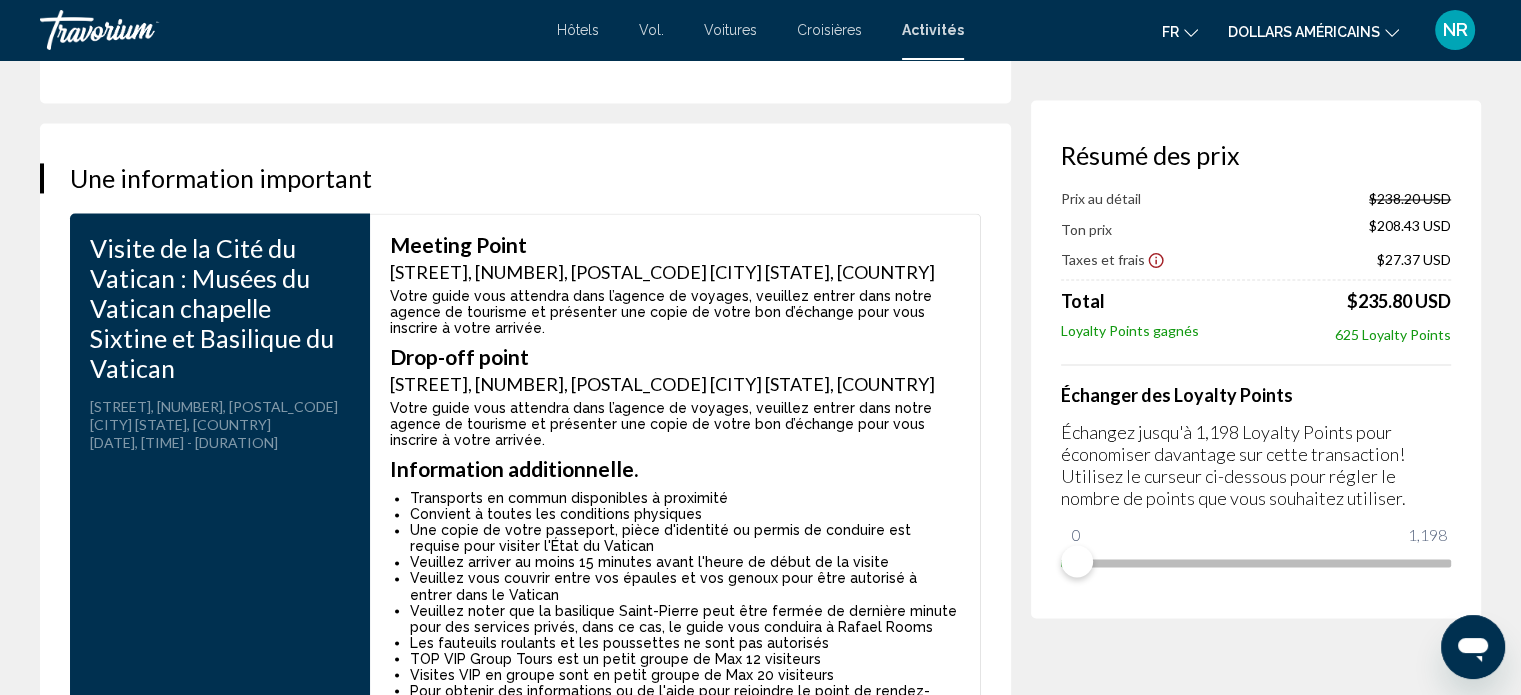 scroll, scrollTop: 3279, scrollLeft: 0, axis: vertical 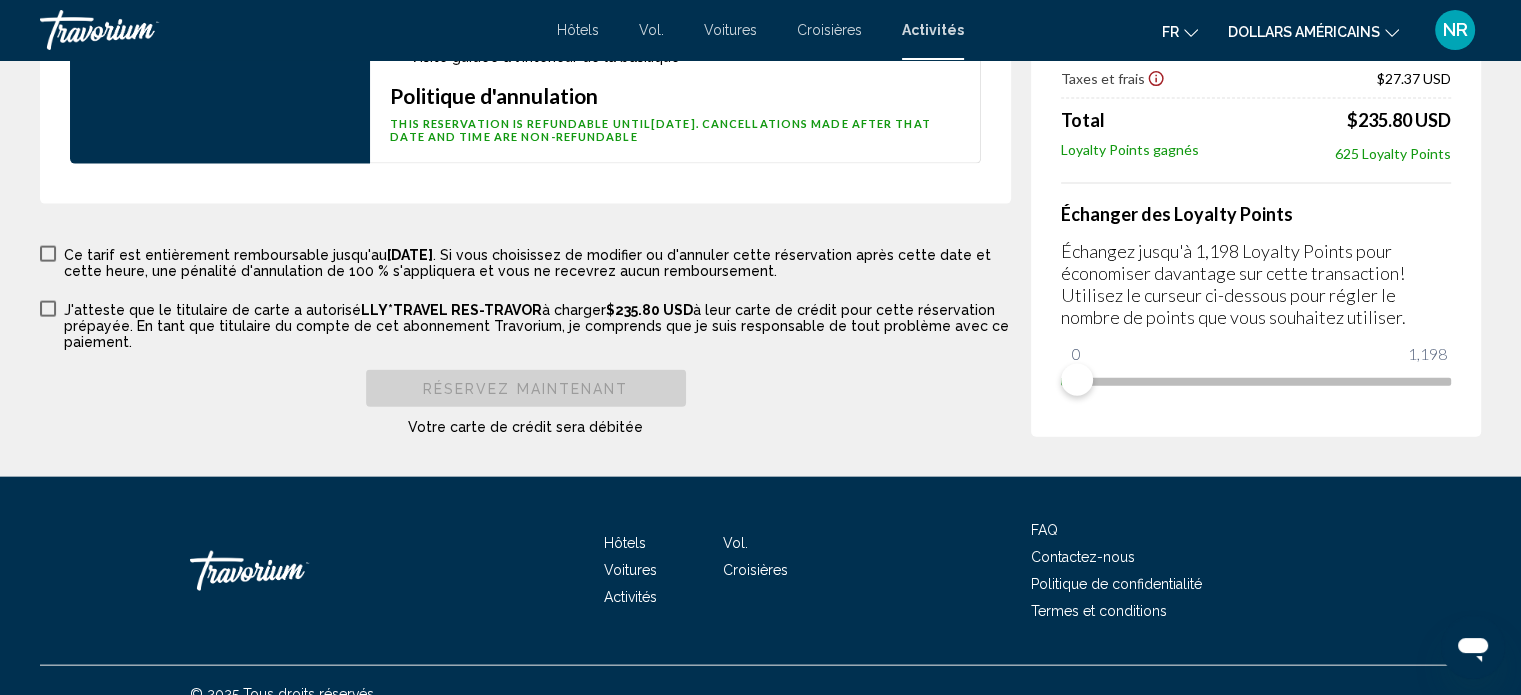 click at bounding box center [48, 254] 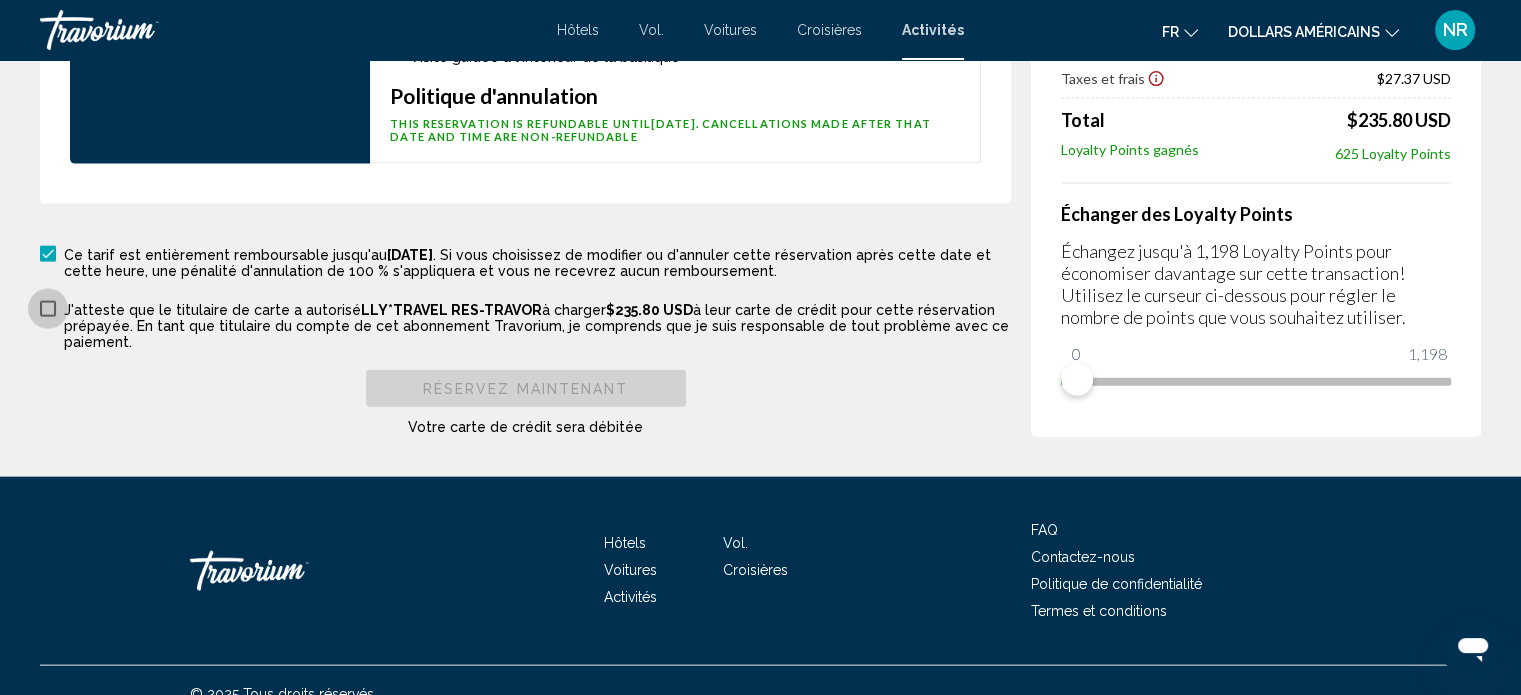 click at bounding box center (48, 309) 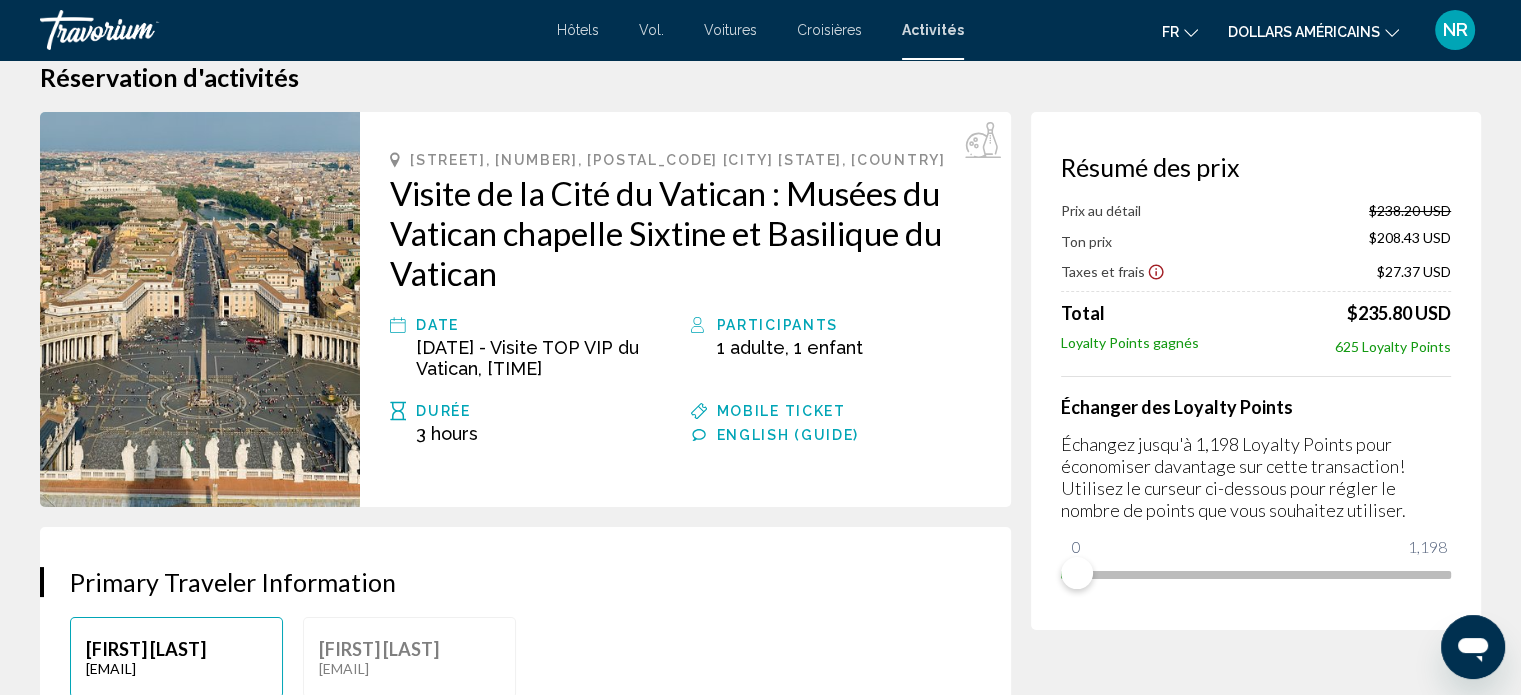 scroll, scrollTop: 0, scrollLeft: 0, axis: both 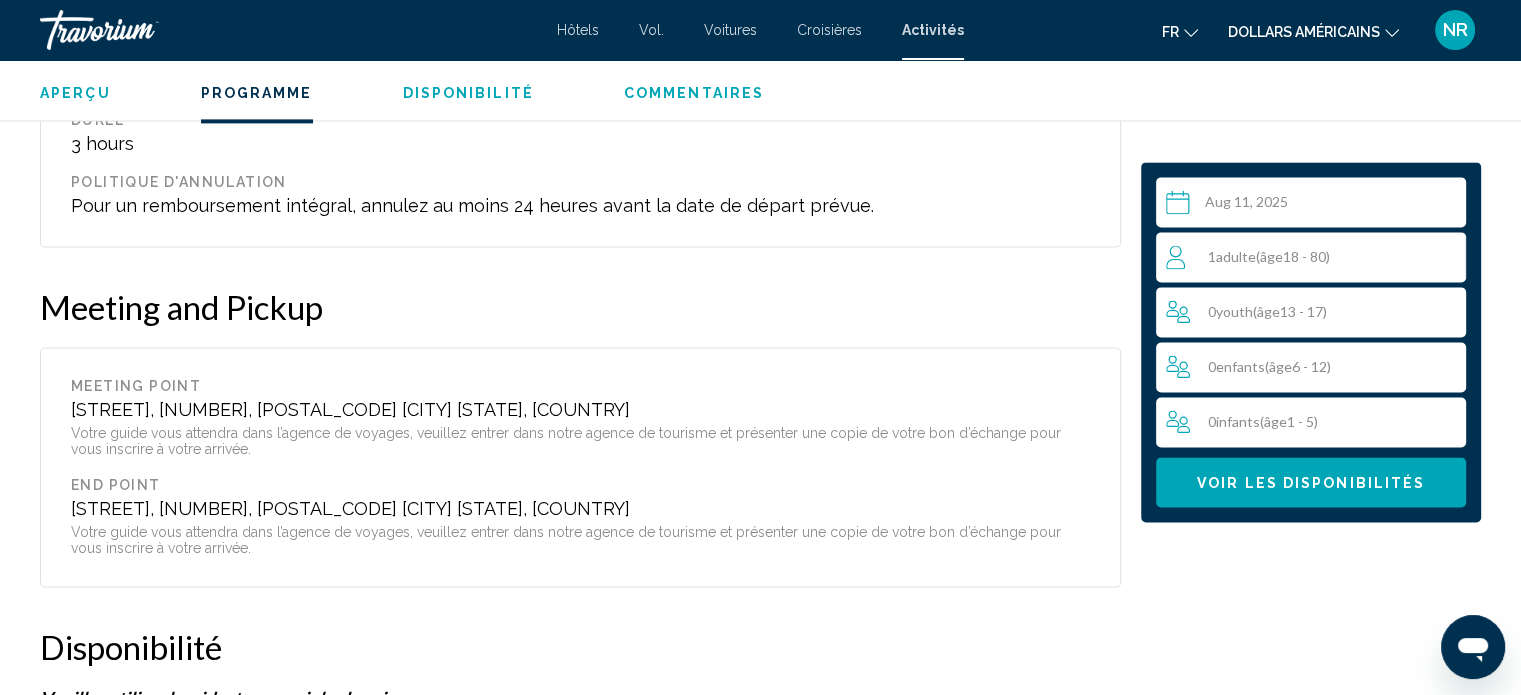 click on "0  Youth  ( âge  13 - 17)" at bounding box center [1316, 312] 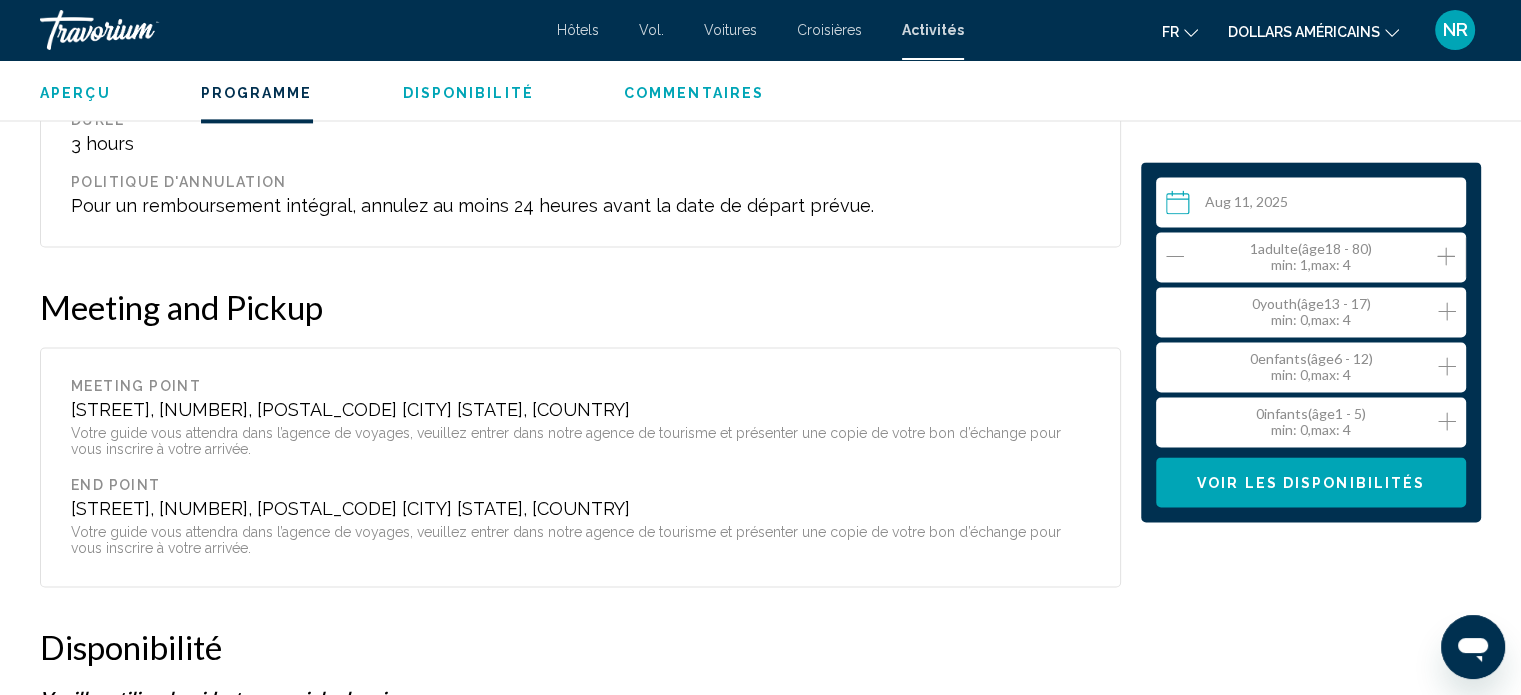 click 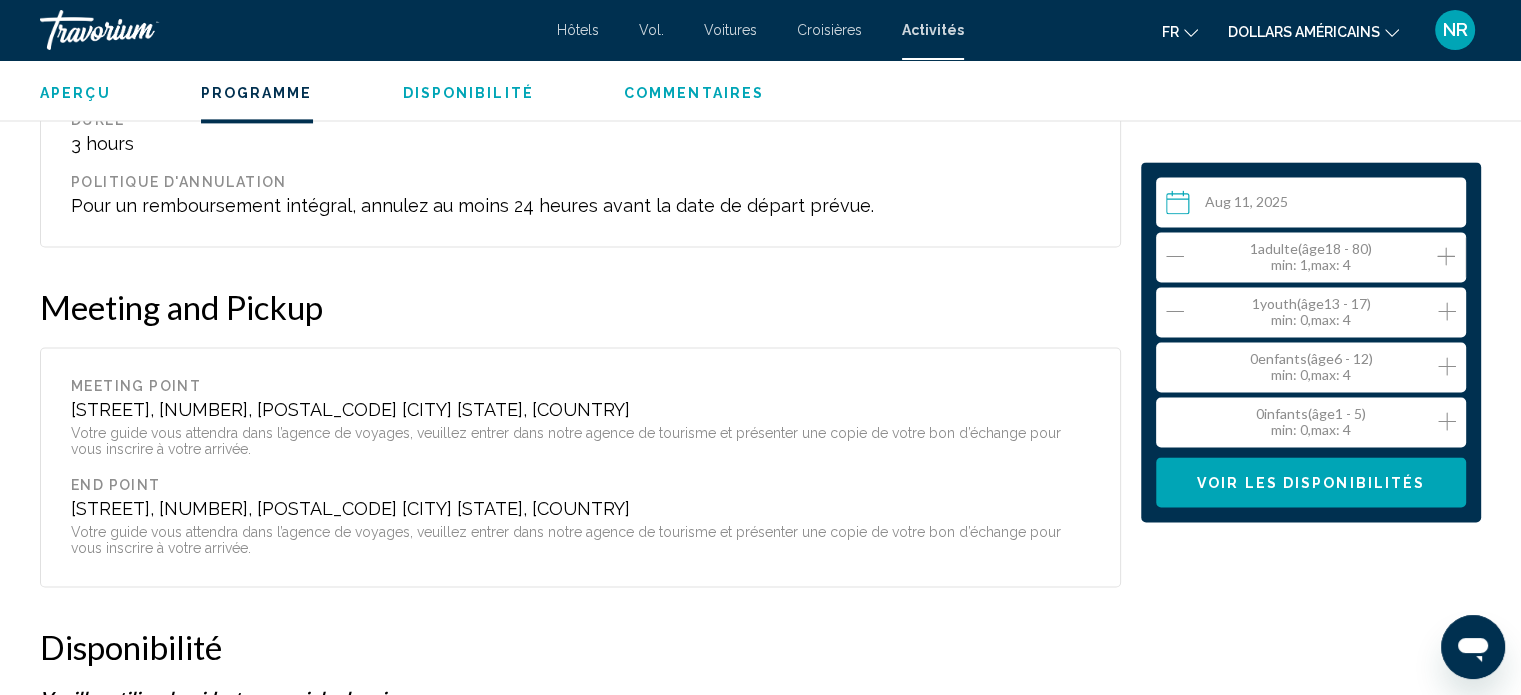 click on "Voir les disponibilités" at bounding box center (1311, 483) 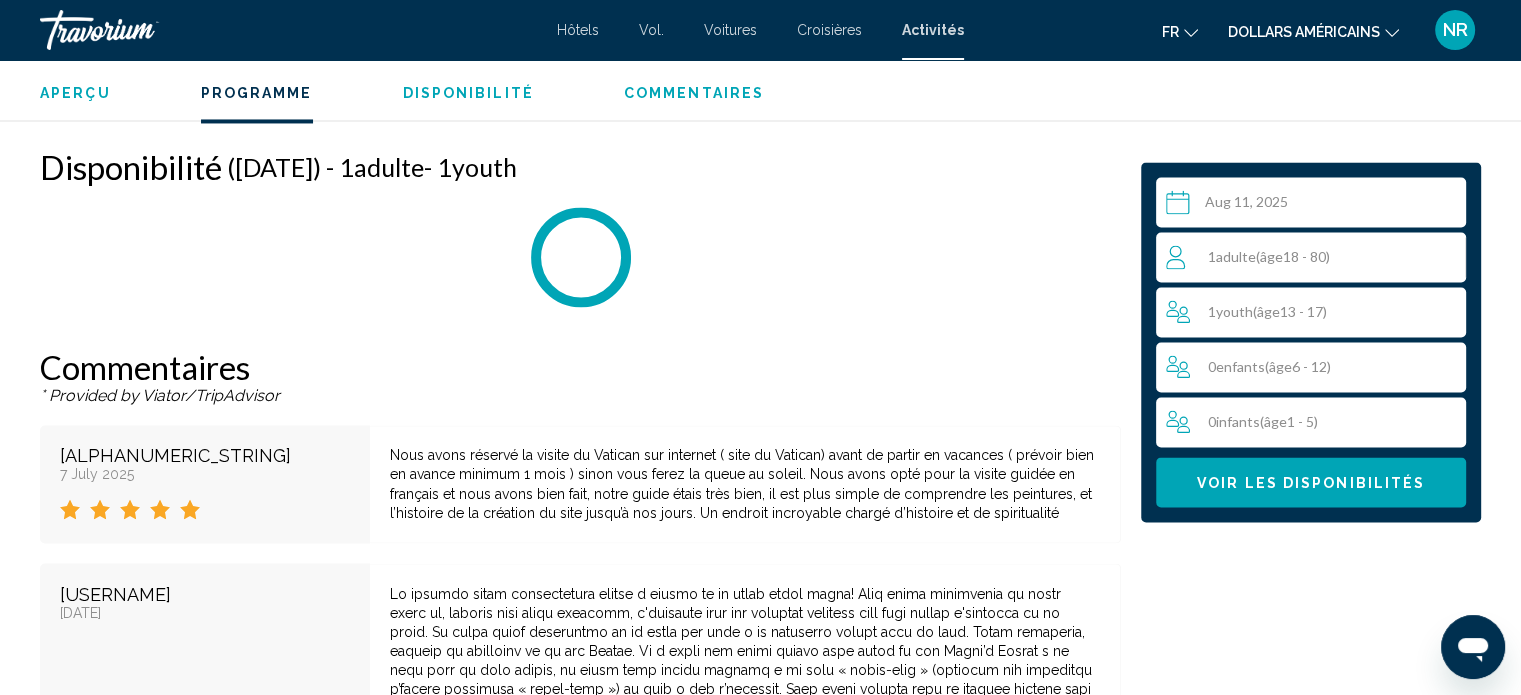 scroll, scrollTop: 3316, scrollLeft: 0, axis: vertical 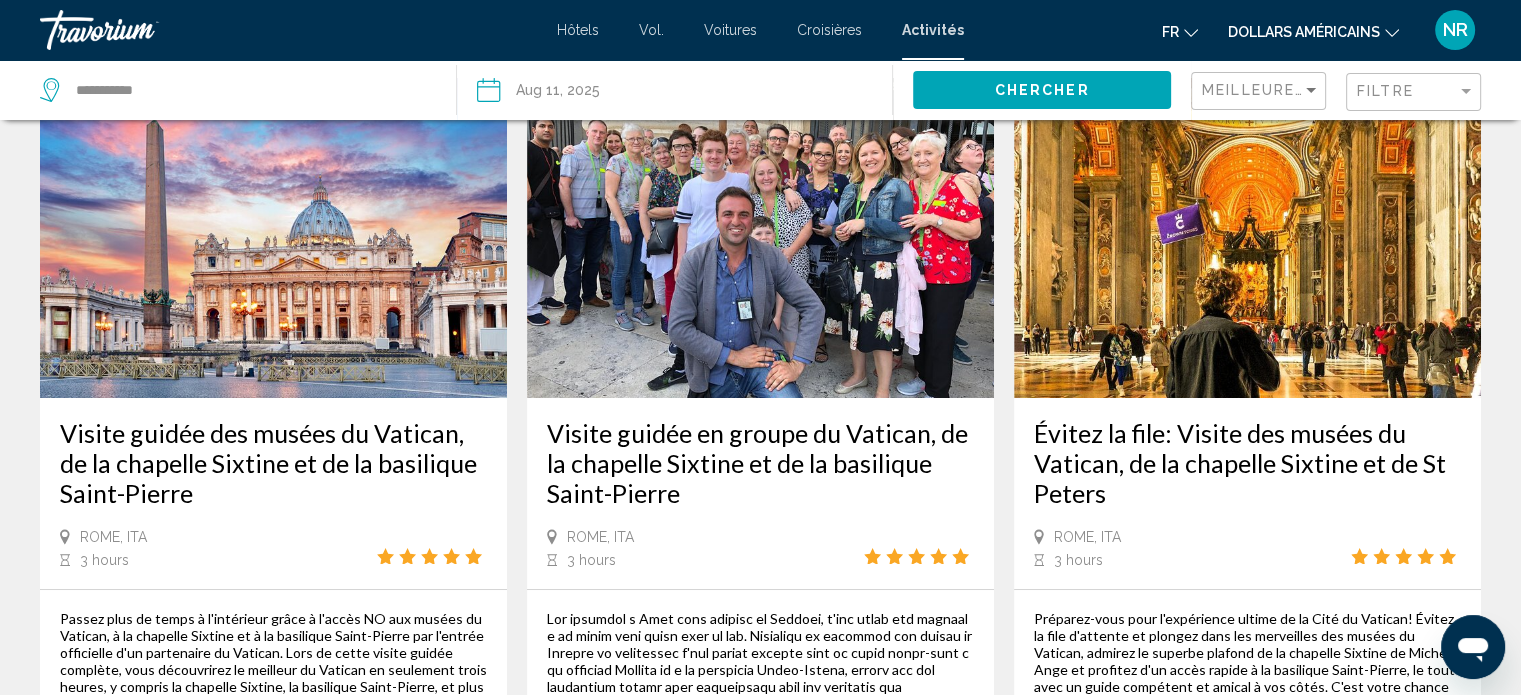 click on "Visite guidée en groupe du Vatican, de la chapelle Sixtine et de la basilique Saint-Pierre" at bounding box center (760, 463) 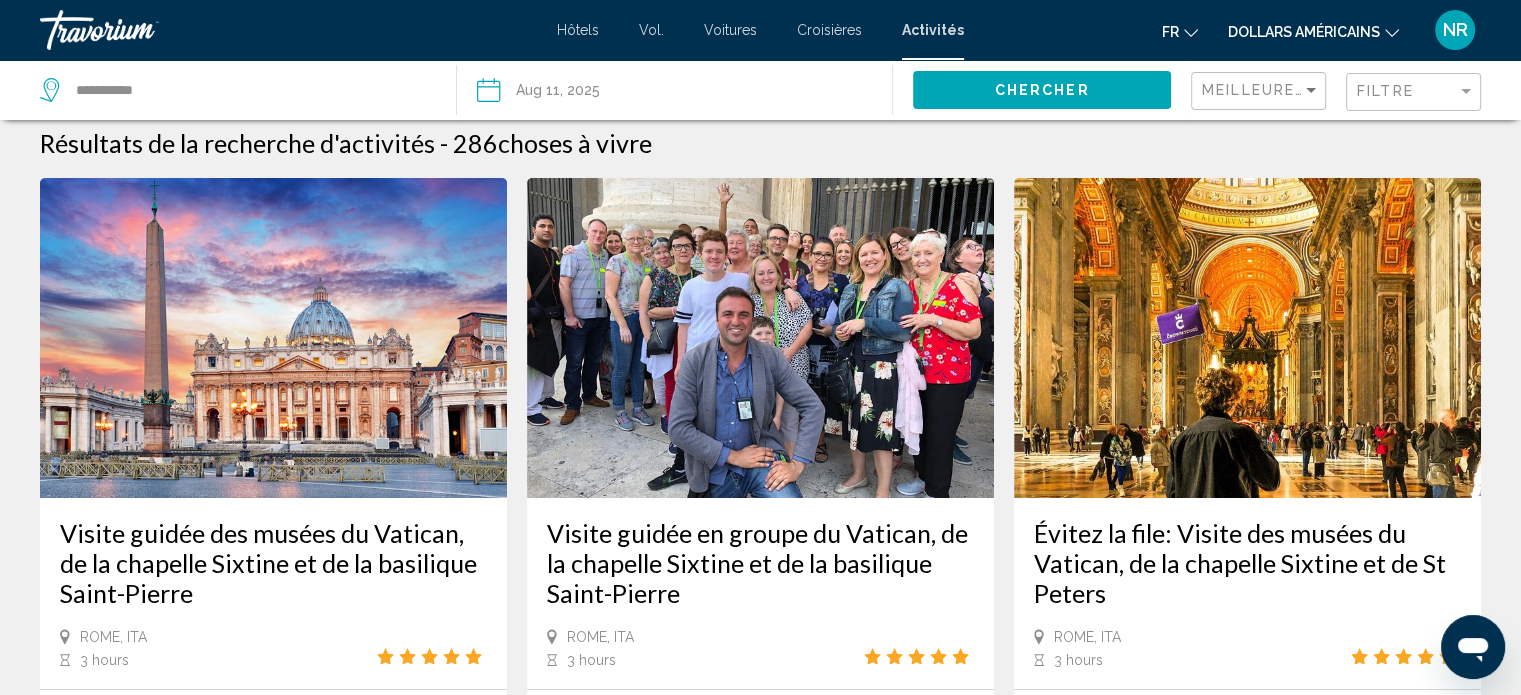 scroll, scrollTop: 0, scrollLeft: 0, axis: both 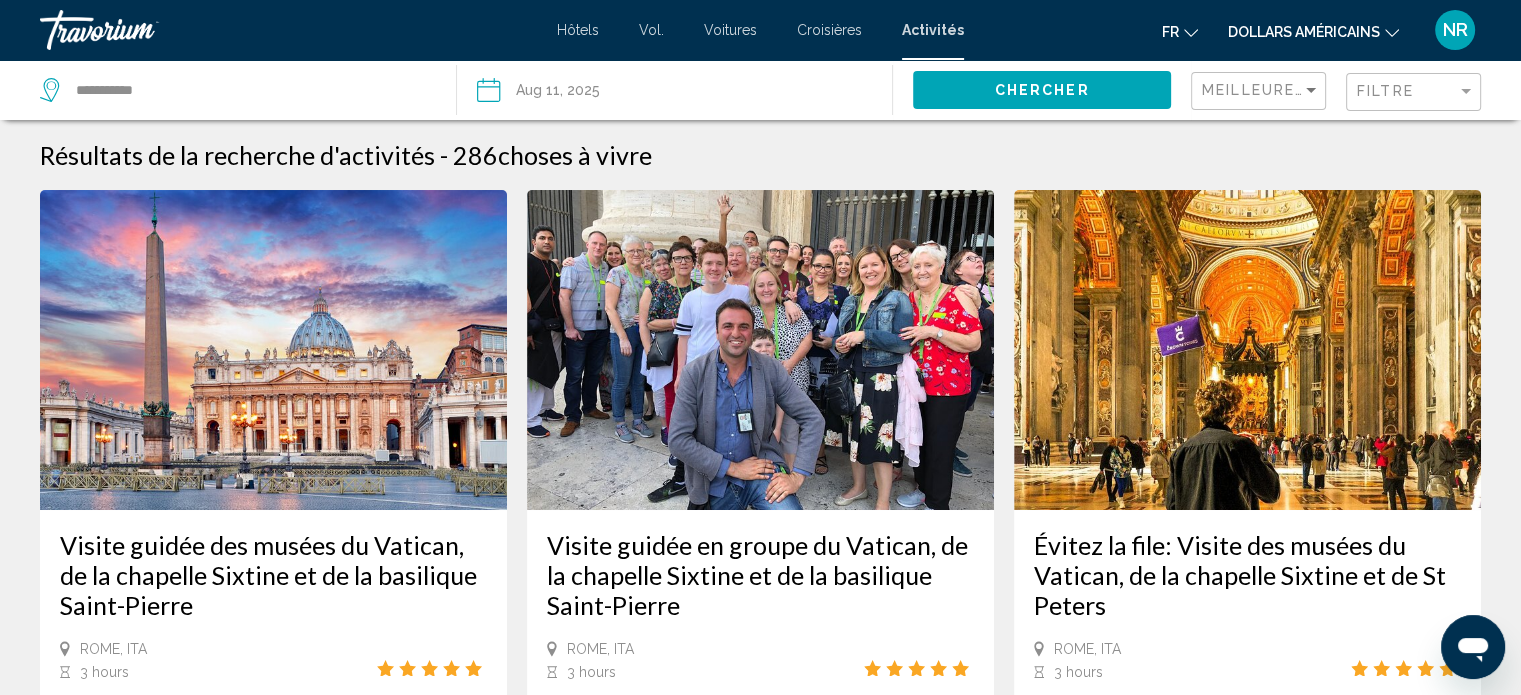 click on "Évitez la file: Visite des musées du Vatican, de la chapelle Sixtine et de St Peters" at bounding box center (1247, 575) 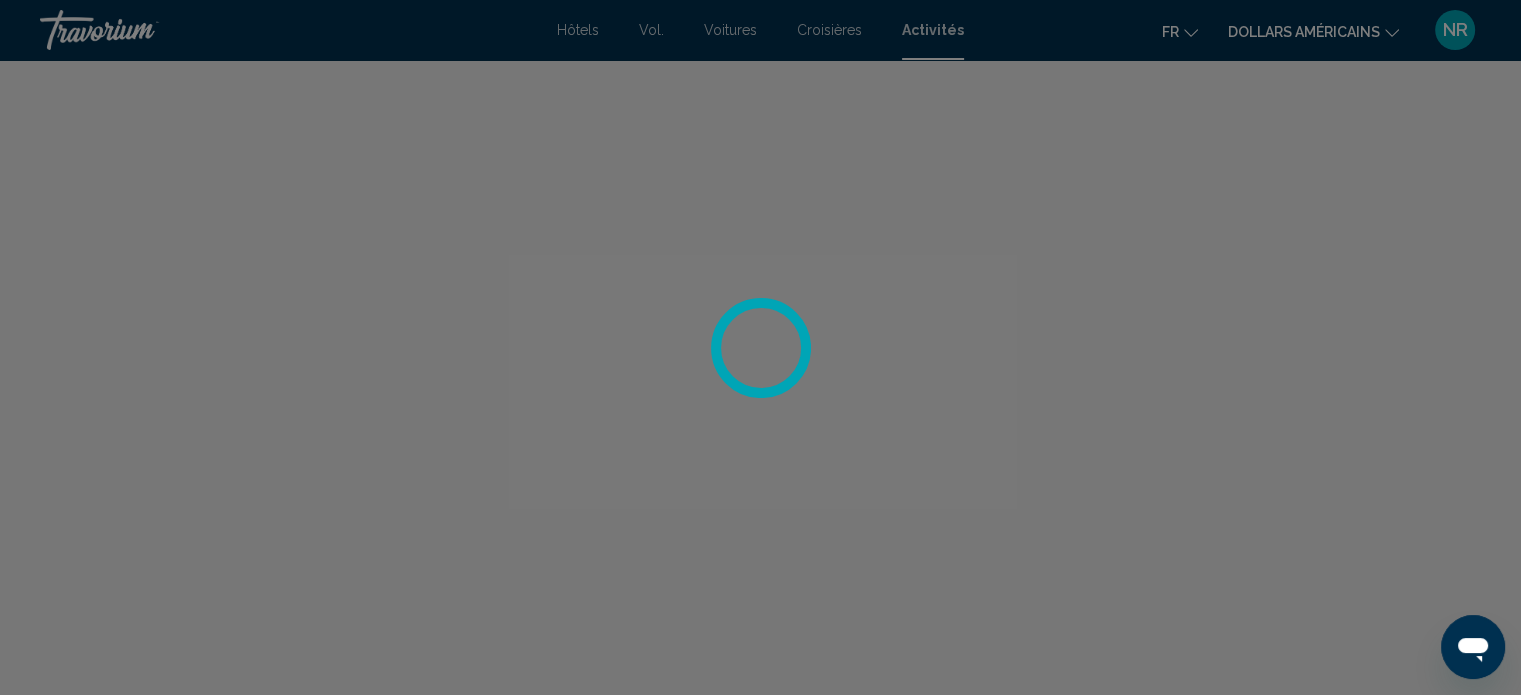scroll, scrollTop: 12, scrollLeft: 0, axis: vertical 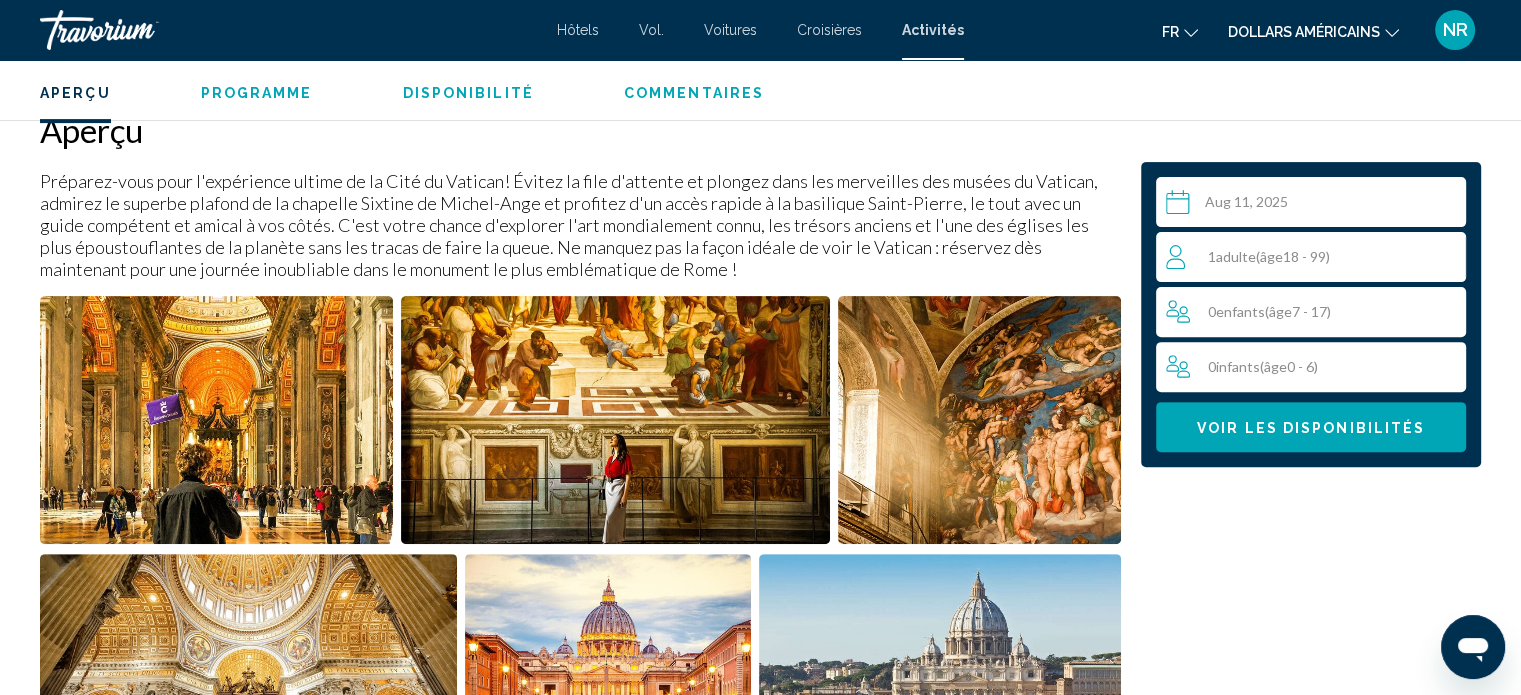 click on "0  Enfant Enfants  ( âge  7 - 17)" at bounding box center [1316, 312] 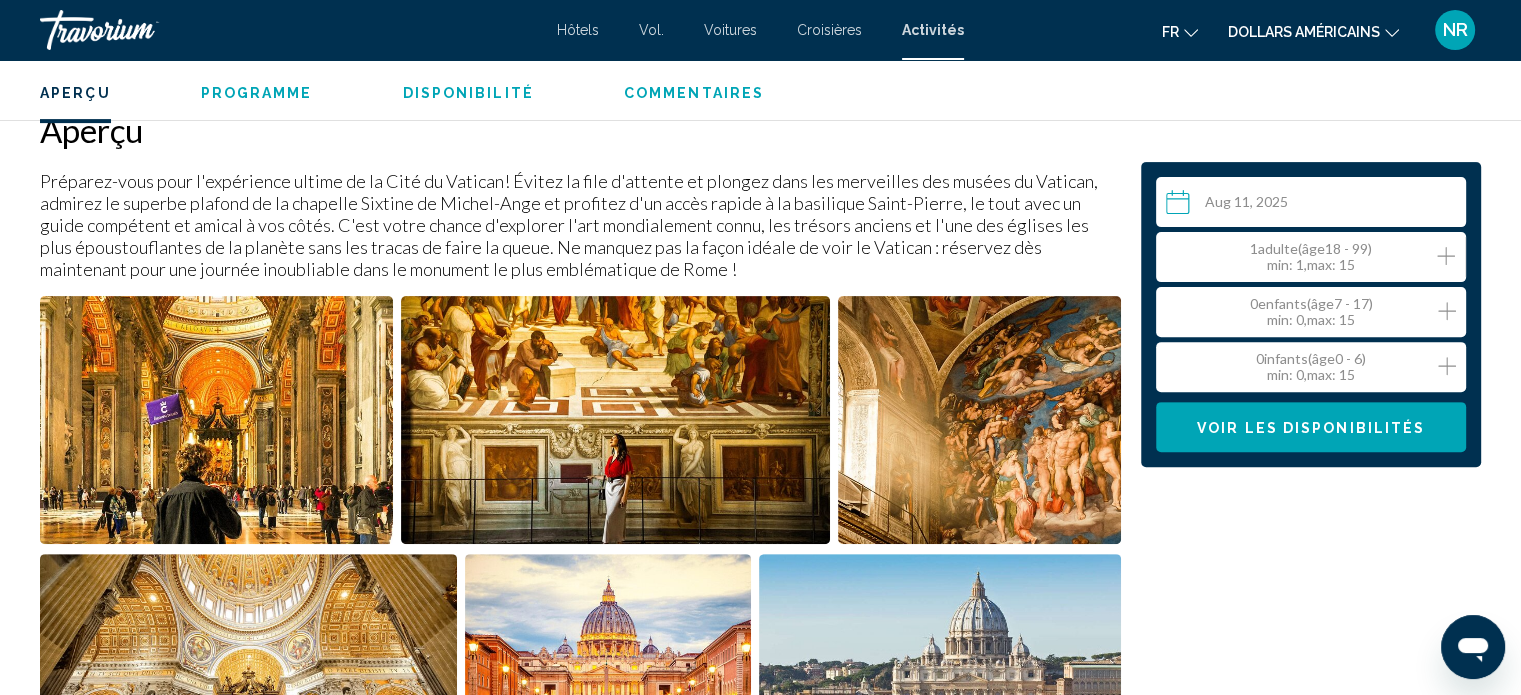 click 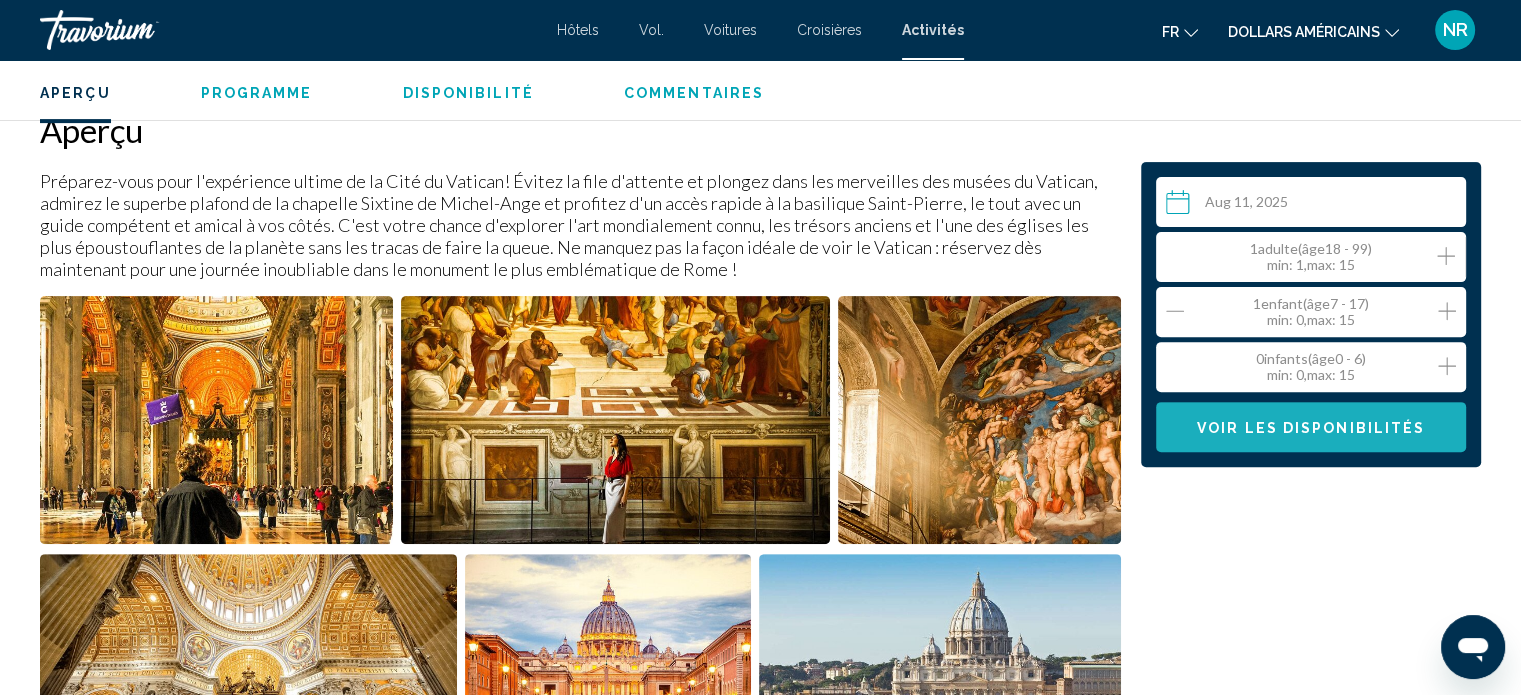 click on "Voir les disponibilités" at bounding box center (1311, 427) 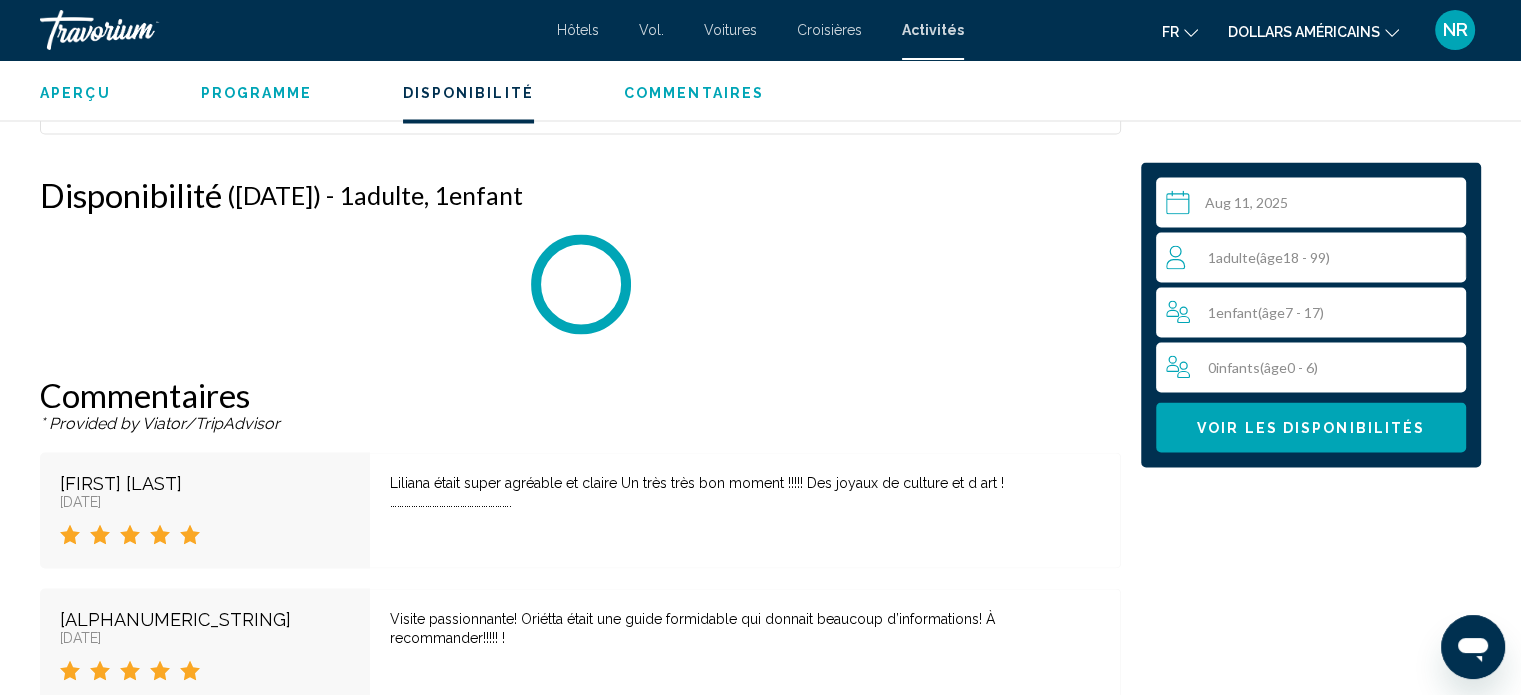 scroll, scrollTop: 3636, scrollLeft: 0, axis: vertical 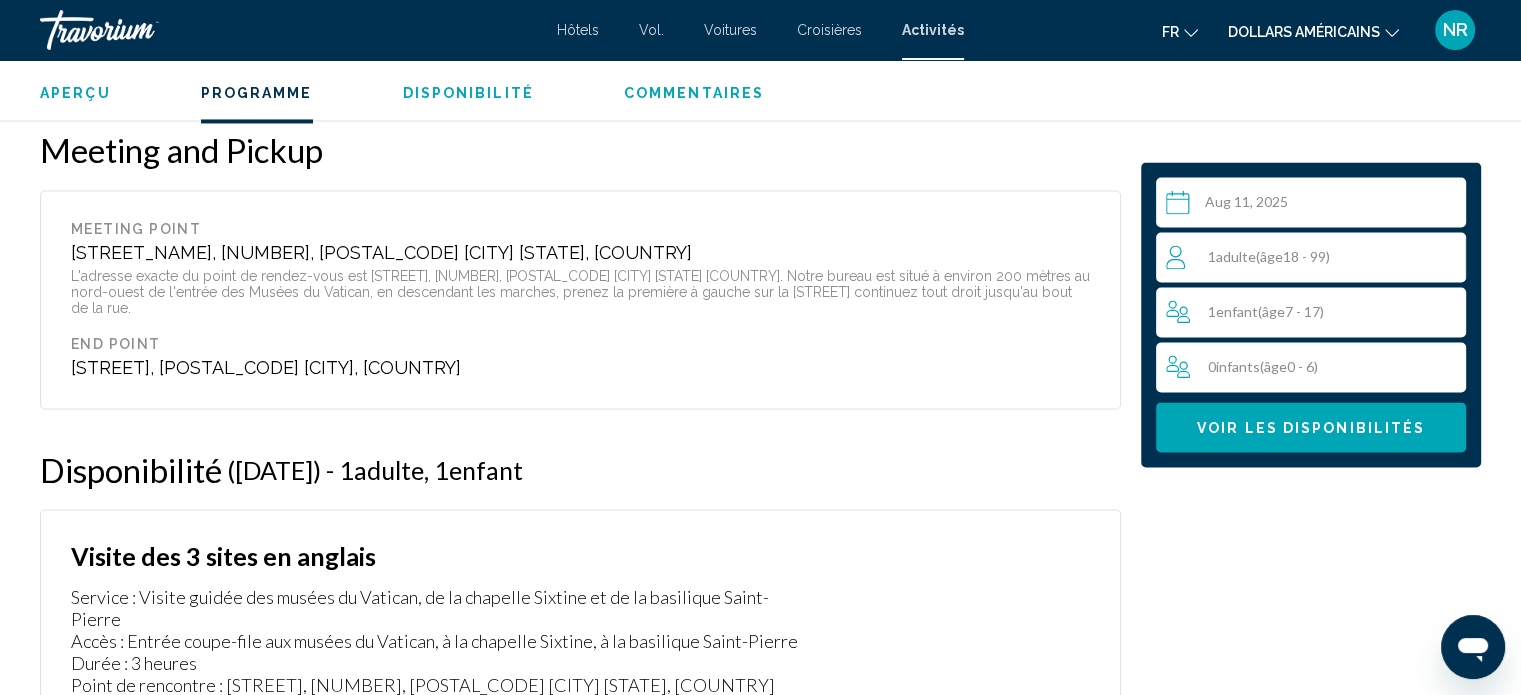 click at bounding box center (1315, 205) 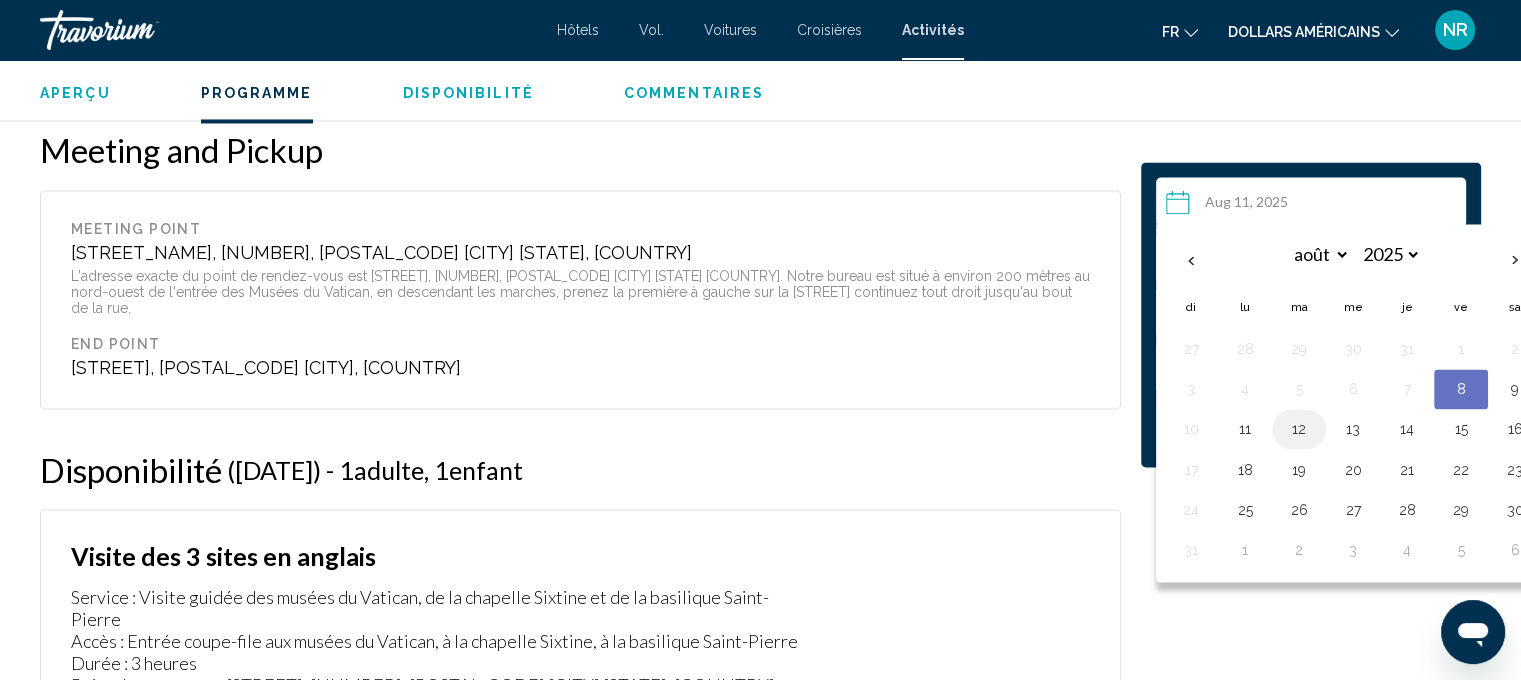 click on "12" at bounding box center (1299, 429) 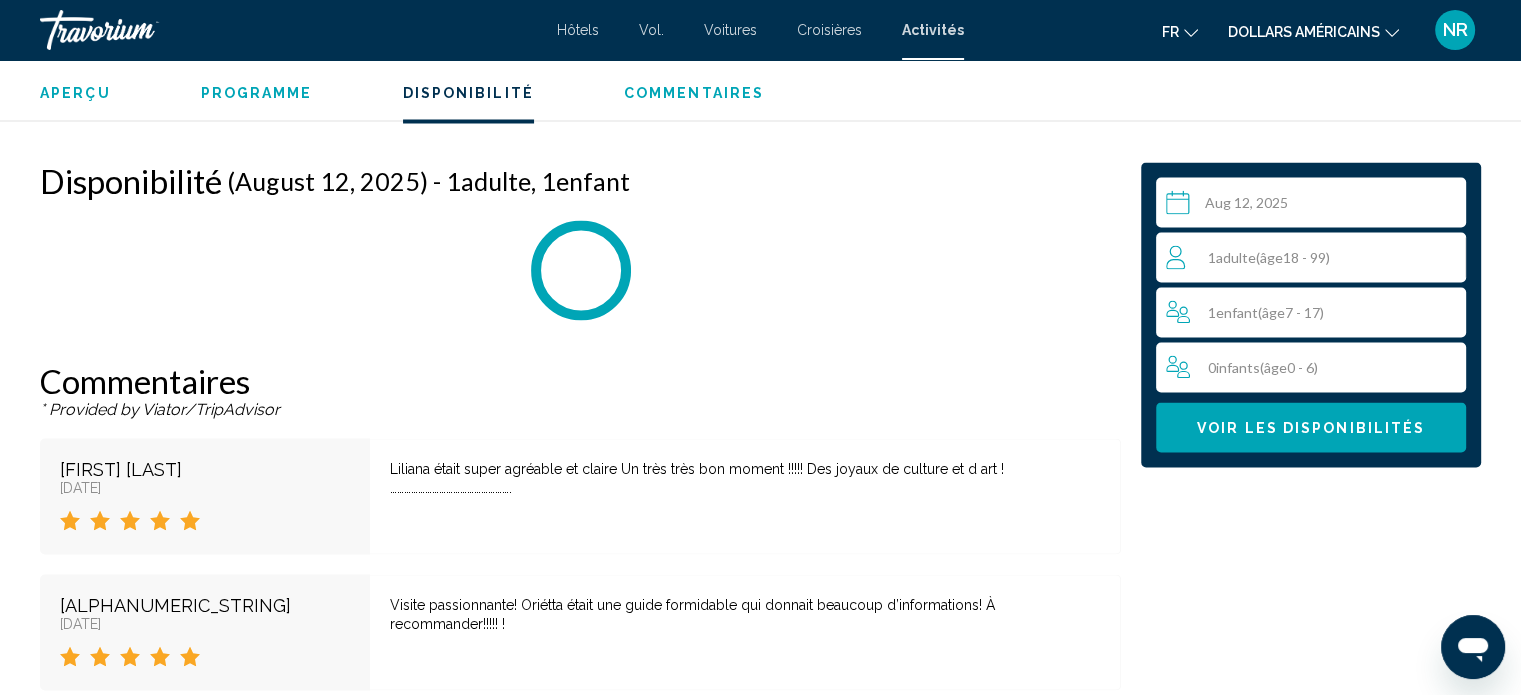 scroll, scrollTop: 3636, scrollLeft: 0, axis: vertical 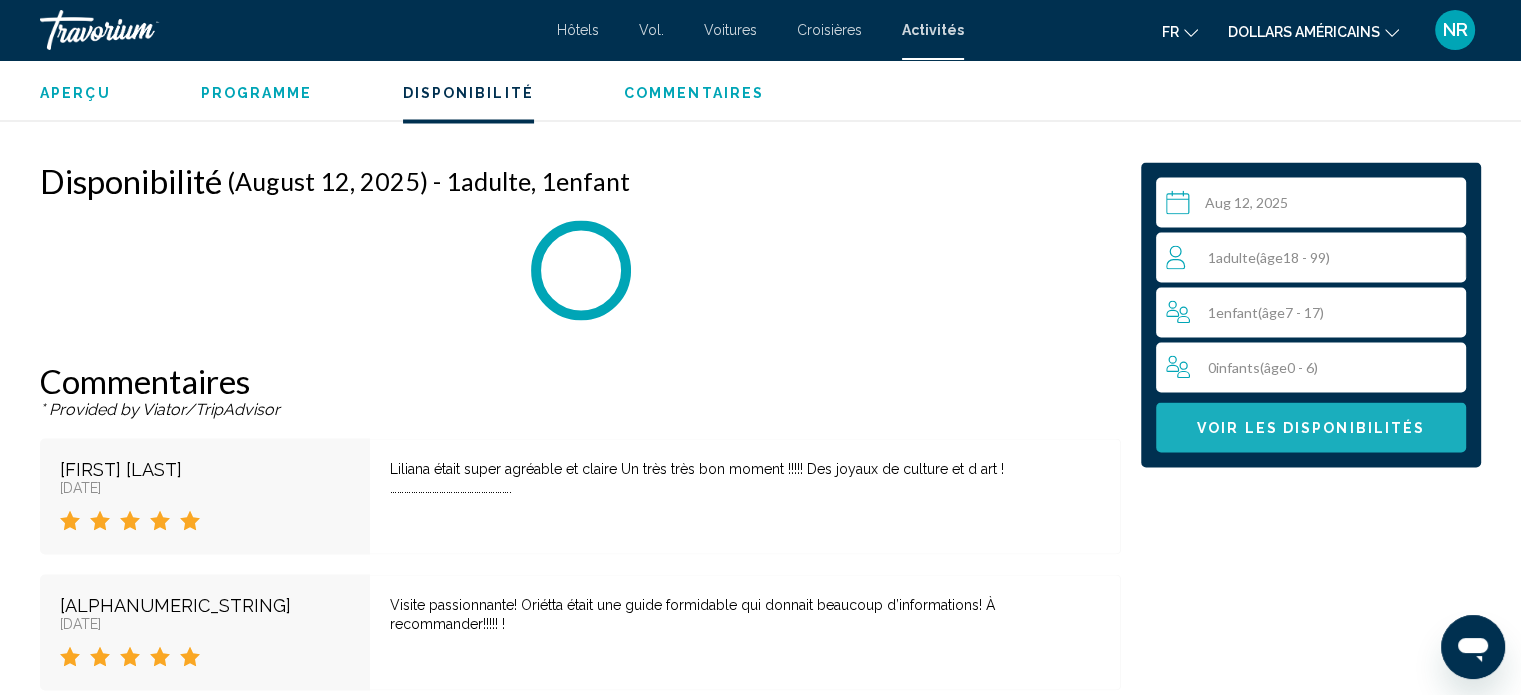 click on "Voir les disponibilités" at bounding box center [1311, 428] 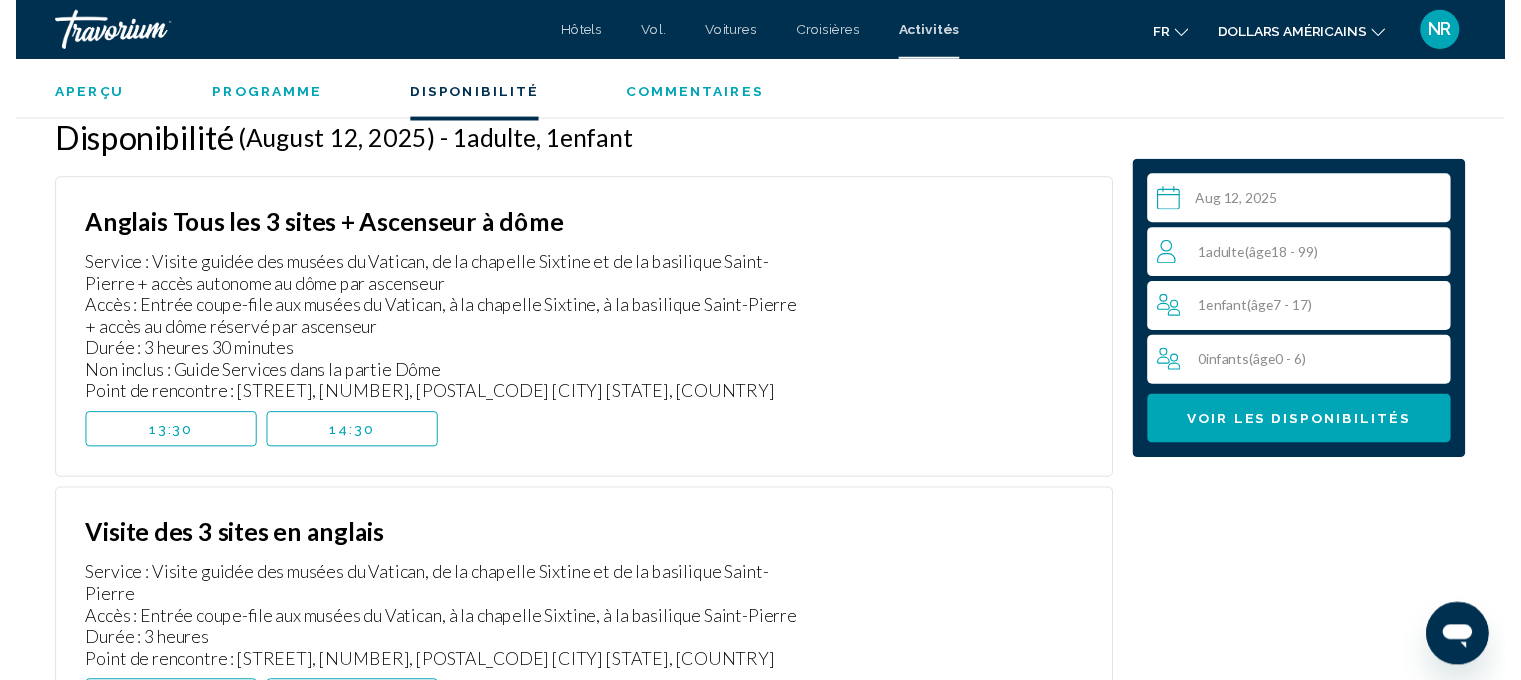 scroll, scrollTop: 3712, scrollLeft: 0, axis: vertical 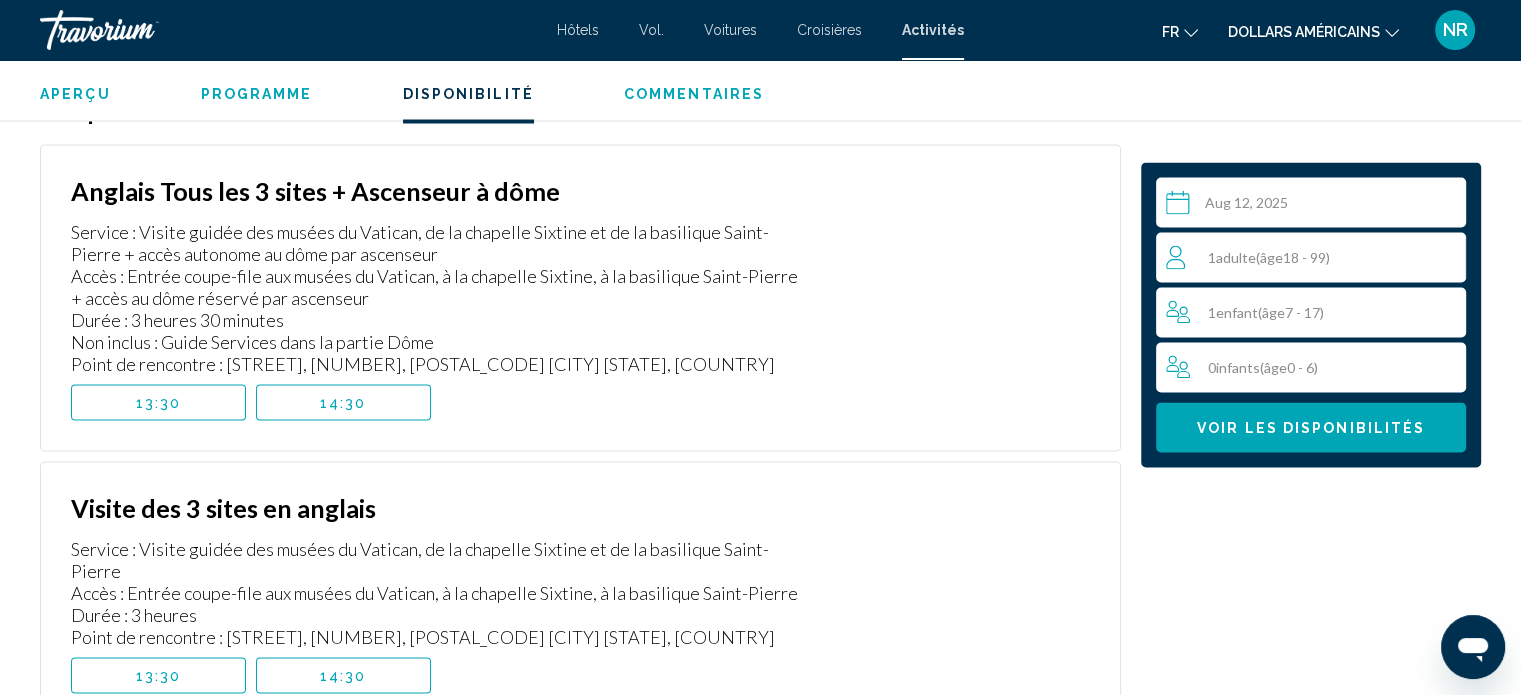 click on "**********" at bounding box center [1315, 205] 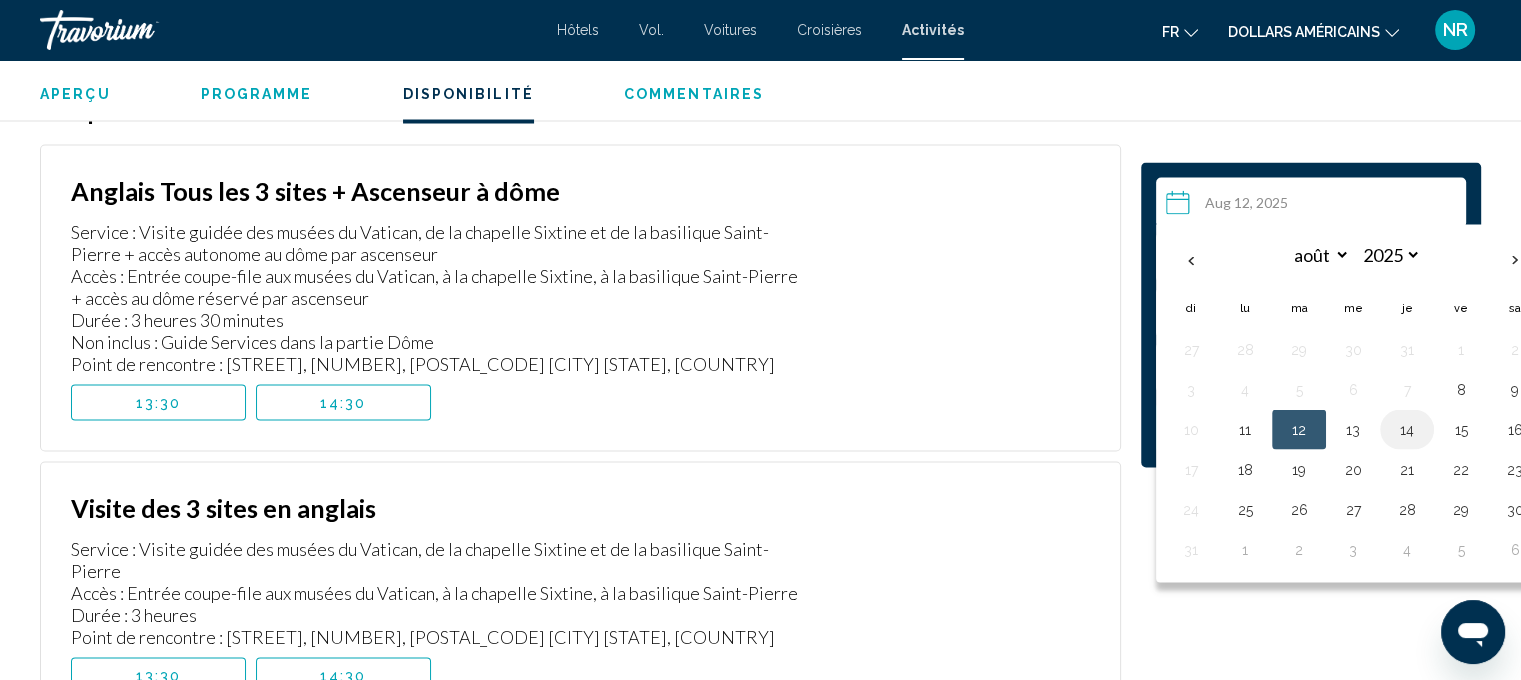 click on "14" at bounding box center [1407, 429] 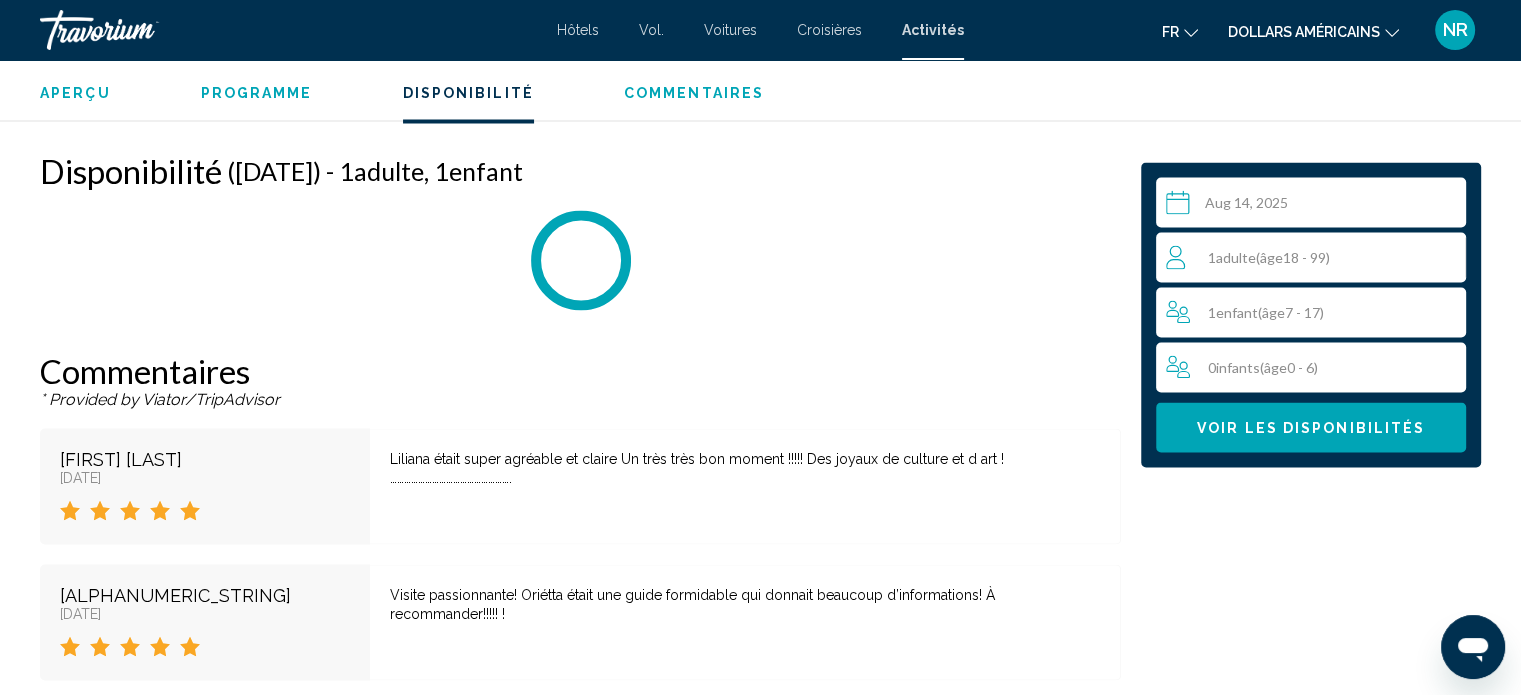 scroll, scrollTop: 3636, scrollLeft: 0, axis: vertical 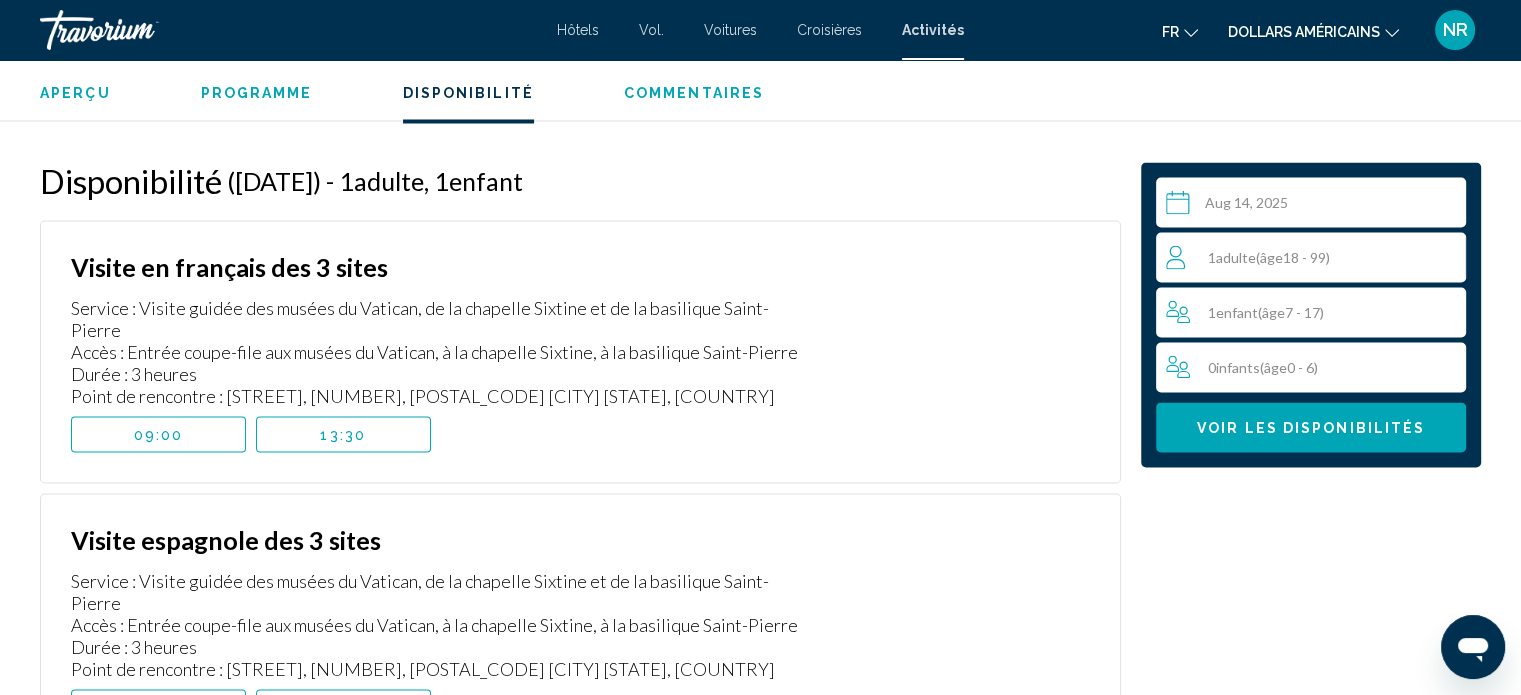 click on "09:00" at bounding box center (159, 434) 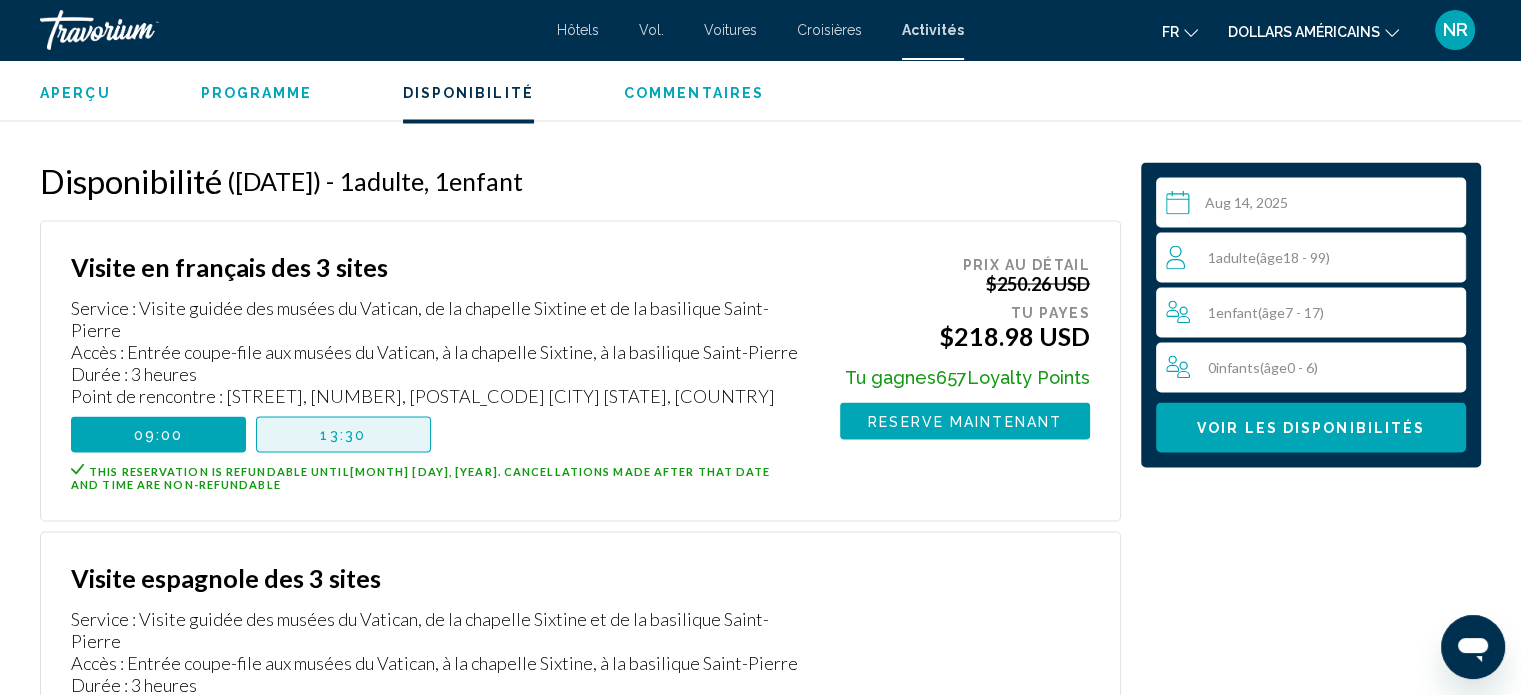 click on "13:30" at bounding box center [343, 434] 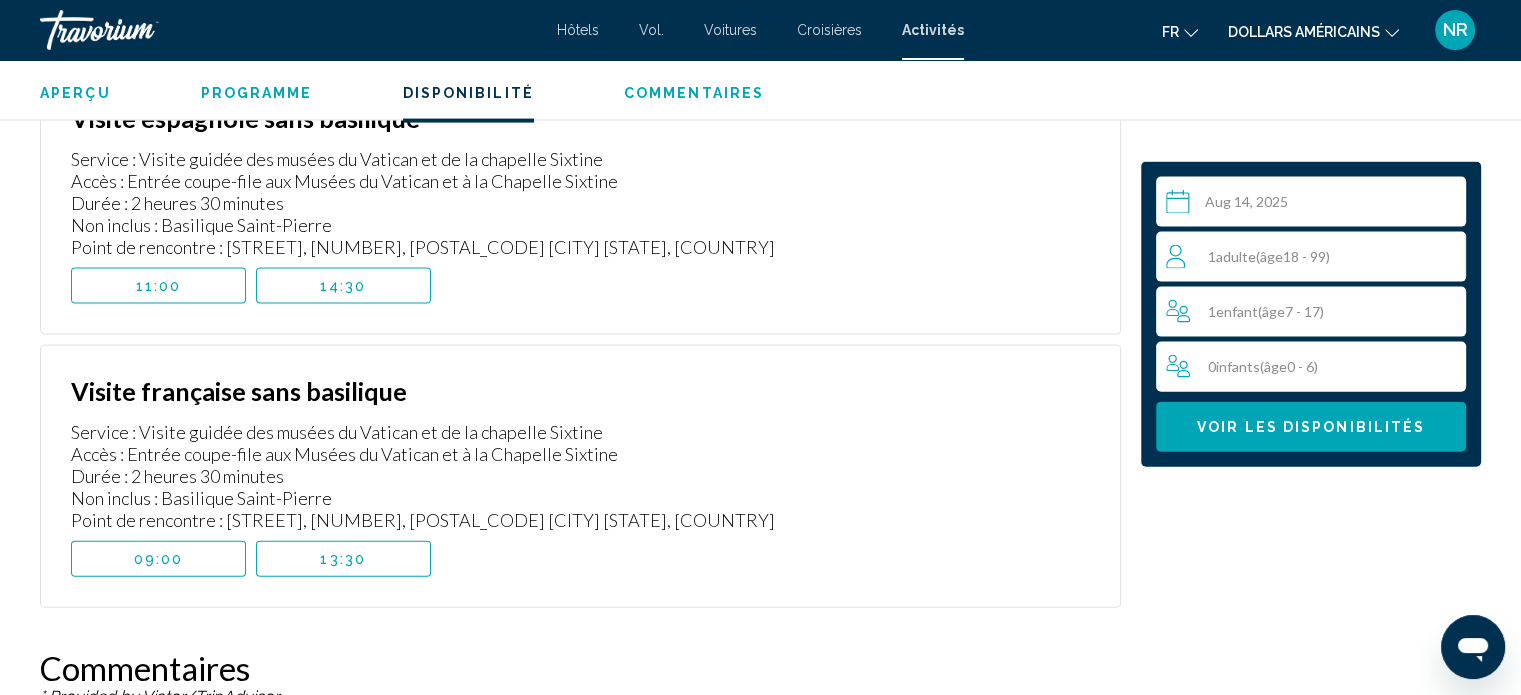scroll, scrollTop: 4376, scrollLeft: 0, axis: vertical 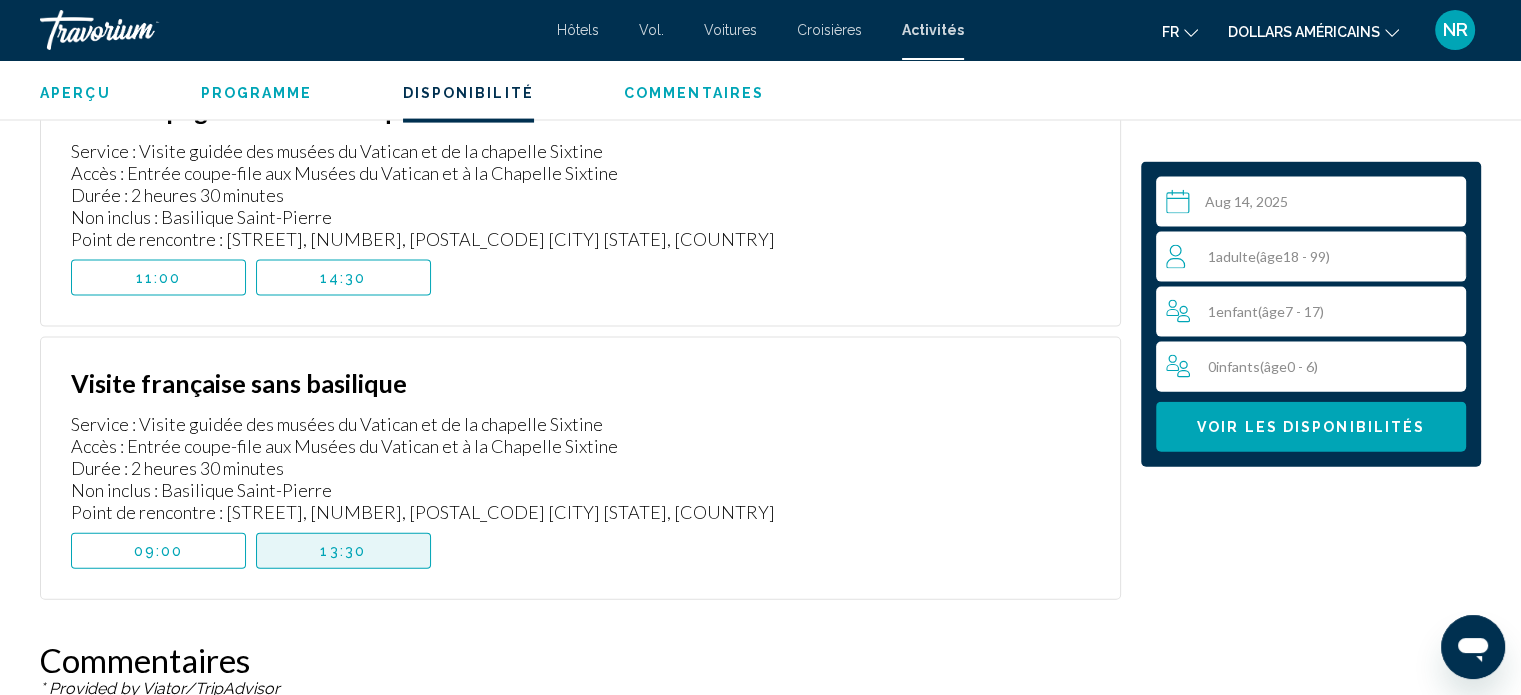 click on "13:30" at bounding box center [343, 551] 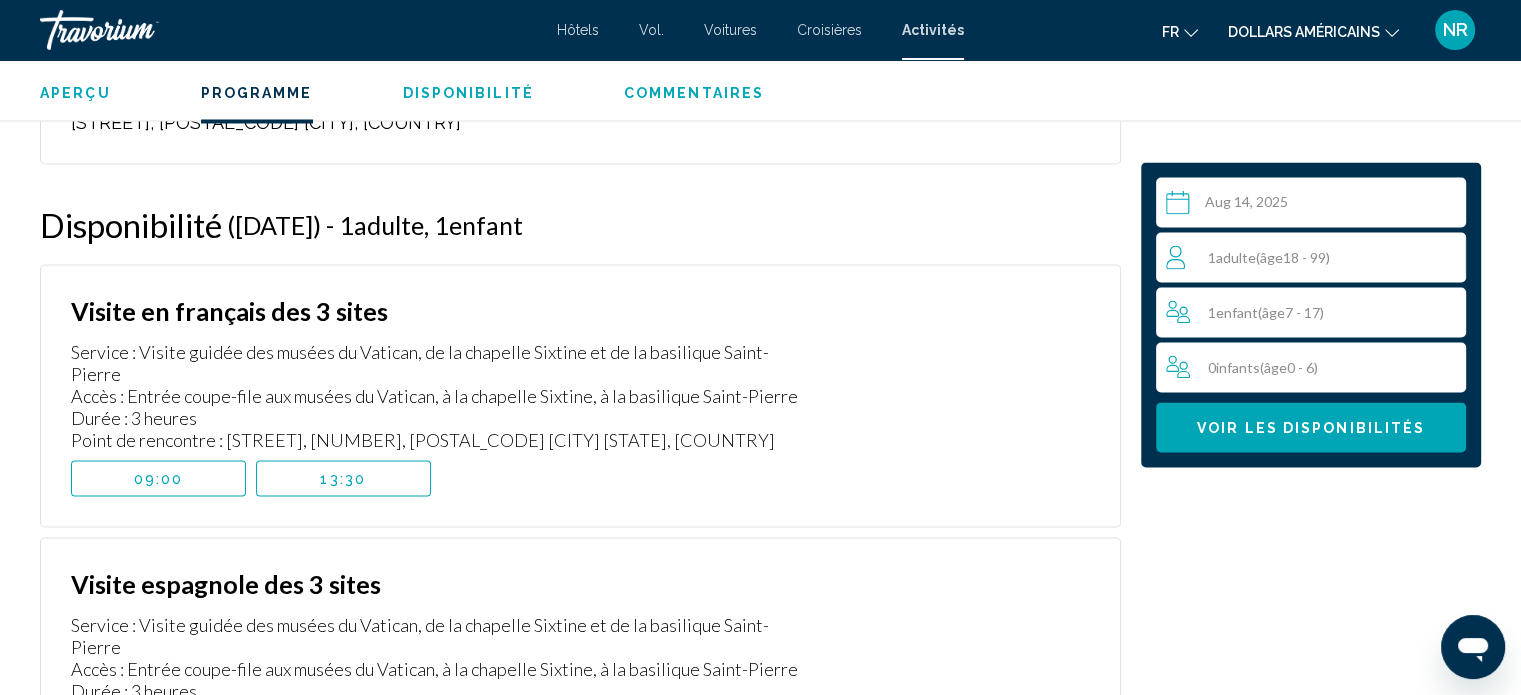 scroll, scrollTop: 3575, scrollLeft: 0, axis: vertical 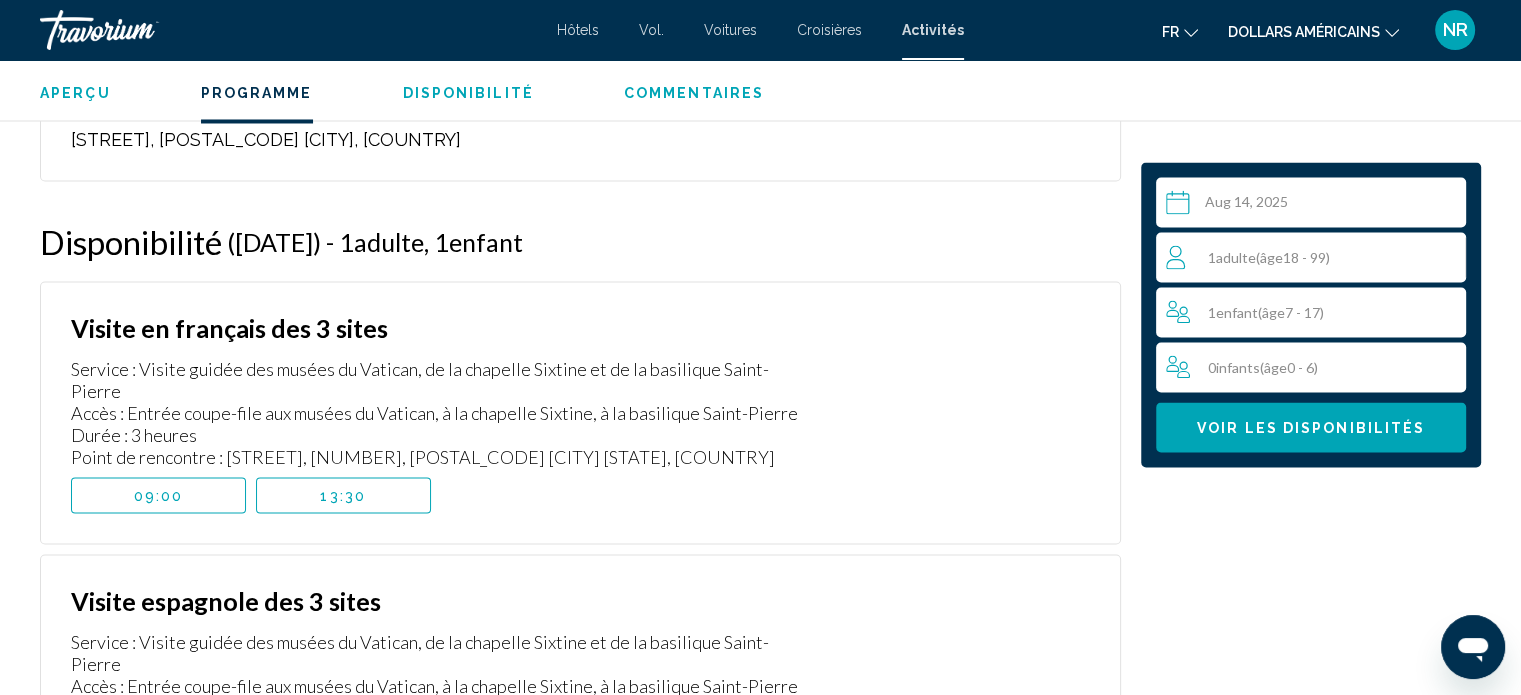 click on "13:30" at bounding box center [343, 495] 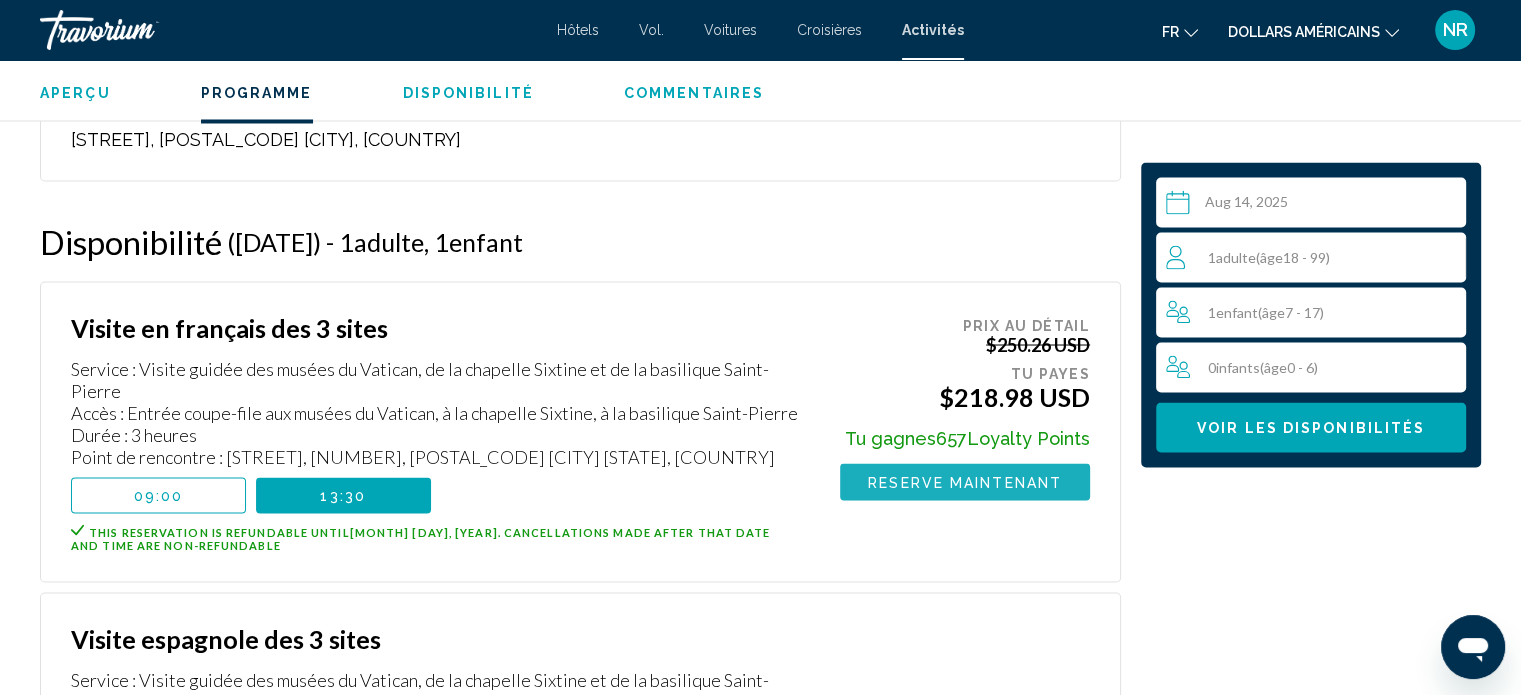 click on "Reserve maintenant" at bounding box center [965, 482] 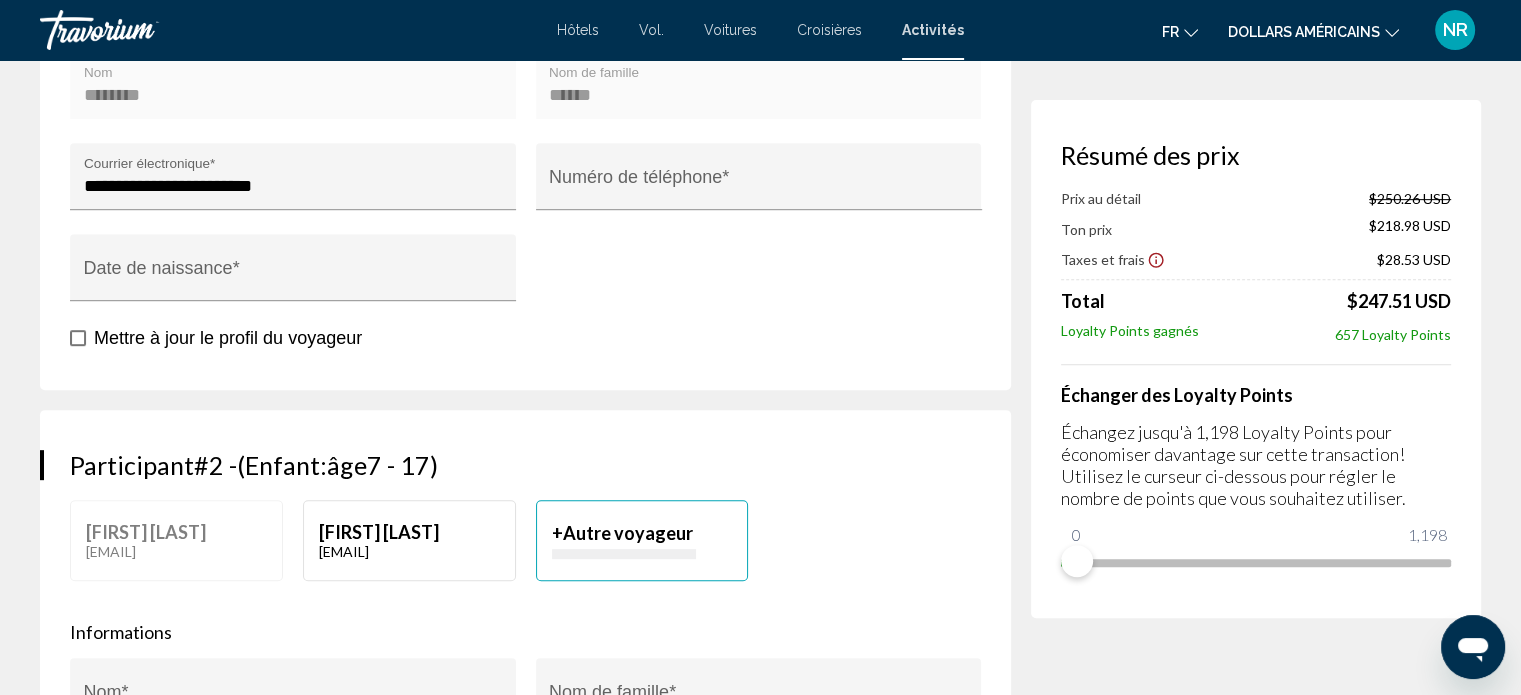 scroll, scrollTop: 884, scrollLeft: 0, axis: vertical 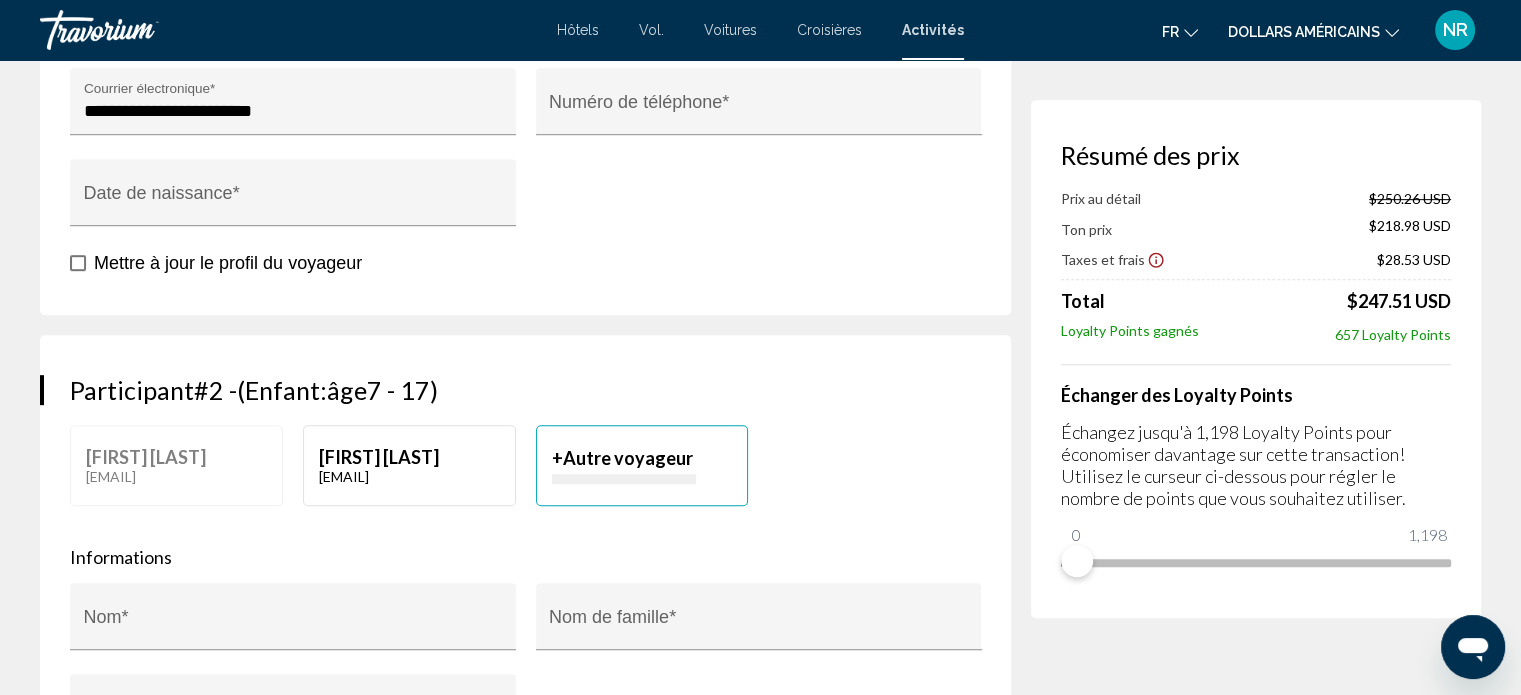 click on "Hugo Gautiez" at bounding box center [409, -181] 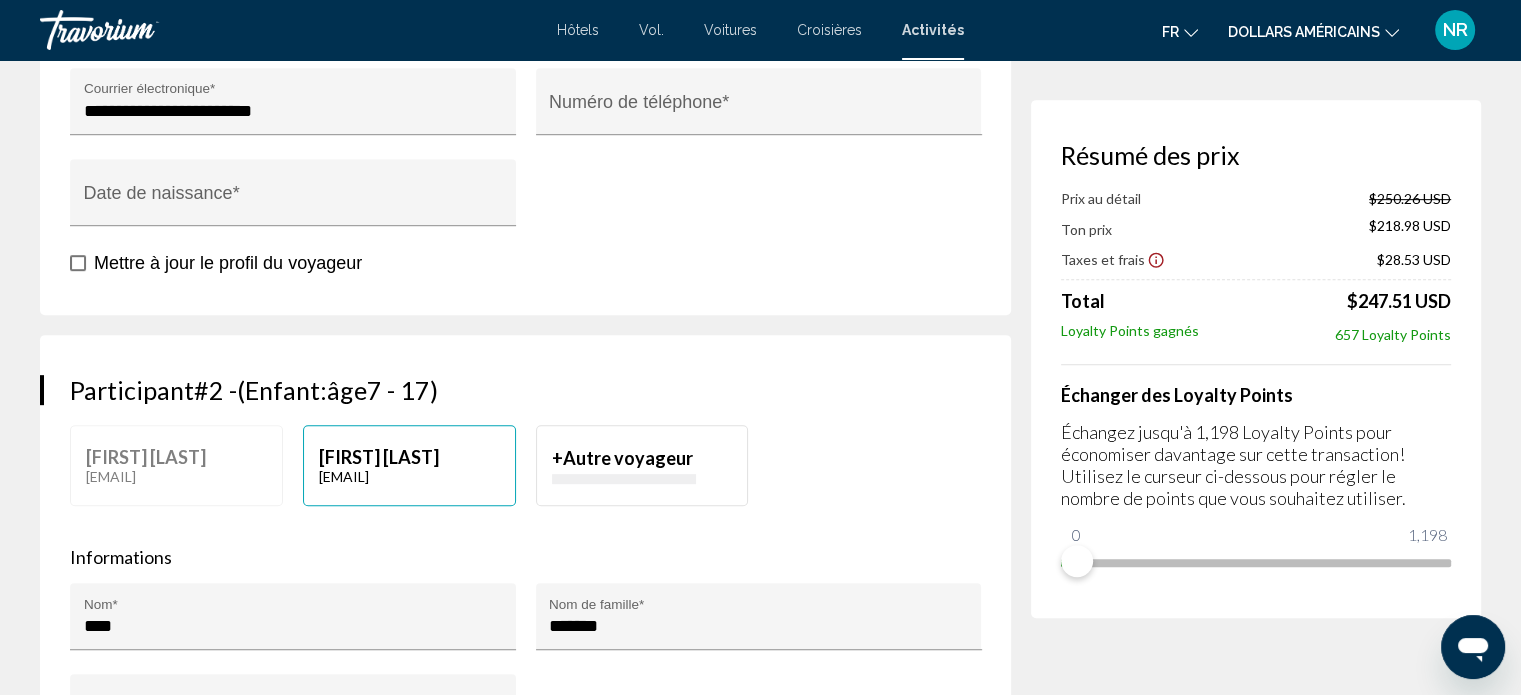 click on "**********" at bounding box center (297, 207) 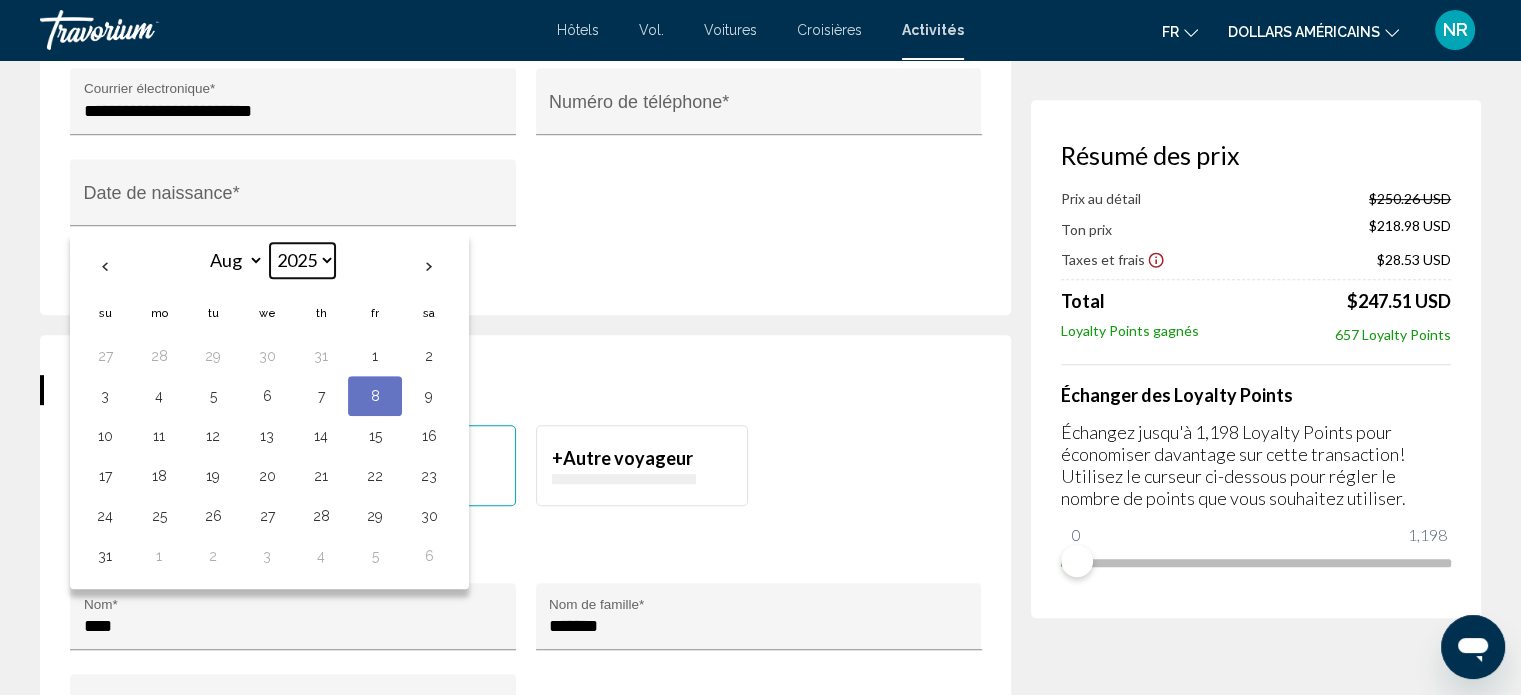 click on "**** **** **** **** **** **** **** **** **** **** **** **** **** **** **** **** **** **** **** **** **** **** **** **** **** **** **** **** **** **** **** **** **** **** **** **** **** **** **** **** **** **** **** **** **** **** **** **** **** **** **** **** **** **** **** **** **** **** **** **** **** **** **** **** **** **** **** **** **** **** **** **** **** **** **** **** **** **** **** **** **** **** **** **** **** **** **** **** **** **** **** **** **** **** **** **** **** **** **** **** **** **** **** **** **** **** **** **** **** **** **** **** **** **** **** **** **** **** **** **** **** **** **** **** **** **** **** **** **** **** **** **** **** **** **** **** **** **** **** **** **** **** **** **** **** ****" at bounding box center (302, 260) 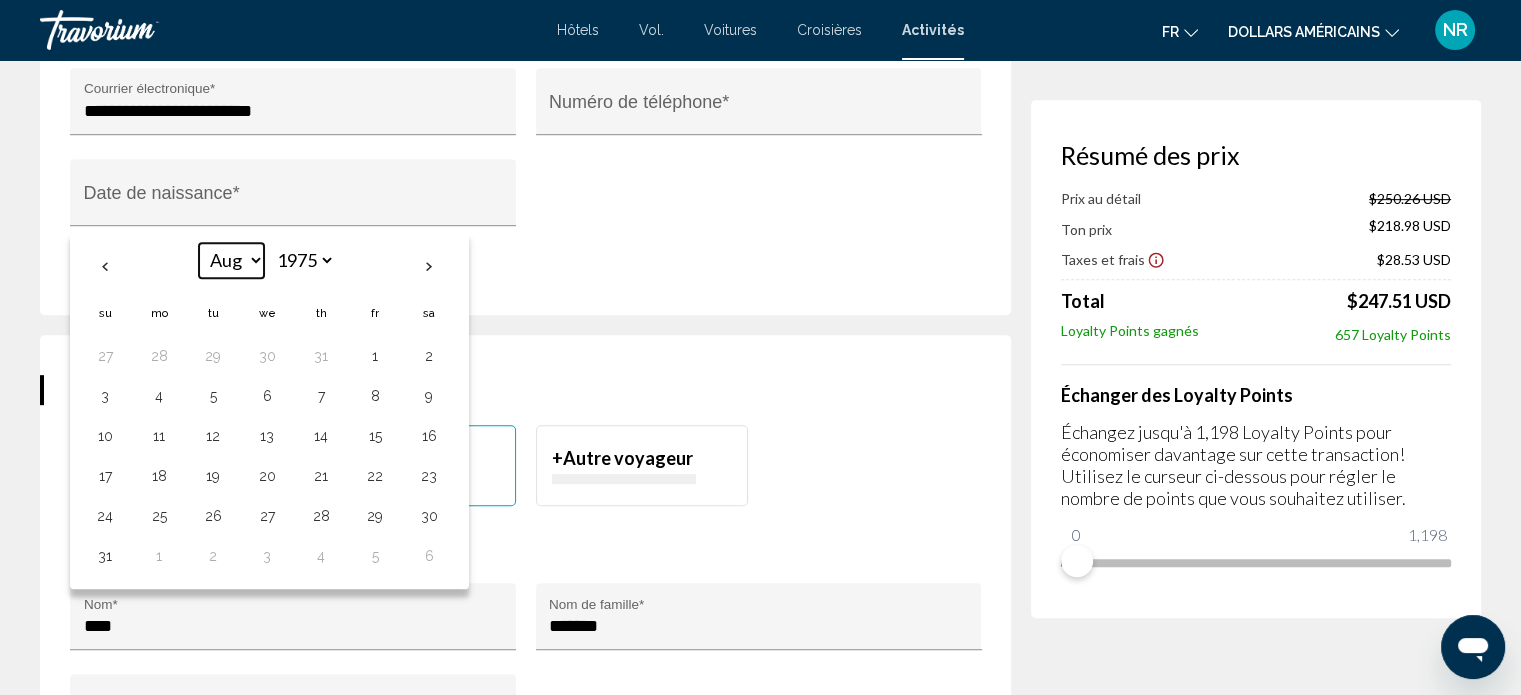 click on "*** *** *** *** *** *** *** *** *** *** *** ***" at bounding box center [231, 260] 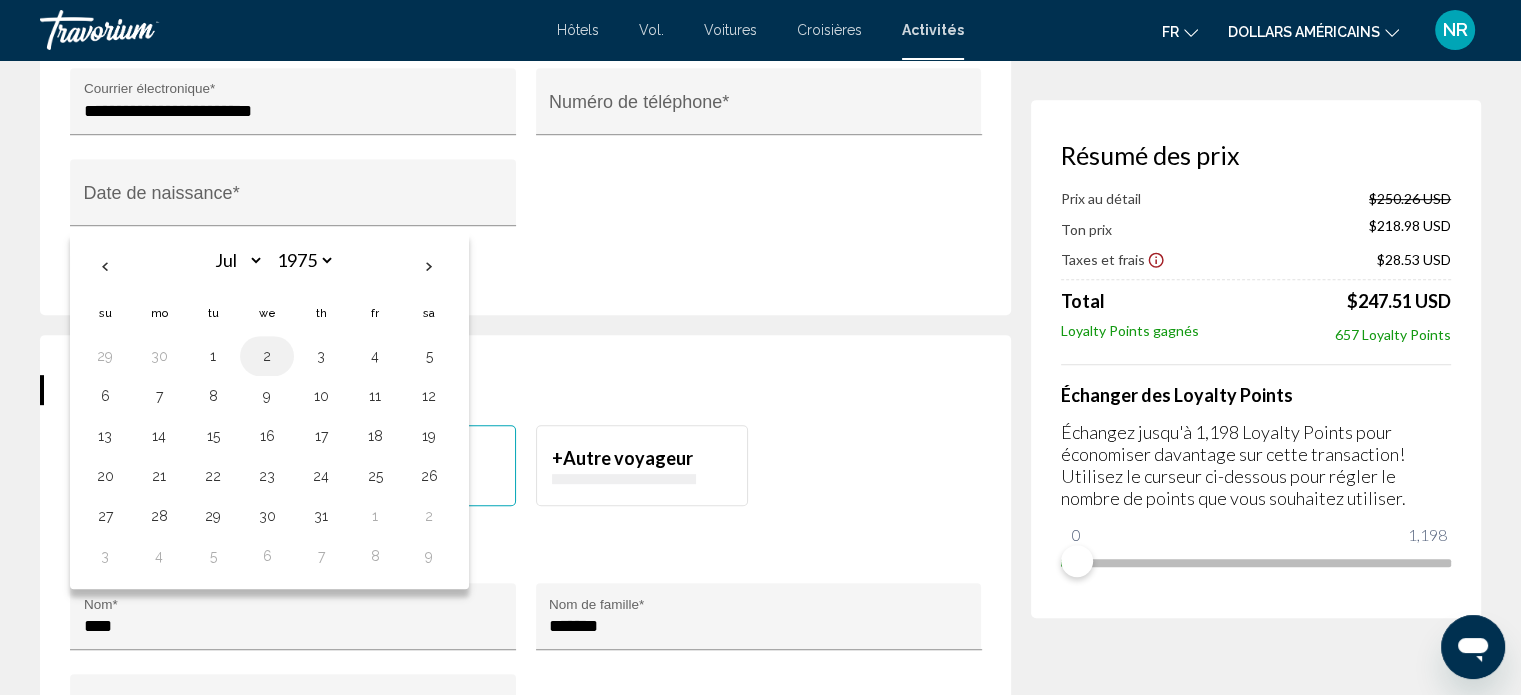 click on "2" at bounding box center [267, 356] 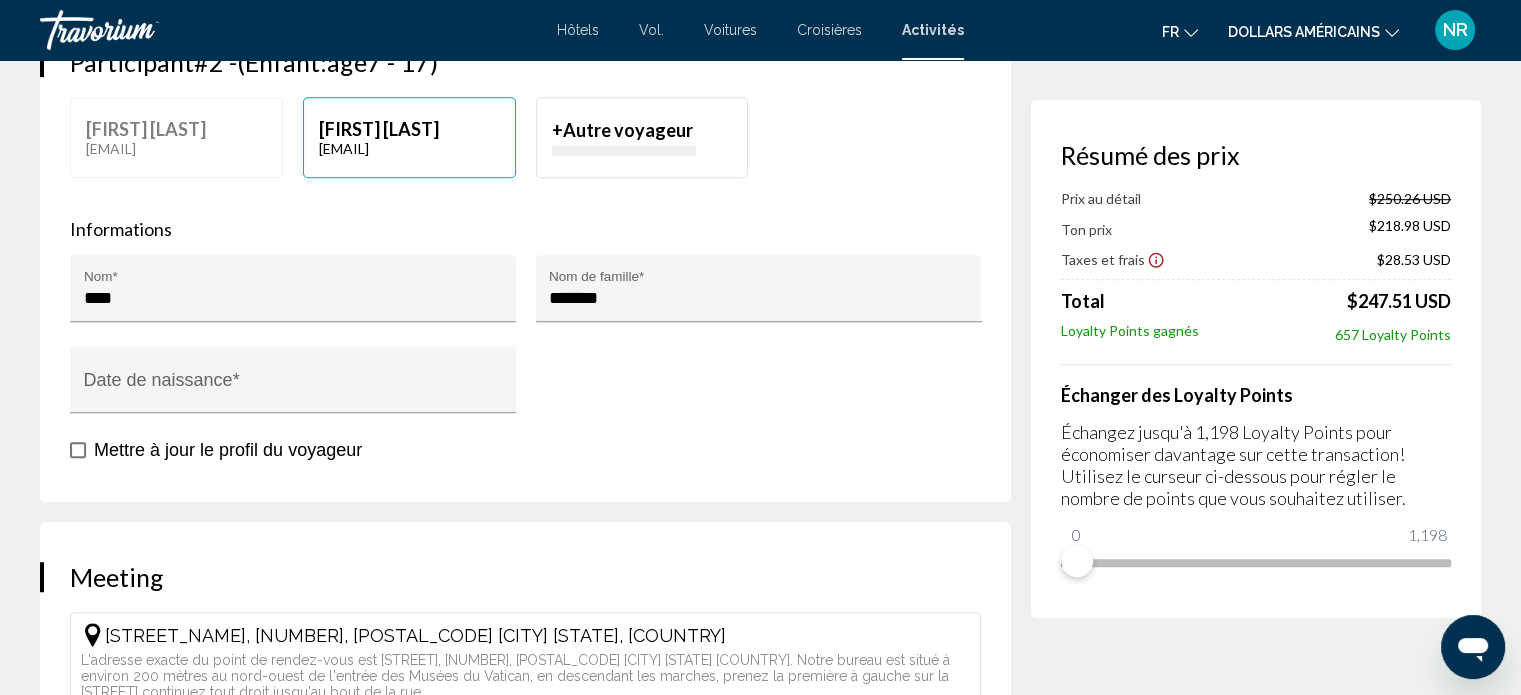 scroll, scrollTop: 1273, scrollLeft: 0, axis: vertical 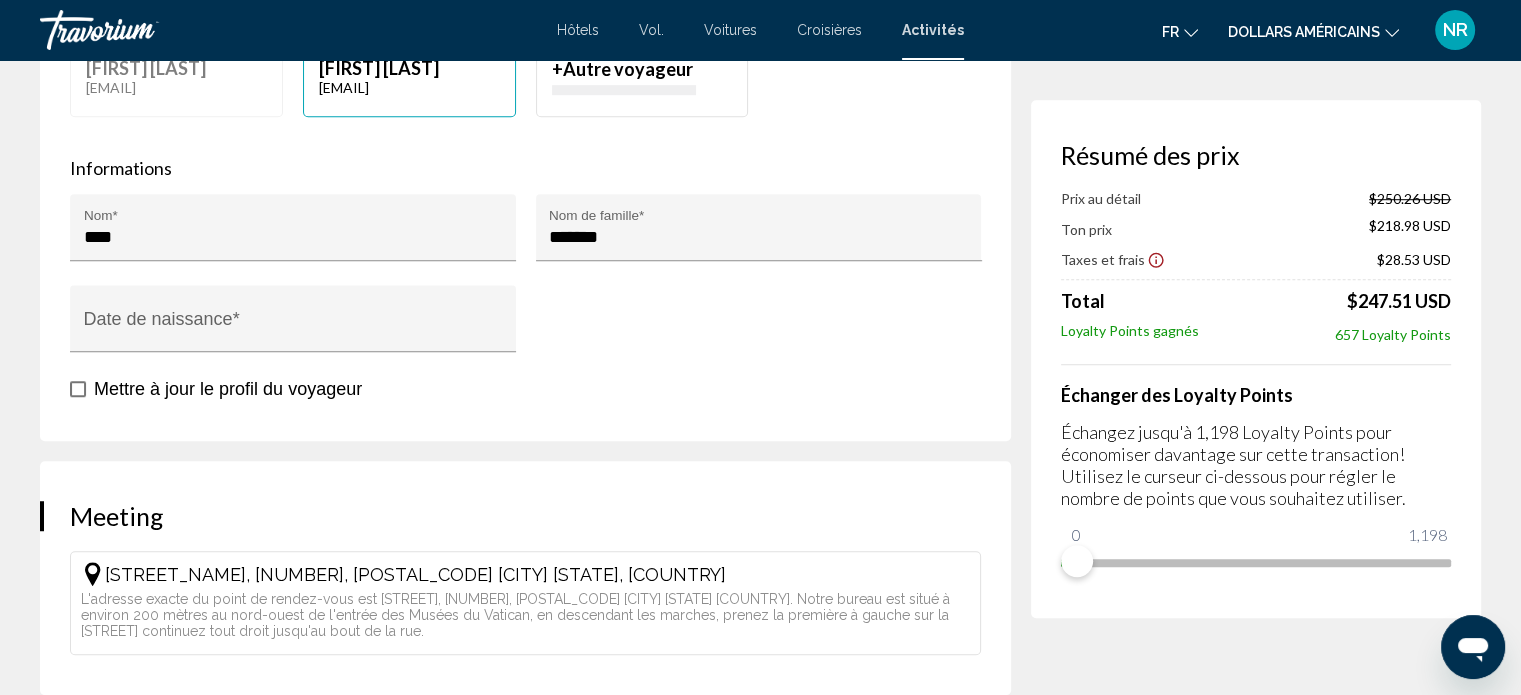 click on "**********" at bounding box center (297, 333) 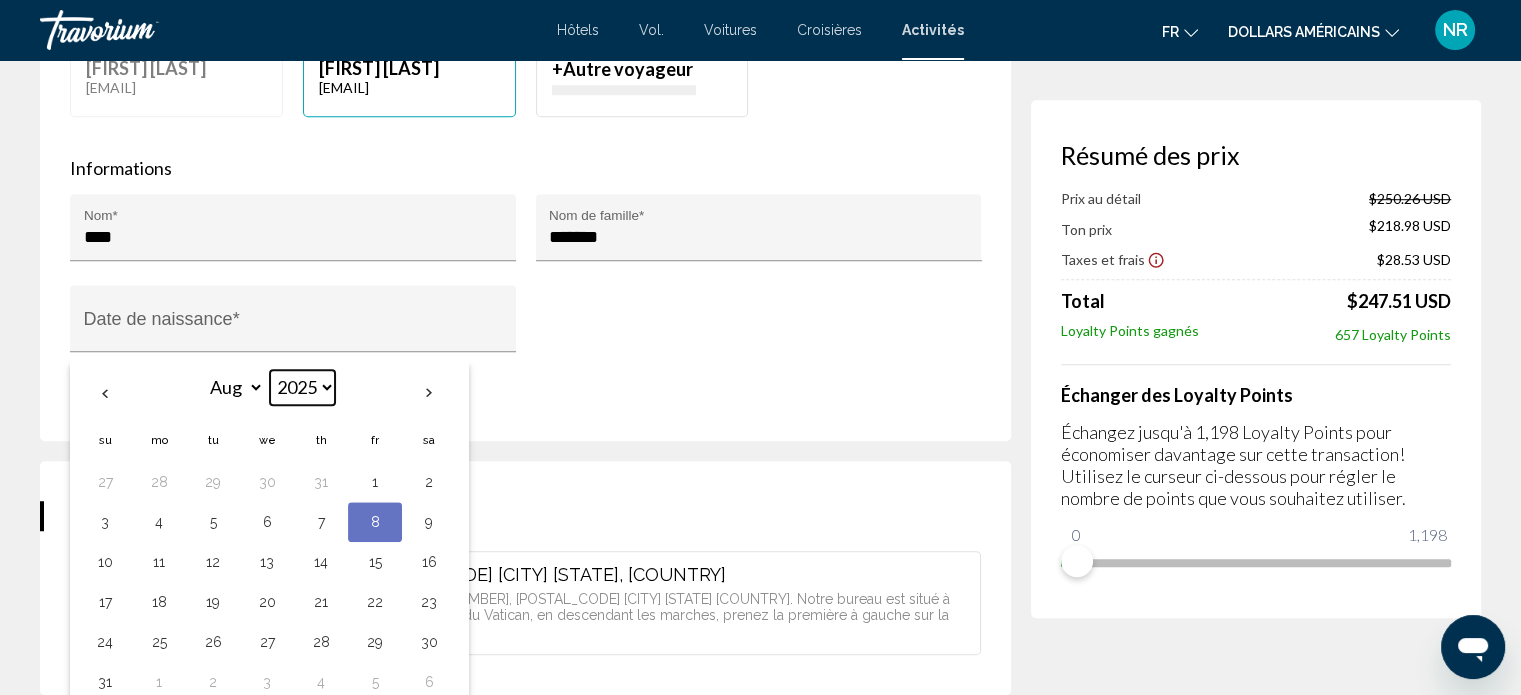 click on "**** **** **** **** **** **** **** **** **** **** **** **** **** **** **** **** **** **** **** **** **** **** **** **** **** **** **** **** **** **** **** **** **** **** **** **** **** **** **** **** **** **** **** **** **** **** **** **** **** **** **** **** **** **** **** **** **** **** **** **** **** **** **** **** **** **** **** **** **** **** **** **** **** **** **** **** **** **** **** **** **** **** **** **** **** **** **** **** **** **** **** **** **** **** **** **** **** **** **** **** **** **** **** **** **** **** **** **** **** **** **** **** **** **** **** **** **** **** **** **** **** **** **** **** **** **** **** **** **** **** **** **** **** **** **** **** **** **** **** **** **** **** **** **** **** ****" at bounding box center [302, 387] 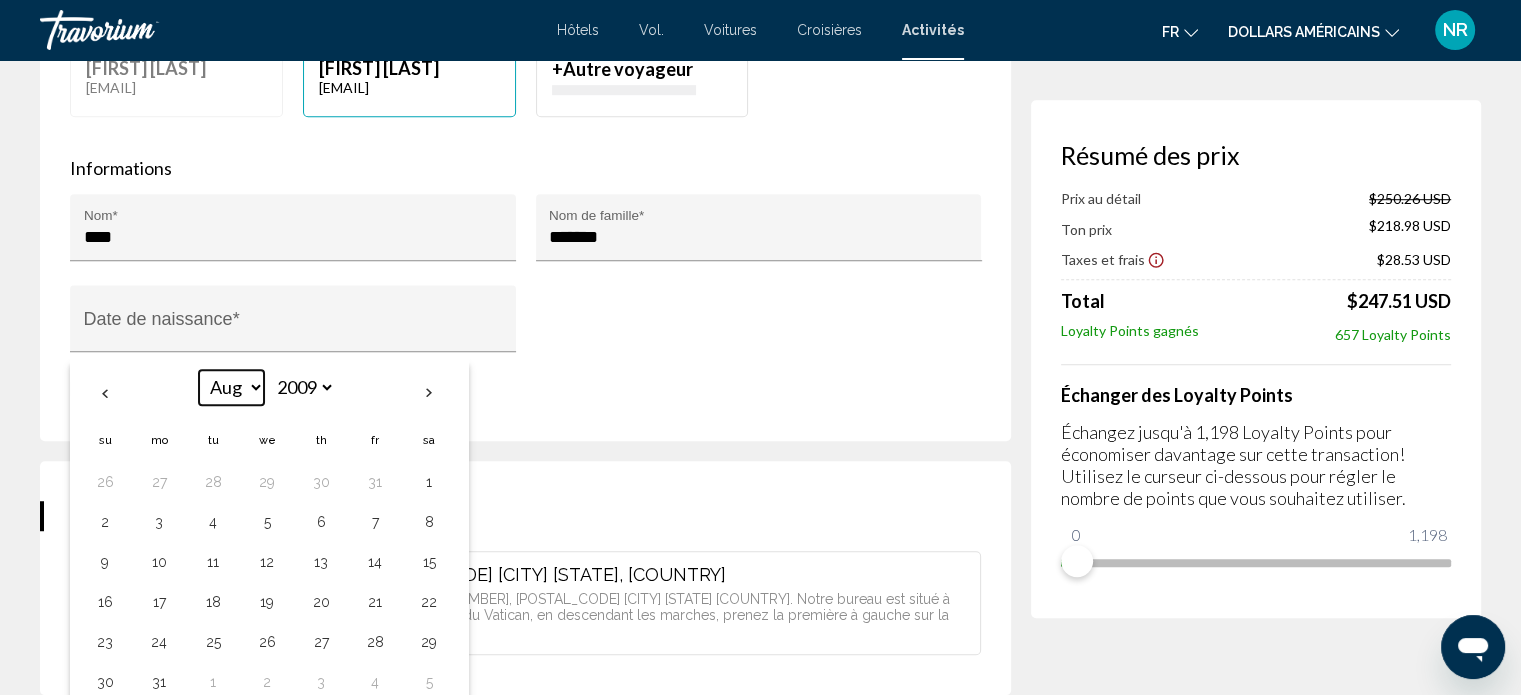 click on "*** *** *** *** *** *** *** *** *** *** *** ***" at bounding box center (231, 387) 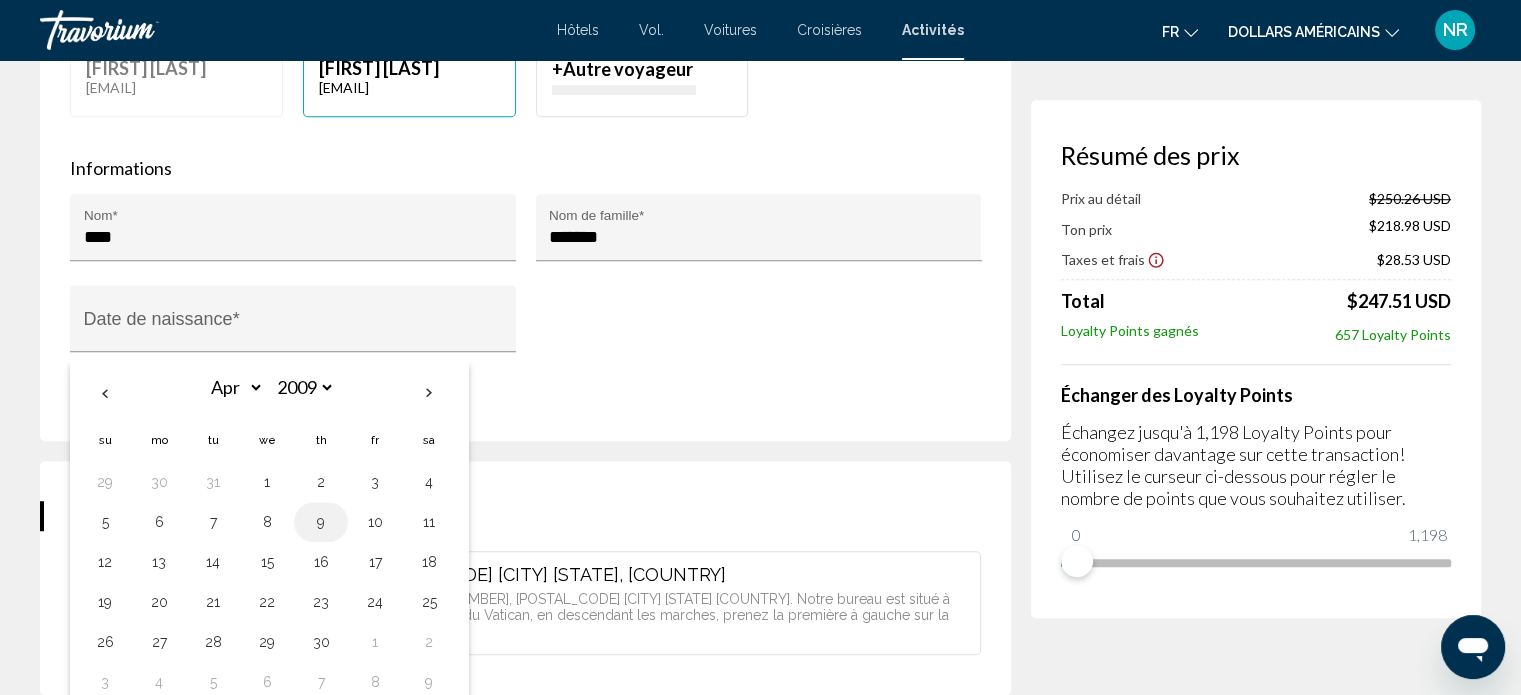 click on "9" at bounding box center (321, 522) 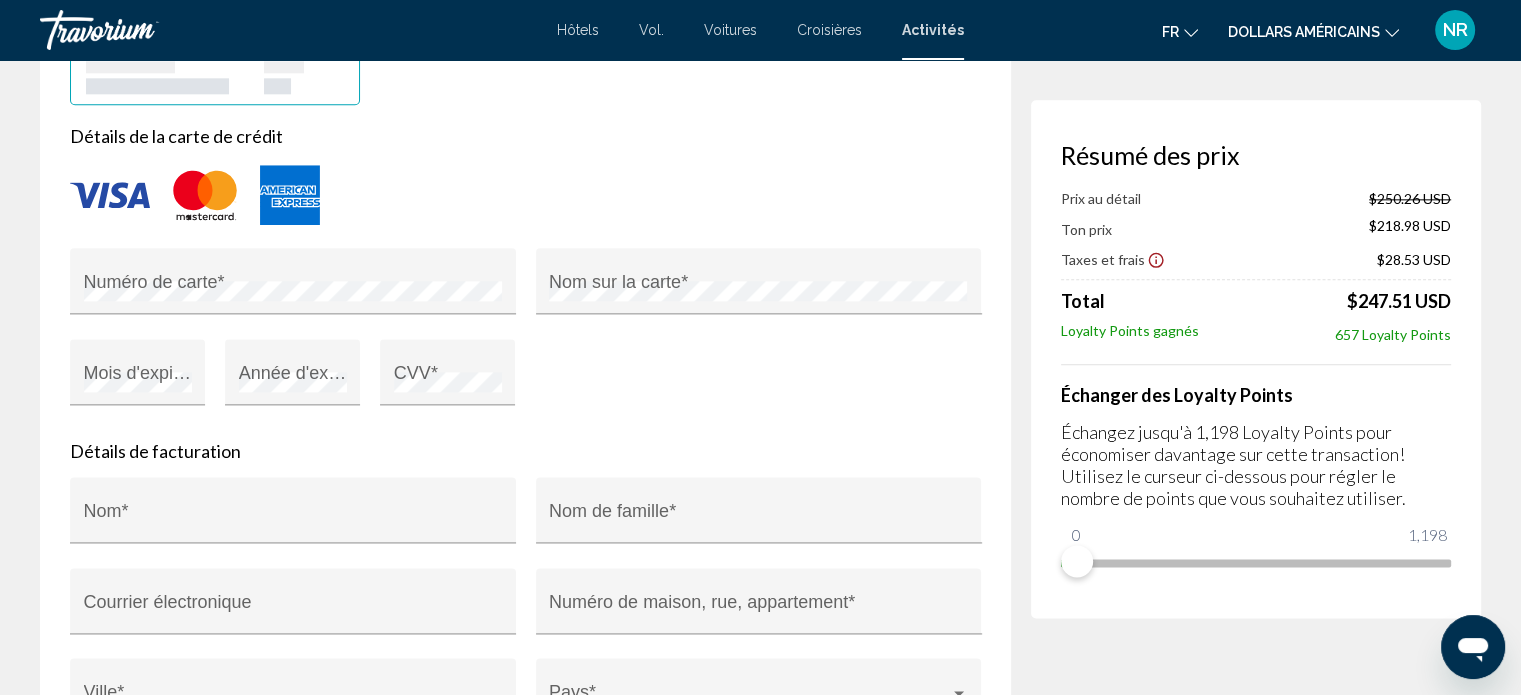 scroll, scrollTop: 2445, scrollLeft: 0, axis: vertical 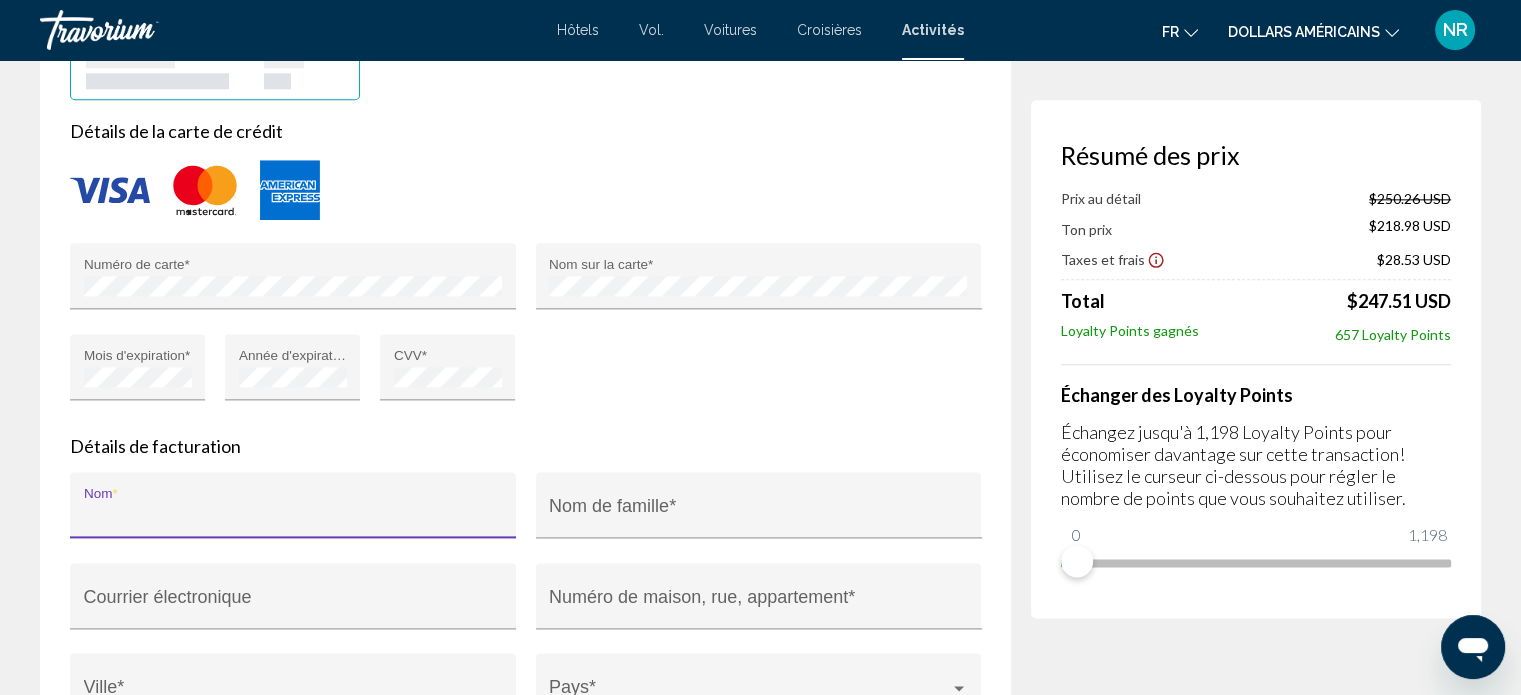 click on "Nom  *" at bounding box center [293, 515] 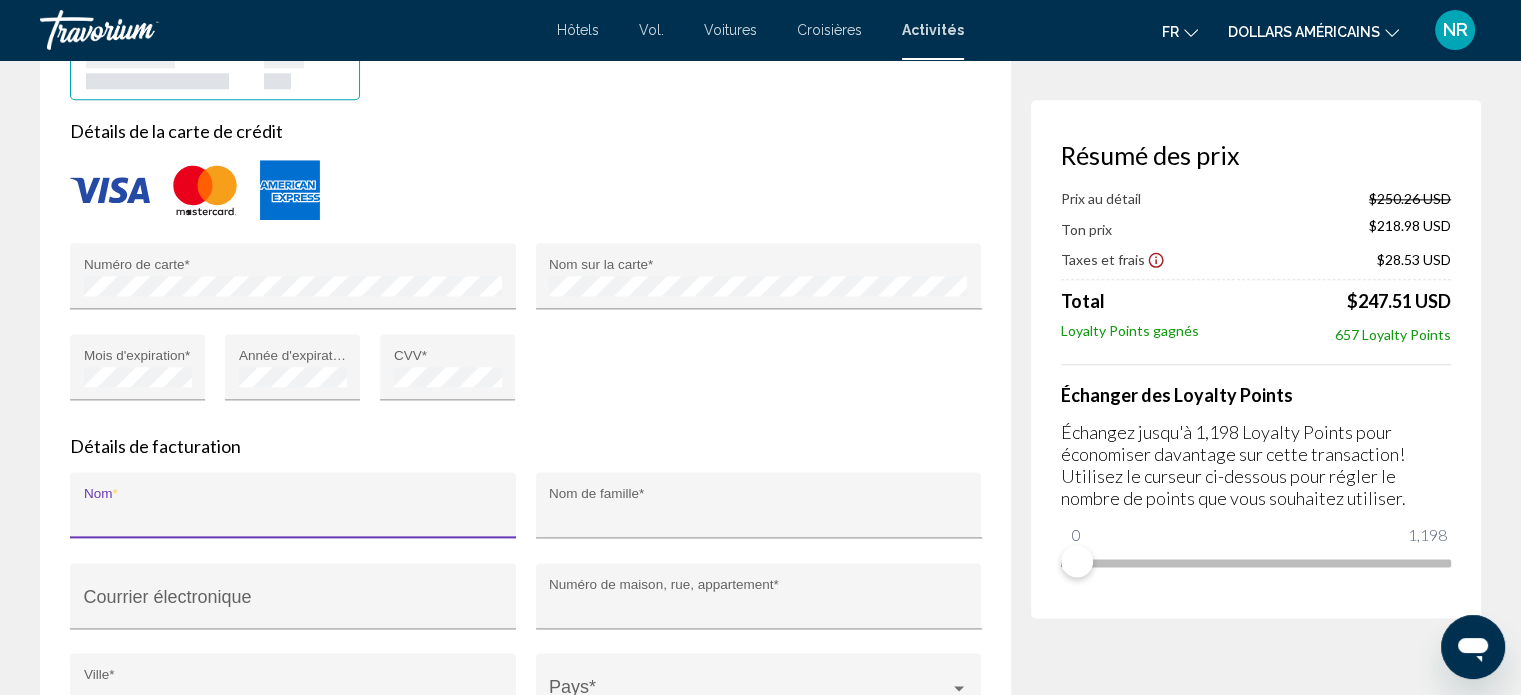 type on "********" 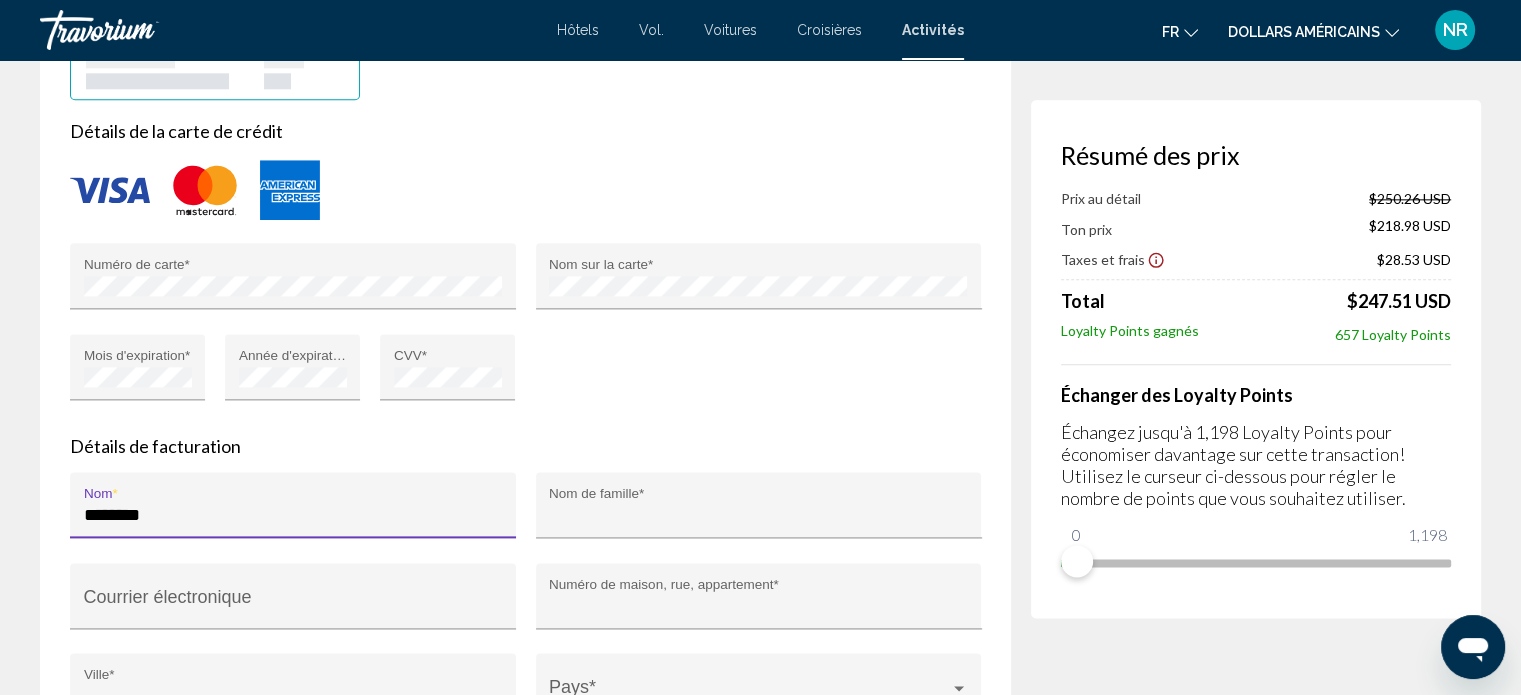 type on "******" 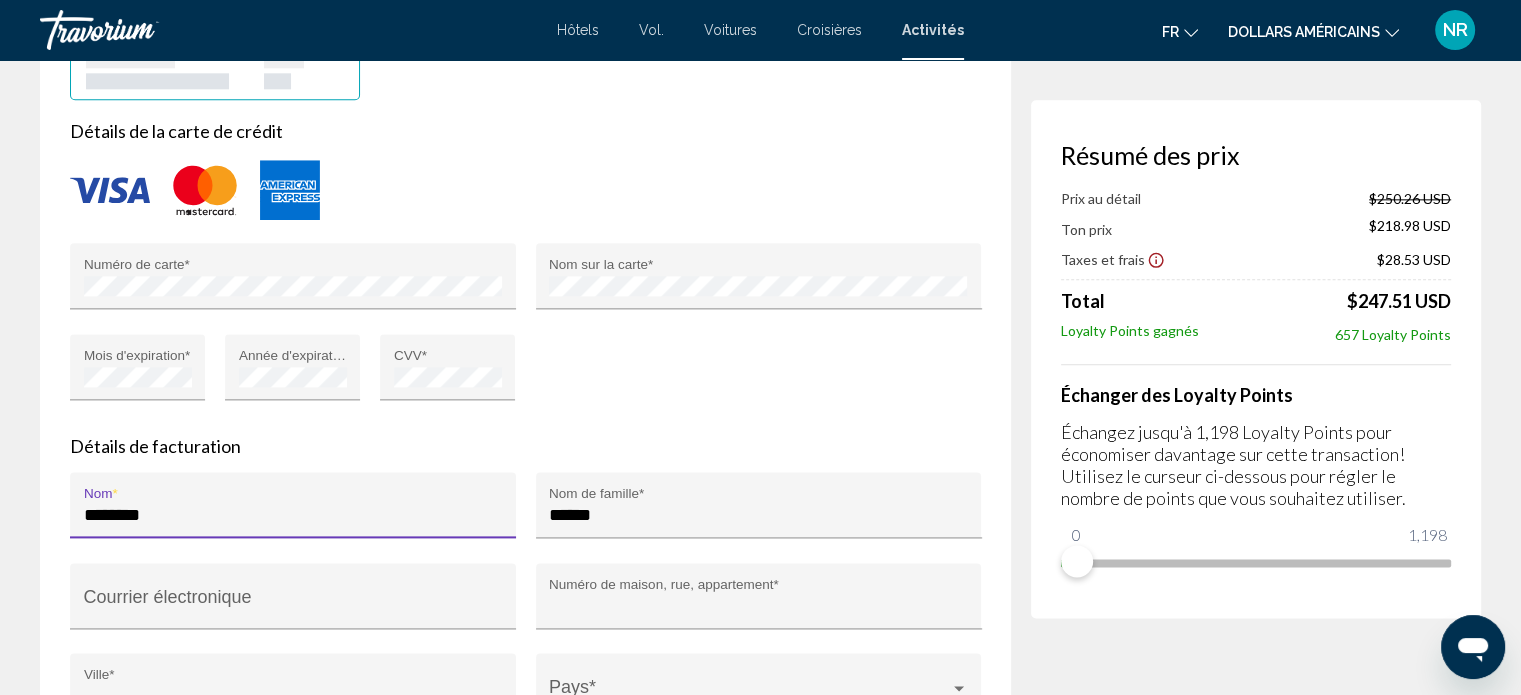 type on "**********" 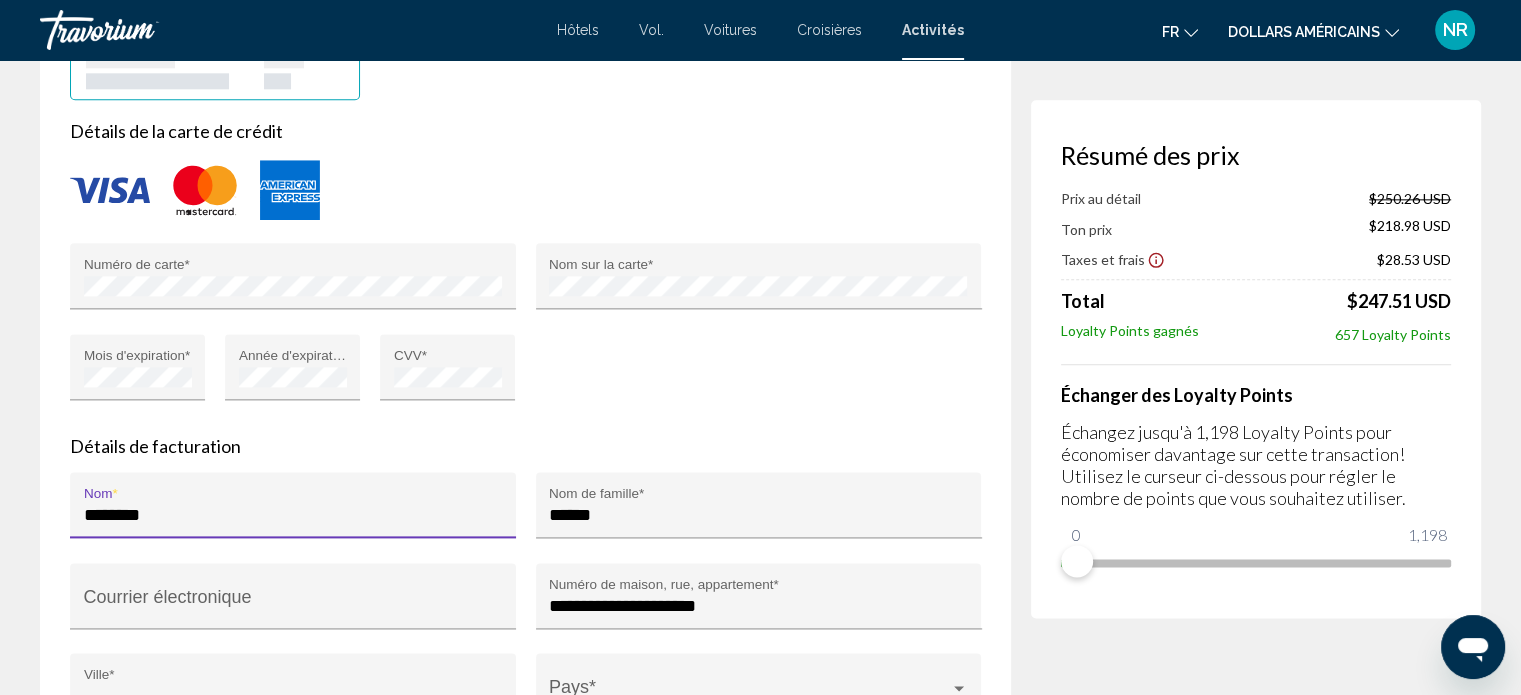 type on "****" 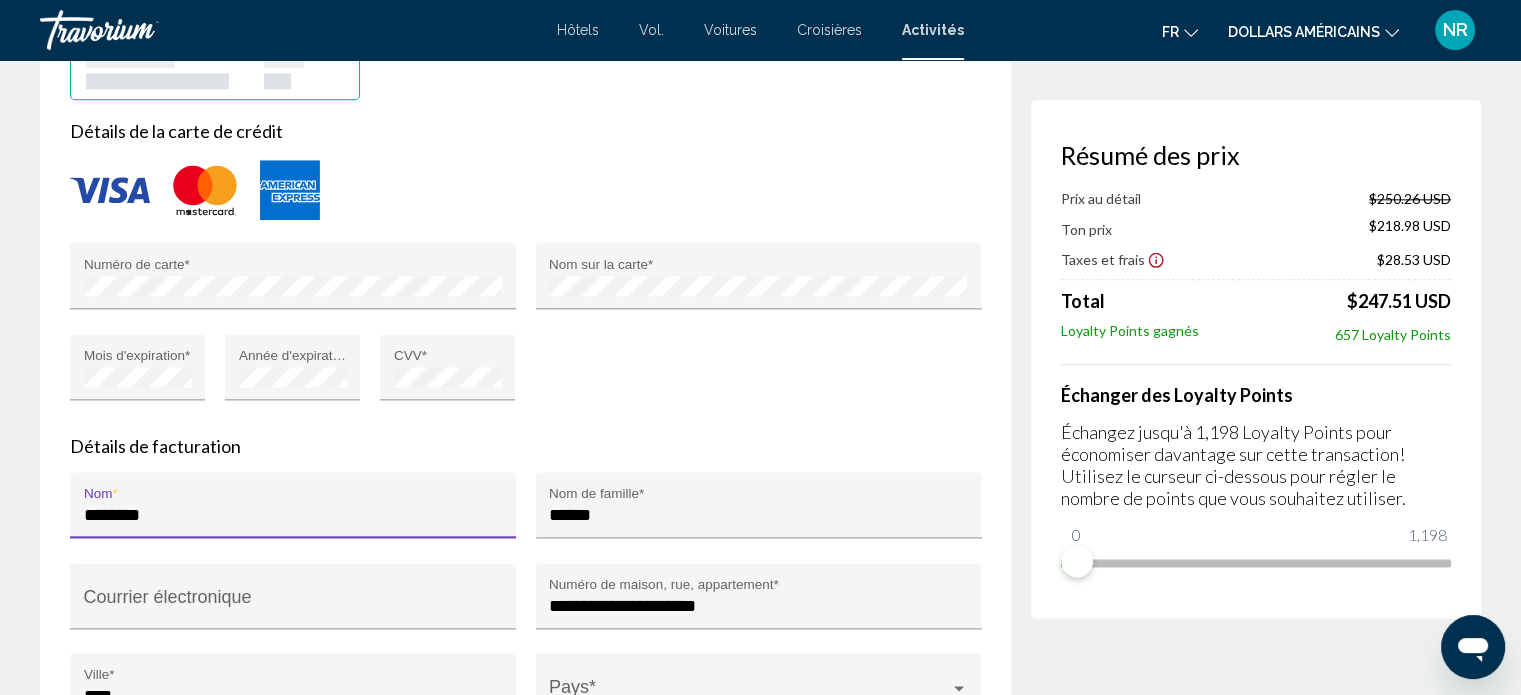 type on "****" 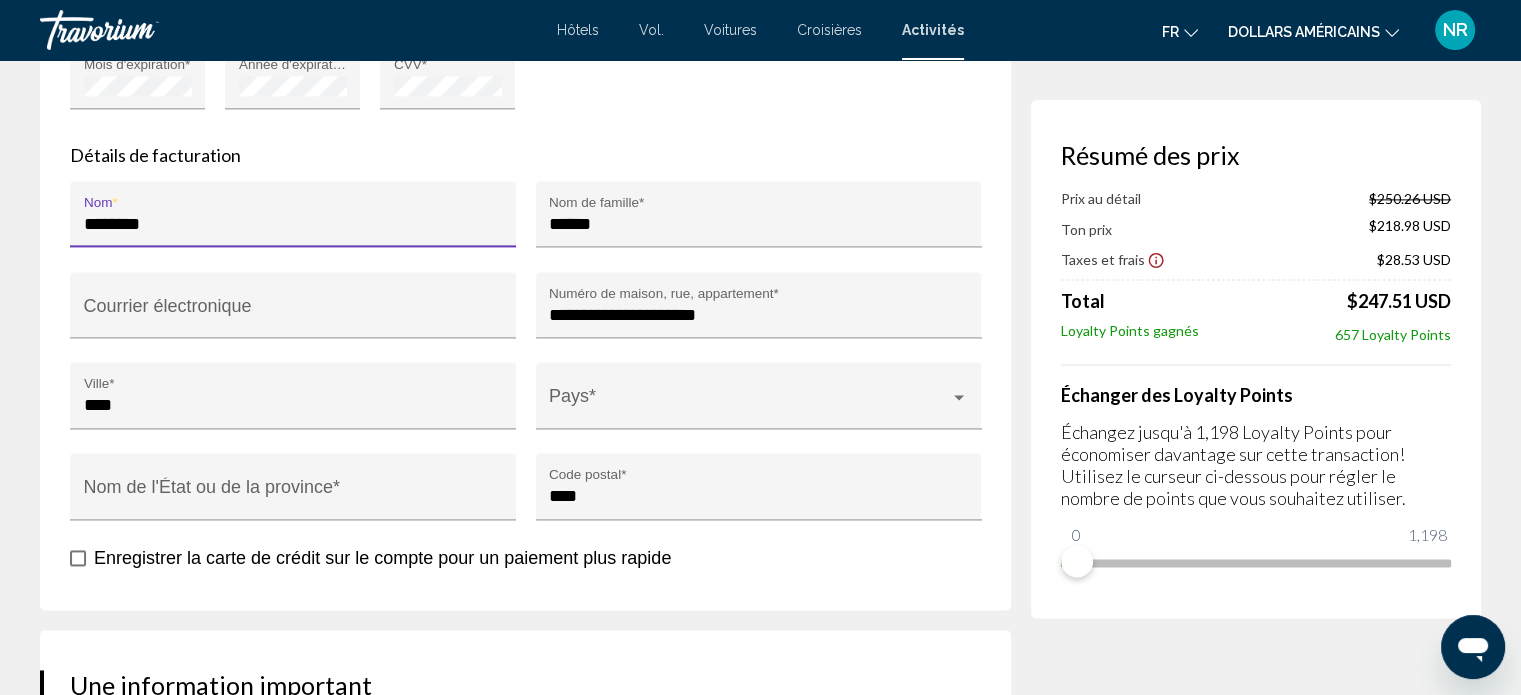 scroll, scrollTop: 2743, scrollLeft: 0, axis: vertical 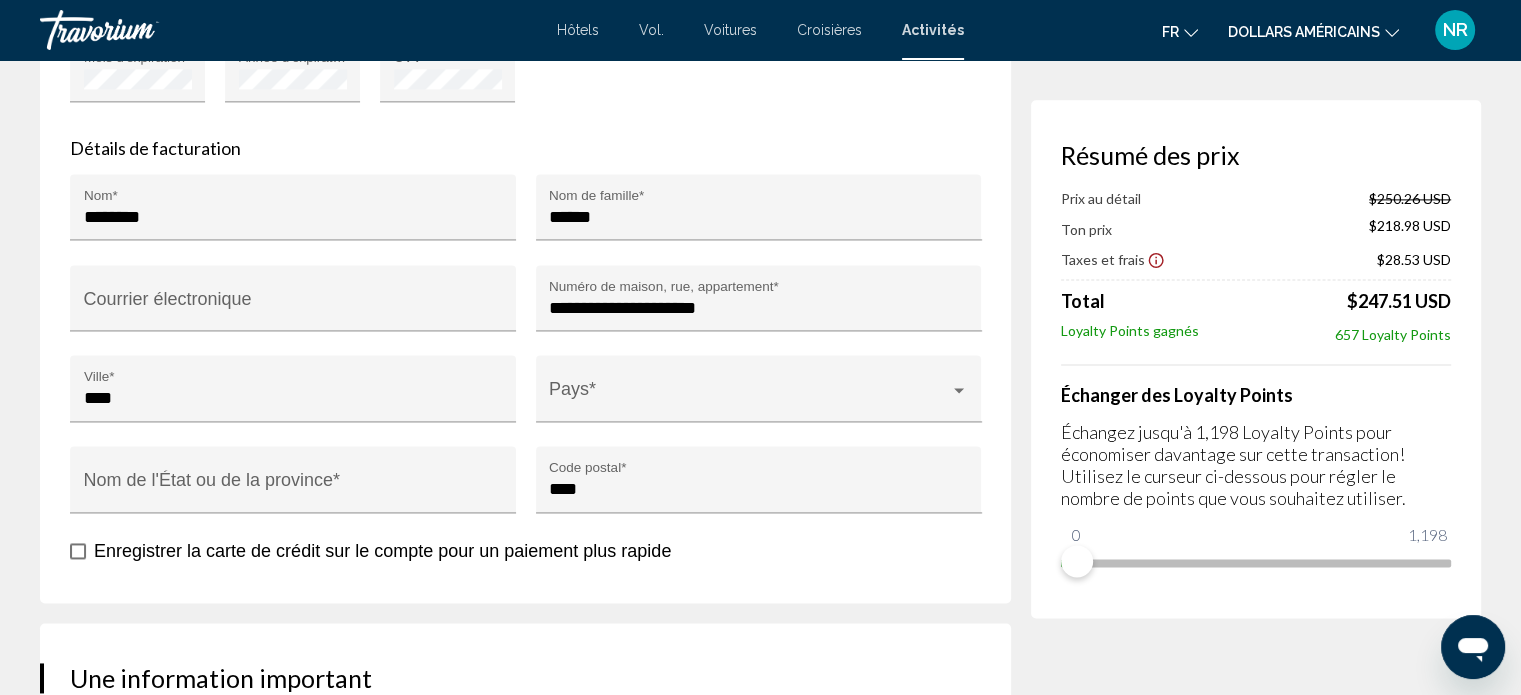 click 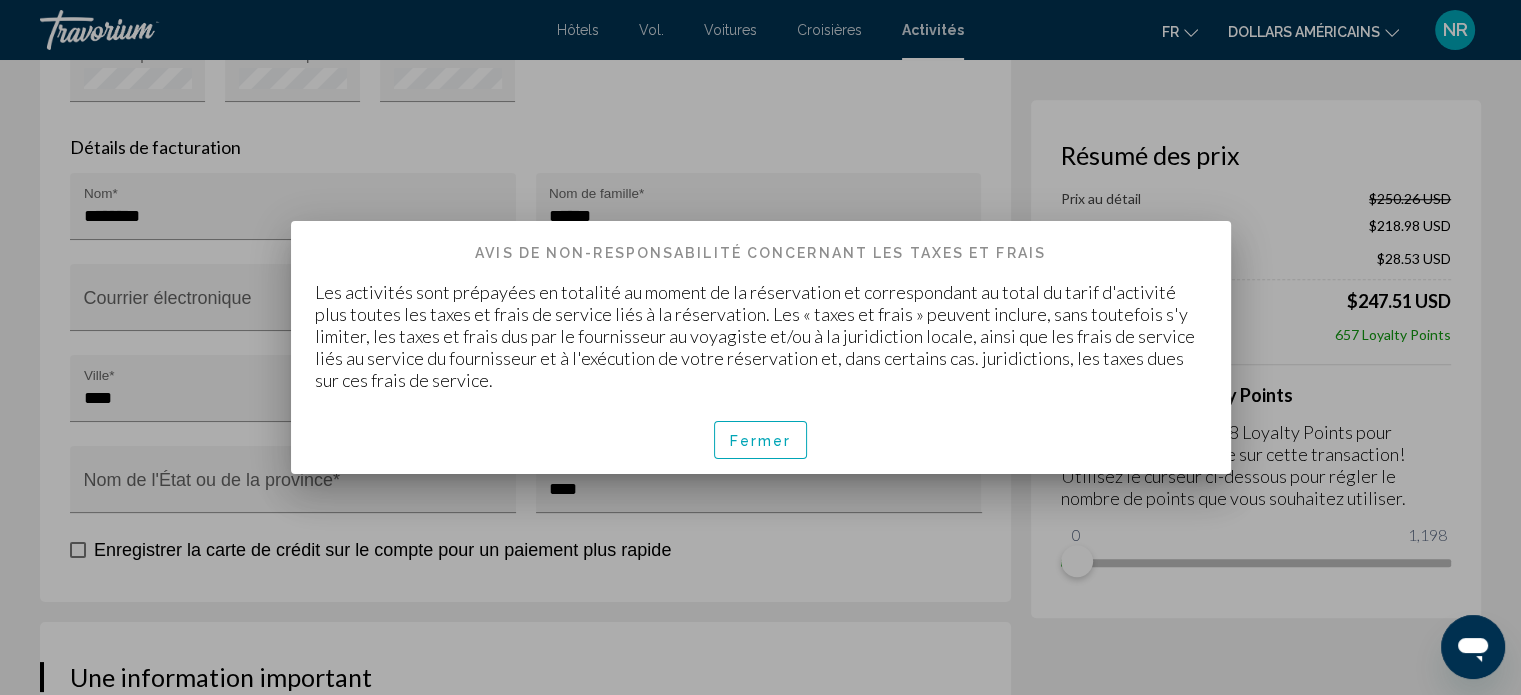 scroll, scrollTop: 0, scrollLeft: 0, axis: both 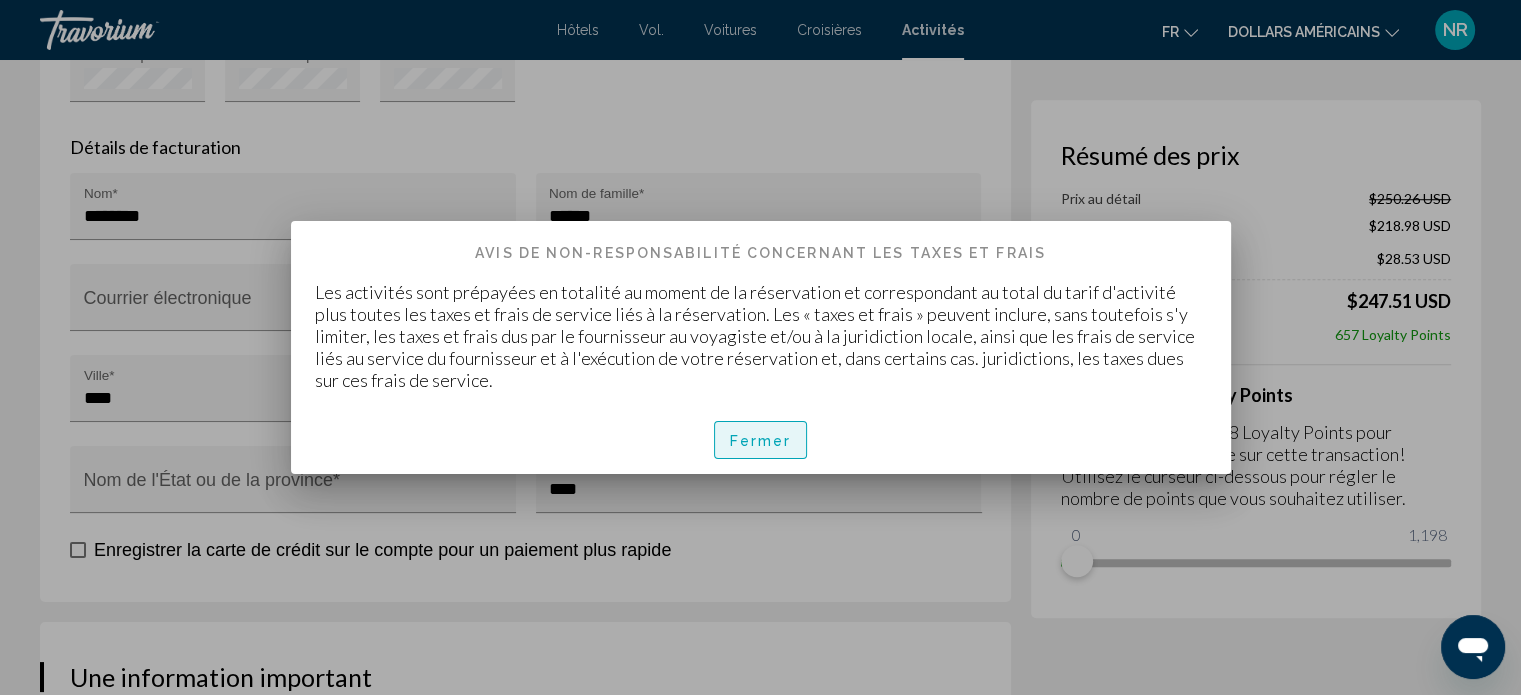 click on "Fermer" at bounding box center [761, 441] 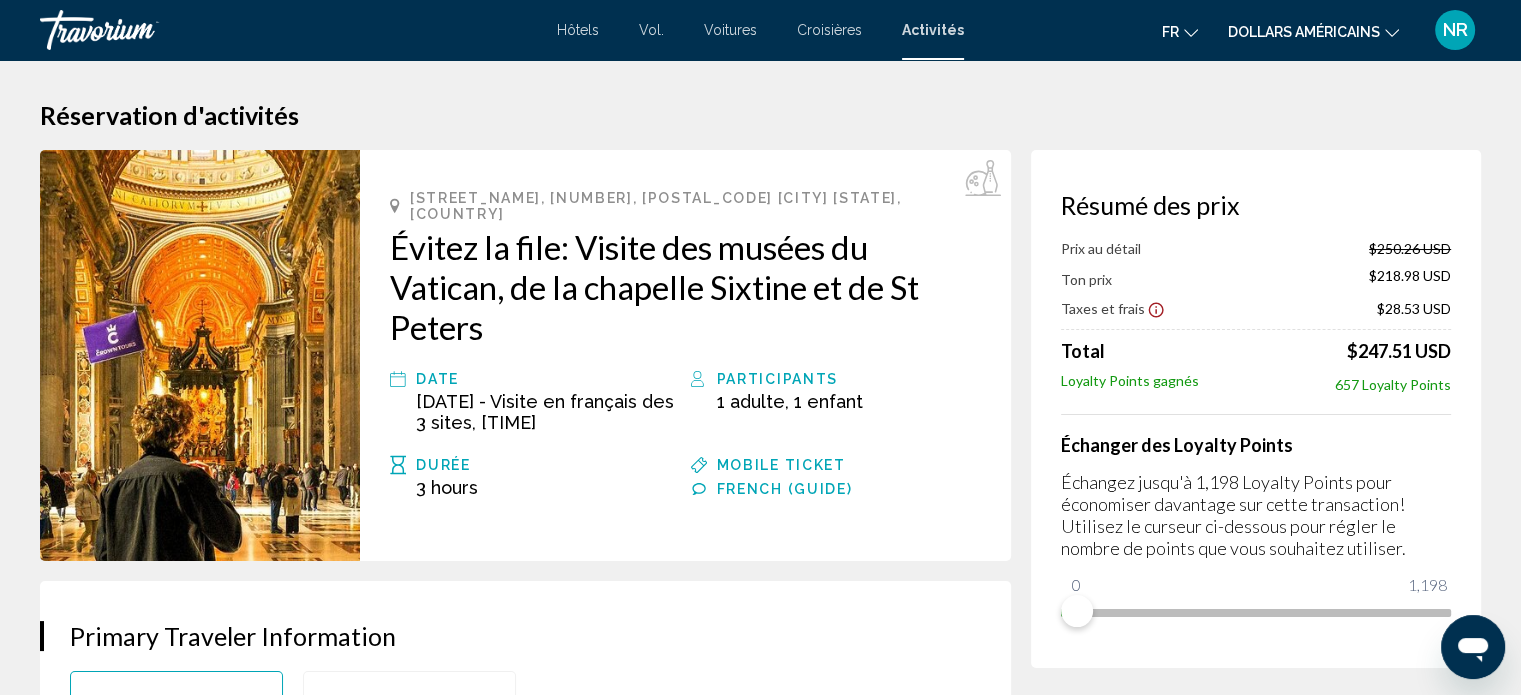 scroll, scrollTop: 2743, scrollLeft: 0, axis: vertical 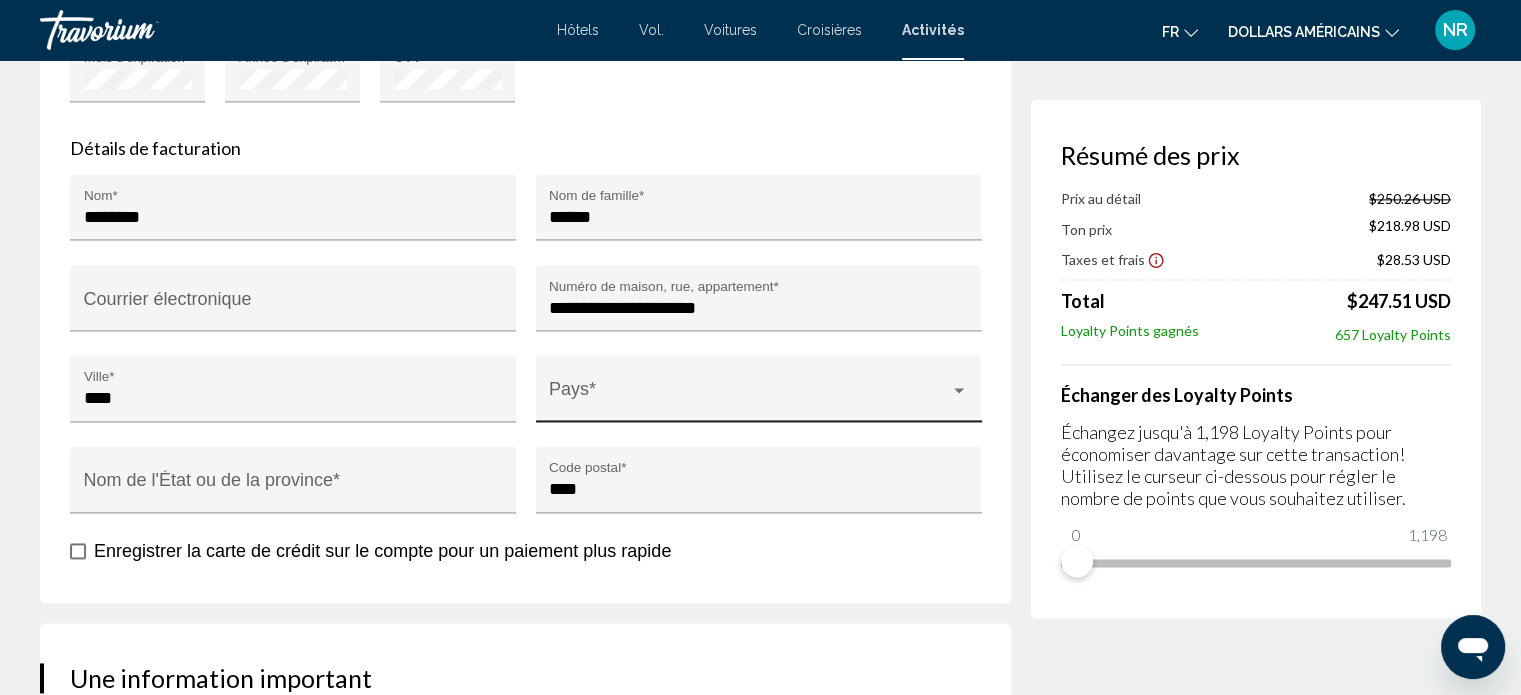 click at bounding box center [959, 390] 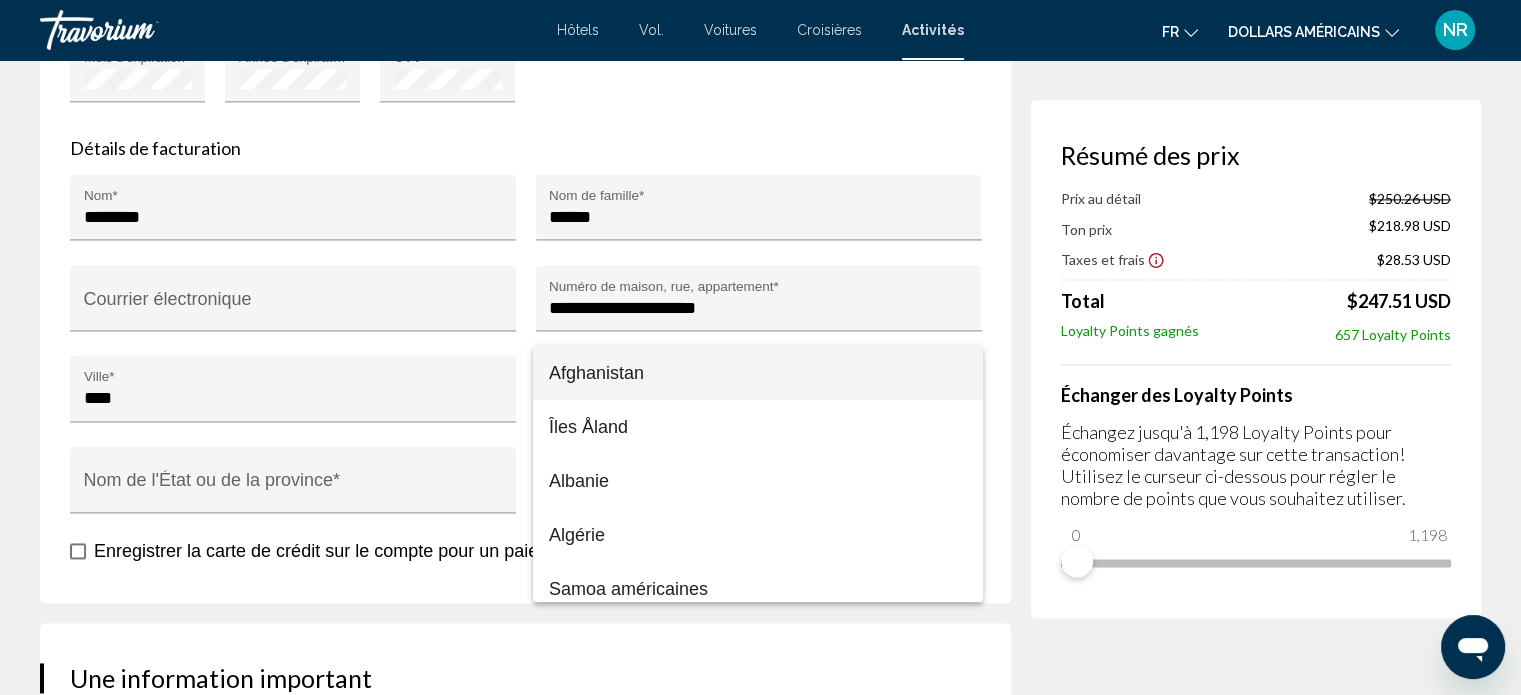 scroll, scrollTop: 716, scrollLeft: 0, axis: vertical 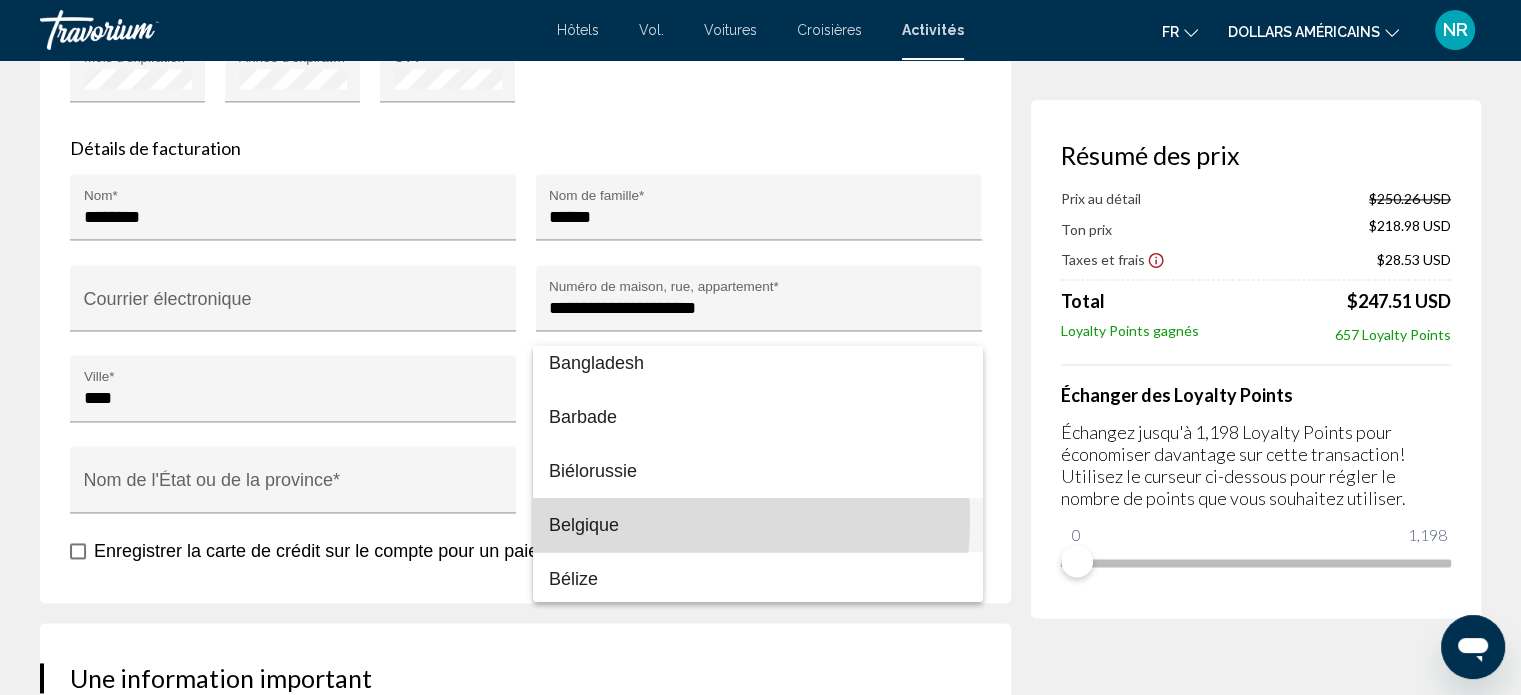 click on "Belgique" at bounding box center (584, 525) 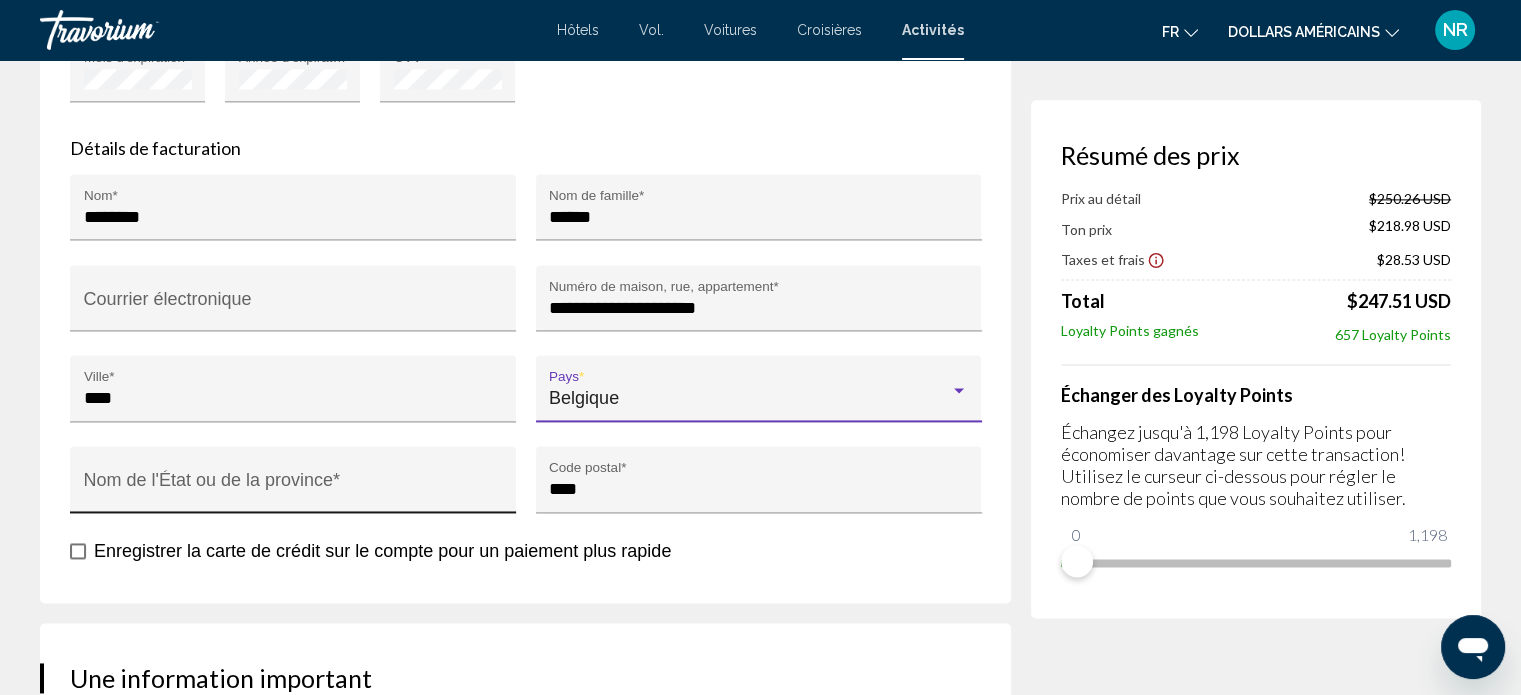 click on "Nom de l'État ou de la province  *" at bounding box center [293, 486] 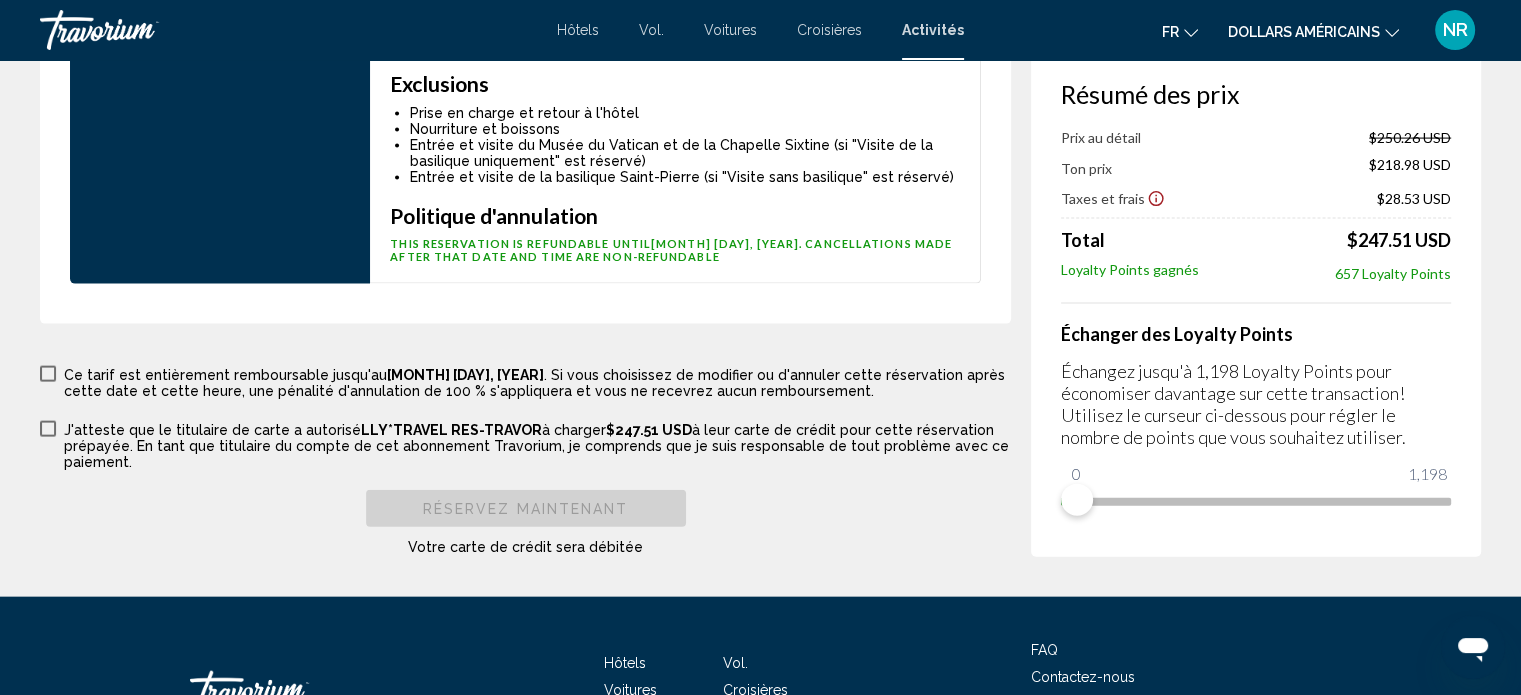 scroll, scrollTop: 4375, scrollLeft: 0, axis: vertical 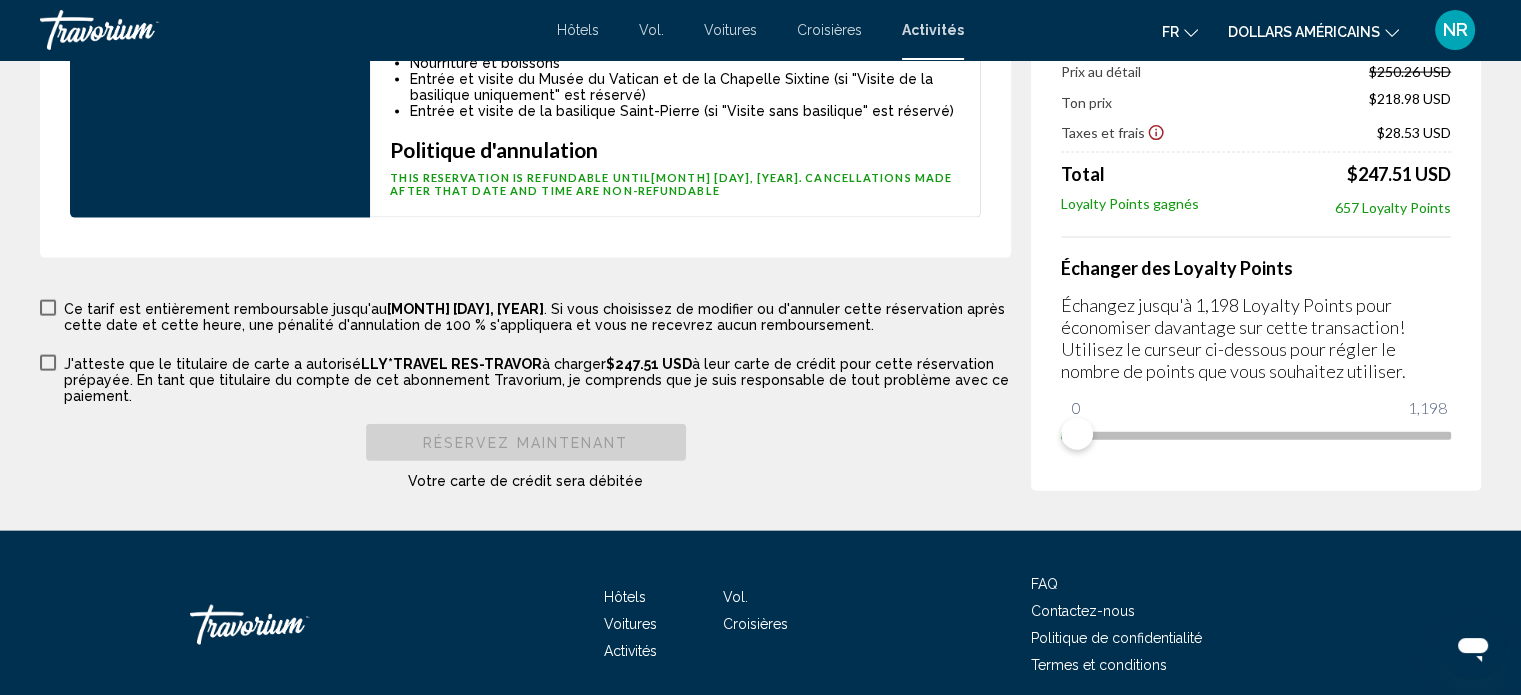type on "*******" 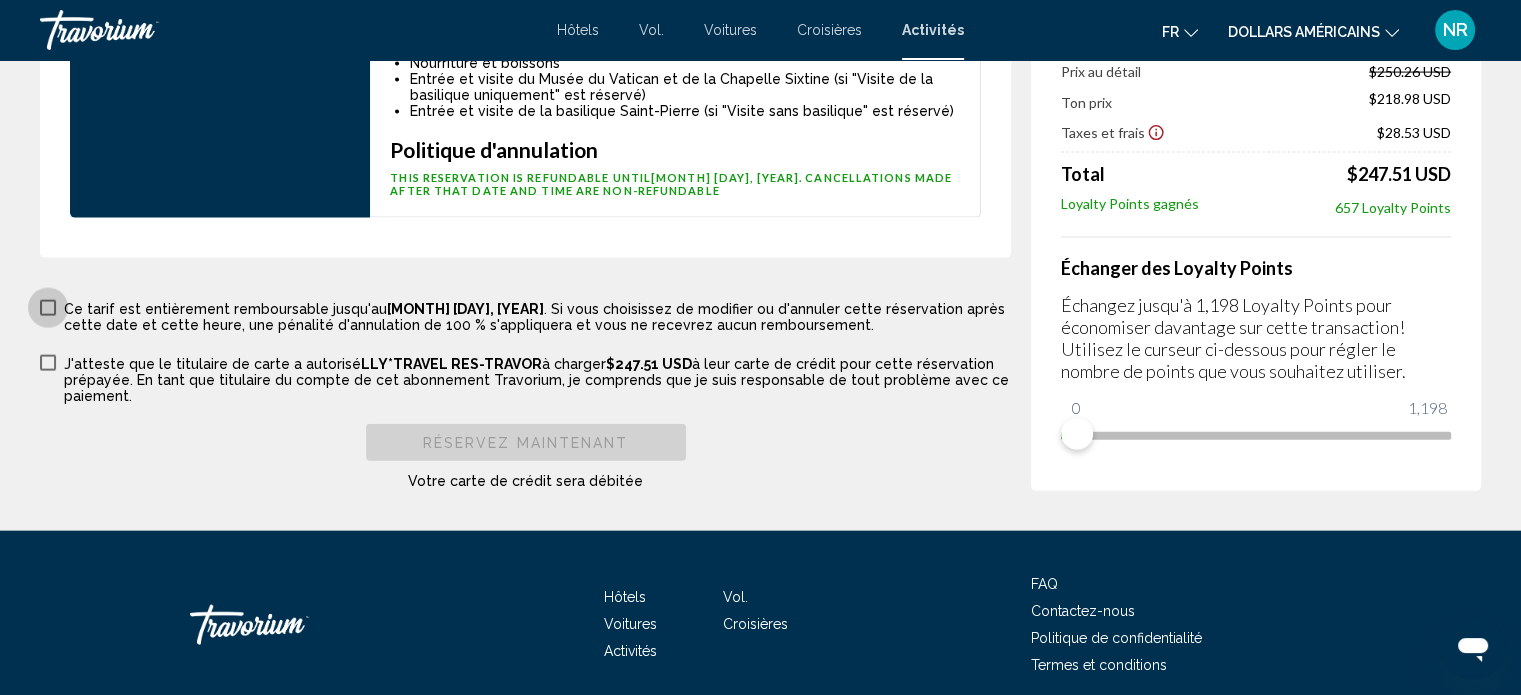 click at bounding box center (48, 308) 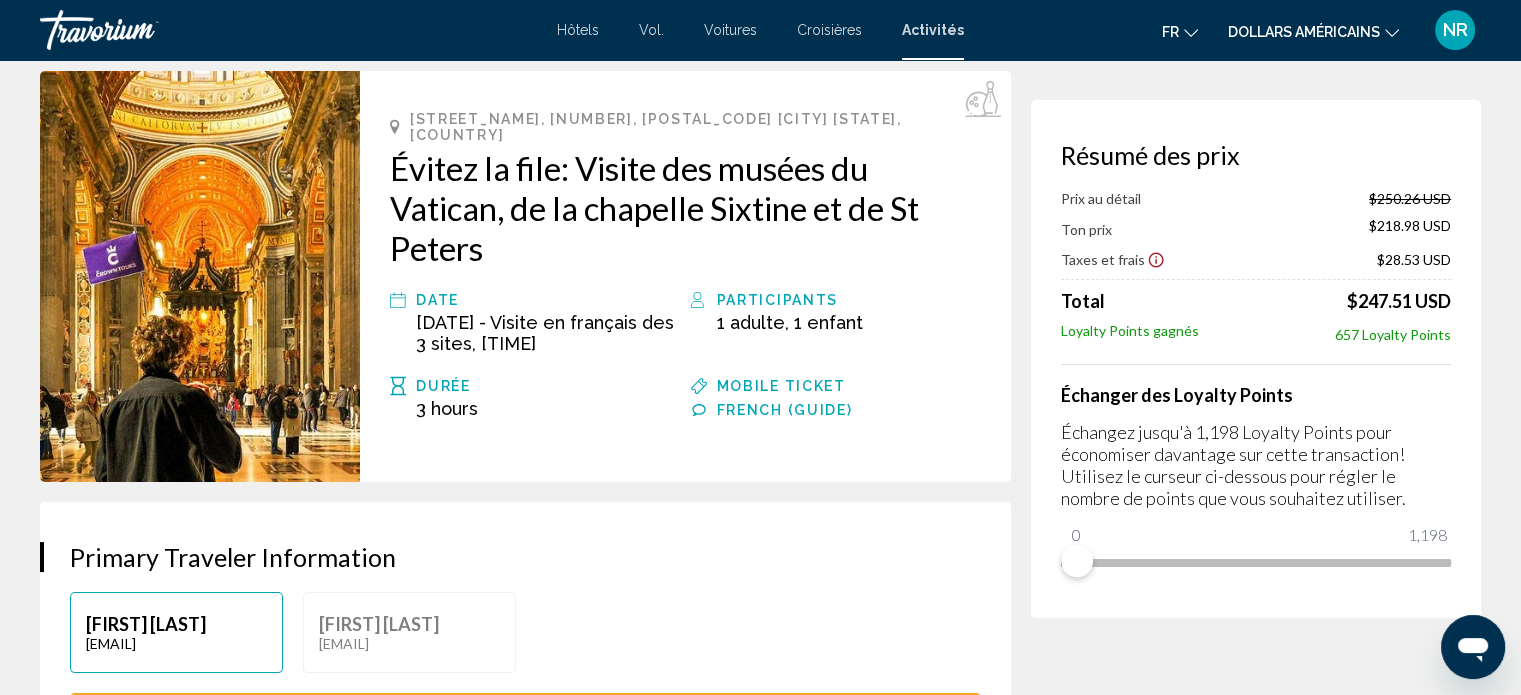 scroll, scrollTop: 0, scrollLeft: 0, axis: both 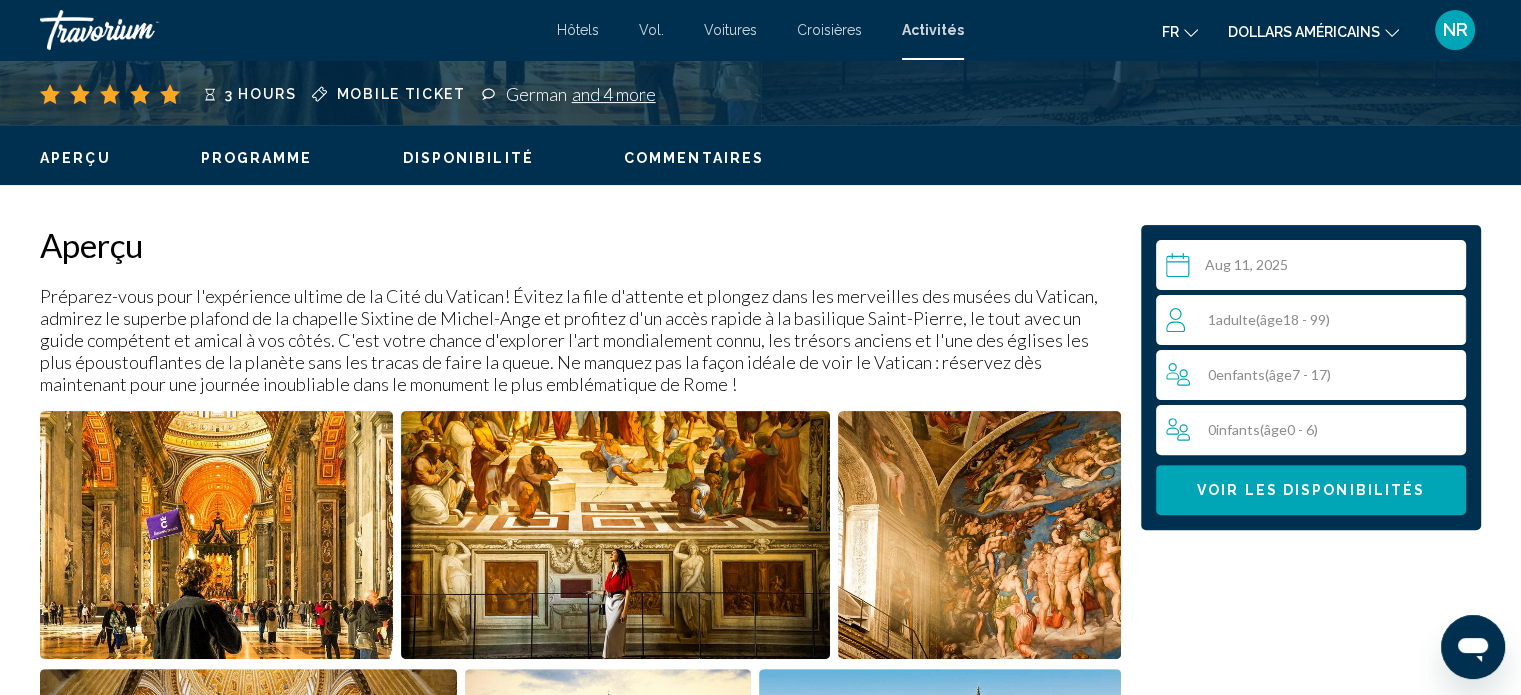 click at bounding box center [1315, 268] 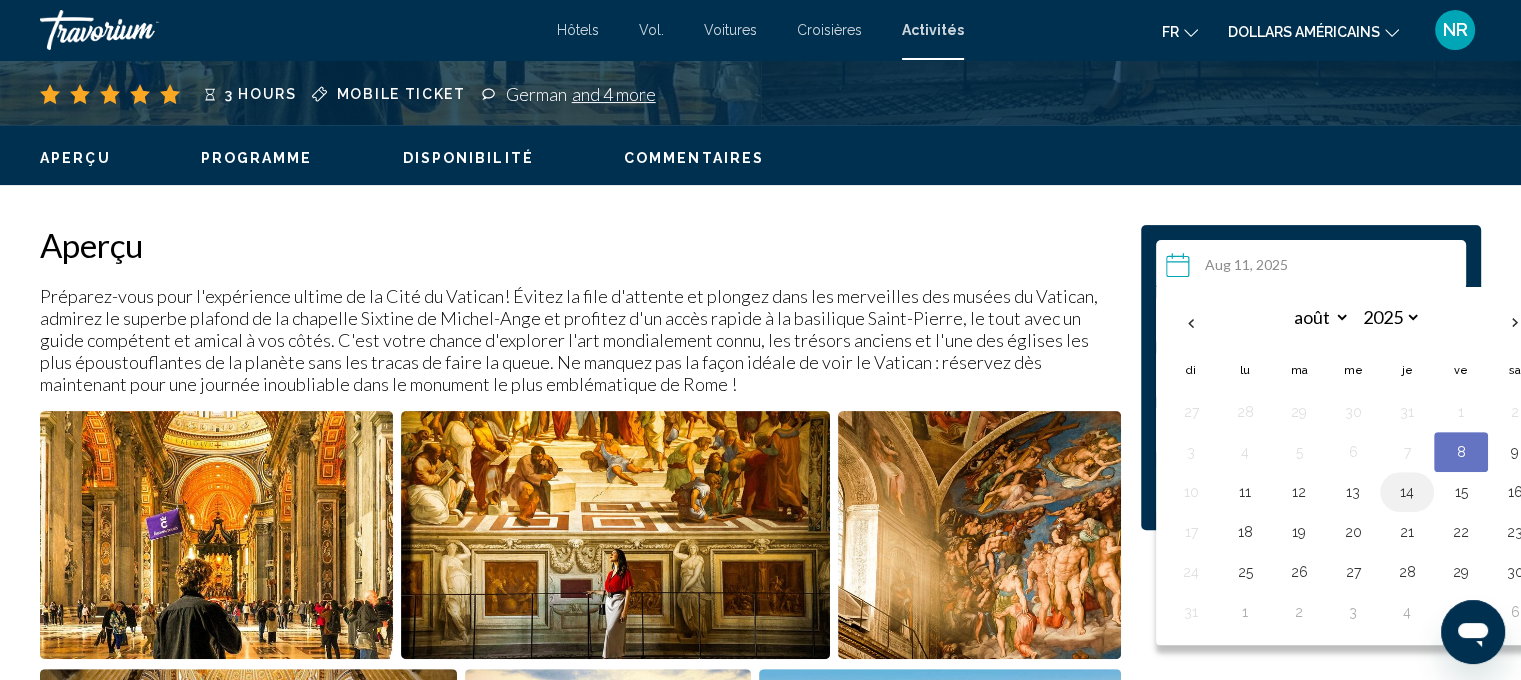 click on "14" at bounding box center (1407, 492) 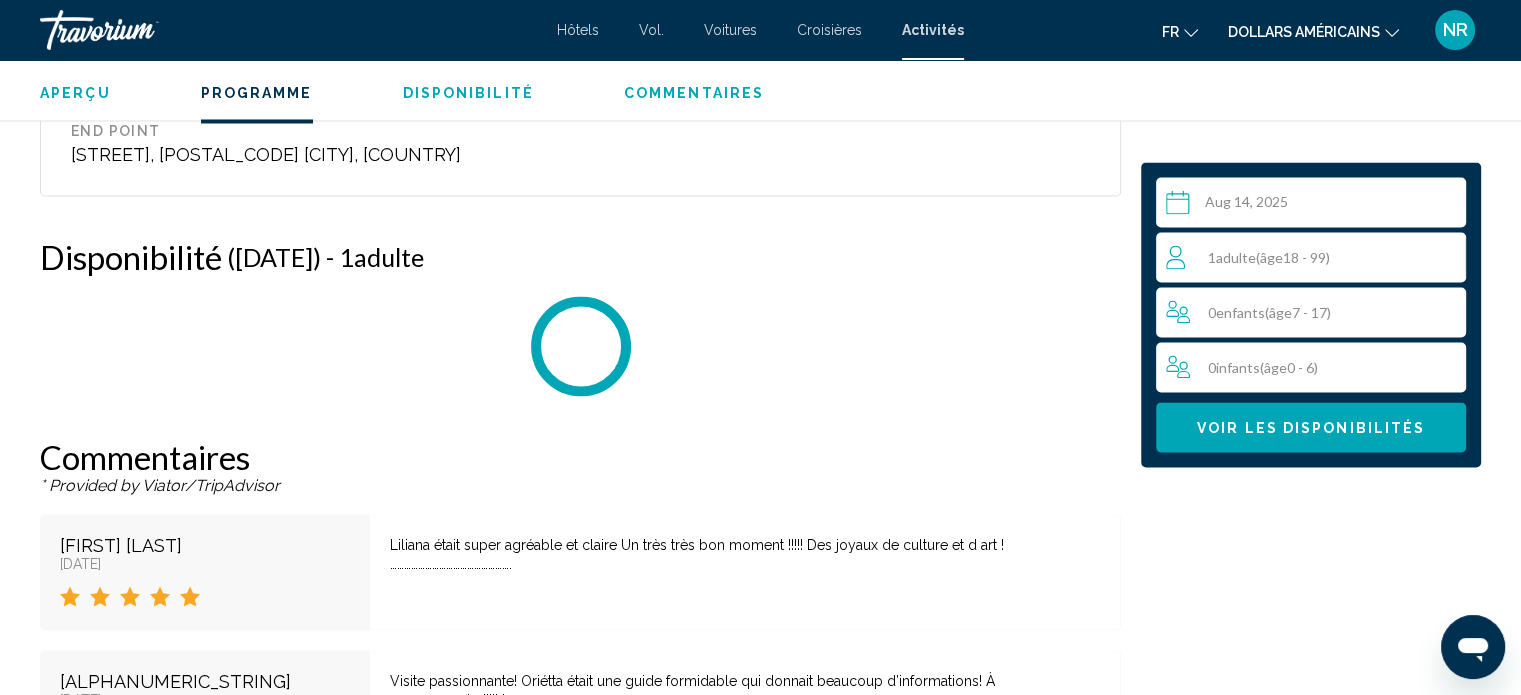 scroll, scrollTop: 3636, scrollLeft: 0, axis: vertical 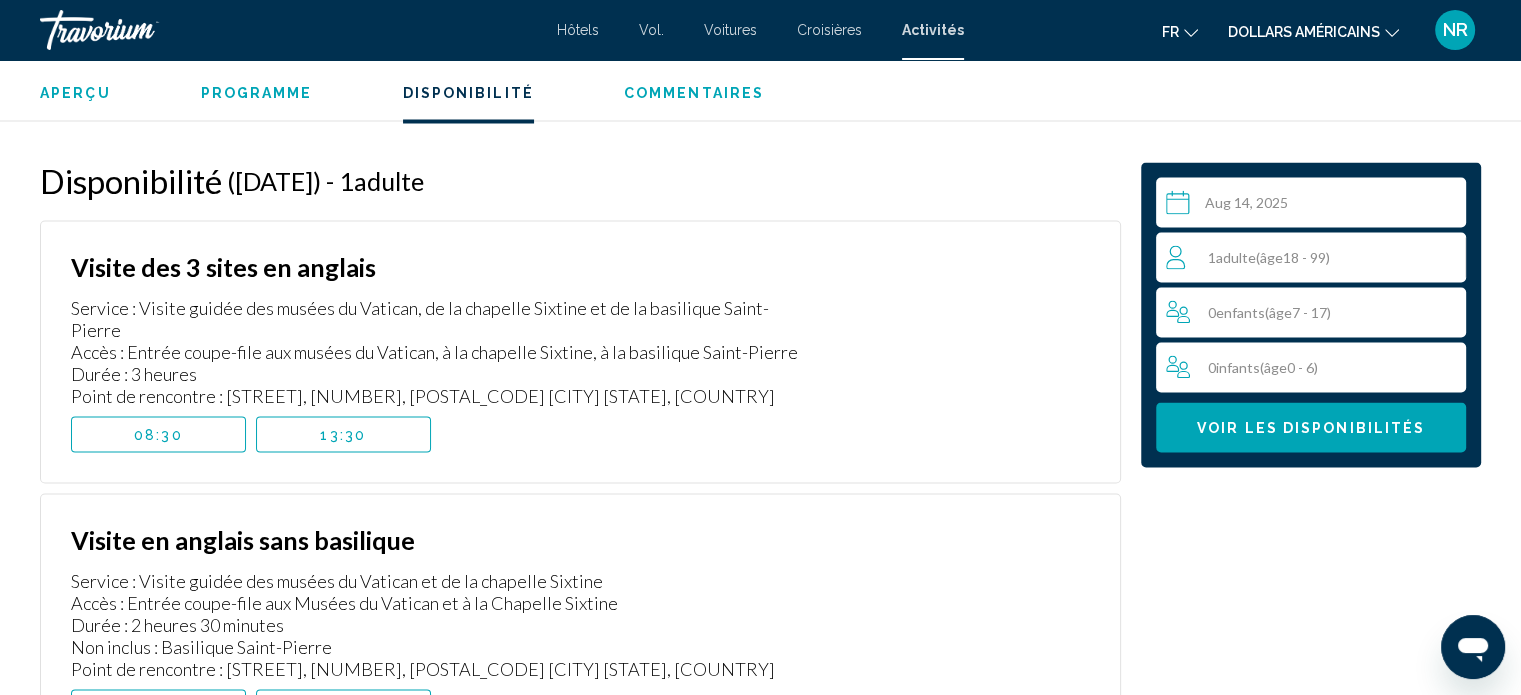 click on "0  Enfant Enfants  ( âge  7 - 17)" at bounding box center [1316, 312] 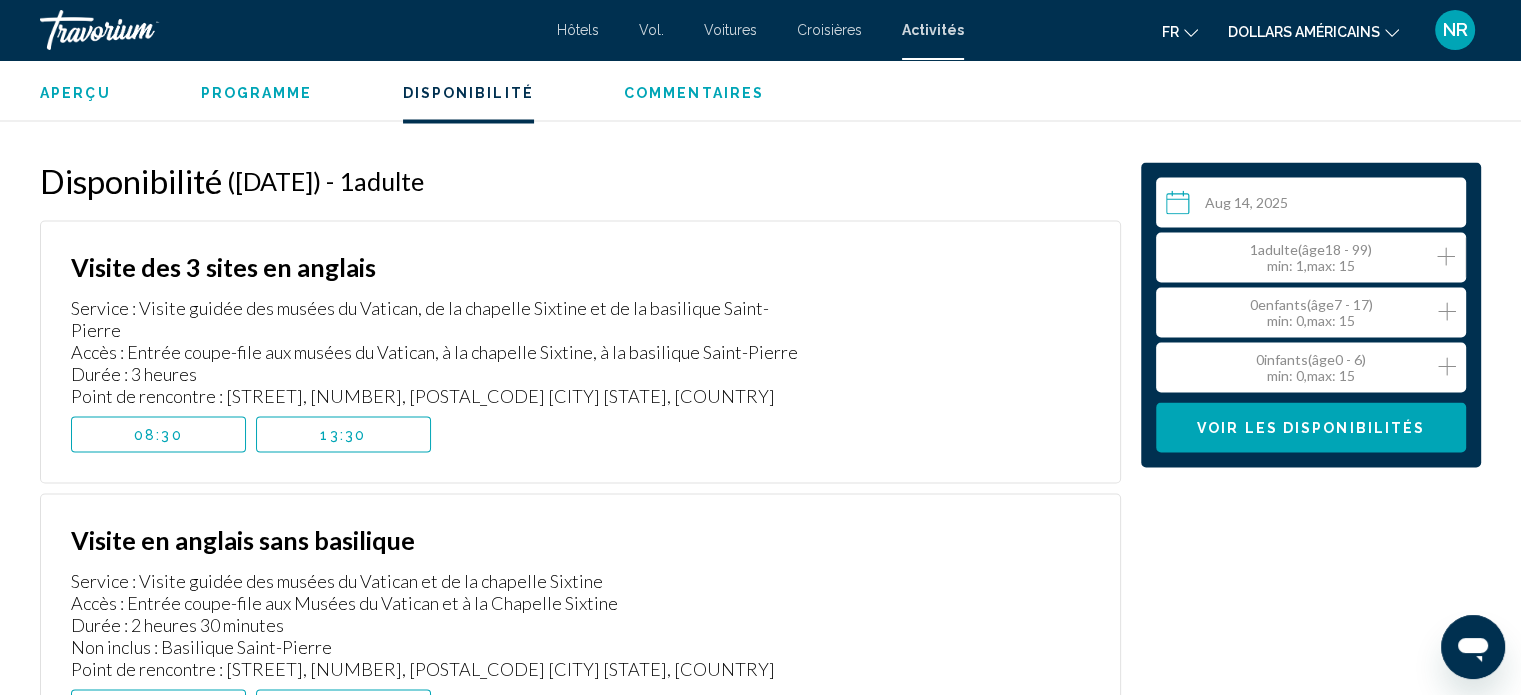 click 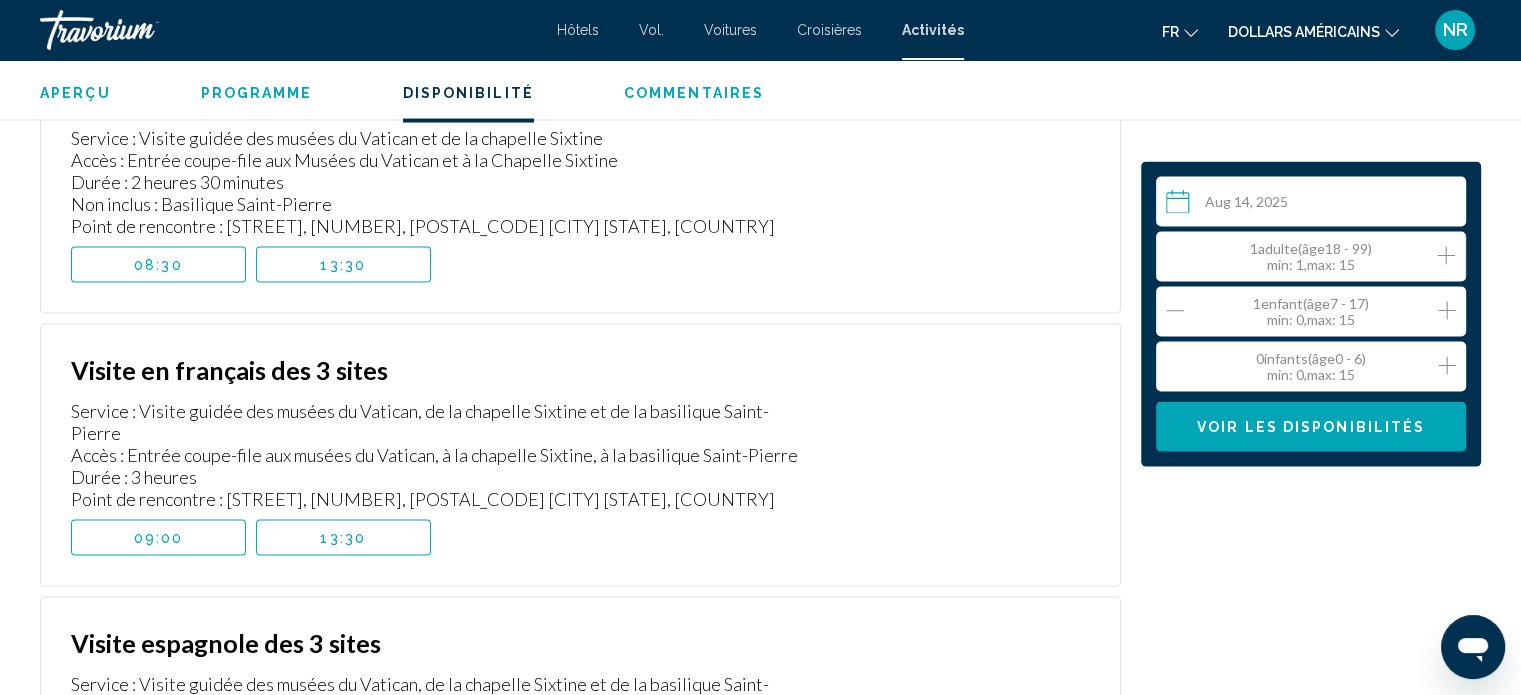 scroll, scrollTop: 4140, scrollLeft: 0, axis: vertical 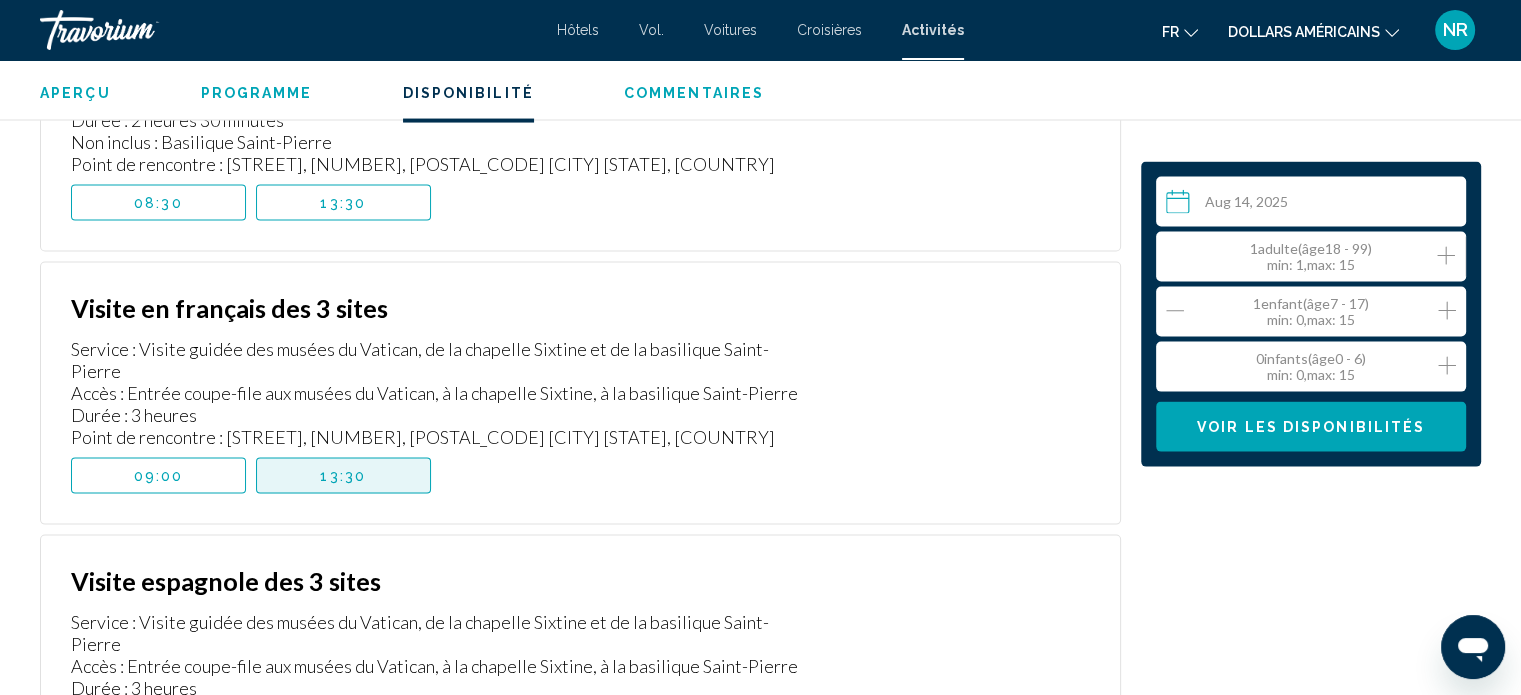 click on "13:30" at bounding box center (343, 476) 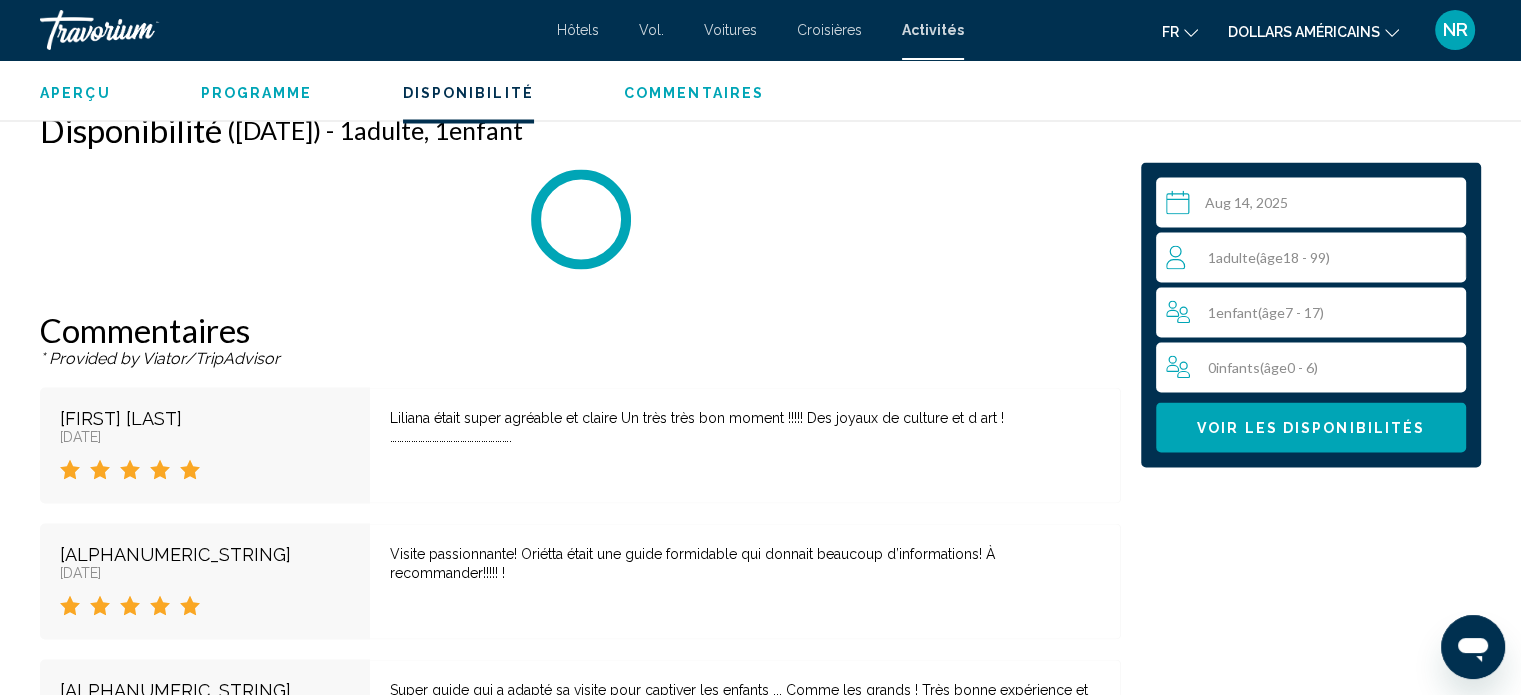 scroll, scrollTop: 3636, scrollLeft: 0, axis: vertical 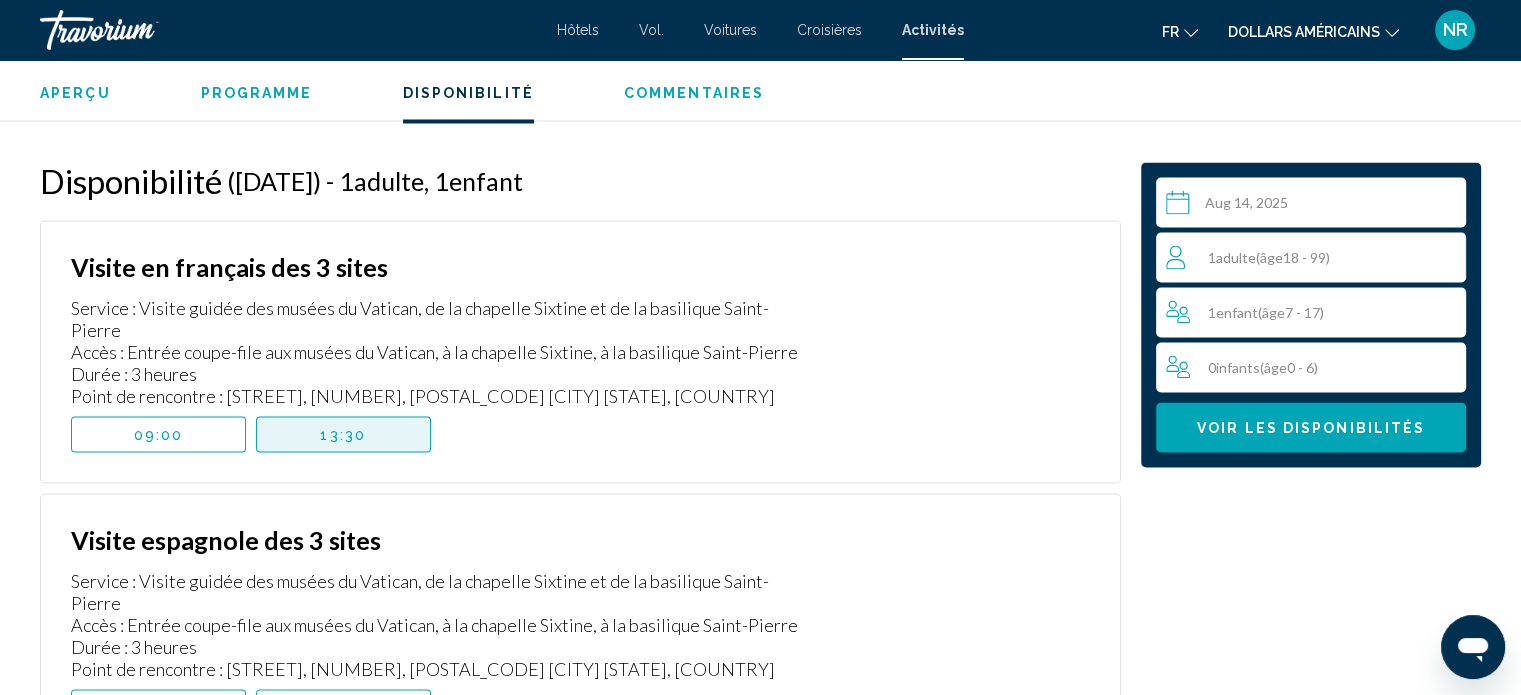 click on "13:30" at bounding box center (343, 434) 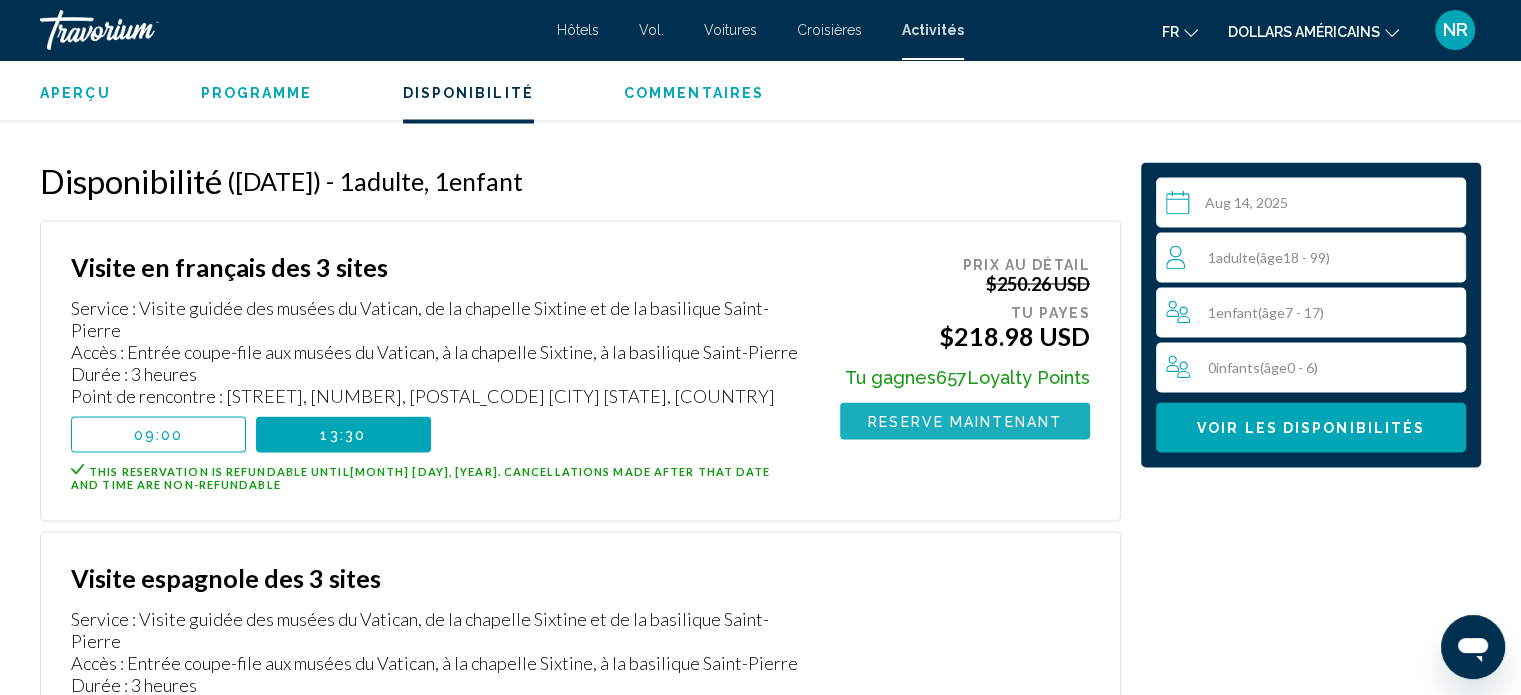 click on "Reserve maintenant" at bounding box center [965, 421] 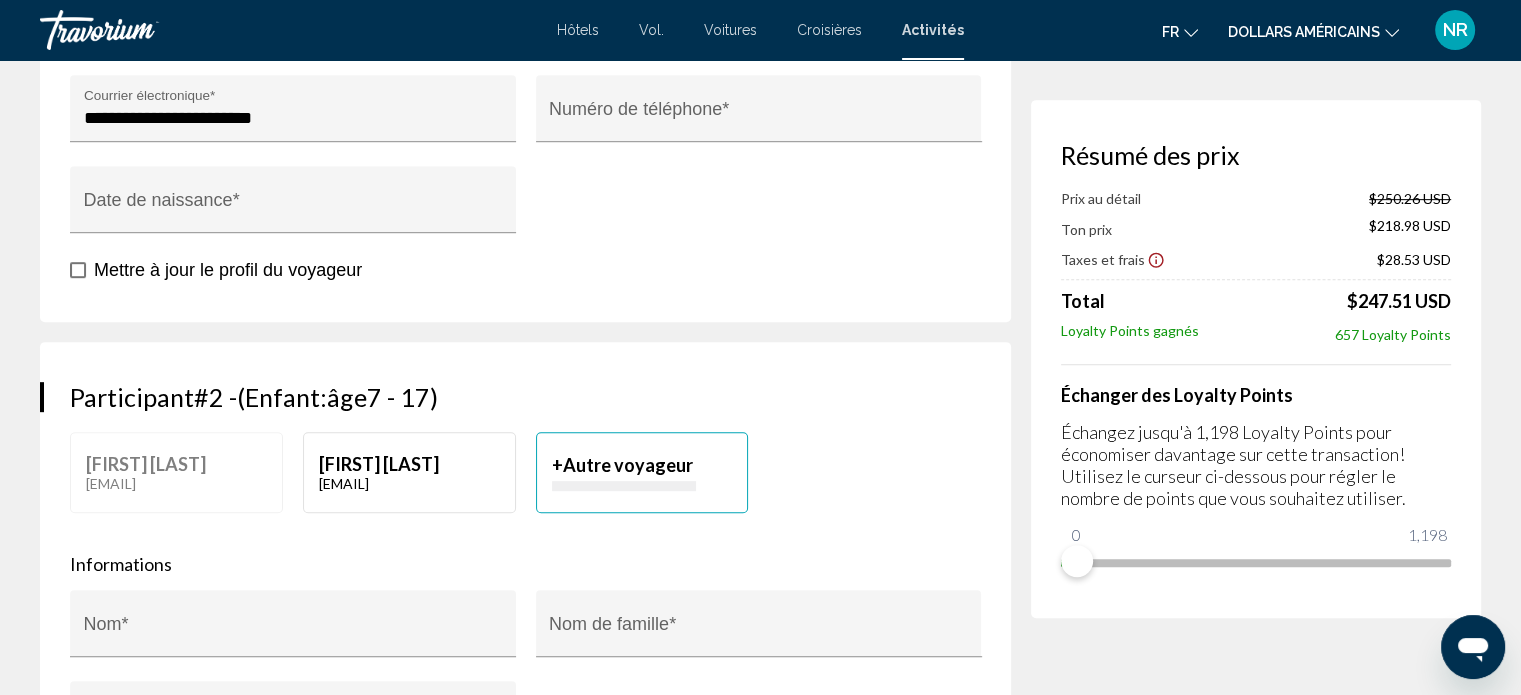 scroll, scrollTop: 884, scrollLeft: 0, axis: vertical 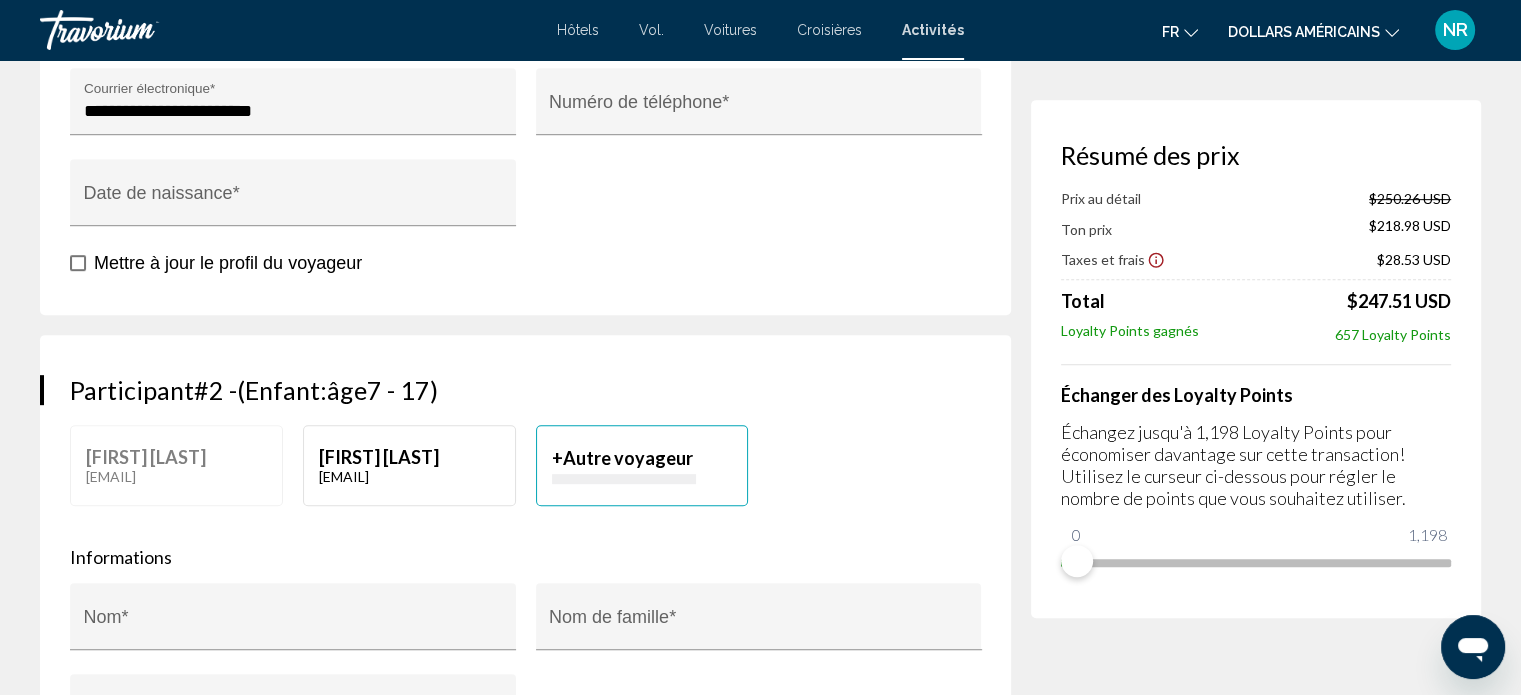 click on "**********" at bounding box center (297, 207) 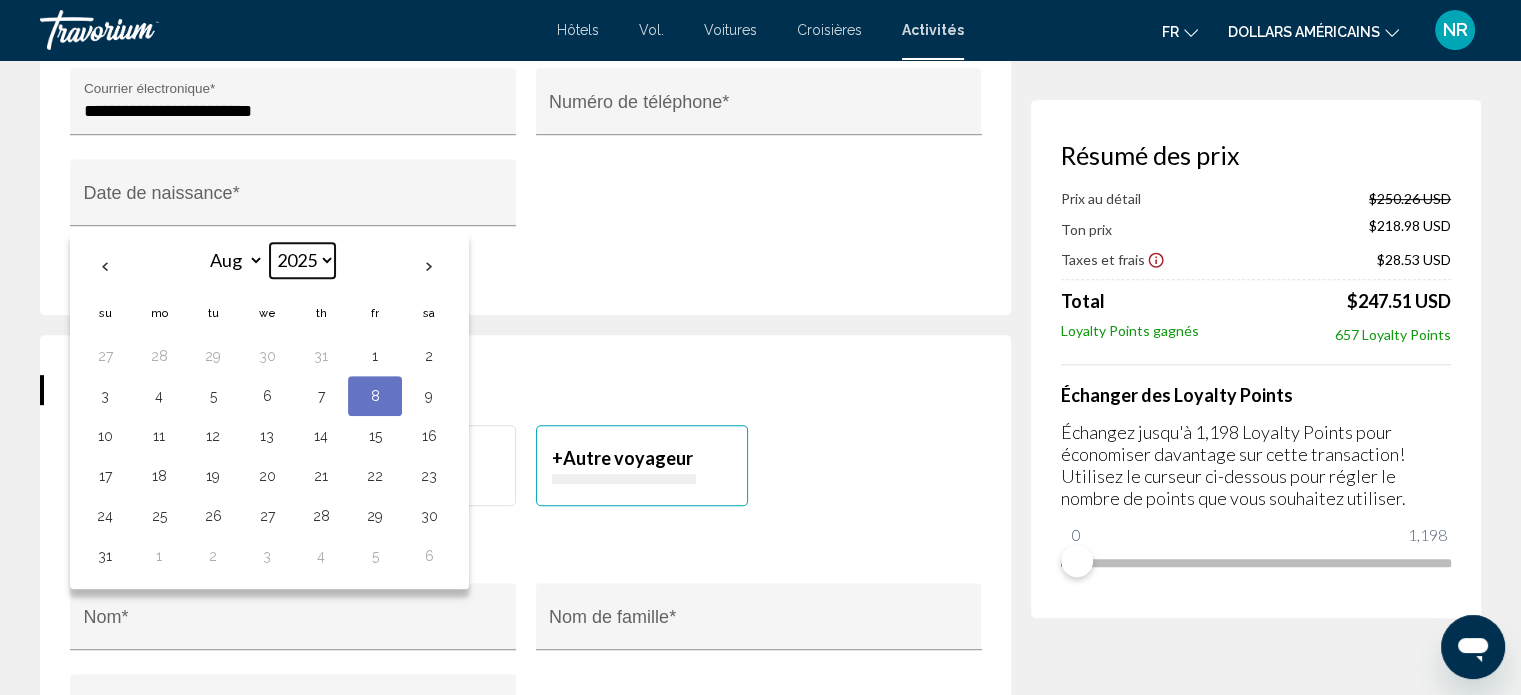 click on "**** **** **** **** **** **** **** **** **** **** **** **** **** **** **** **** **** **** **** **** **** **** **** **** **** **** **** **** **** **** **** **** **** **** **** **** **** **** **** **** **** **** **** **** **** **** **** **** **** **** **** **** **** **** **** **** **** **** **** **** **** **** **** **** **** **** **** **** **** **** **** **** **** **** **** **** **** **** **** **** **** **** **** **** **** **** **** **** **** **** **** **** **** **** **** **** **** **** **** **** **** **** **** **** **** **** **** **** **** **** **** **** **** **** **** **** **** **** **** **** **** **** **** **** **** **** **** **** **** **** **** **** **** **** **** **** **** **** **** **** **** **** **** **** **** ****" at bounding box center (302, 260) 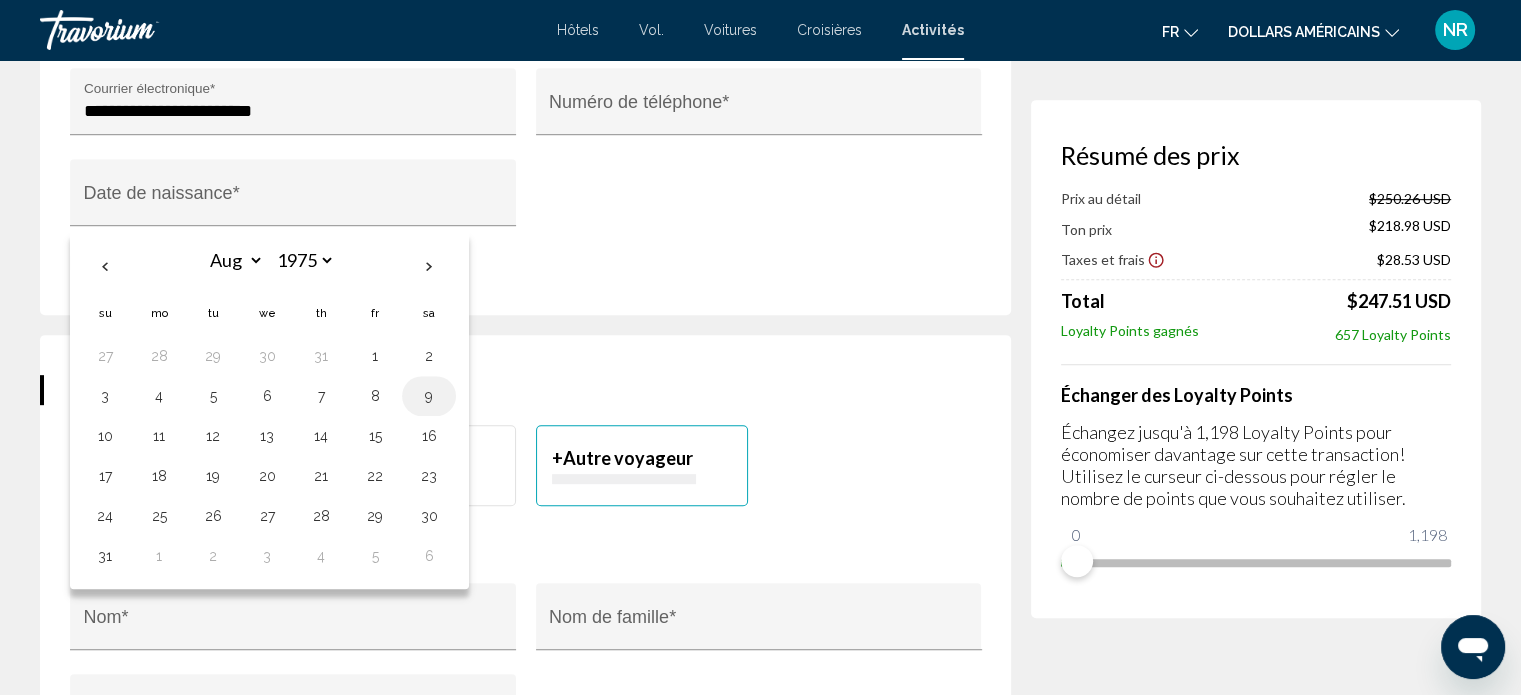 click on "9" at bounding box center [429, 396] 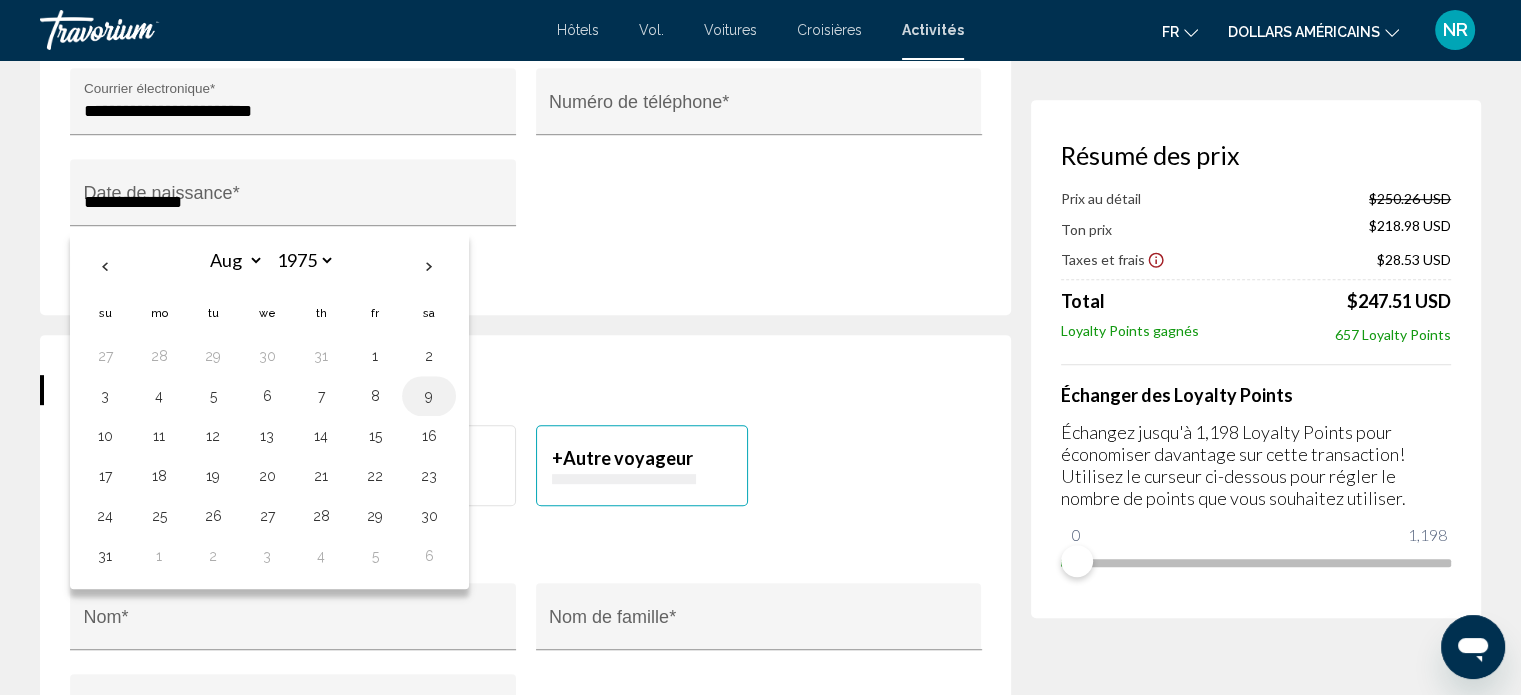 type on "**********" 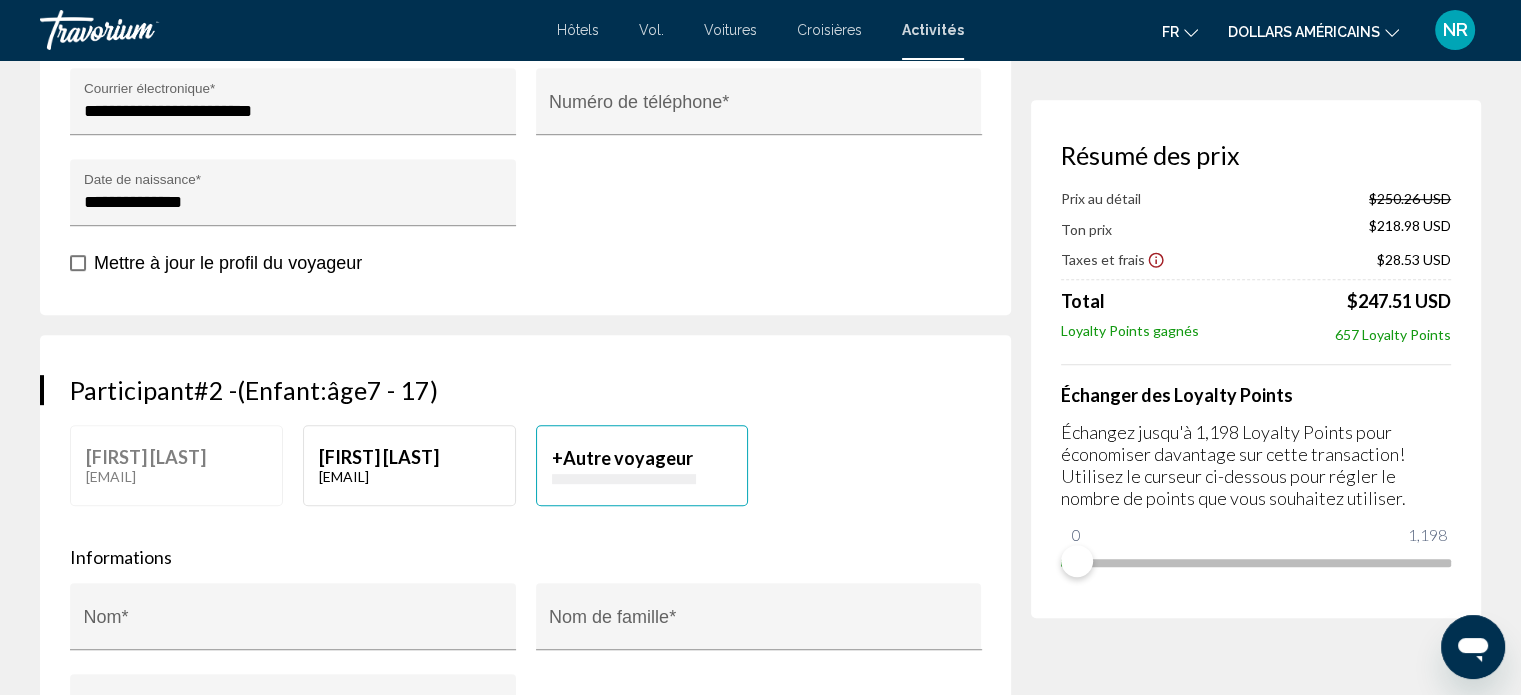 click on "**********" at bounding box center [297, 207] 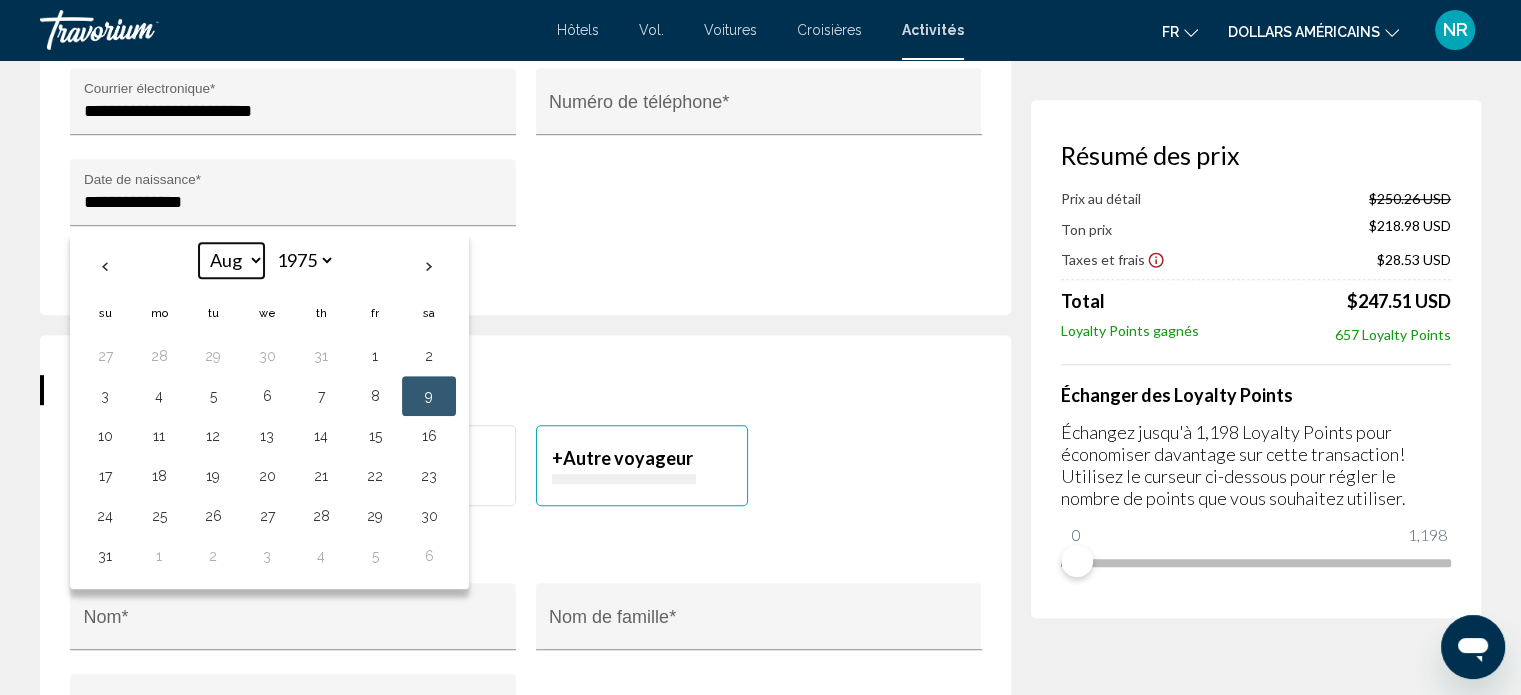 click on "*** *** *** *** *** *** *** *** *** *** *** ***" at bounding box center (231, 260) 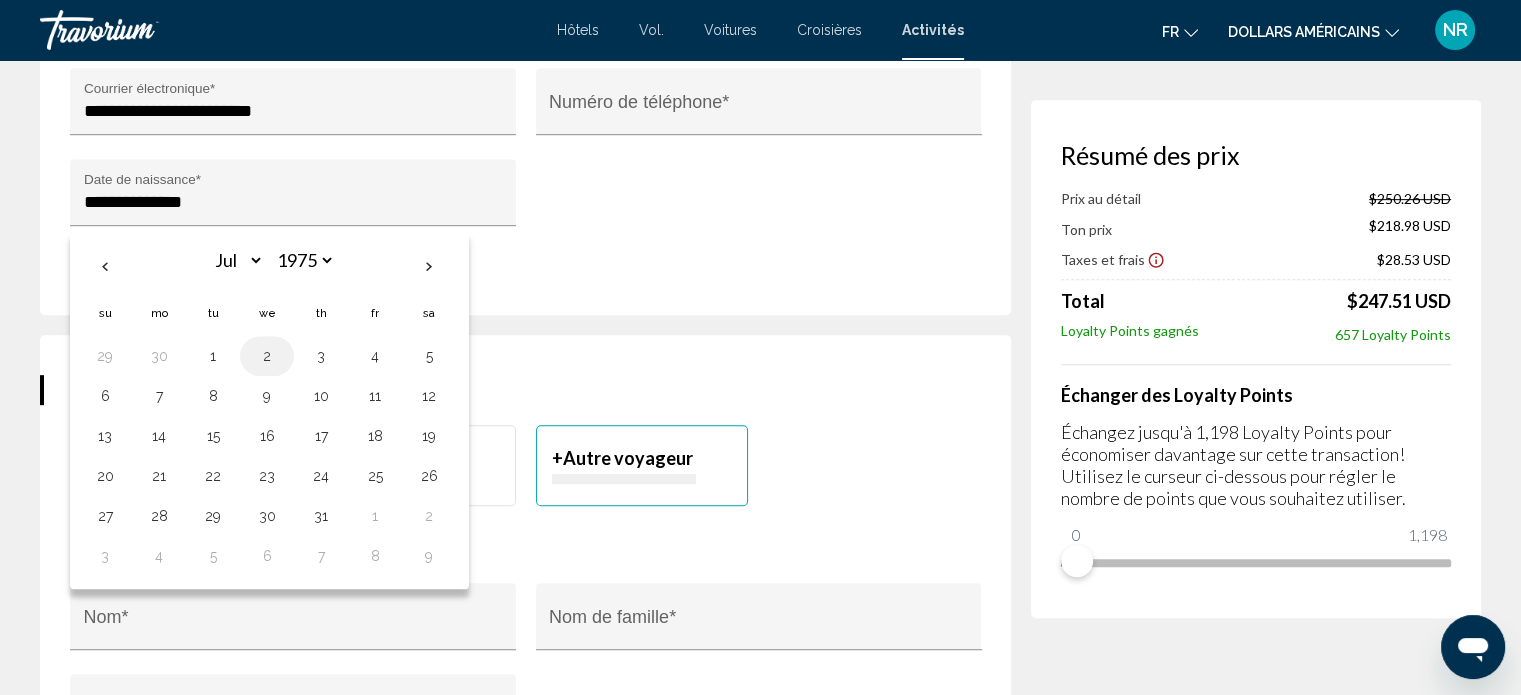 click on "2" at bounding box center [267, 356] 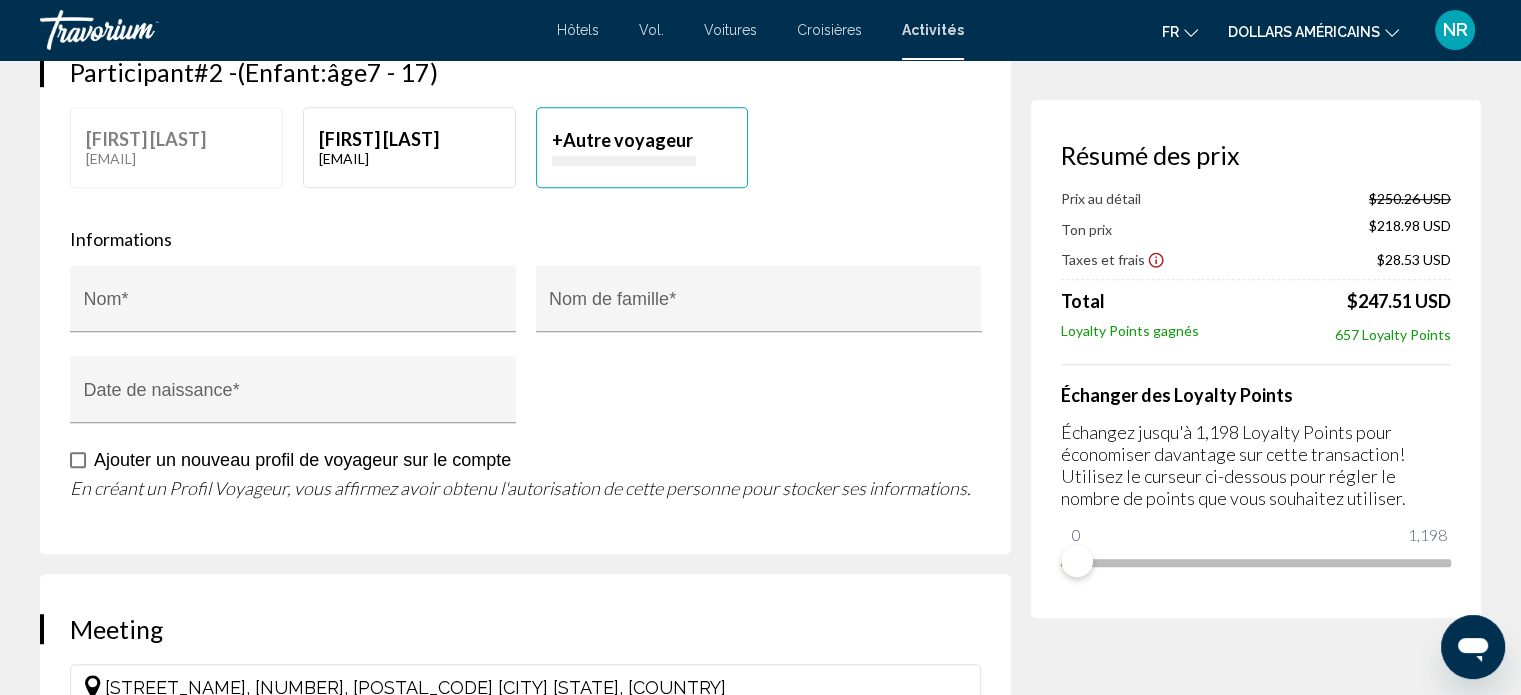 scroll, scrollTop: 1208, scrollLeft: 0, axis: vertical 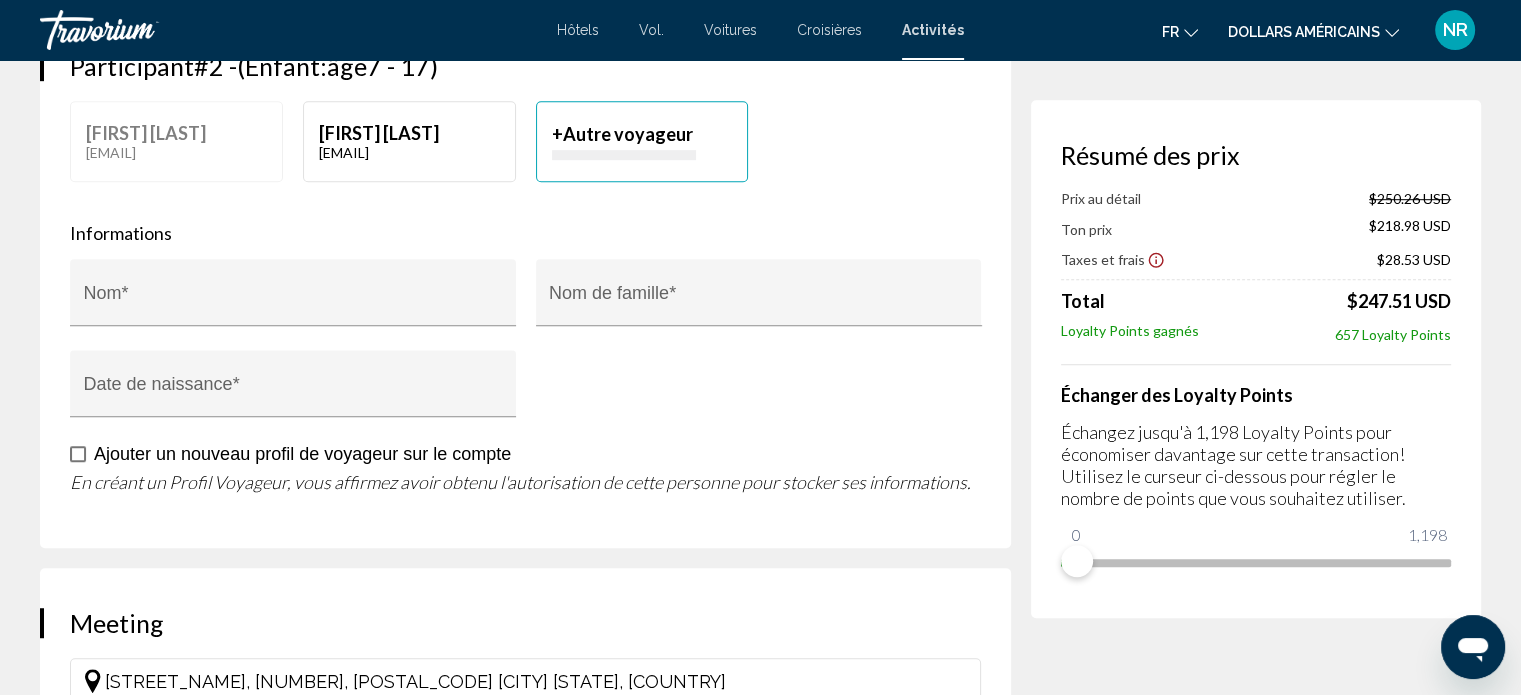 click on "Hugo Gautiez" at bounding box center (409, -505) 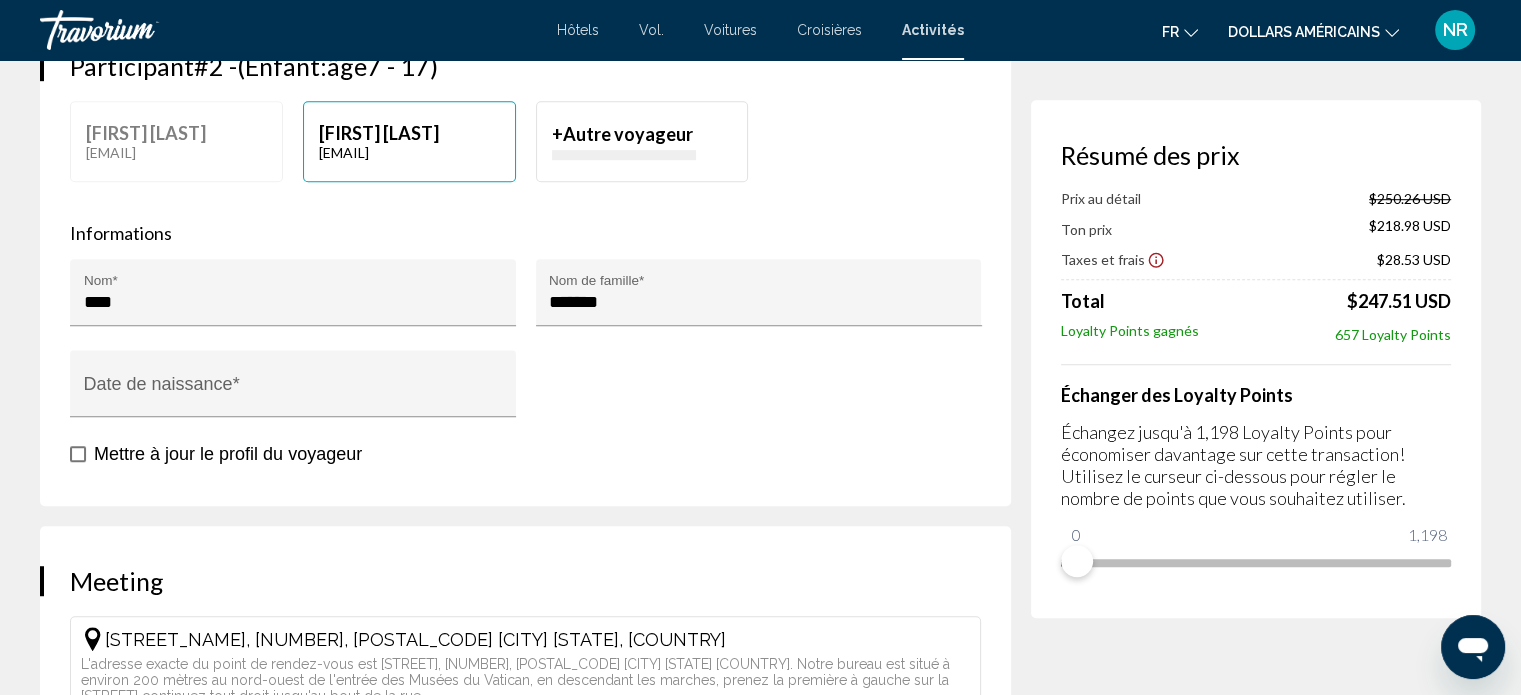 click on "**********" at bounding box center (297, 398) 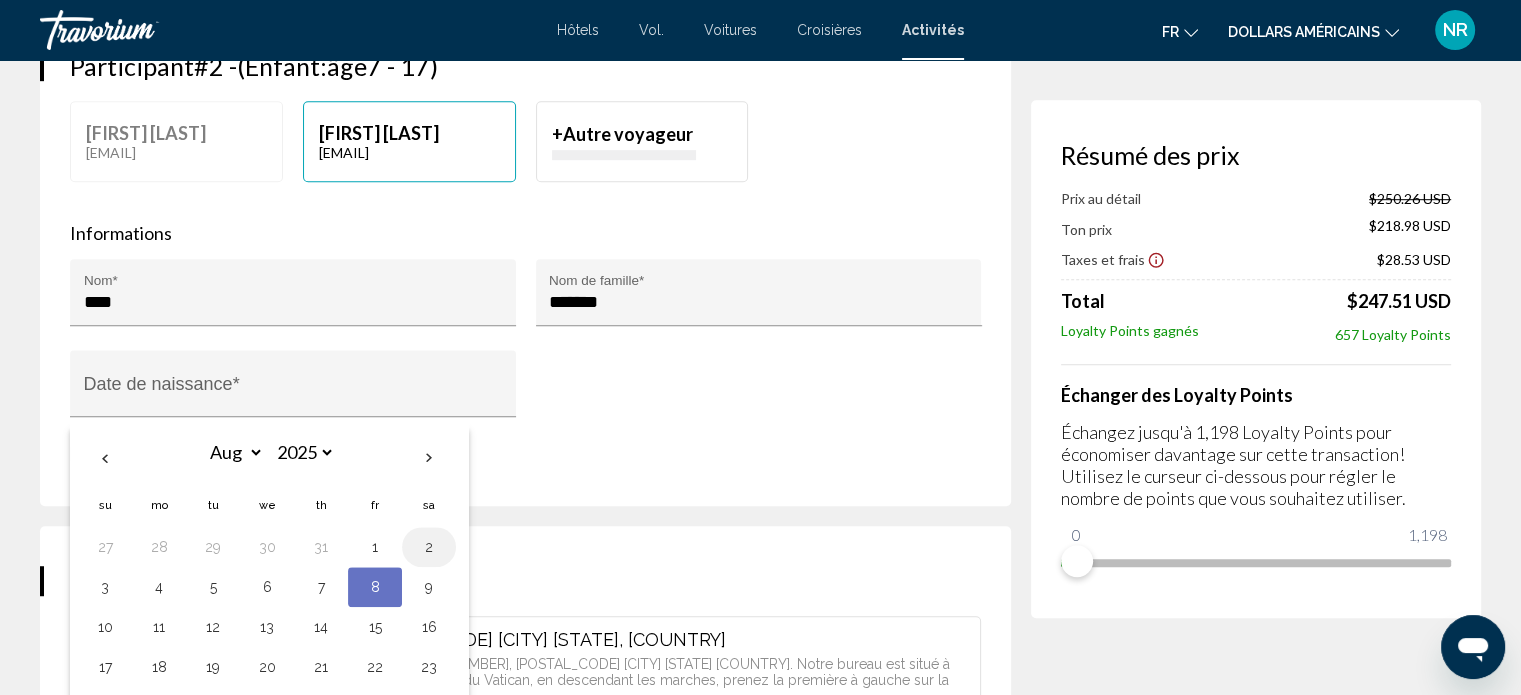 click on "2" at bounding box center [429, 547] 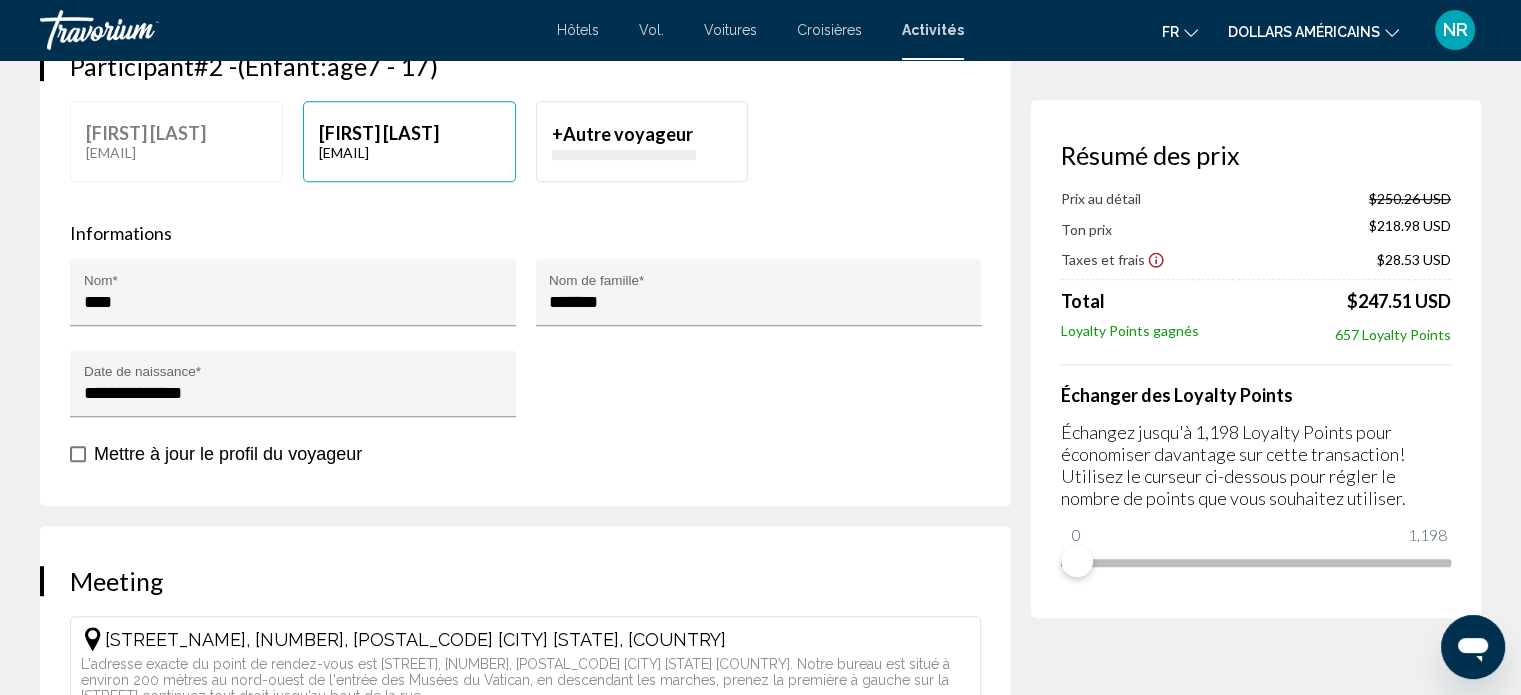 click on "**********" at bounding box center (297, 398) 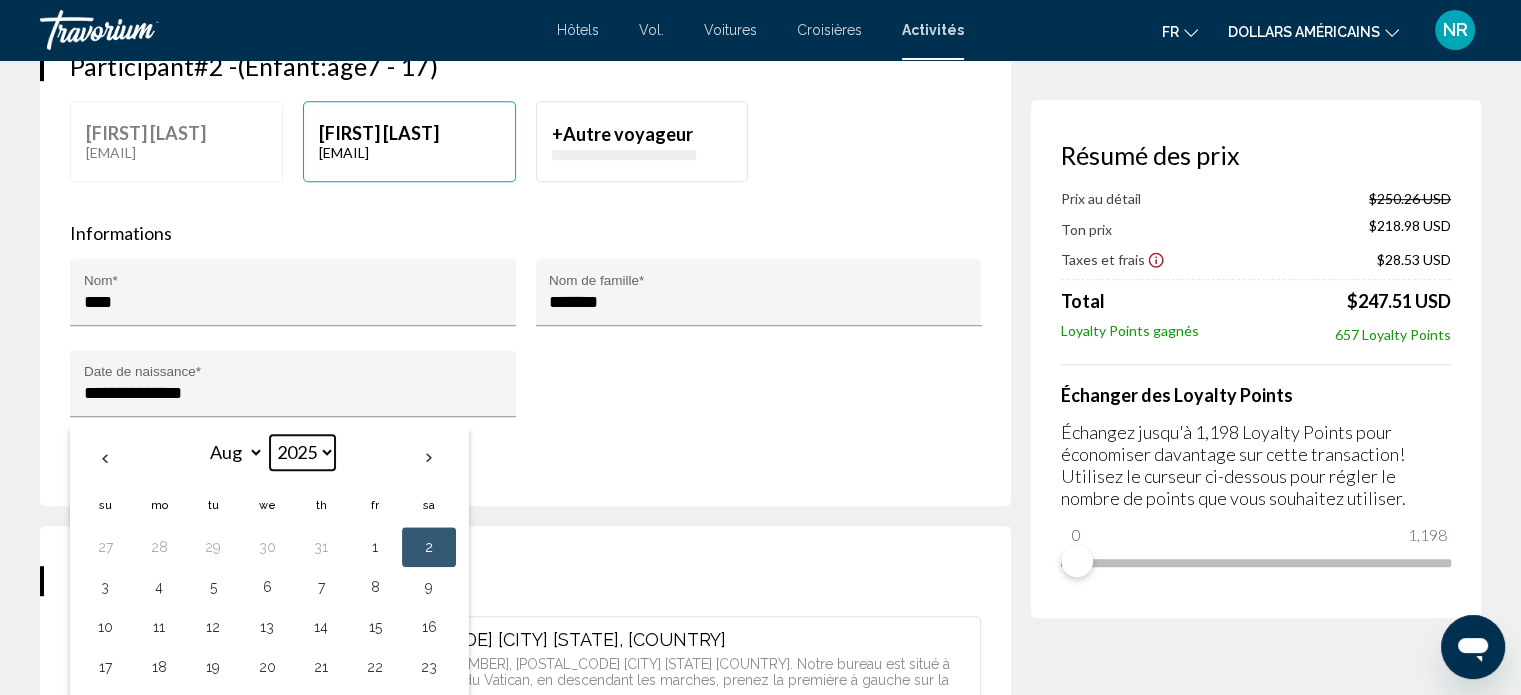 click on "**** **** **** **** **** **** **** **** **** **** **** **** **** **** **** **** **** **** **** **** **** **** **** **** **** **** **** **** **** **** **** **** **** **** **** **** **** **** **** **** **** **** **** **** **** **** **** **** **** **** **** **** **** **** **** **** **** **** **** **** **** **** **** **** **** **** **** **** **** **** **** **** **** **** **** **** **** **** **** **** **** **** **** **** **** **** **** **** **** **** **** **** **** **** **** **** **** **** **** **** **** **** **** **** **** **** **** **** **** **** **** **** **** **** **** **** **** **** **** **** **** **** **** **** **** **** **** **** **** **** **** **** **** **** **** **** **** **** **** **** **** **** **** **** **** ****" at bounding box center [302, 452] 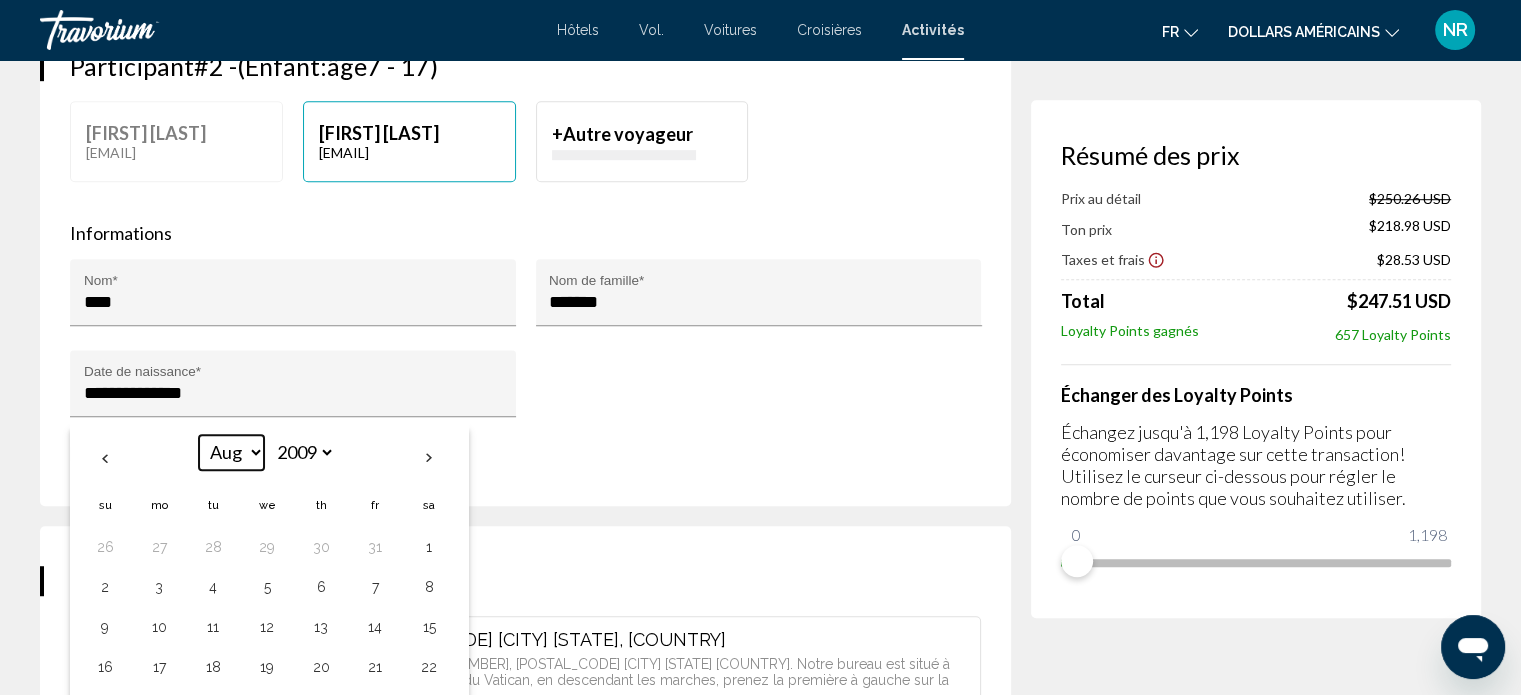 click on "*** *** *** *** *** *** *** *** *** *** *** ***" at bounding box center (231, 452) 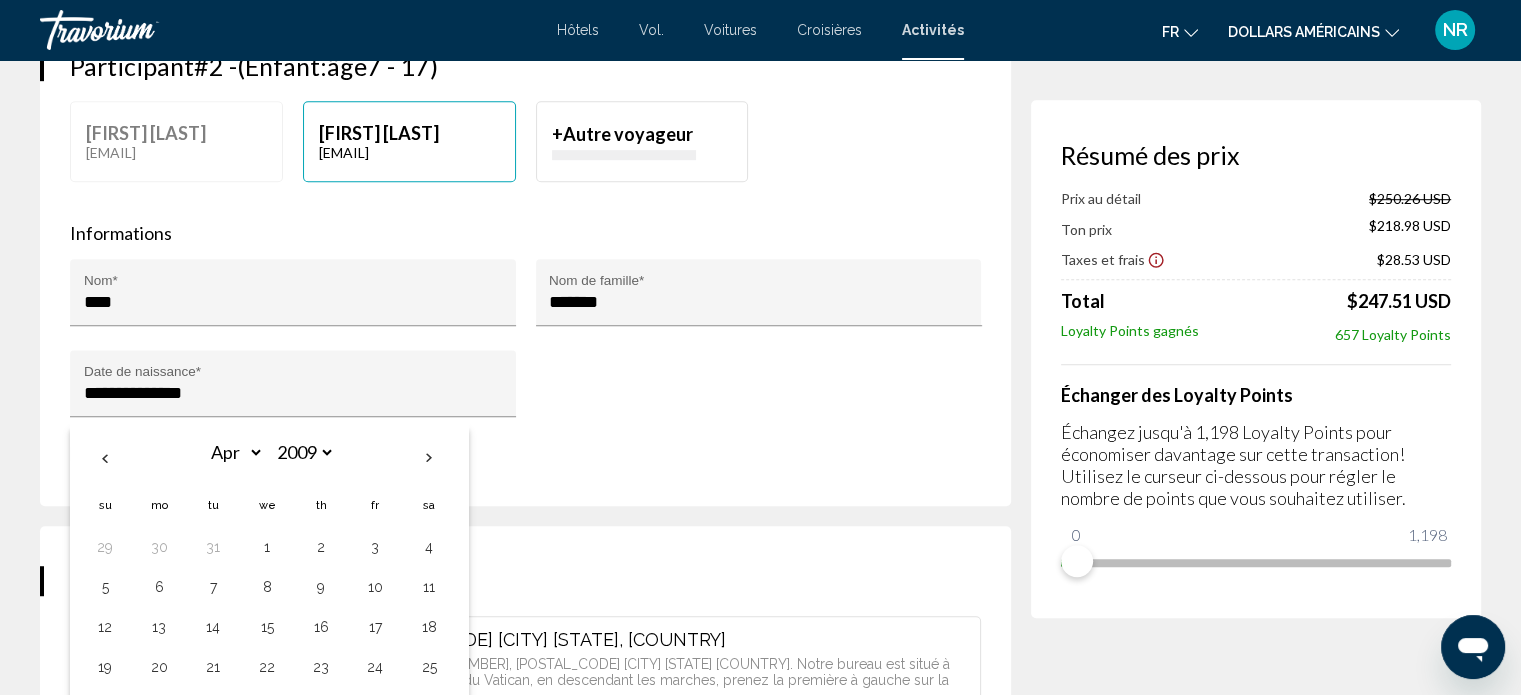 click on "**********" at bounding box center (525, 350) 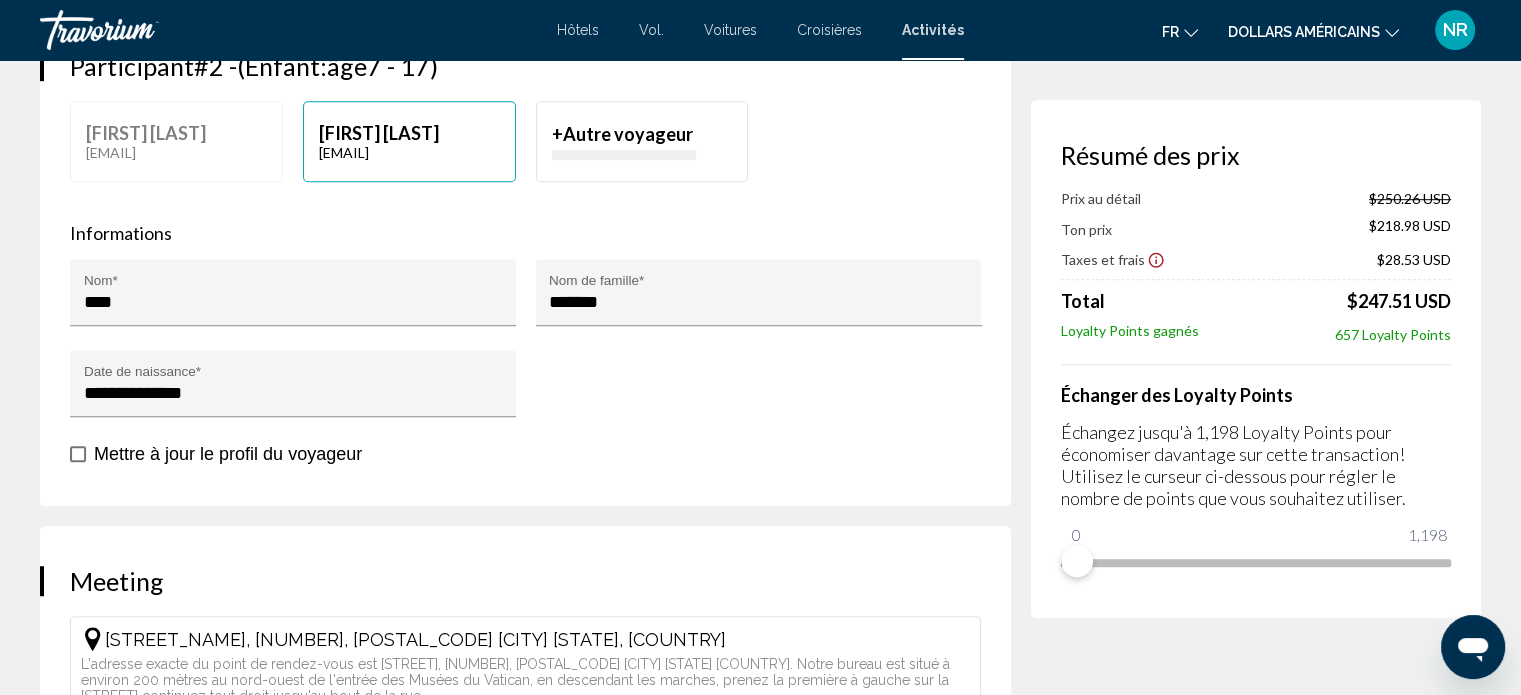 click on "**********" at bounding box center (297, 398) 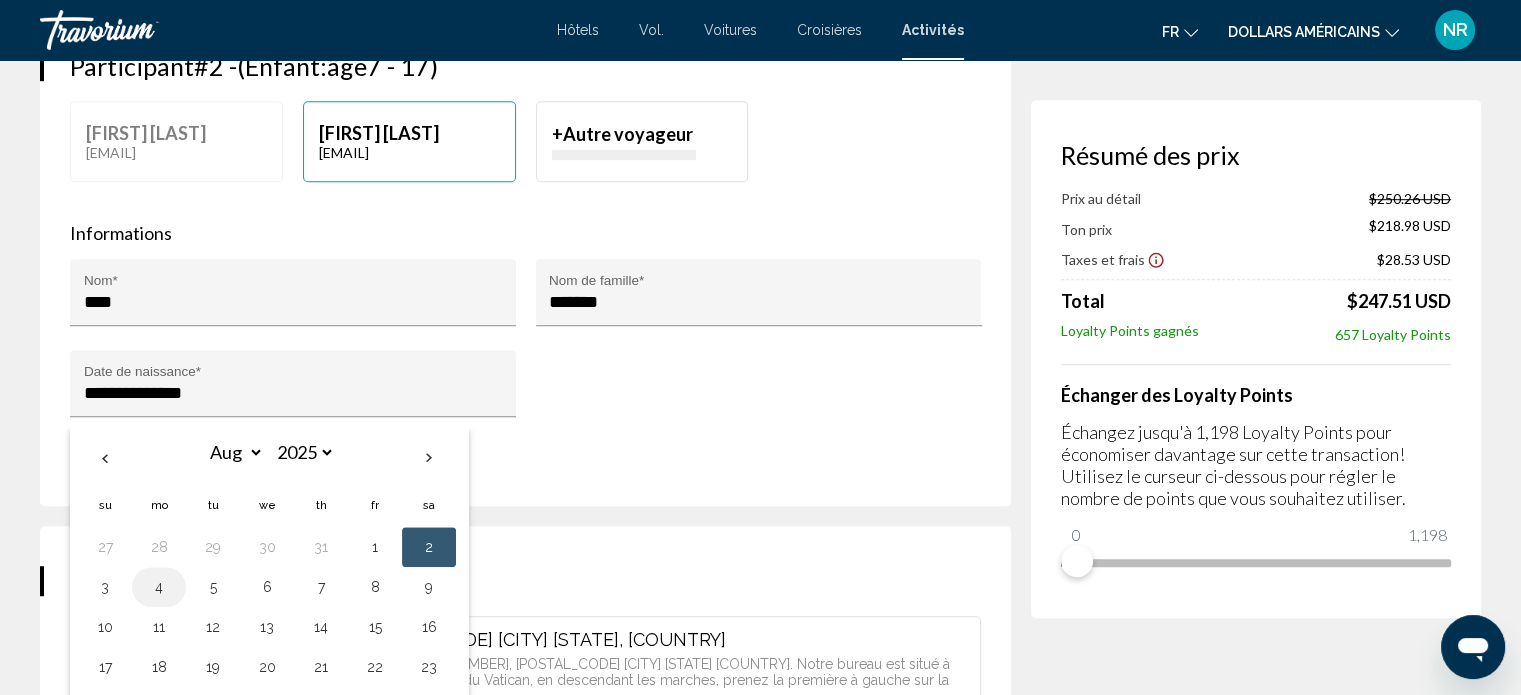 click on "4" at bounding box center (159, 587) 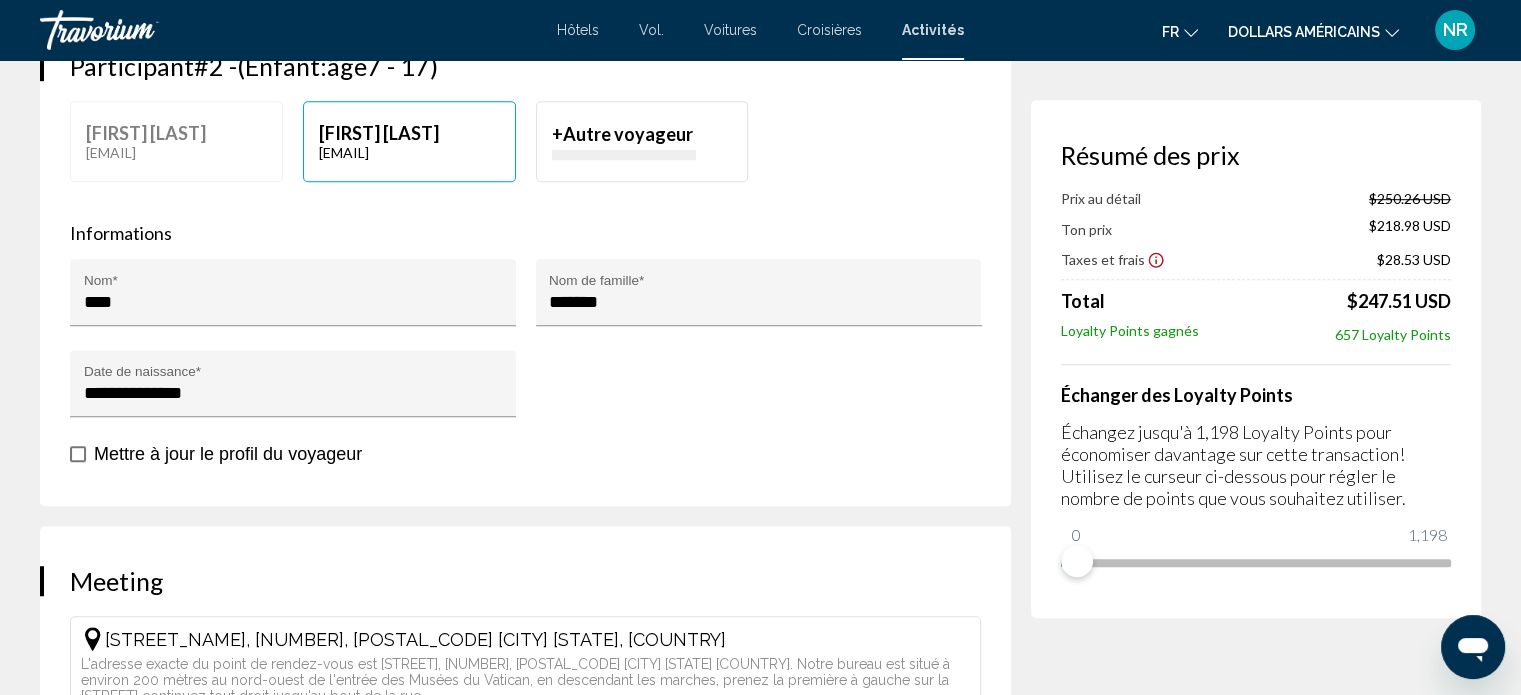 click on "**********" at bounding box center (297, 398) 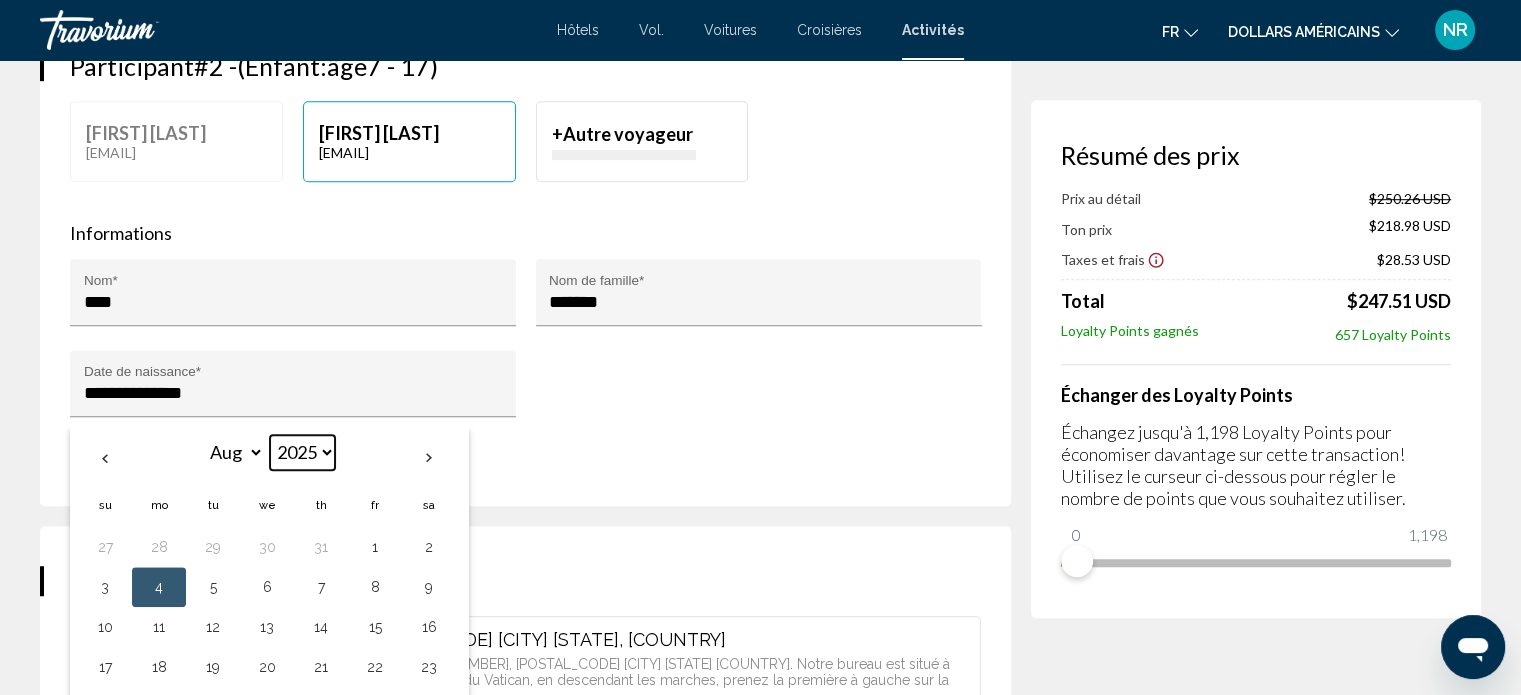 click on "**** **** **** **** **** **** **** **** **** **** **** **** **** **** **** **** **** **** **** **** **** **** **** **** **** **** **** **** **** **** **** **** **** **** **** **** **** **** **** **** **** **** **** **** **** **** **** **** **** **** **** **** **** **** **** **** **** **** **** **** **** **** **** **** **** **** **** **** **** **** **** **** **** **** **** **** **** **** **** **** **** **** **** **** **** **** **** **** **** **** **** **** **** **** **** **** **** **** **** **** **** **** **** **** **** **** **** **** **** **** **** **** **** **** **** **** **** **** **** **** **** **** **** **** **** **** **** **** **** **** **** **** **** **** **** **** **** **** **** **** **** **** **** **** **** ****" at bounding box center [302, 452] 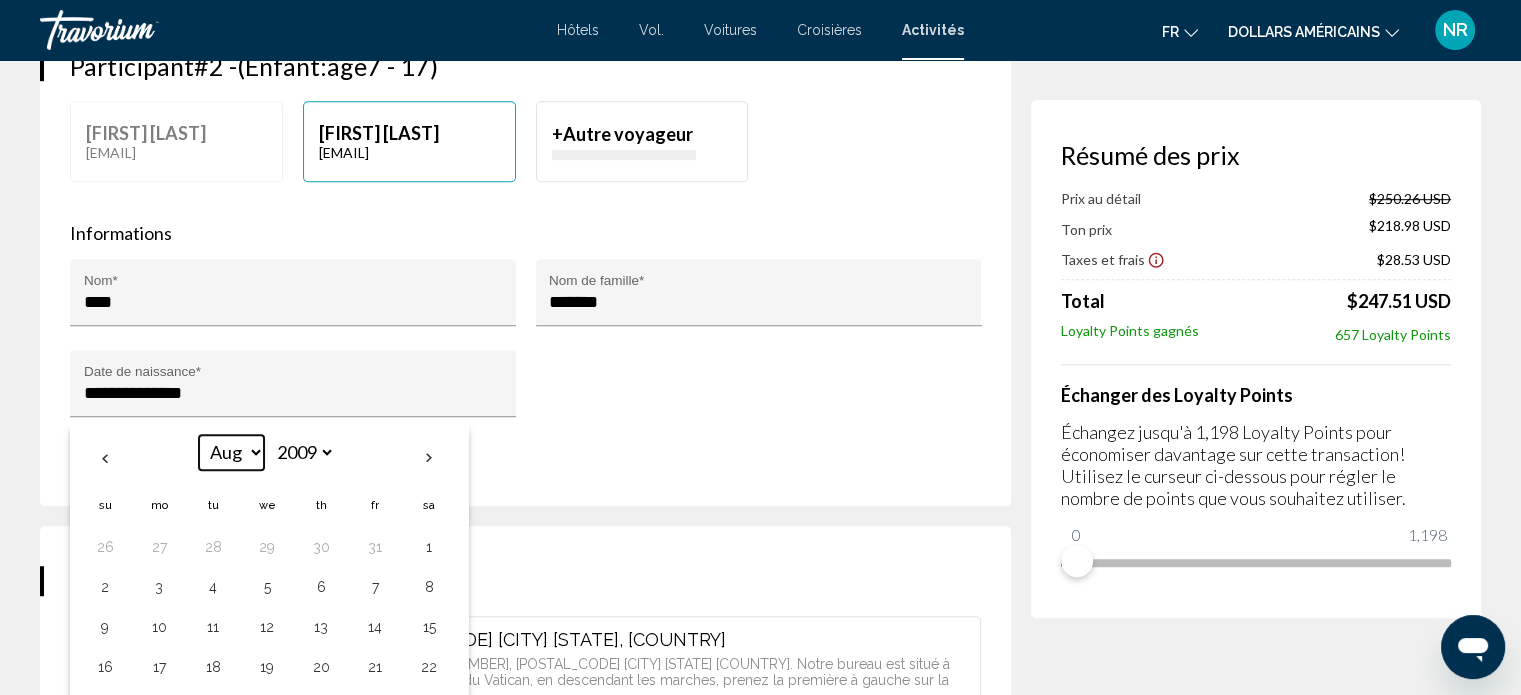 click on "*** *** *** *** *** *** *** *** *** *** *** ***" at bounding box center [231, 452] 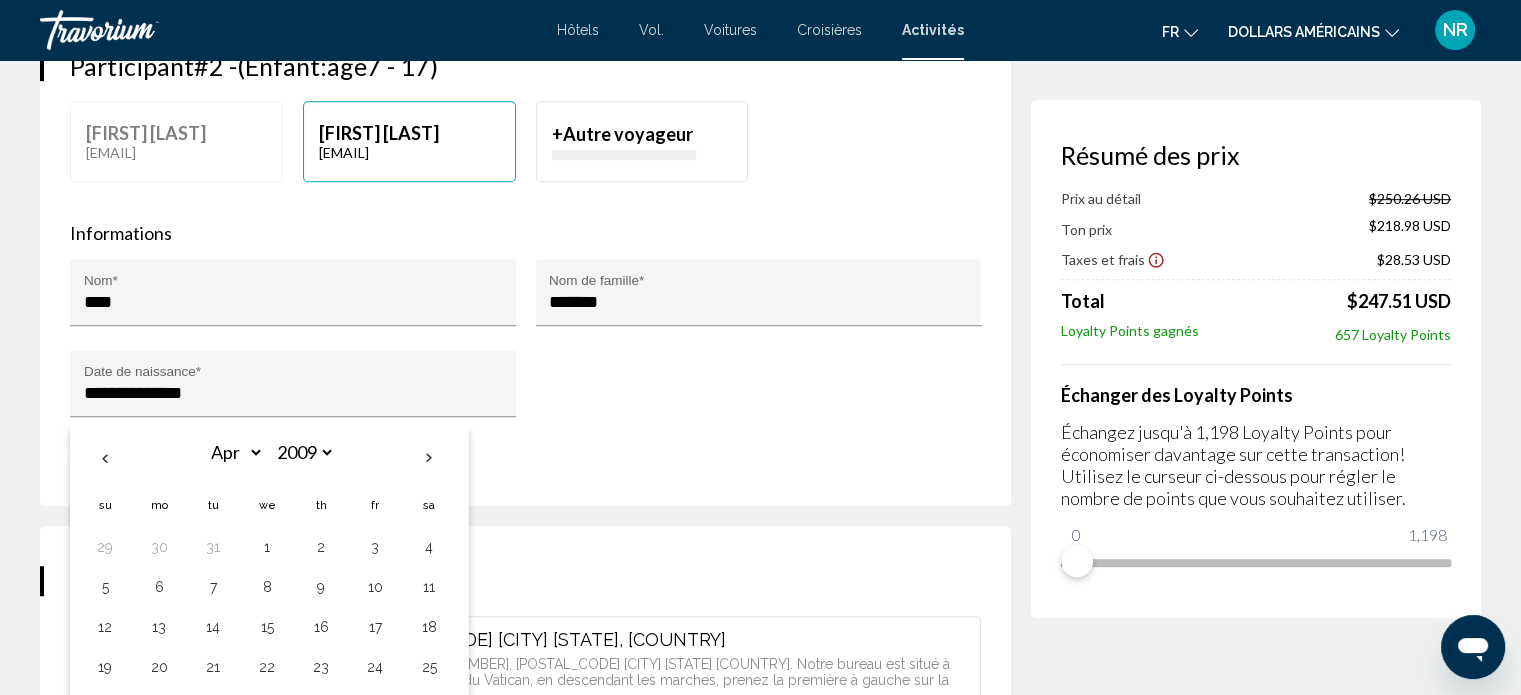 drag, startPoint x: 337, startPoint y: 452, endPoint x: 348, endPoint y: 401, distance: 52.17279 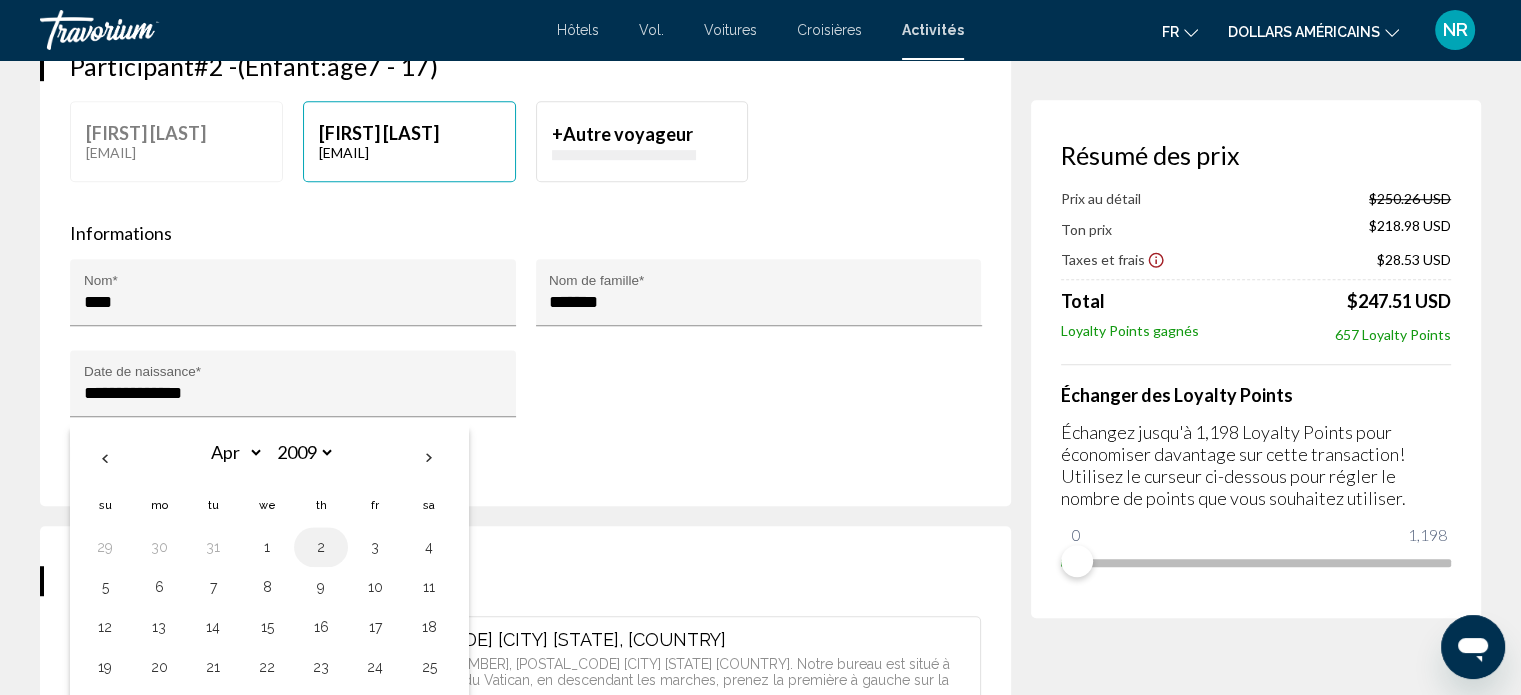click on "2" at bounding box center (321, 547) 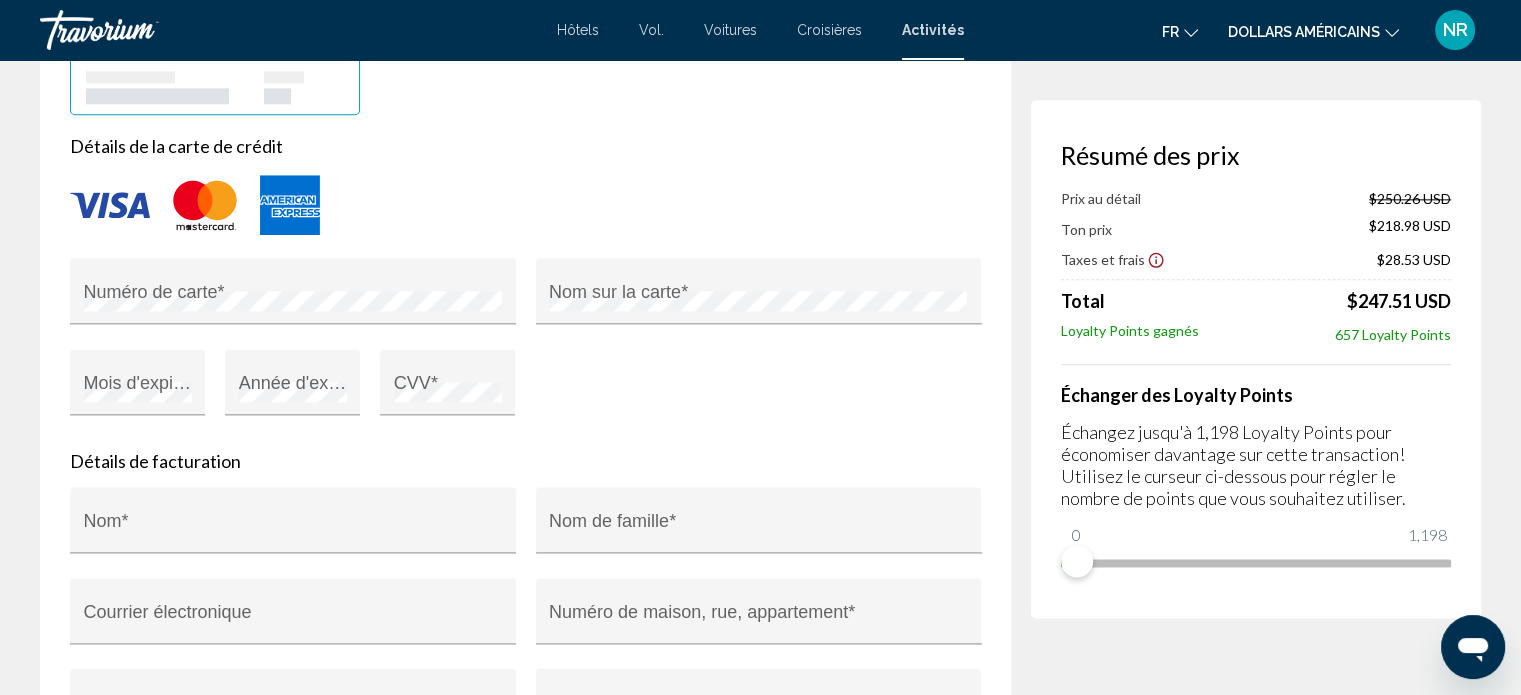 scroll, scrollTop: 2436, scrollLeft: 0, axis: vertical 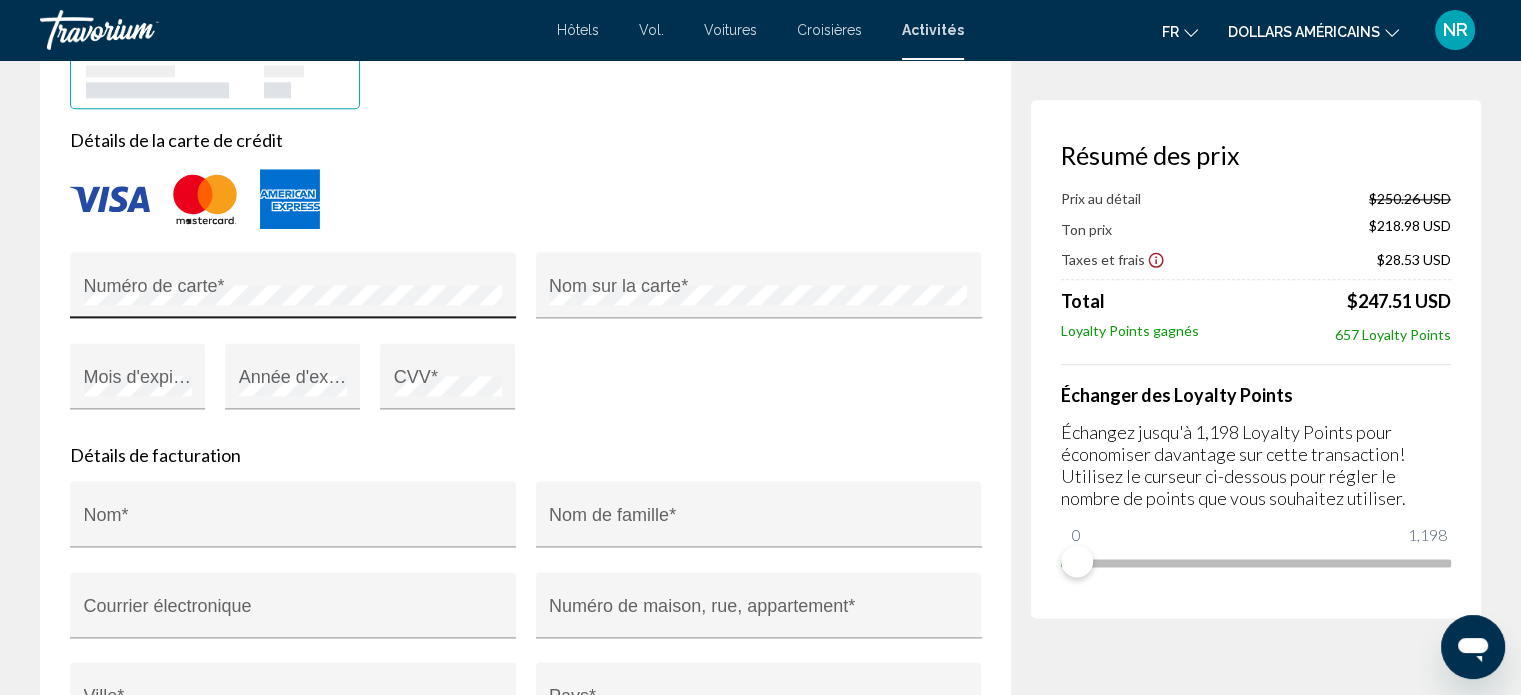 click on "Numéro de carte  *" at bounding box center [293, 291] 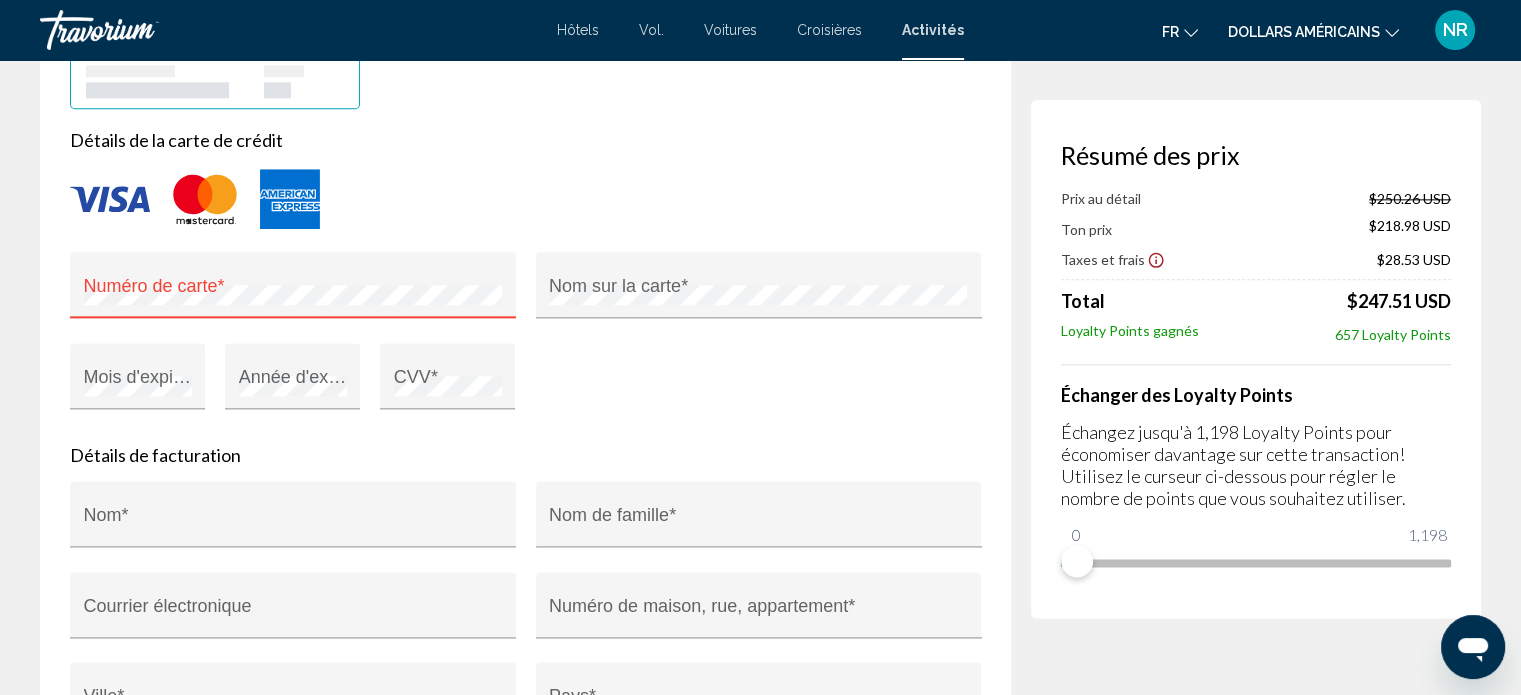 click on "Numéro de carte  *" at bounding box center [293, 291] 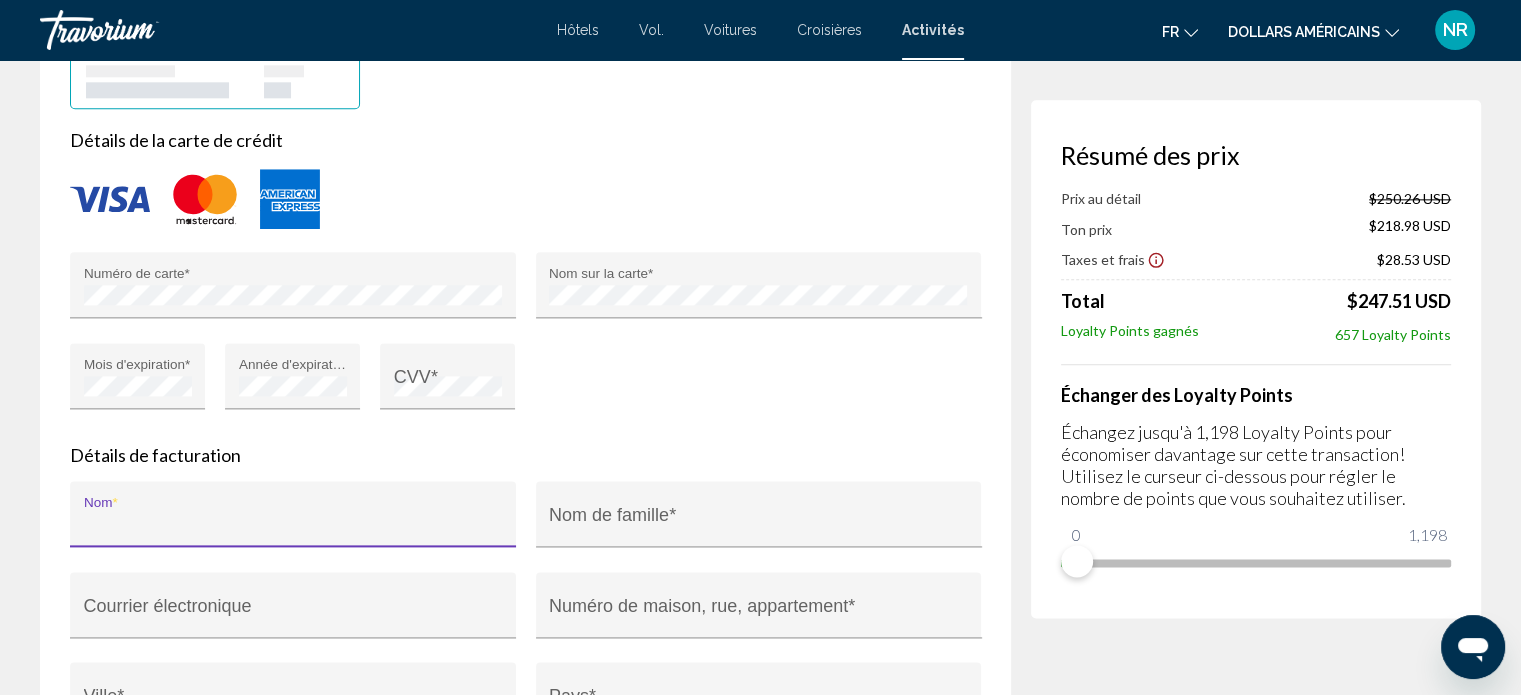 click on "Nom  *" at bounding box center [293, 524] 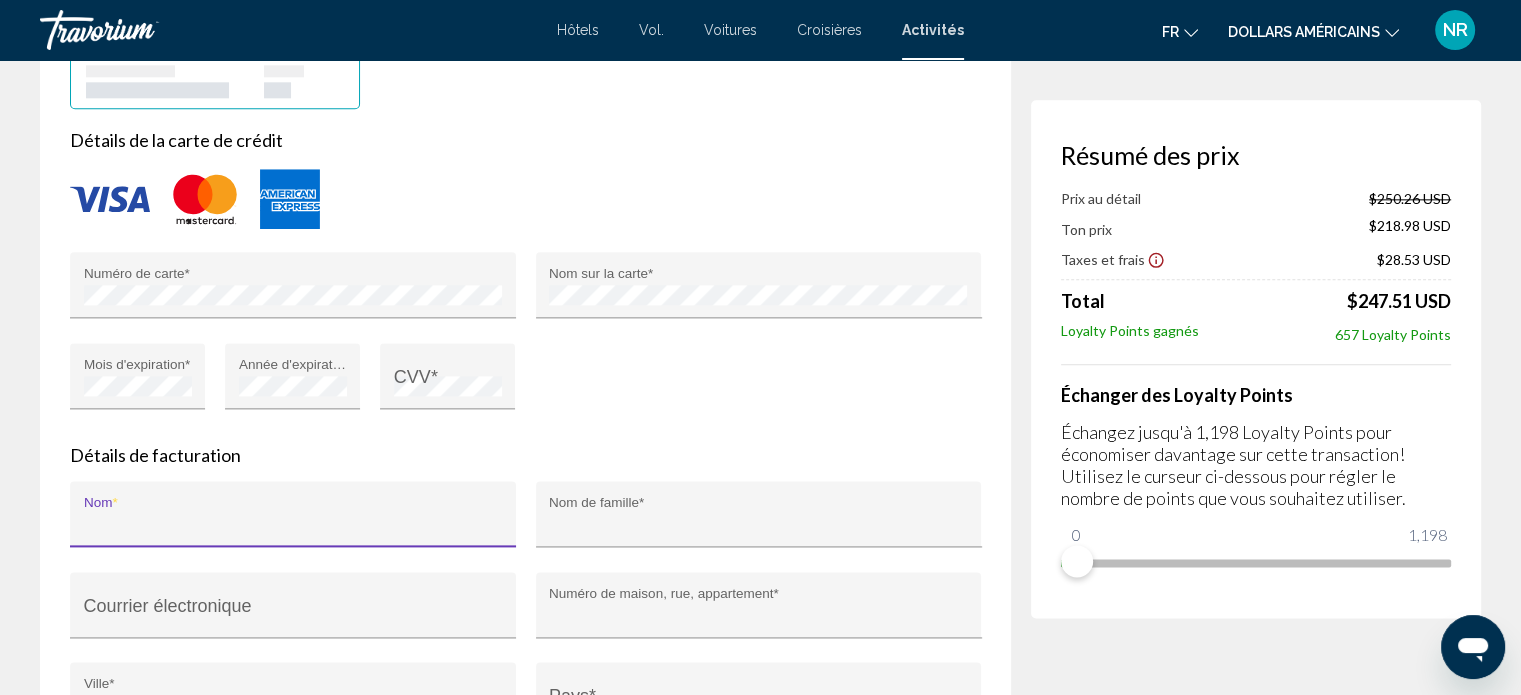 type on "********" 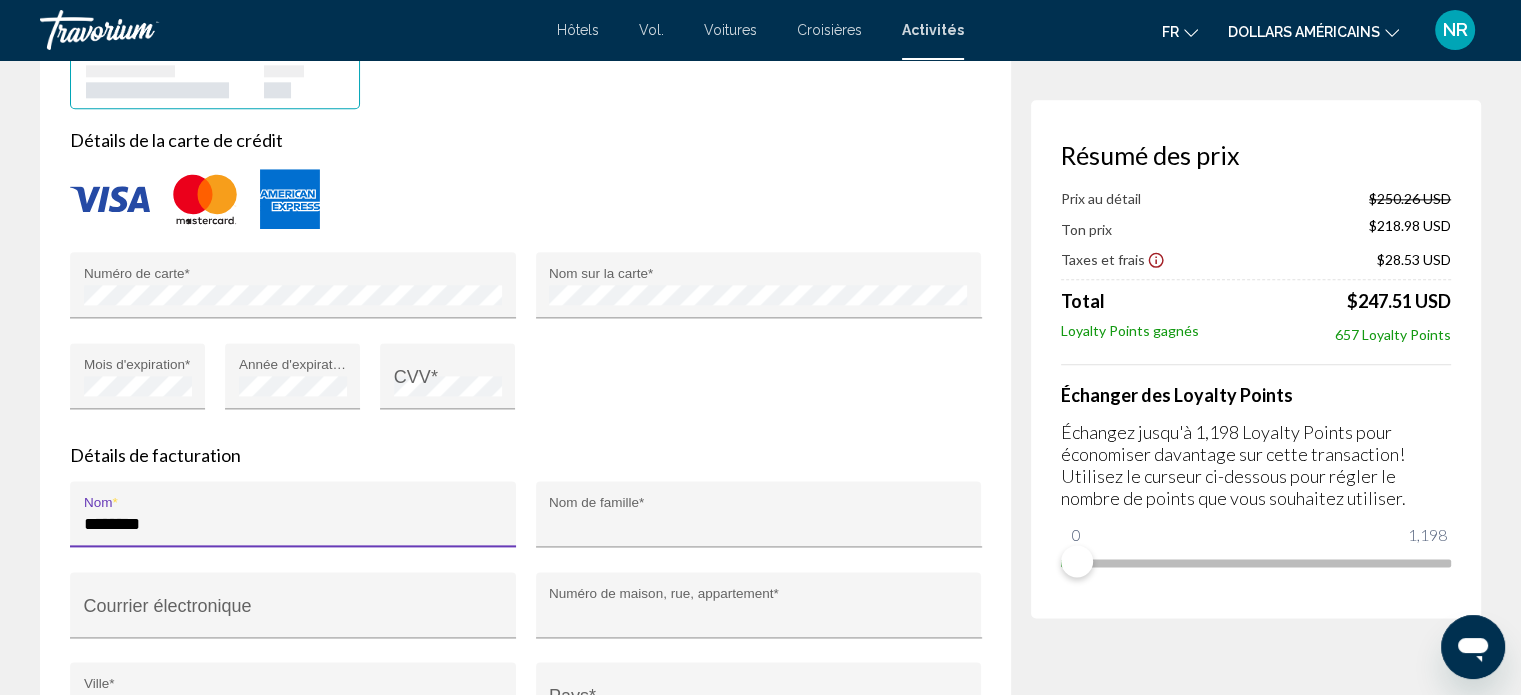 type on "******" 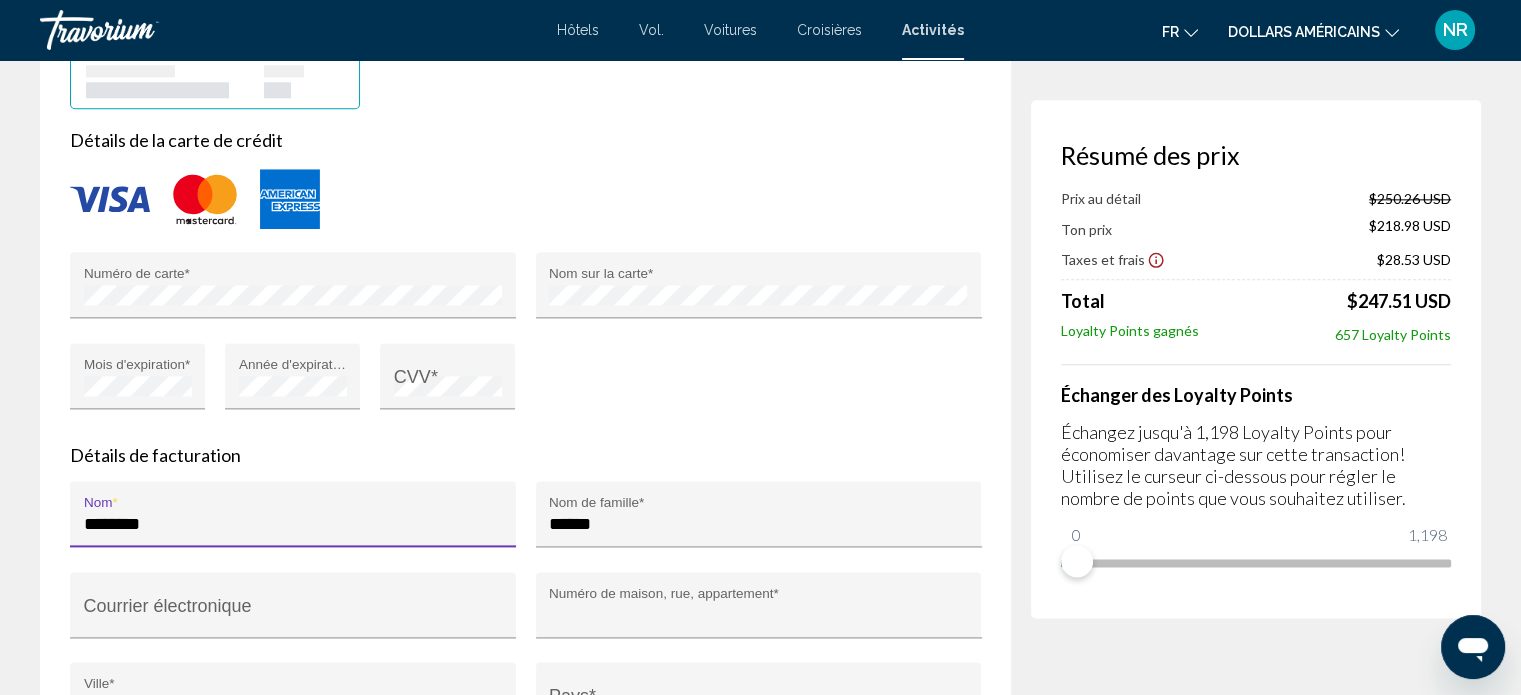 type on "**********" 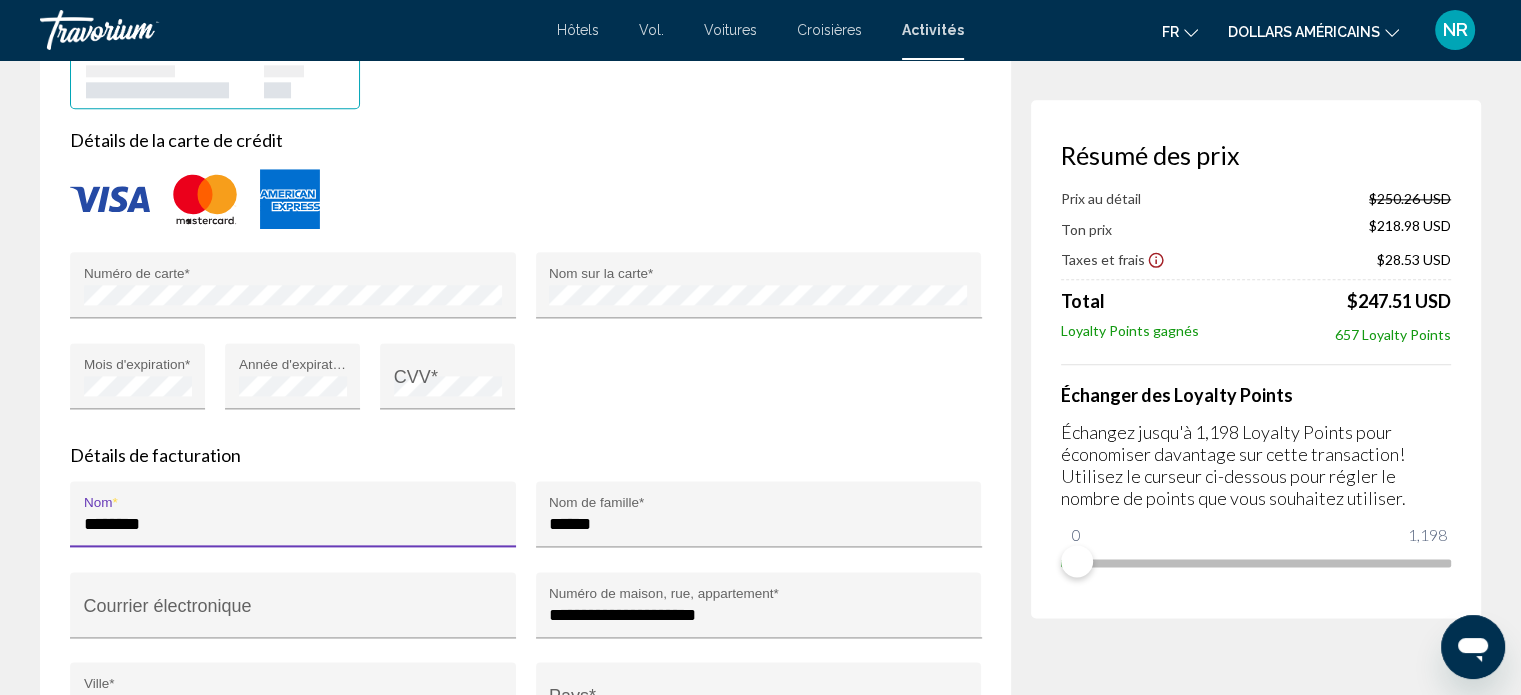 type on "****" 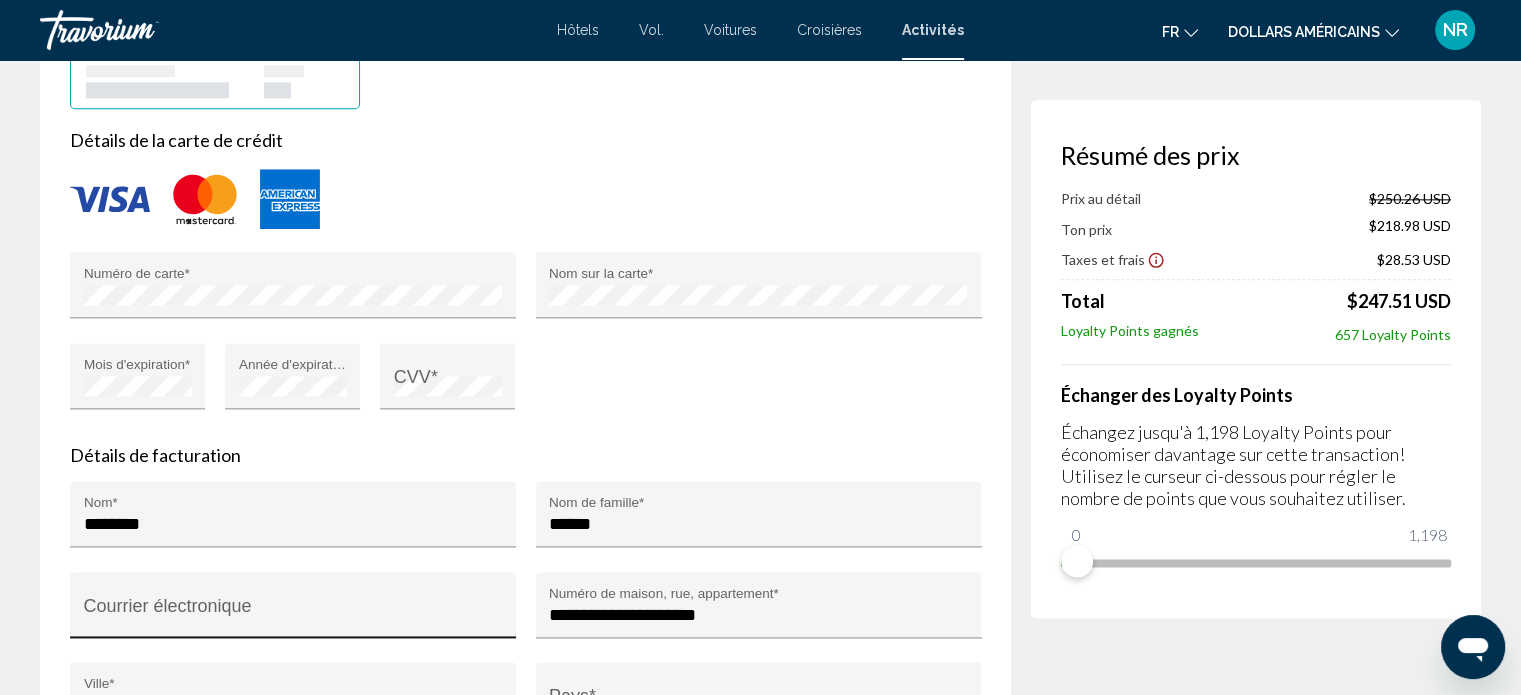 click on "Courrier électronique" at bounding box center (293, 611) 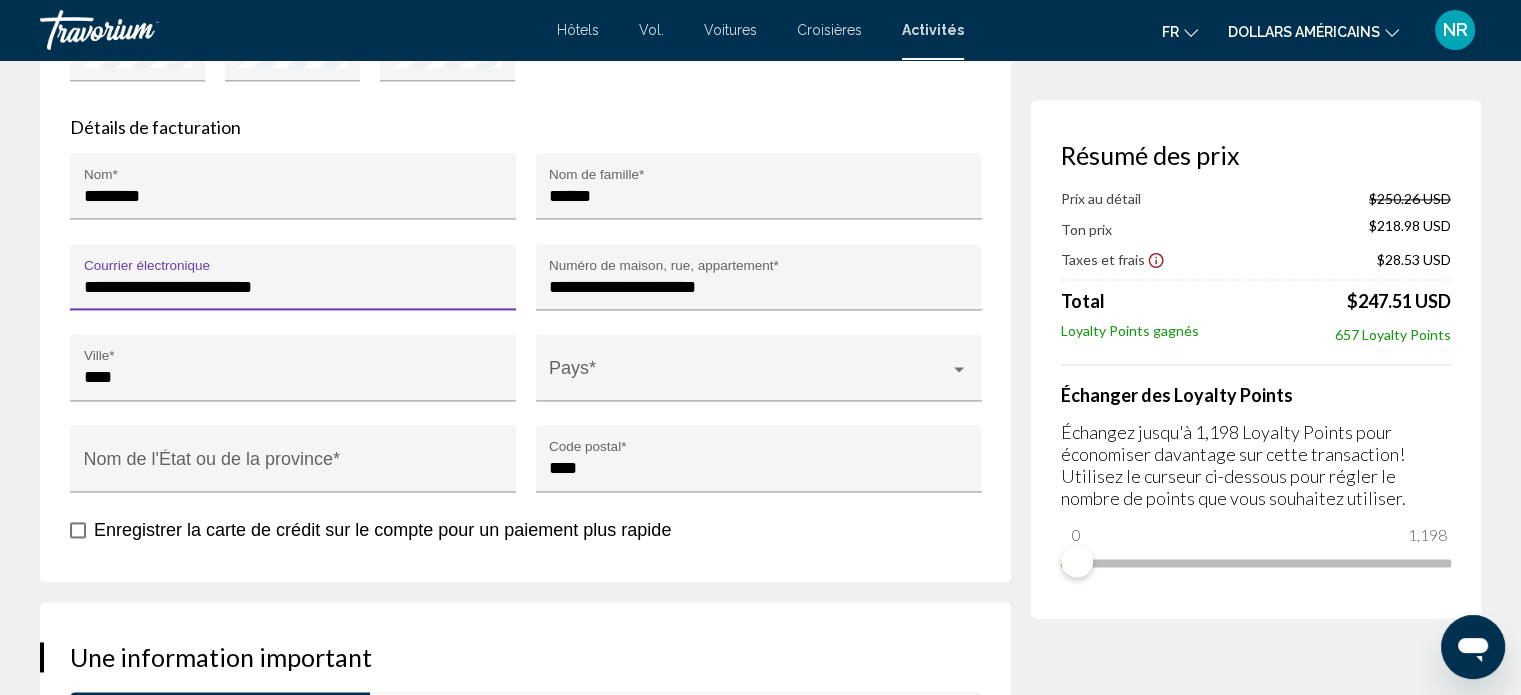 scroll, scrollTop: 2788, scrollLeft: 0, axis: vertical 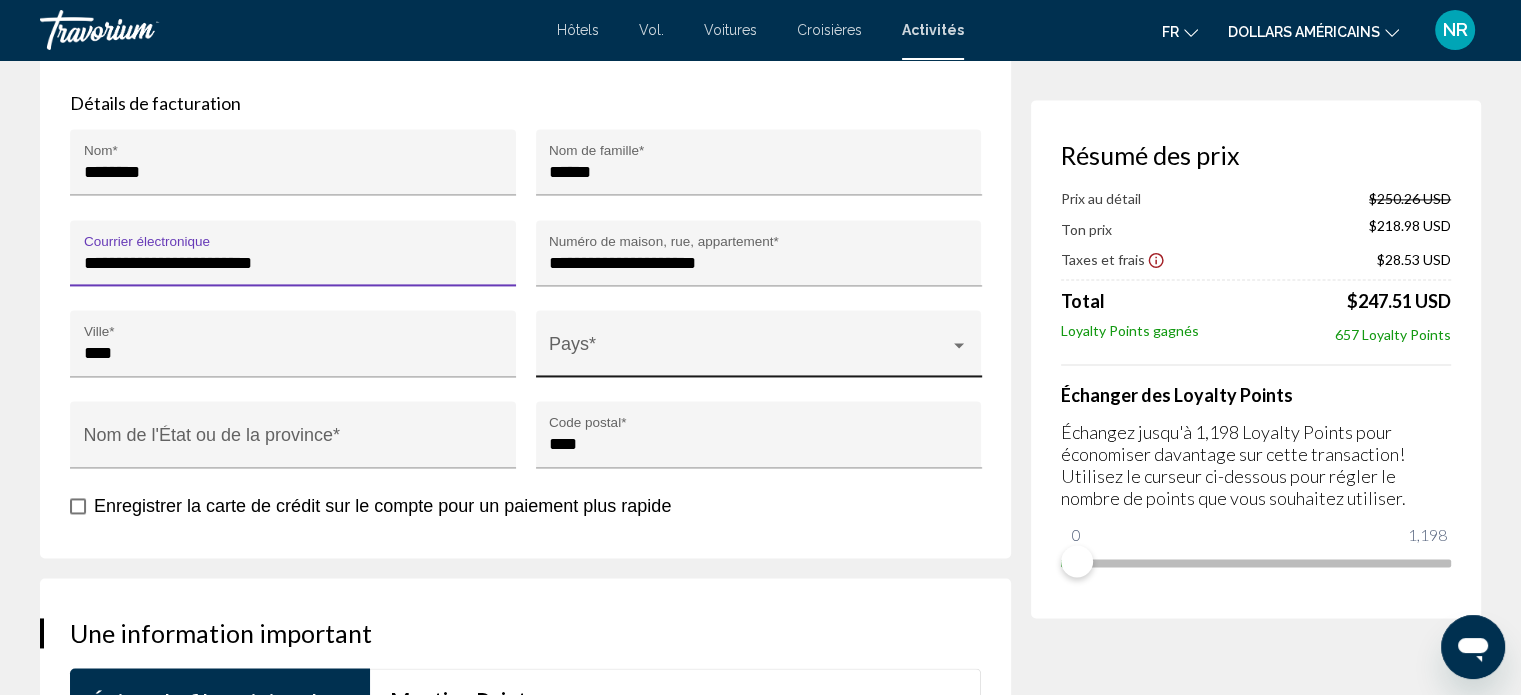 type on "**********" 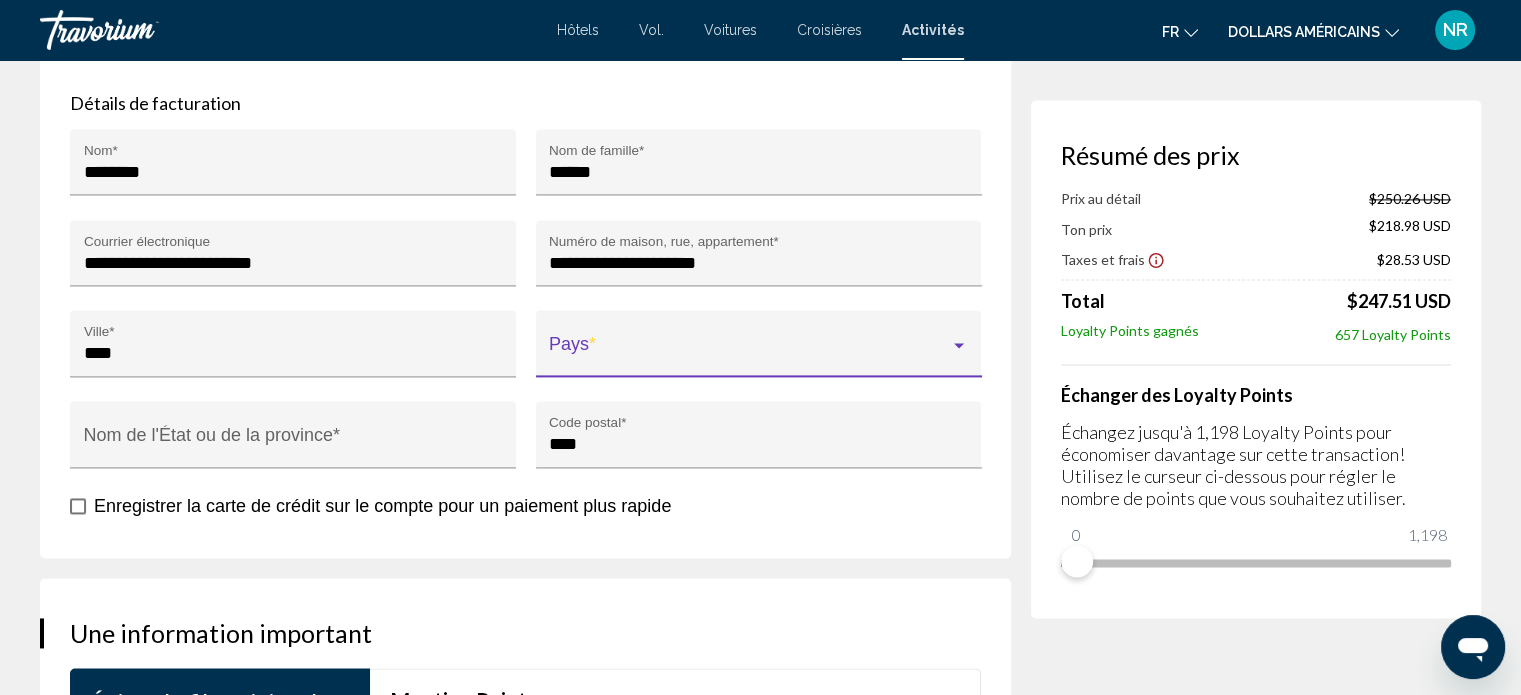 click at bounding box center [749, 353] 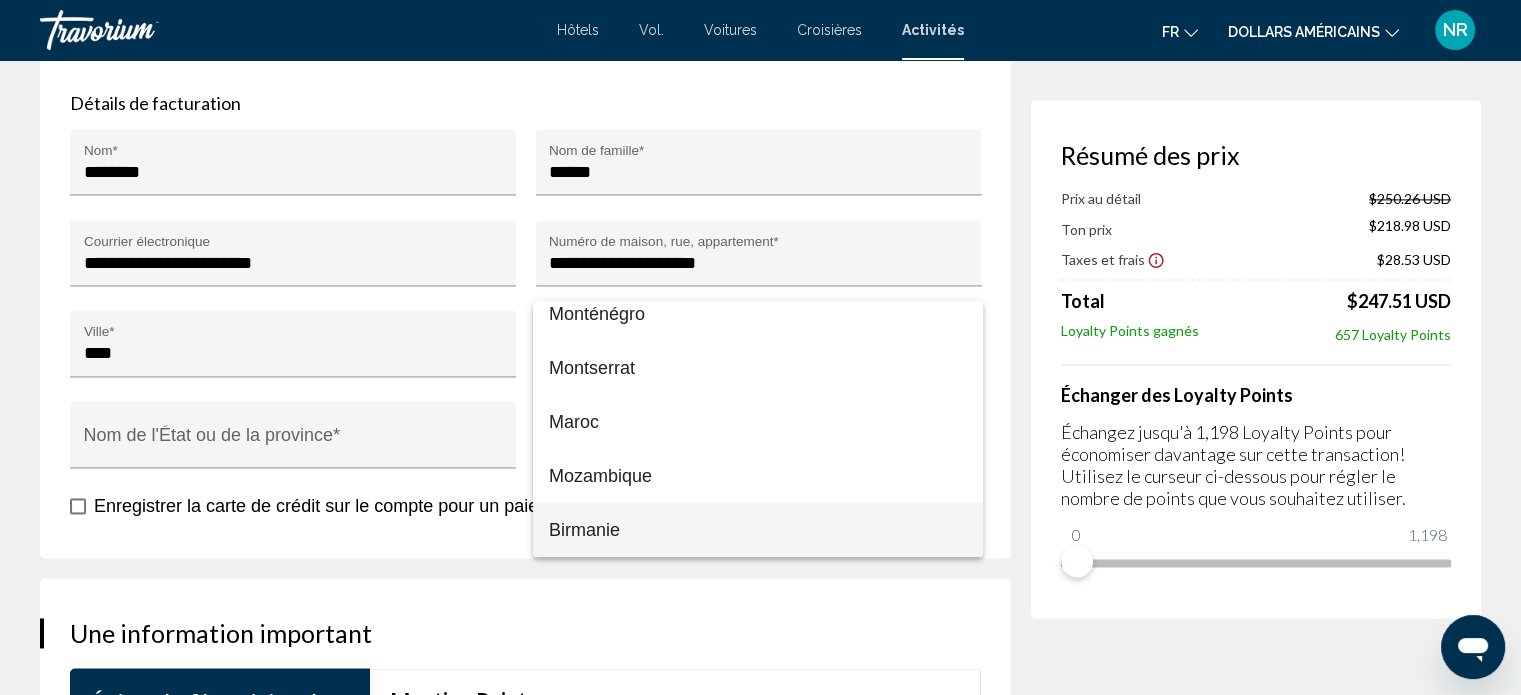 scroll, scrollTop: 918, scrollLeft: 0, axis: vertical 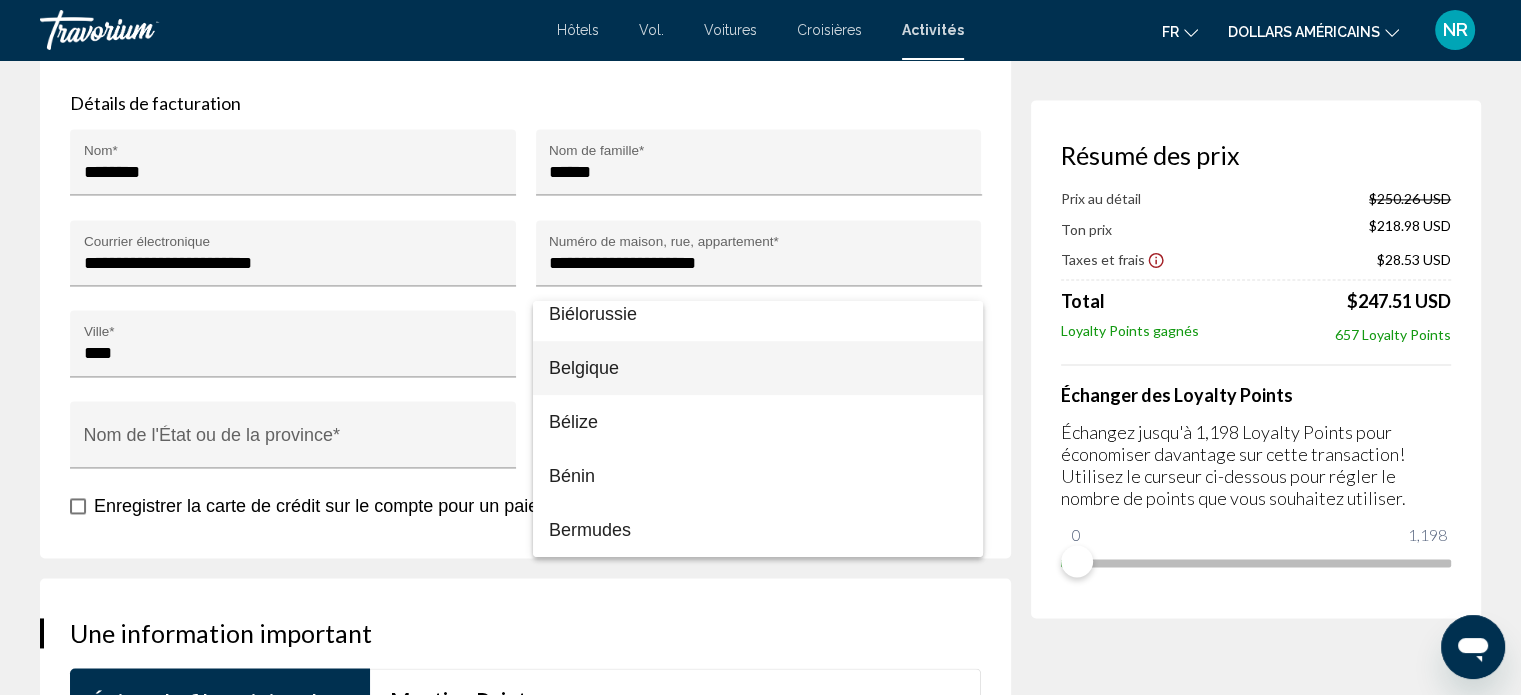 click on "Belgique" at bounding box center (584, 368) 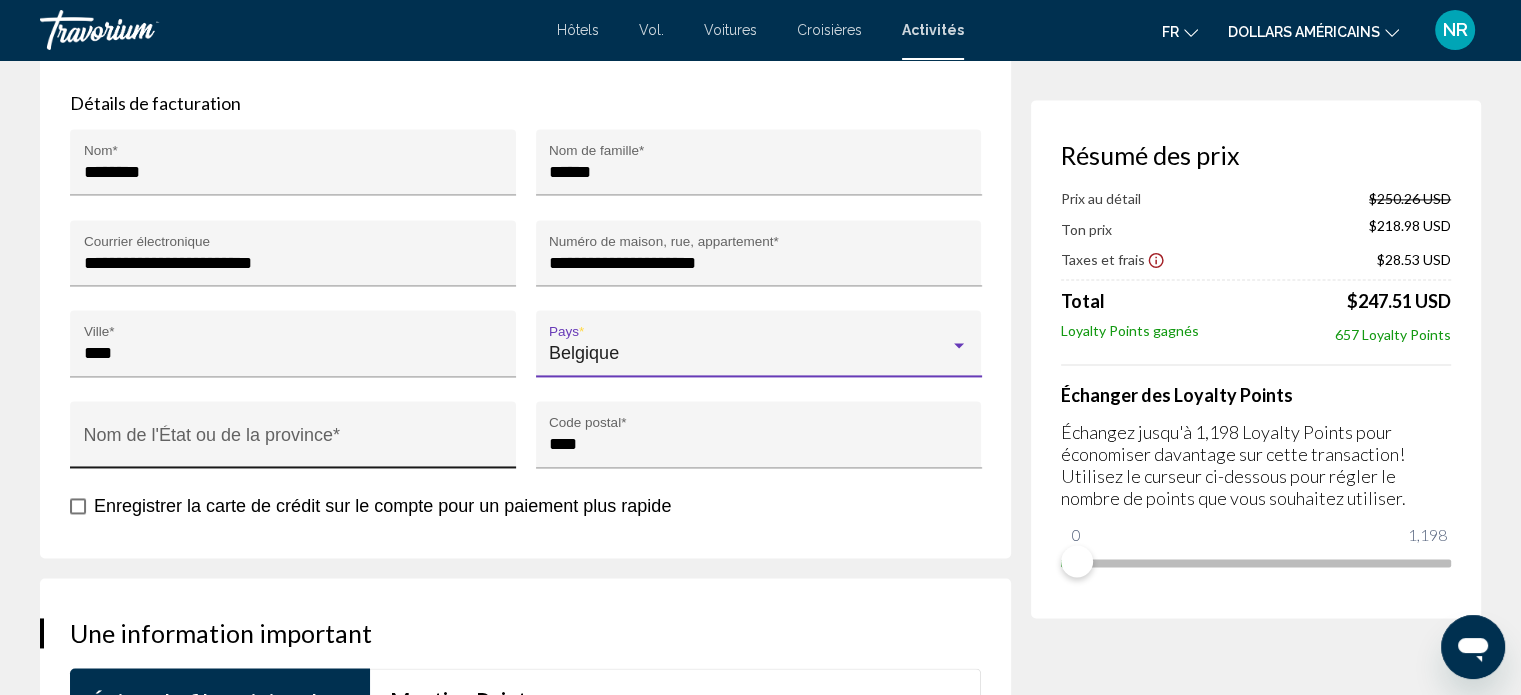 click on "Nom de l'État ou de la province  *" at bounding box center [293, 444] 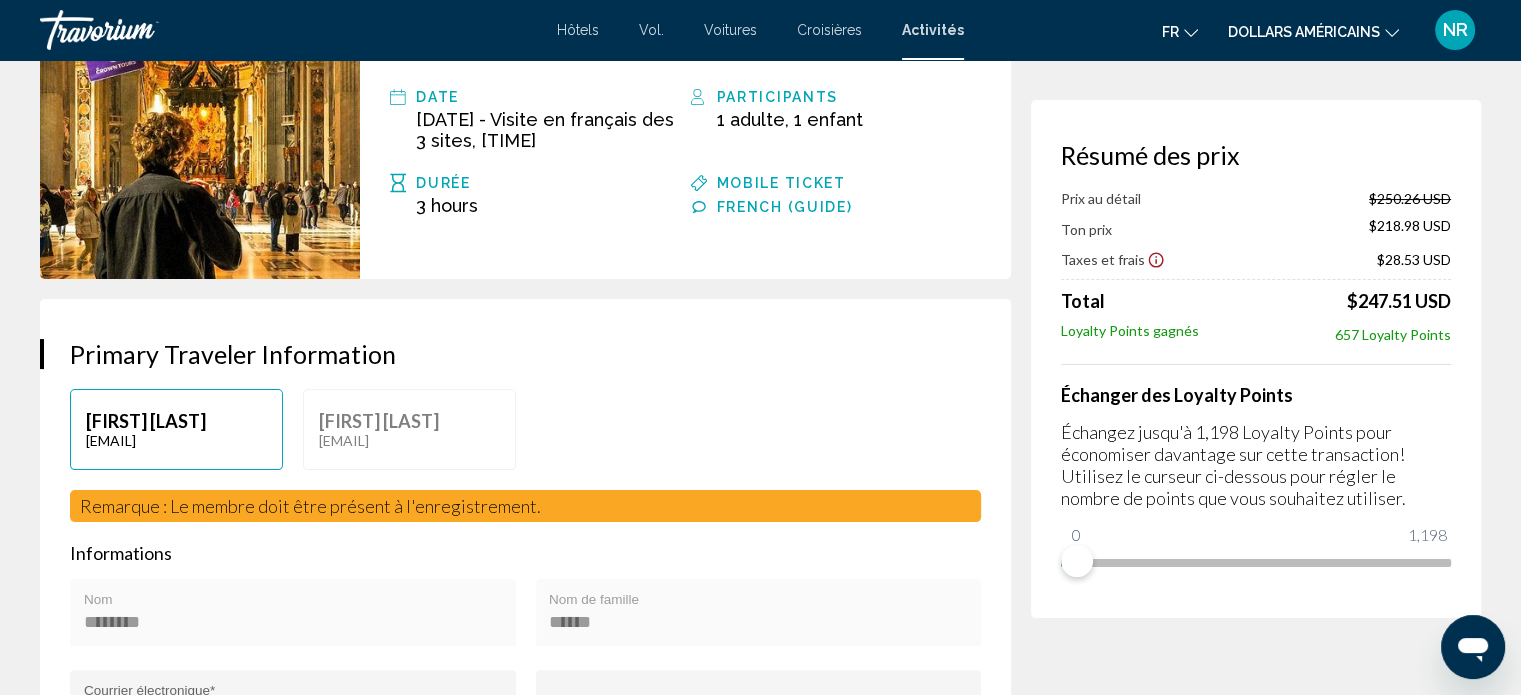scroll, scrollTop: 307, scrollLeft: 0, axis: vertical 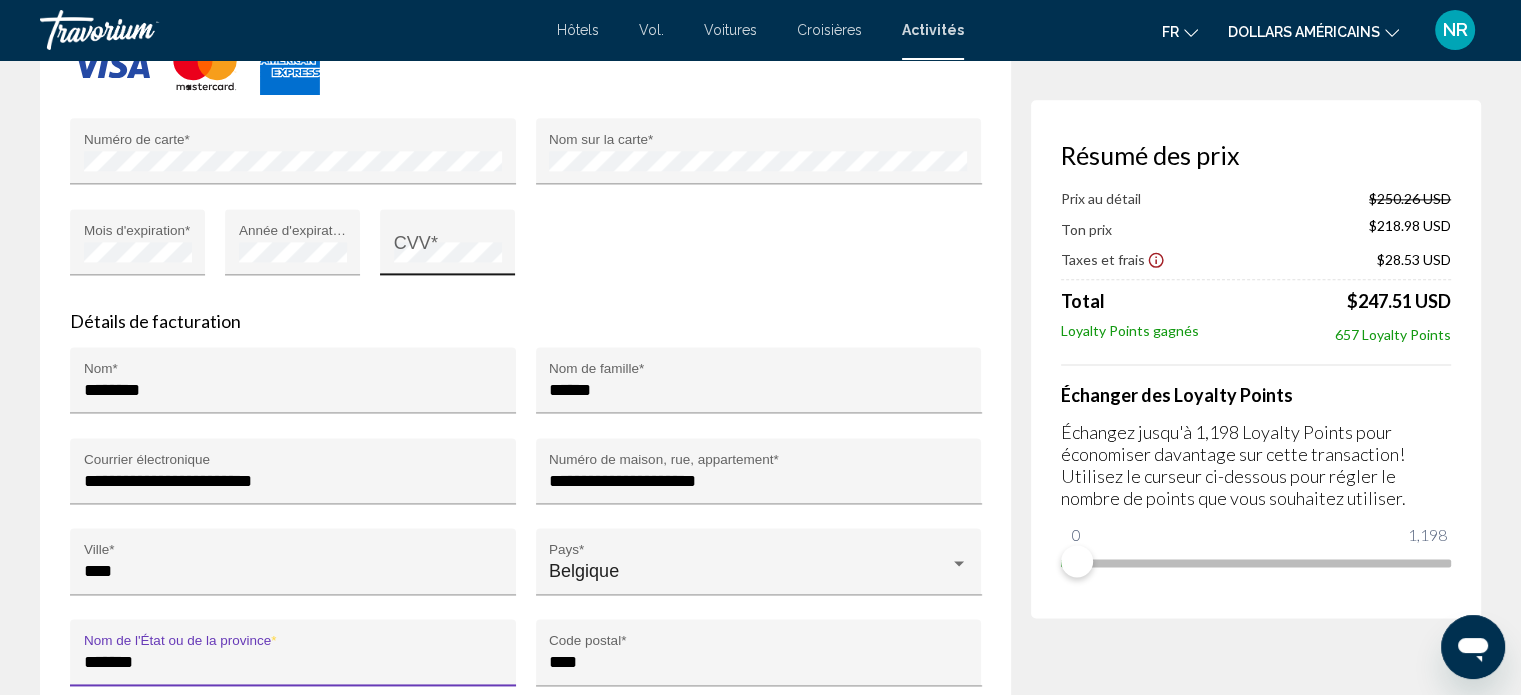 type on "*******" 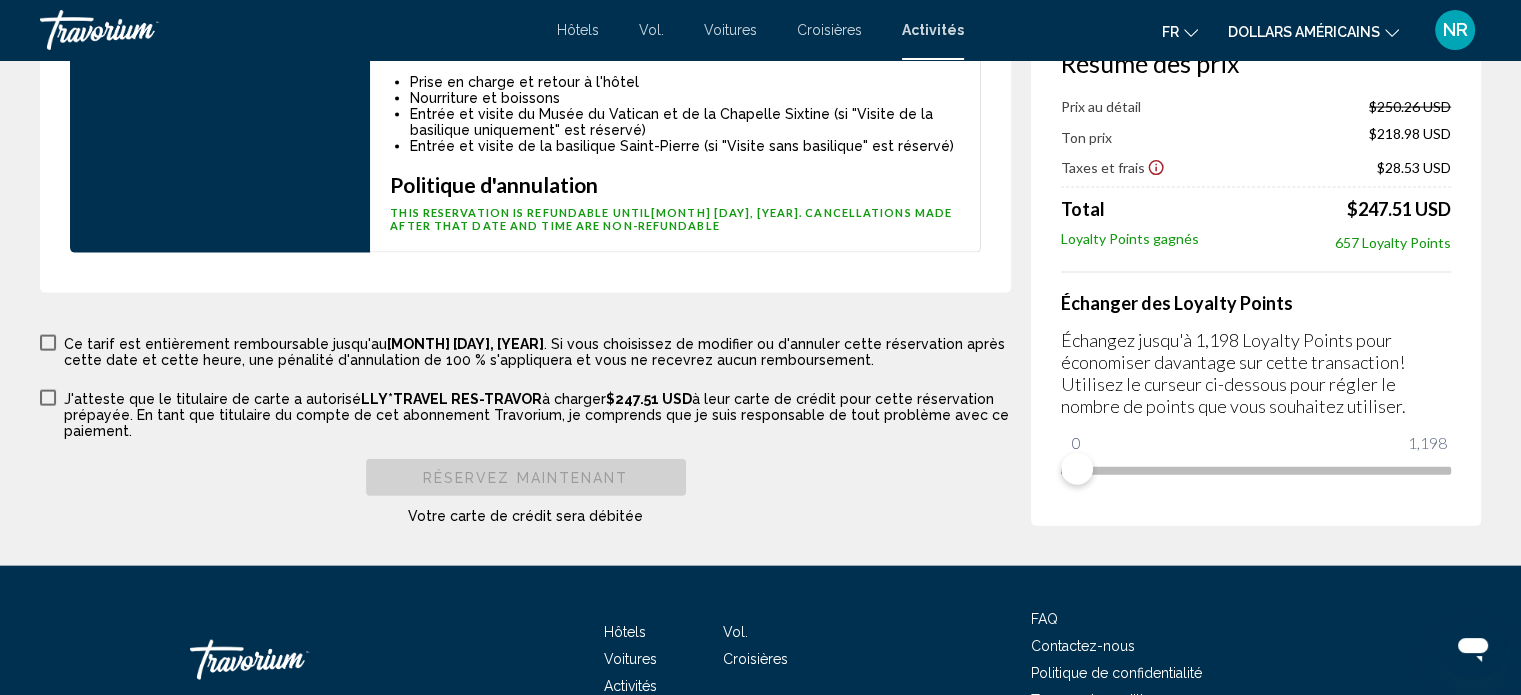 scroll, scrollTop: 4375, scrollLeft: 0, axis: vertical 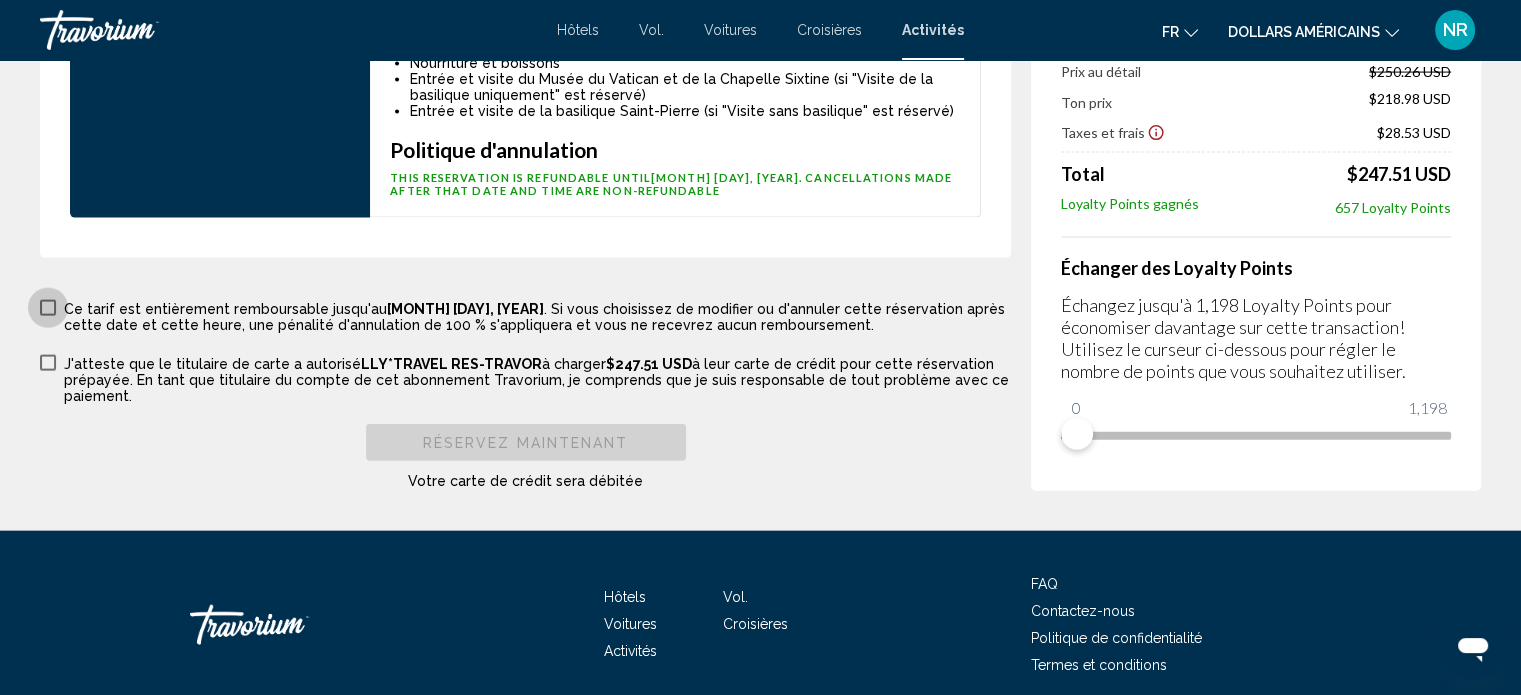 click at bounding box center [48, 308] 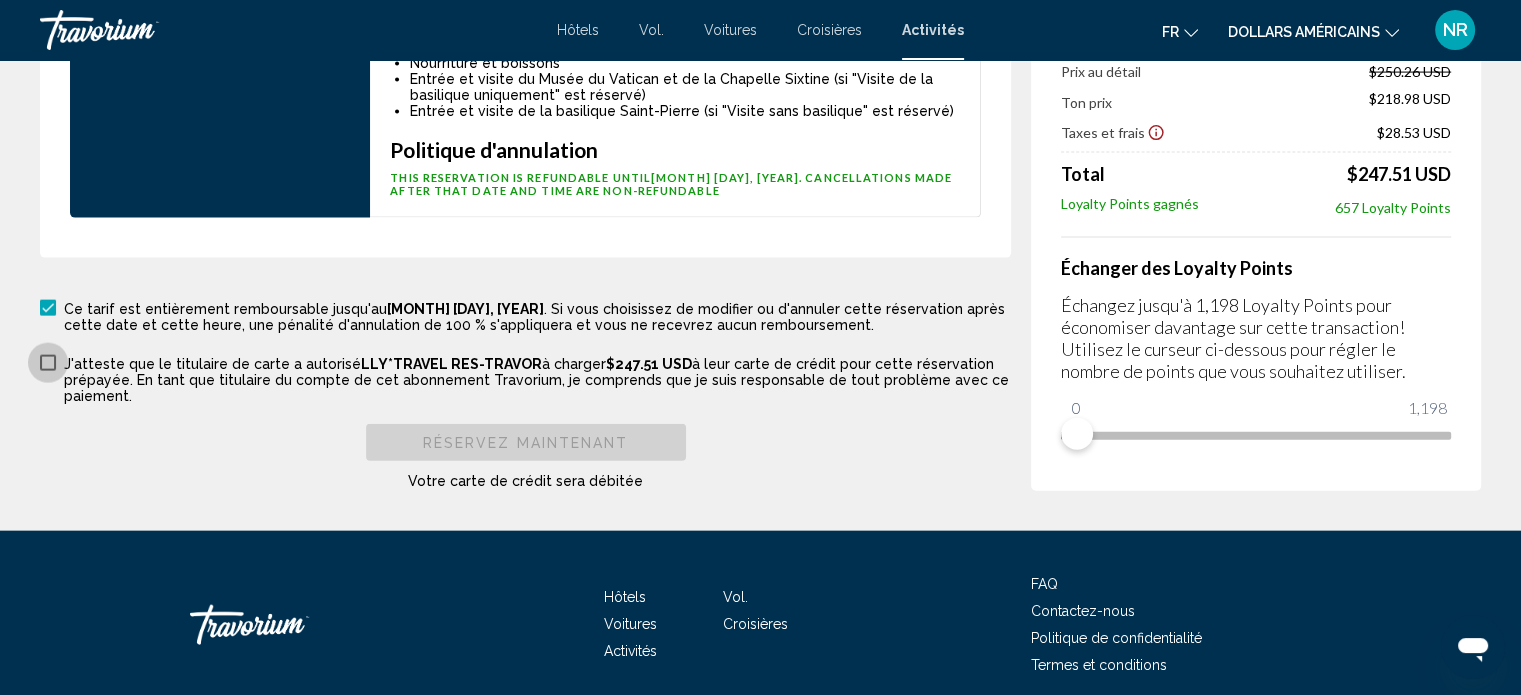 click at bounding box center (48, 363) 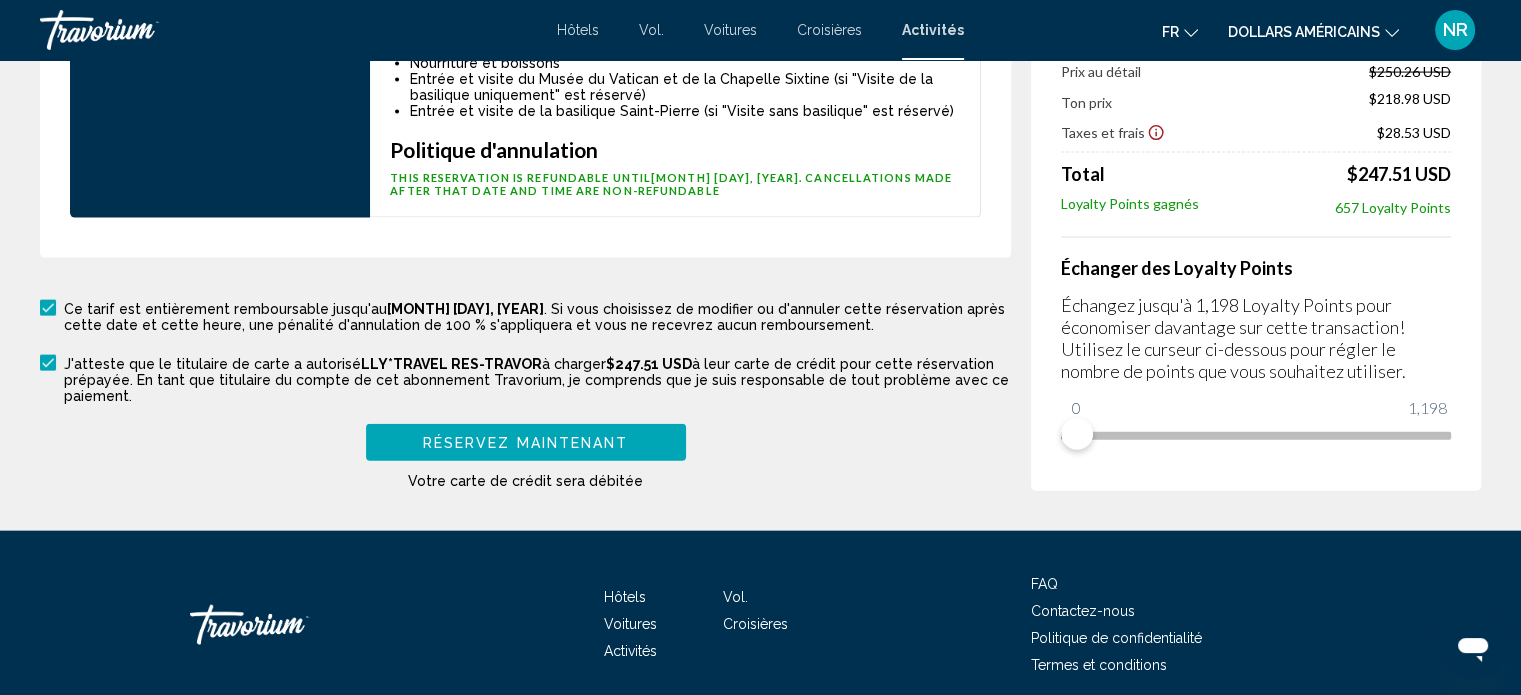 click on "Réservez maintenant" at bounding box center (526, 443) 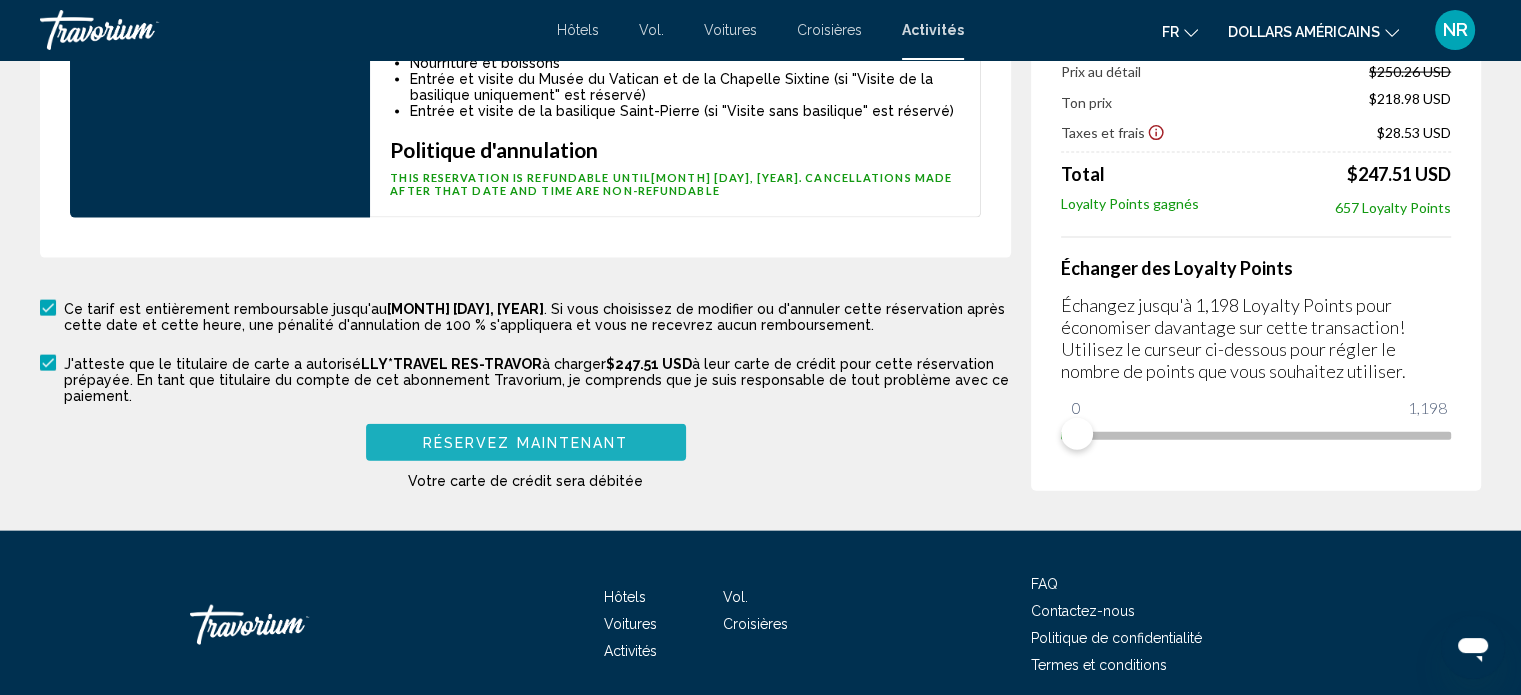 scroll, scrollTop: 629, scrollLeft: 0, axis: vertical 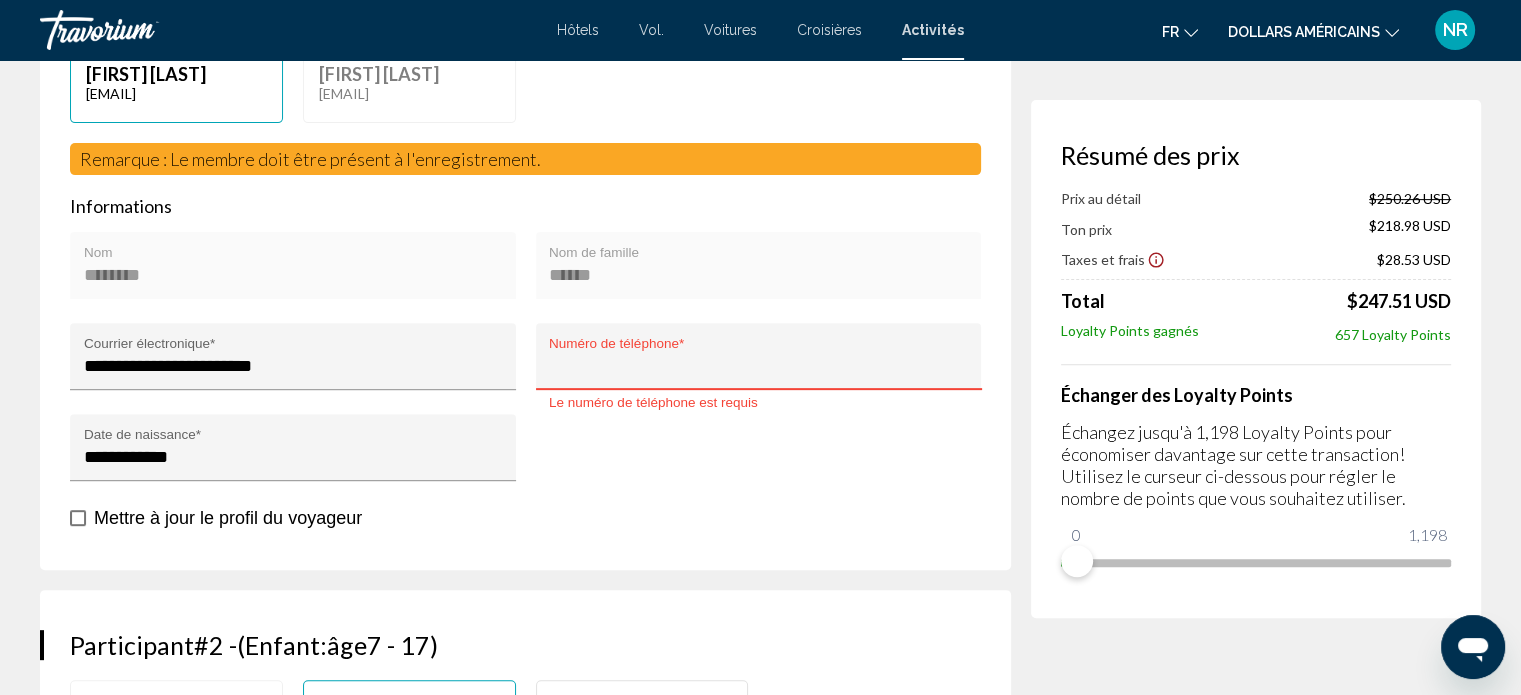 click on "Numéro de téléphone  *" at bounding box center [758, 366] 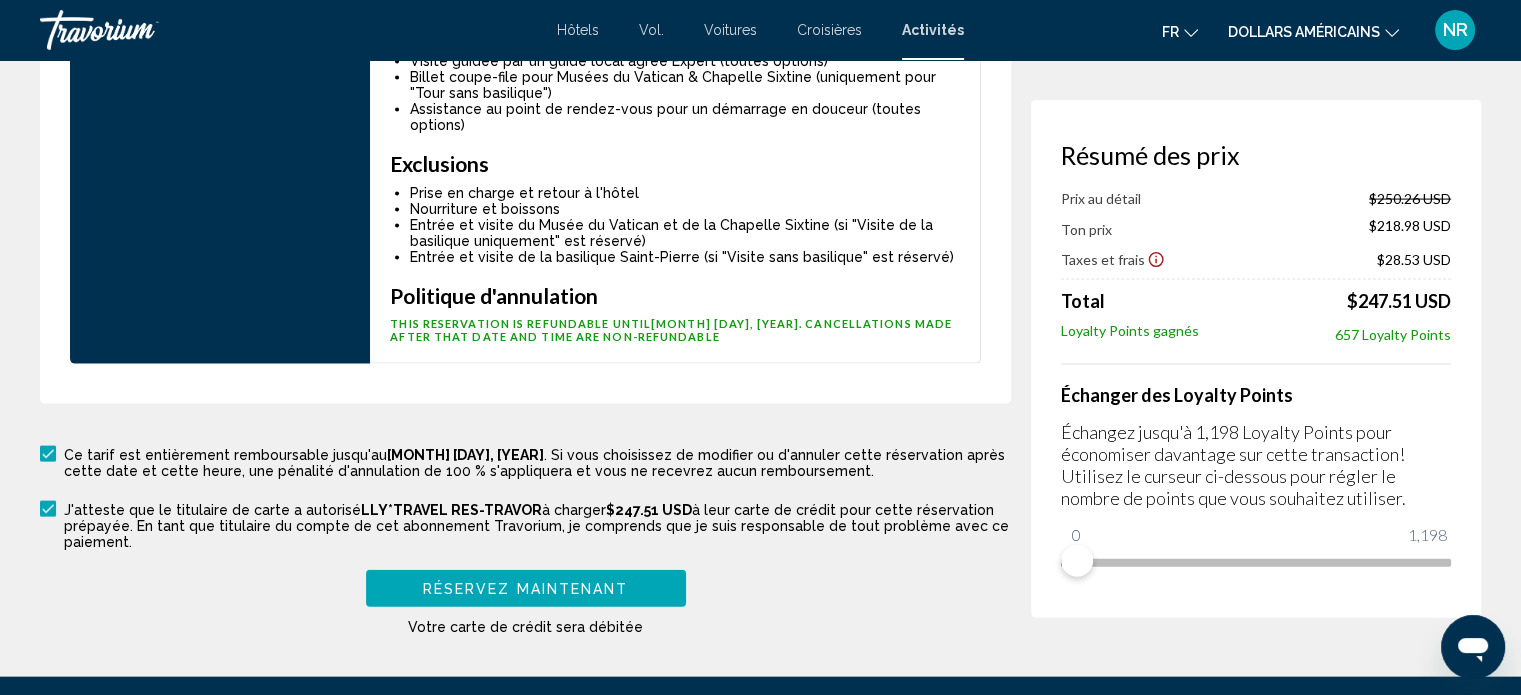 scroll, scrollTop: 4248, scrollLeft: 0, axis: vertical 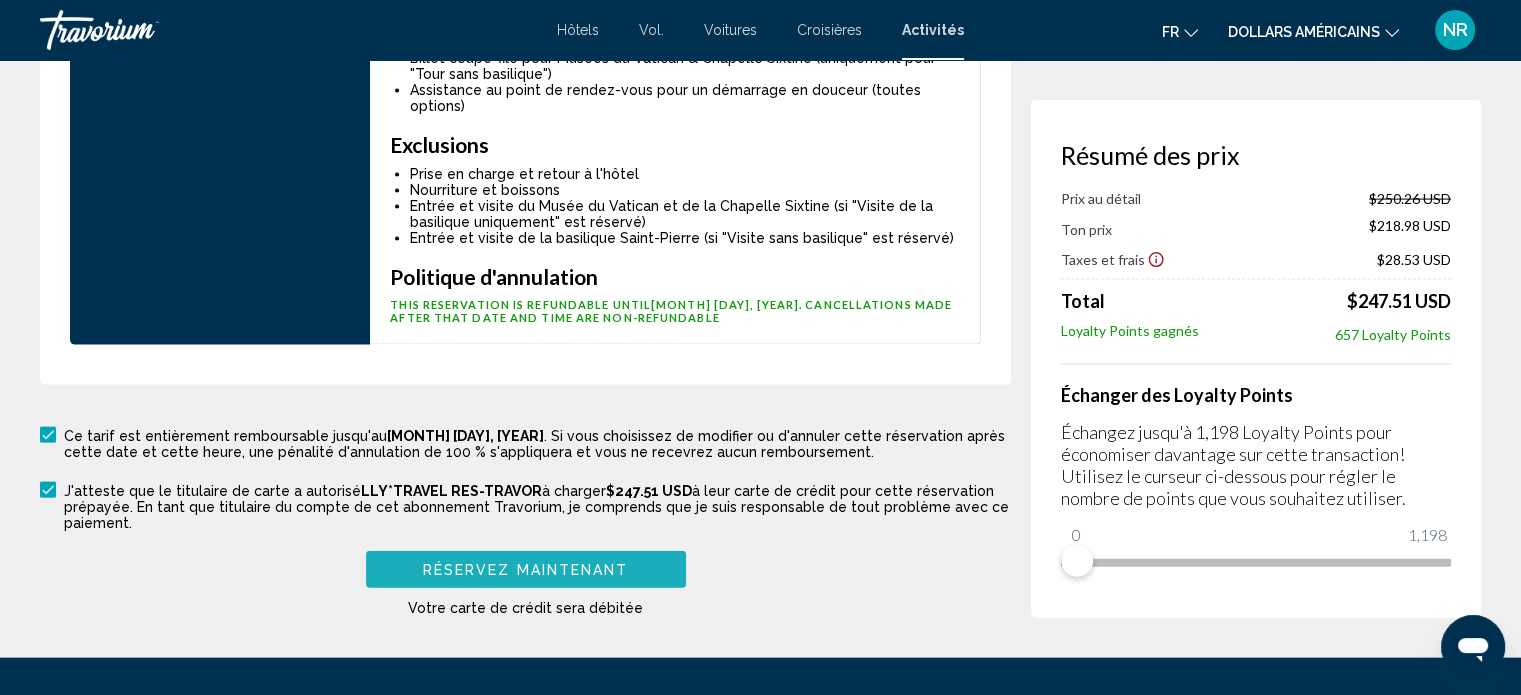 click on "Réservez maintenant" at bounding box center (526, 570) 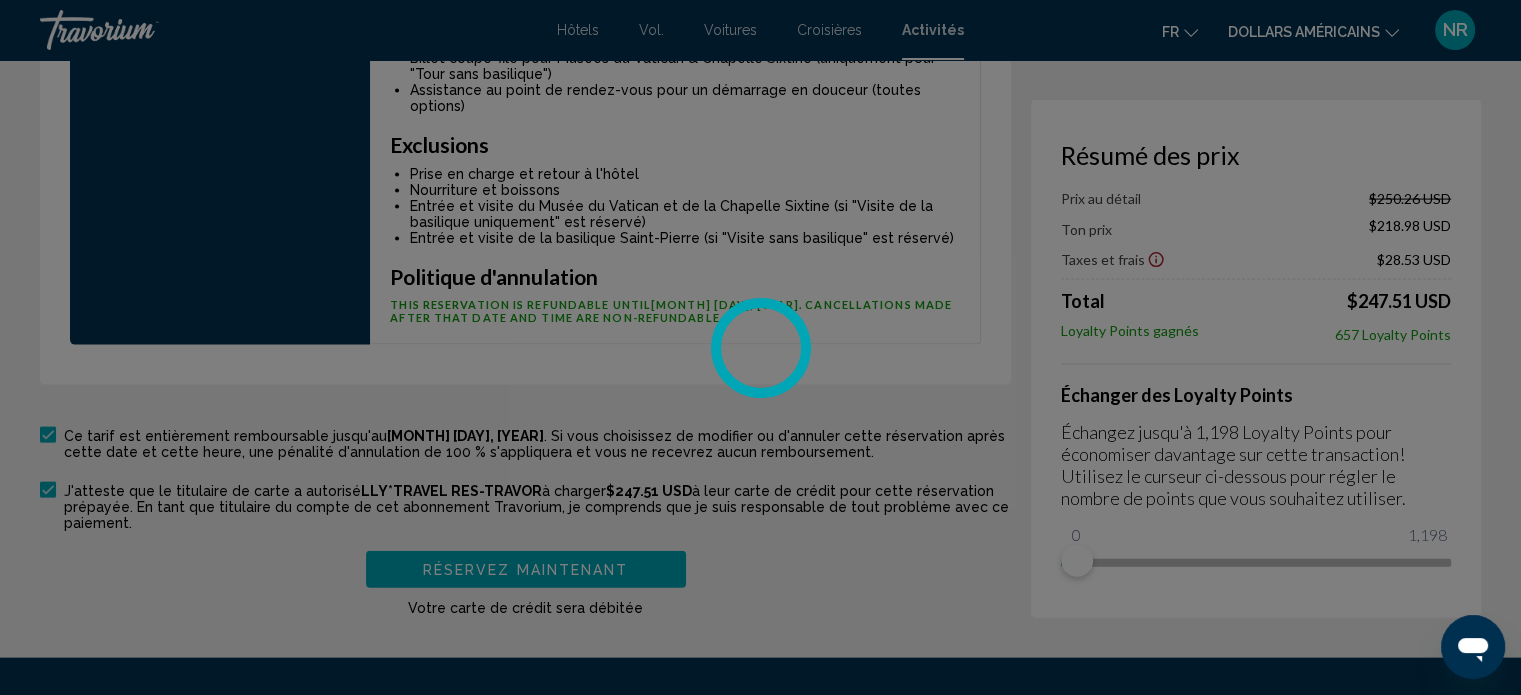 scroll, scrollTop: 0, scrollLeft: 0, axis: both 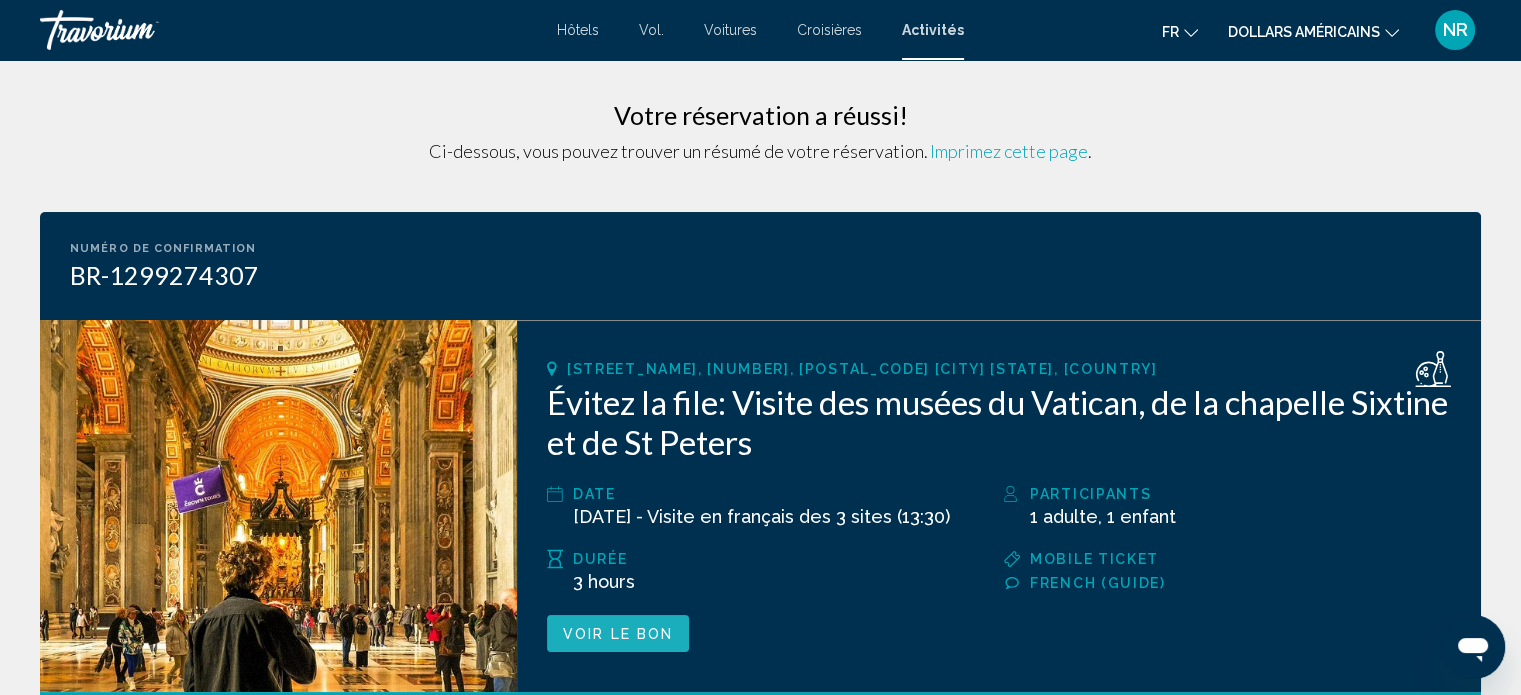 click on "Voir le bon" at bounding box center [618, 633] 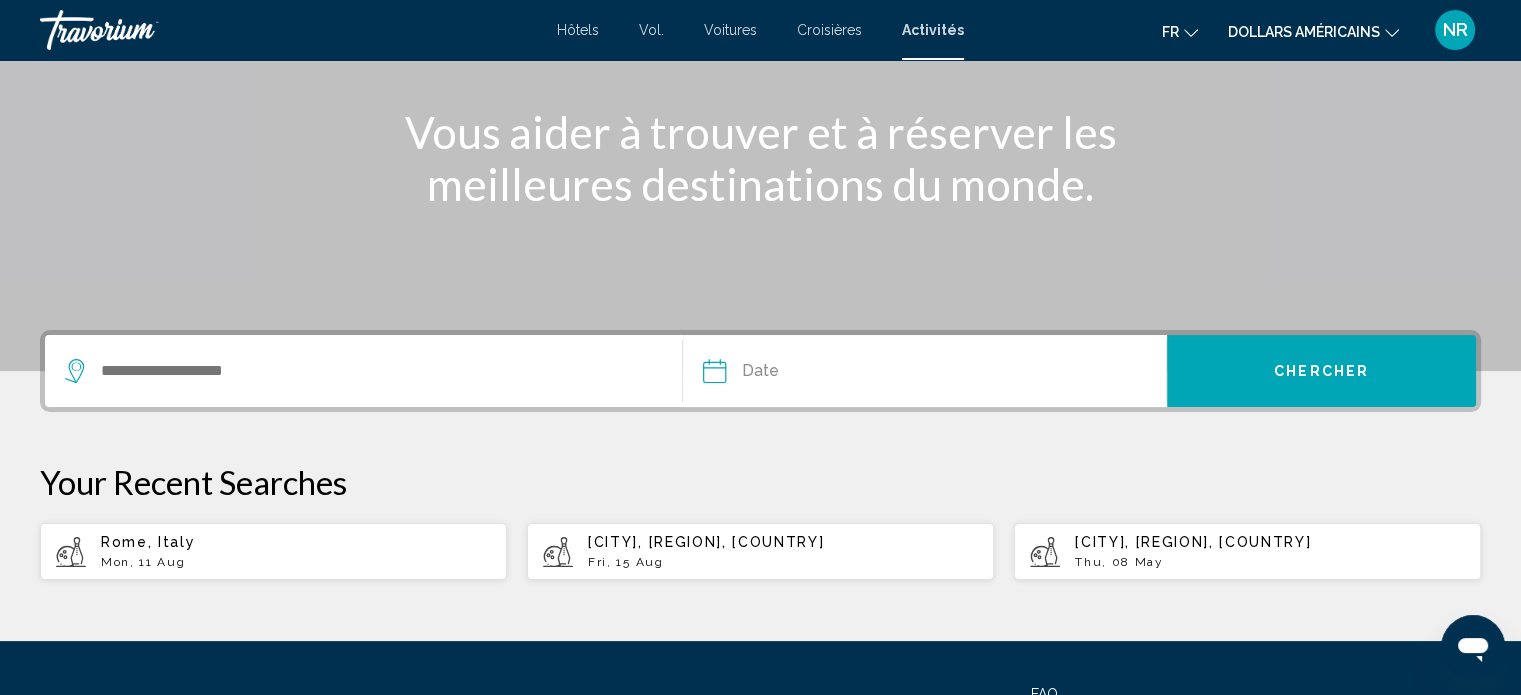scroll, scrollTop: 264, scrollLeft: 0, axis: vertical 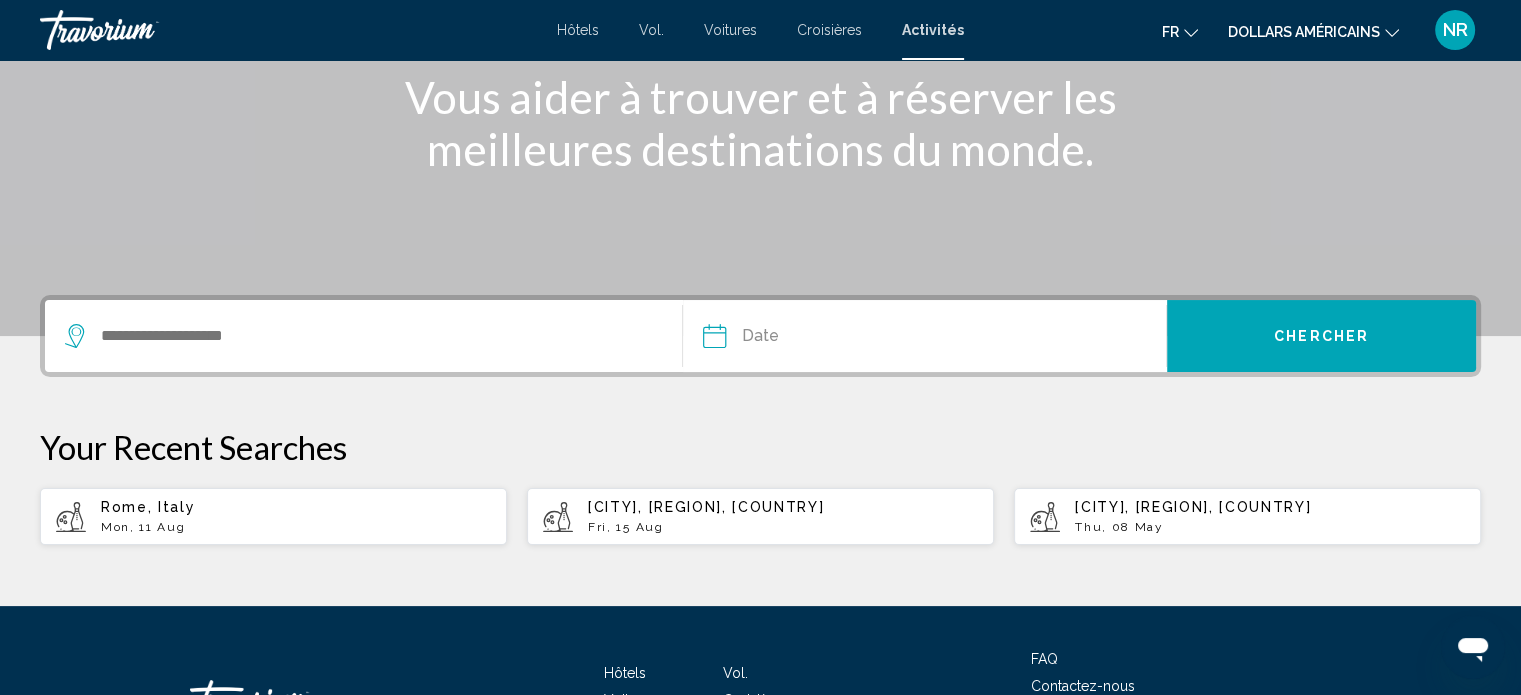 click on "Rome, Italy" at bounding box center [296, 507] 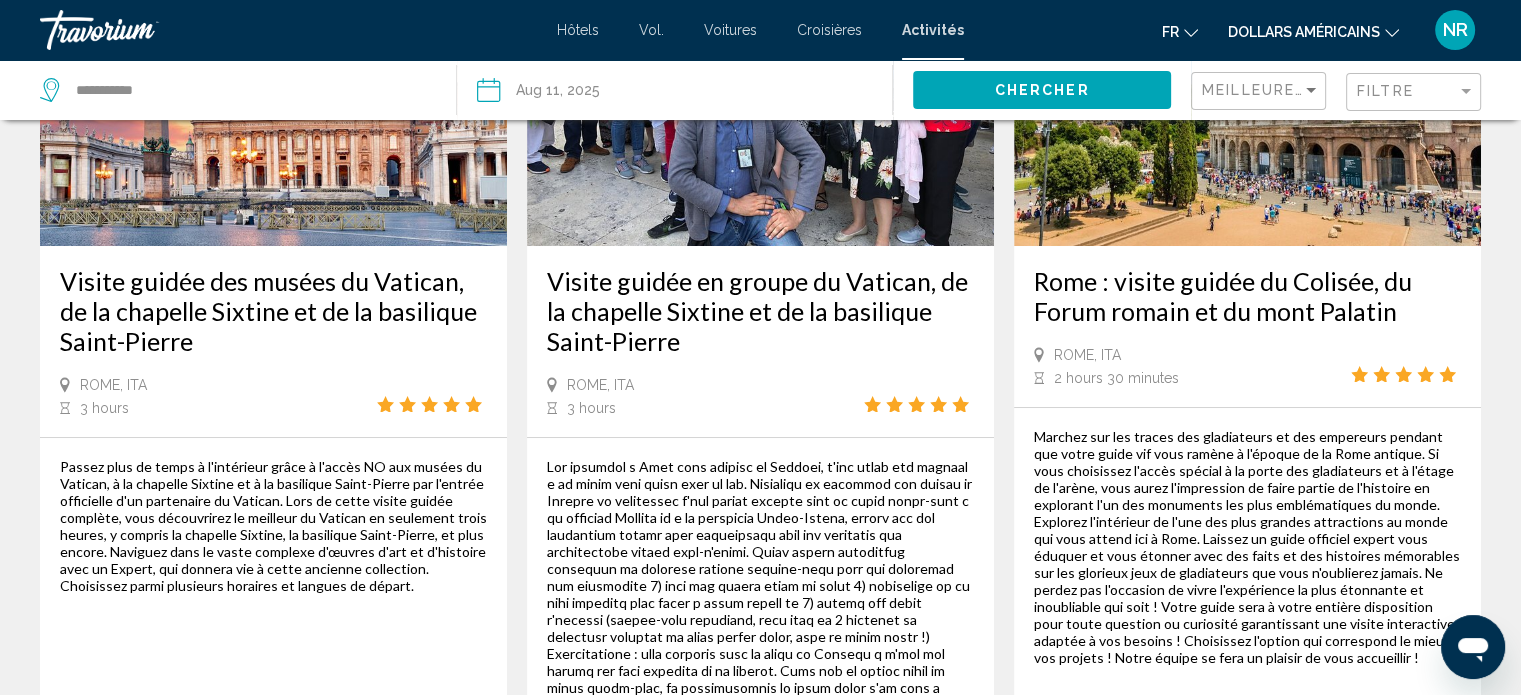 scroll, scrollTop: 0, scrollLeft: 0, axis: both 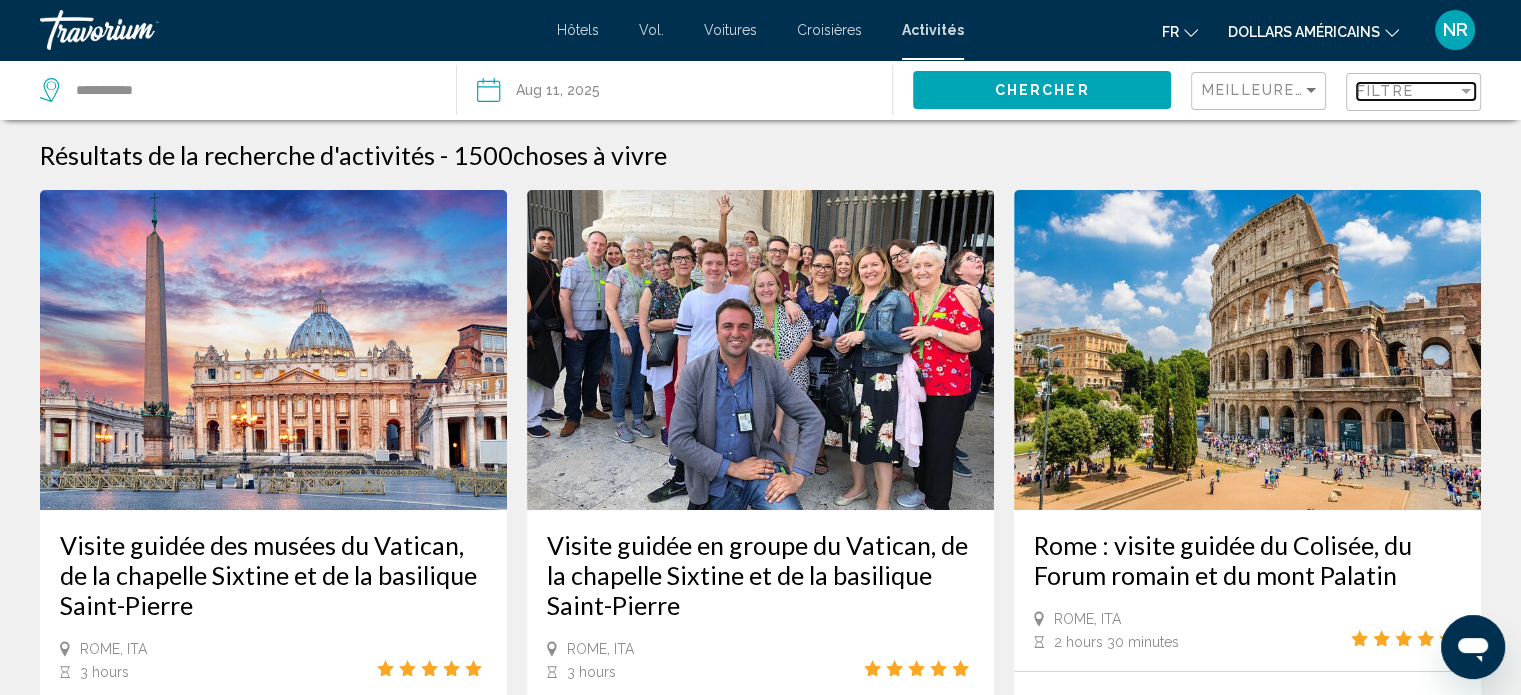 click on "Filtre" at bounding box center (1385, 91) 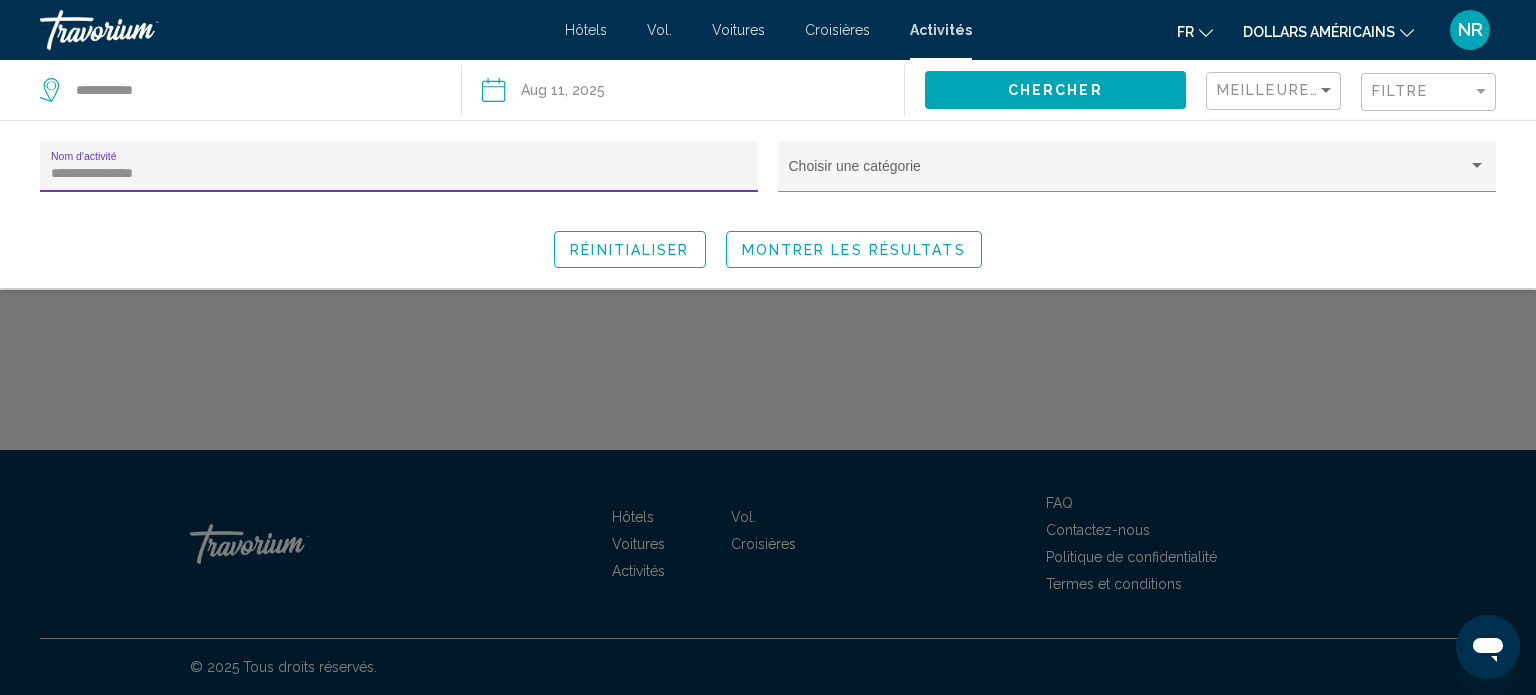 type on "**********" 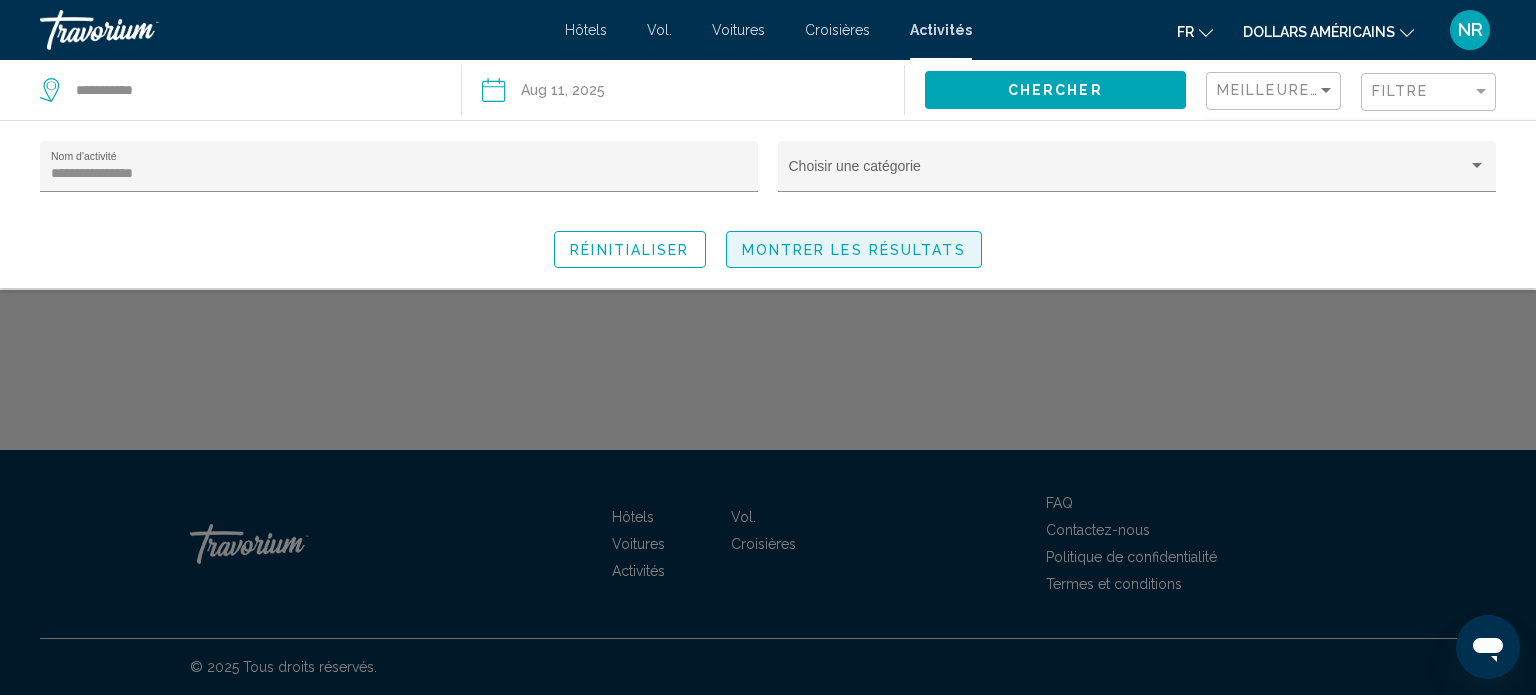 click on "Montrer les résultats" 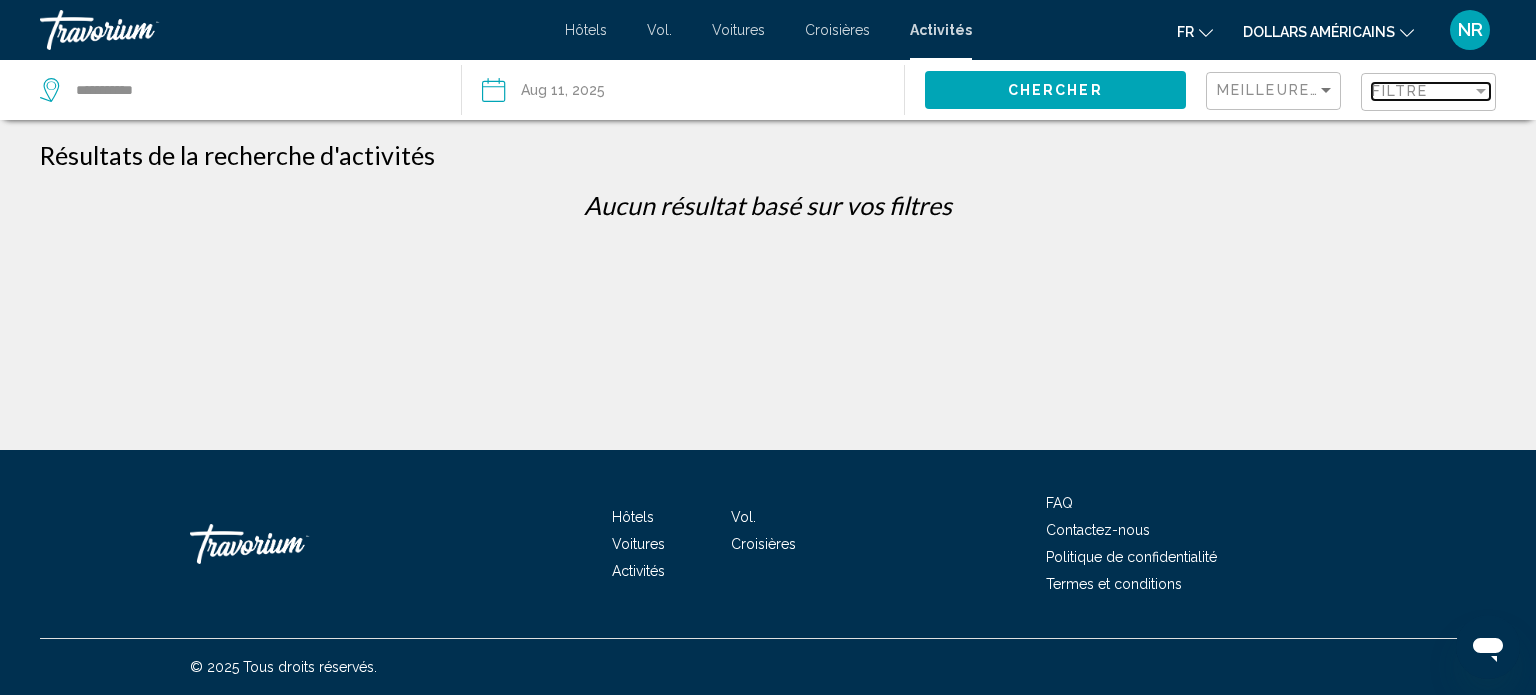 click on "Filtre" at bounding box center (1400, 91) 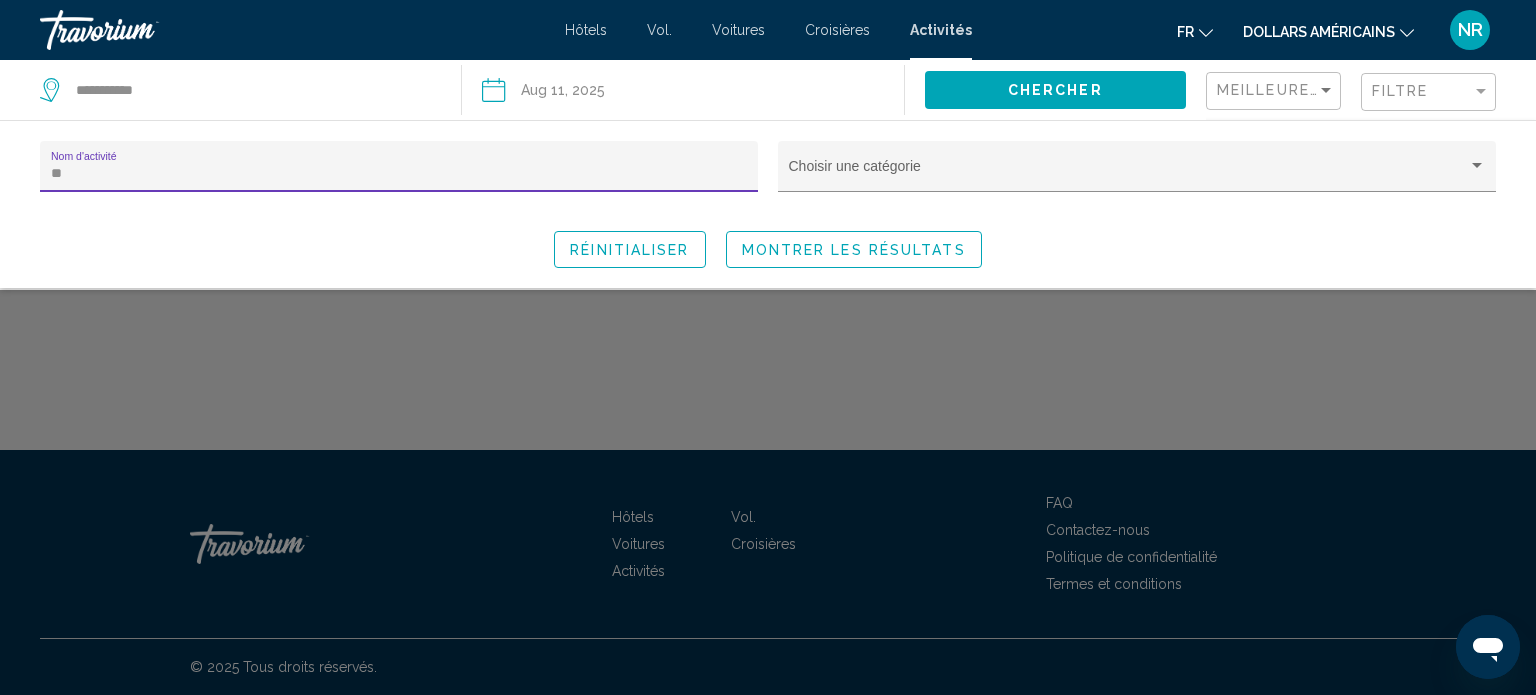 type on "*" 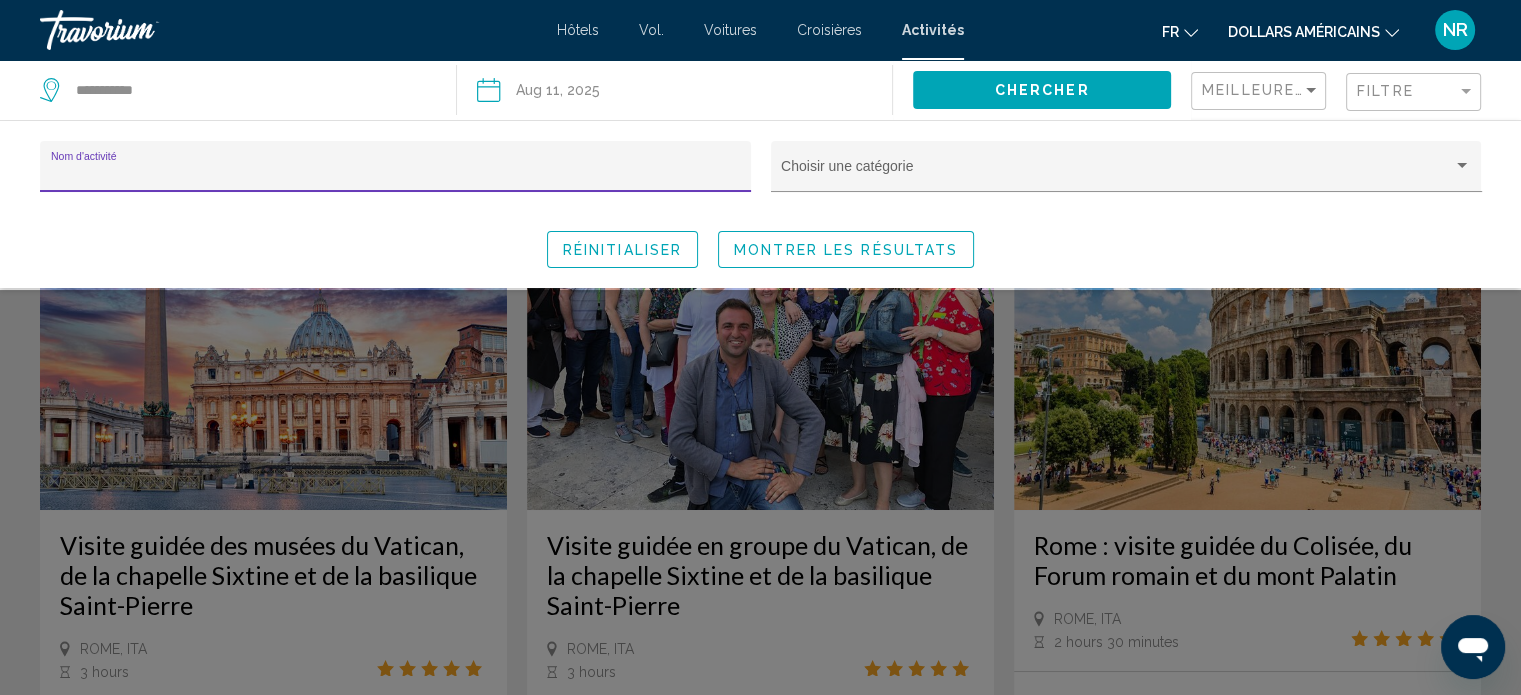 type 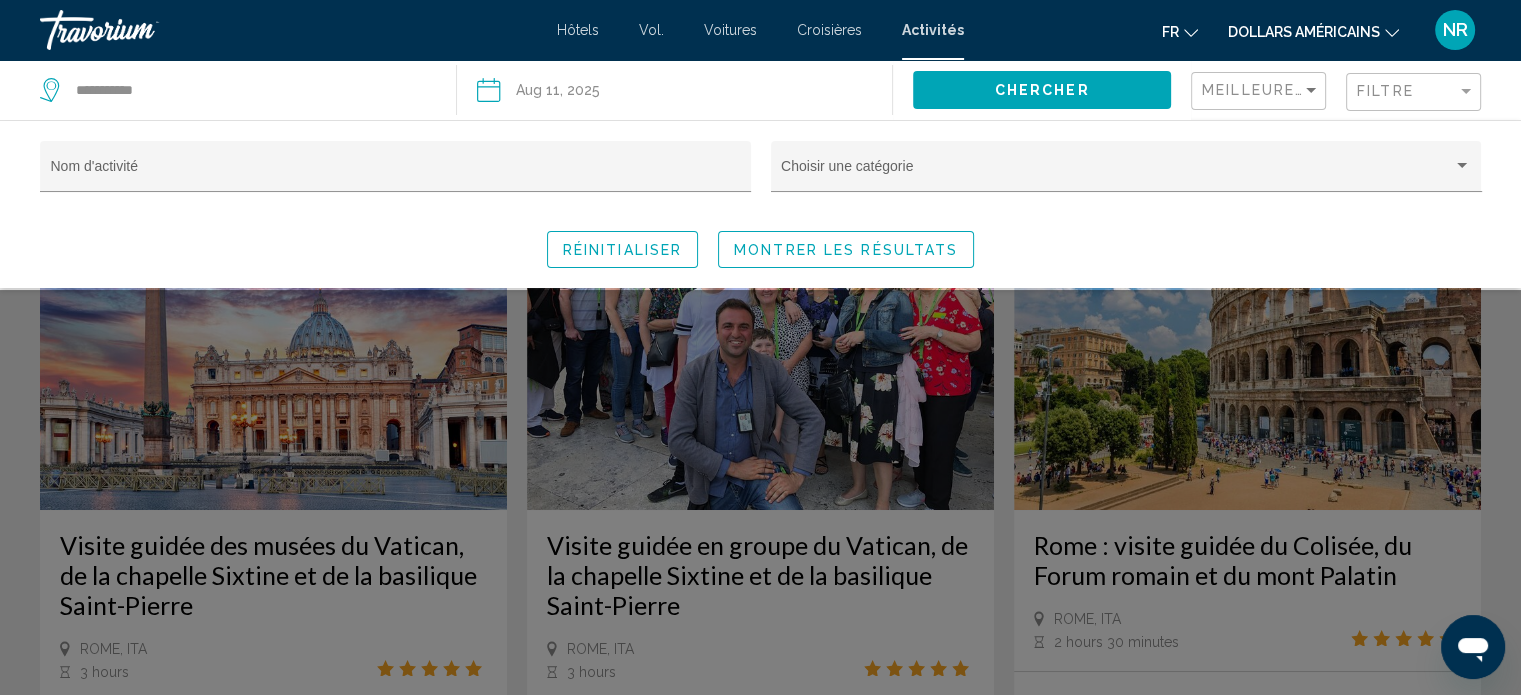 click on "Réinitialiser Montrer les résultats" 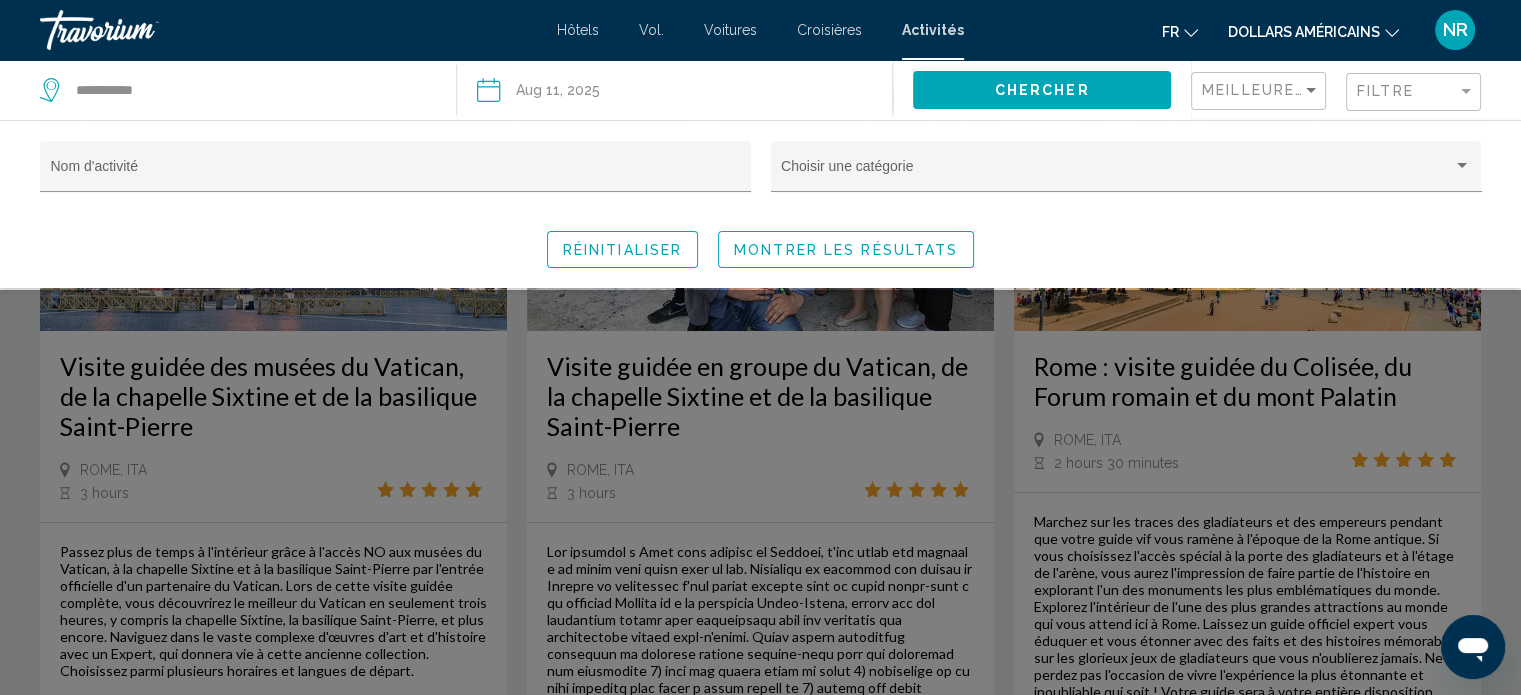 scroll, scrollTop: 189, scrollLeft: 0, axis: vertical 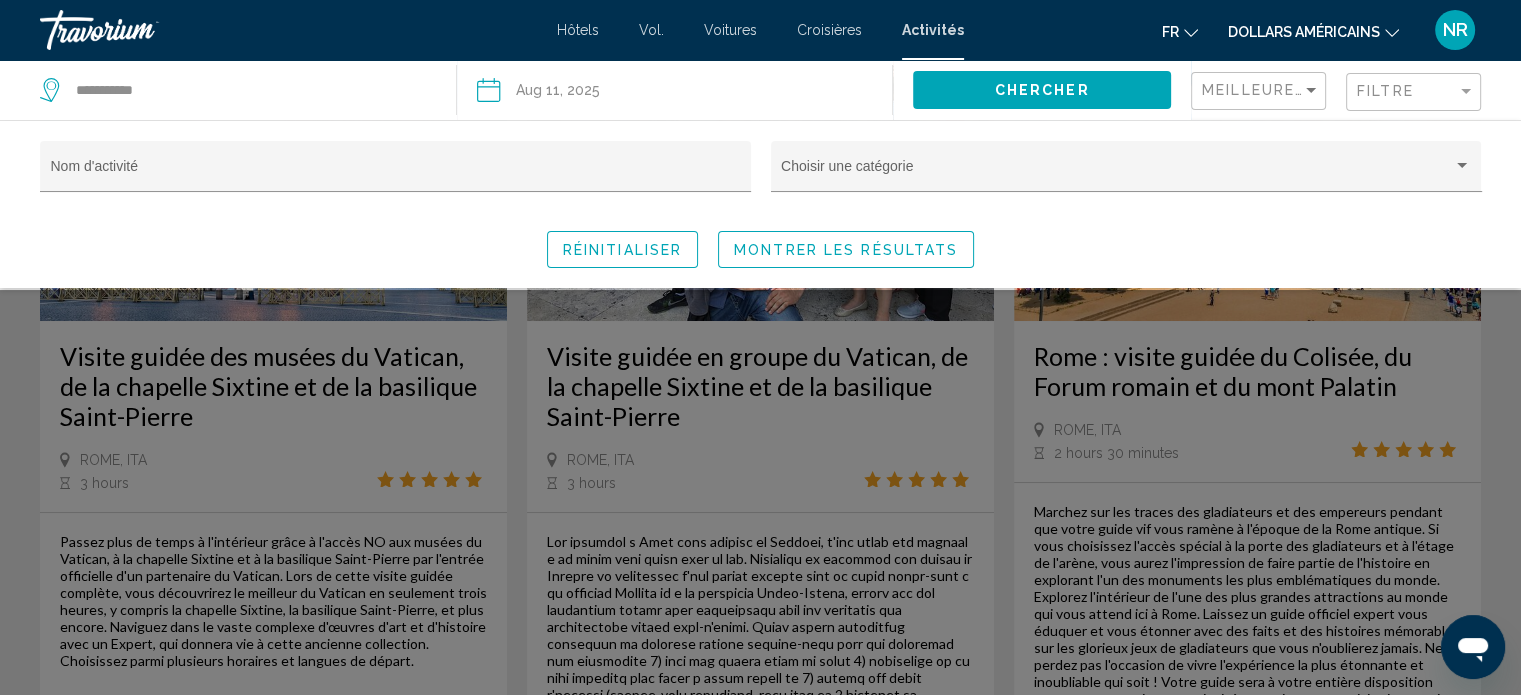 click 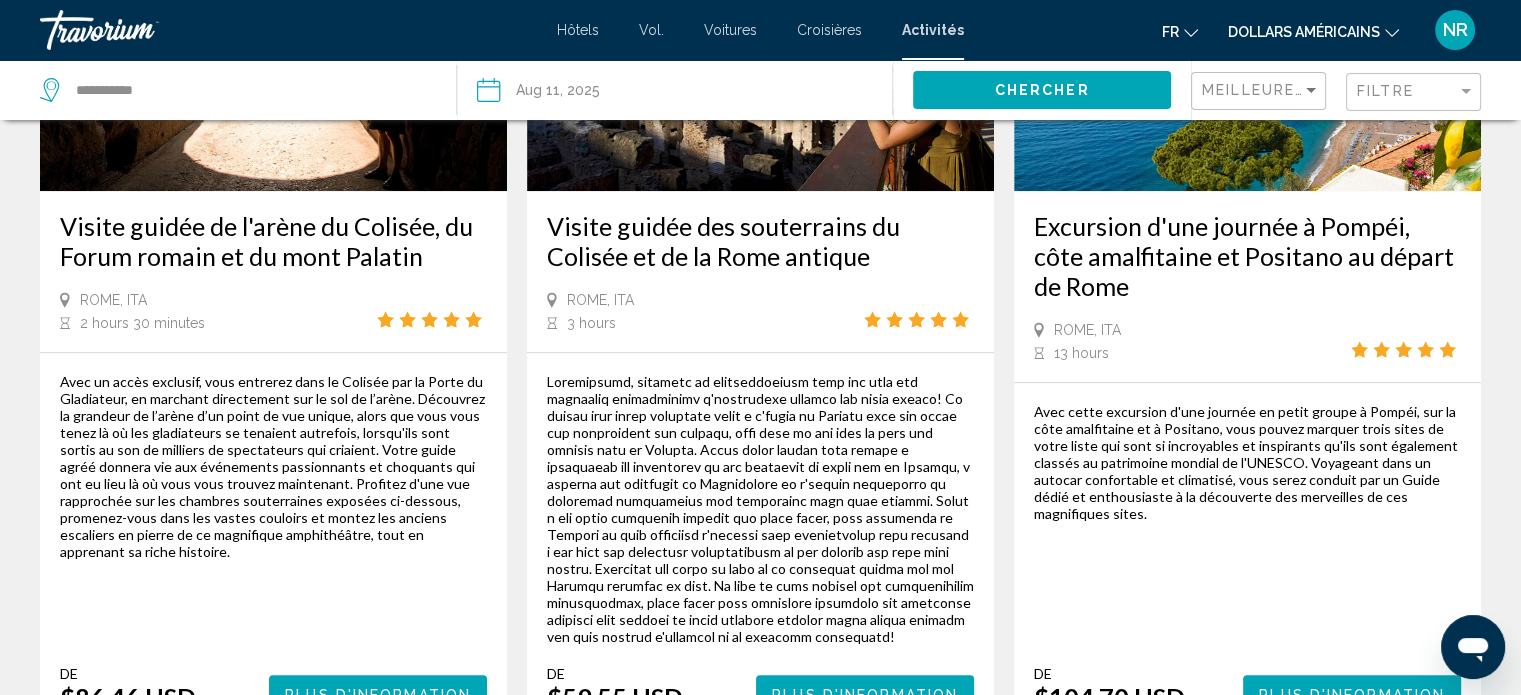 scroll, scrollTop: 1276, scrollLeft: 0, axis: vertical 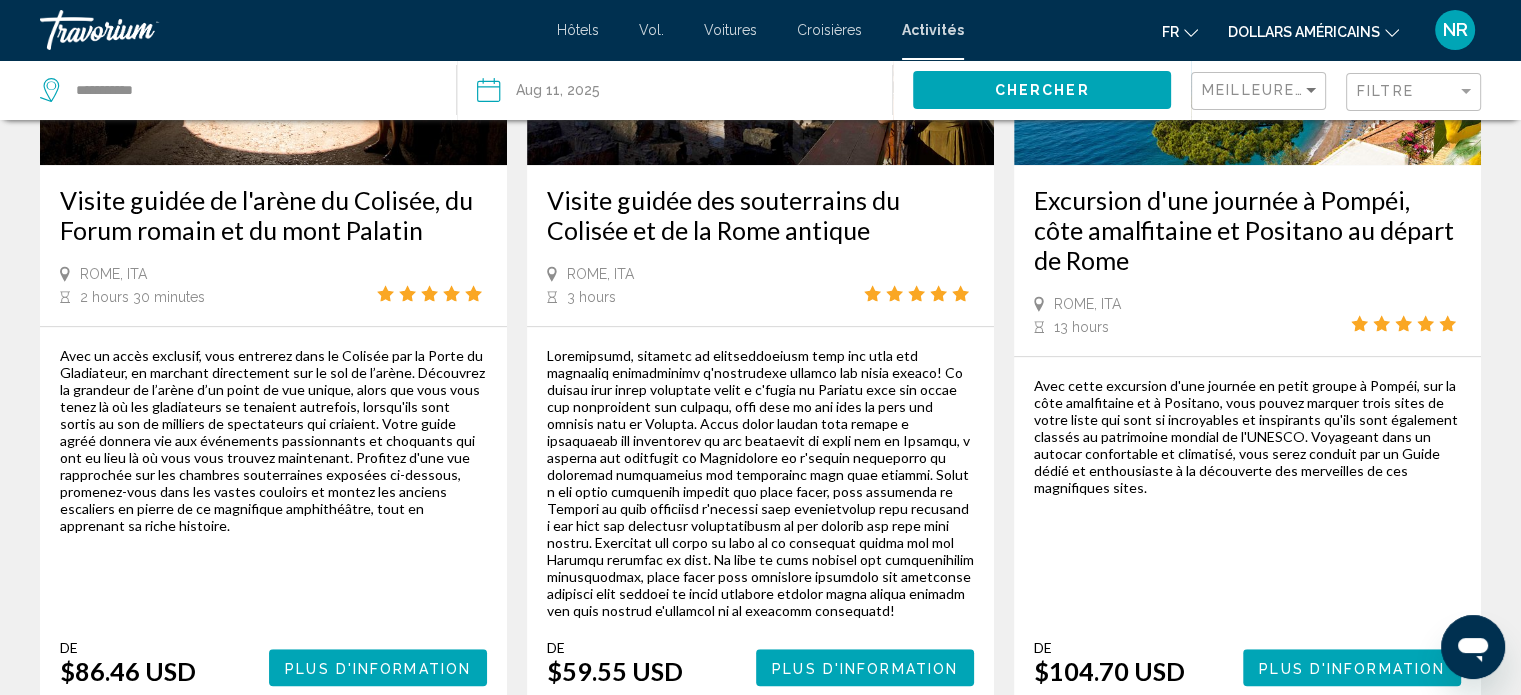 click on "Excursion d'une journée à Pompéi, côte amalfitaine et Positano au départ de Rome" at bounding box center (1247, 230) 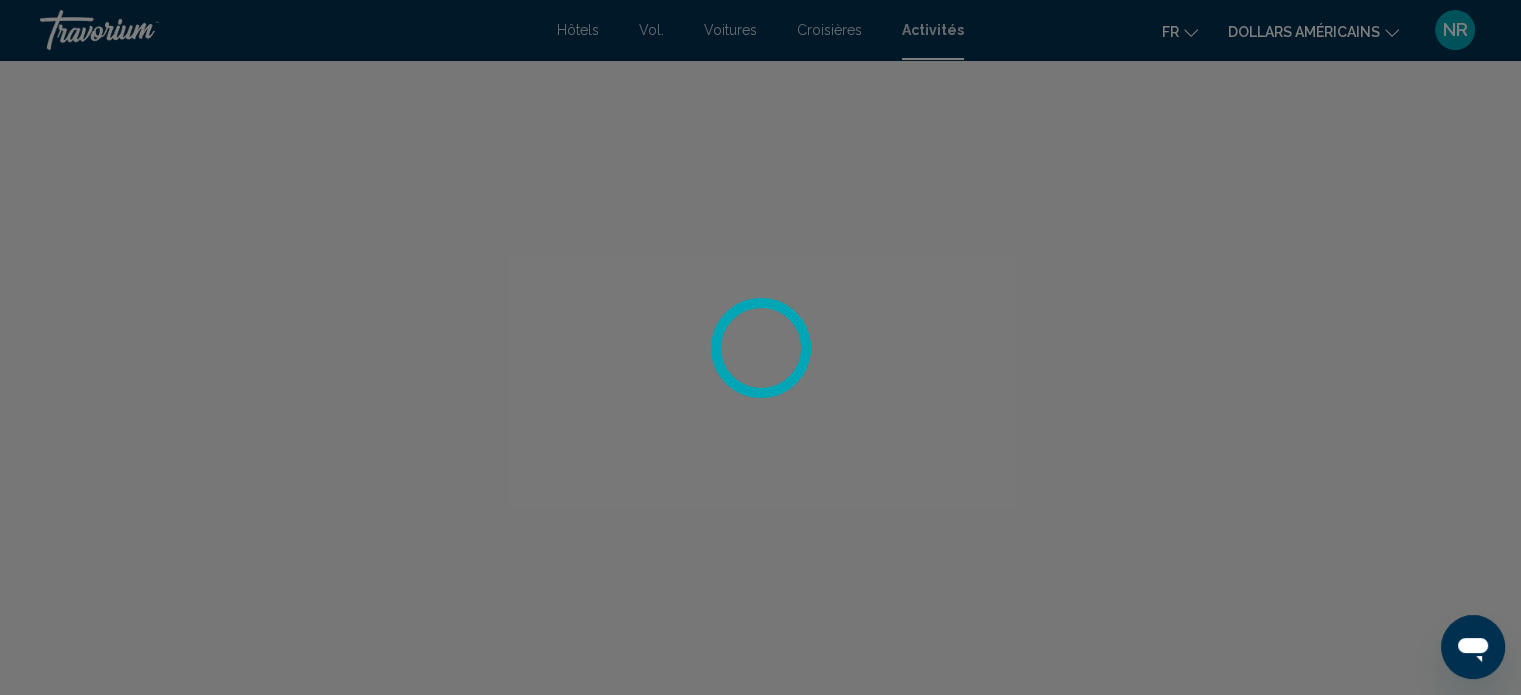 scroll, scrollTop: 12, scrollLeft: 0, axis: vertical 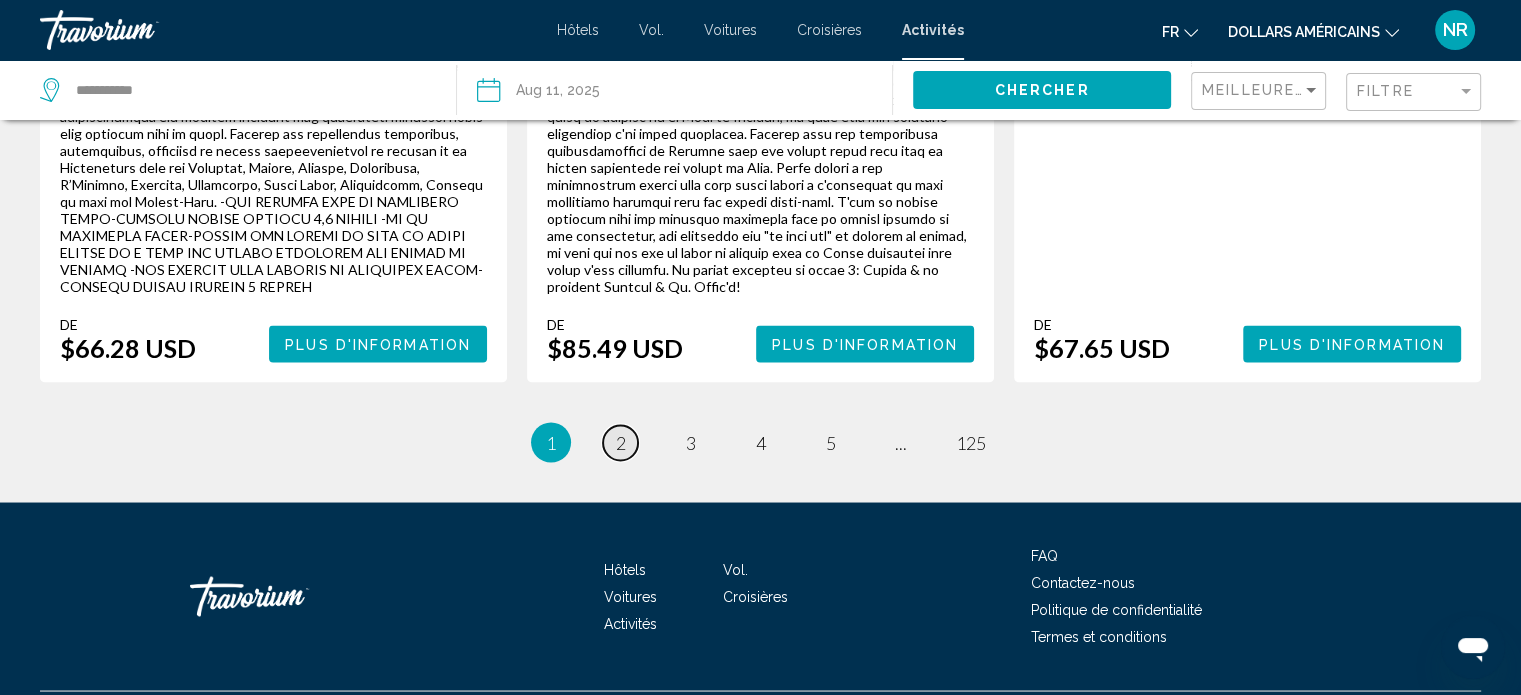 click on "2" at bounding box center [621, 442] 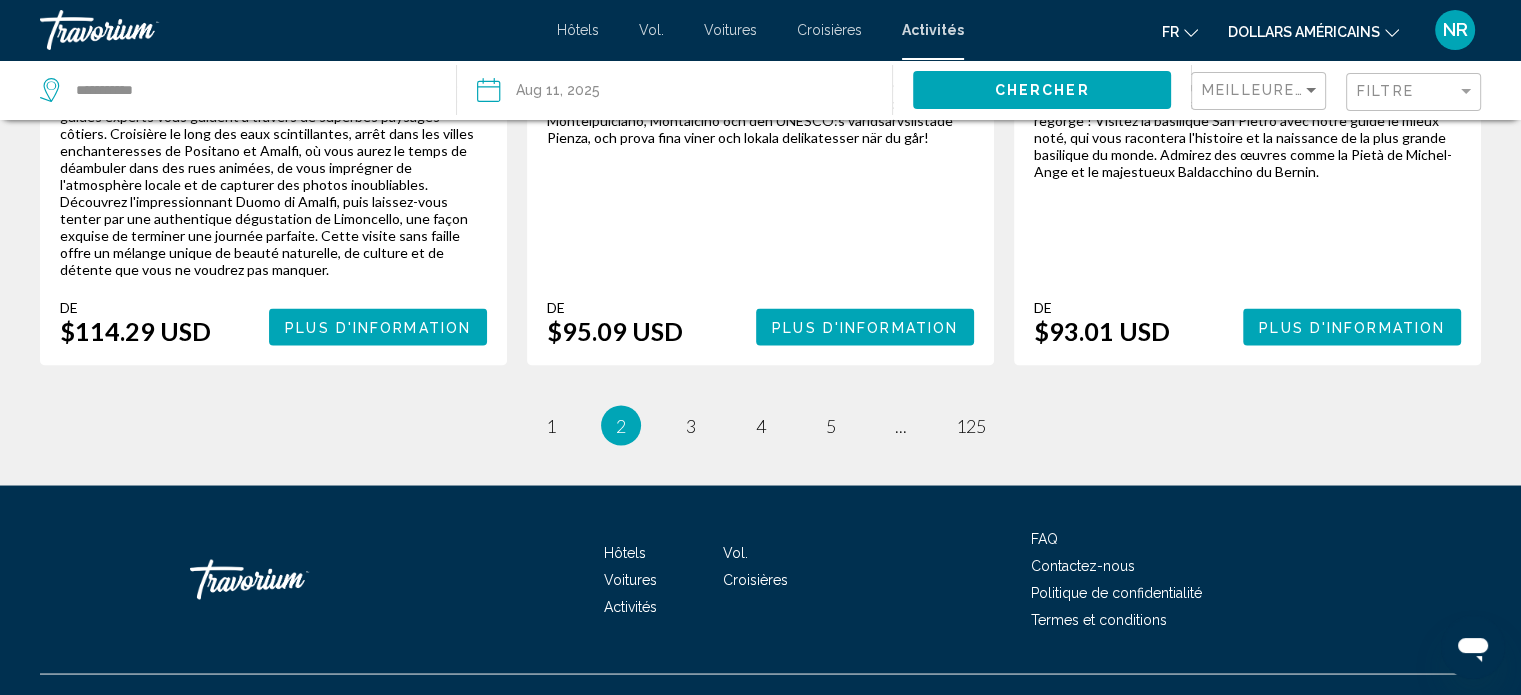 scroll, scrollTop: 0, scrollLeft: 0, axis: both 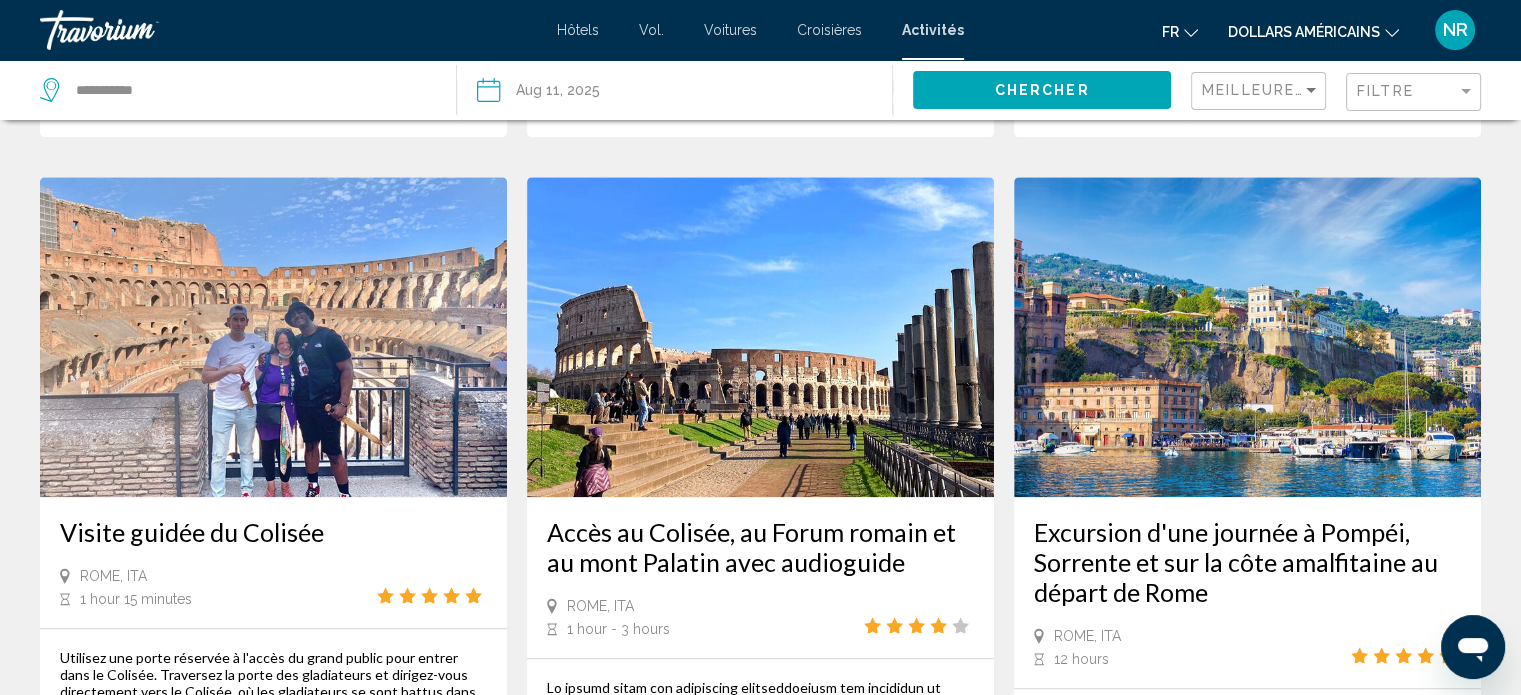 click at bounding box center (1247, 337) 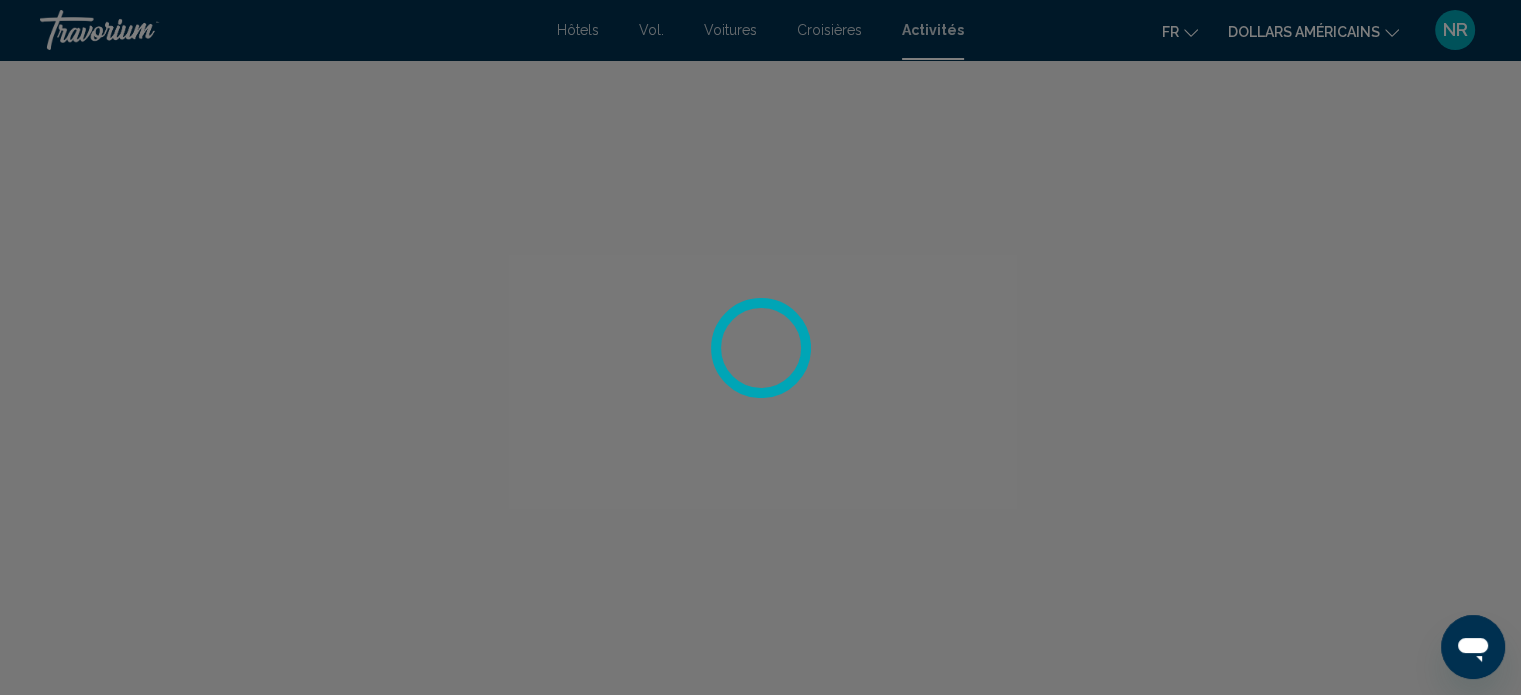 scroll, scrollTop: 12, scrollLeft: 0, axis: vertical 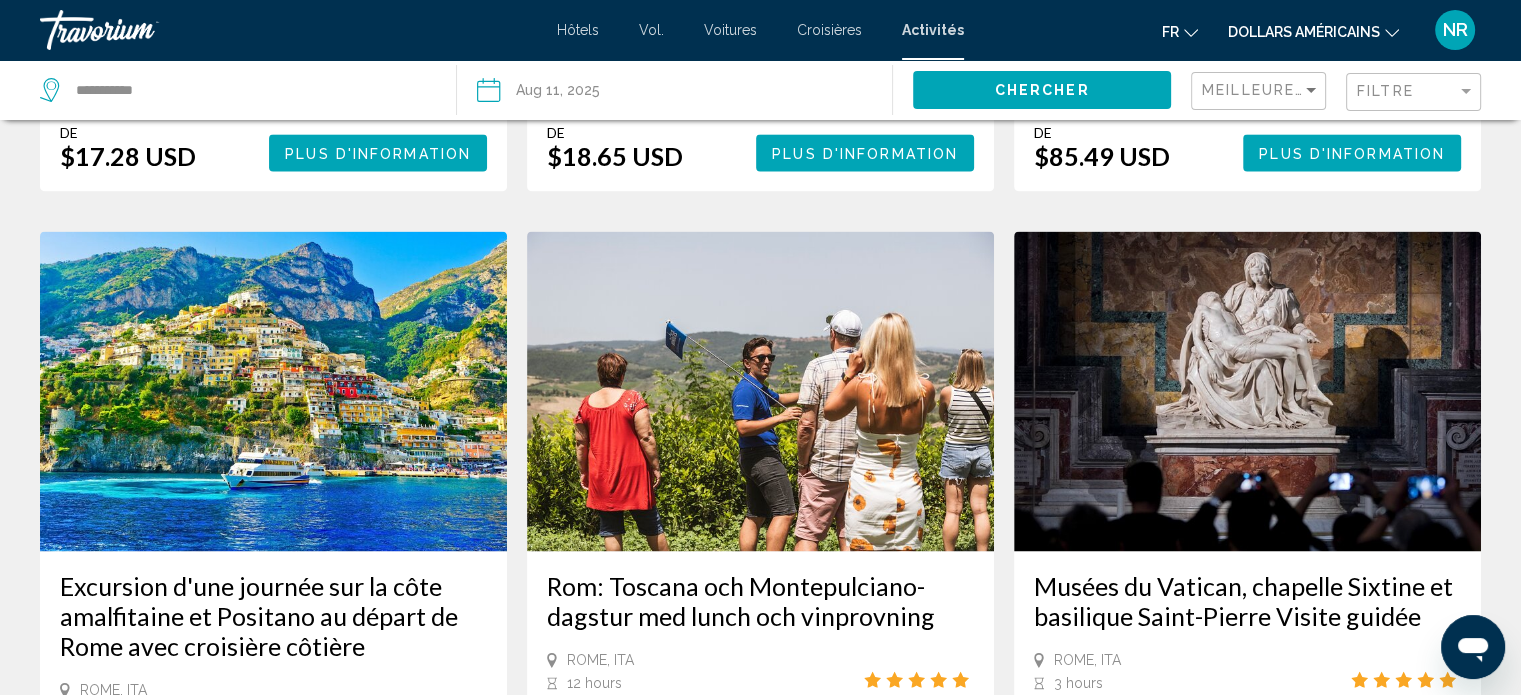 click on "Excursion d'une journée sur la côte amalfitaine et Positano au départ de Rome avec croisière côtière" at bounding box center (273, 616) 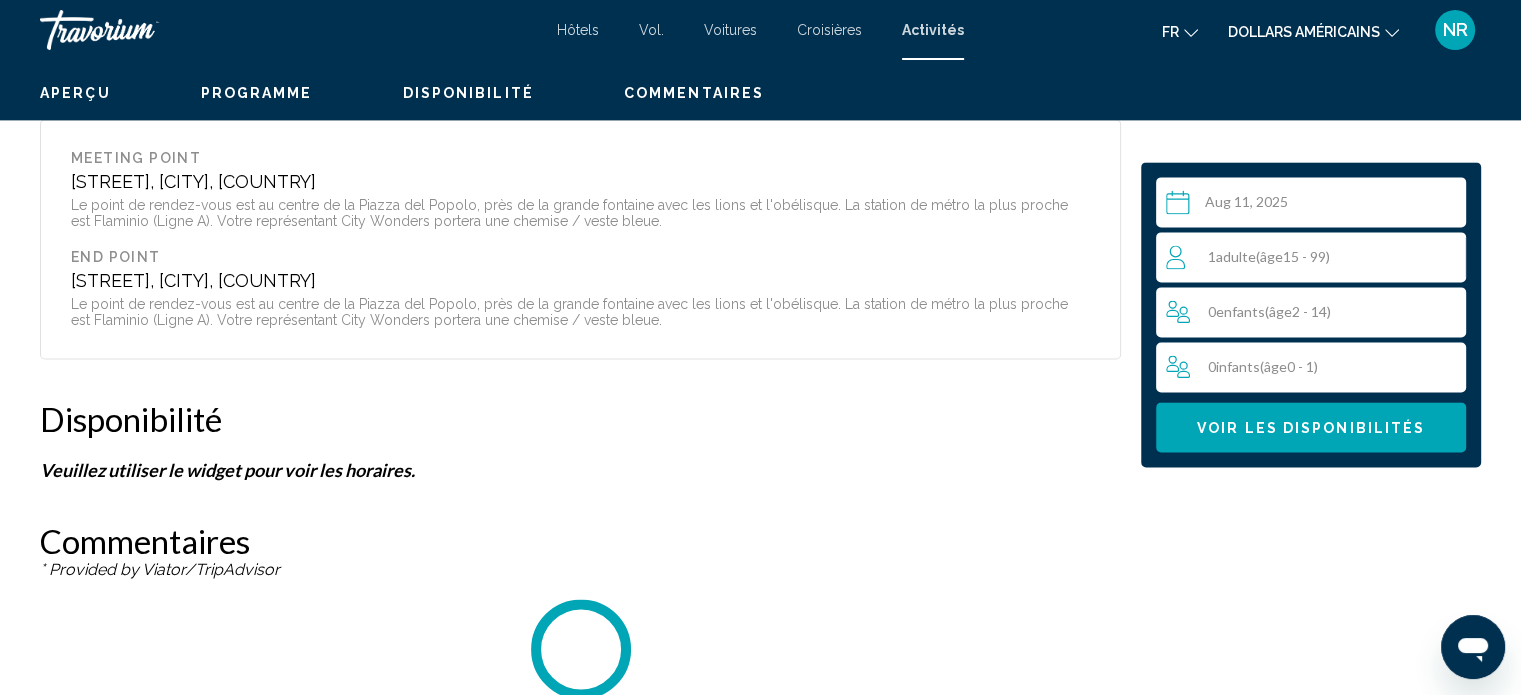 scroll, scrollTop: 12, scrollLeft: 0, axis: vertical 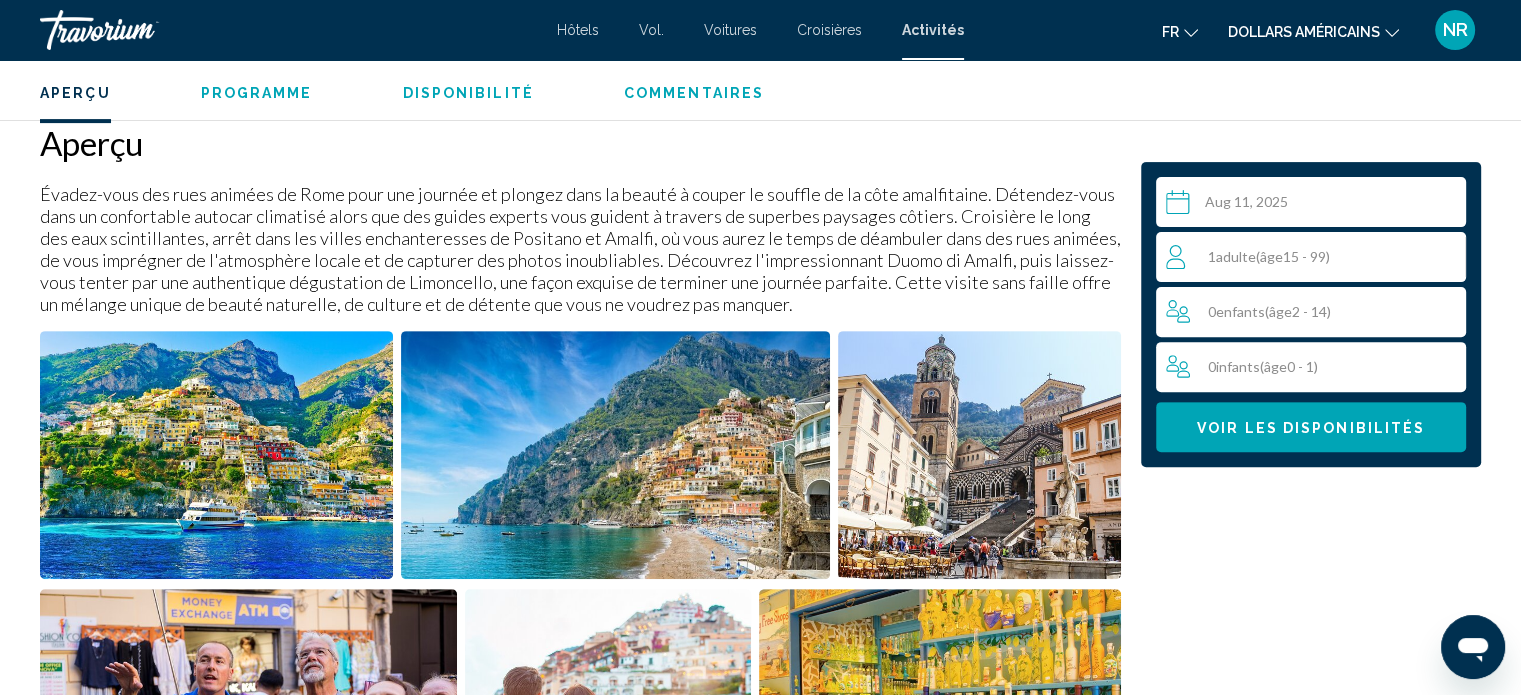 click at bounding box center [1315, 205] 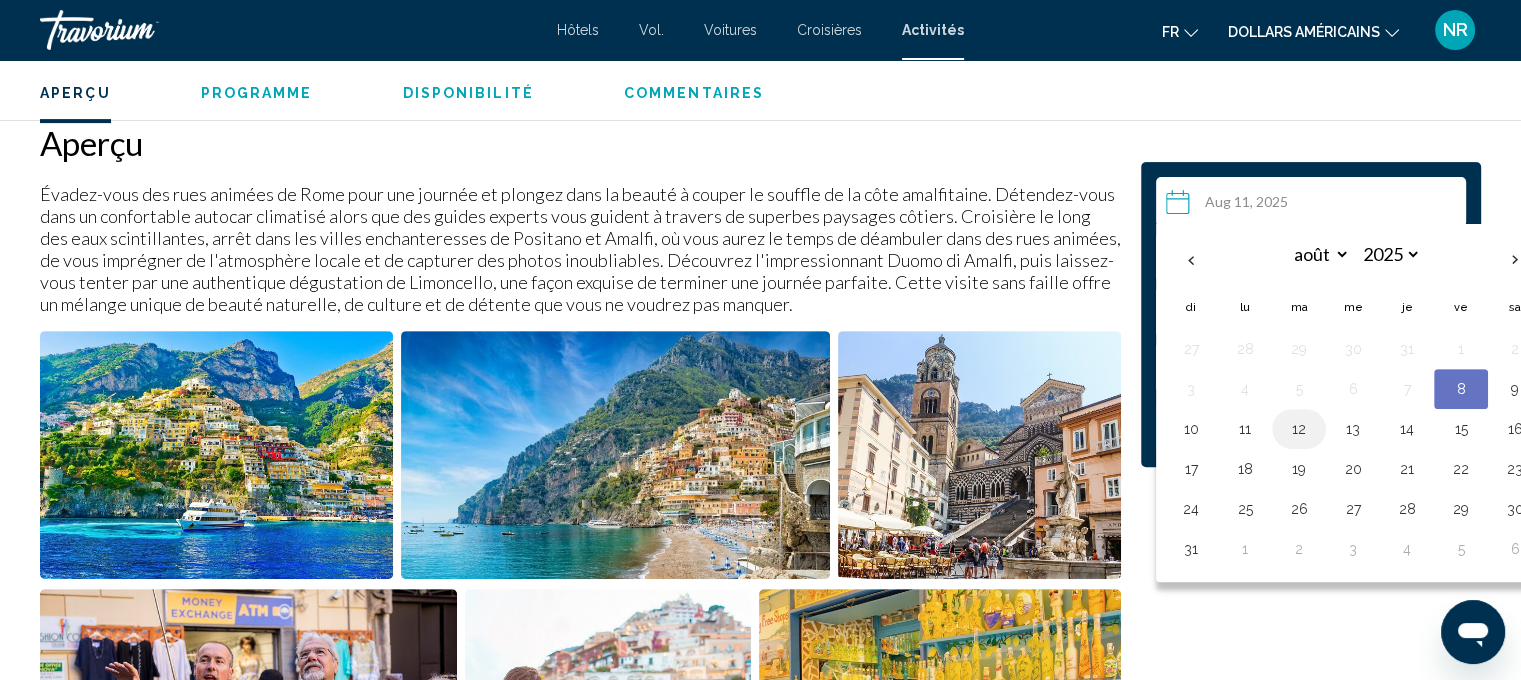 click on "12" at bounding box center (1299, 429) 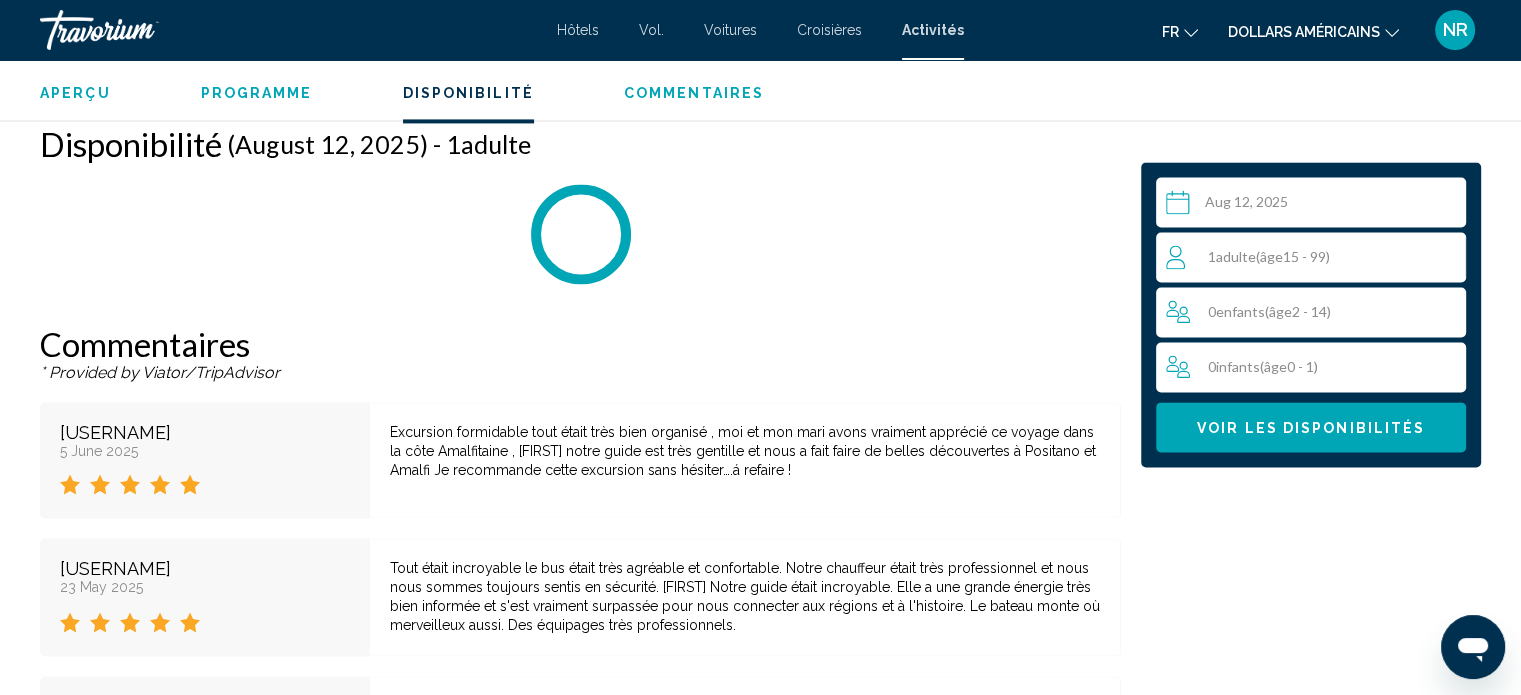 scroll, scrollTop: 3072, scrollLeft: 0, axis: vertical 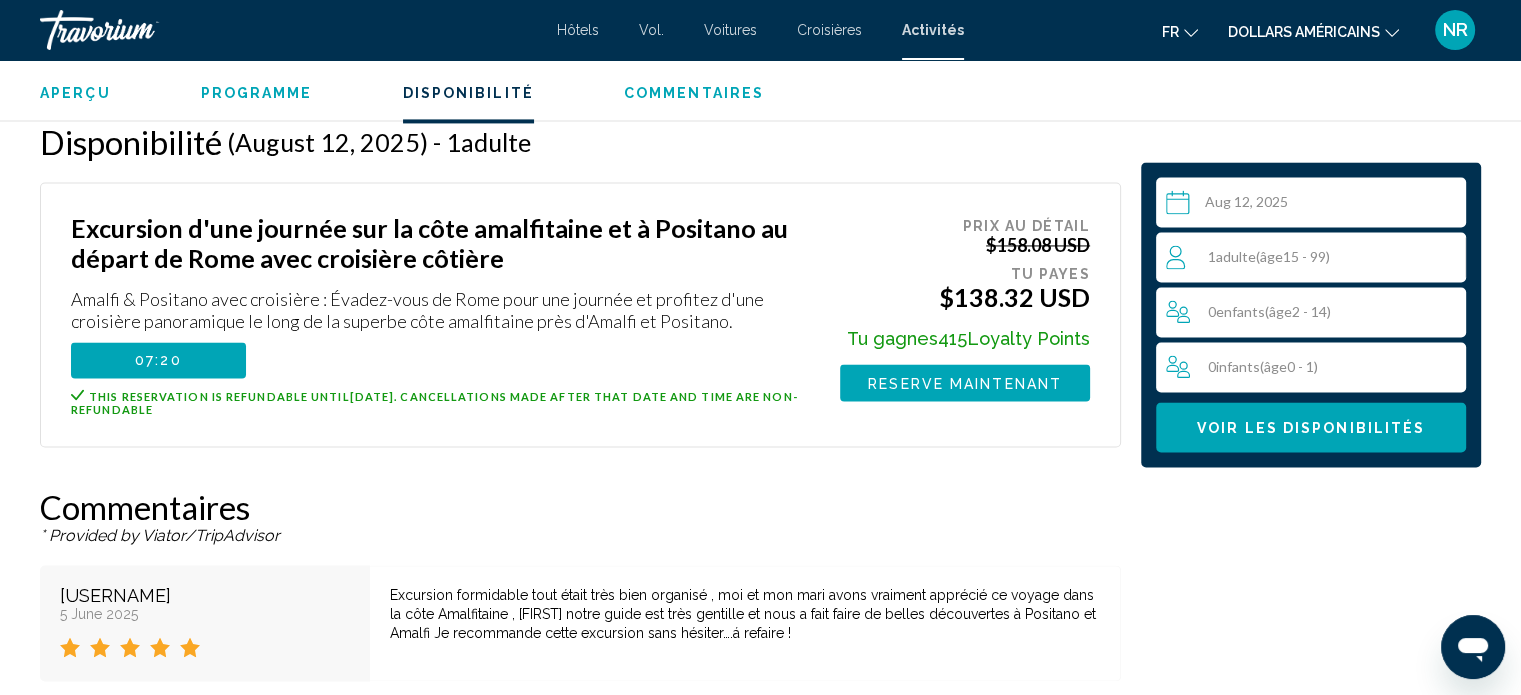 click on "1  Adulte Adultes  ( âge  15 - 99)" at bounding box center [1315, 257] 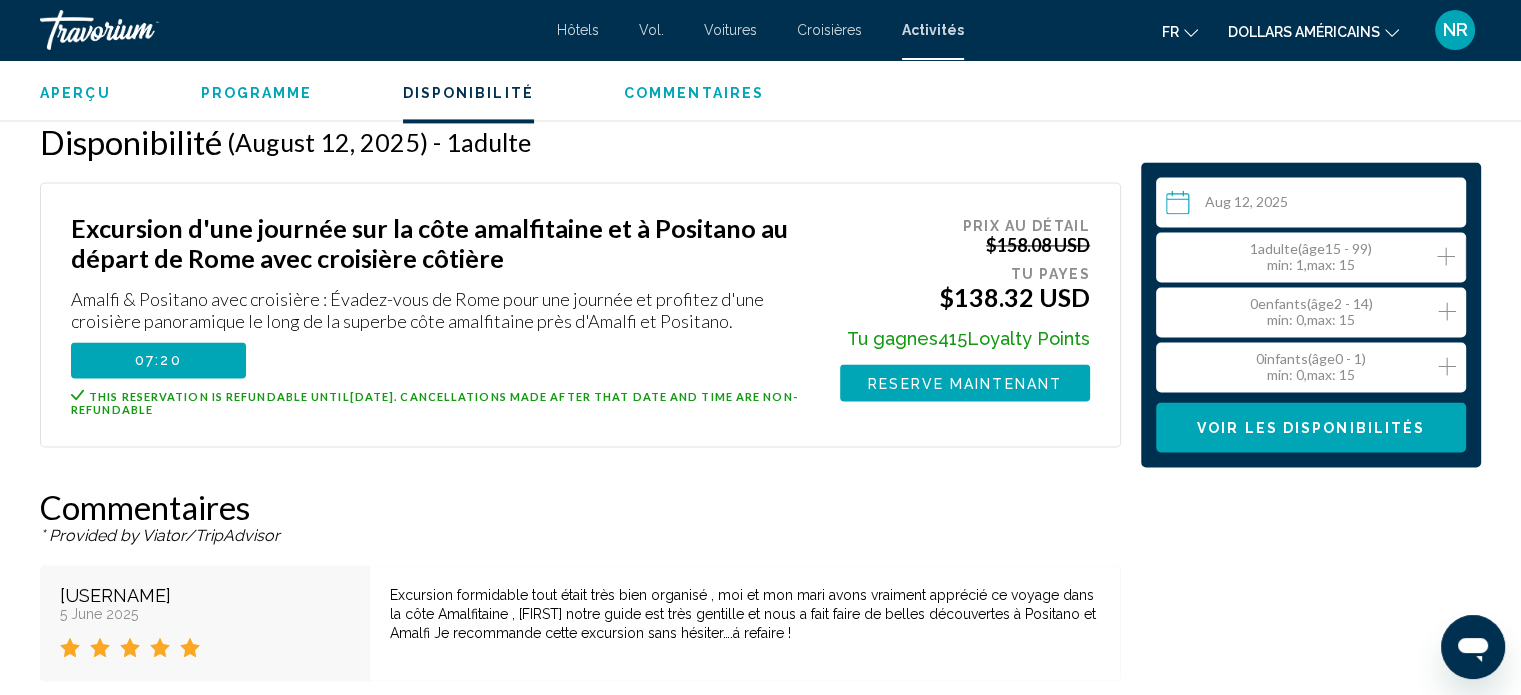 click 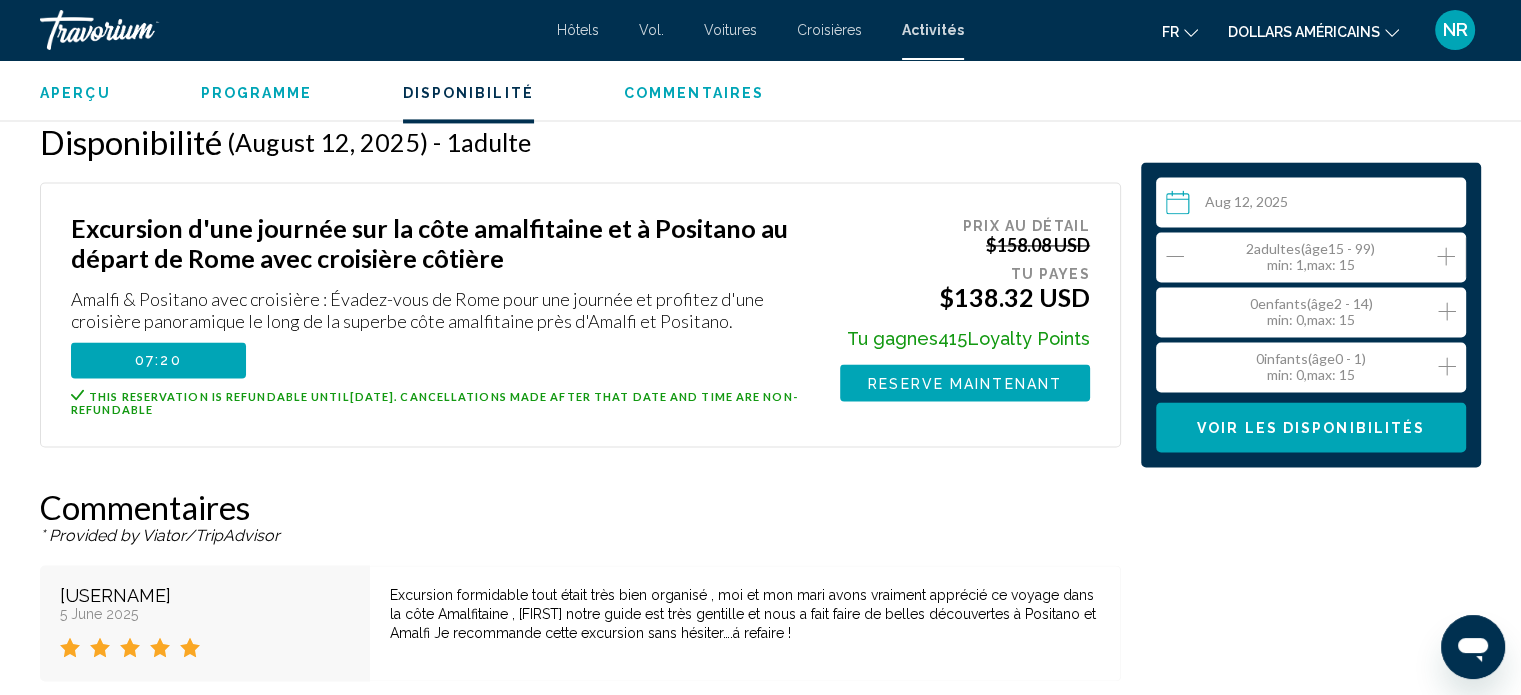 click on "Voir les disponibilités" at bounding box center [1311, 428] 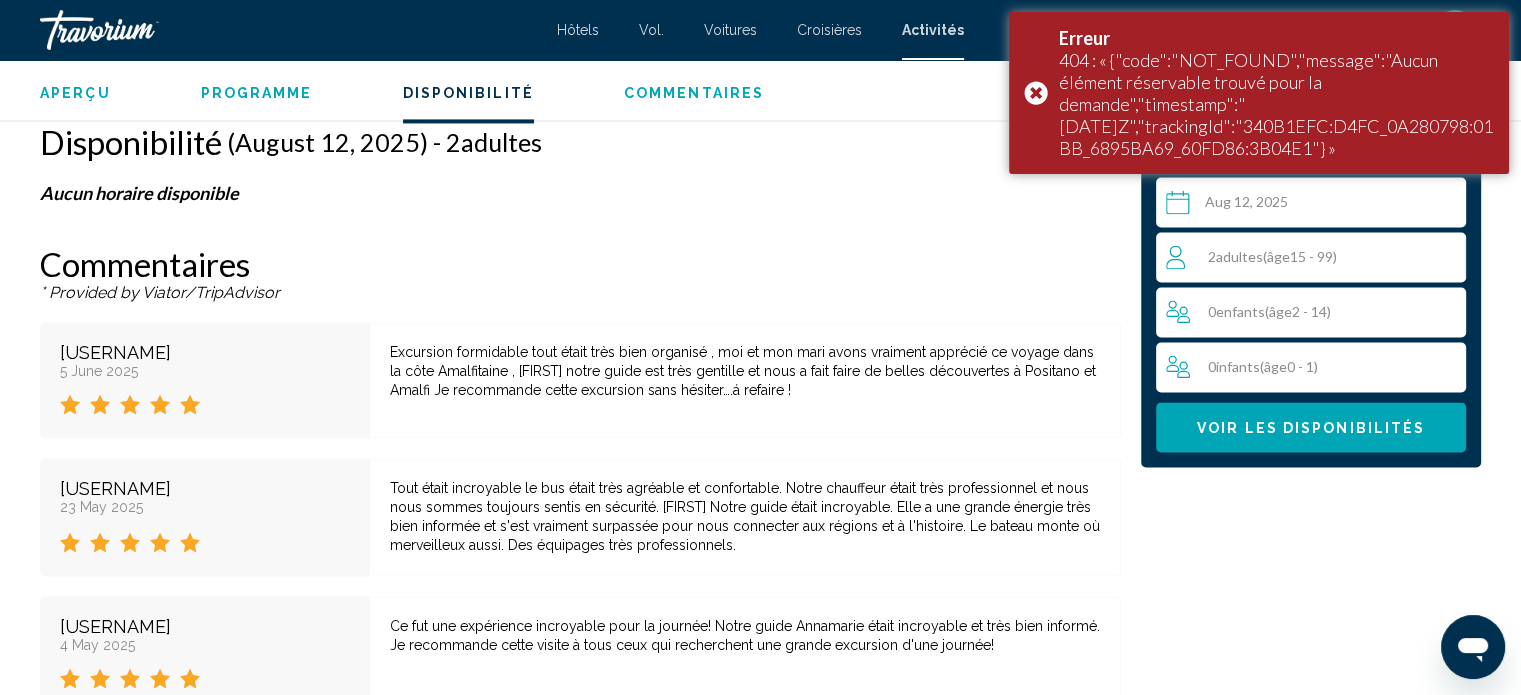 click on "**********" at bounding box center (1311, -102) 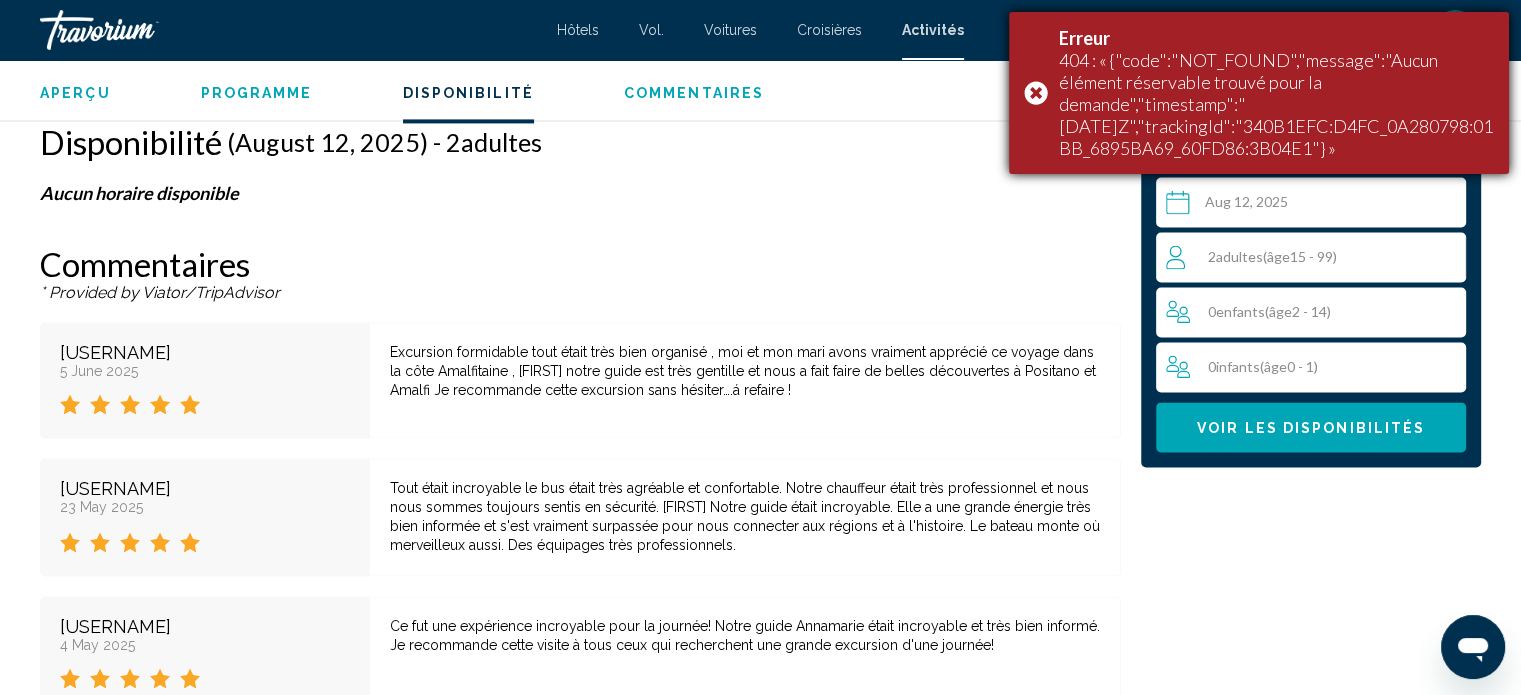 click on "Erreur 404 : « {"code":"NOT_FOUND","message":"Aucun élément réservable trouvé pour la demande","timestamp":"2025-08-08T08:50:49.719482472Z","trackingId":"340B1EFC:D4FC_0A280798:01BB_6895BA69_60FD86:3B04E1"} »" at bounding box center (1259, 93) 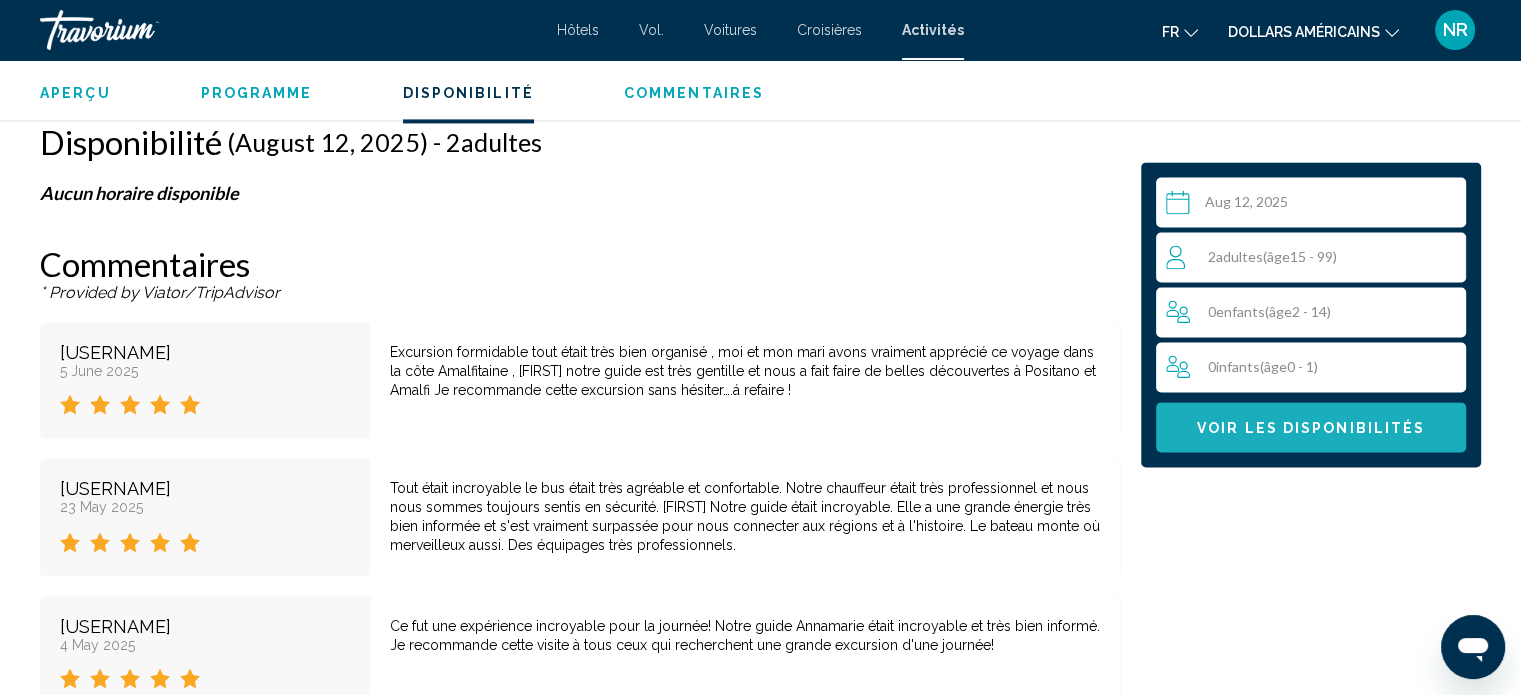 click on "Voir les disponibilités" at bounding box center [1311, 428] 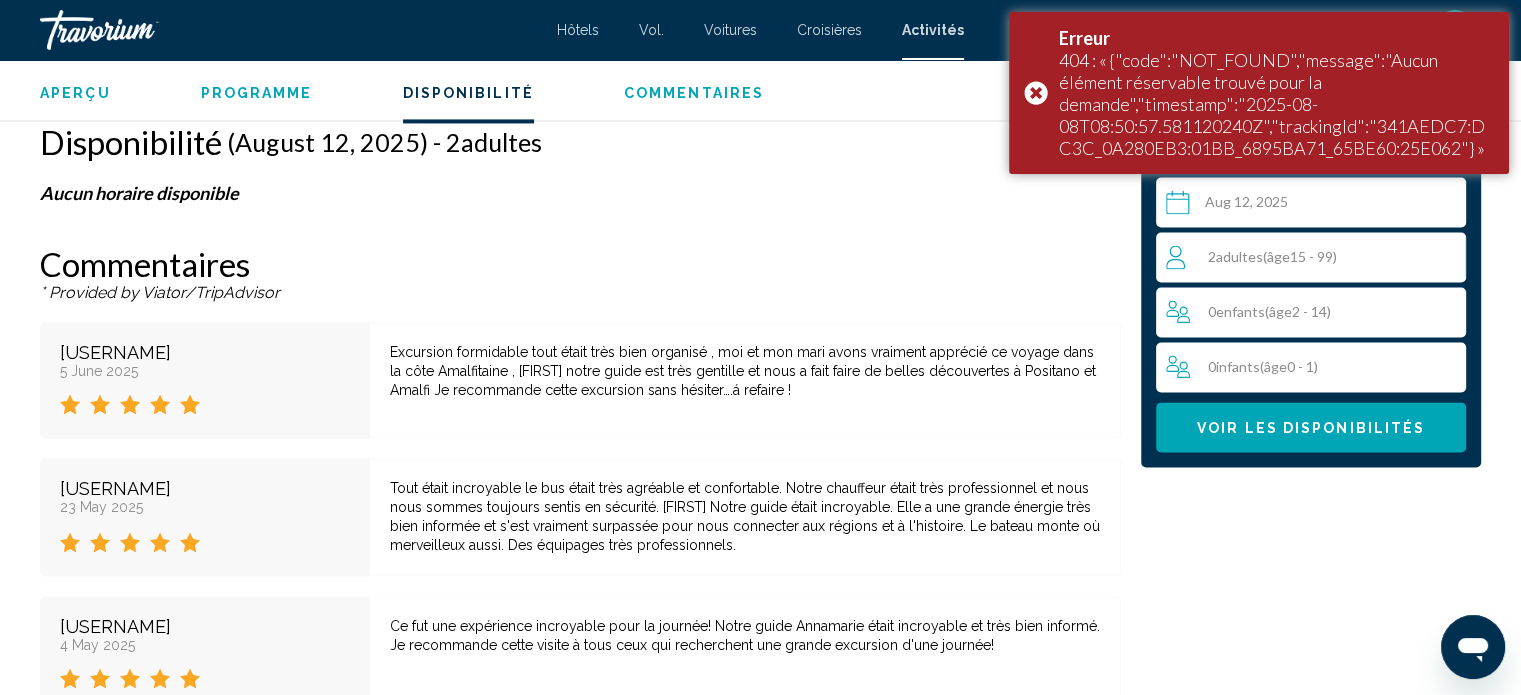click on "**********" at bounding box center [1315, 205] 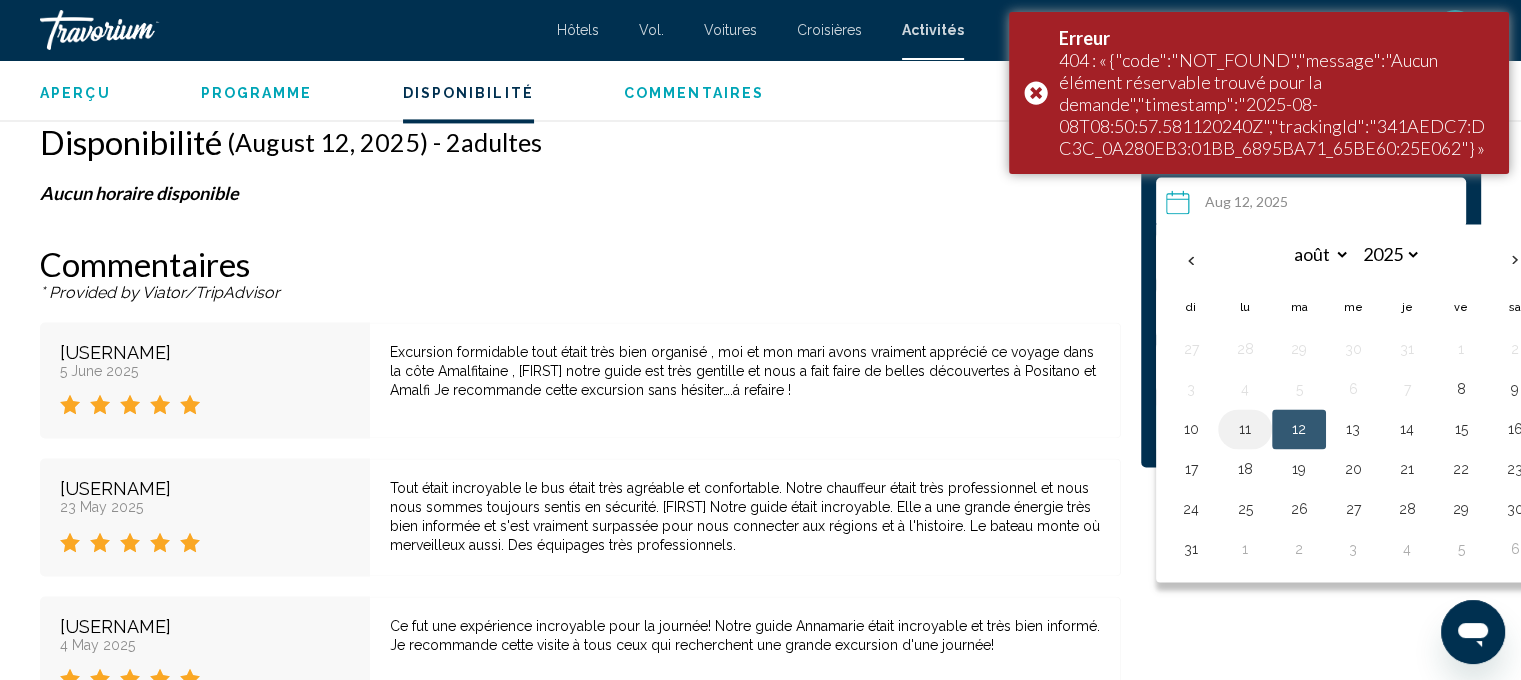 click on "11" at bounding box center [1245, 429] 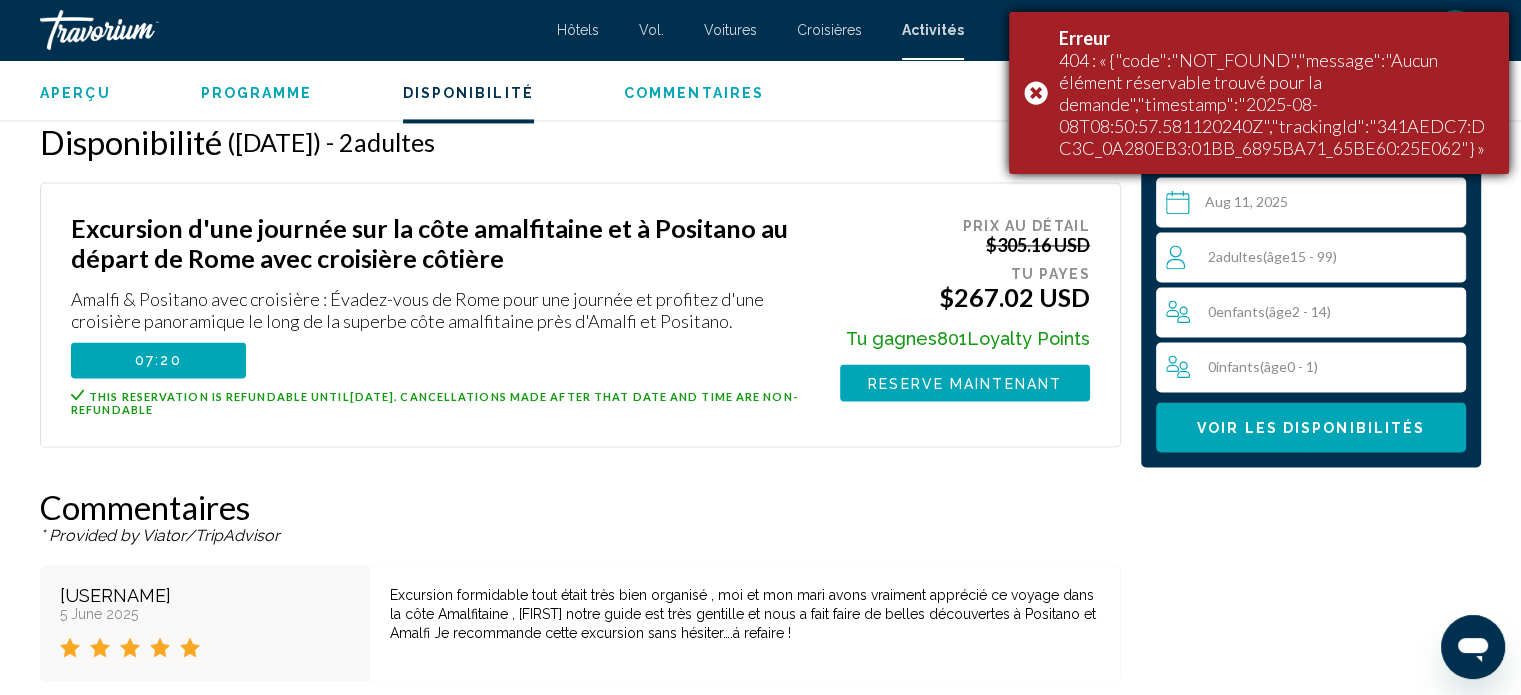 click on "Erreur 404 : « {"code":"NOT_FOUND","message":"Aucun élément réservable trouvé pour la demande","timestamp":"2025-08-08T08:50:57.581120240Z","trackingId":"341AEDC7:DC3C_0A280EB3:01BB_6895BA71_65BE60:25E062"} »" at bounding box center (1259, 93) 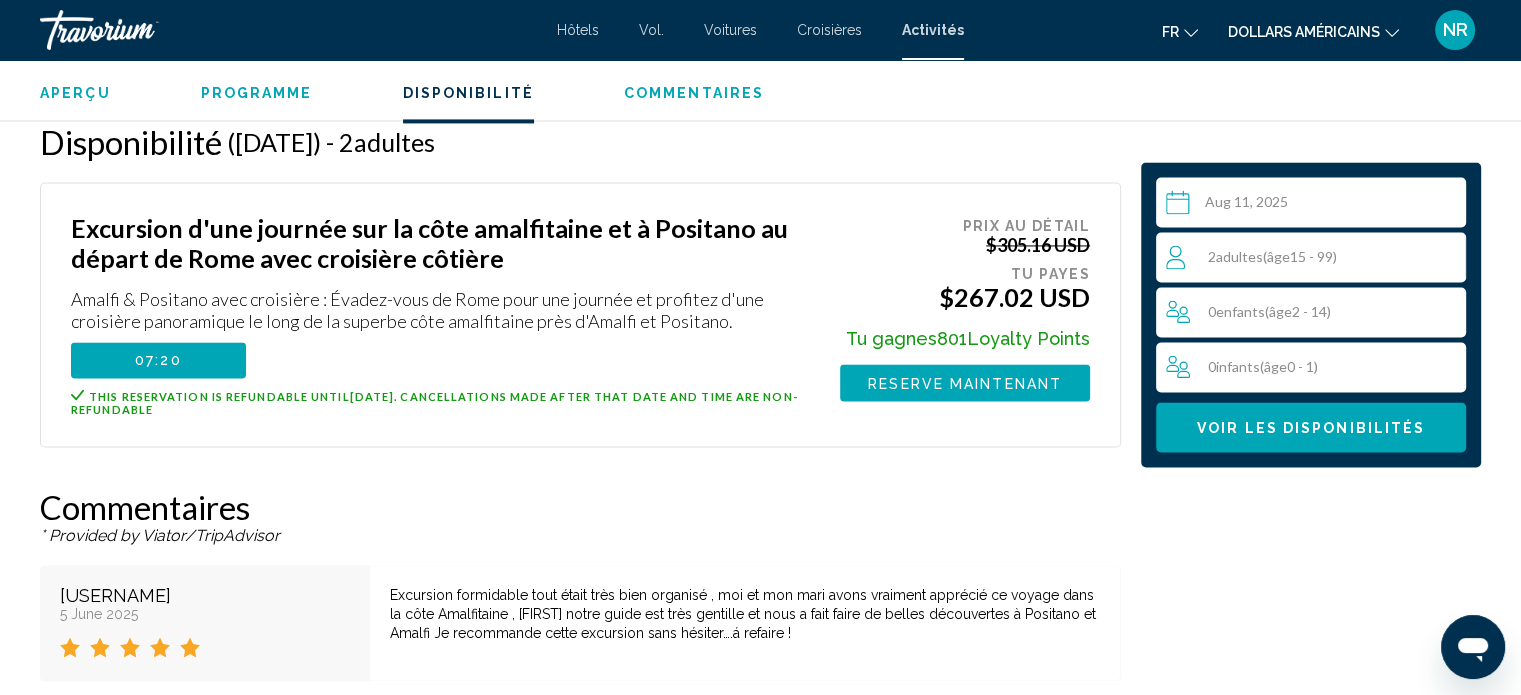 scroll, scrollTop: 0, scrollLeft: 0, axis: both 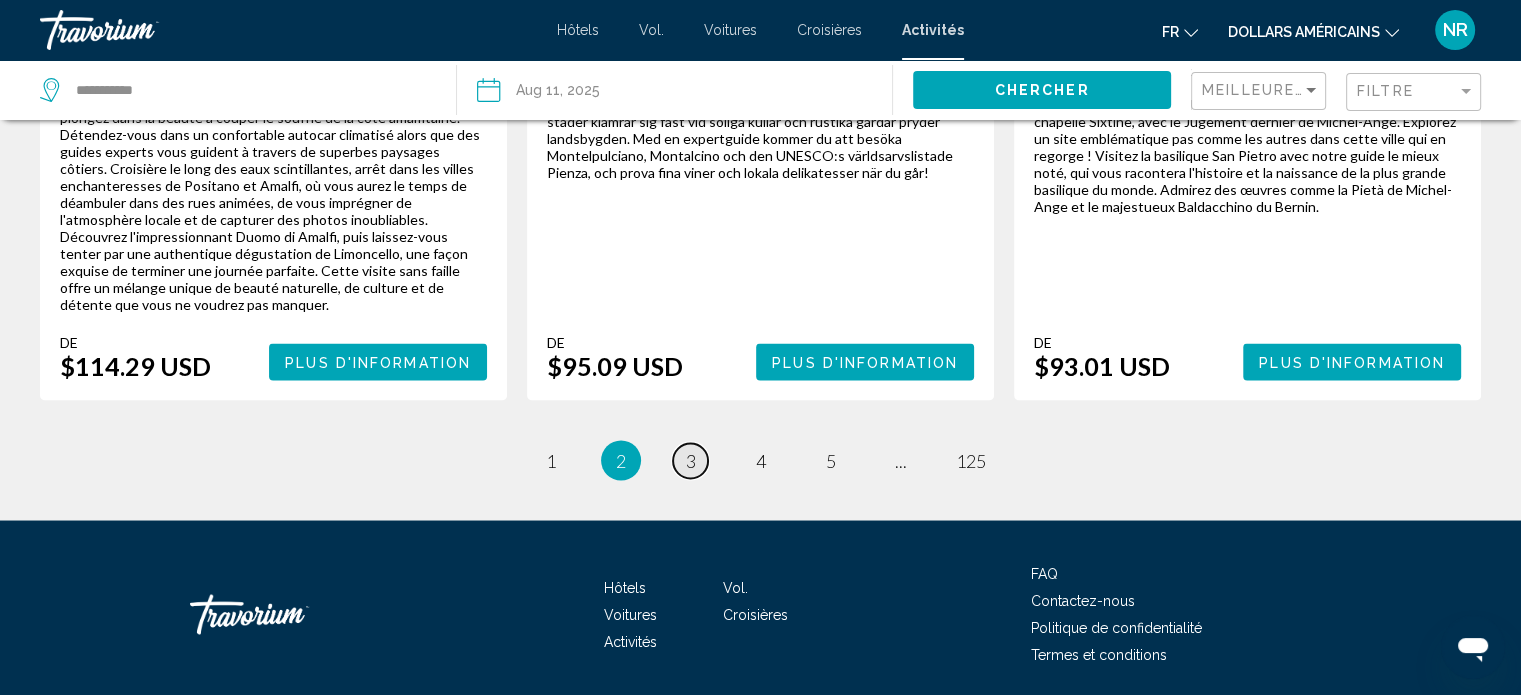 click on "3" at bounding box center [691, 460] 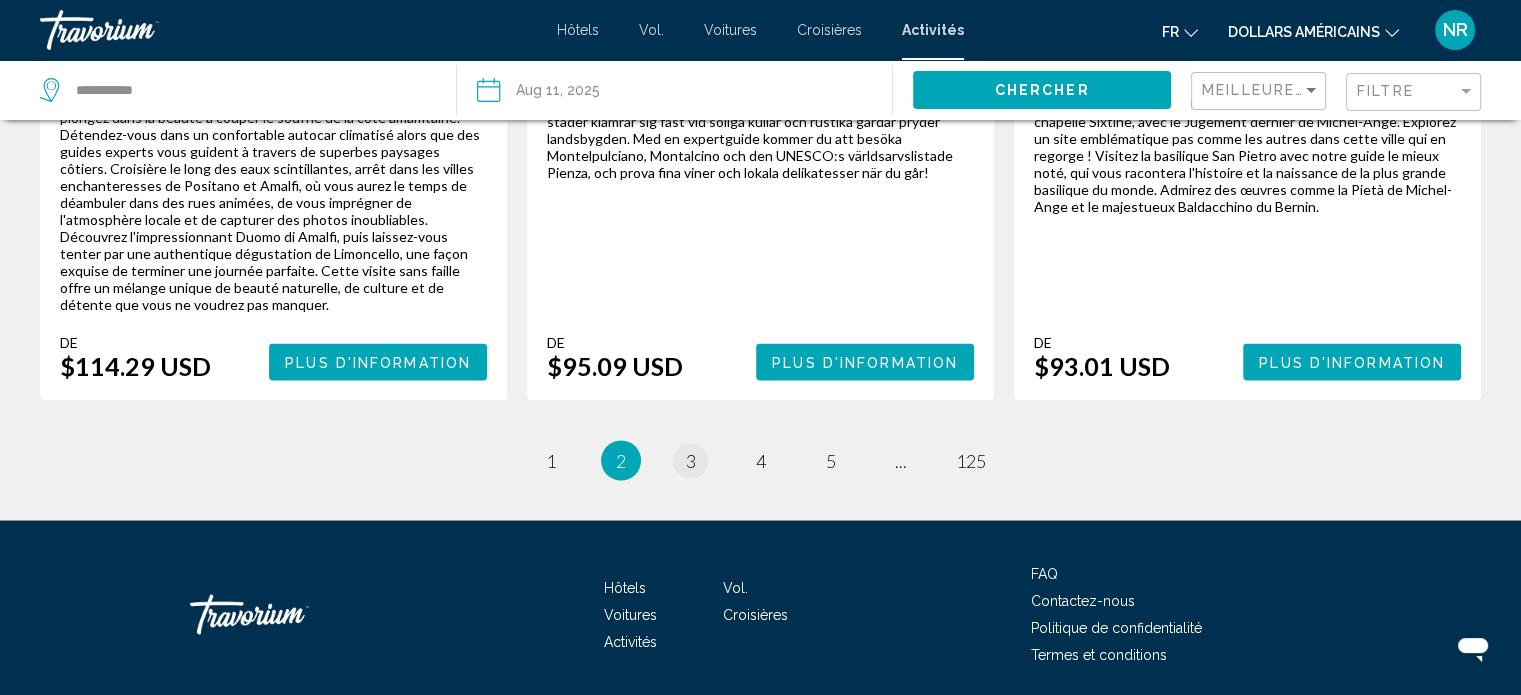 scroll, scrollTop: 0, scrollLeft: 0, axis: both 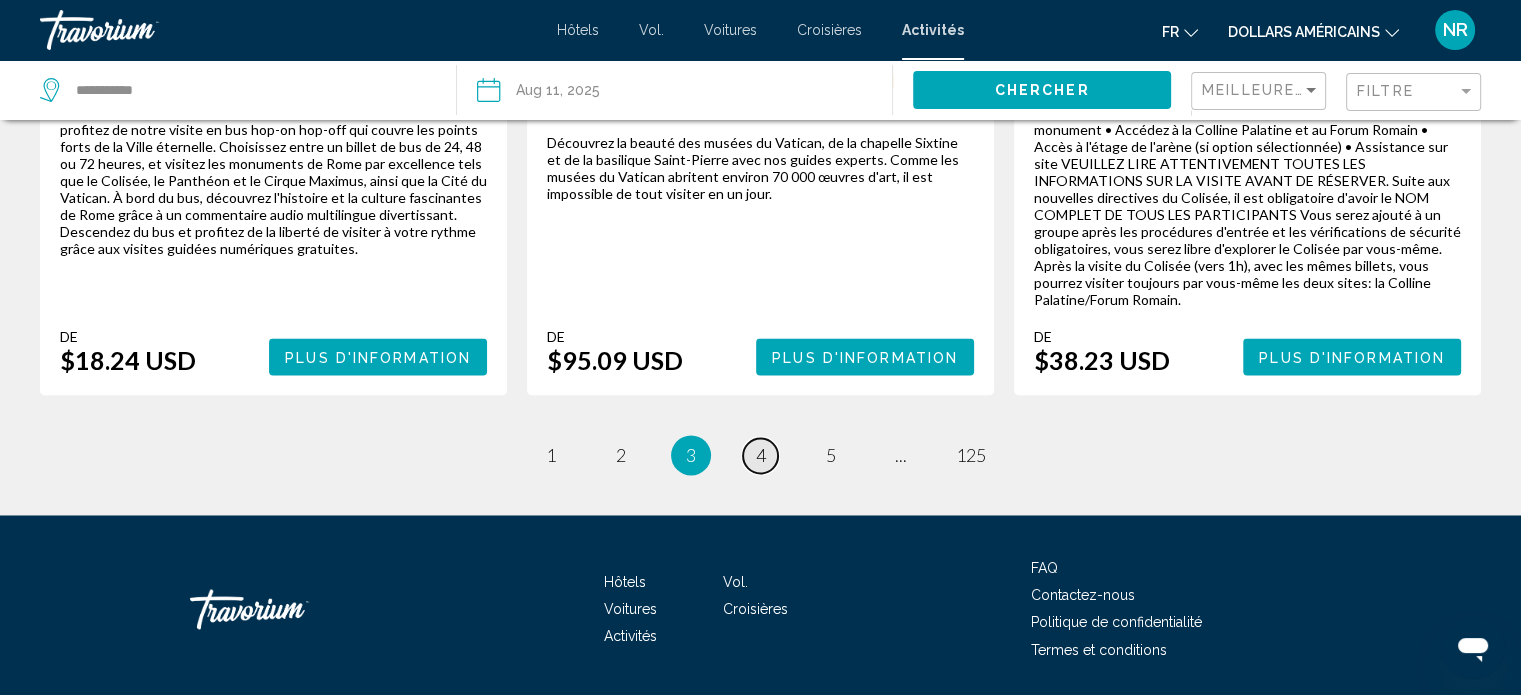 click on "4" at bounding box center [761, 455] 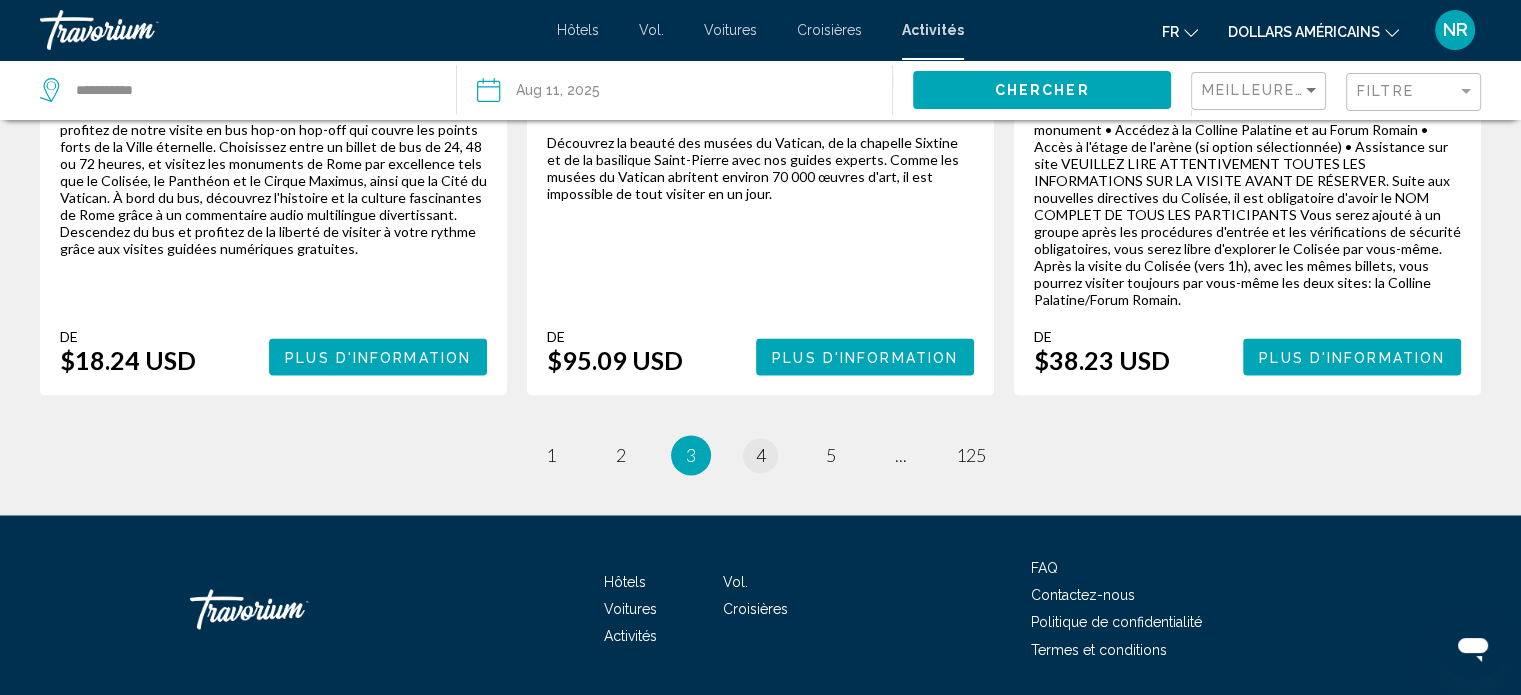 scroll, scrollTop: 0, scrollLeft: 0, axis: both 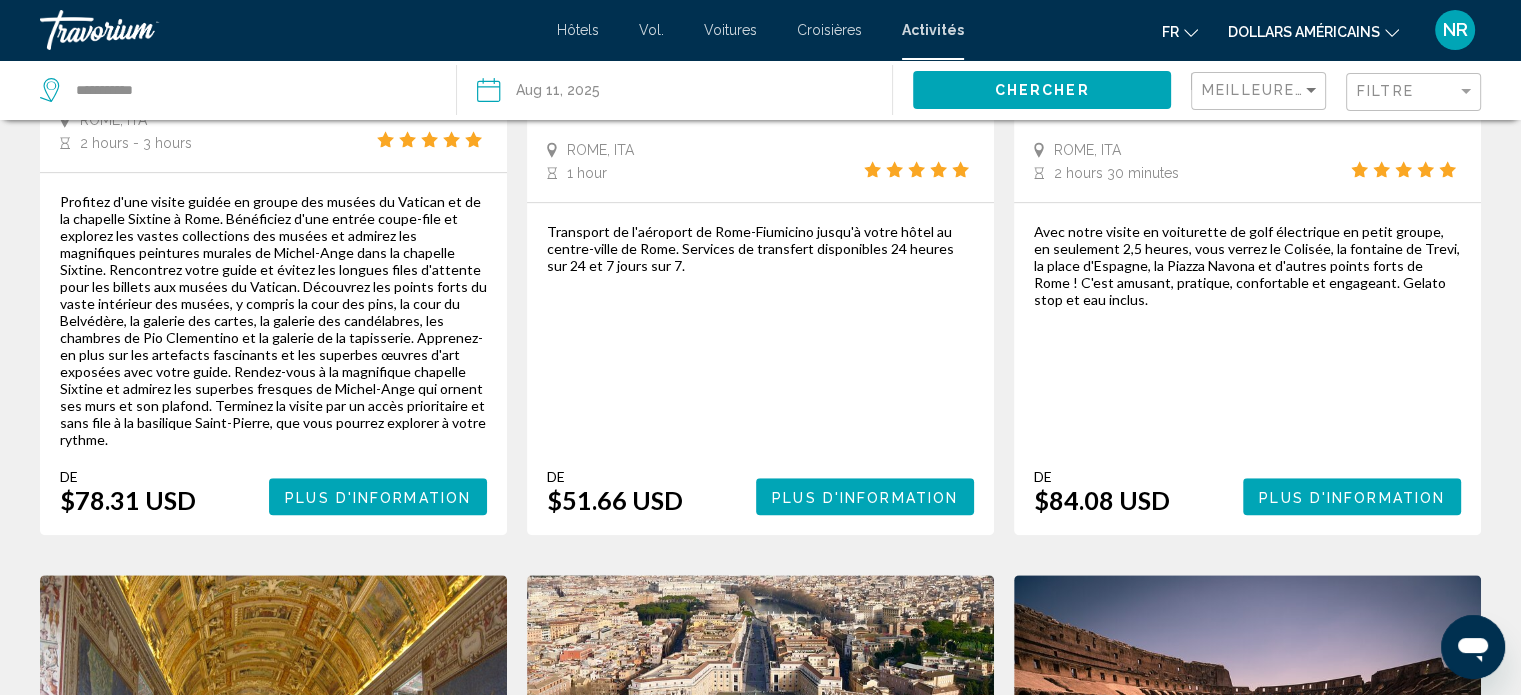 click on "Plus d'information" at bounding box center (865, 497) 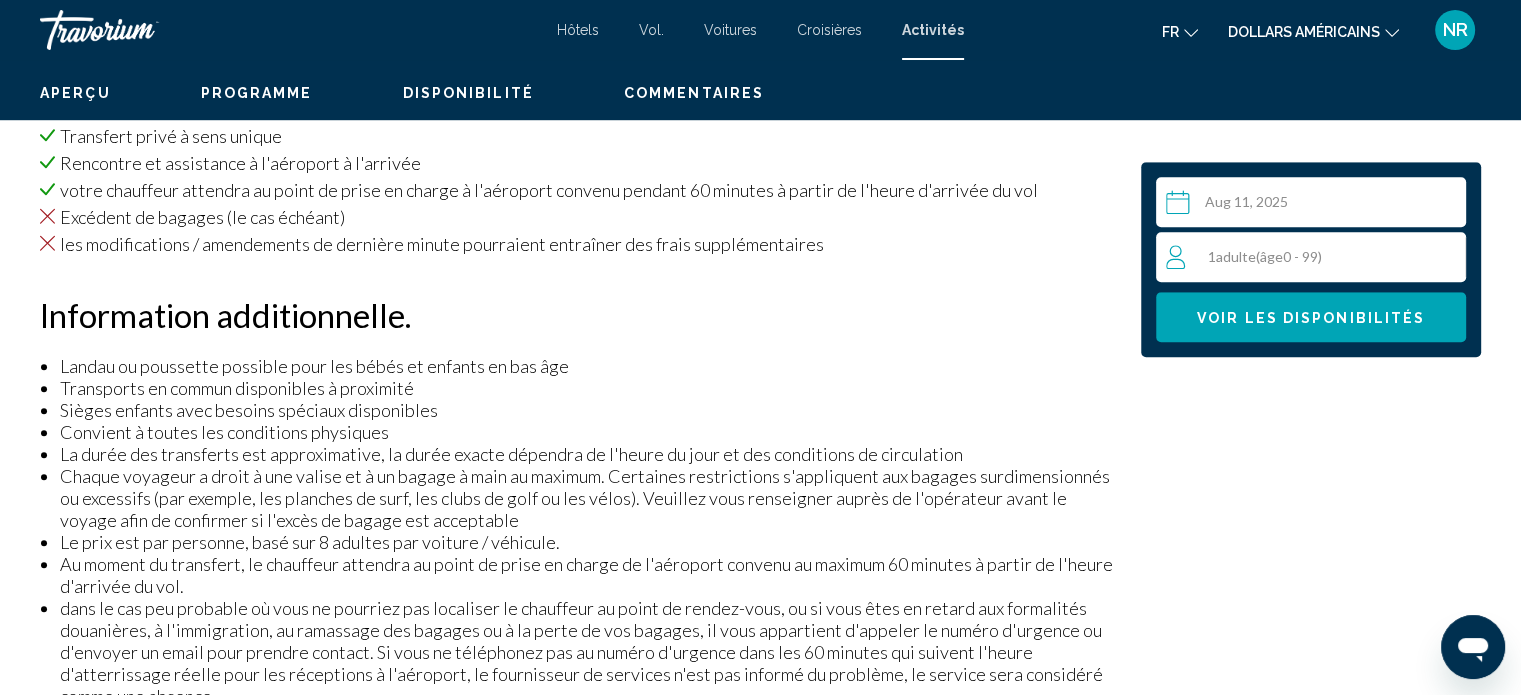 scroll, scrollTop: 12, scrollLeft: 0, axis: vertical 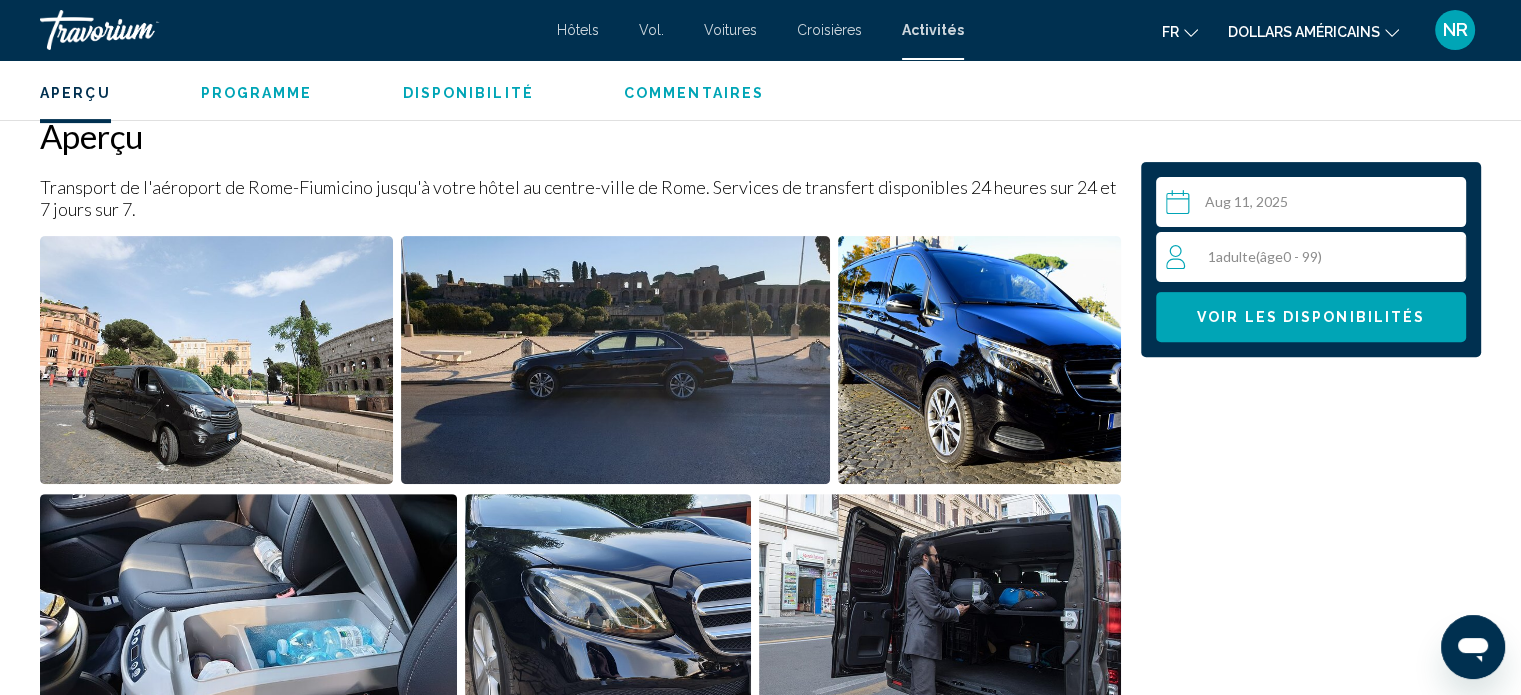 click at bounding box center (1315, 205) 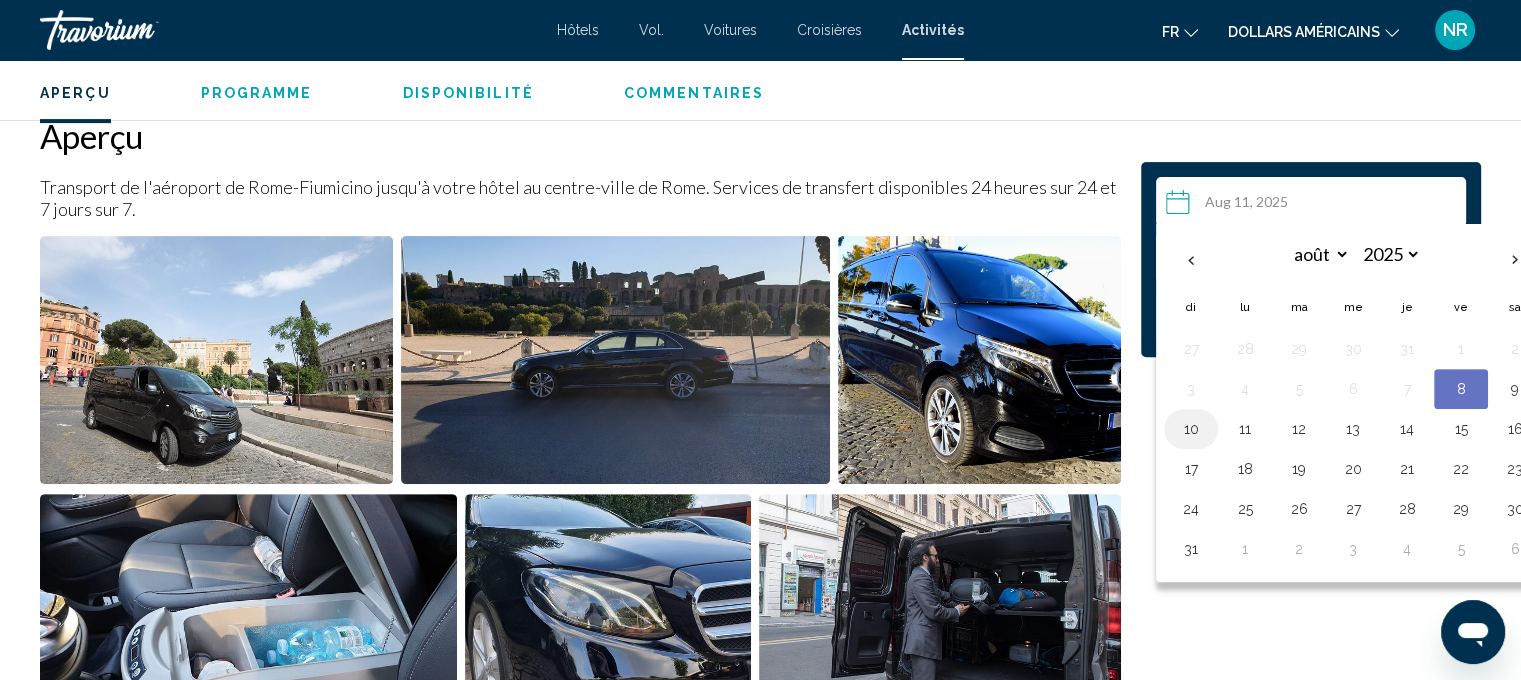 click on "10" at bounding box center [1191, 429] 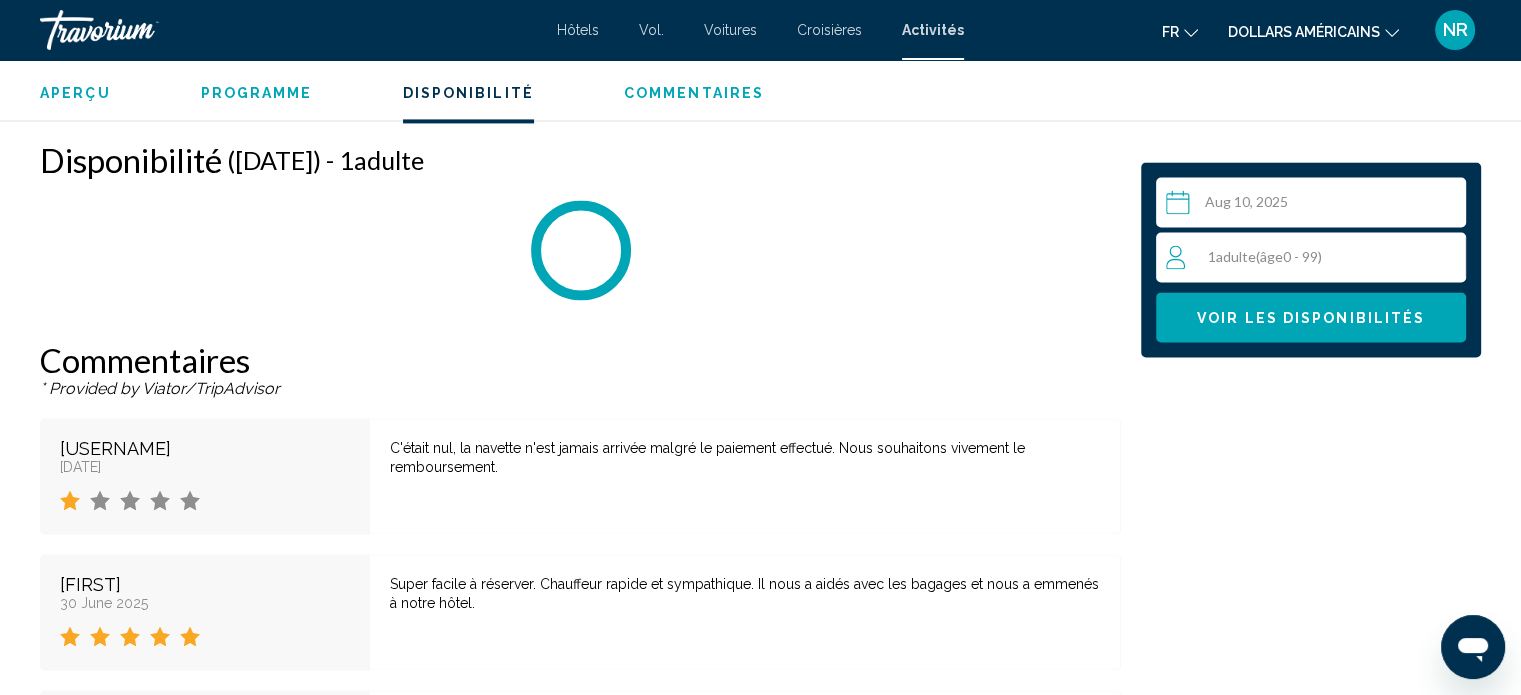 scroll, scrollTop: 3047, scrollLeft: 0, axis: vertical 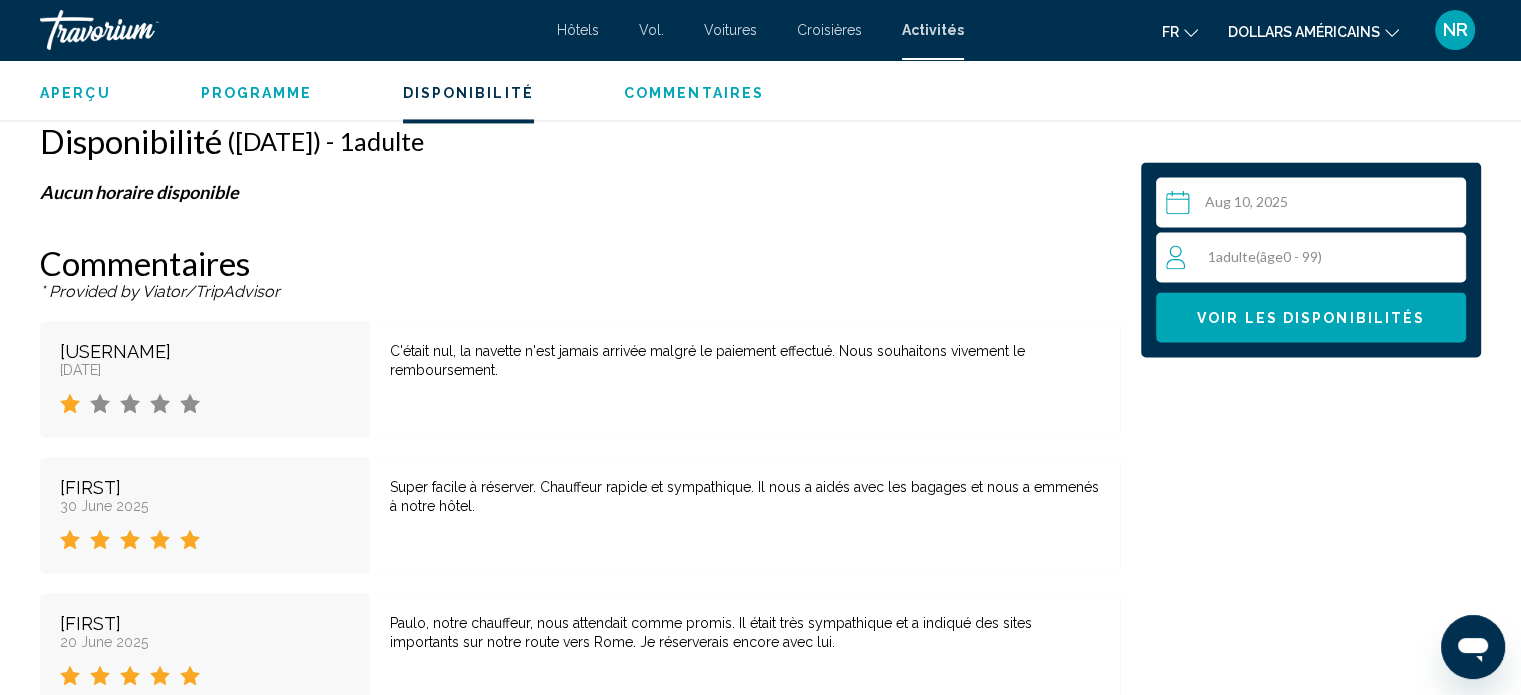 click on "1  Adulte Adultes  ( âge  0 - 99)" at bounding box center (1315, 257) 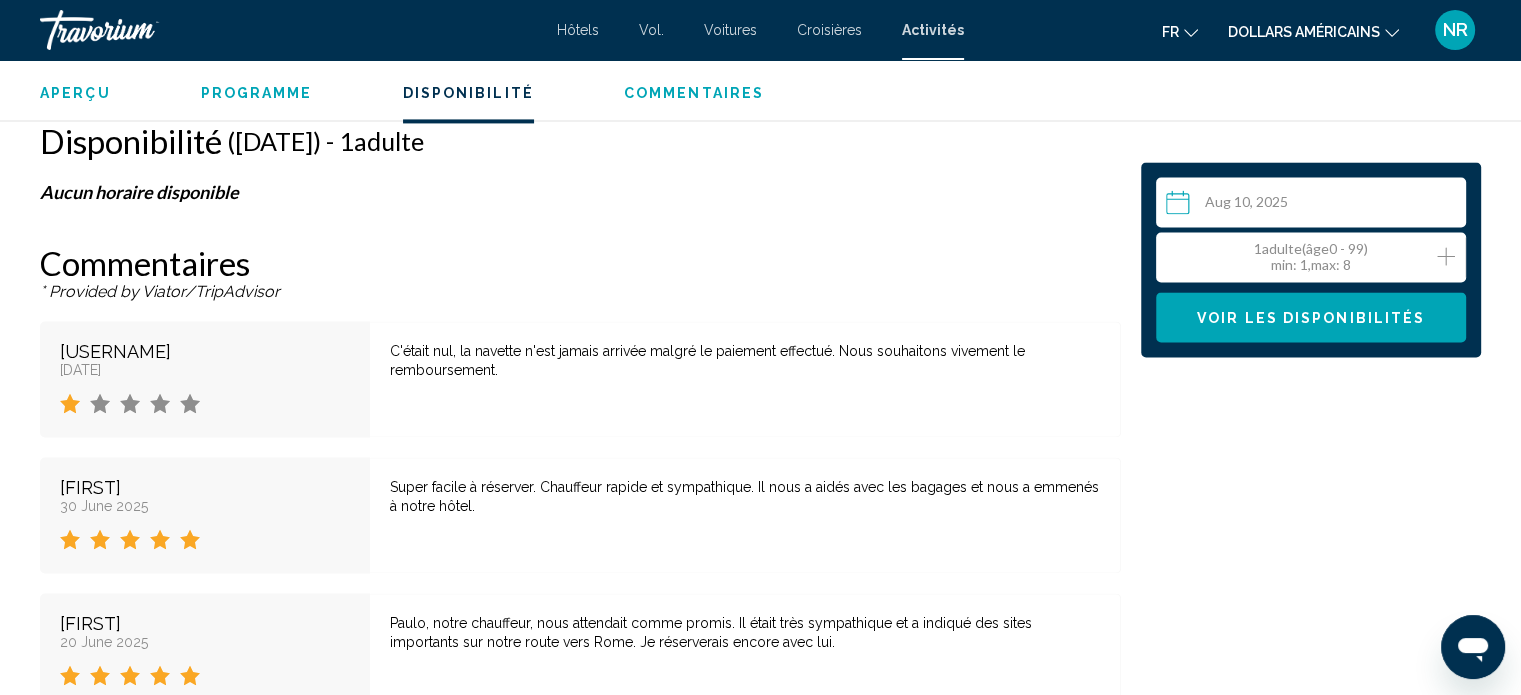 click 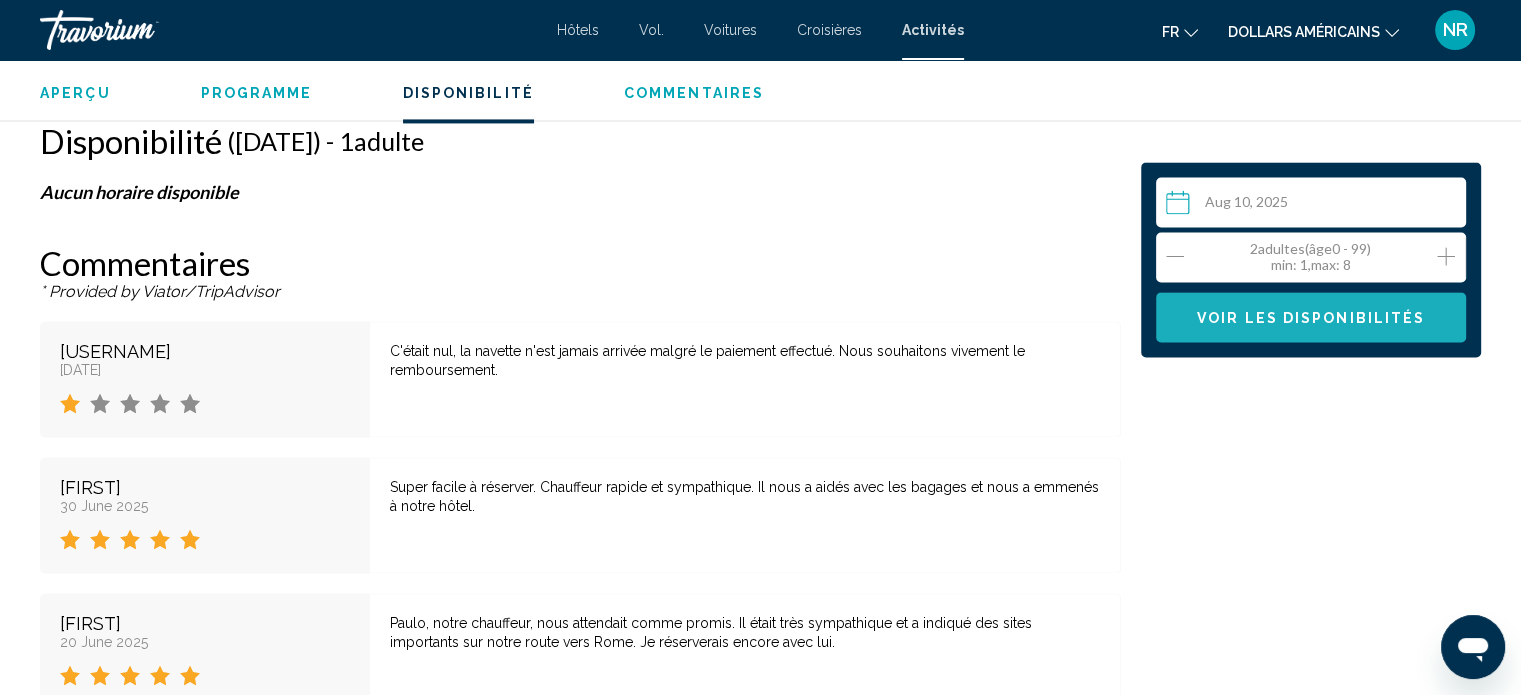 click on "Voir les disponibilités" at bounding box center (1311, 317) 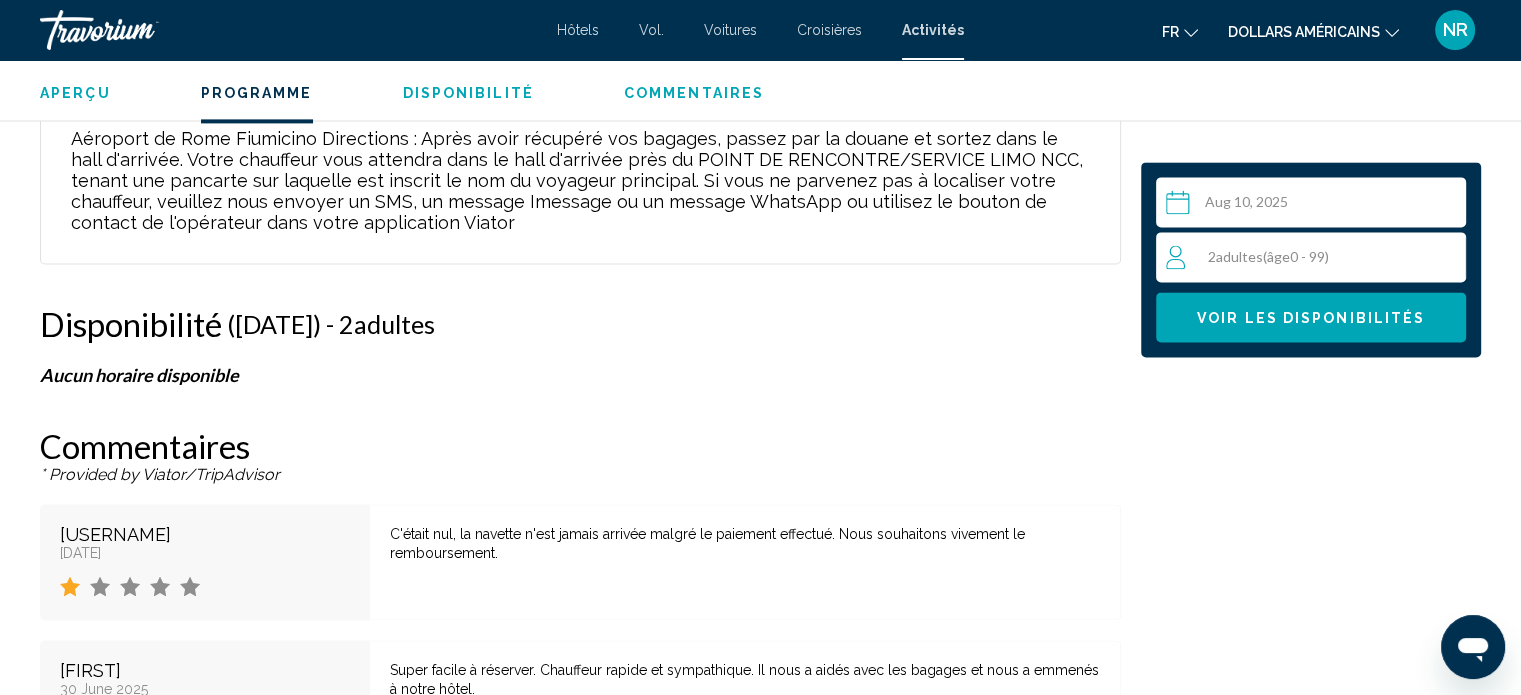scroll, scrollTop: 2852, scrollLeft: 0, axis: vertical 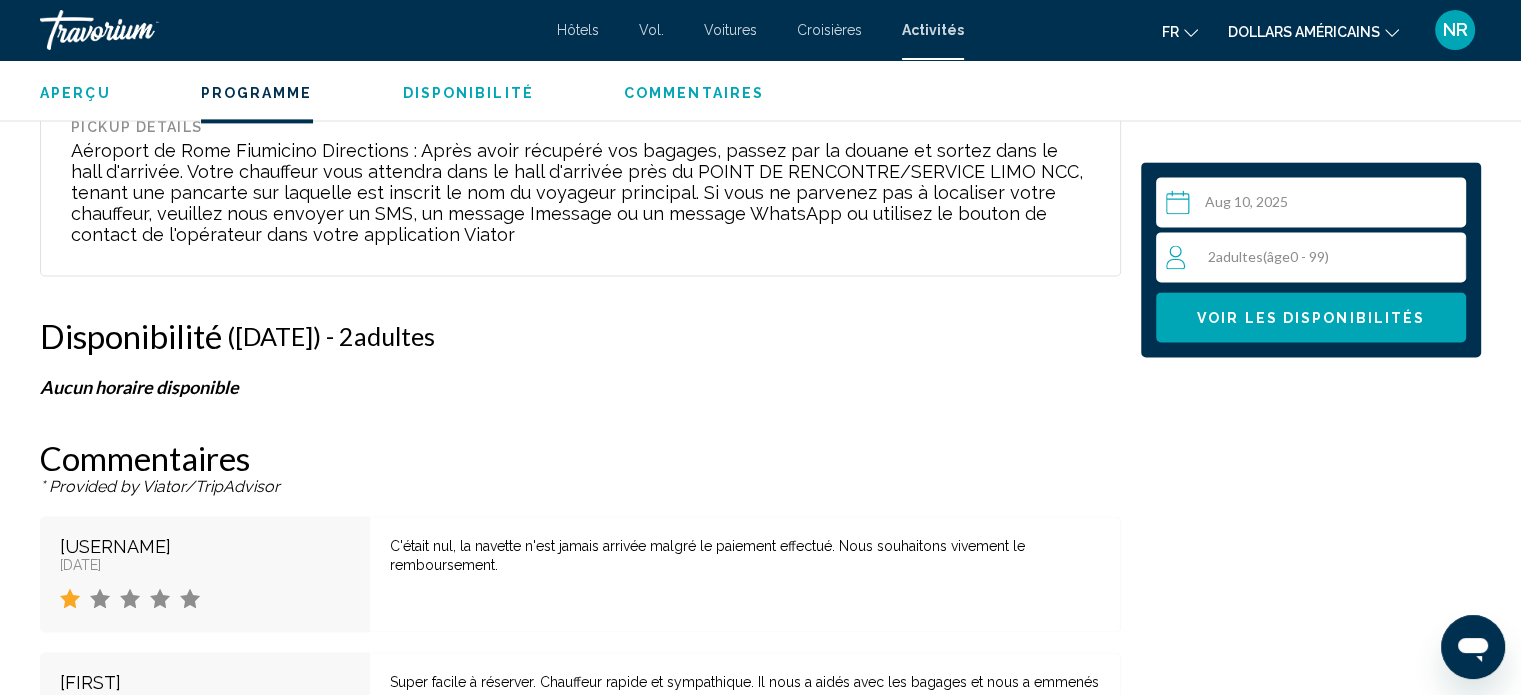 click on "**********" at bounding box center (1315, 205) 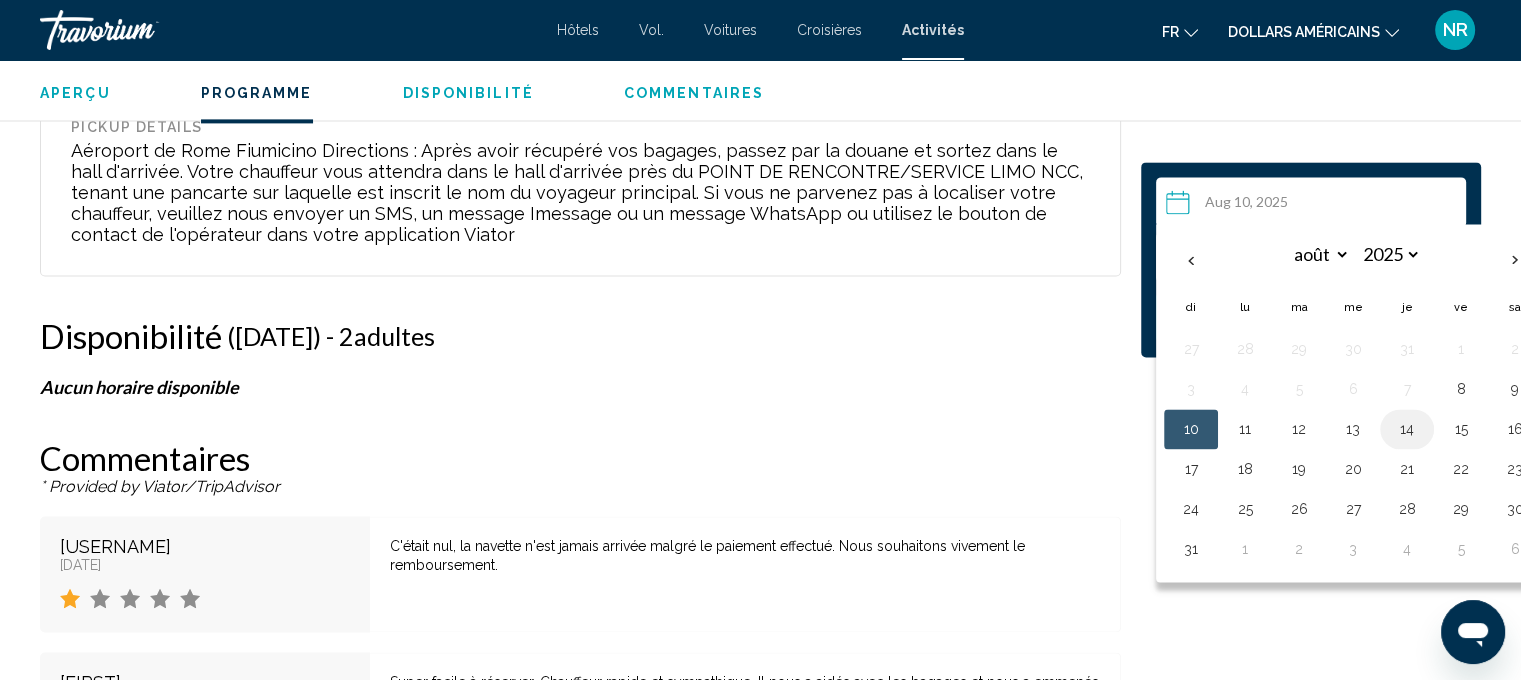 click on "14" at bounding box center (1407, 429) 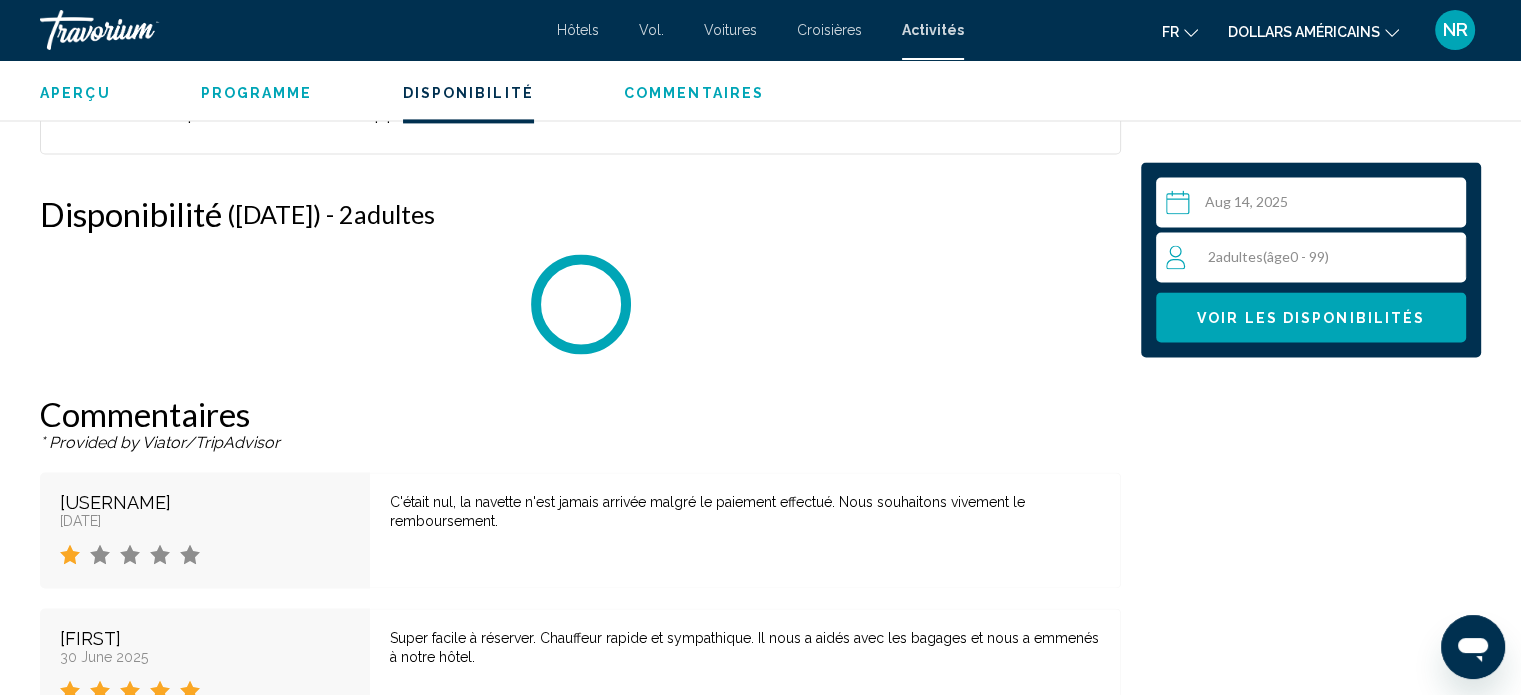 scroll, scrollTop: 3047, scrollLeft: 0, axis: vertical 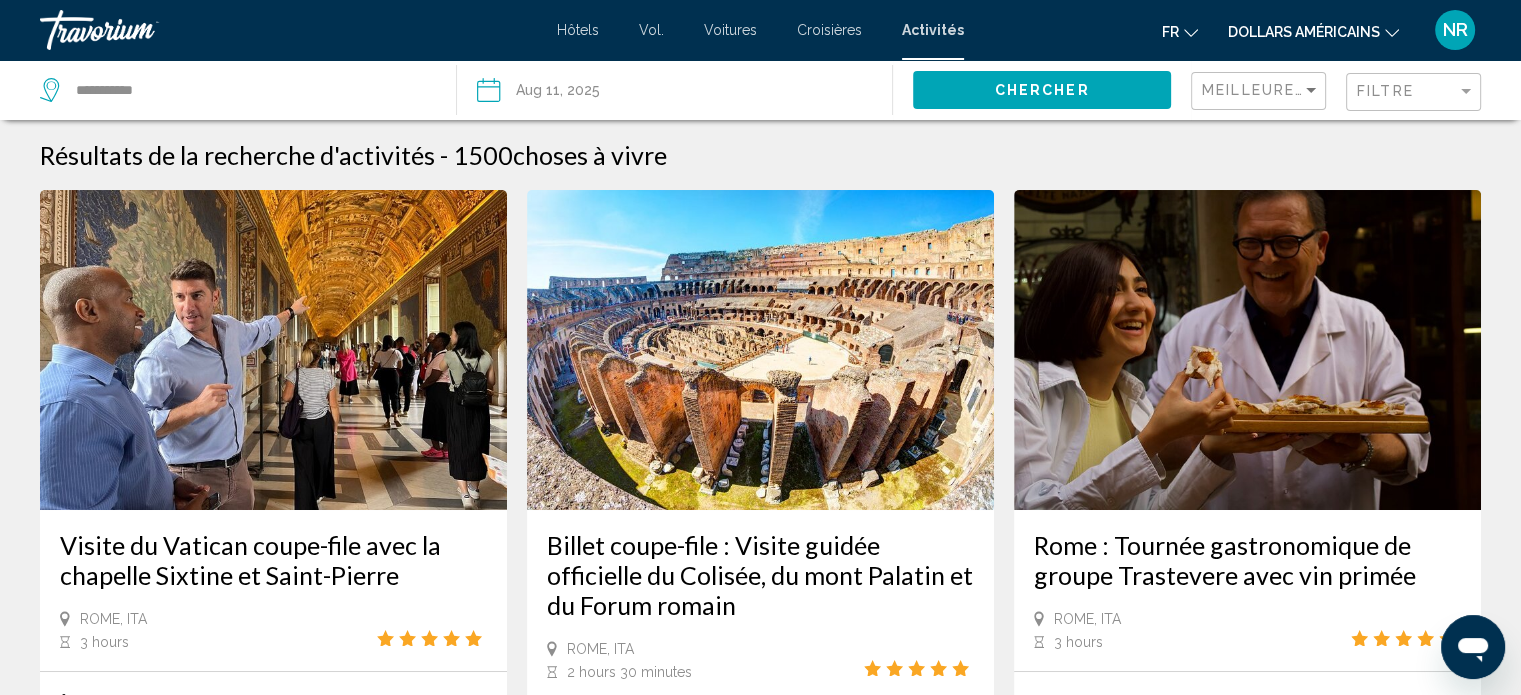 click on "Voitures" at bounding box center (730, 30) 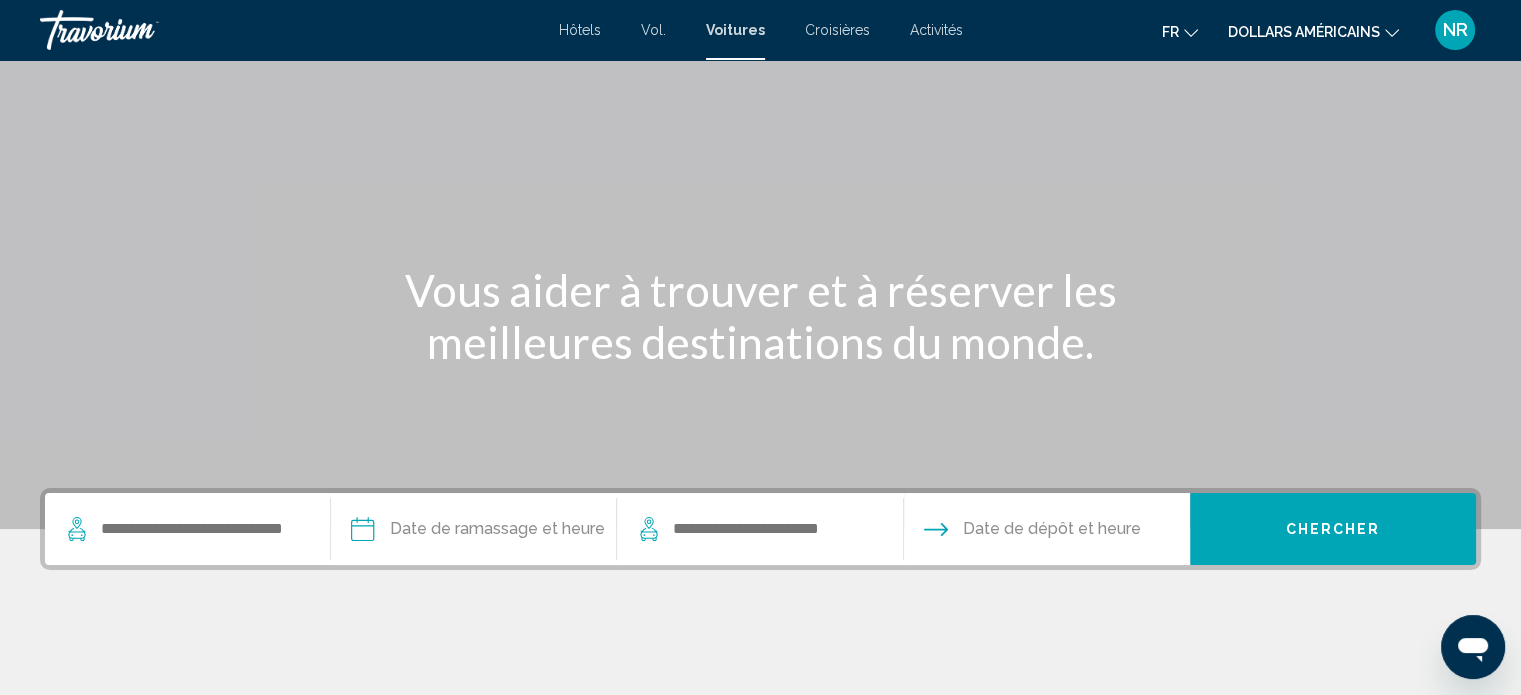 scroll, scrollTop: 76, scrollLeft: 0, axis: vertical 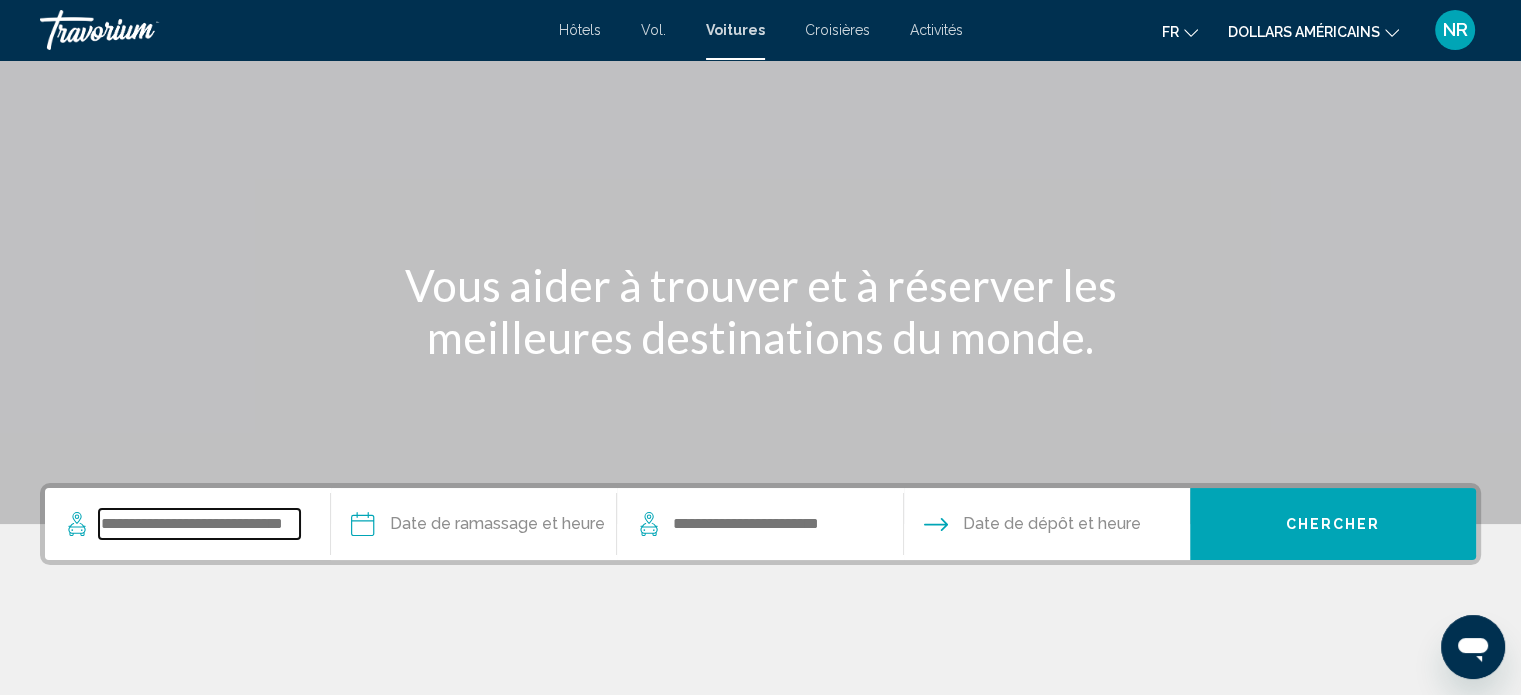 click at bounding box center [199, 524] 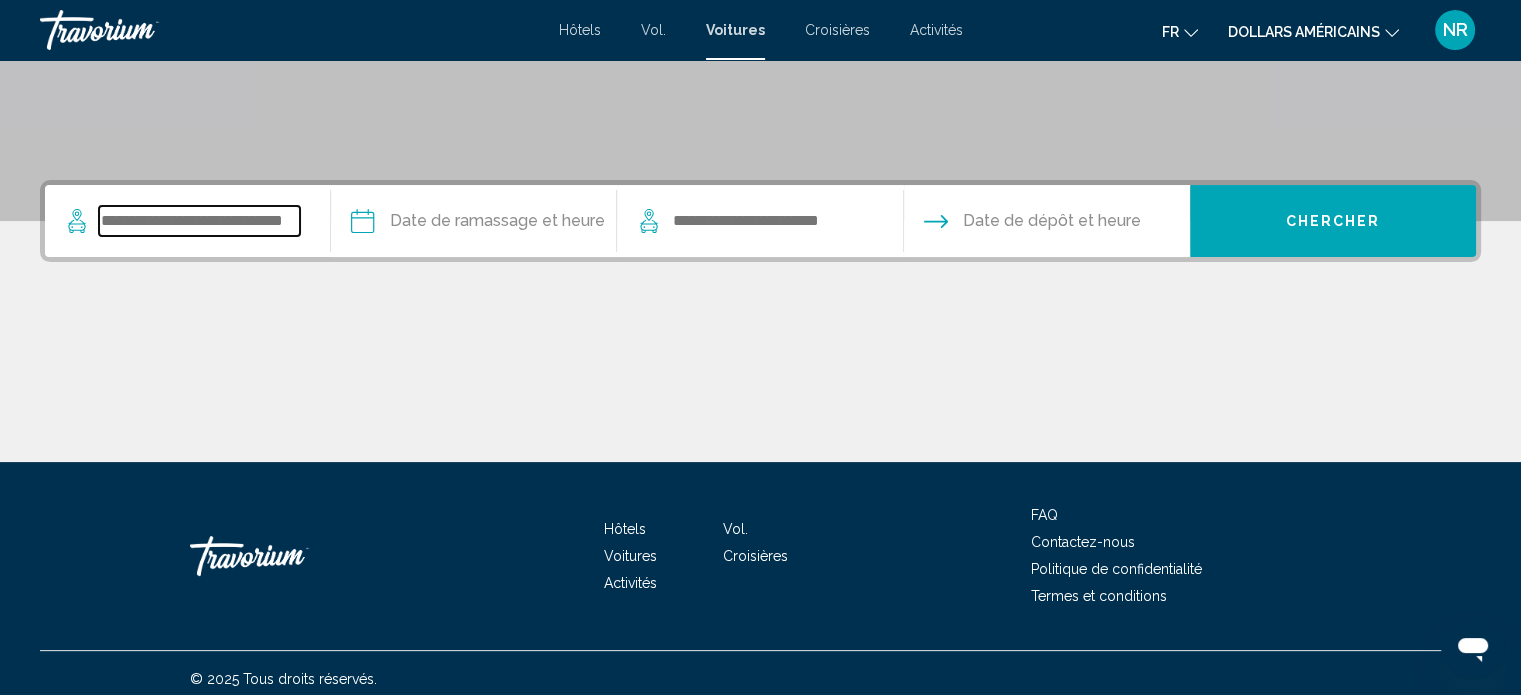 scroll, scrollTop: 390, scrollLeft: 0, axis: vertical 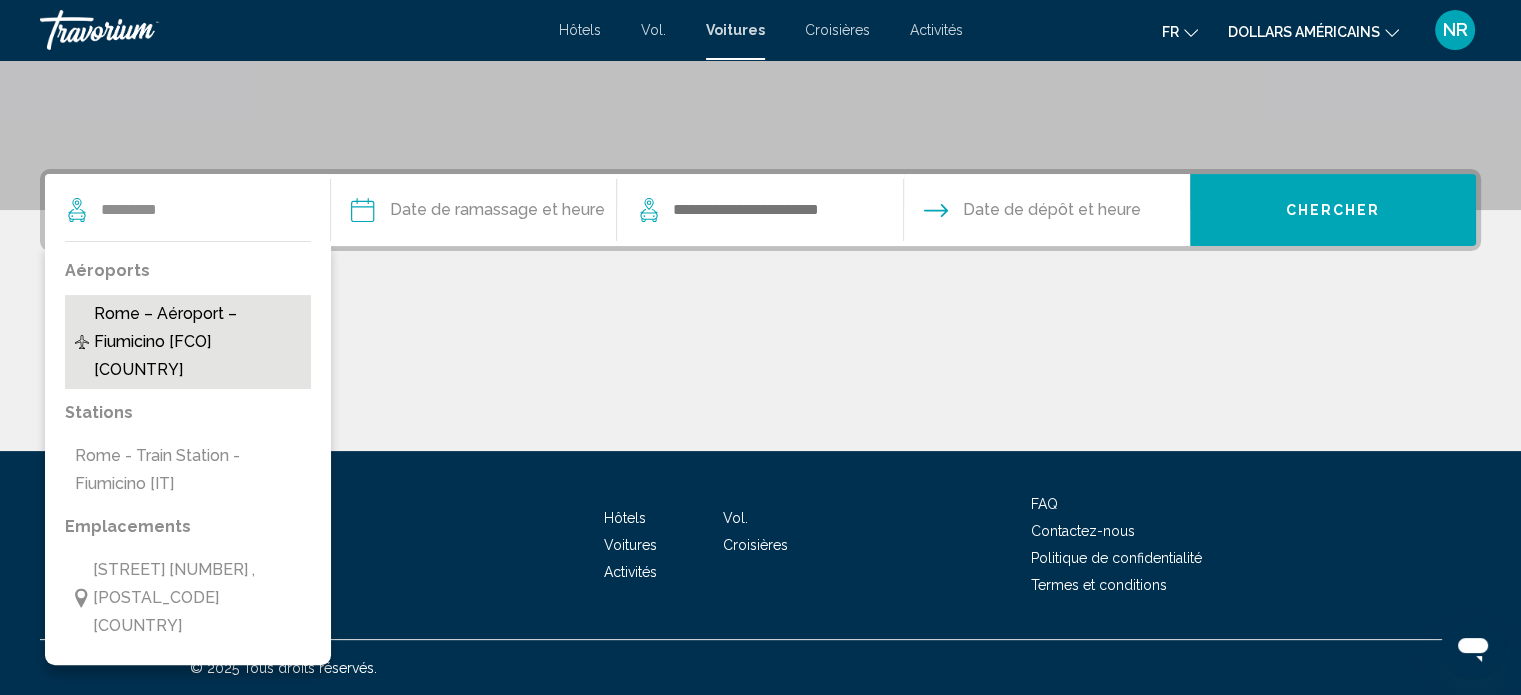 click on "Rome – Aéroport – Fiumicino [FCO] [IT]" at bounding box center (197, 342) 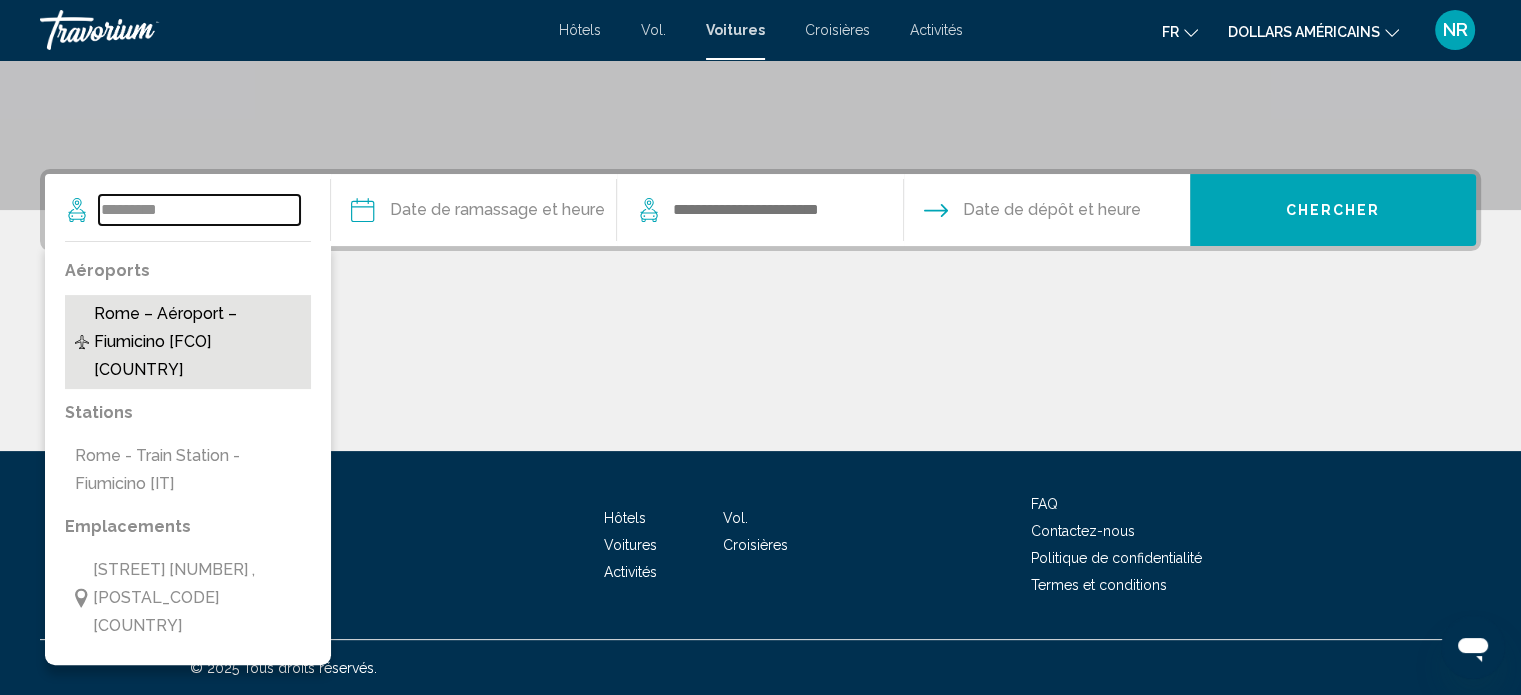 type on "**********" 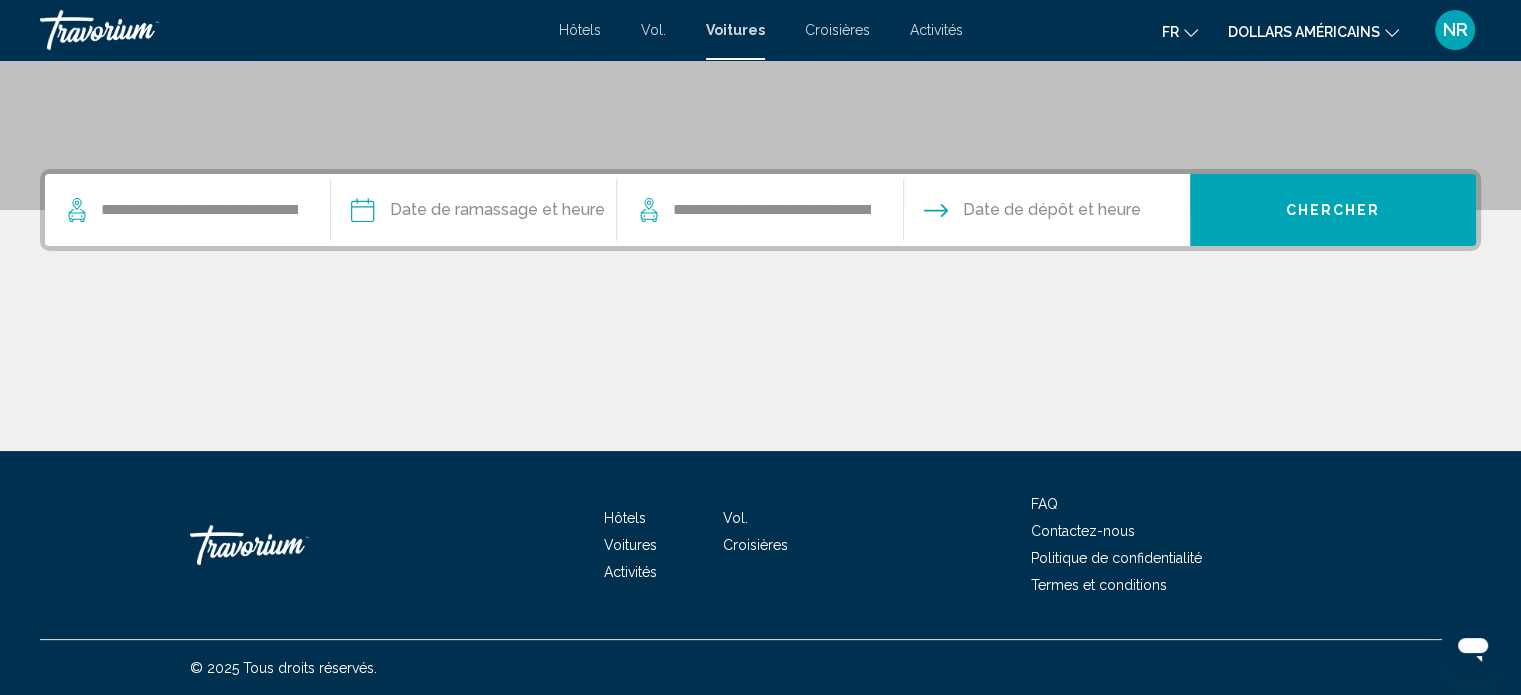 click at bounding box center [473, 213] 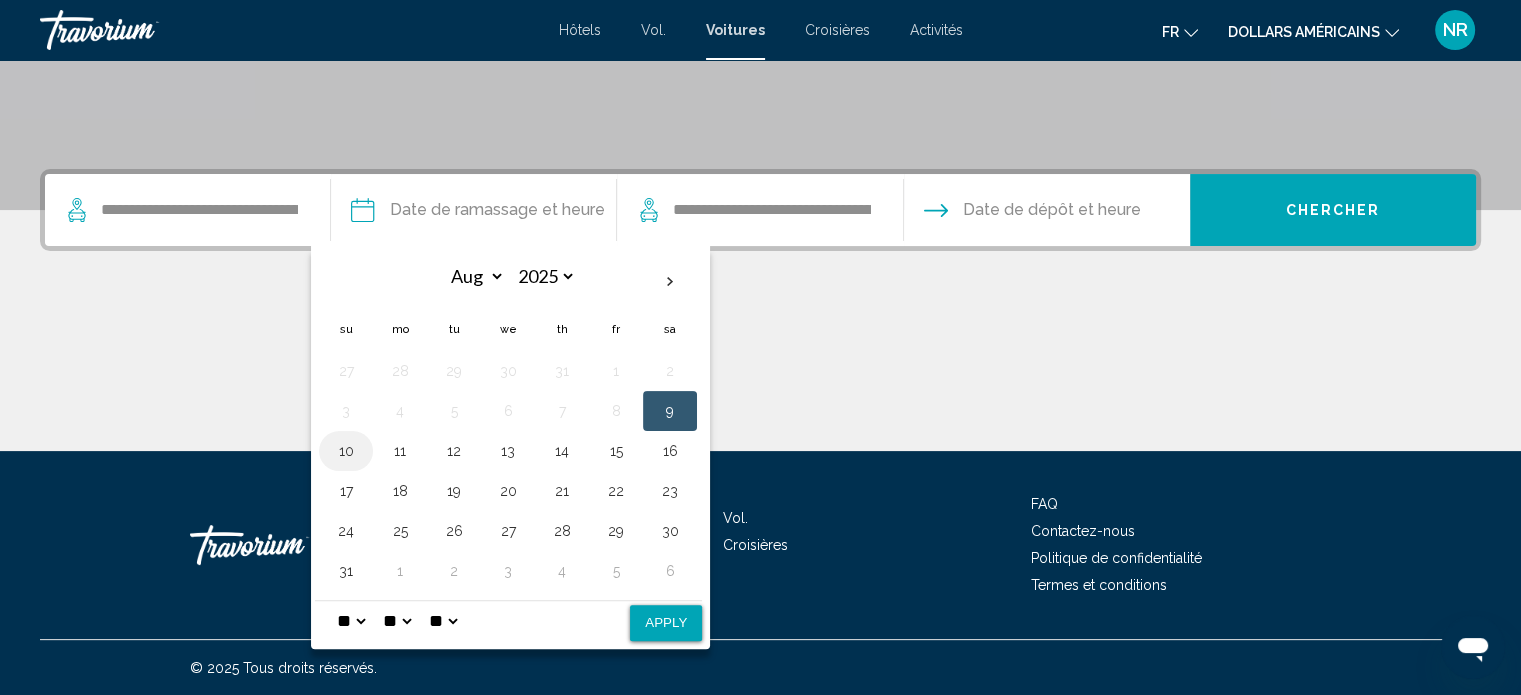 click on "10" at bounding box center [346, 451] 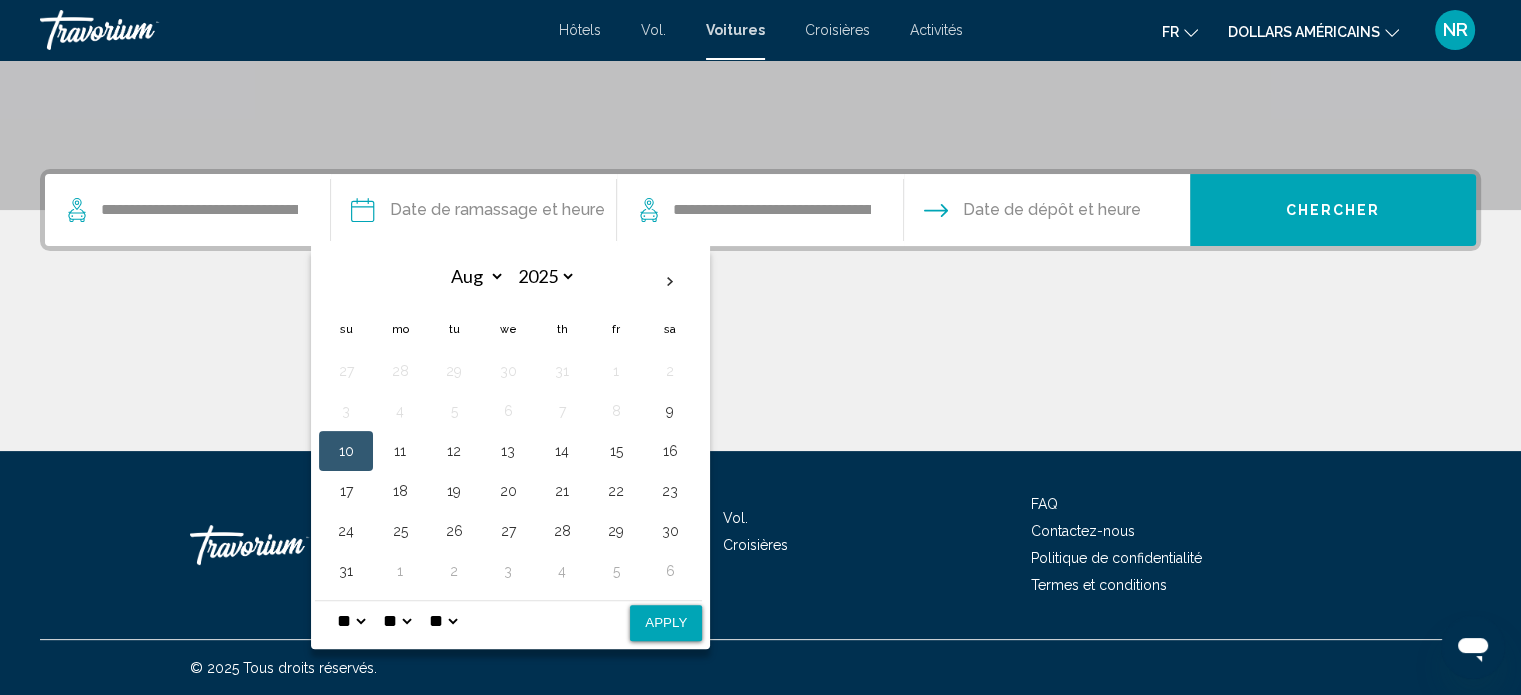 click on "* * * * * * * * * ** ** **" at bounding box center (351, 621) 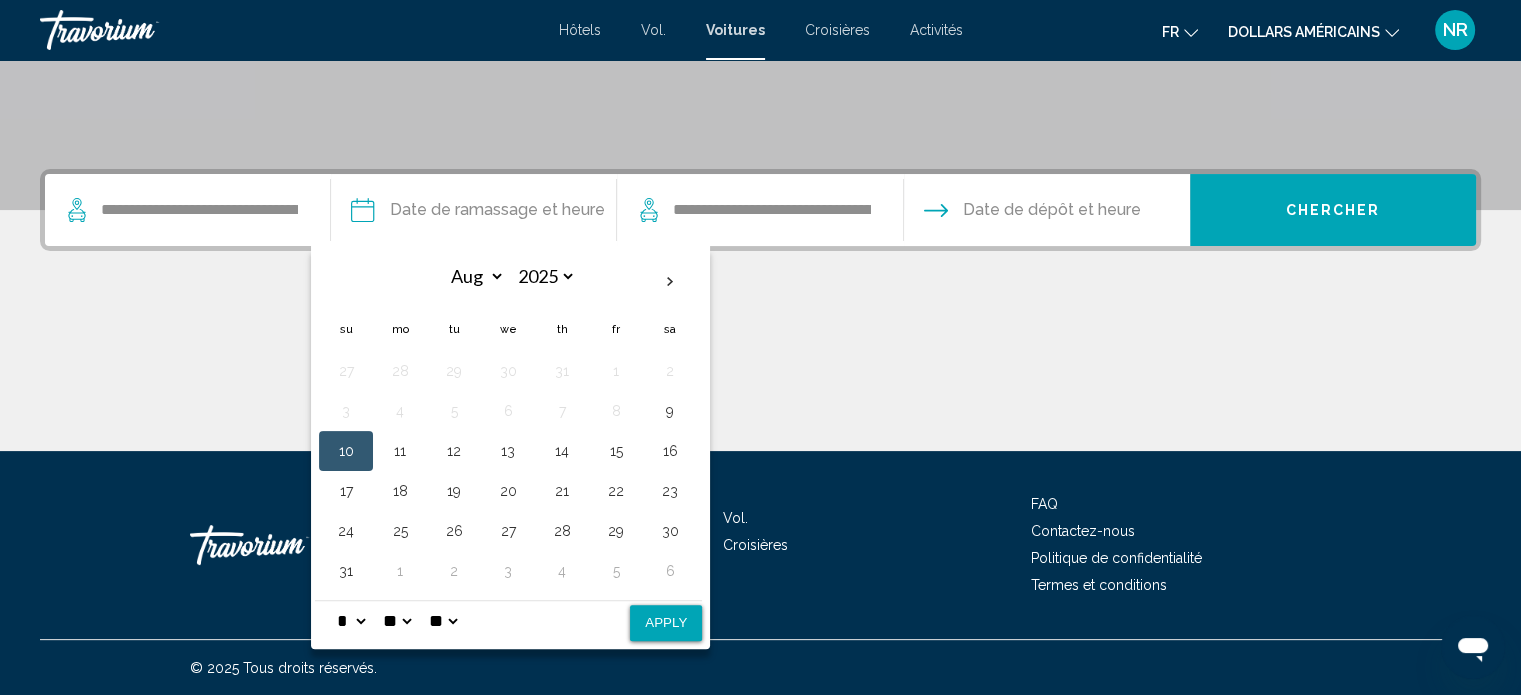 click on "* * * * * * * * * ** ** **" at bounding box center [351, 621] 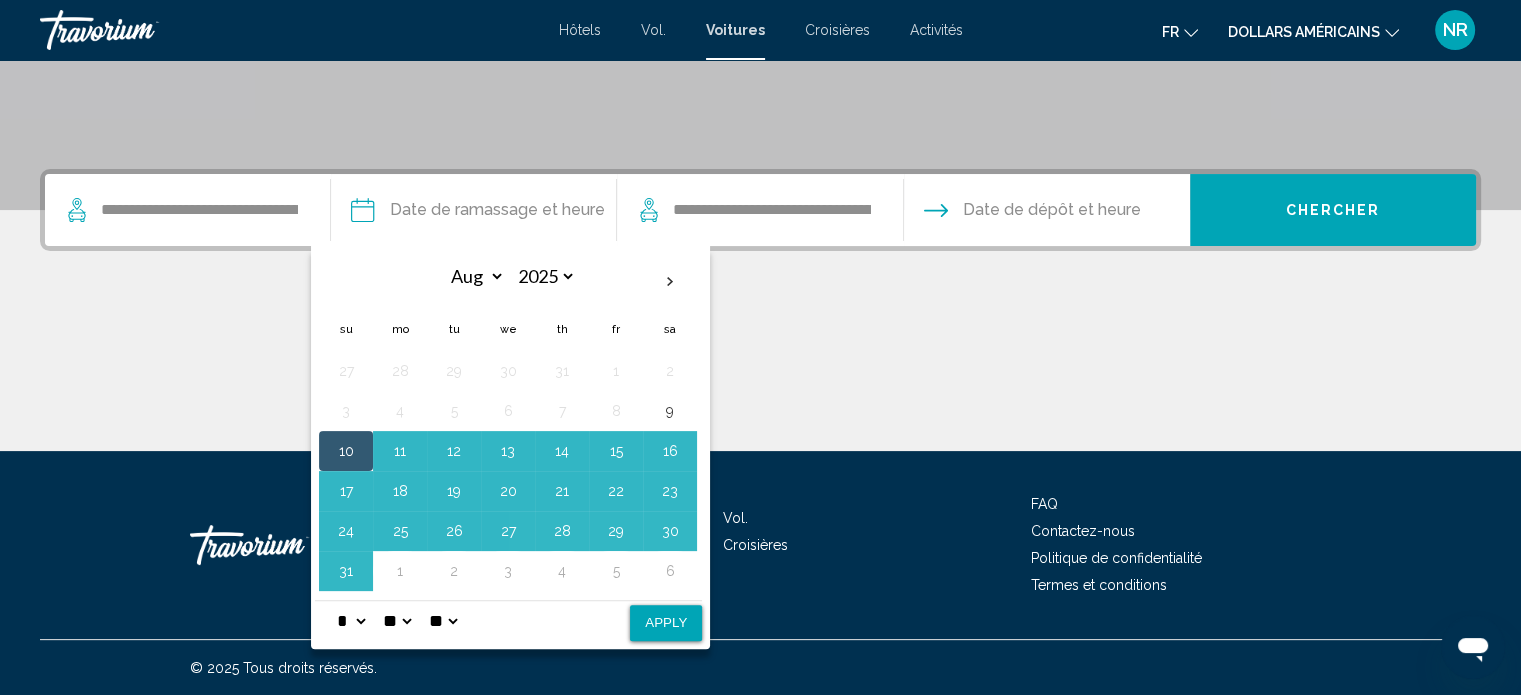 click on "** **" at bounding box center (443, 621) 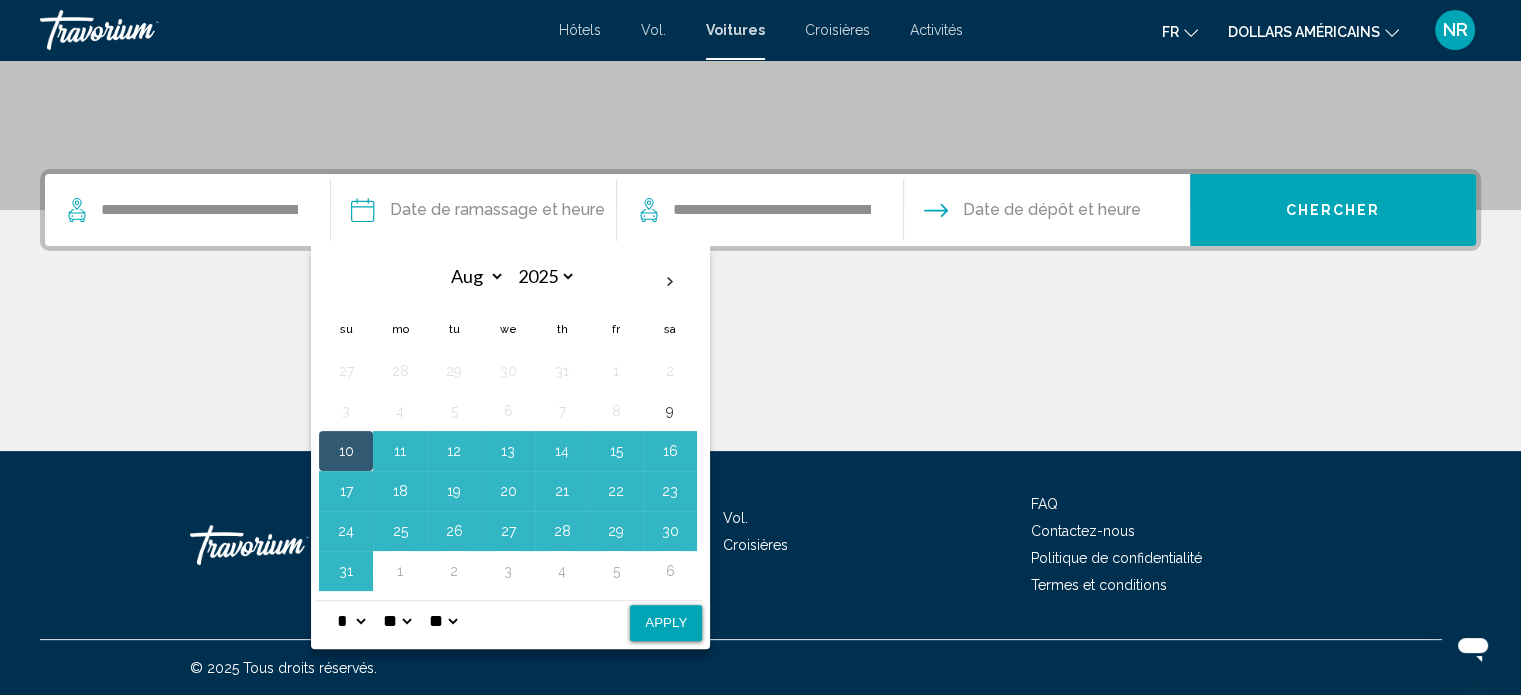 select on "**" 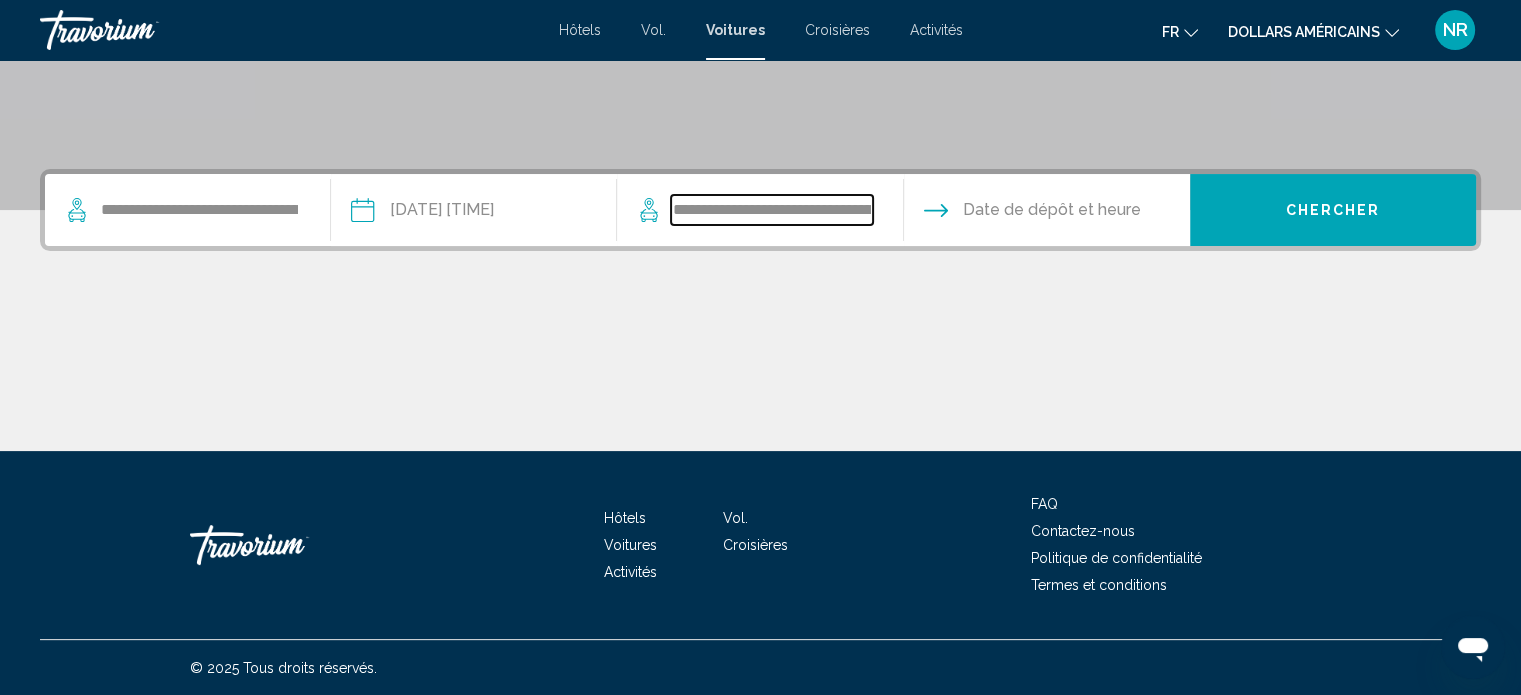 click on "**********" at bounding box center [771, 210] 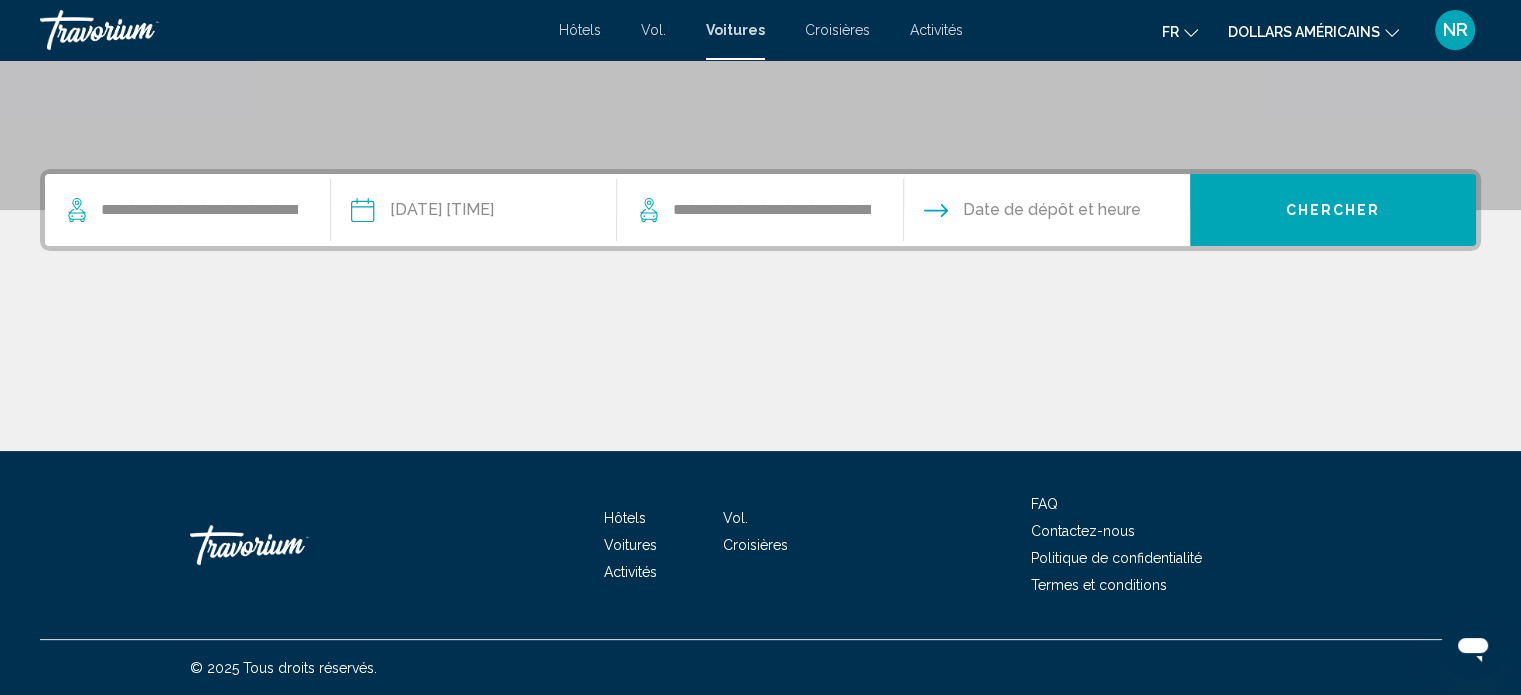 click at bounding box center (1046, 213) 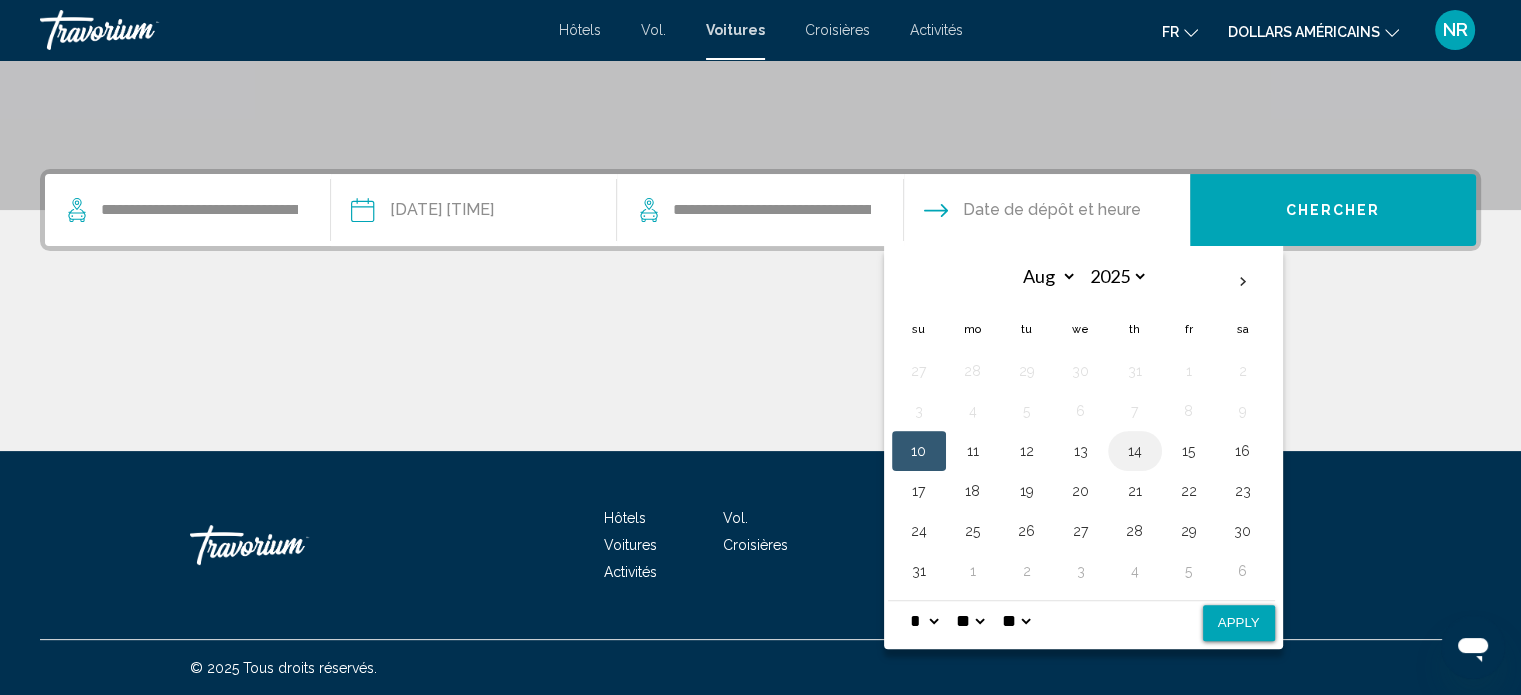 click on "14" at bounding box center (1135, 451) 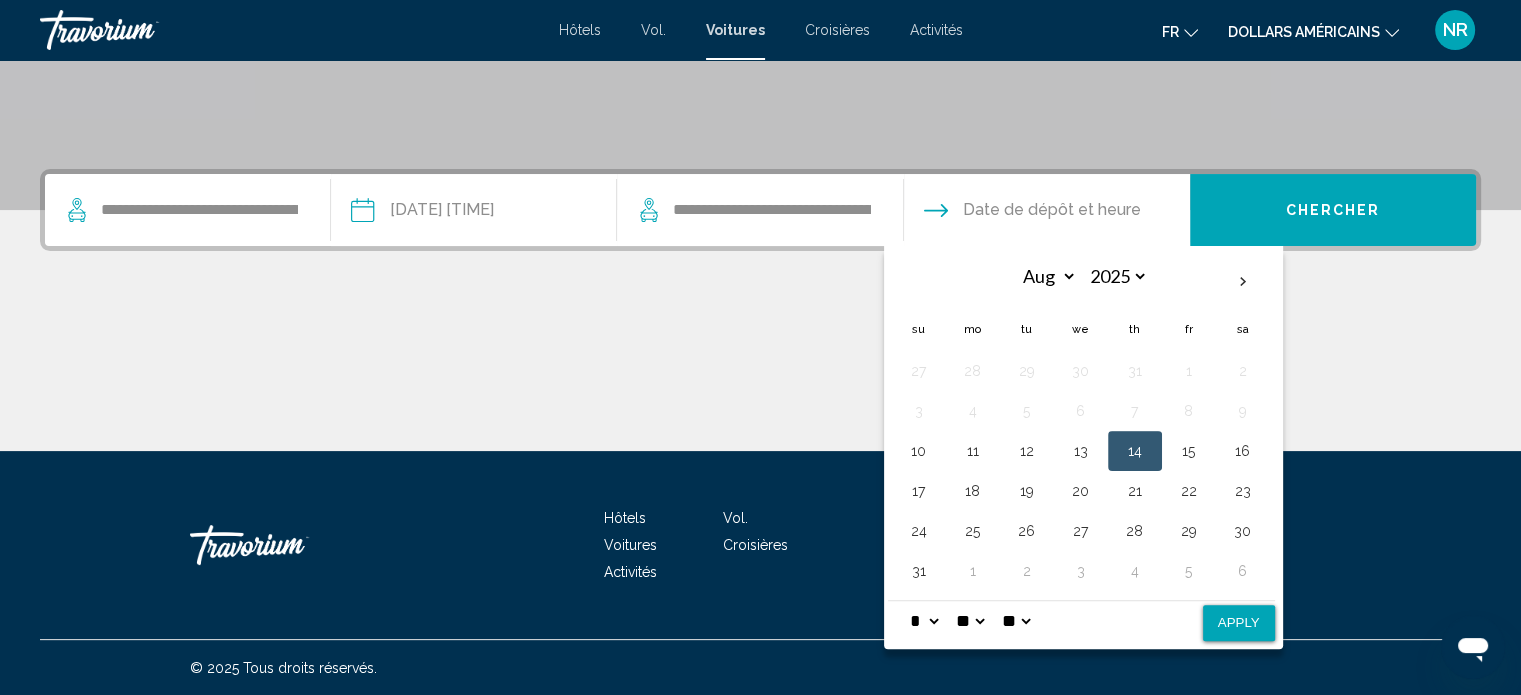 click on "* * * * * * * * * ** ** **" at bounding box center (924, 621) 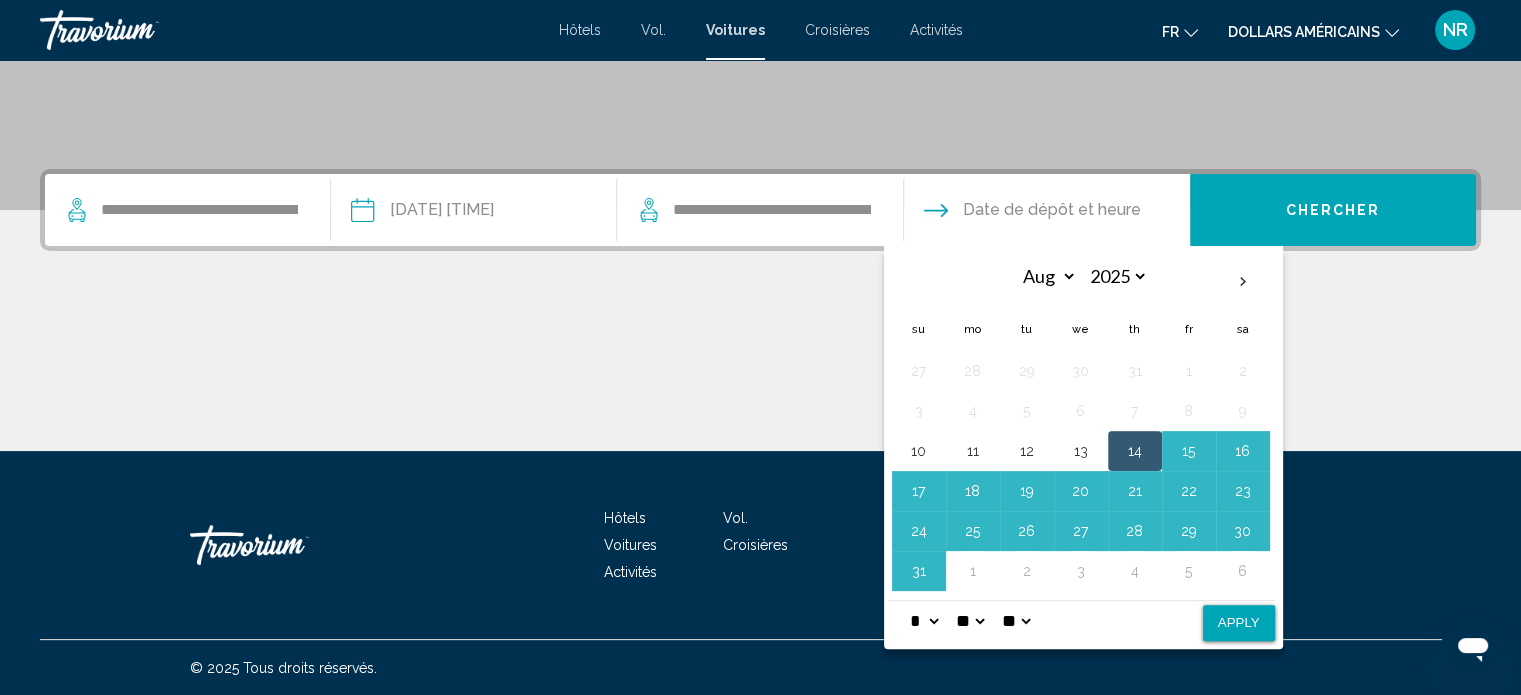 click on "Apply" at bounding box center (1239, 623) 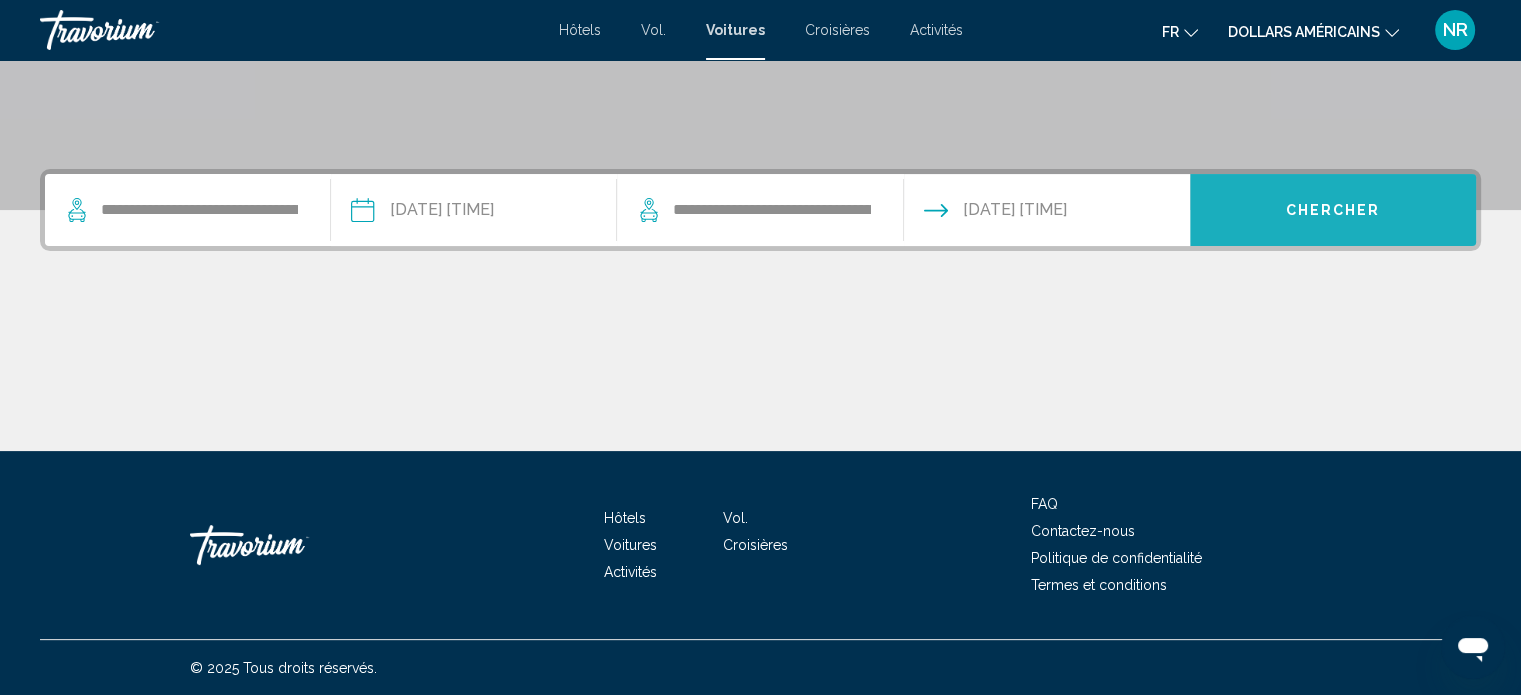 click on "Chercher" at bounding box center (1333, 210) 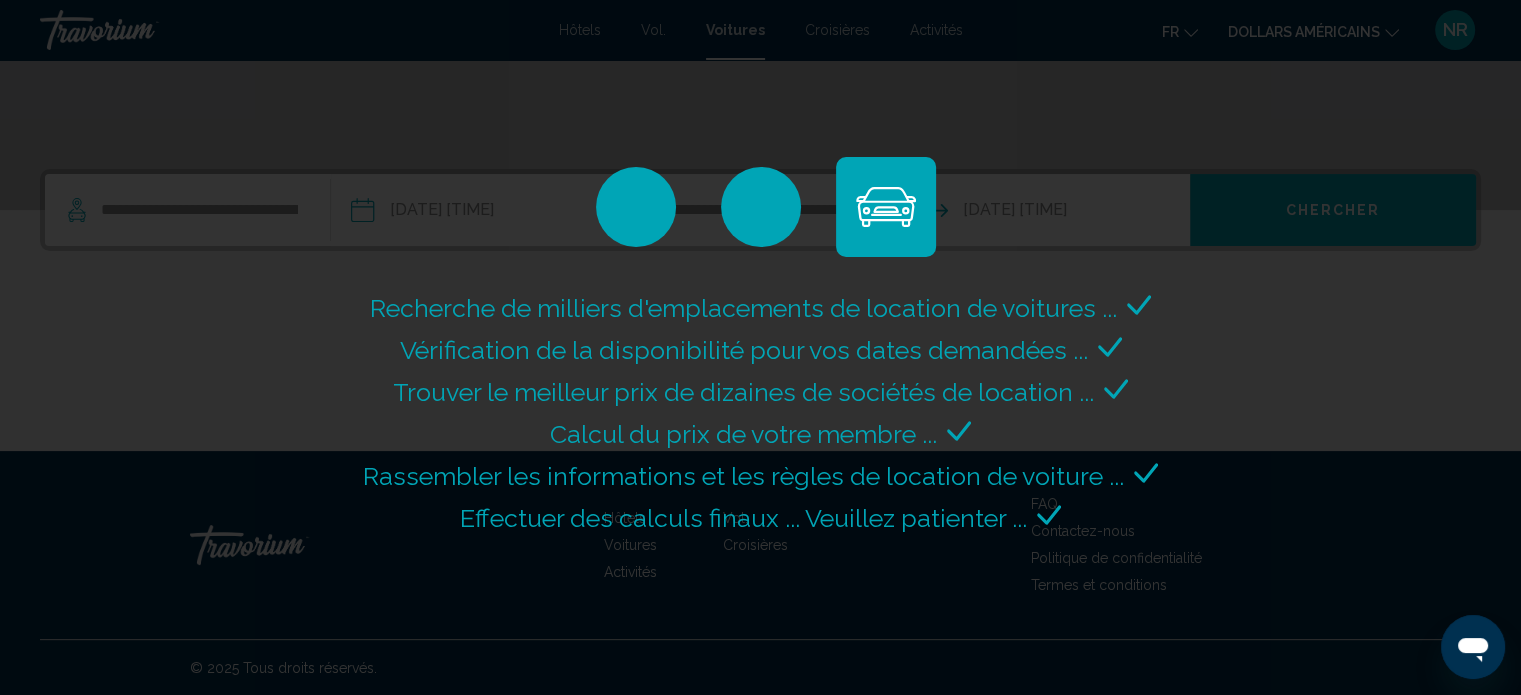 scroll, scrollTop: 0, scrollLeft: 0, axis: both 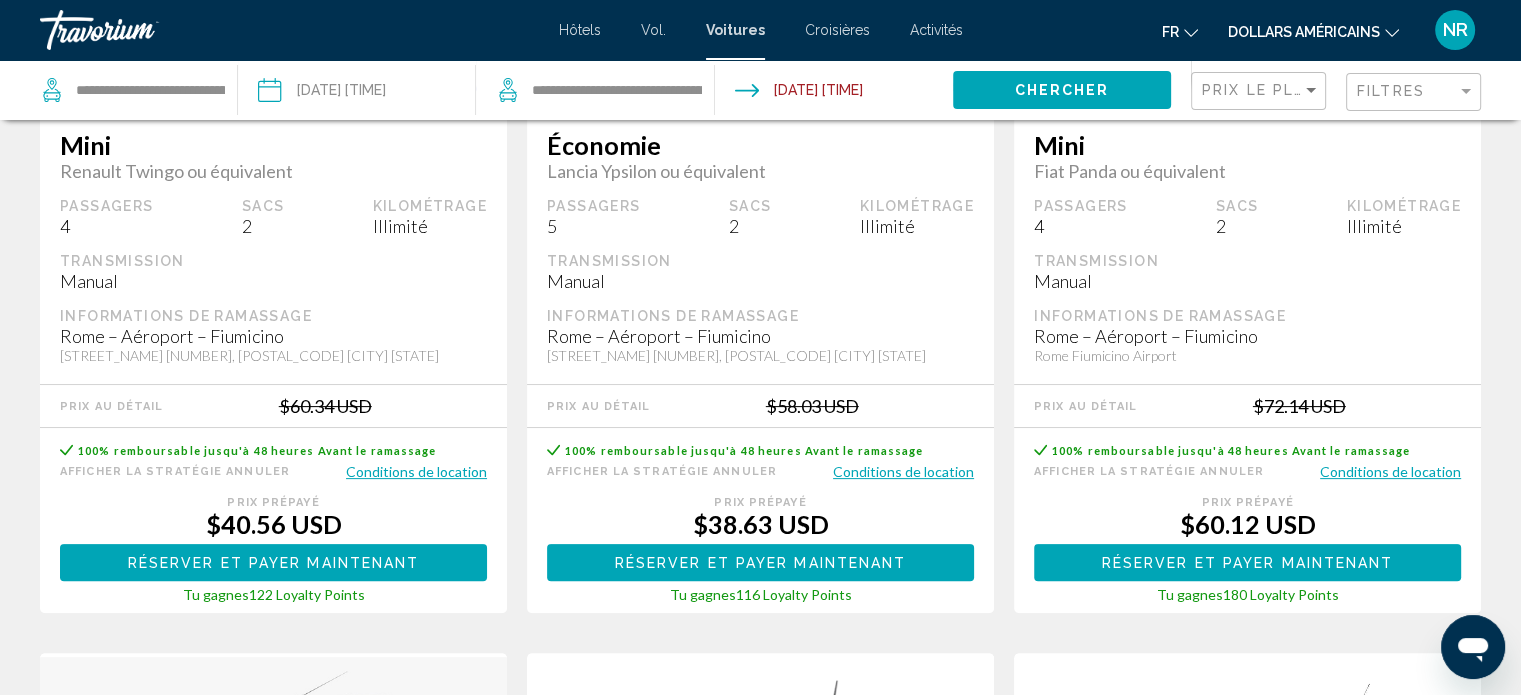 click on "Conditions de location" at bounding box center [416, 471] 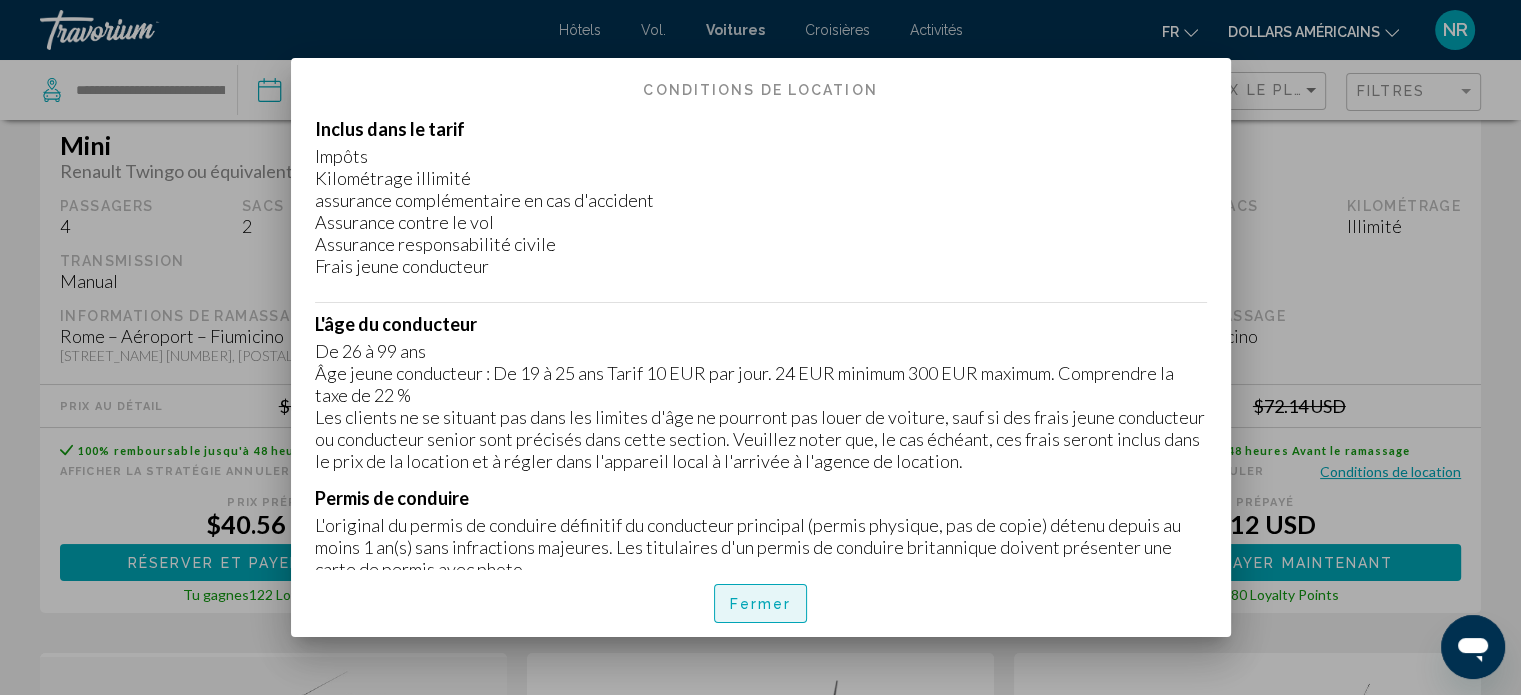 click on "Fermer" at bounding box center (761, 605) 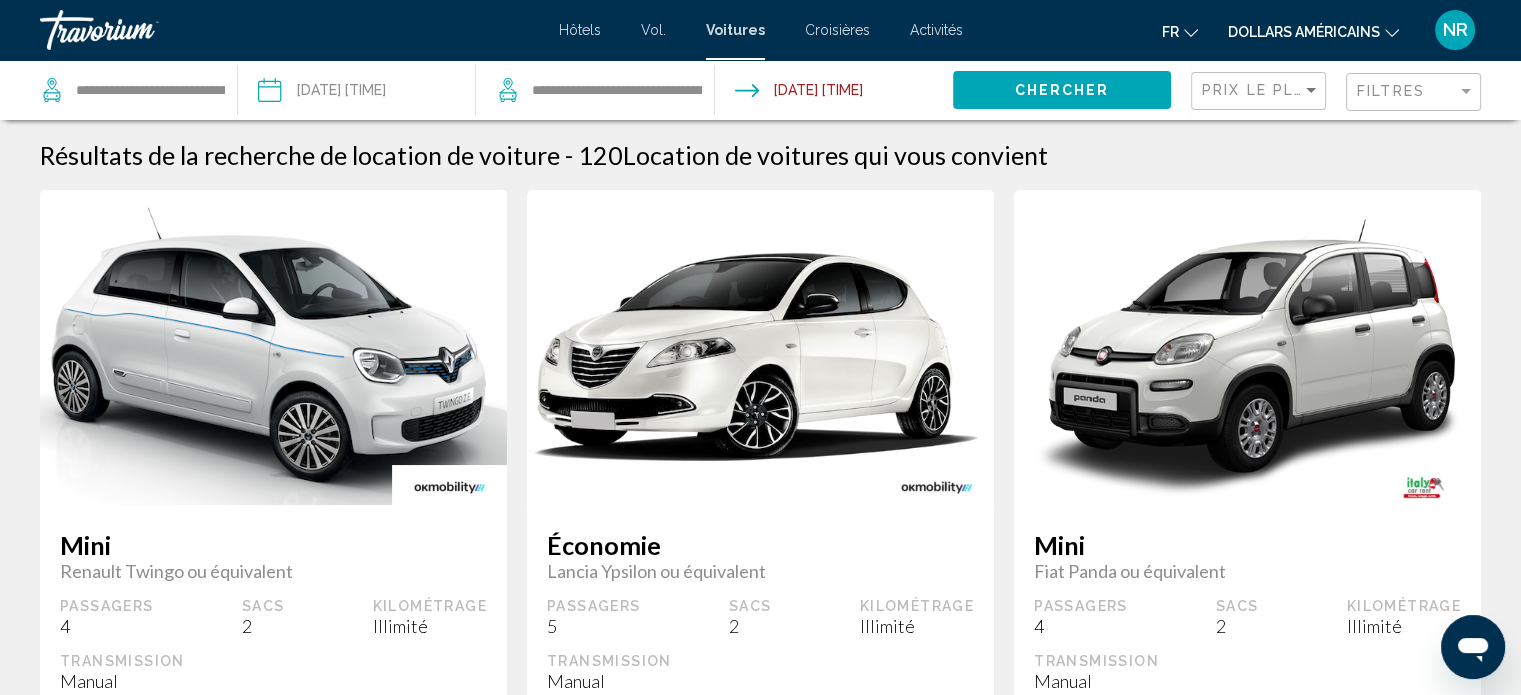 scroll, scrollTop: 400, scrollLeft: 0, axis: vertical 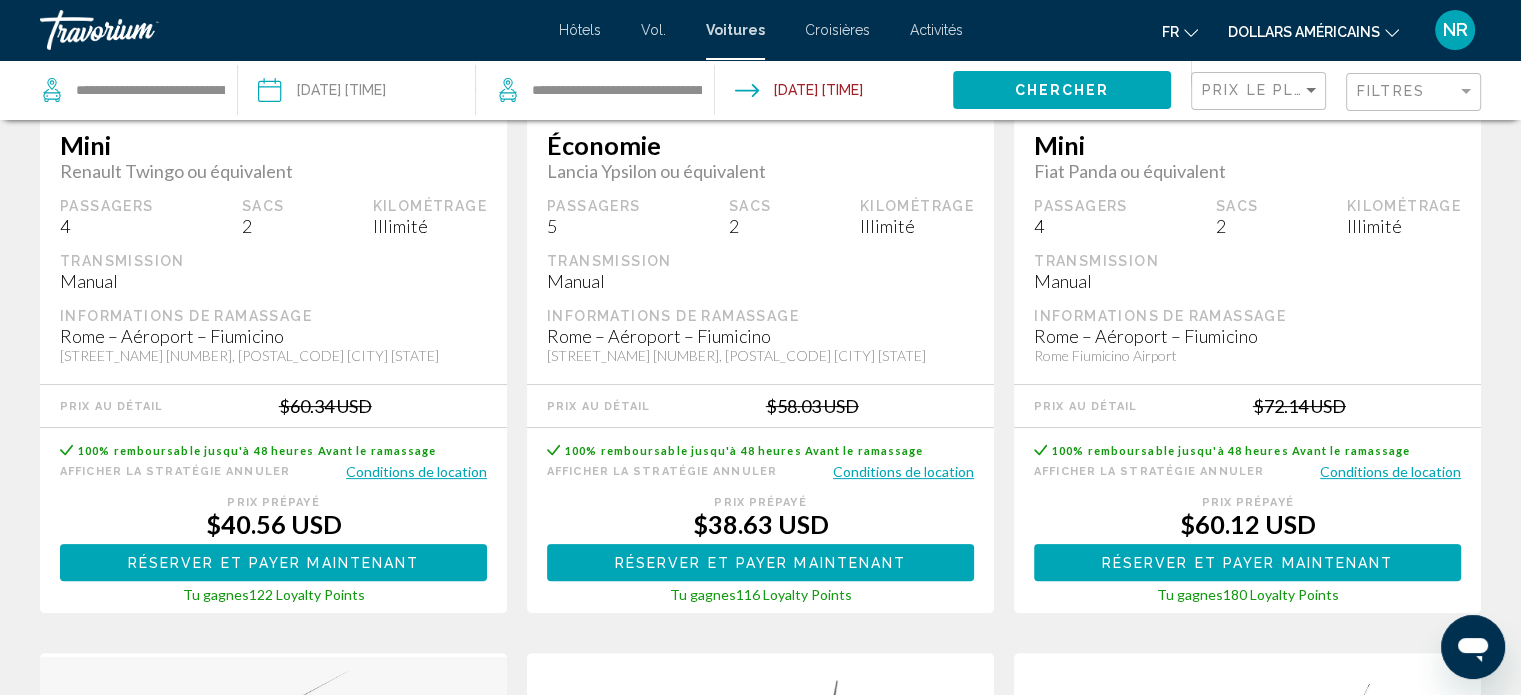 click on "Conditions de location" at bounding box center [416, 471] 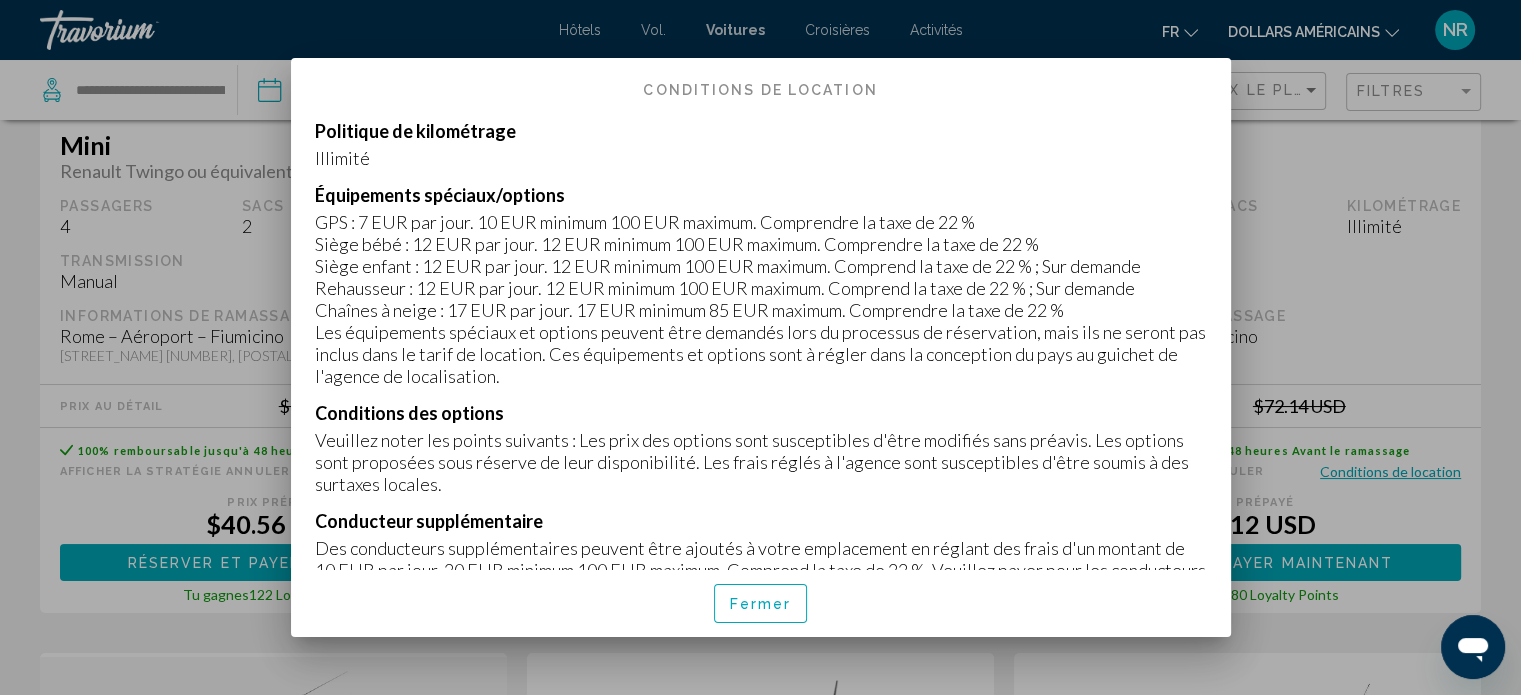 scroll, scrollTop: 1760, scrollLeft: 0, axis: vertical 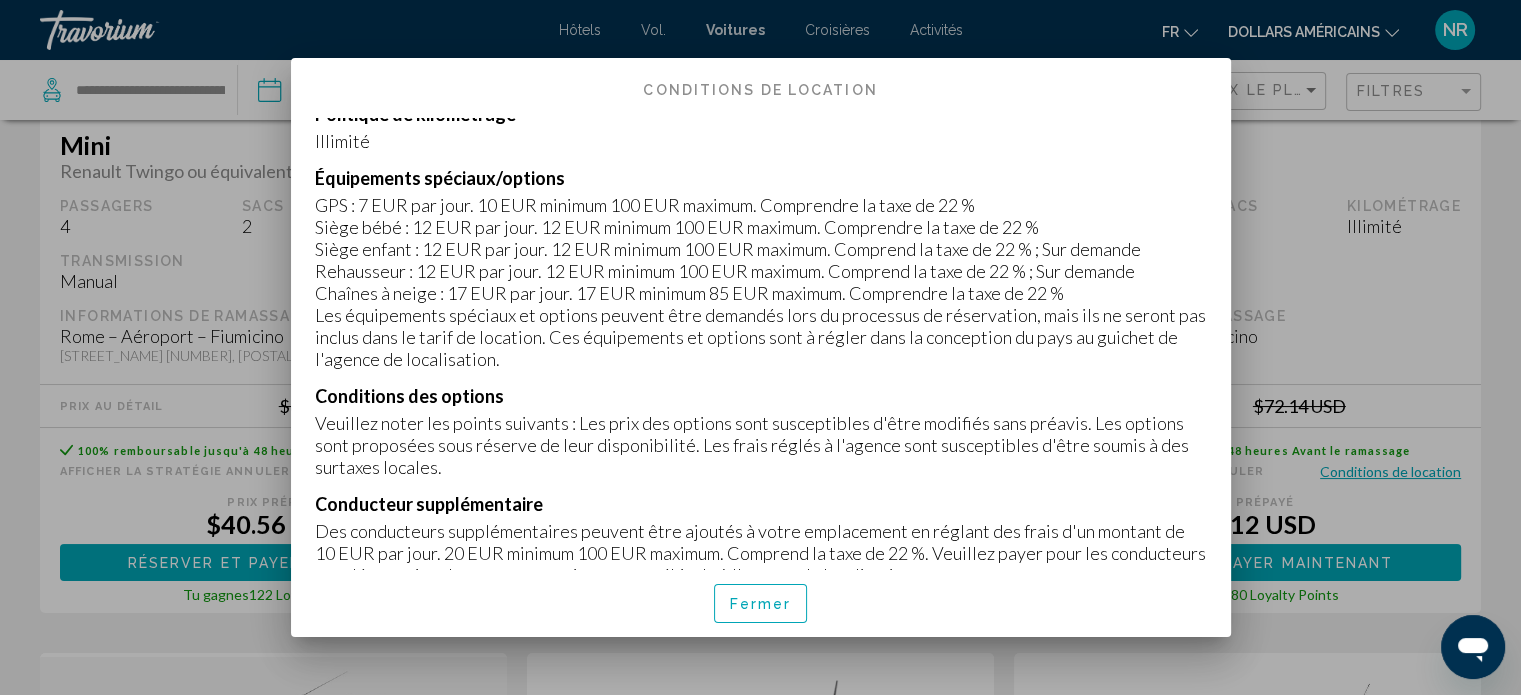 click at bounding box center [760, 347] 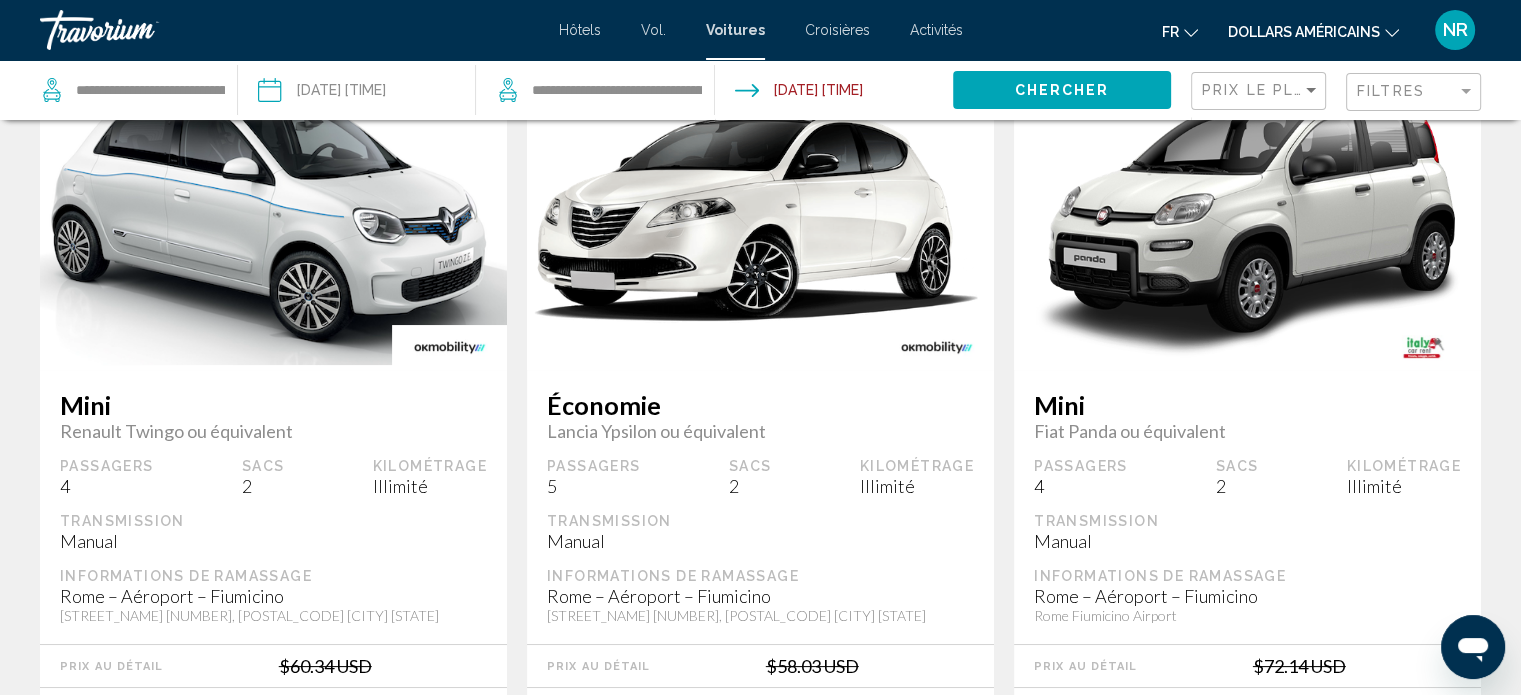 scroll, scrollTop: 0, scrollLeft: 0, axis: both 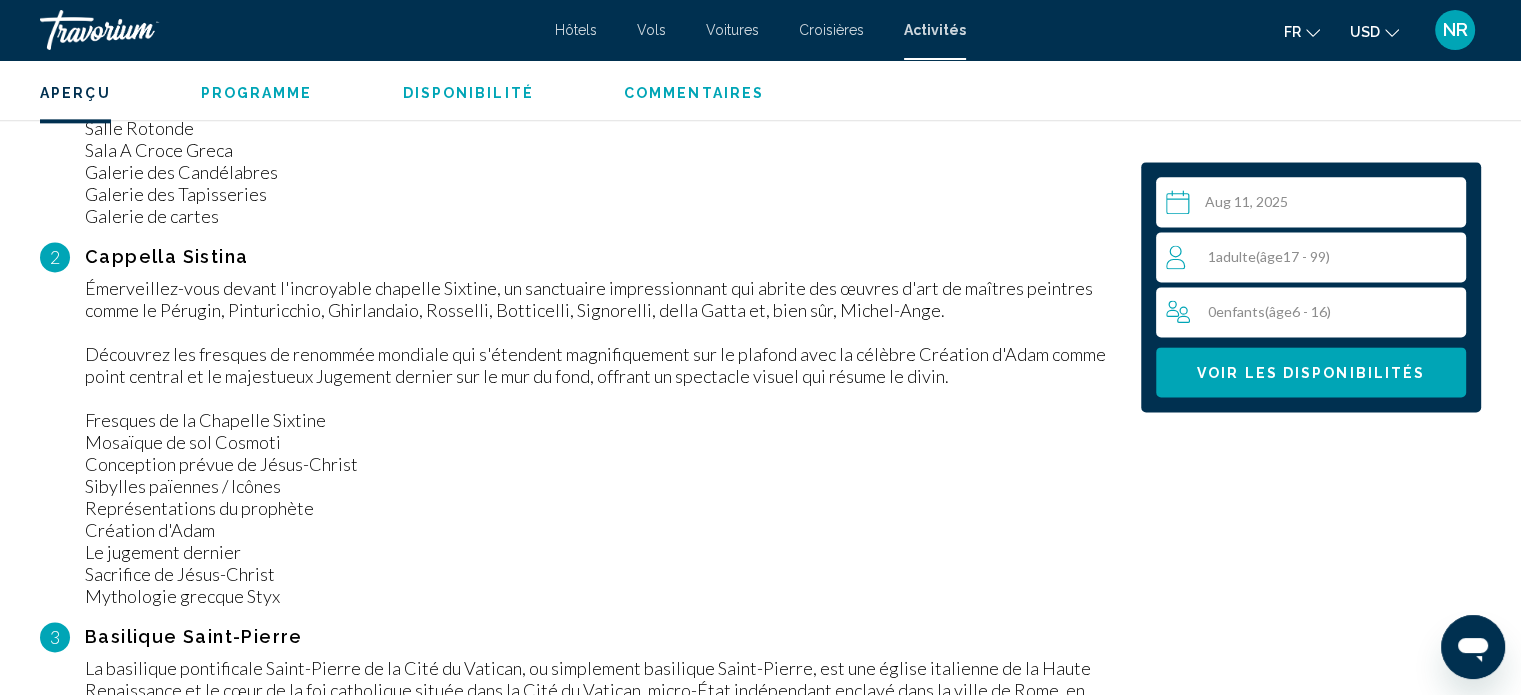 click on "( âge  17 - 99)" at bounding box center (1293, 256) 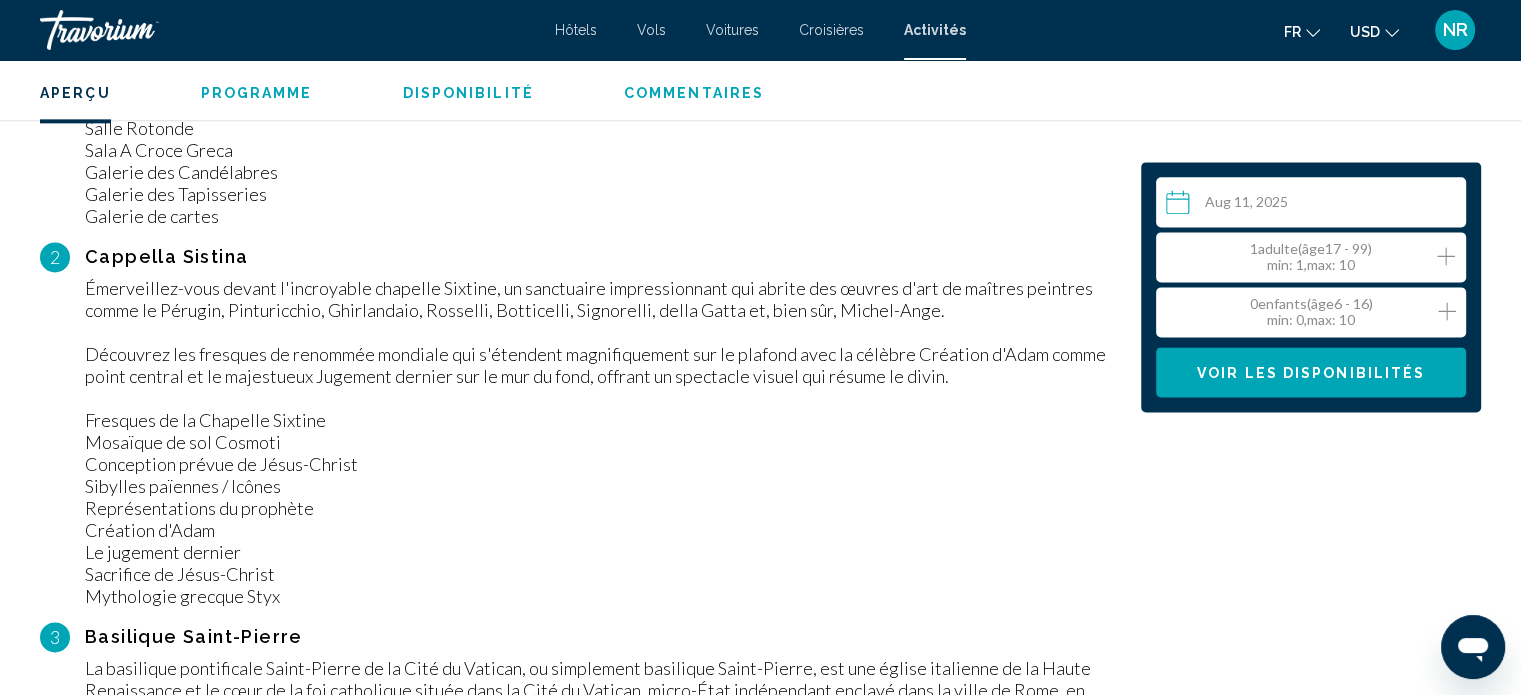 click 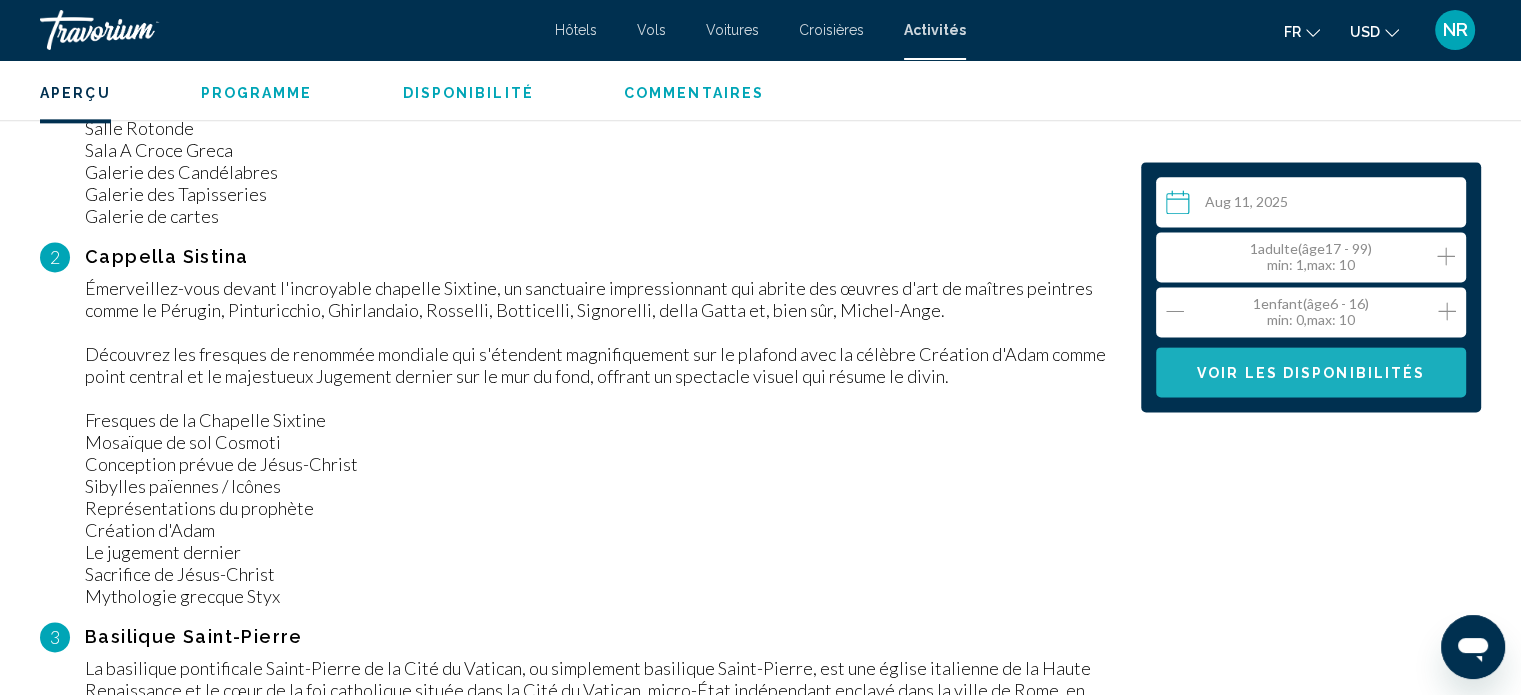 click on "Voir les disponibilités" at bounding box center [1311, 373] 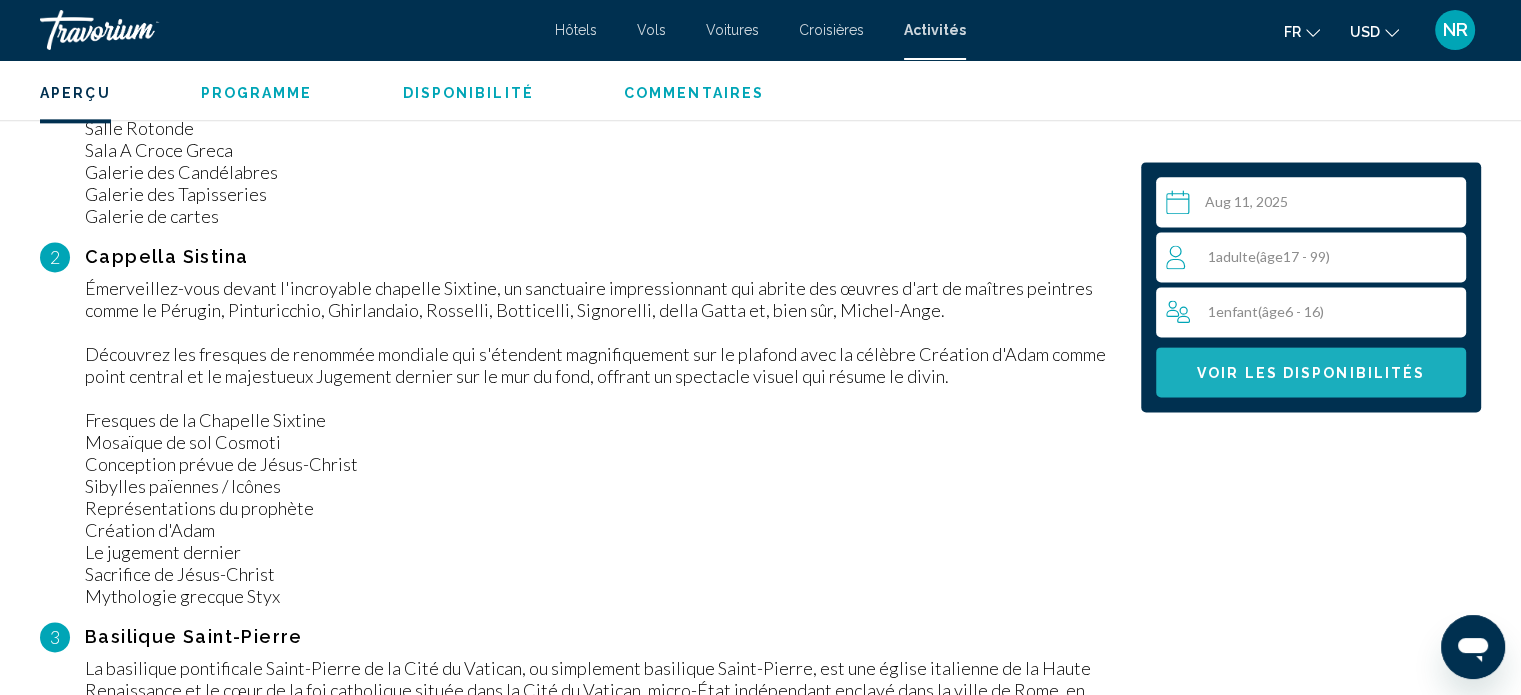click on "Voir les disponibilités" at bounding box center [1311, 373] 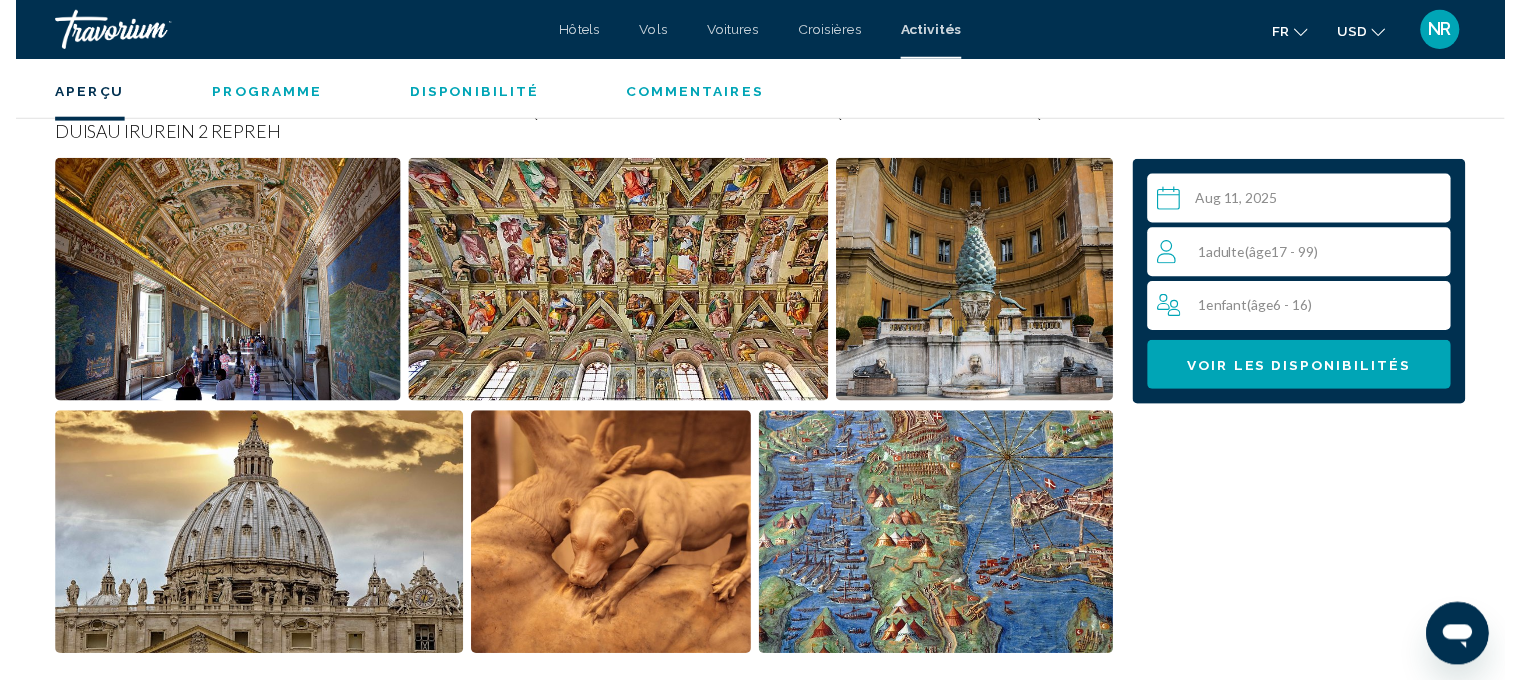 scroll, scrollTop: 884, scrollLeft: 0, axis: vertical 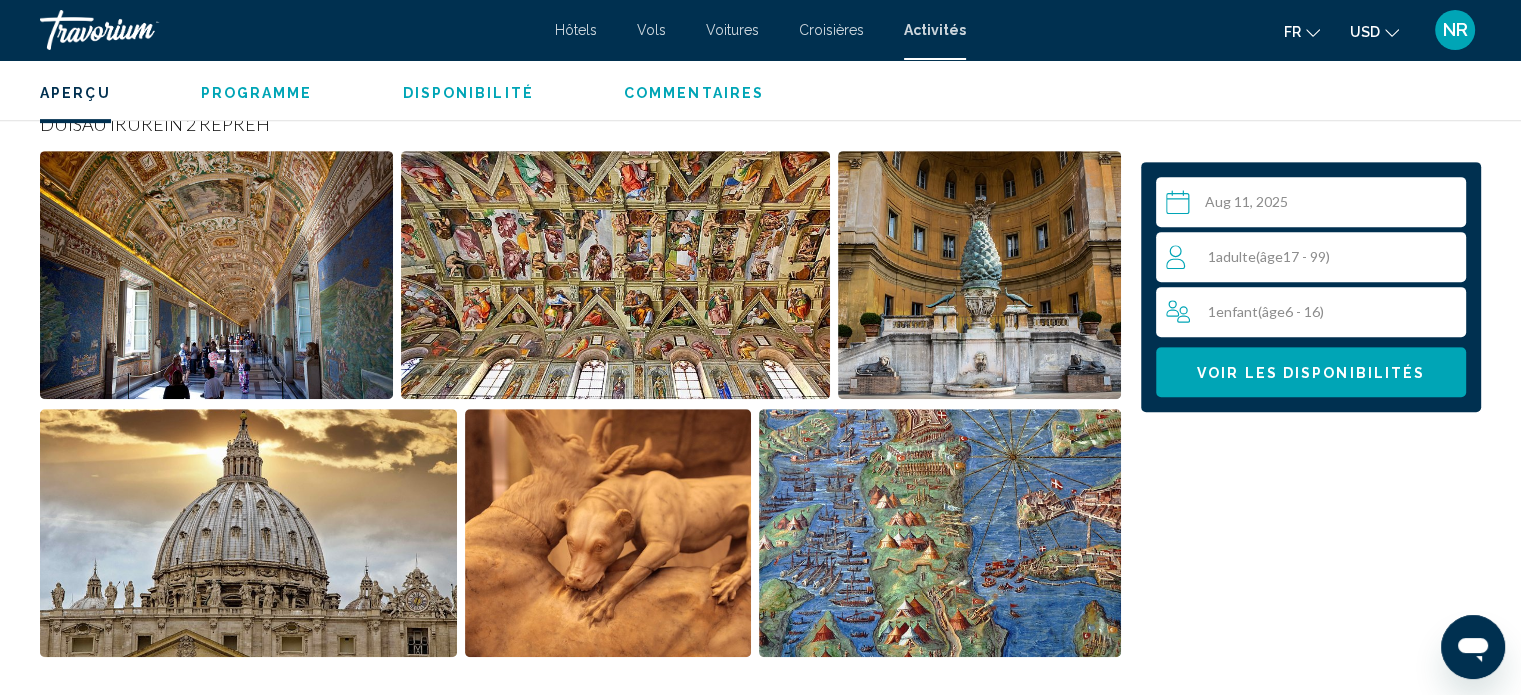 click at bounding box center (1315, 205) 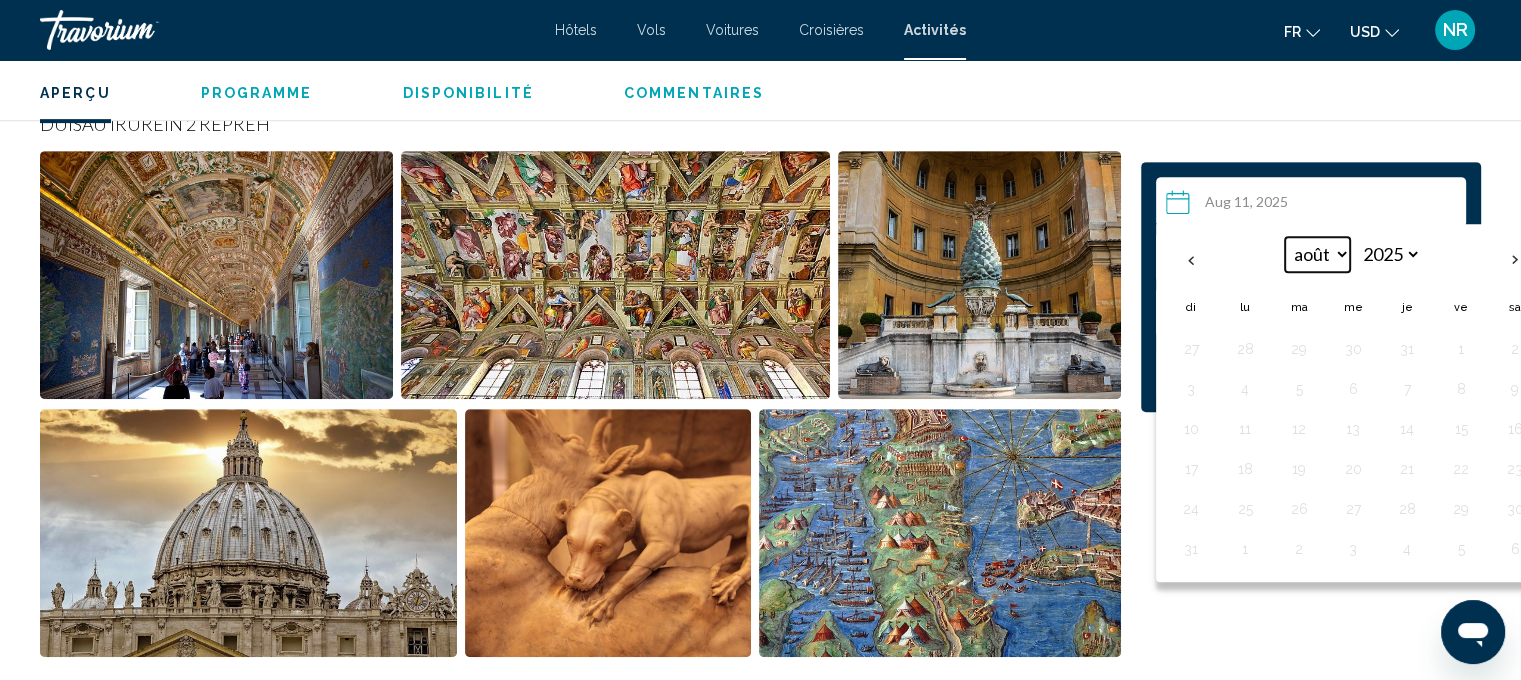 click on "***** ***** **** **** *** **** ***** **** ***** **** **** ****" at bounding box center [1317, 254] 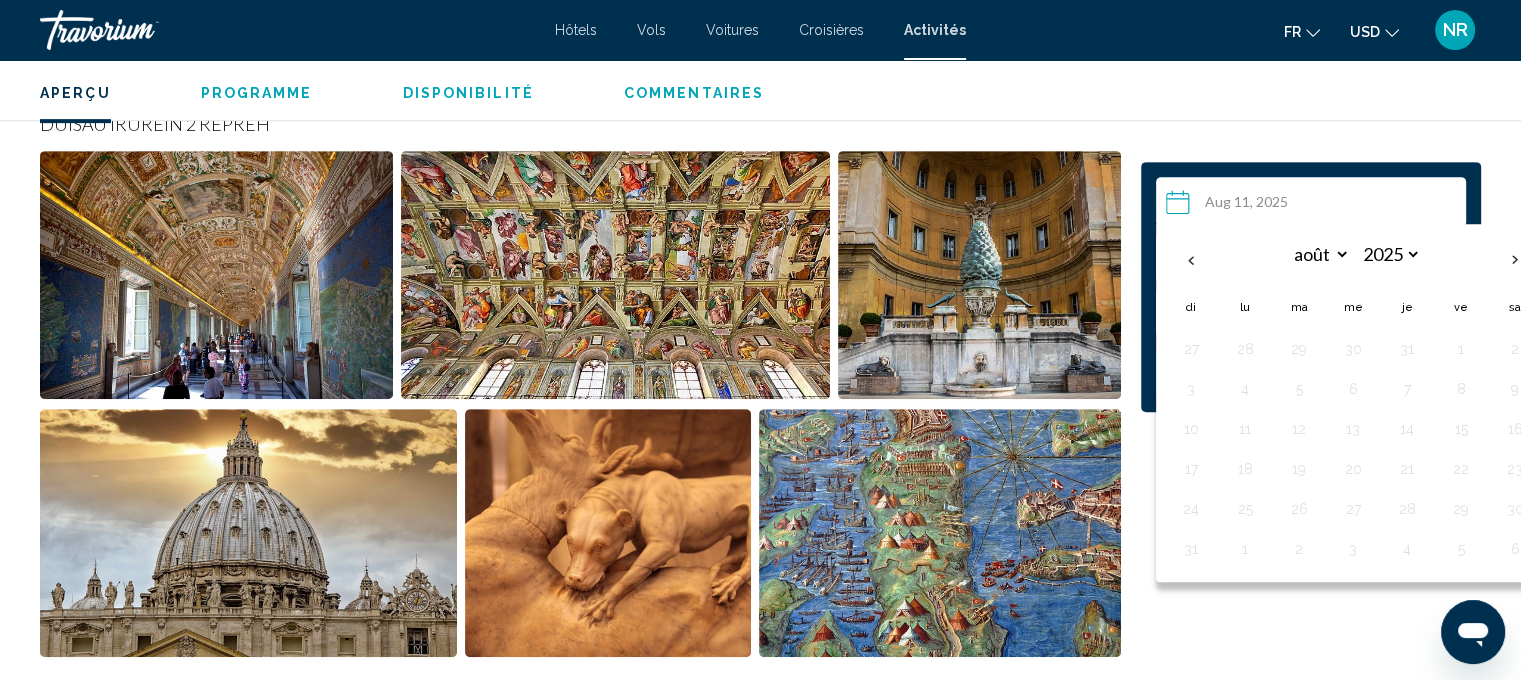 click at bounding box center (1315, 205) 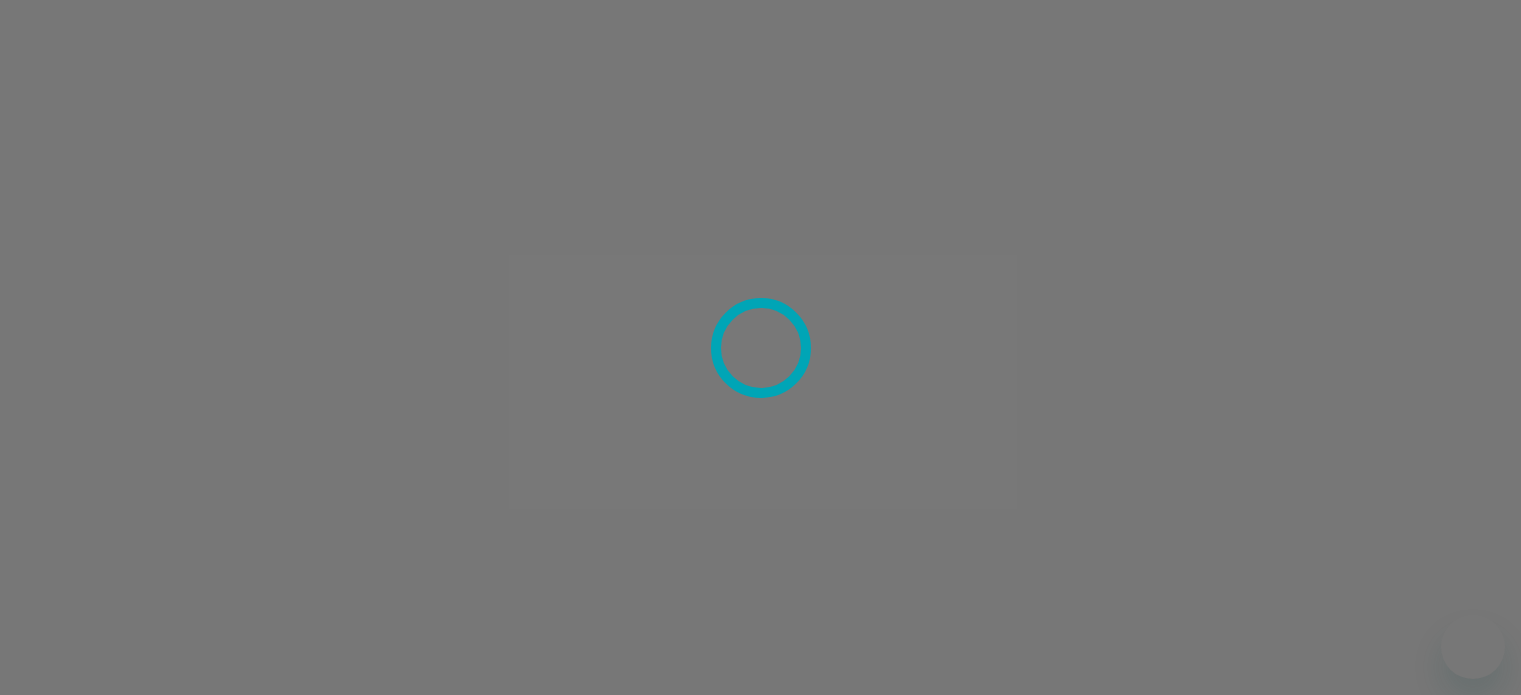 scroll, scrollTop: 0, scrollLeft: 0, axis: both 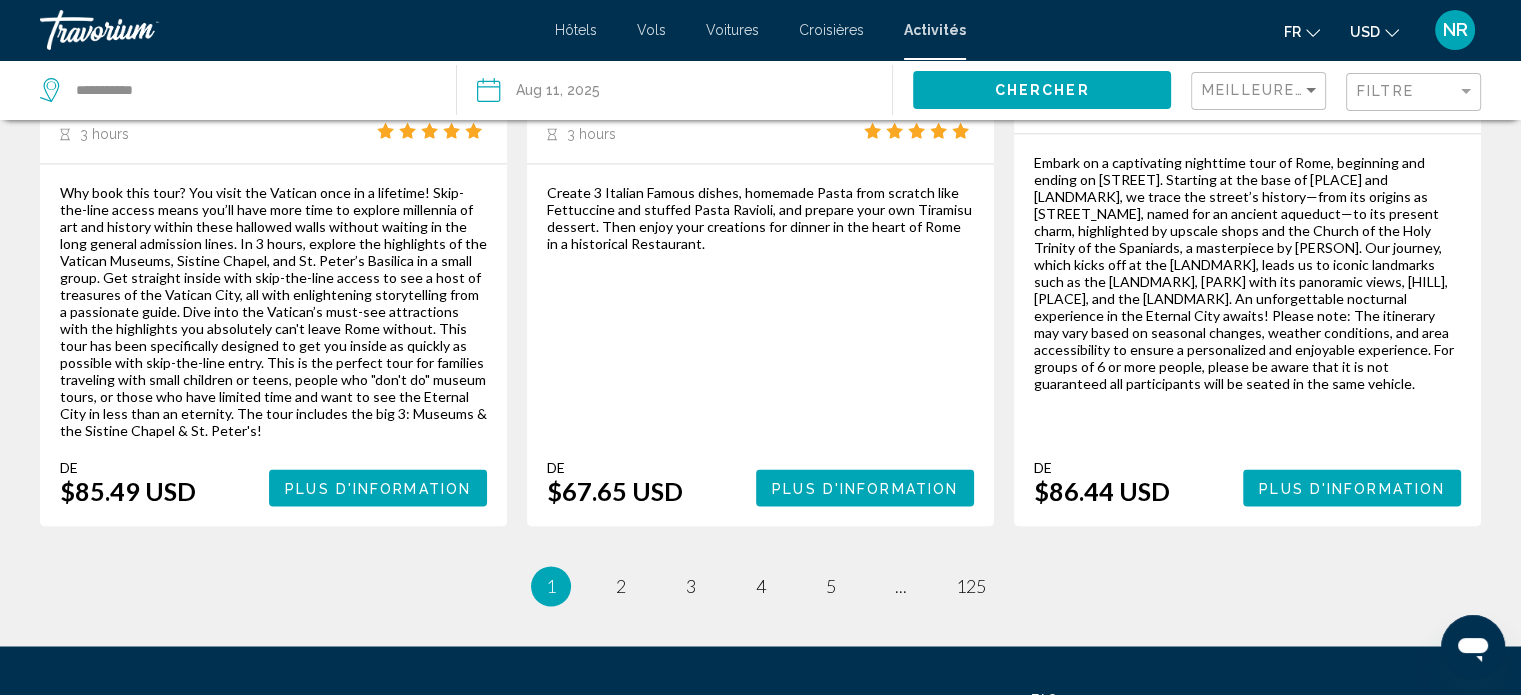 click on "Plus d'information" at bounding box center (1352, 488) 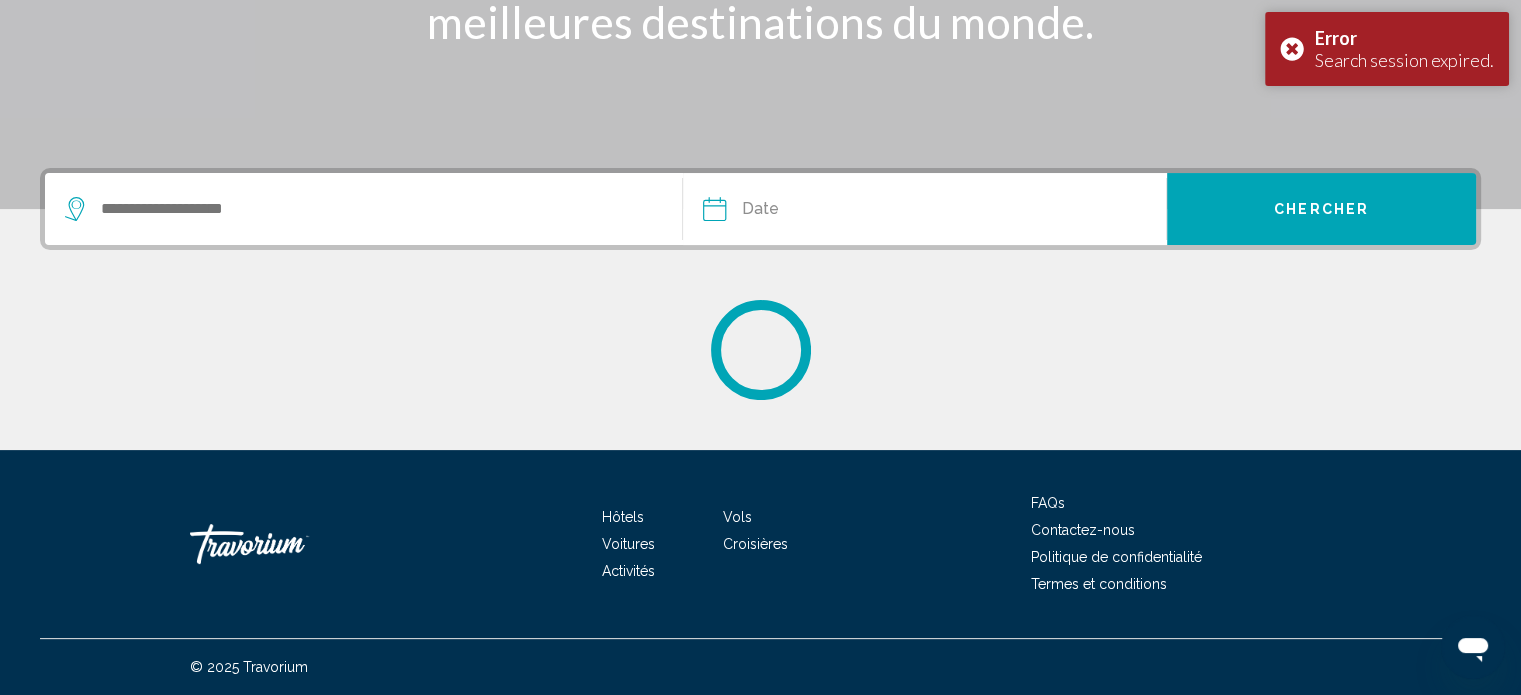 scroll, scrollTop: 0, scrollLeft: 0, axis: both 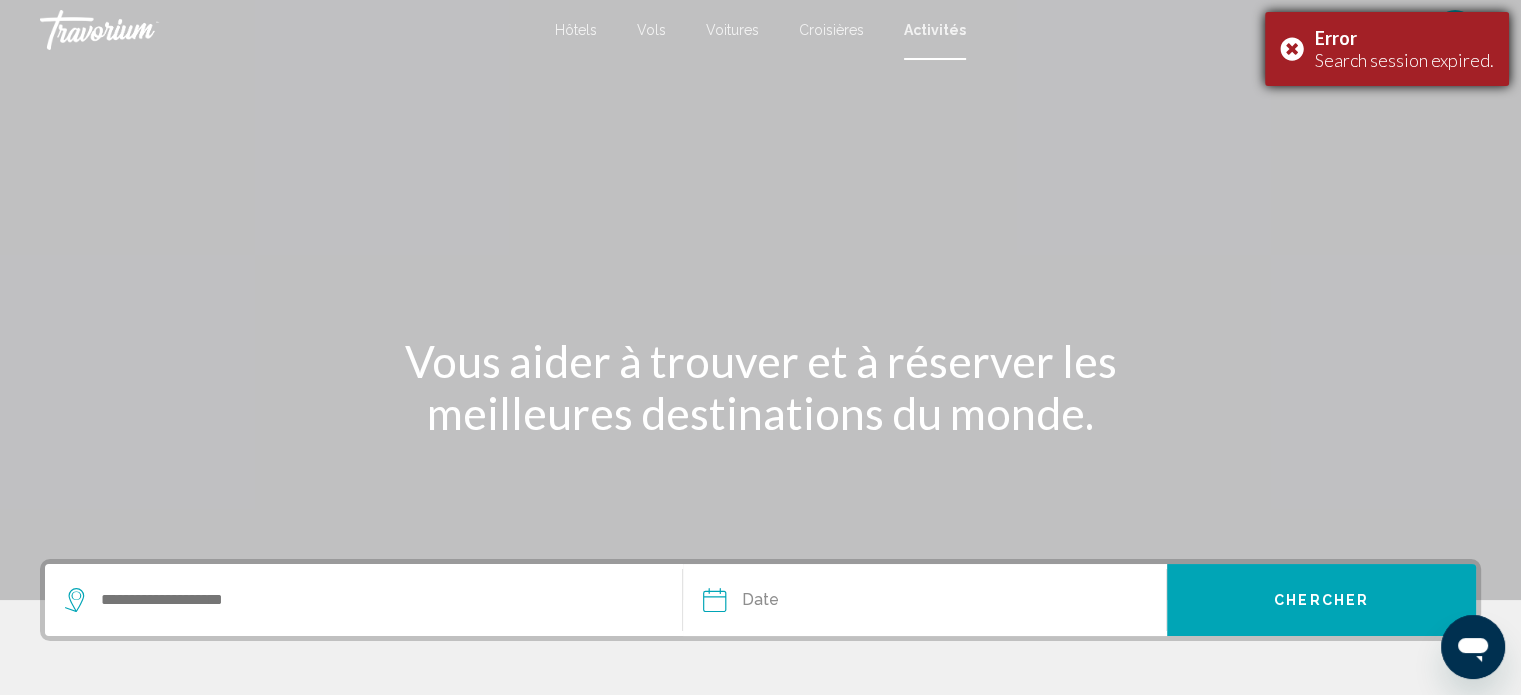 click on "Error   Search session expired." at bounding box center (1387, 49) 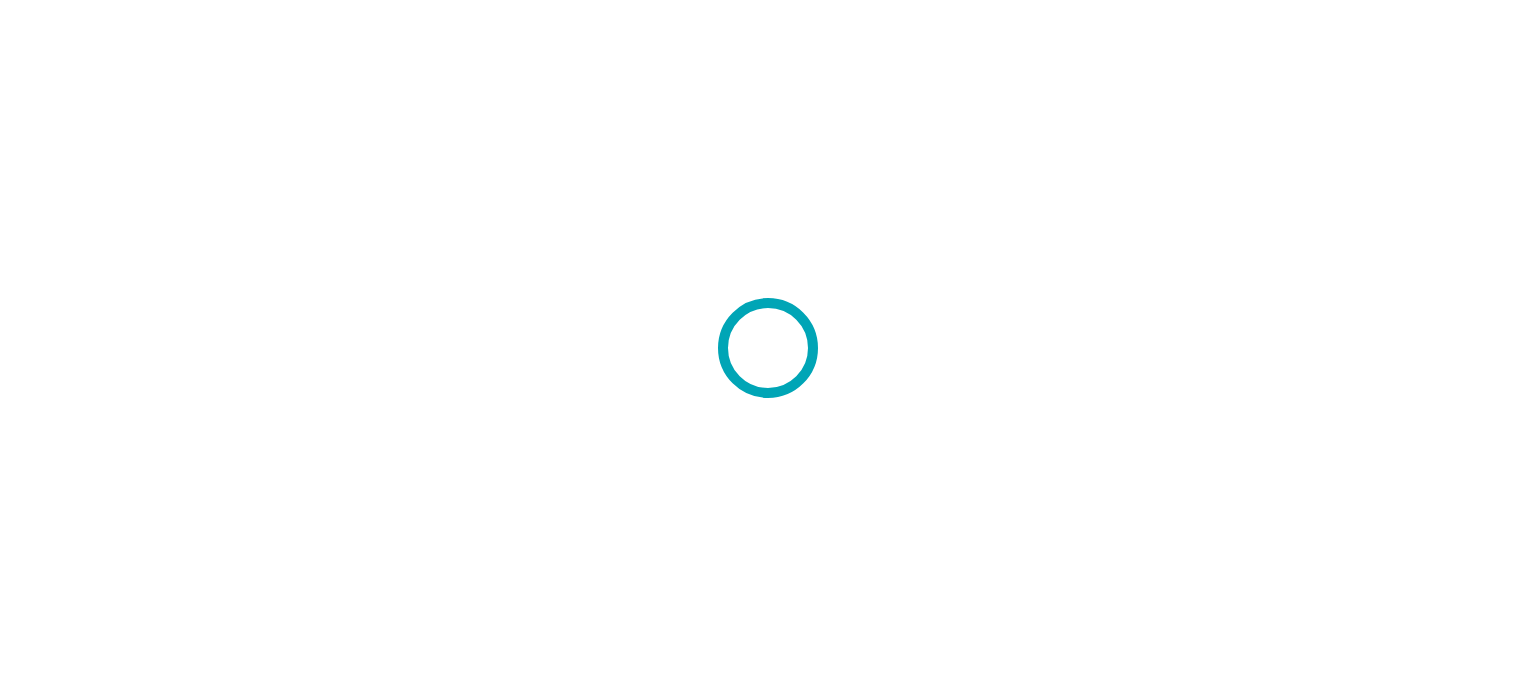 scroll, scrollTop: 0, scrollLeft: 0, axis: both 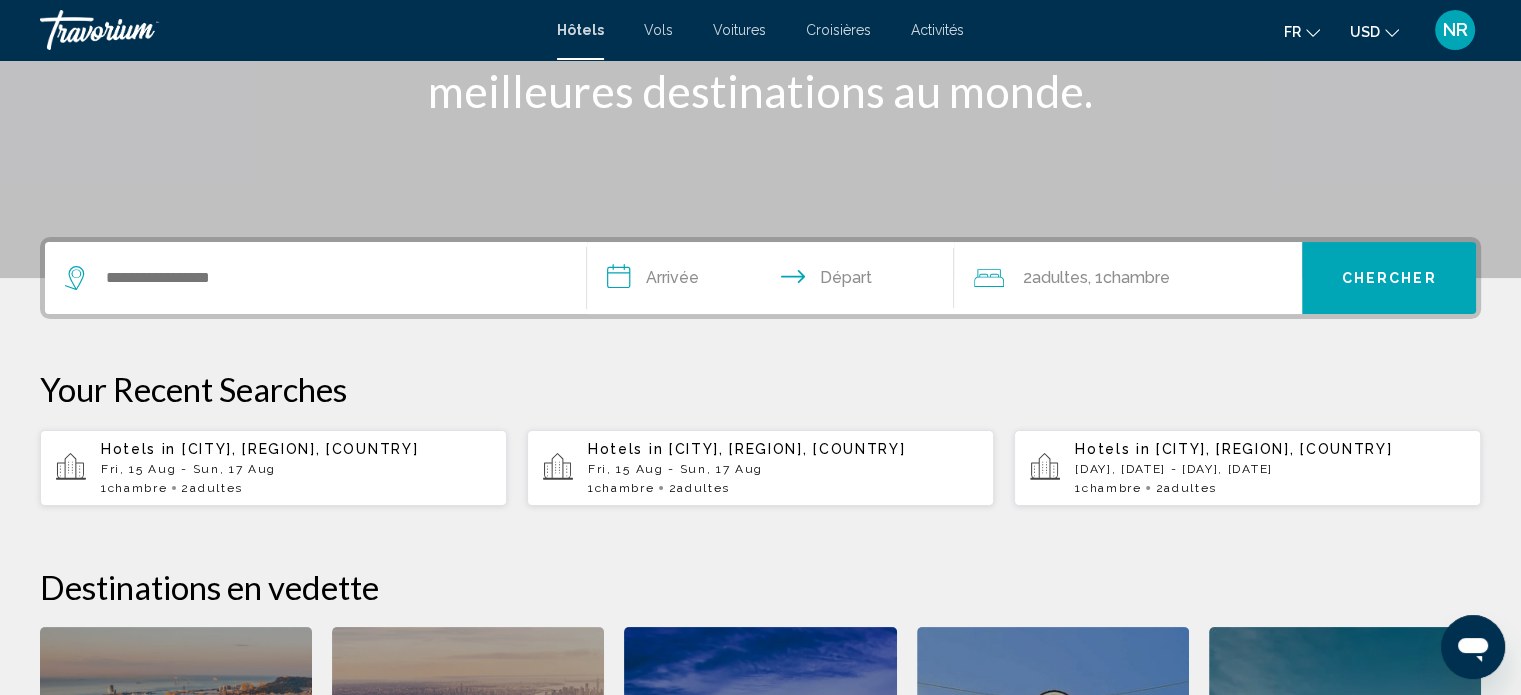click on "[CITY], [REGION], [COUNTRY]" at bounding box center (300, 449) 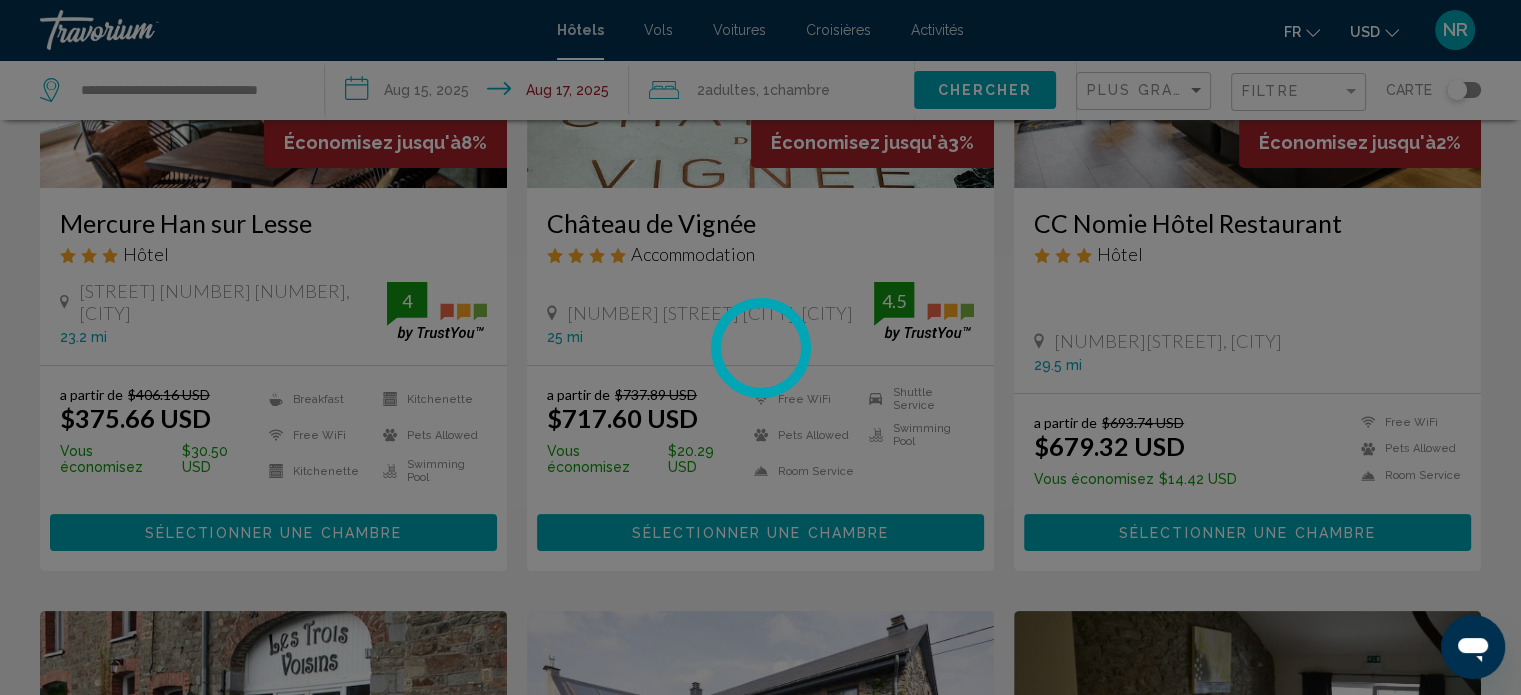 scroll, scrollTop: 0, scrollLeft: 0, axis: both 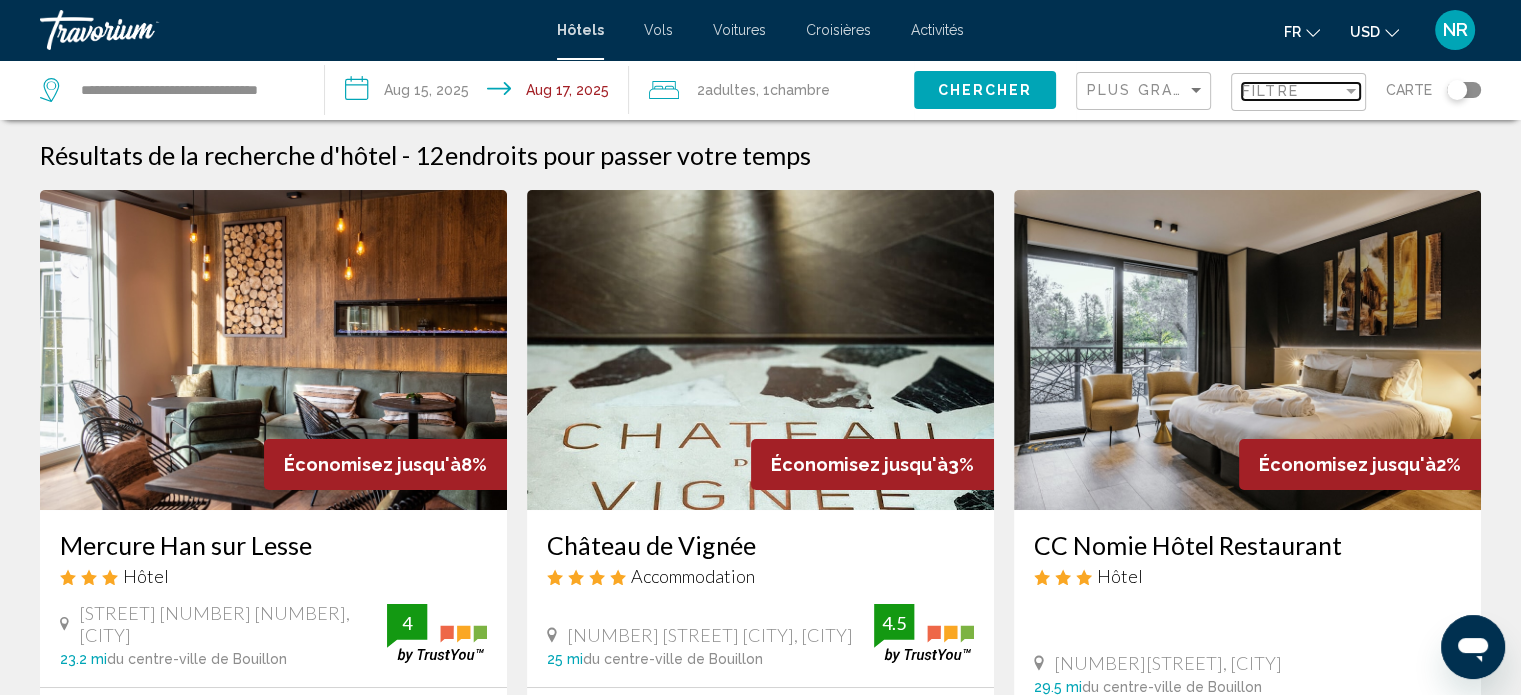 click at bounding box center [1351, 91] 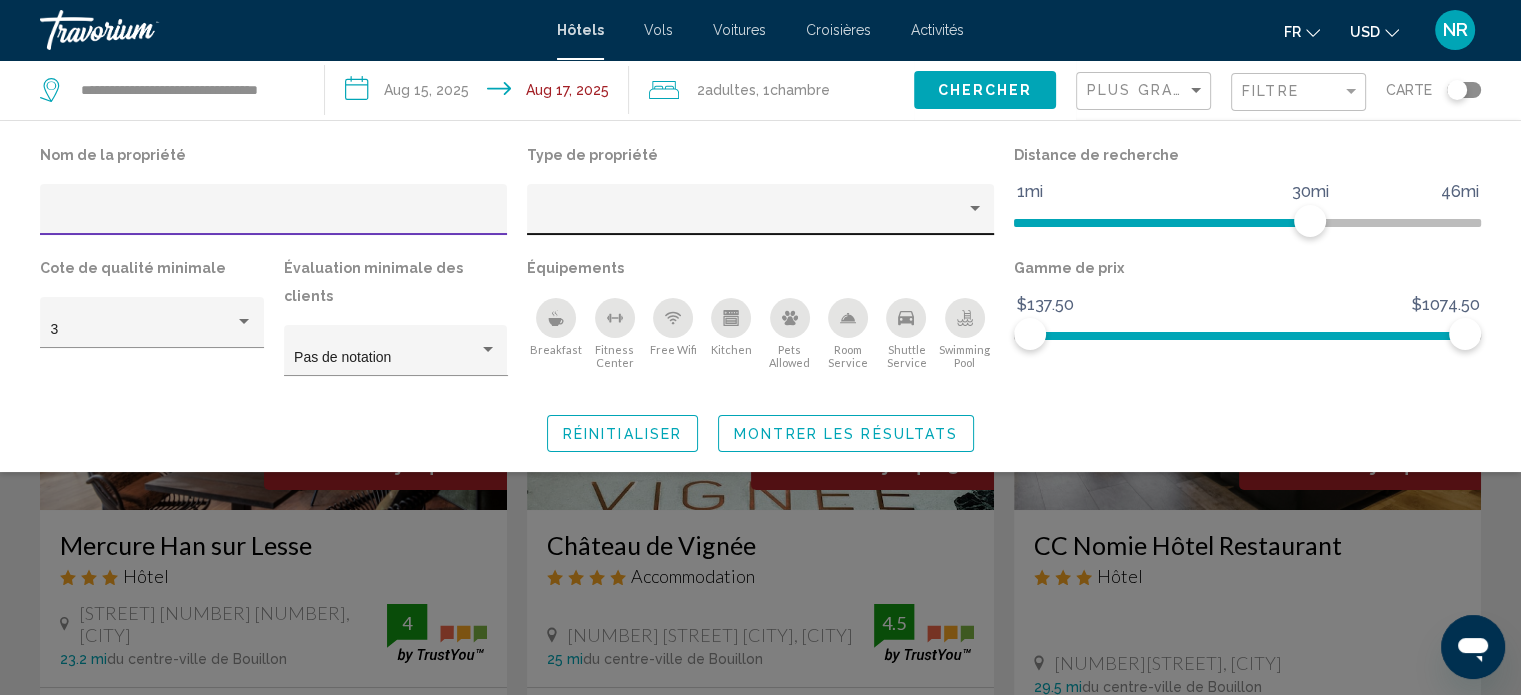 click at bounding box center [975, 209] 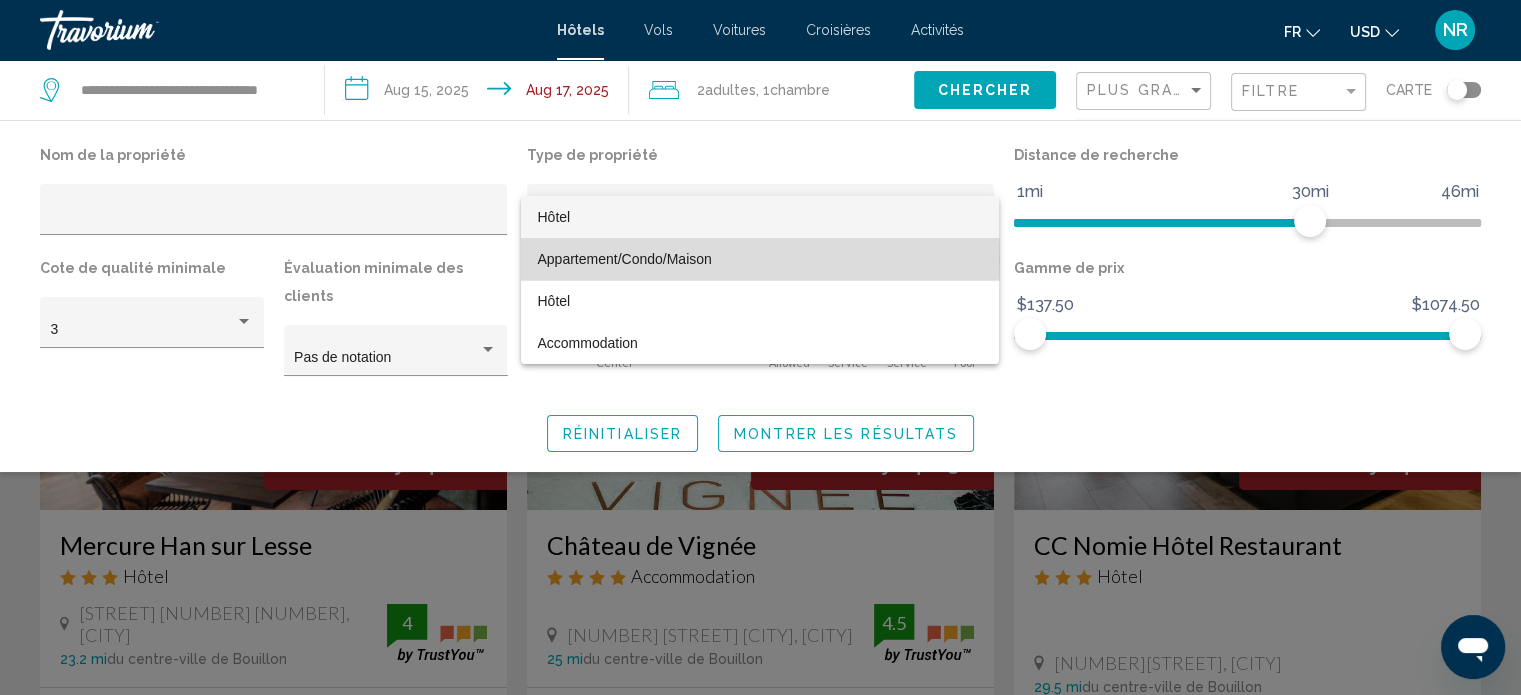 click on "Appartement/Condo/Maison" at bounding box center [624, 259] 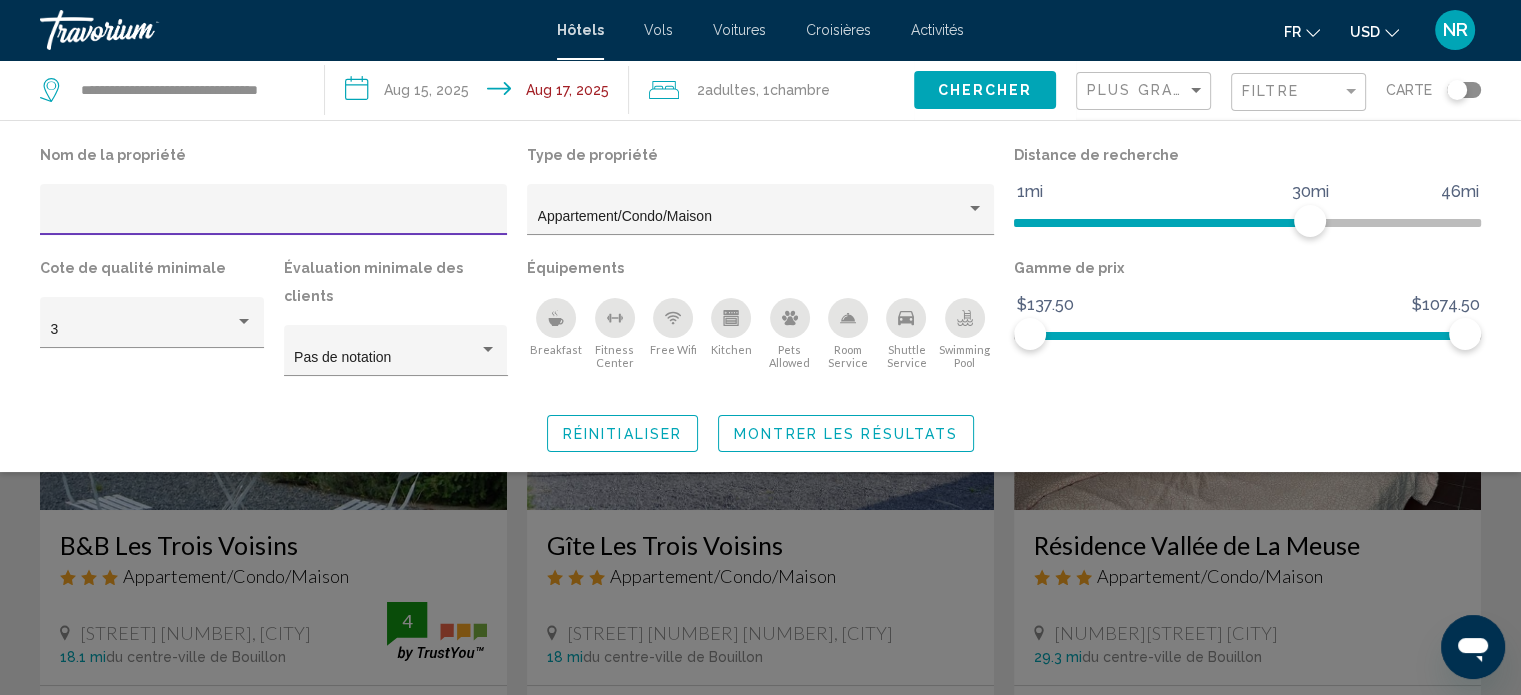 click at bounding box center [274, 217] 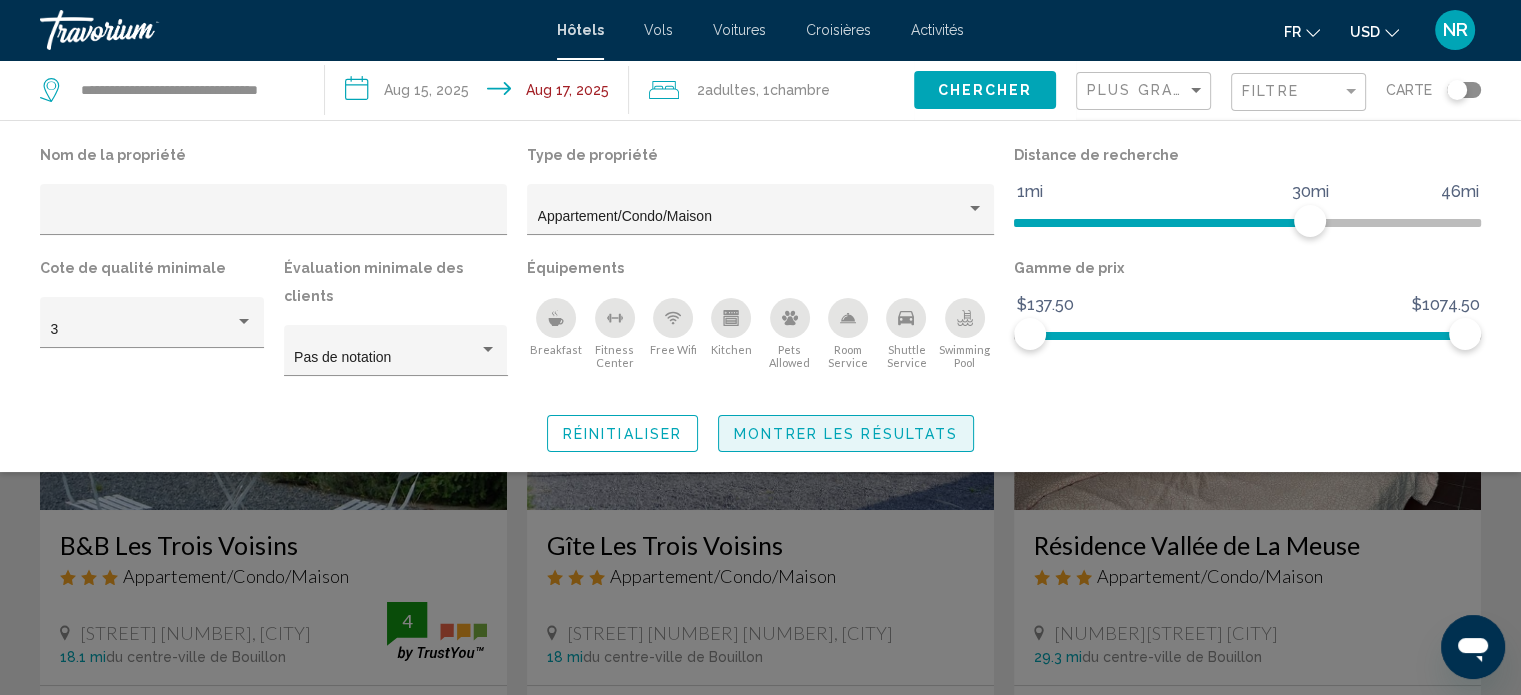 click on "Montrer les résultats" 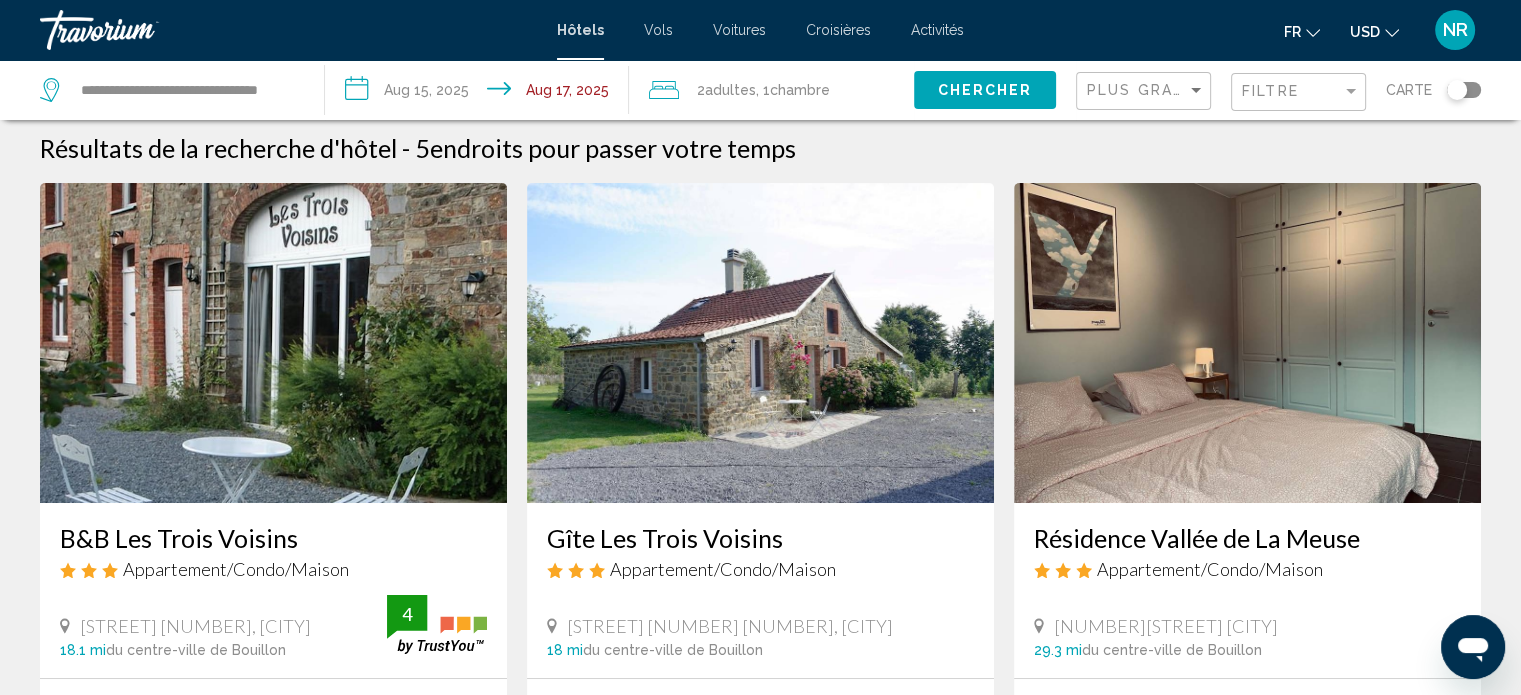 scroll, scrollTop: 0, scrollLeft: 0, axis: both 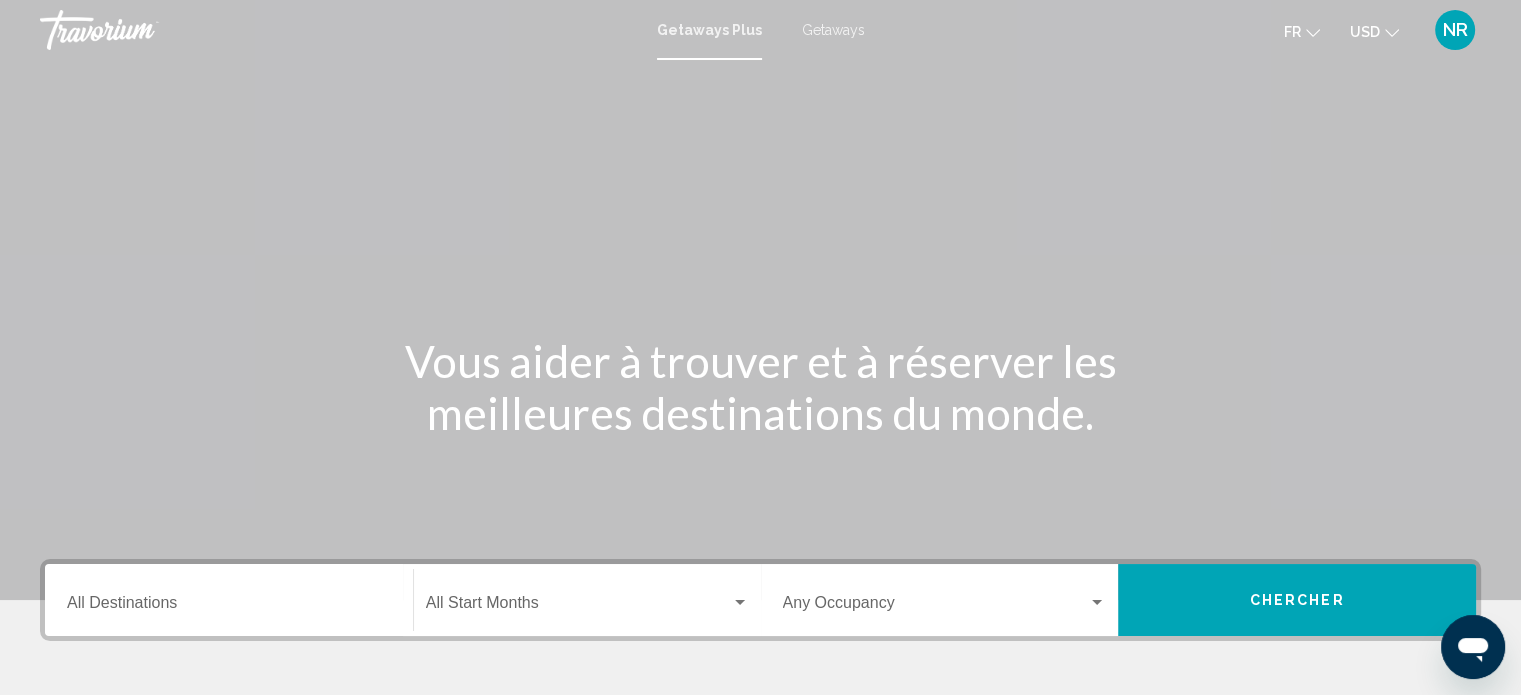 click on "Destination All Destinations" at bounding box center (229, 600) 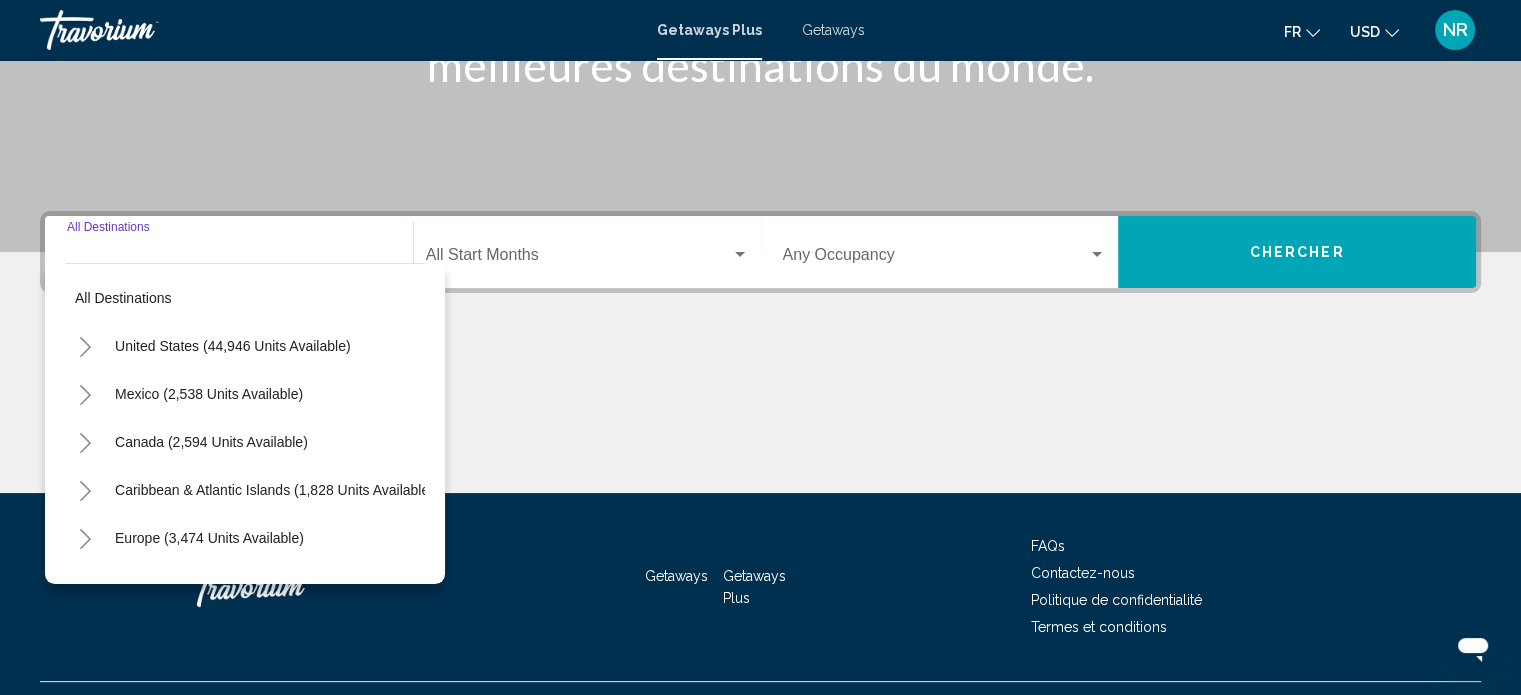 scroll, scrollTop: 390, scrollLeft: 0, axis: vertical 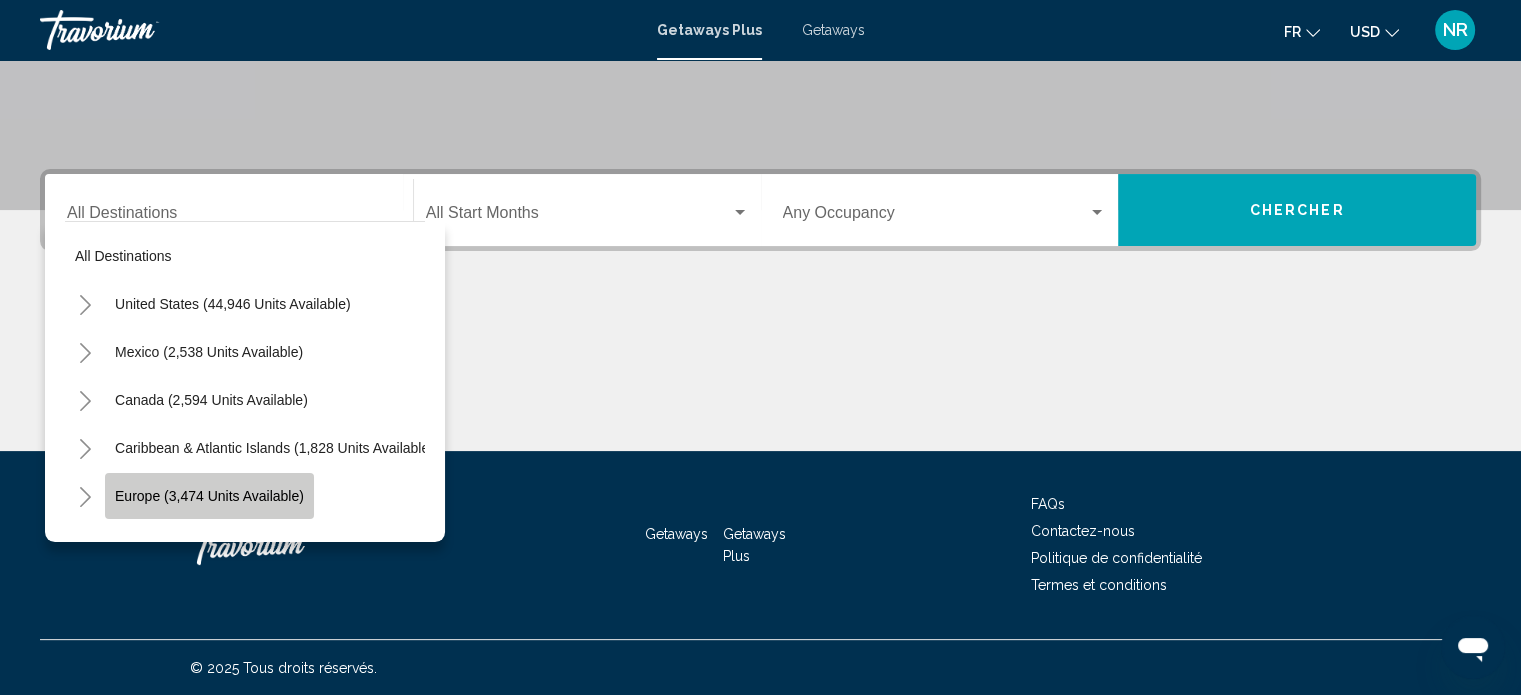 click on "Europe (3,474 units available)" 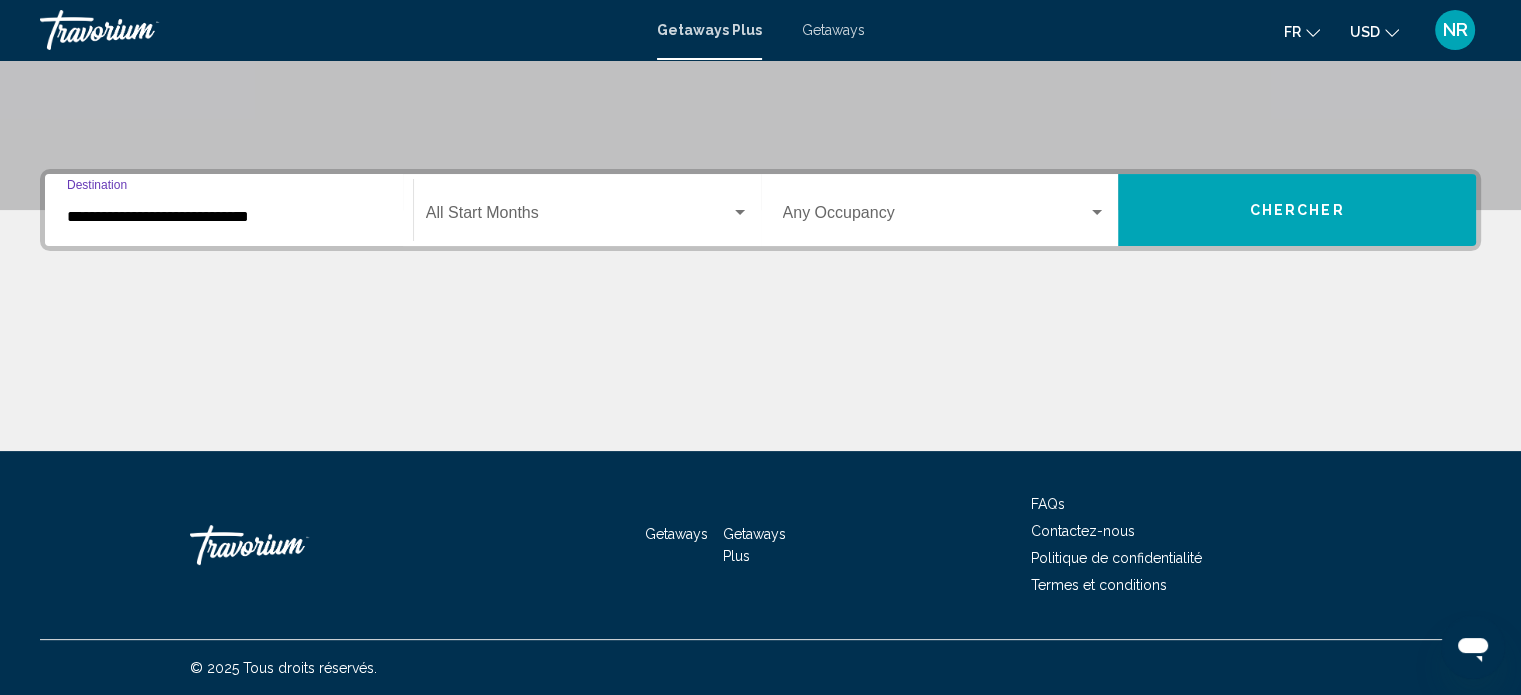 click at bounding box center (740, 212) 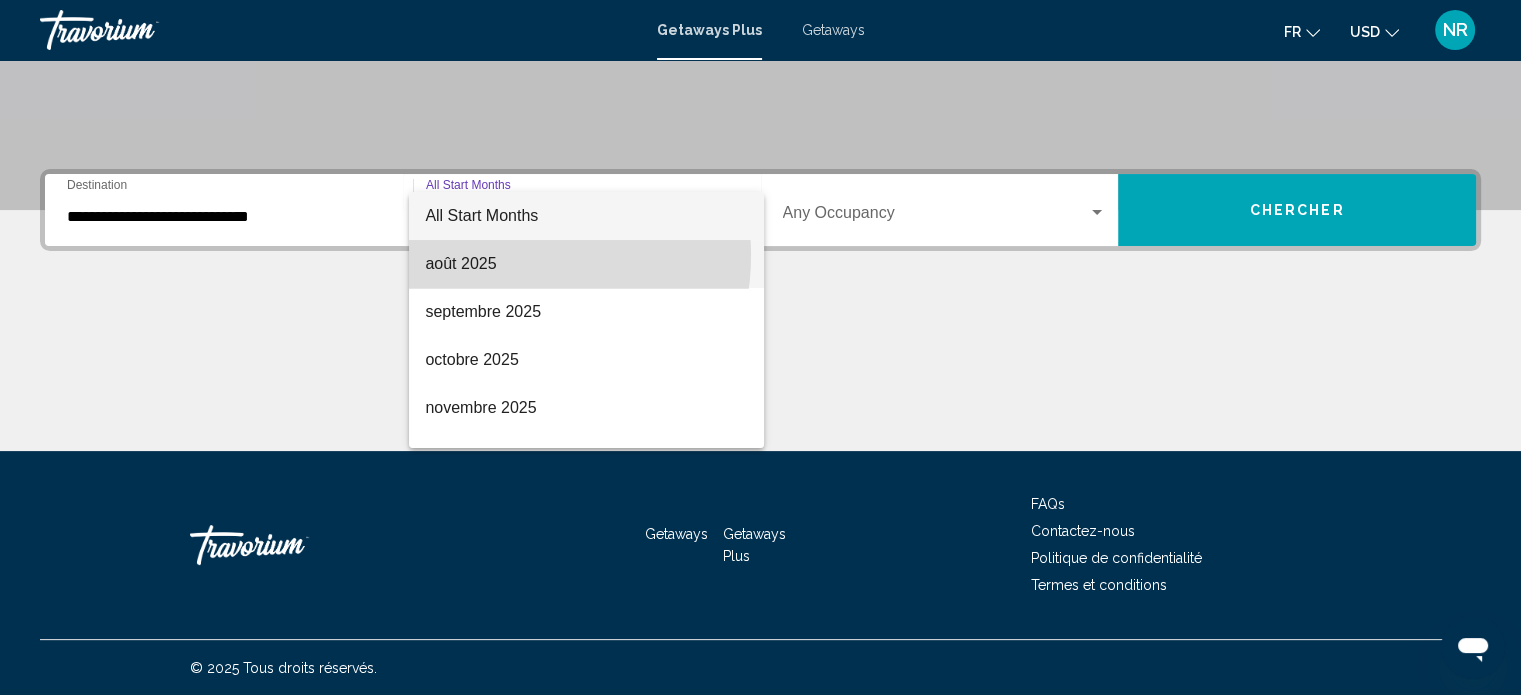 click on "août 2025" at bounding box center (586, 264) 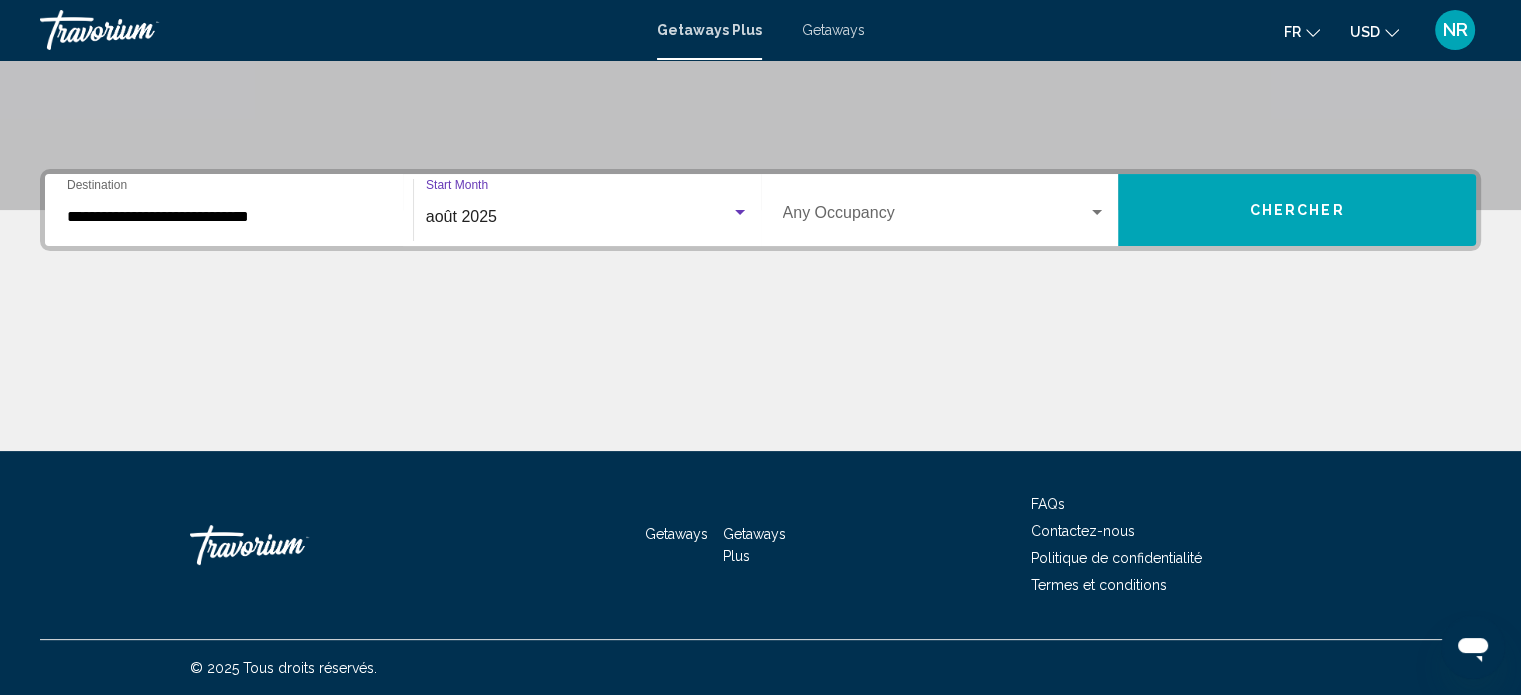 click at bounding box center (936, 217) 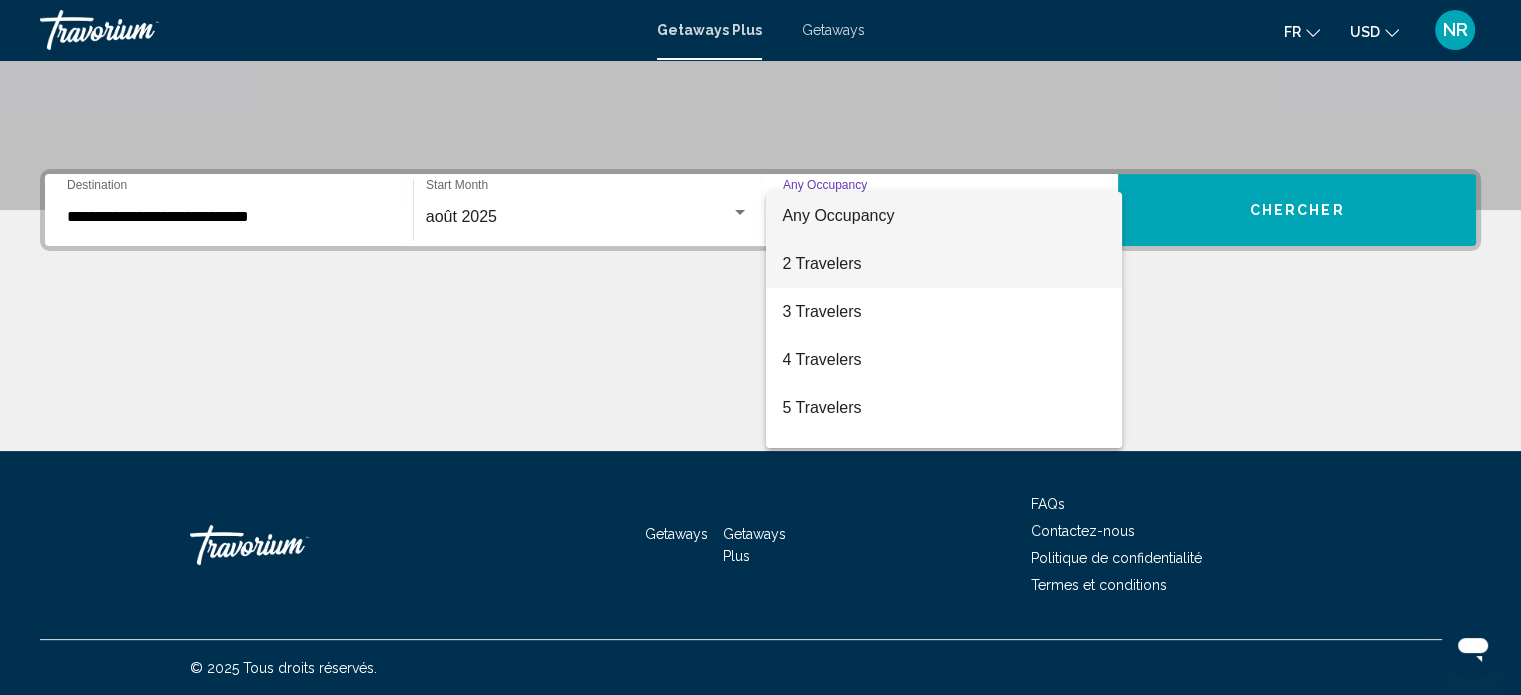 click on "2 Travelers" at bounding box center (944, 264) 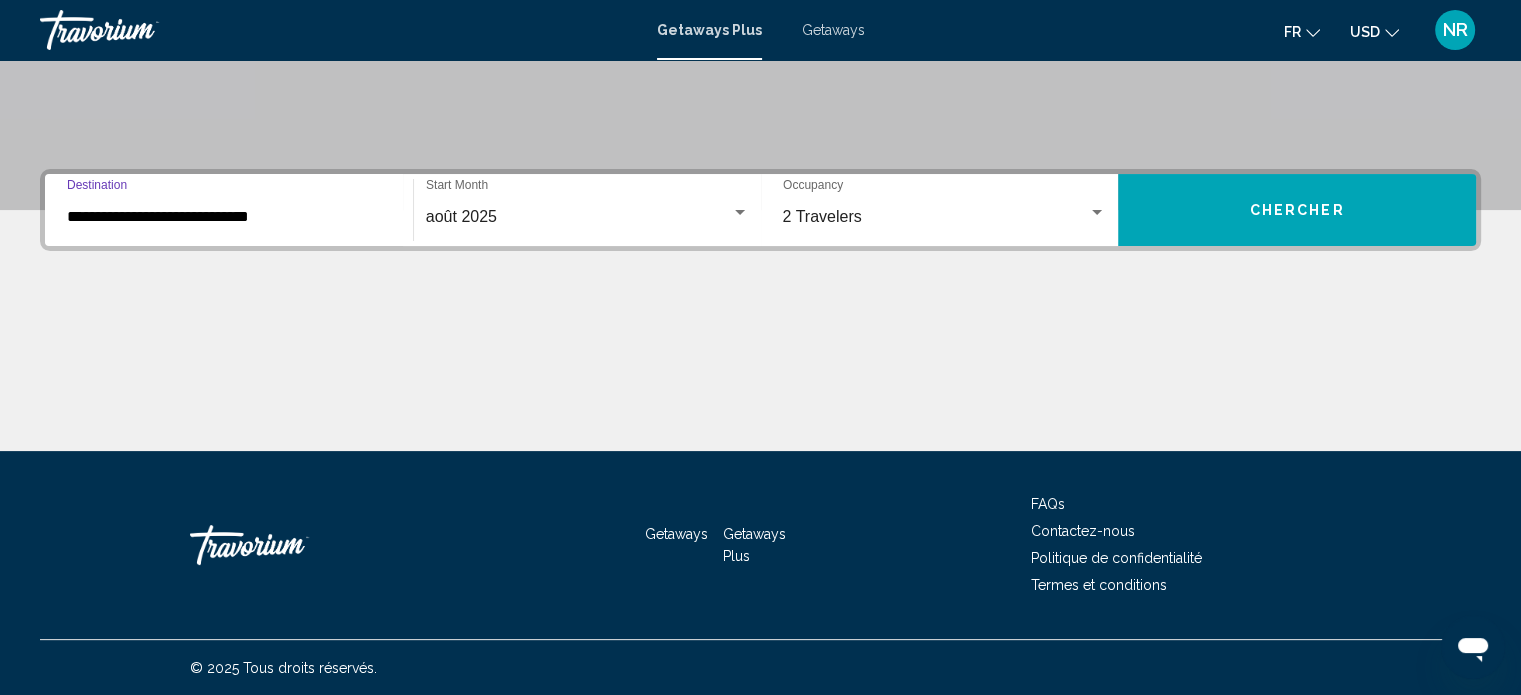 click on "**********" at bounding box center [229, 217] 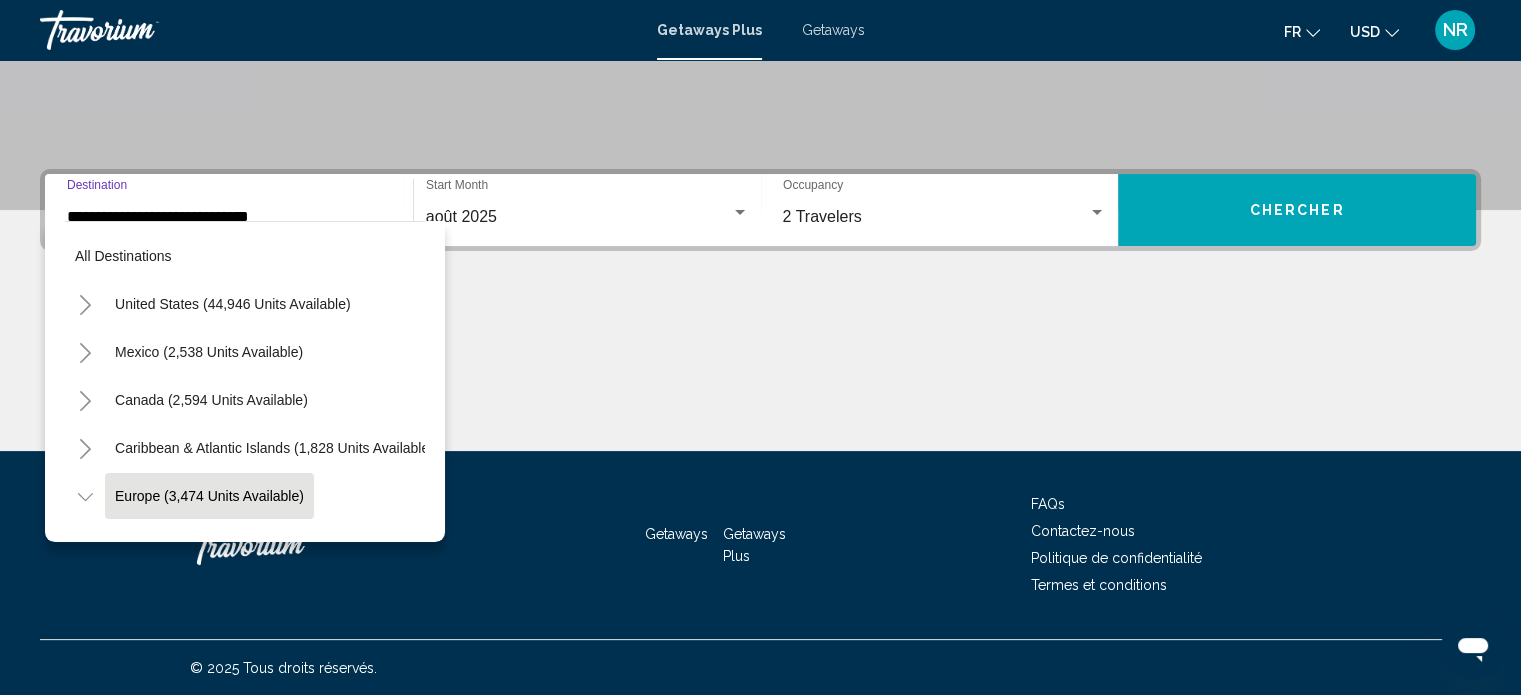 scroll, scrollTop: 126, scrollLeft: 0, axis: vertical 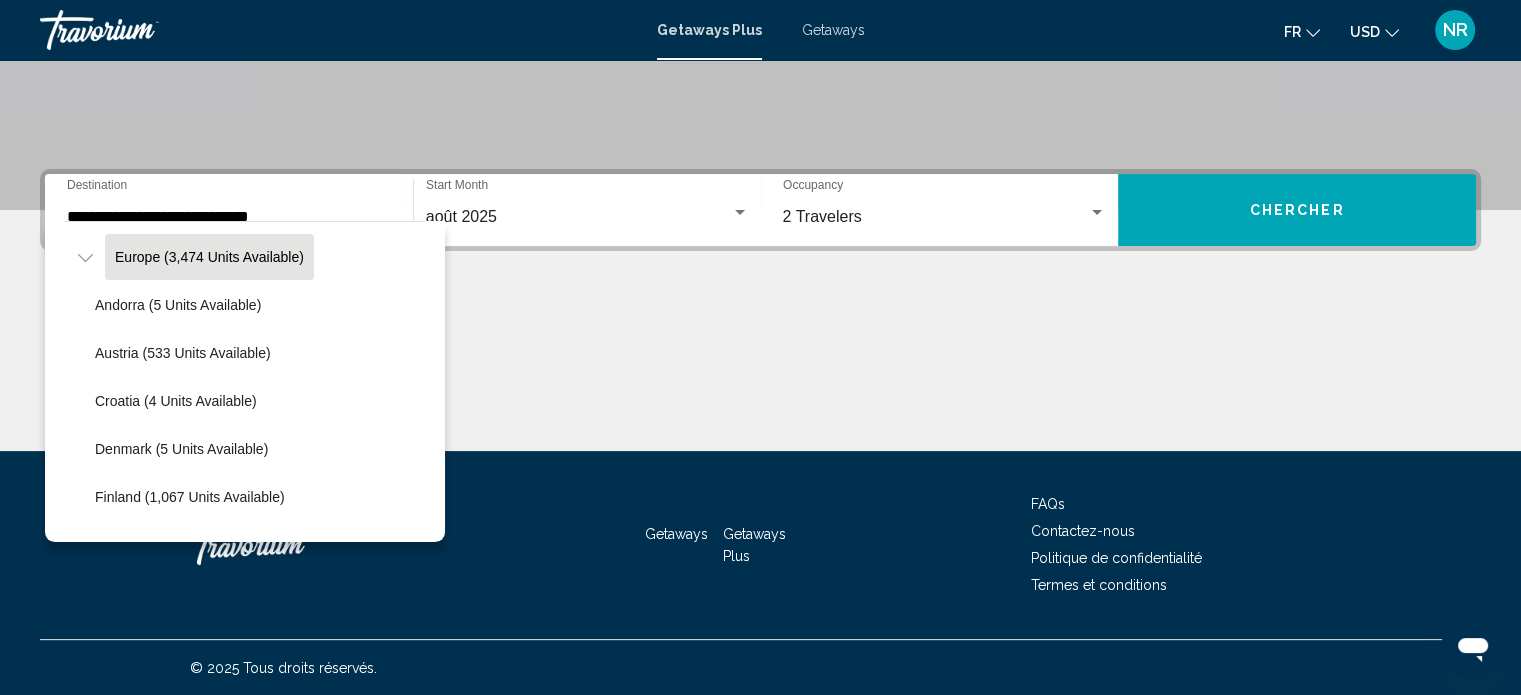 click on "**********" at bounding box center [229, 210] 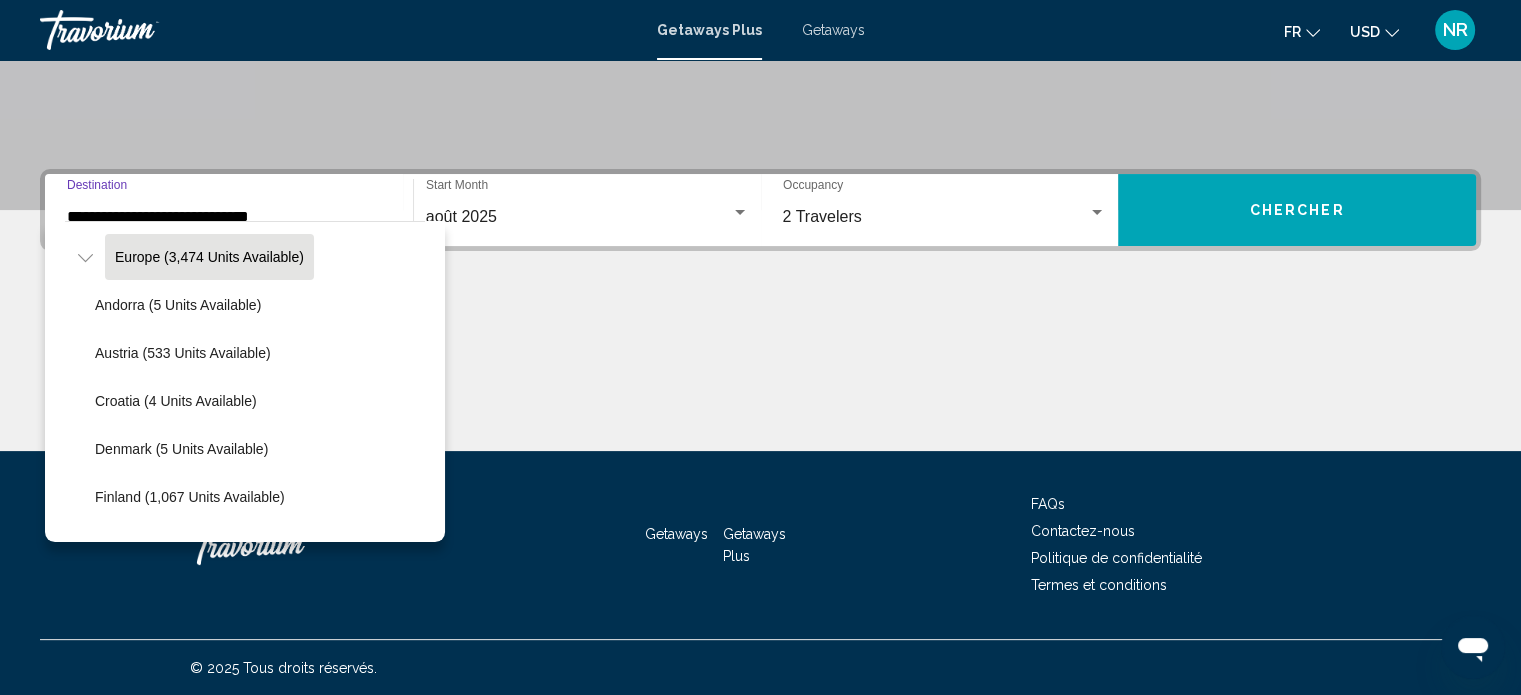 scroll, scrollTop: 126, scrollLeft: 0, axis: vertical 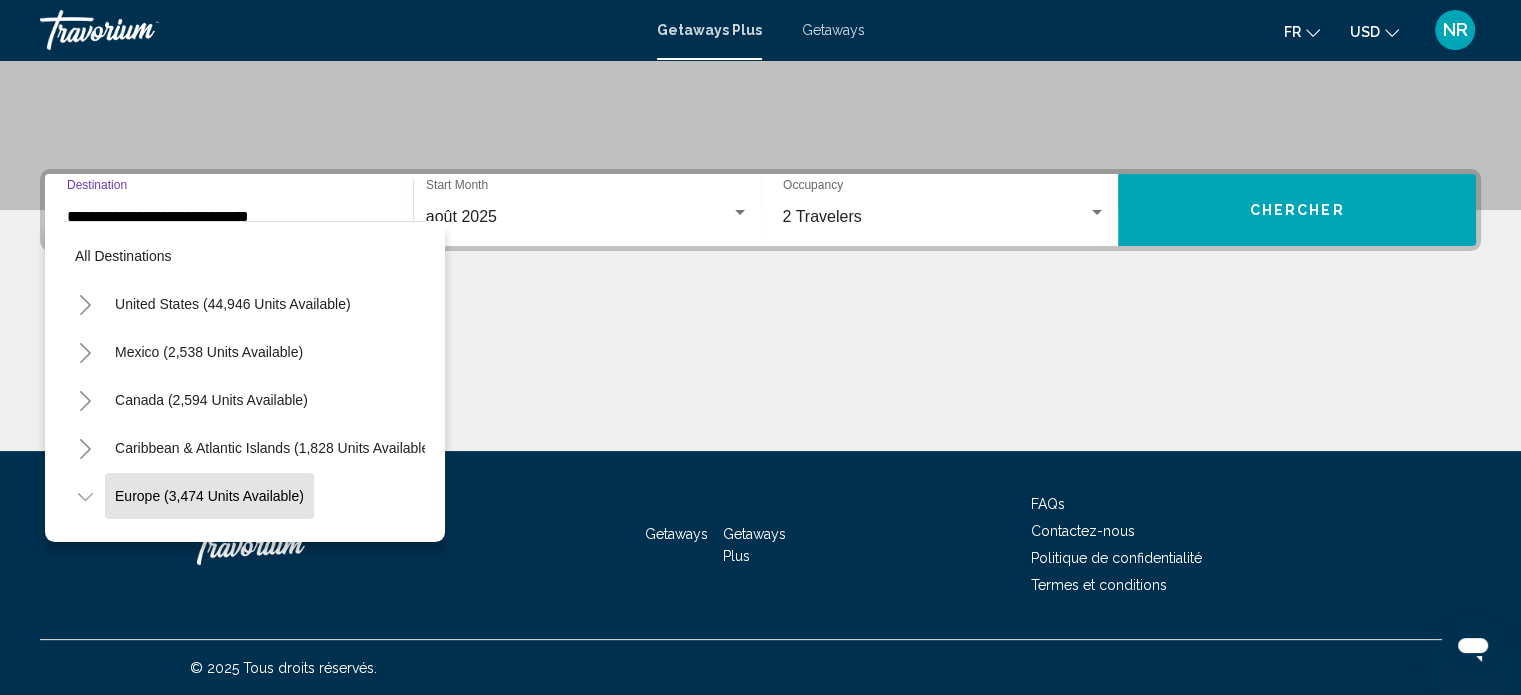 click on "**********" at bounding box center [229, 217] 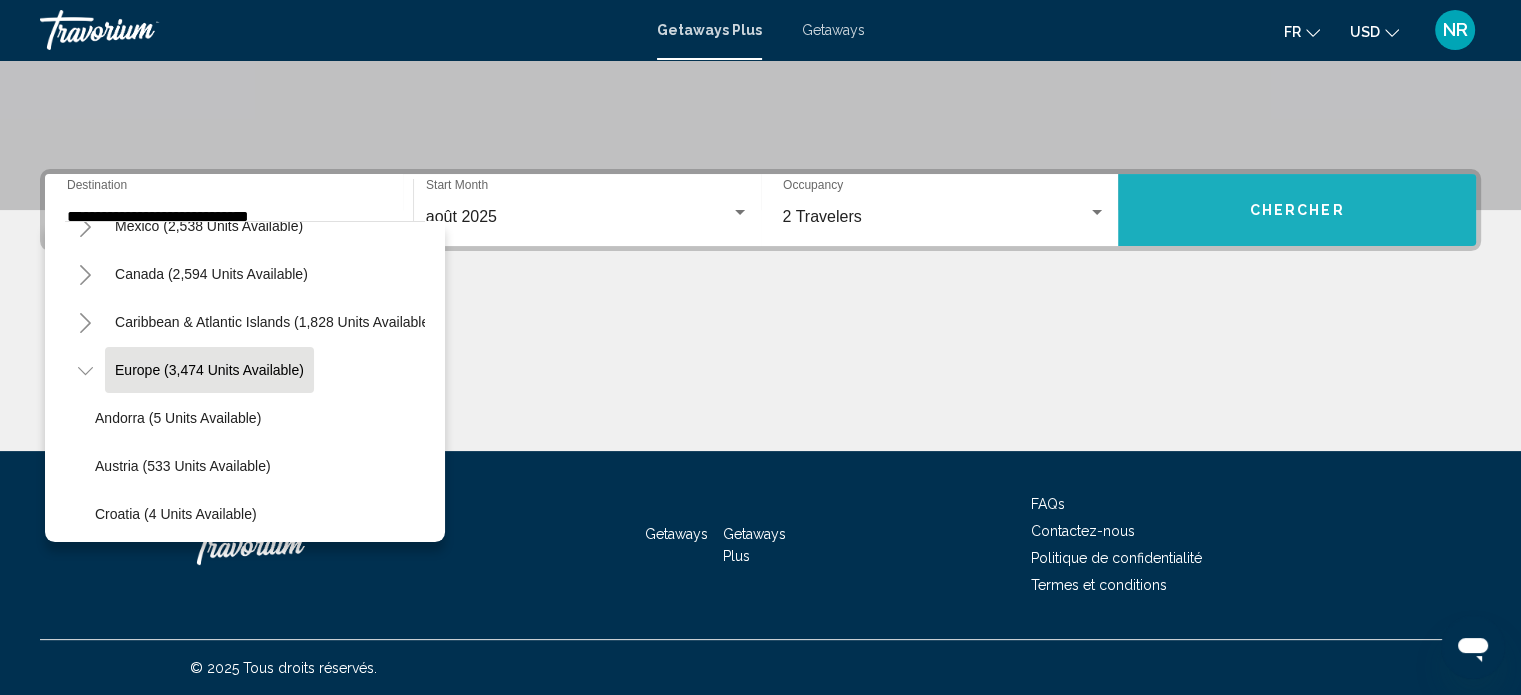 click on "Chercher" at bounding box center [1297, 211] 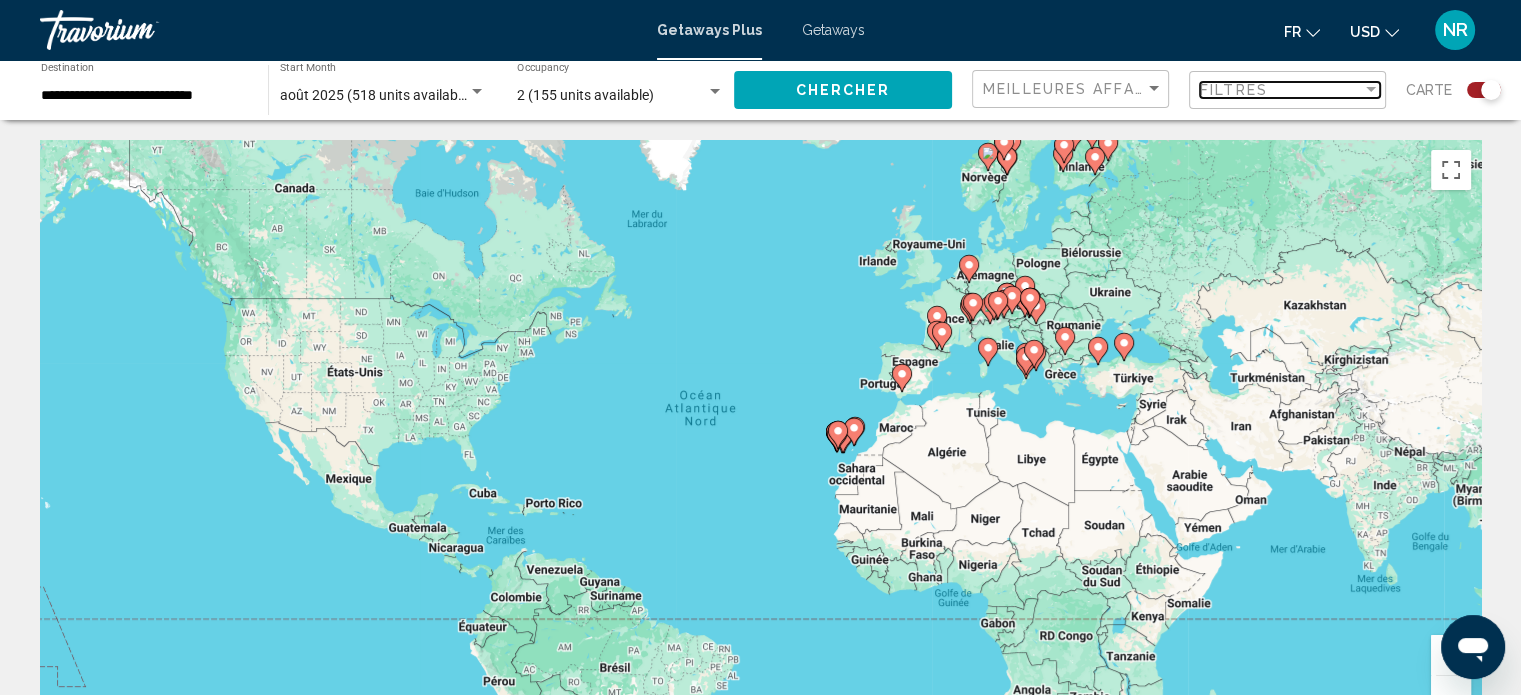 click at bounding box center (1371, 89) 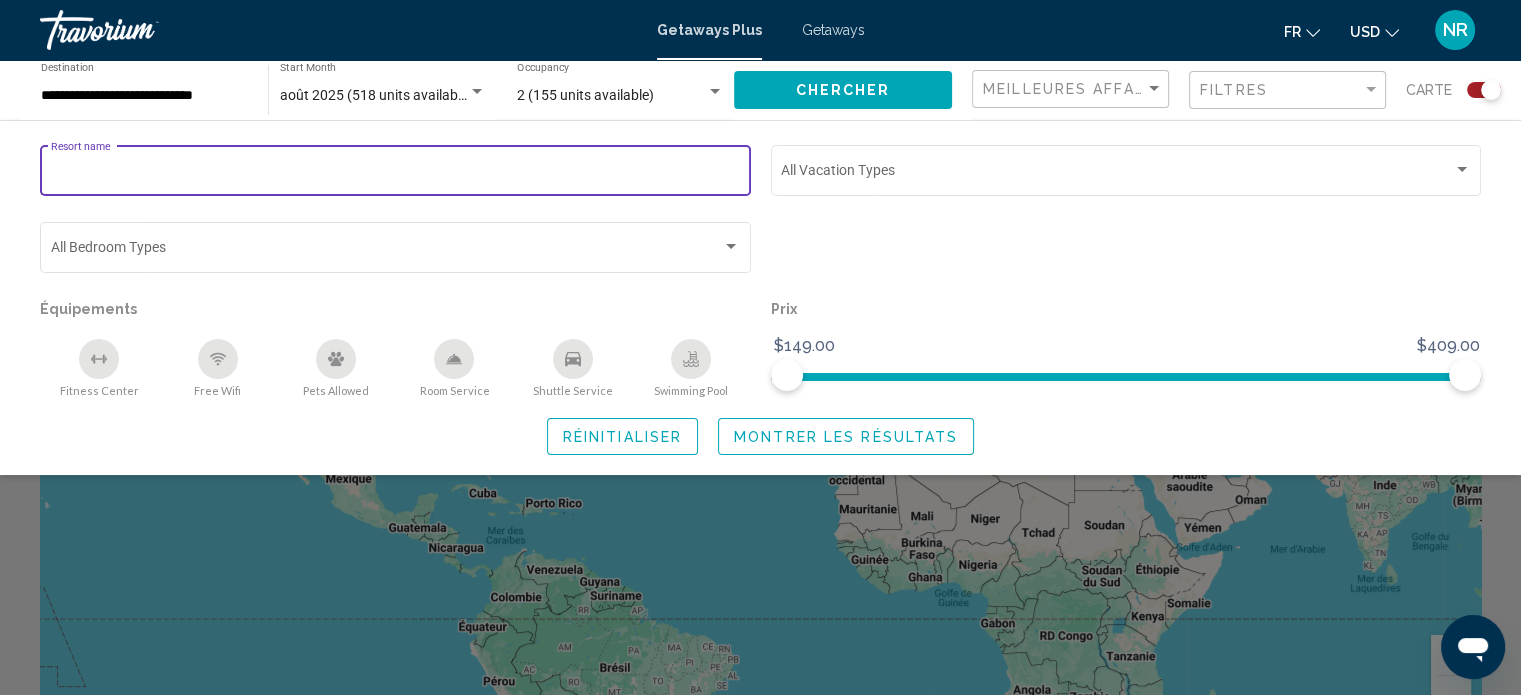 click on "Resort name" at bounding box center (396, 174) 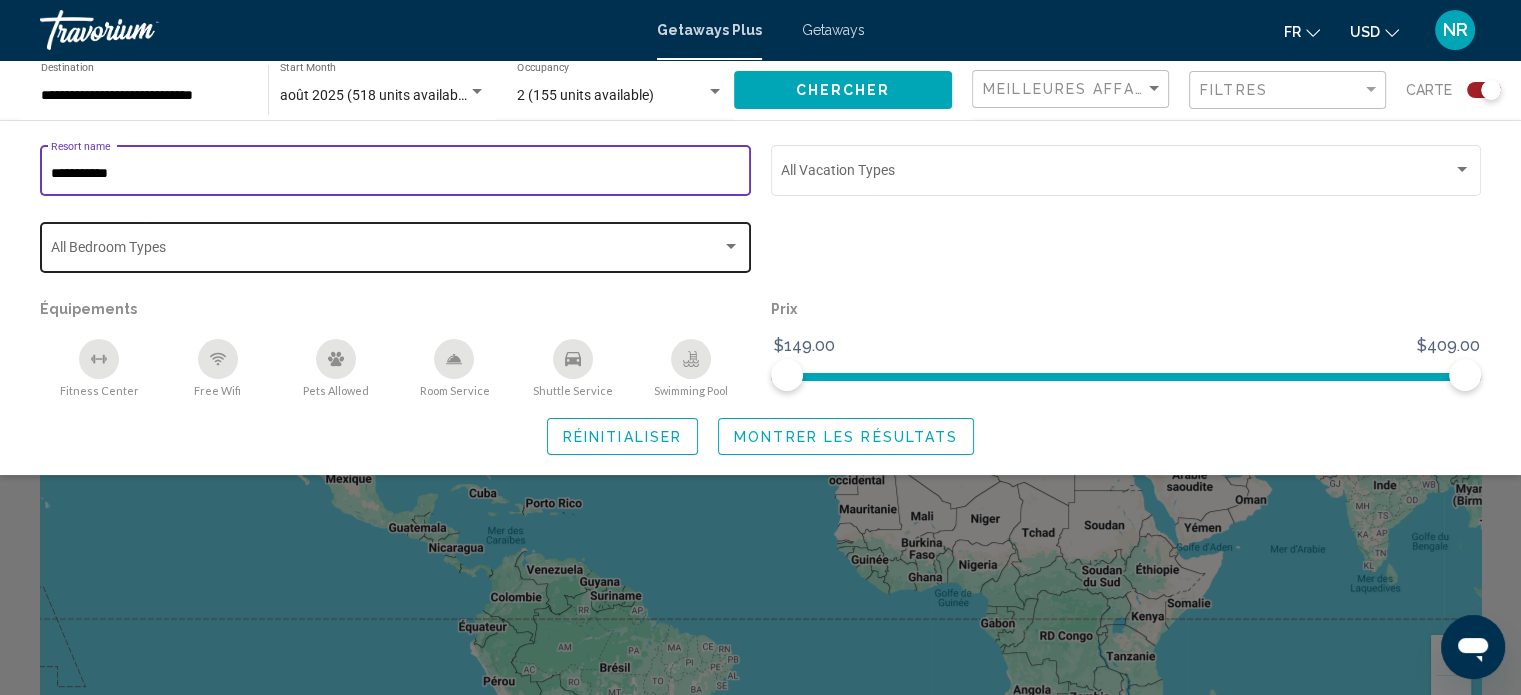 type on "**********" 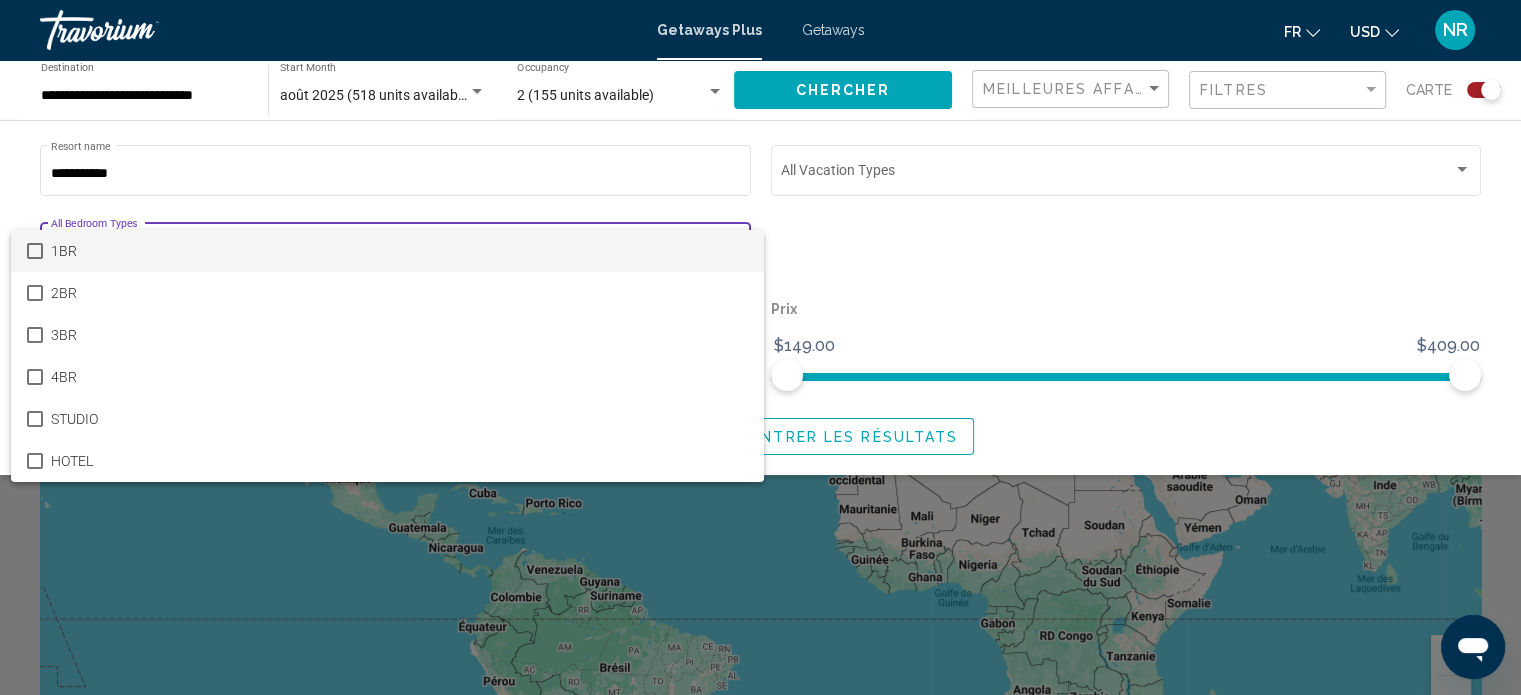 click at bounding box center [760, 347] 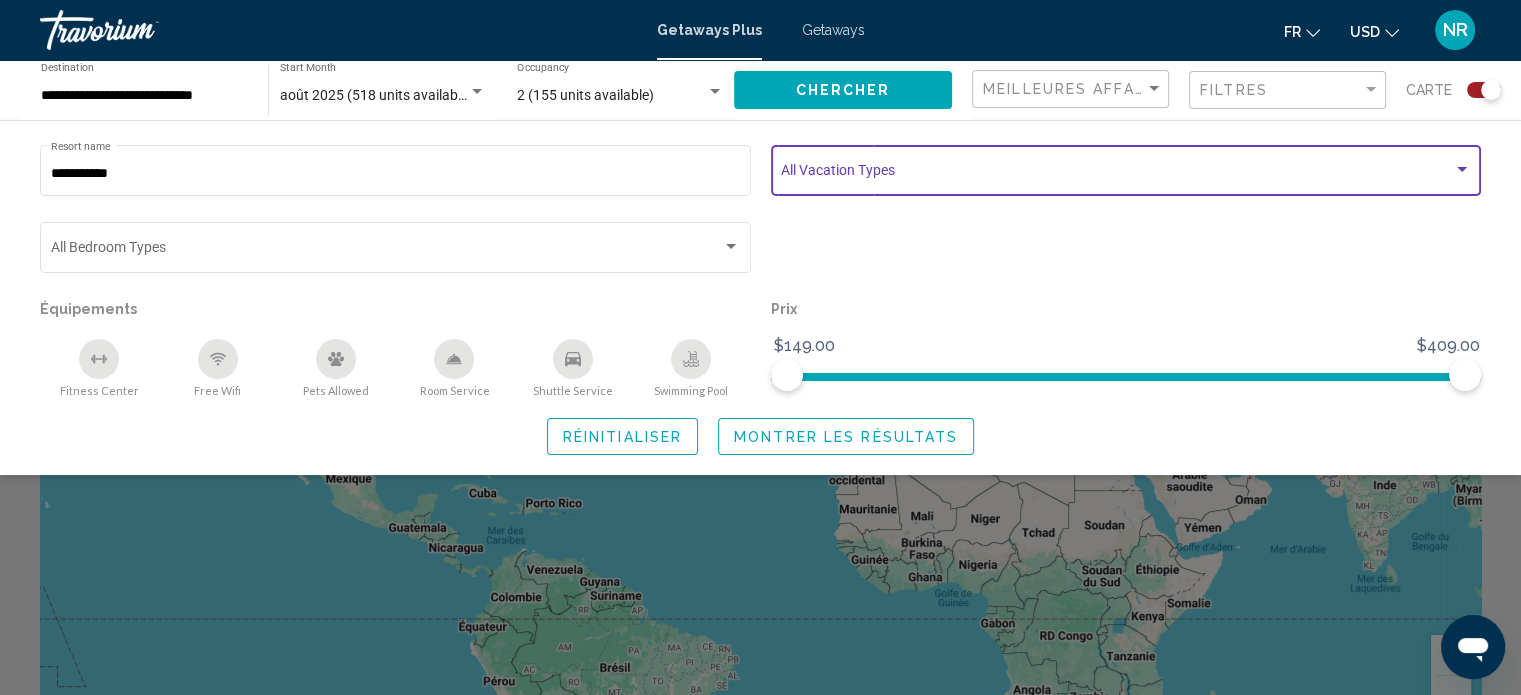 click at bounding box center [1462, 170] 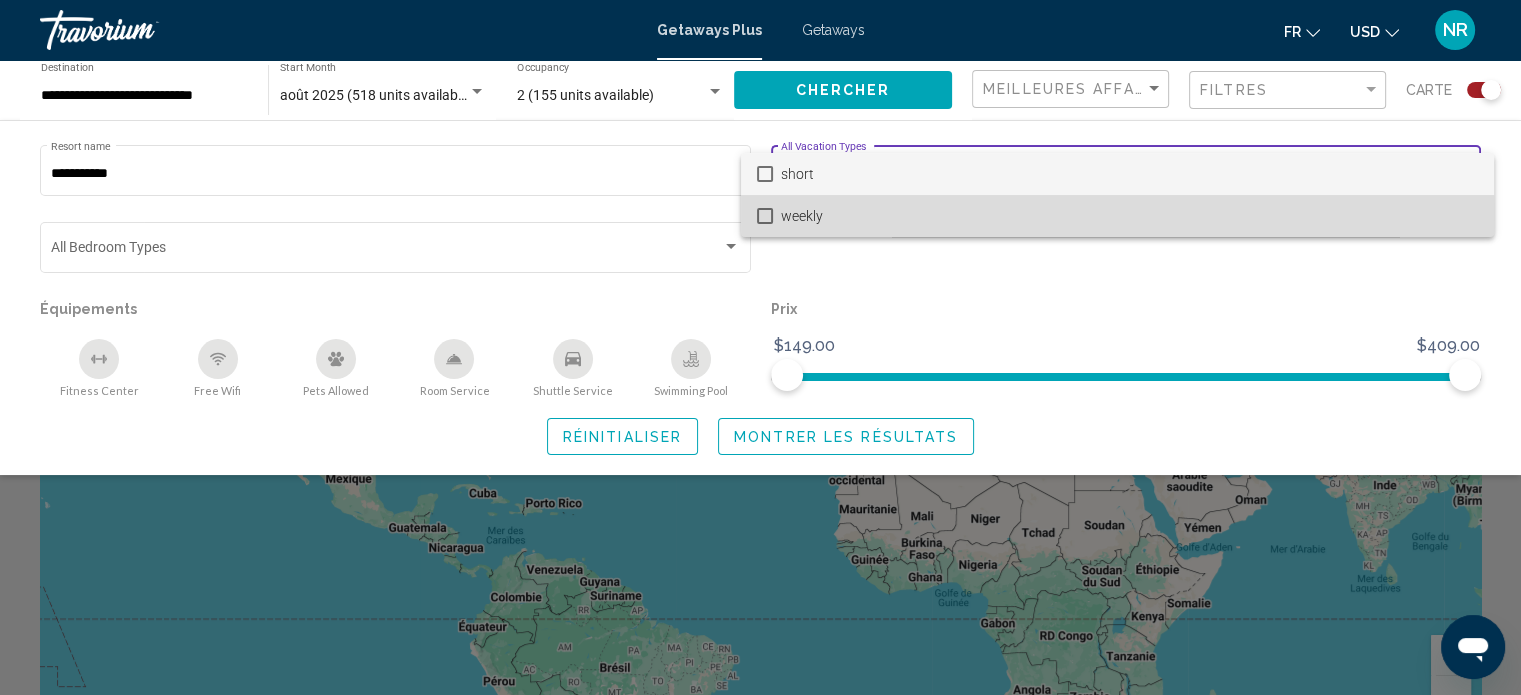 click on "weekly" at bounding box center (1129, 216) 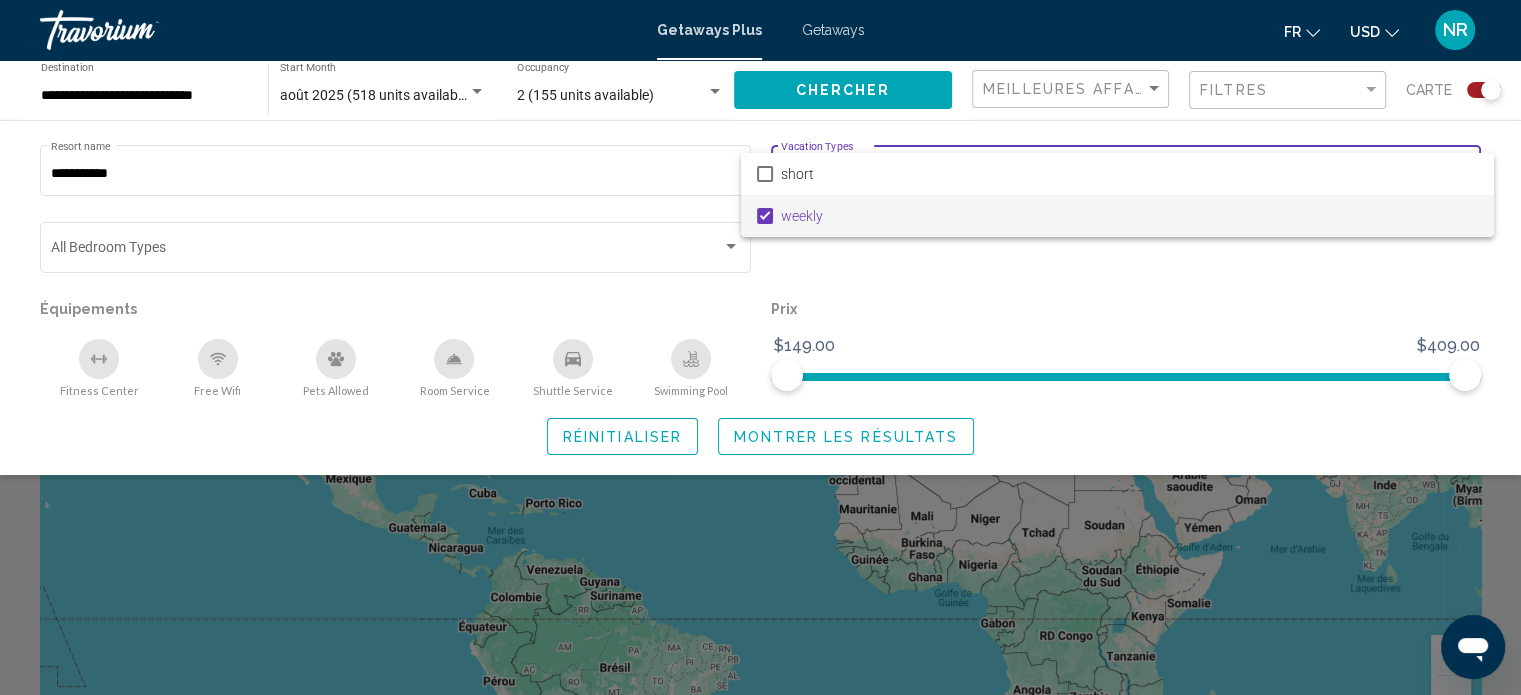 click at bounding box center (760, 347) 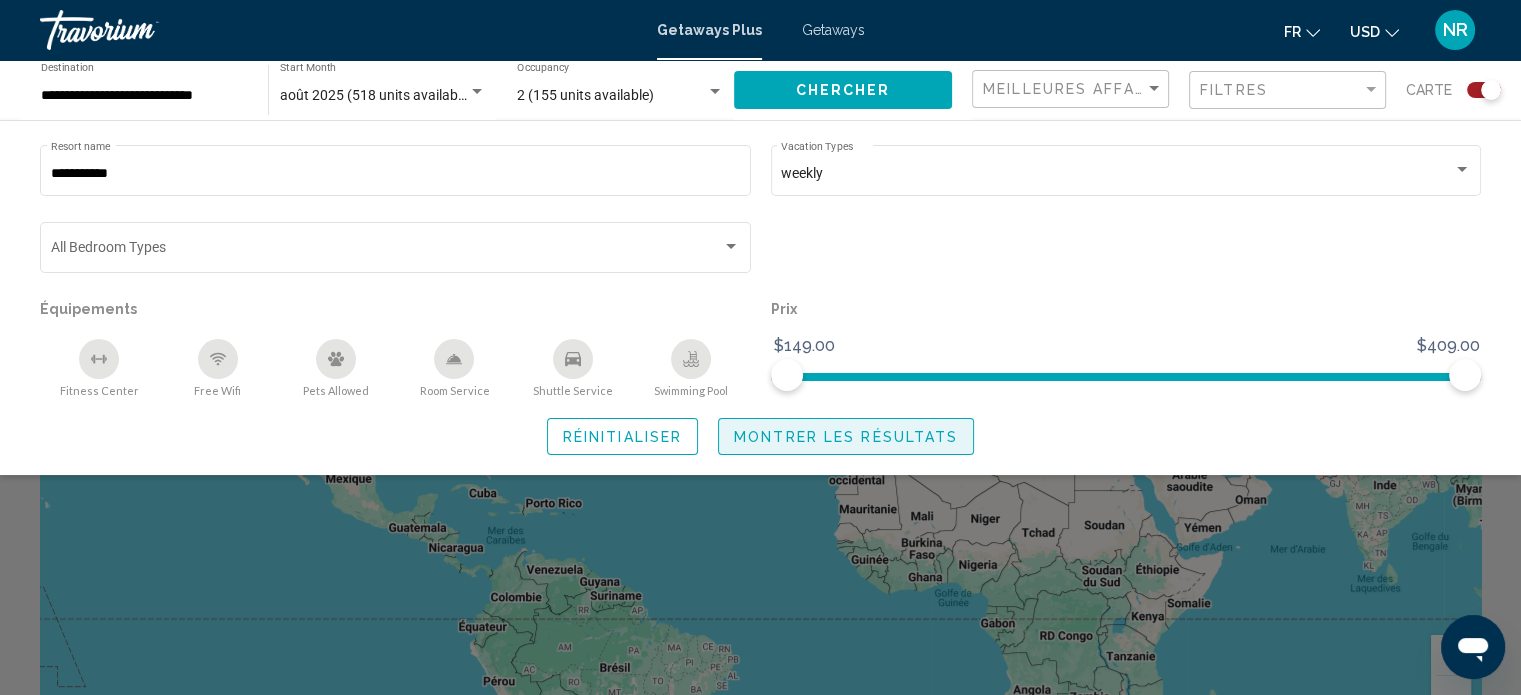 click on "Montrer les résultats" 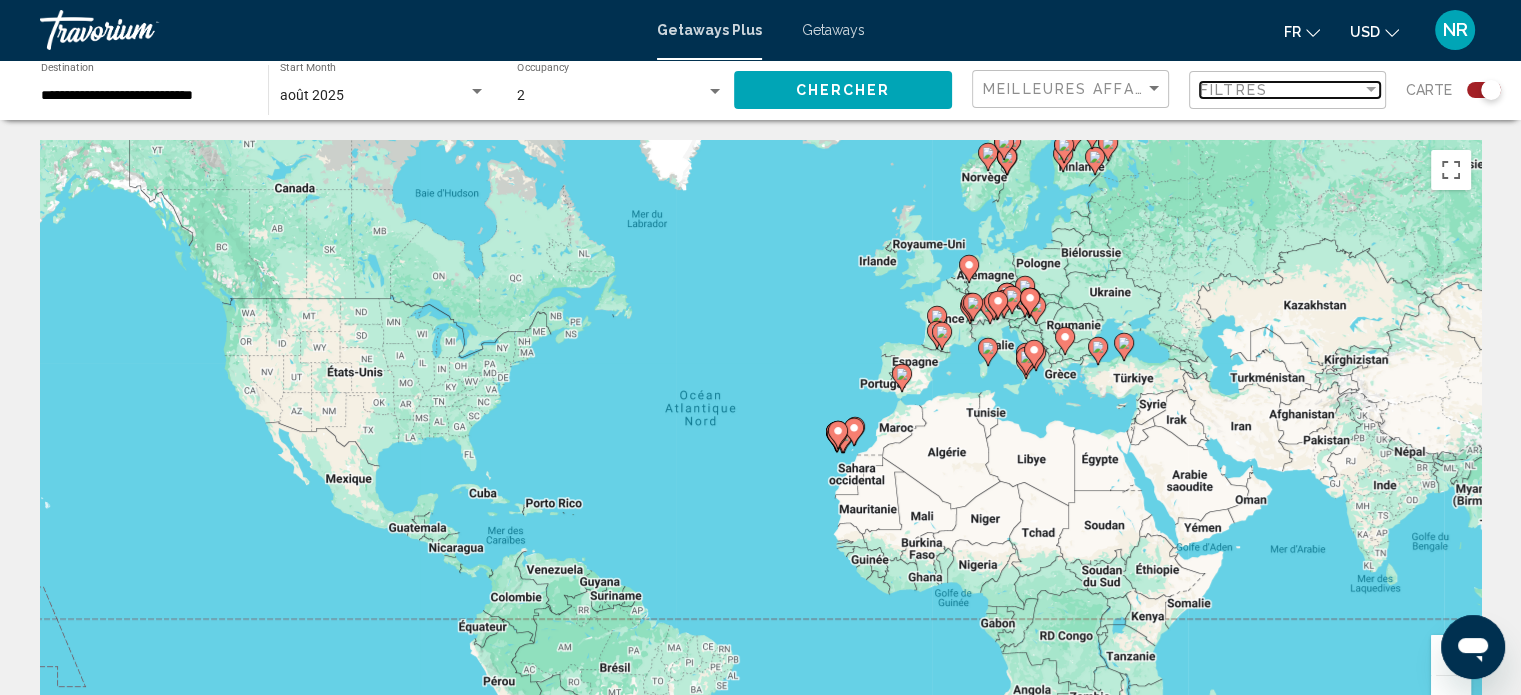 click at bounding box center (1371, 89) 